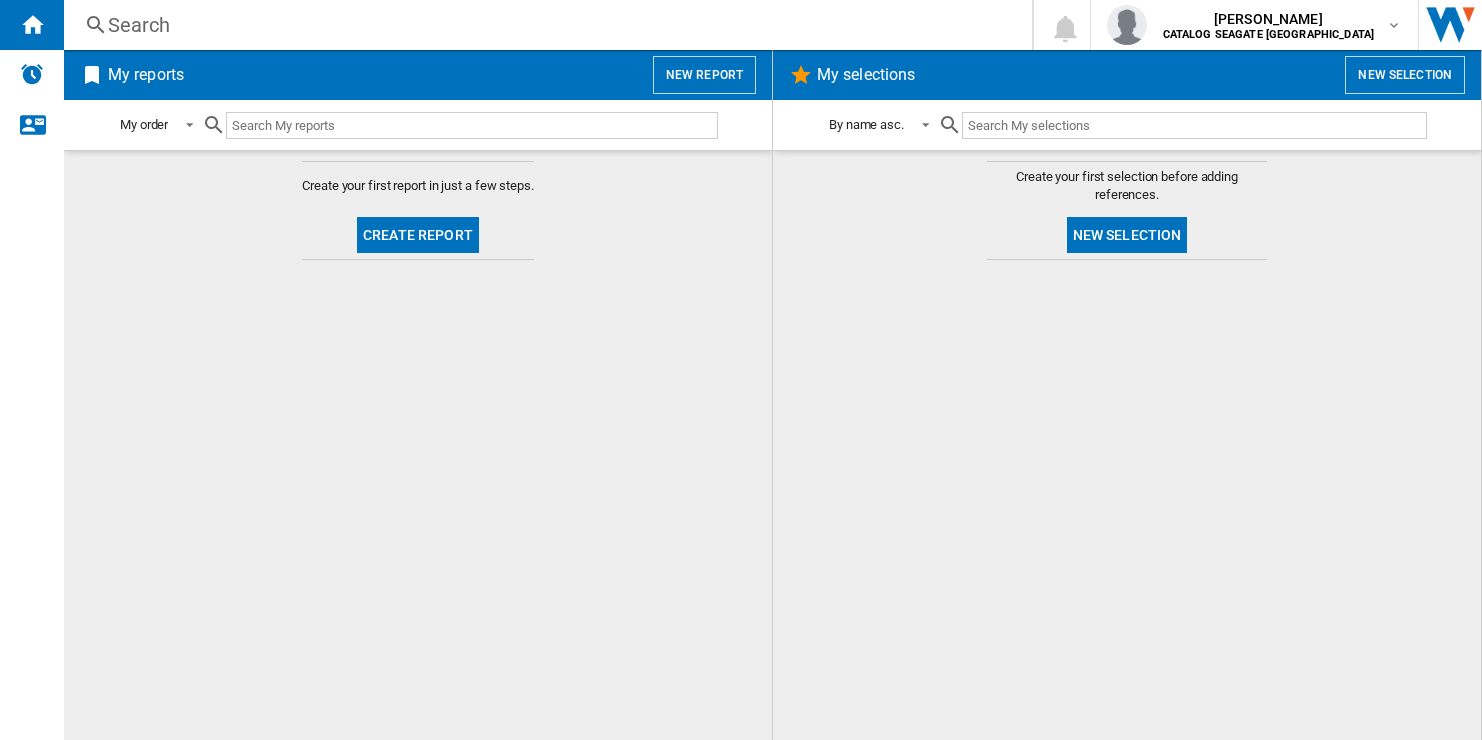 scroll, scrollTop: 0, scrollLeft: 0, axis: both 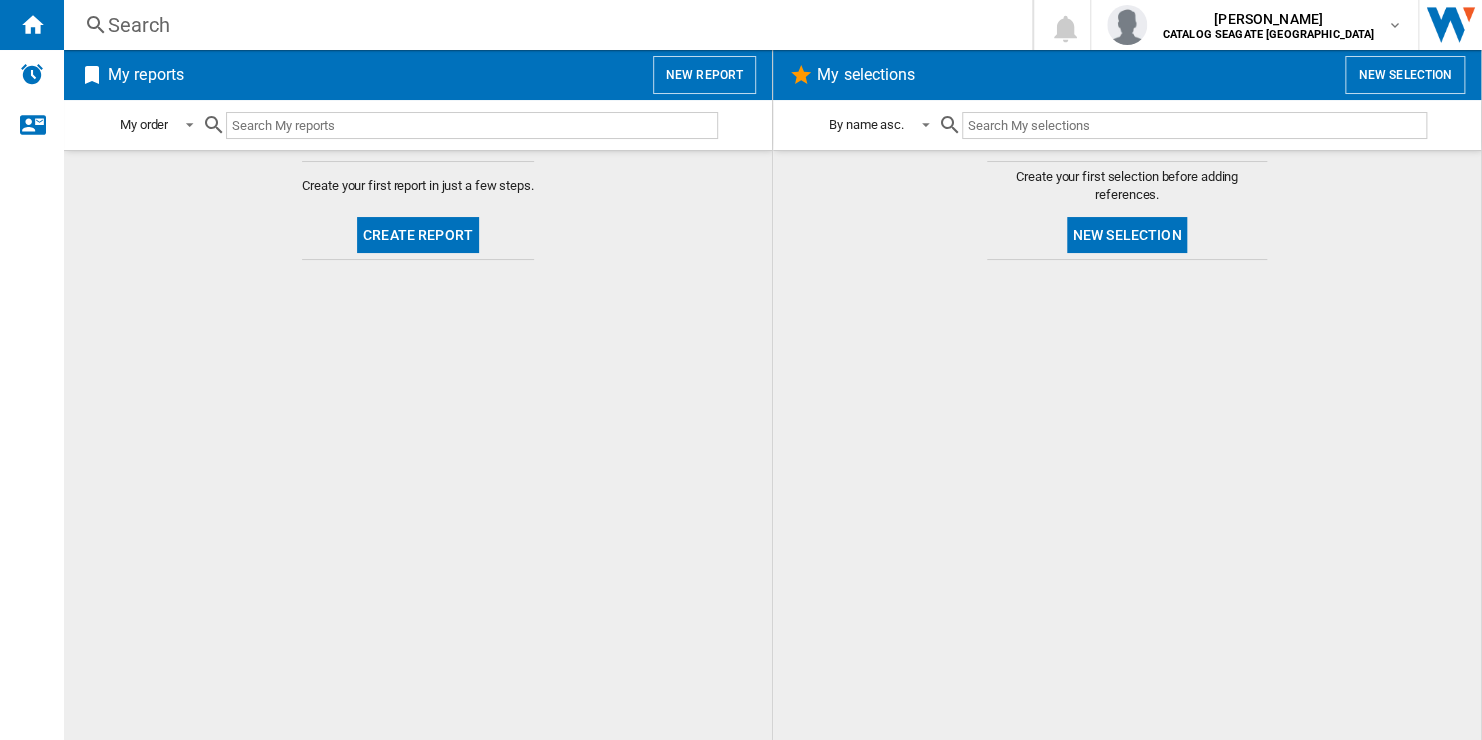 click on "New report" at bounding box center (704, 75) 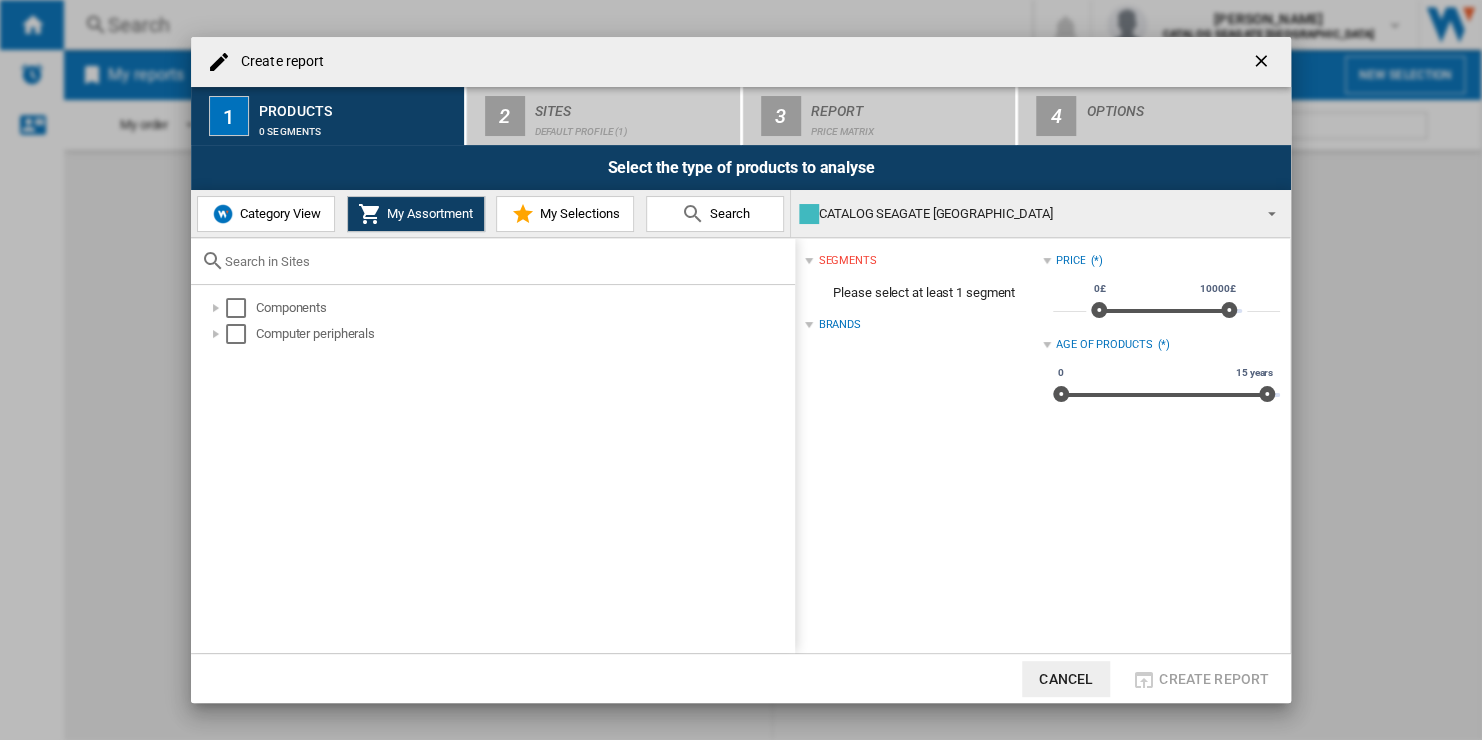click at bounding box center (1263, 63) 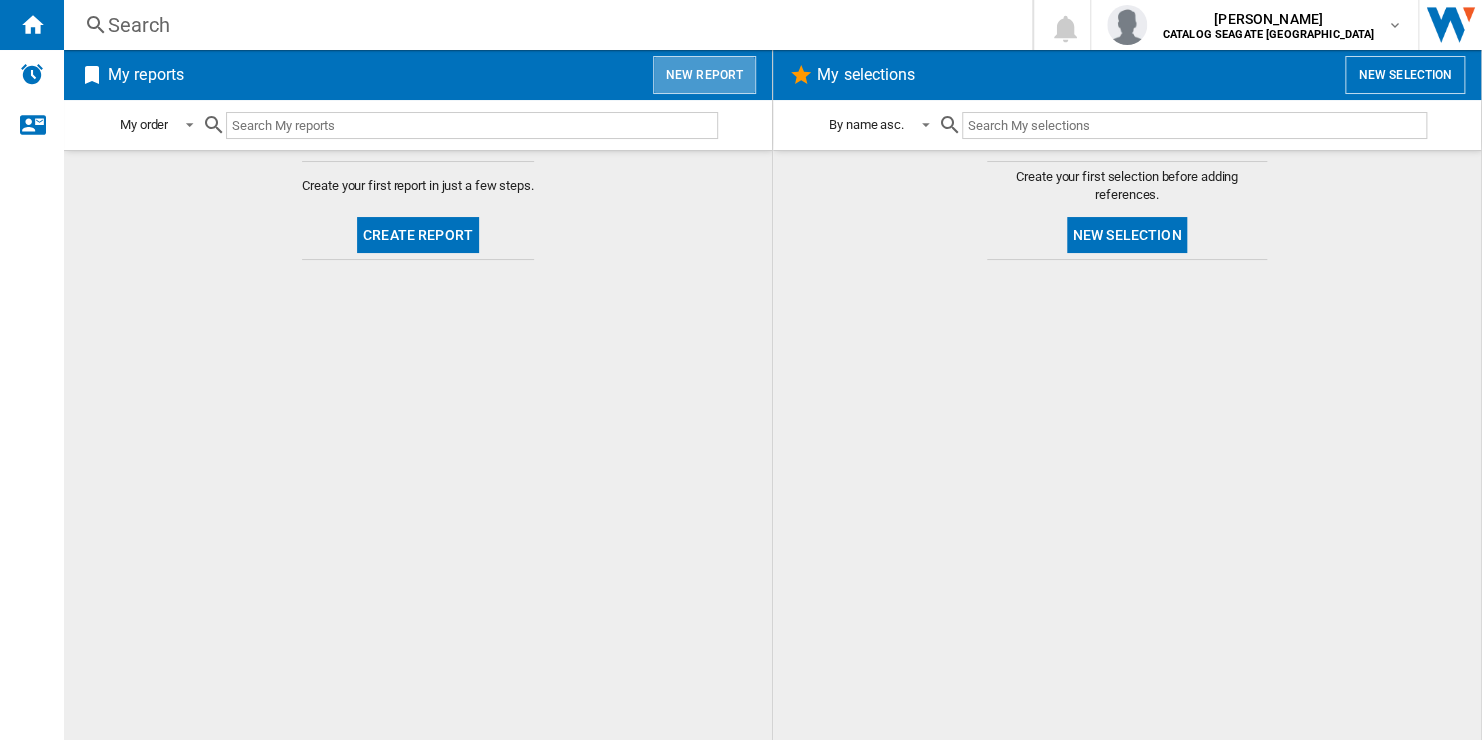 click on "New report" at bounding box center (704, 75) 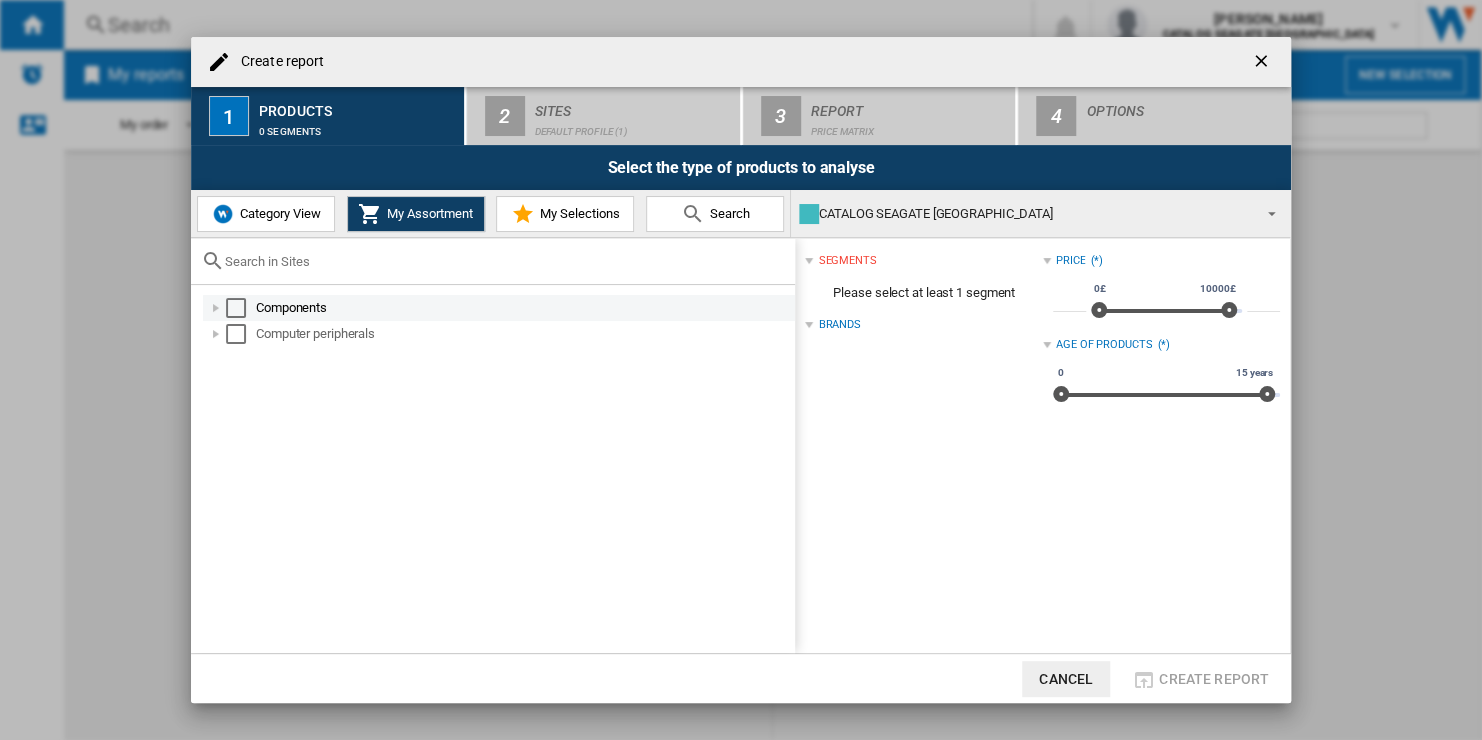 click at bounding box center [216, 308] 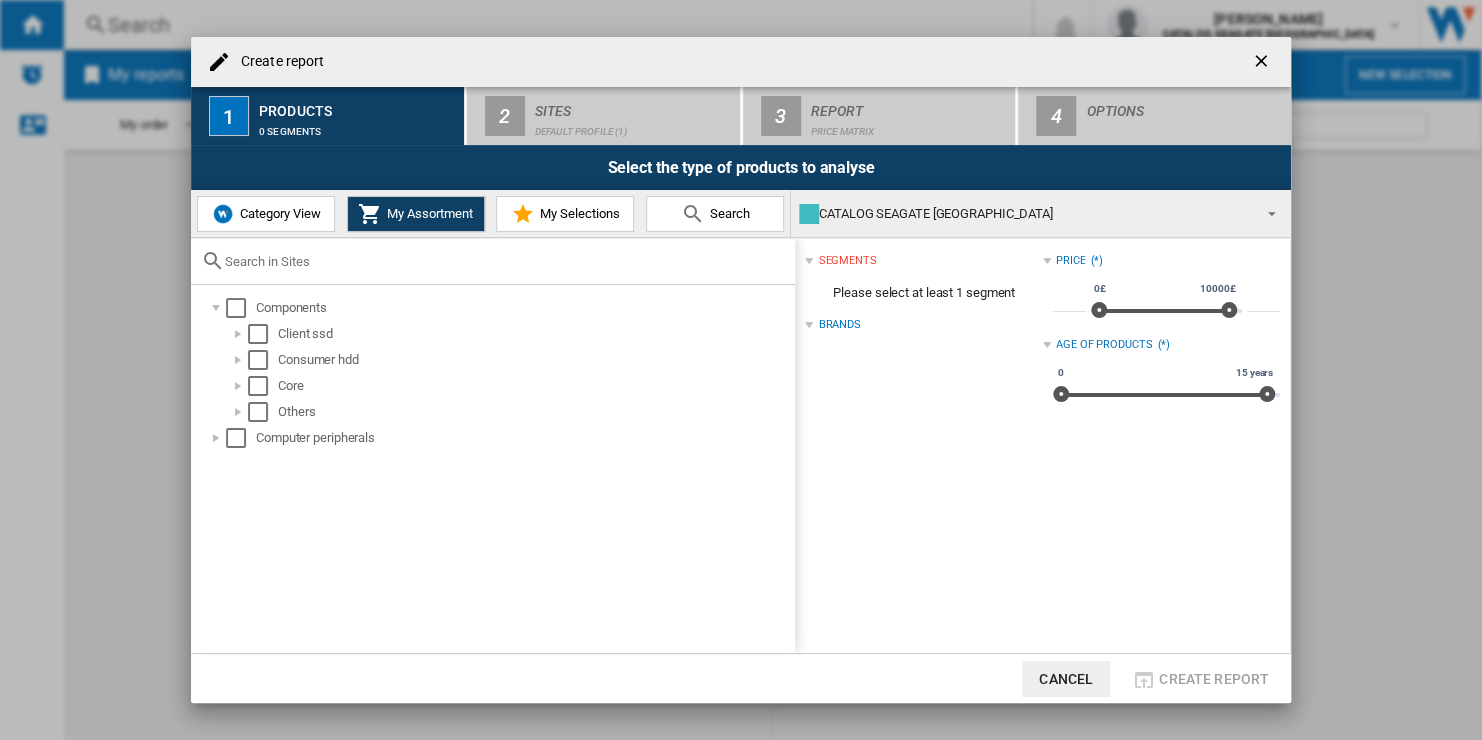 click on "Category View" at bounding box center (278, 213) 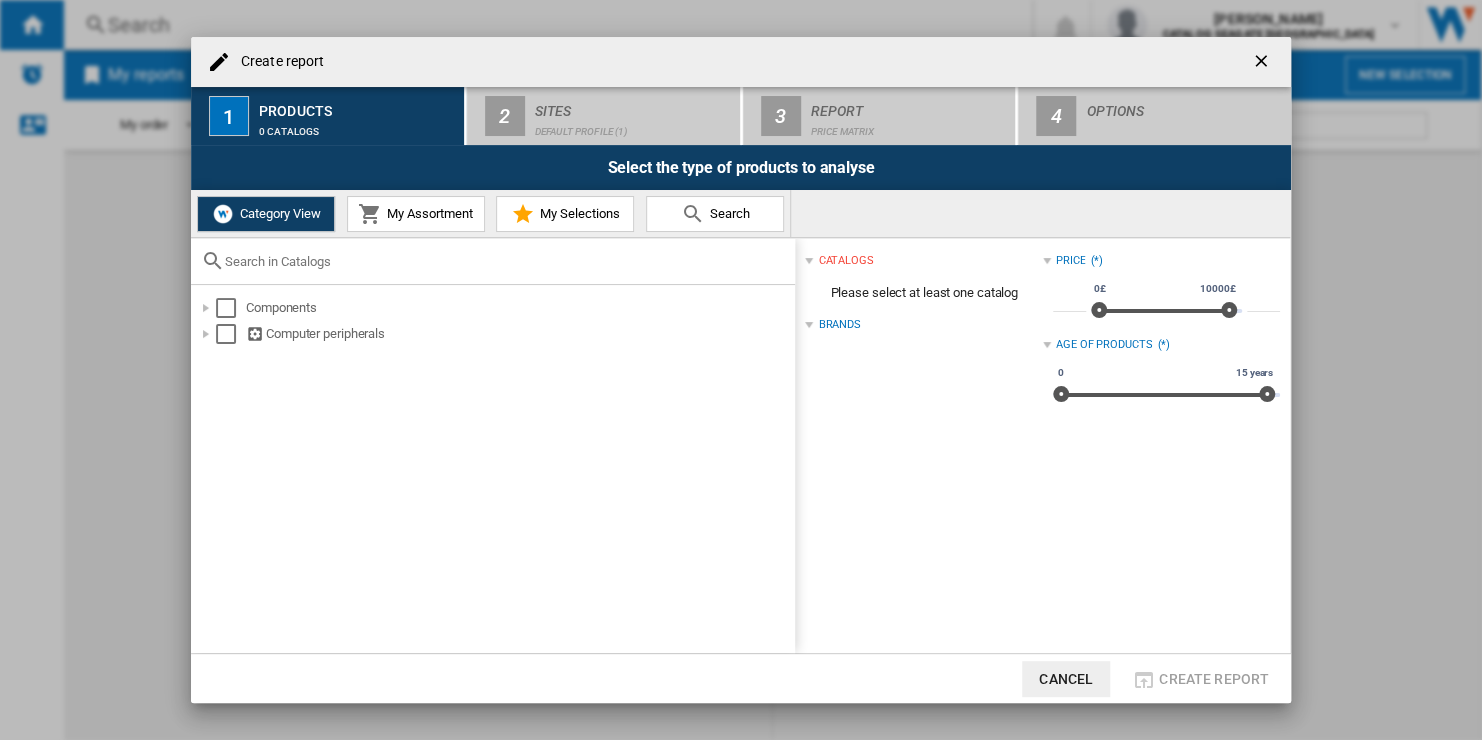 click on "My Assortment" at bounding box center (427, 213) 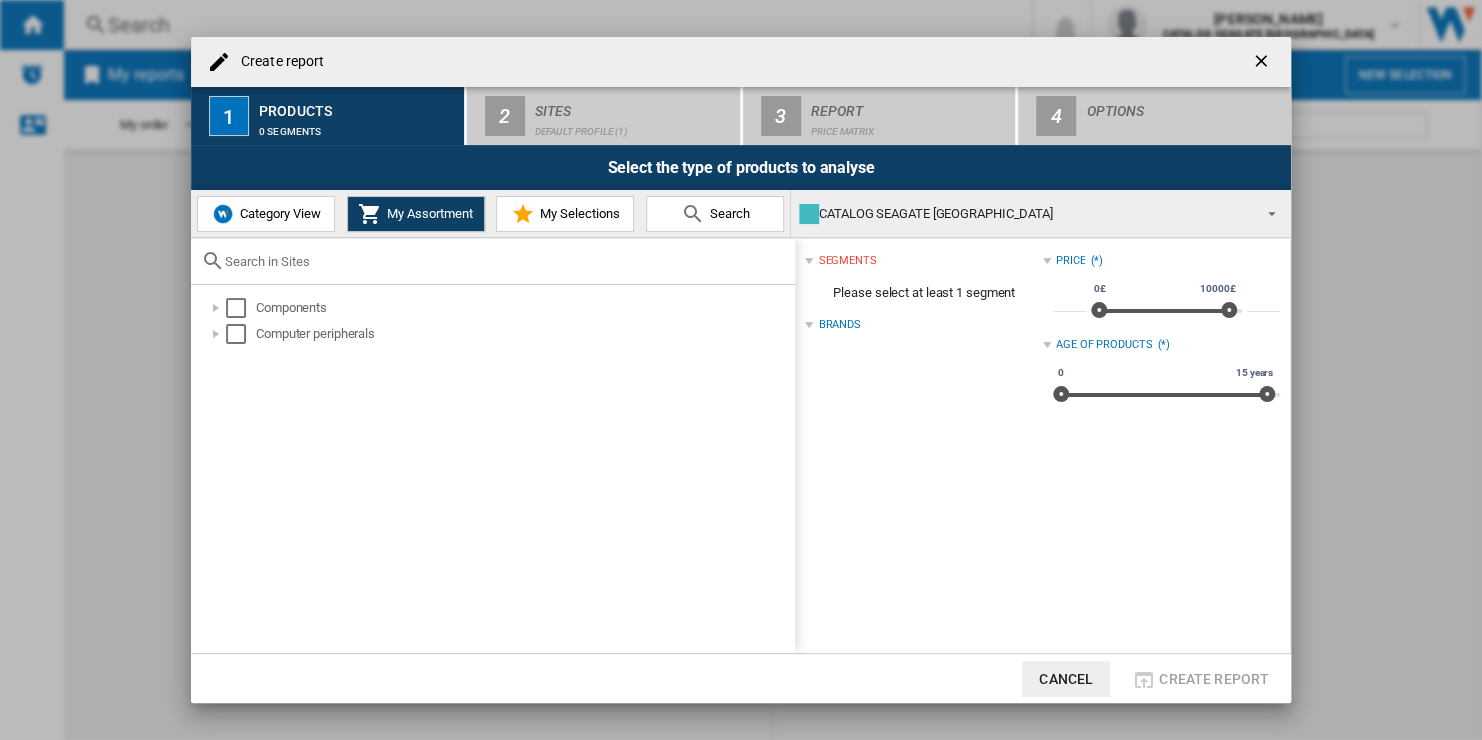 click on "Category View" at bounding box center [266, 214] 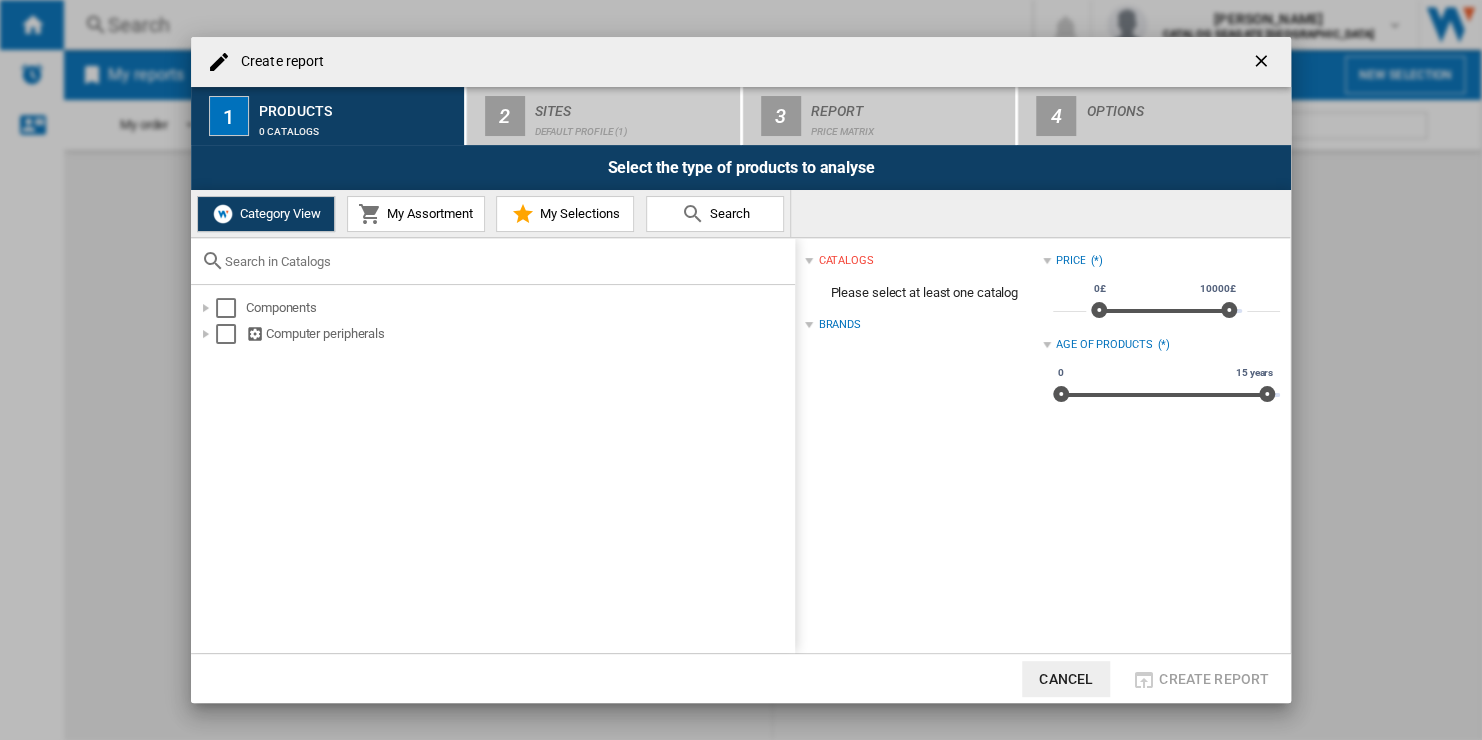 click on "My Assortment" at bounding box center (427, 213) 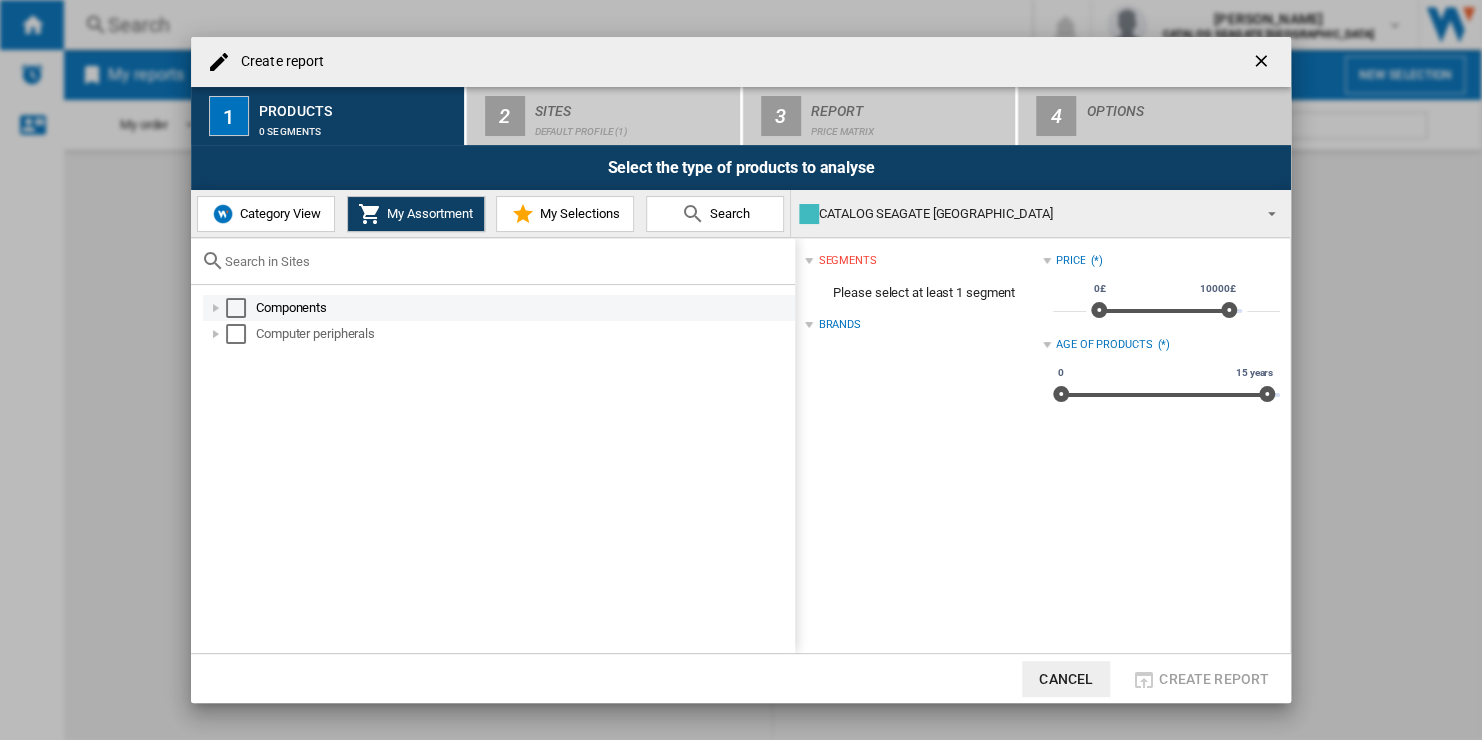 click at bounding box center [216, 308] 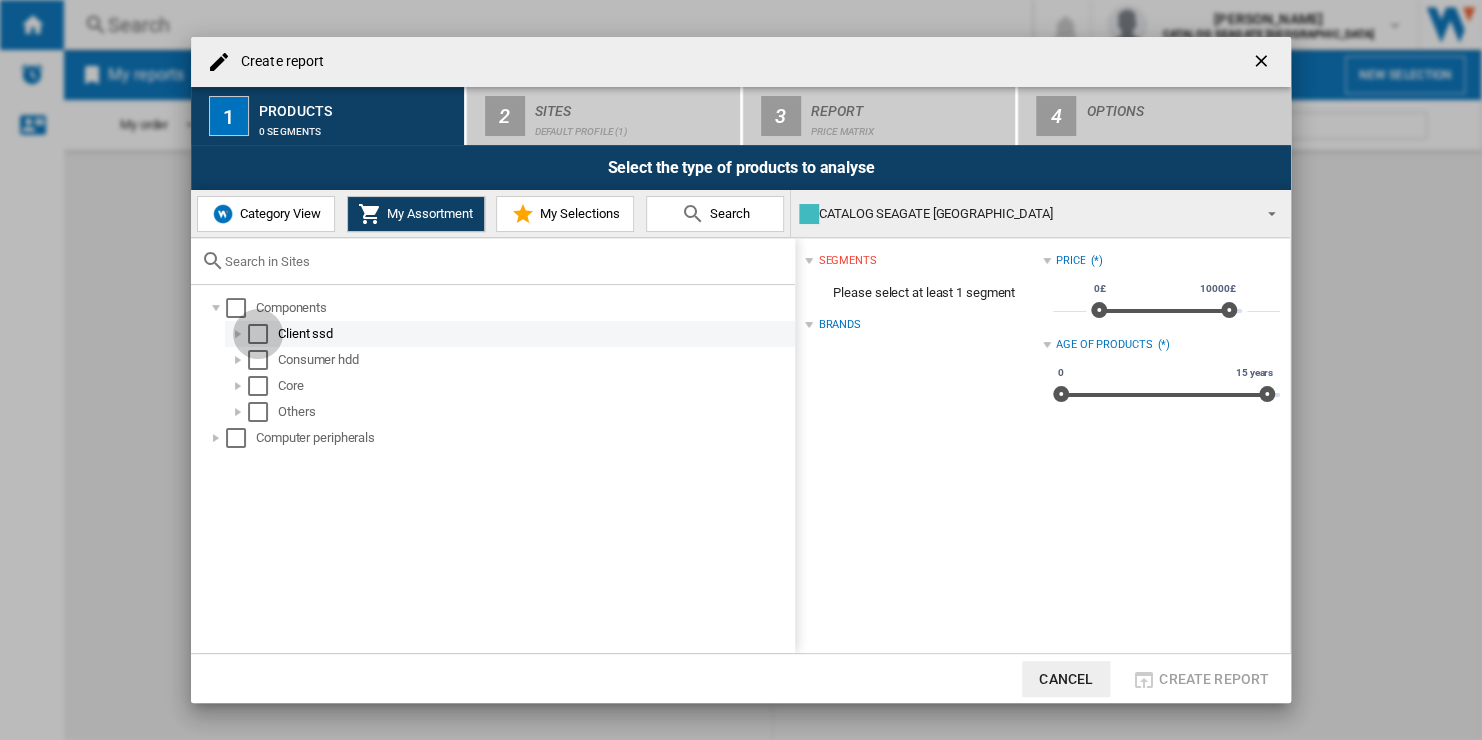 click at bounding box center [258, 334] 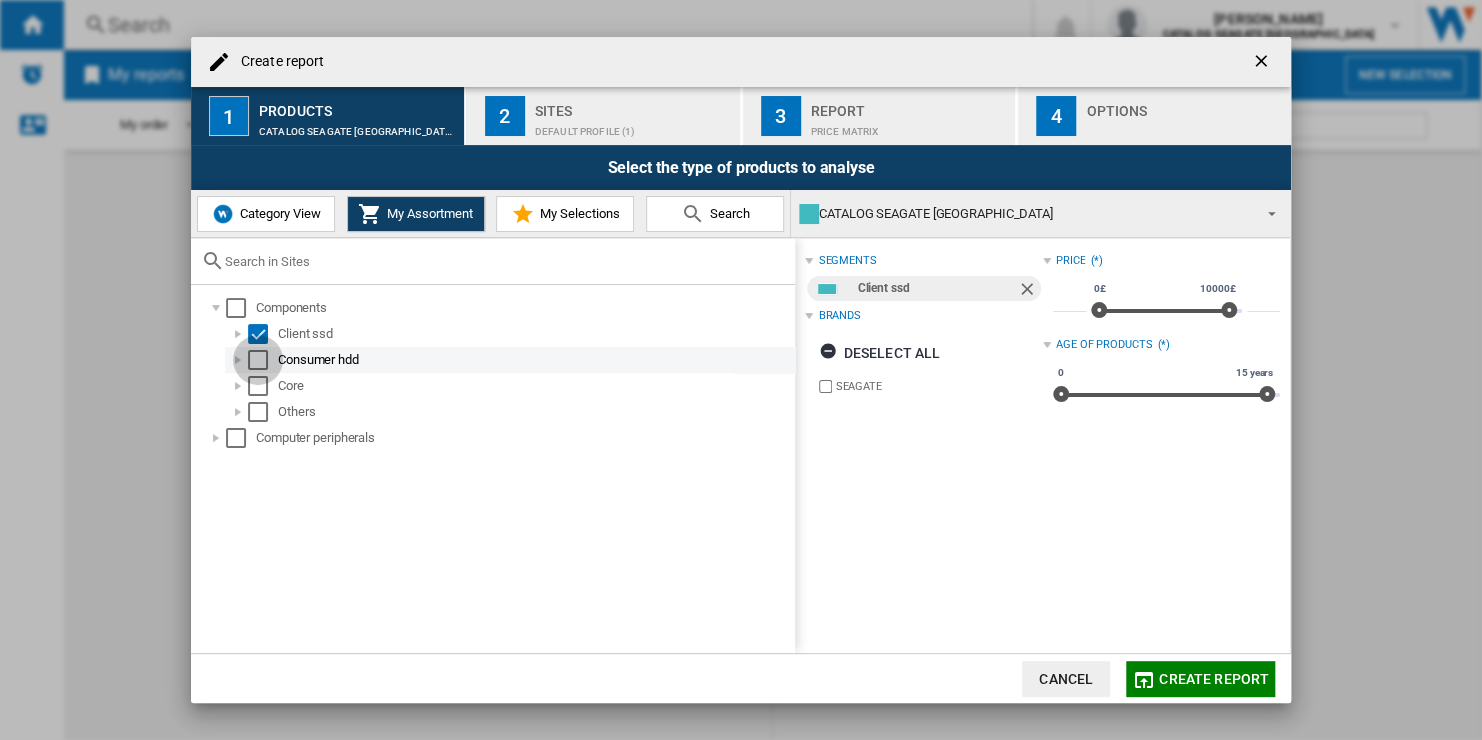 click at bounding box center (258, 360) 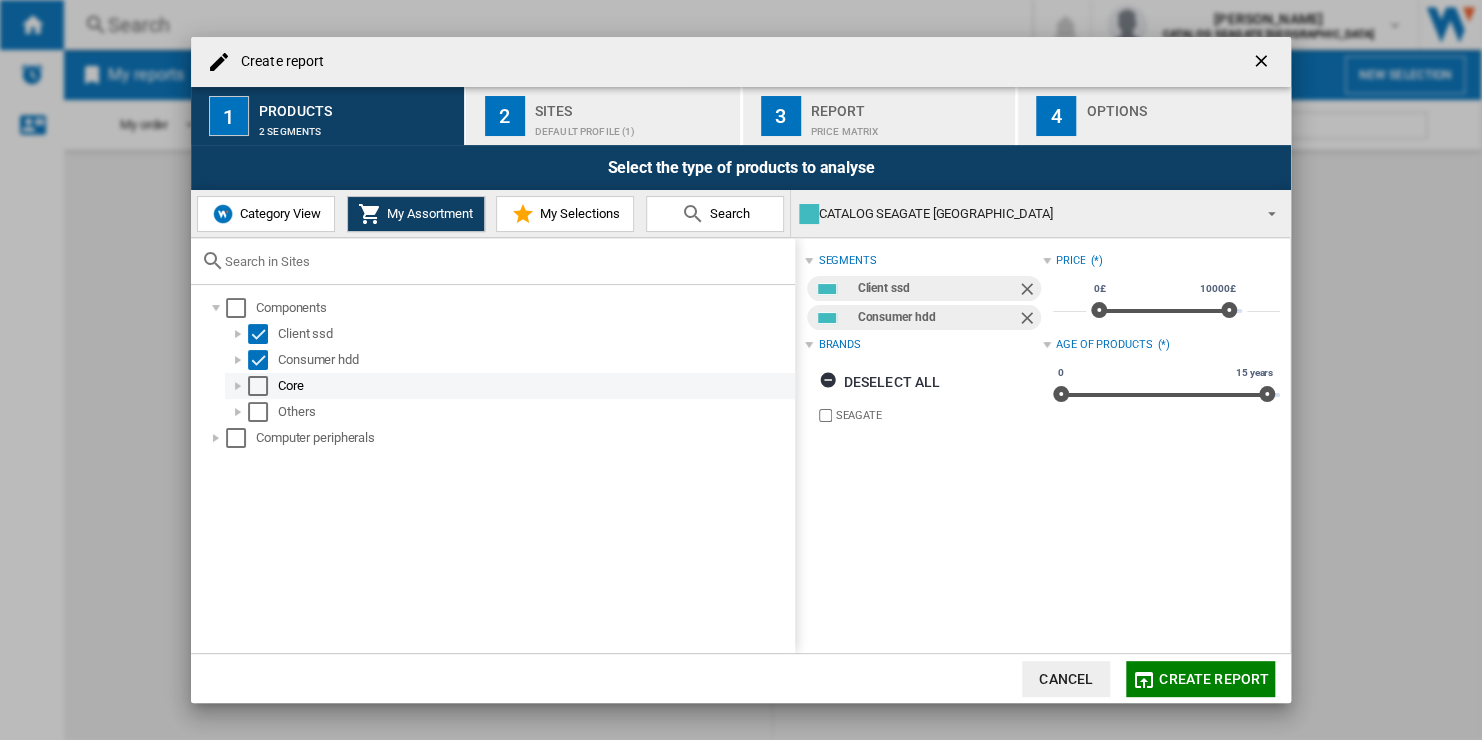 click at bounding box center (258, 386) 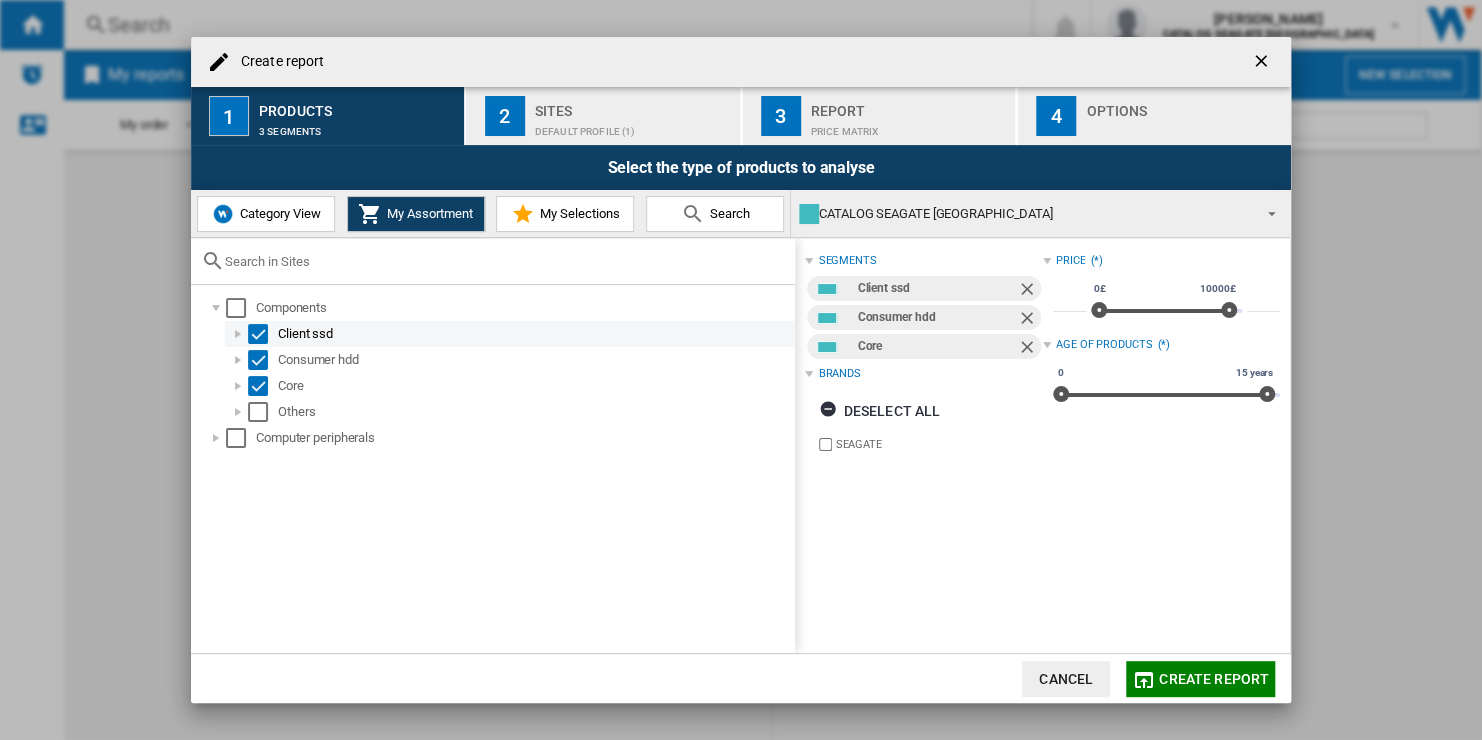 click at bounding box center [238, 334] 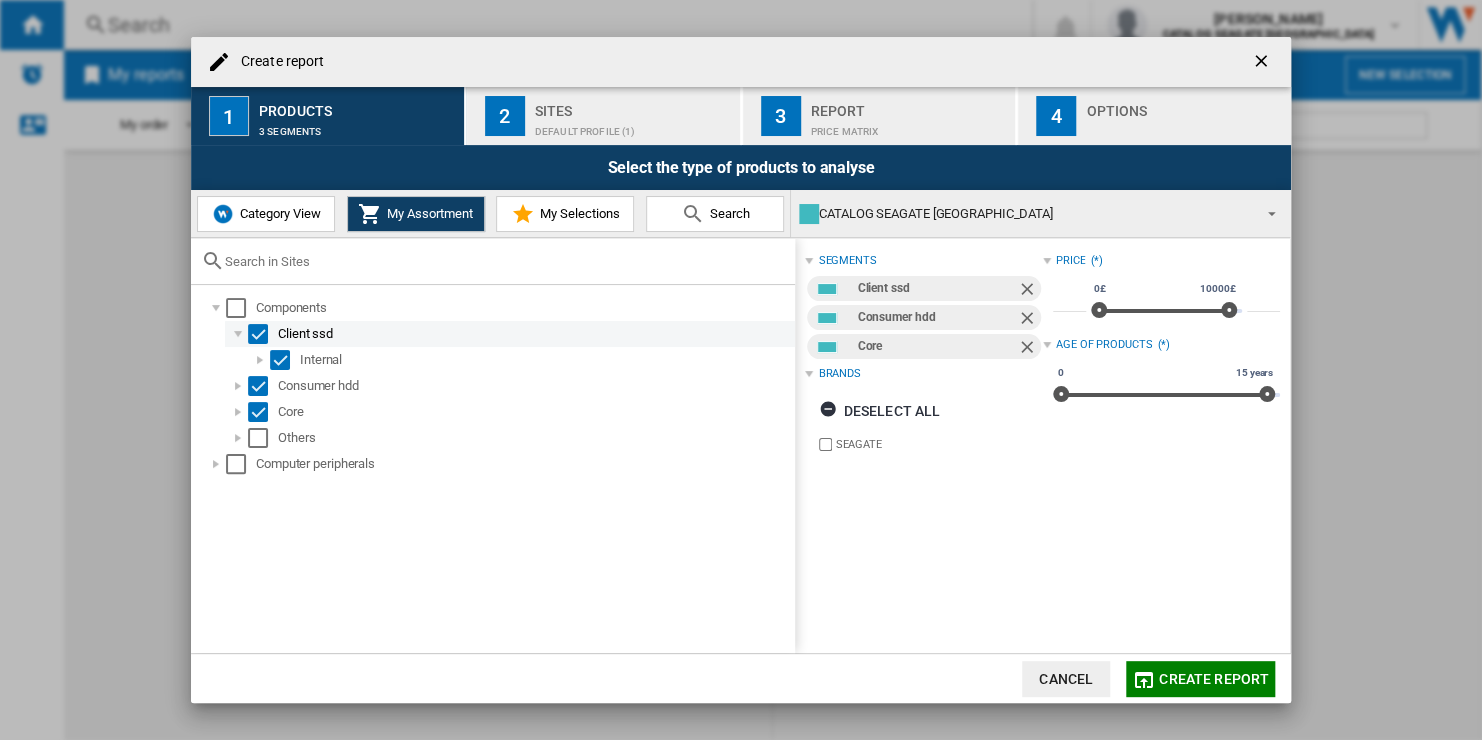 click at bounding box center (258, 334) 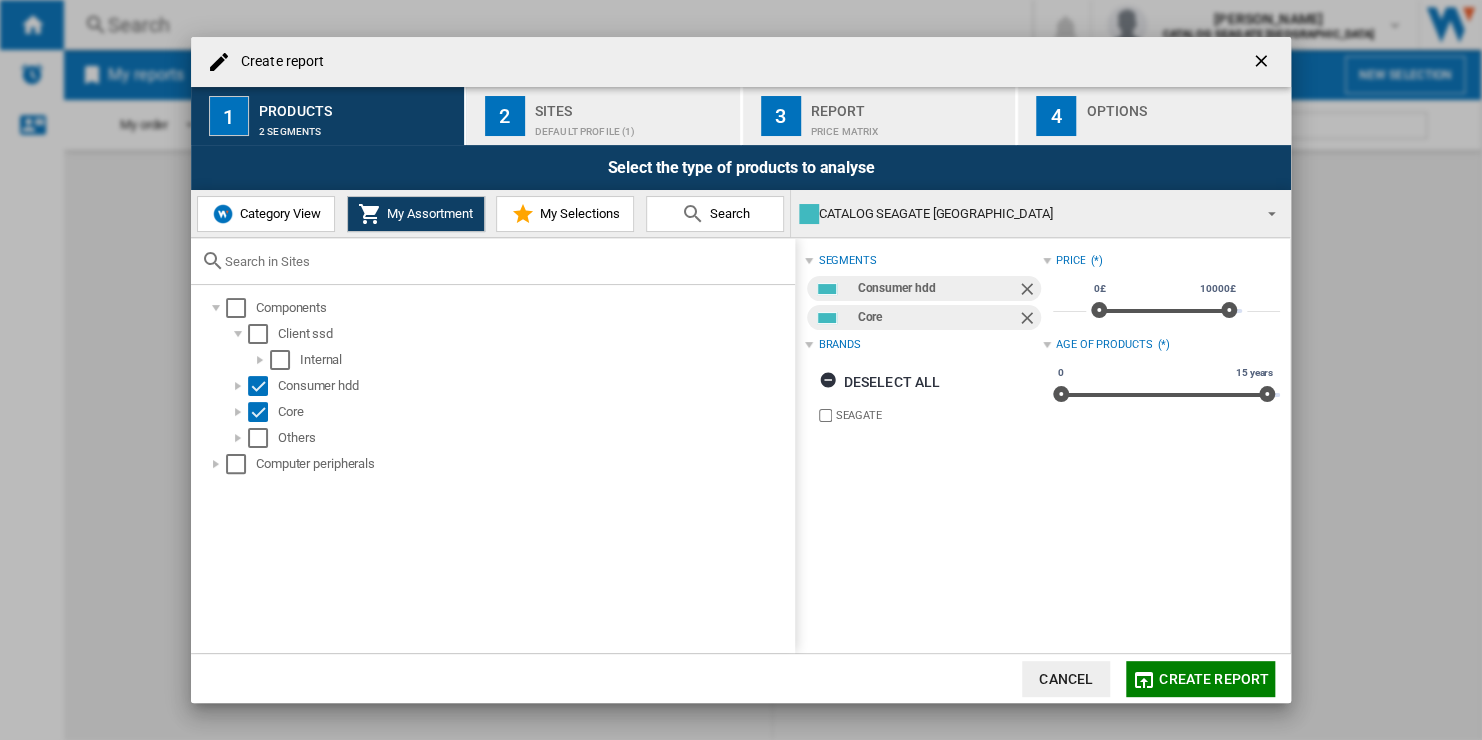 click on "Category View" at bounding box center (278, 213) 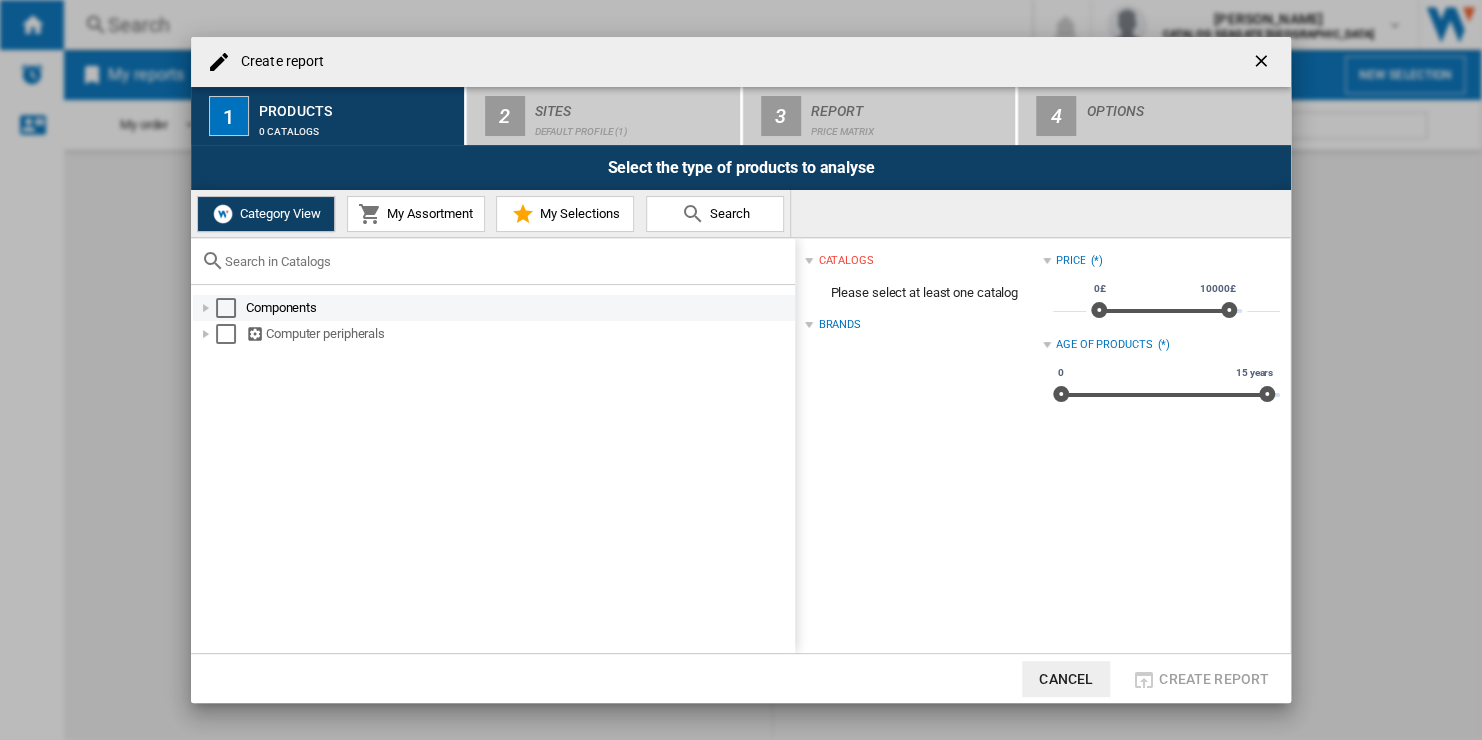 click at bounding box center [206, 308] 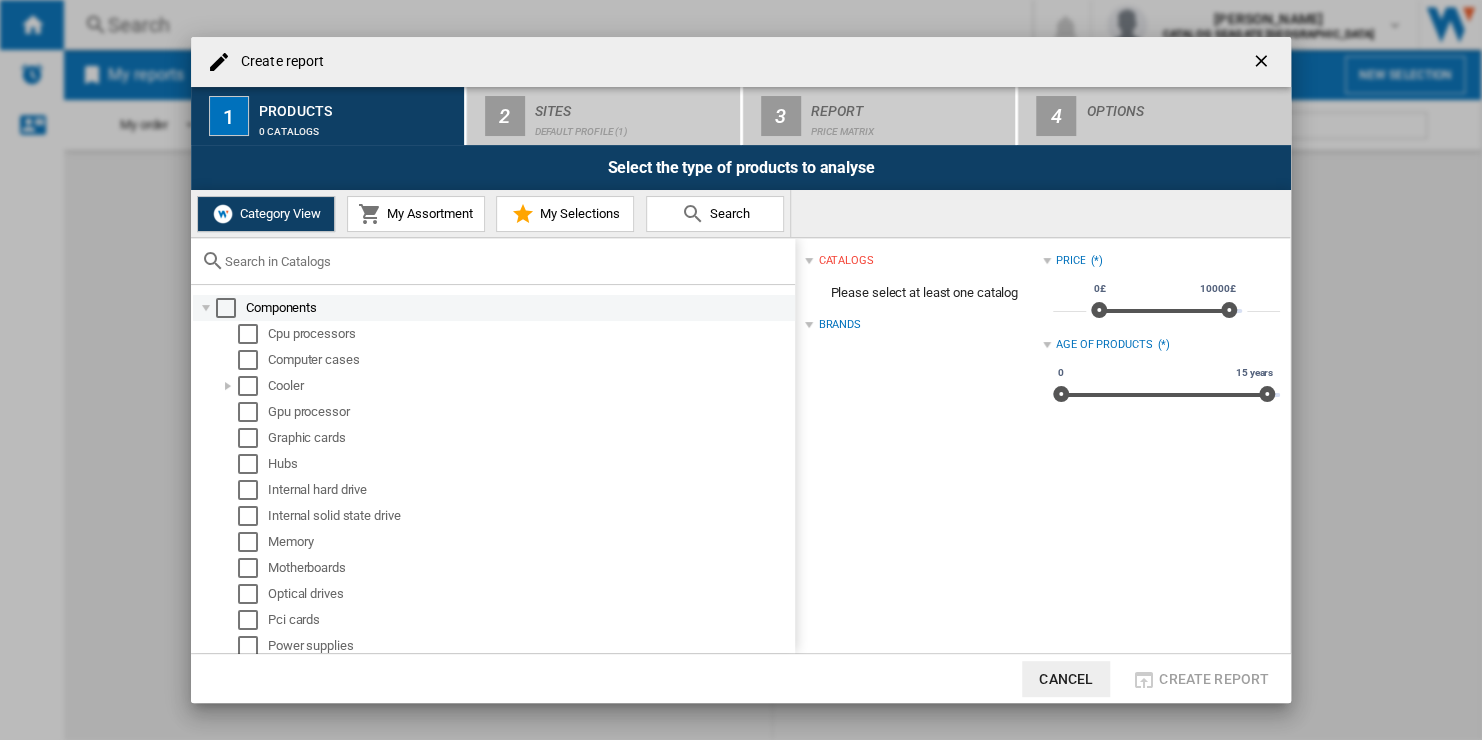 click at bounding box center (206, 308) 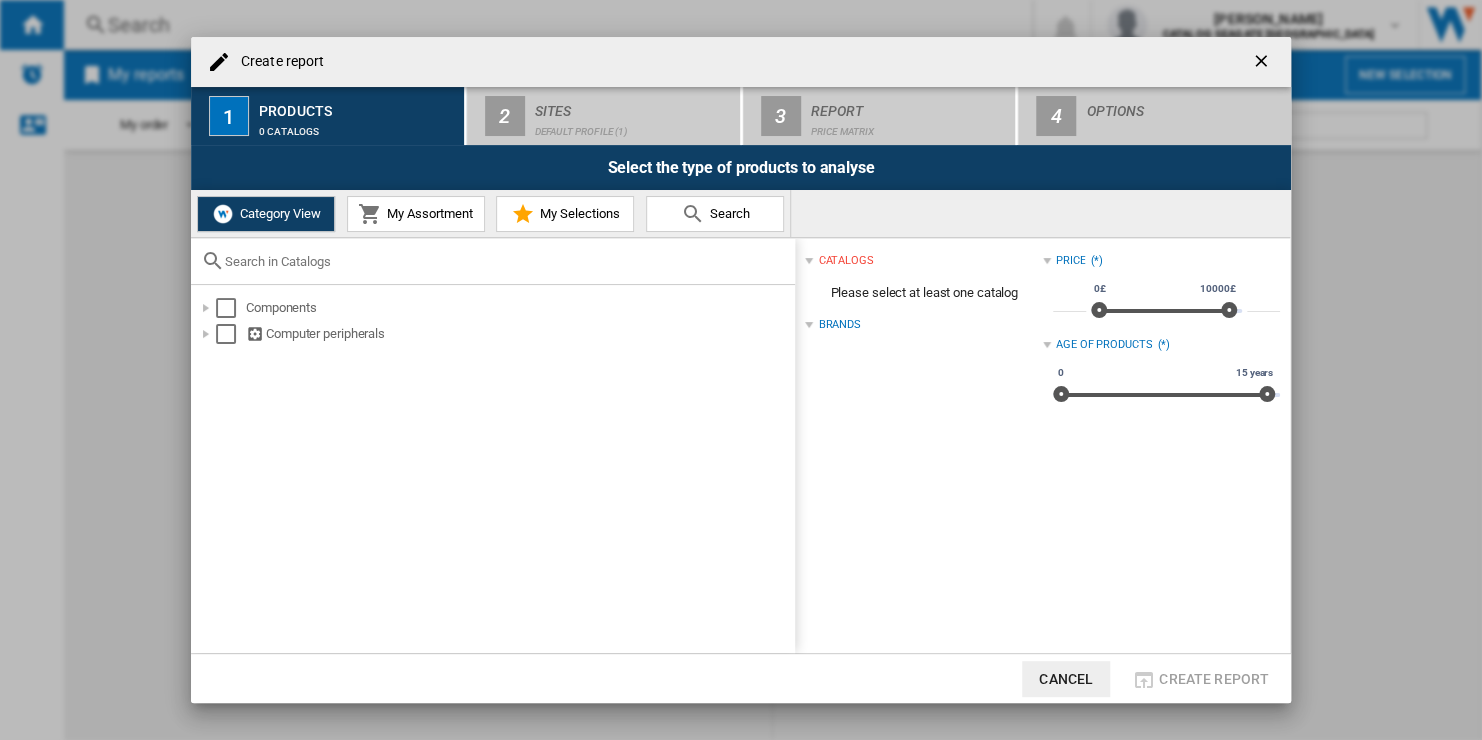 click on "My Assortment" at bounding box center [427, 213] 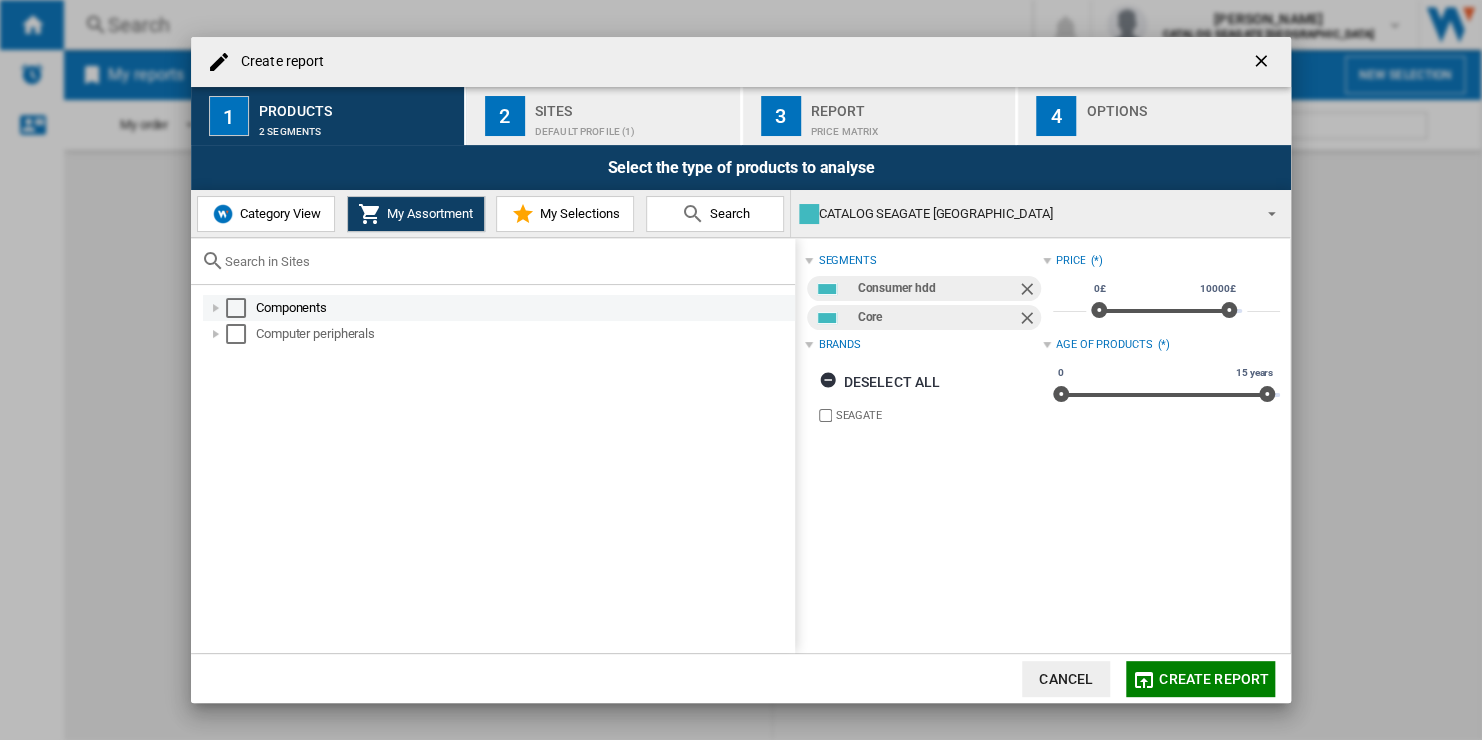 click at bounding box center [236, 308] 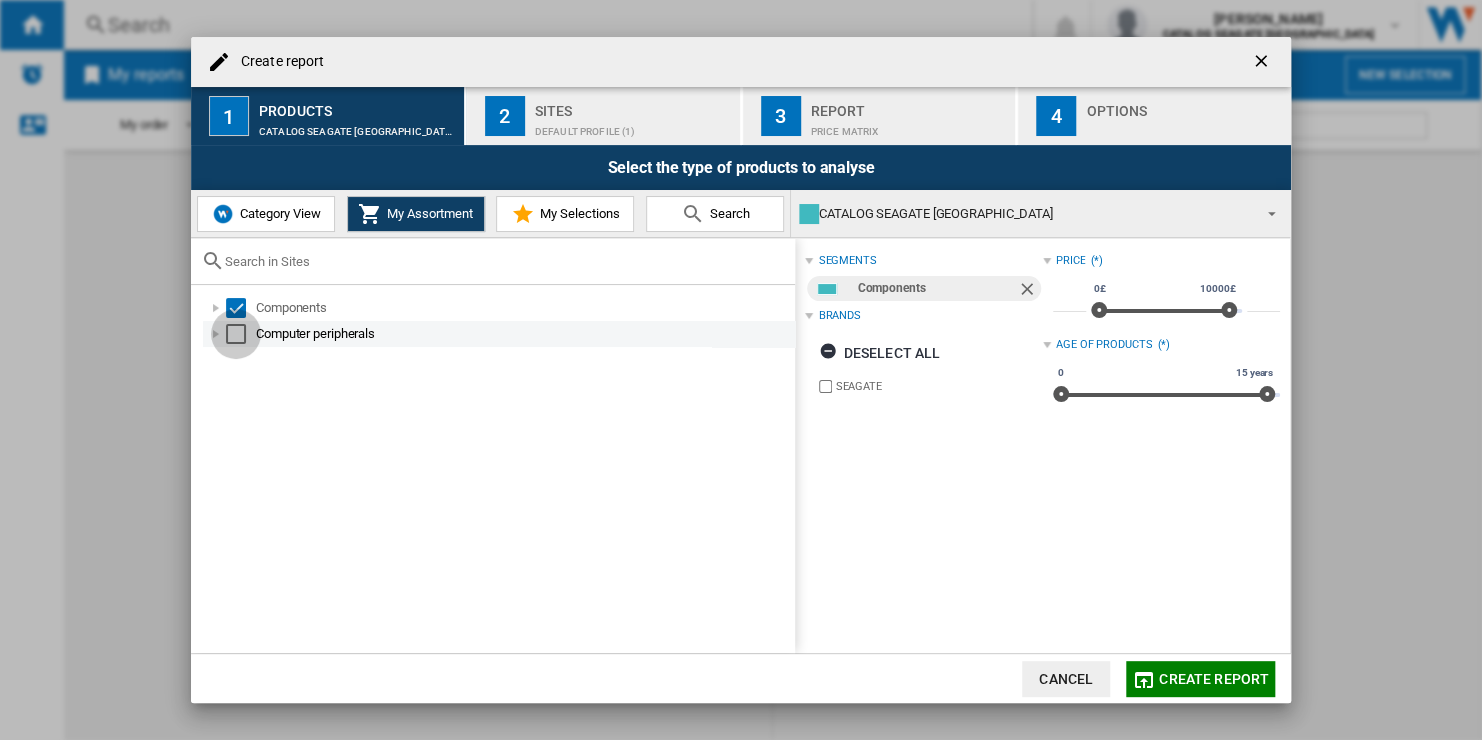 click at bounding box center [236, 334] 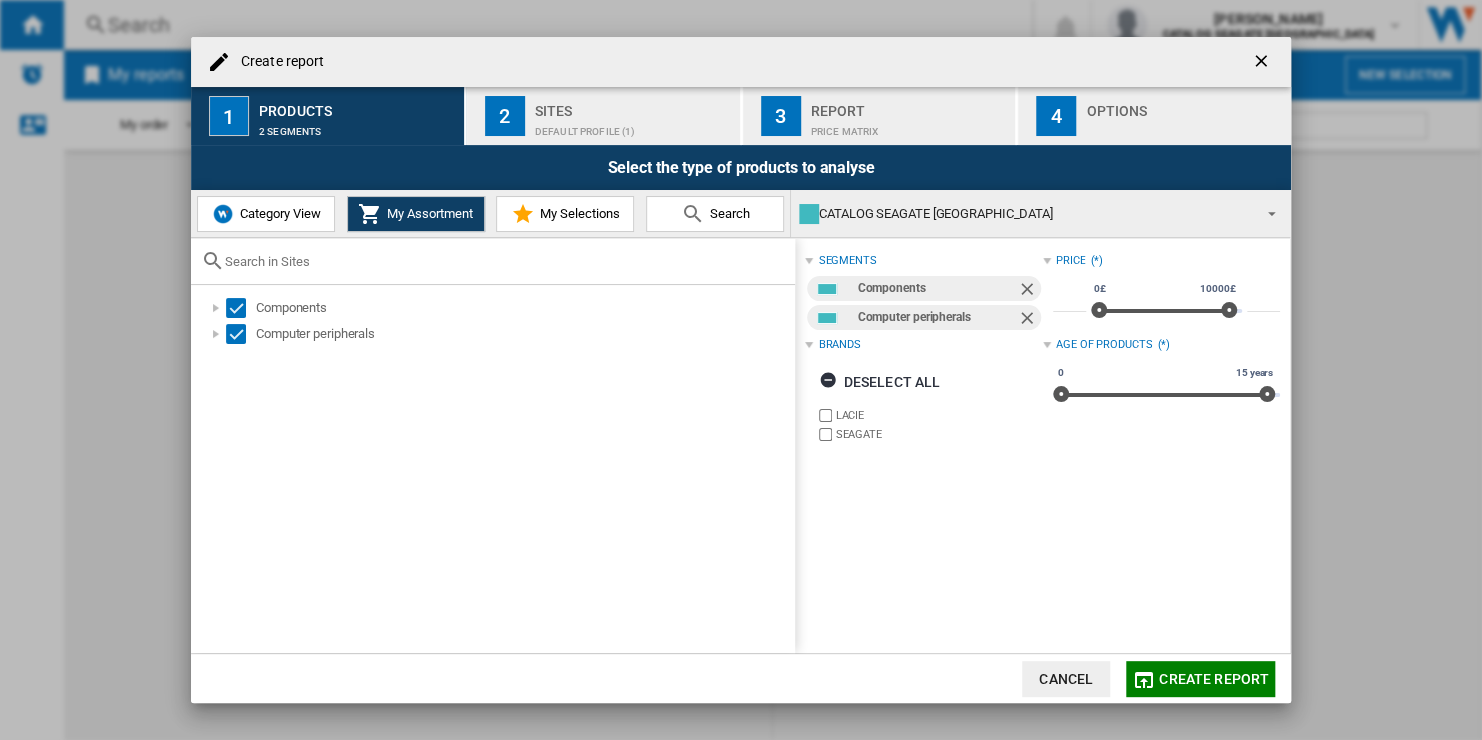 click at bounding box center [809, 345] 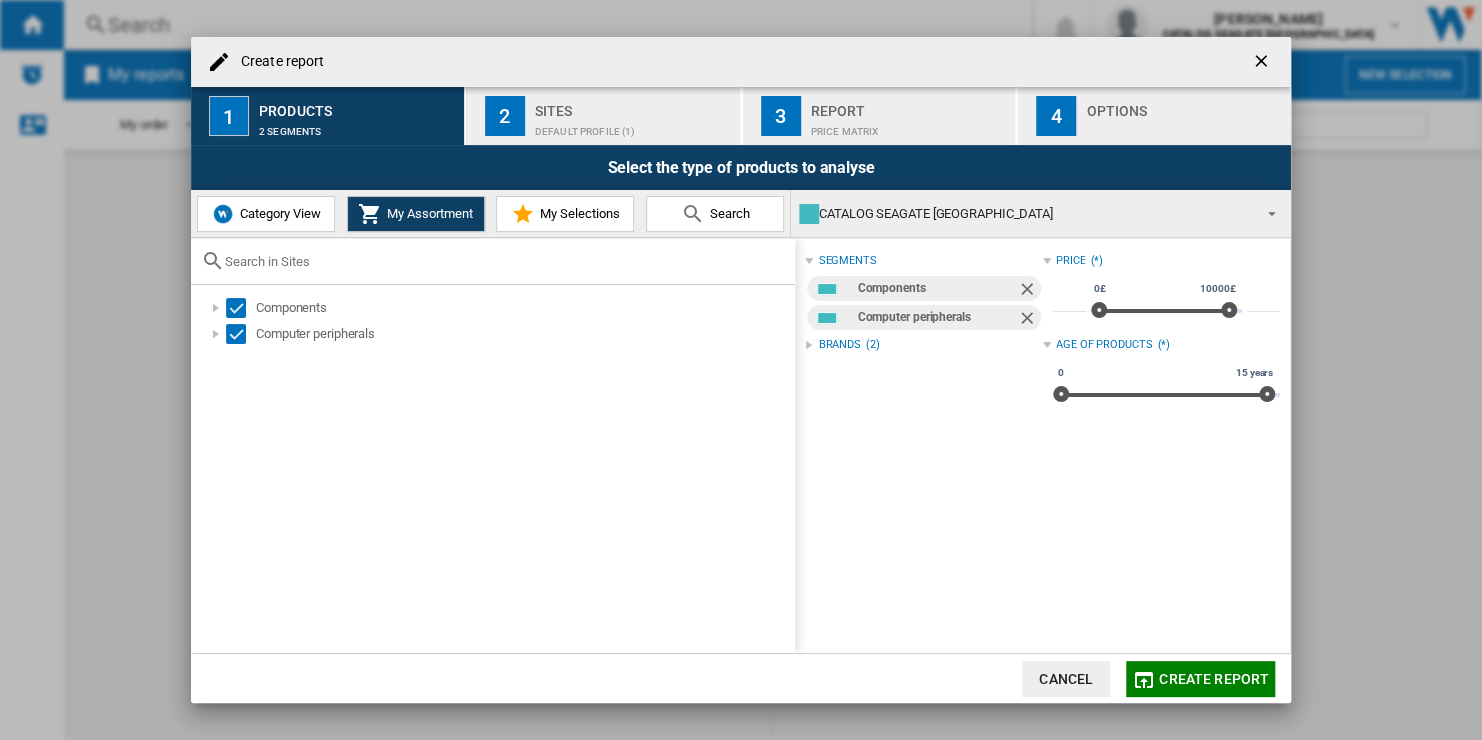 click at bounding box center [809, 345] 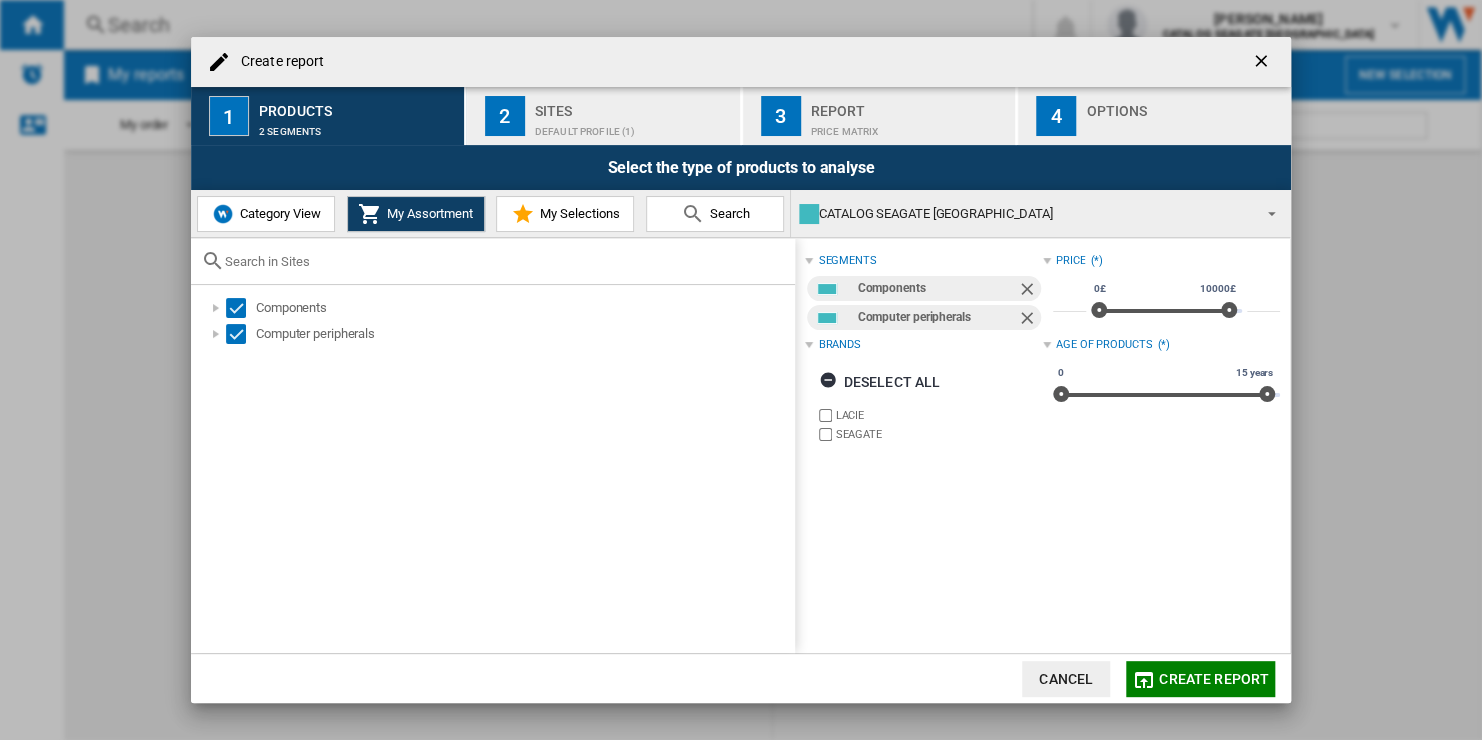 click on "Default profile (1)" at bounding box center [633, 126] 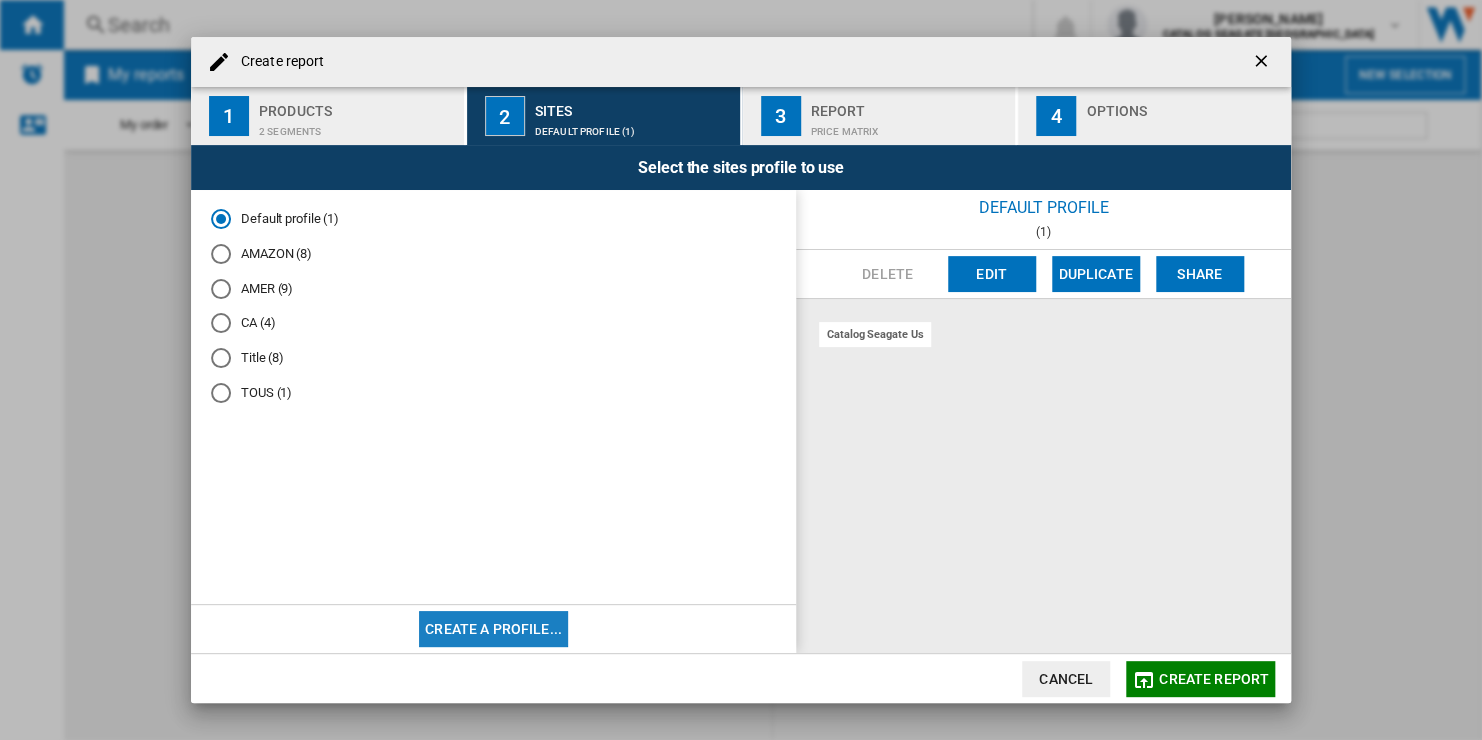 click on "Create a profile..." at bounding box center (493, 629) 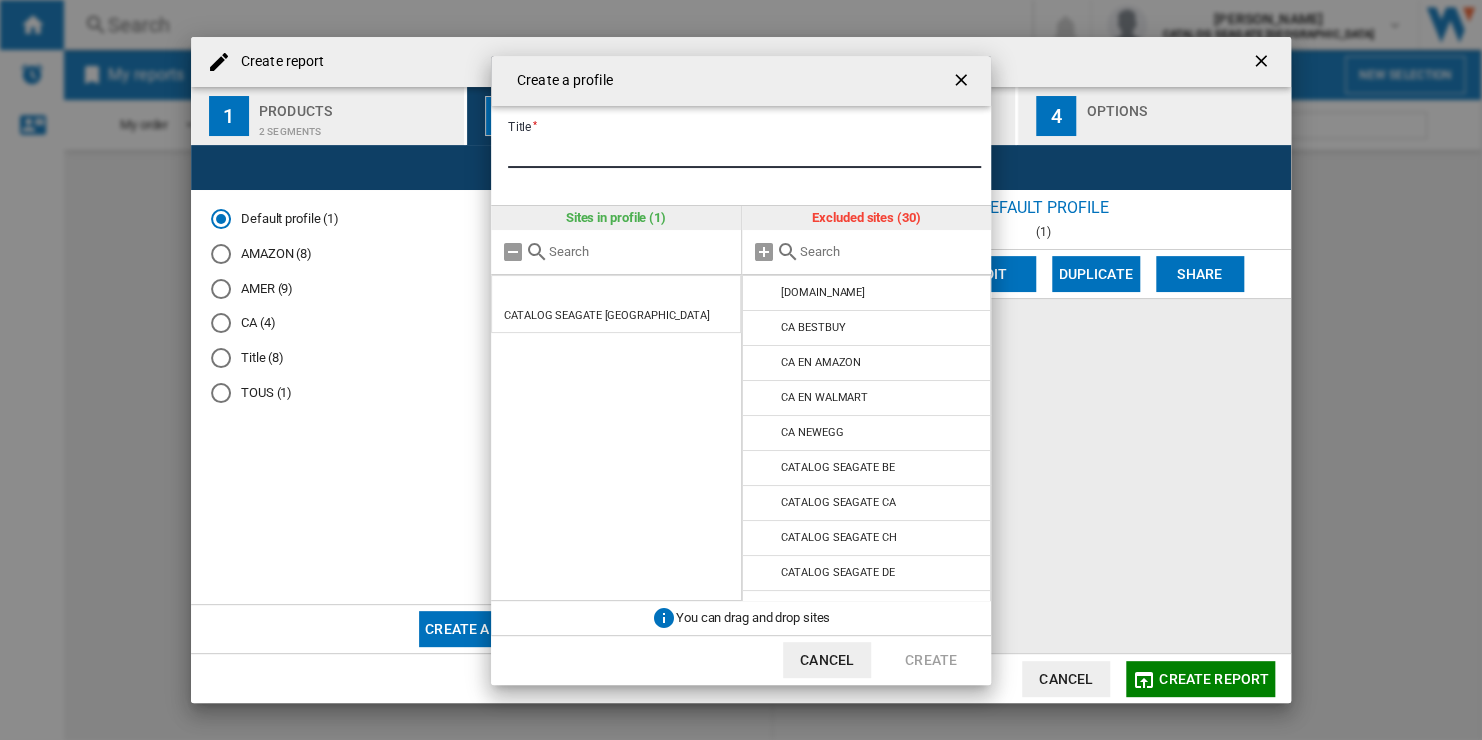 click on "Title" at bounding box center [744, 153] 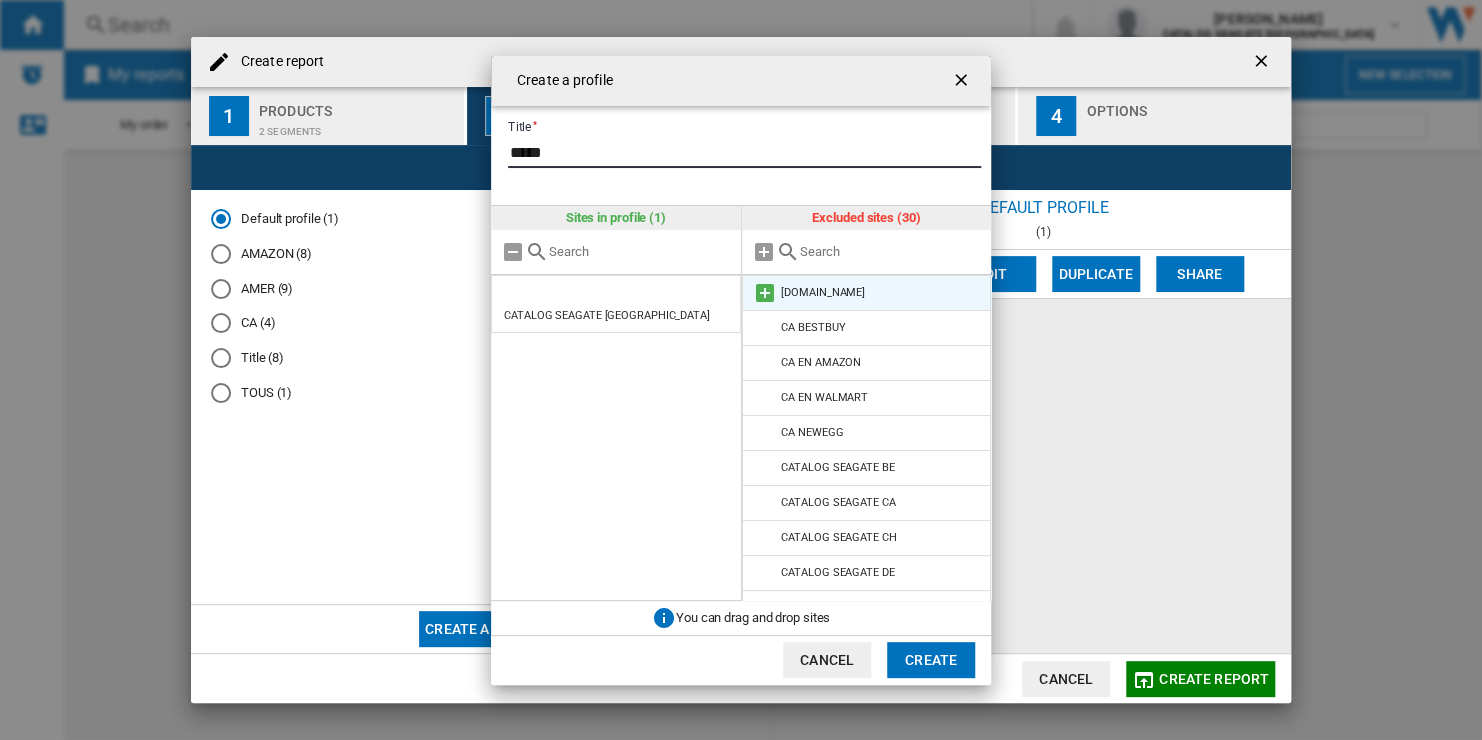 type on "*****" 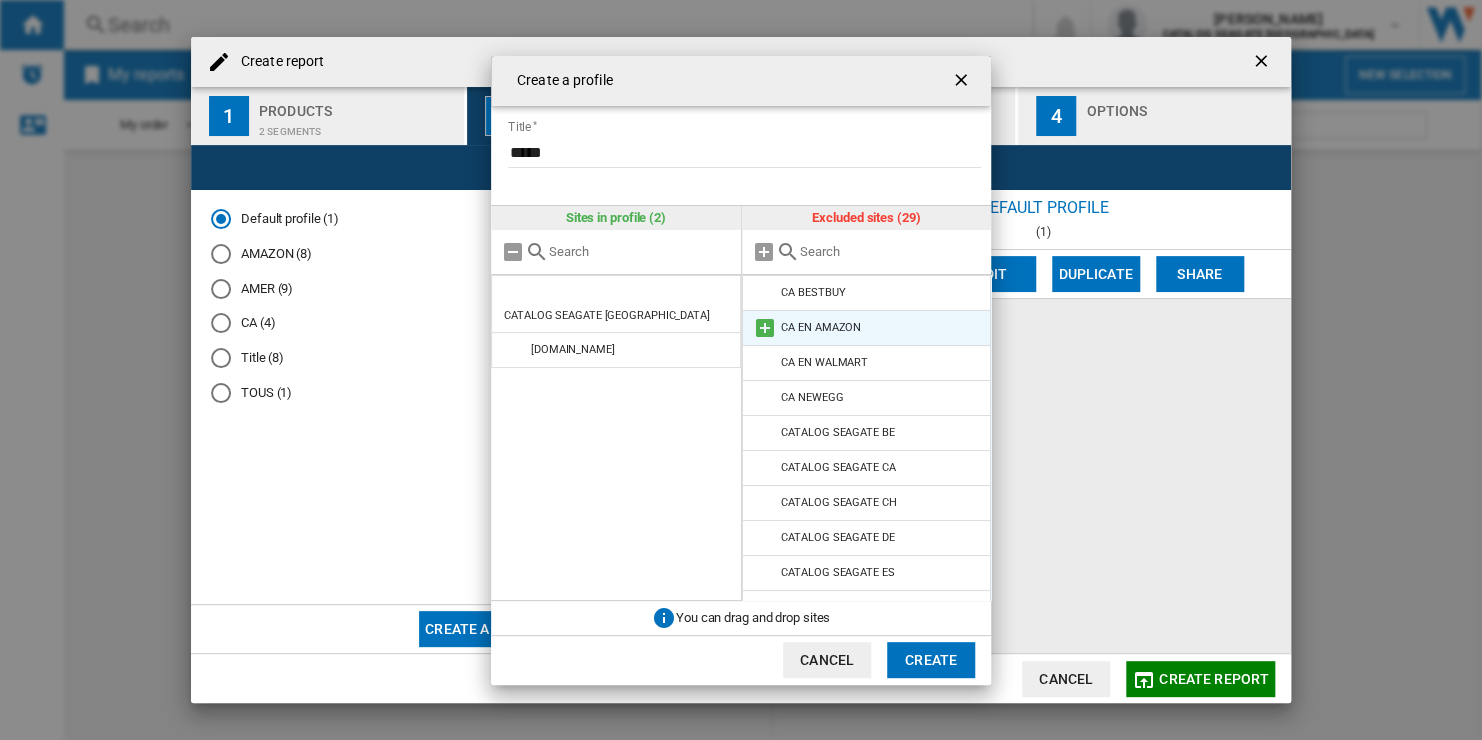 click at bounding box center (765, 328) 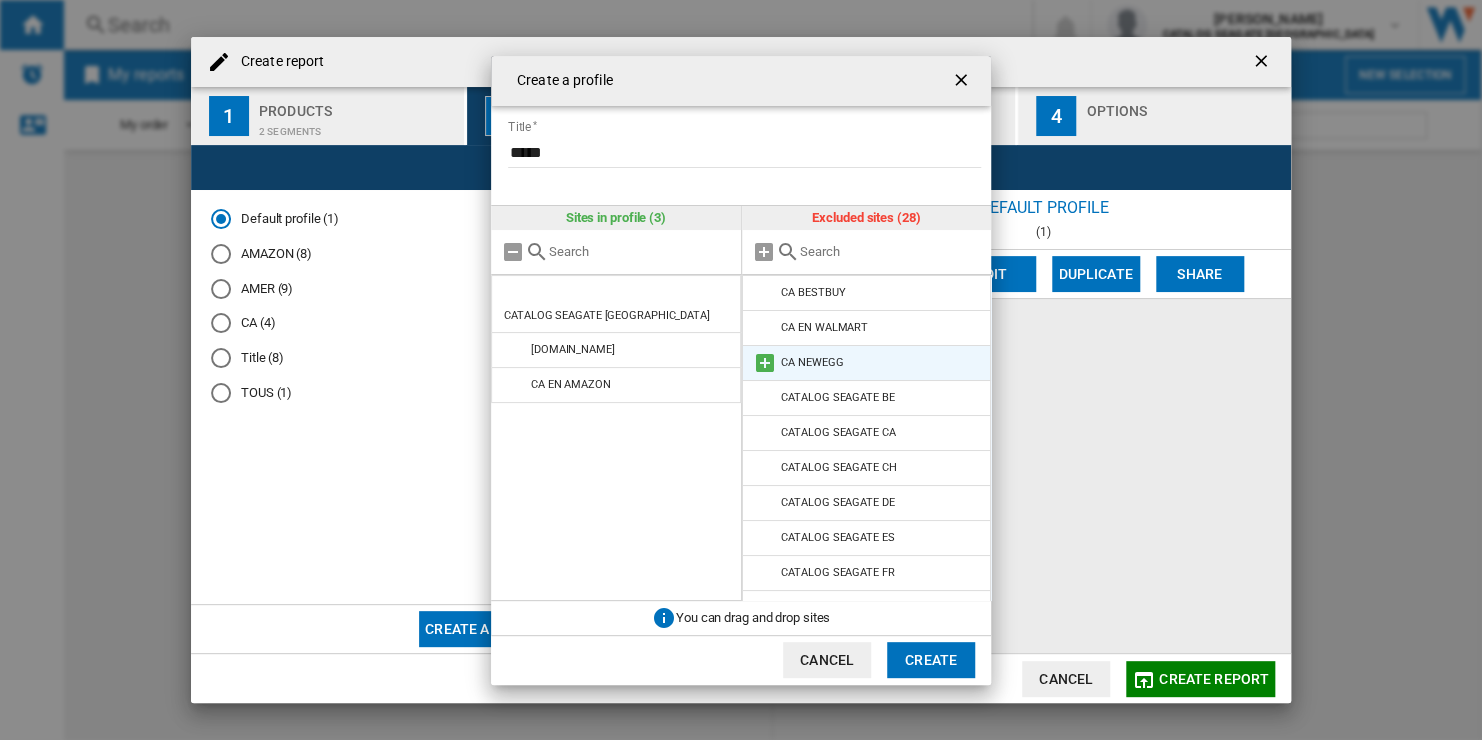 click at bounding box center [765, 363] 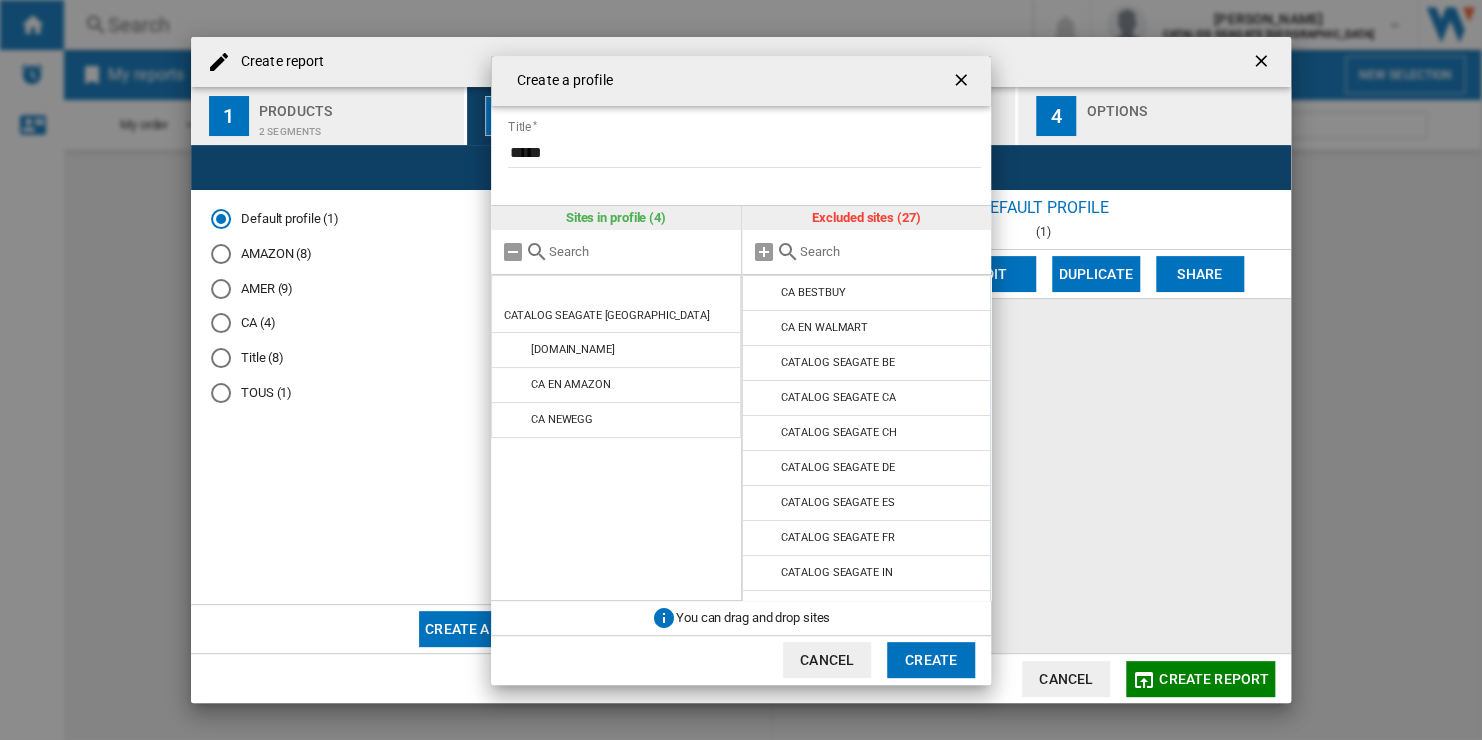 click at bounding box center [765, 398] 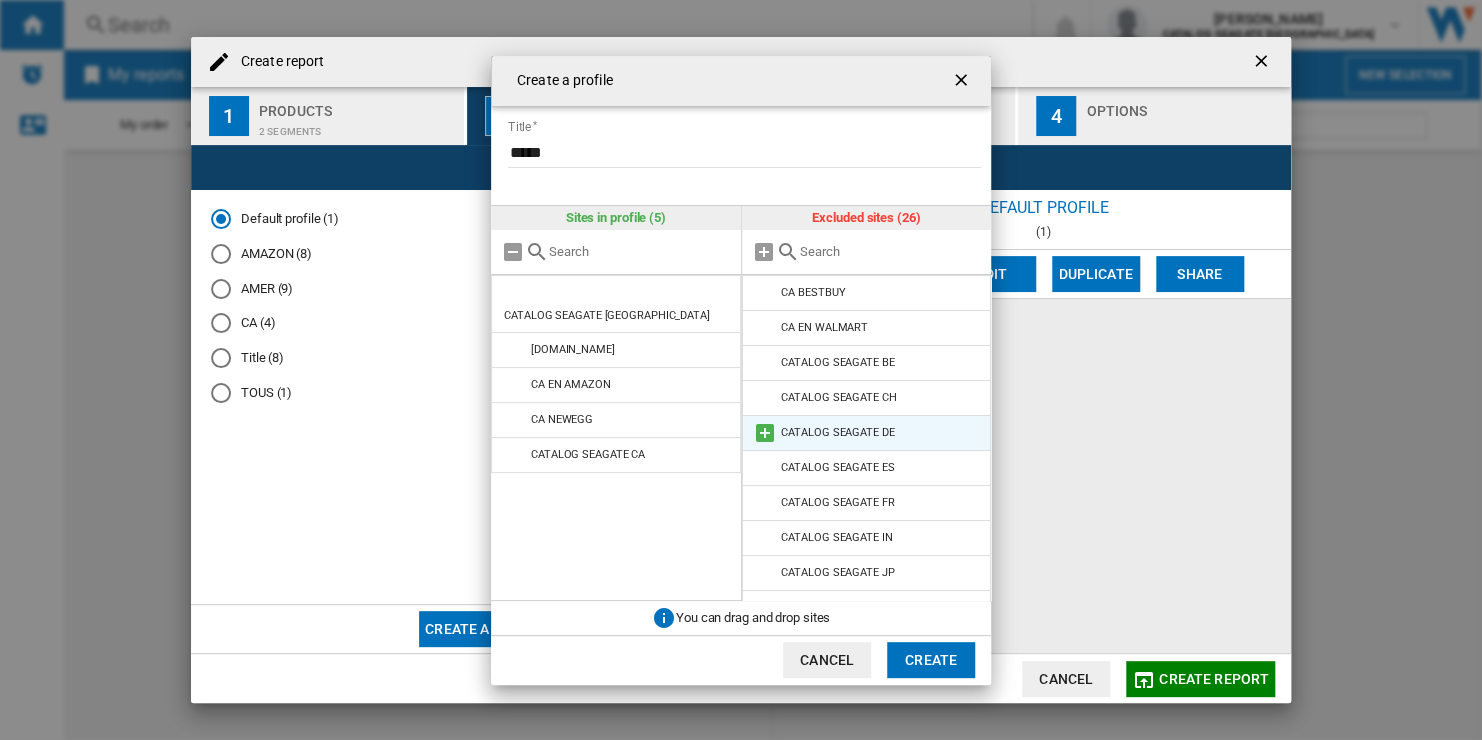 click at bounding box center [765, 433] 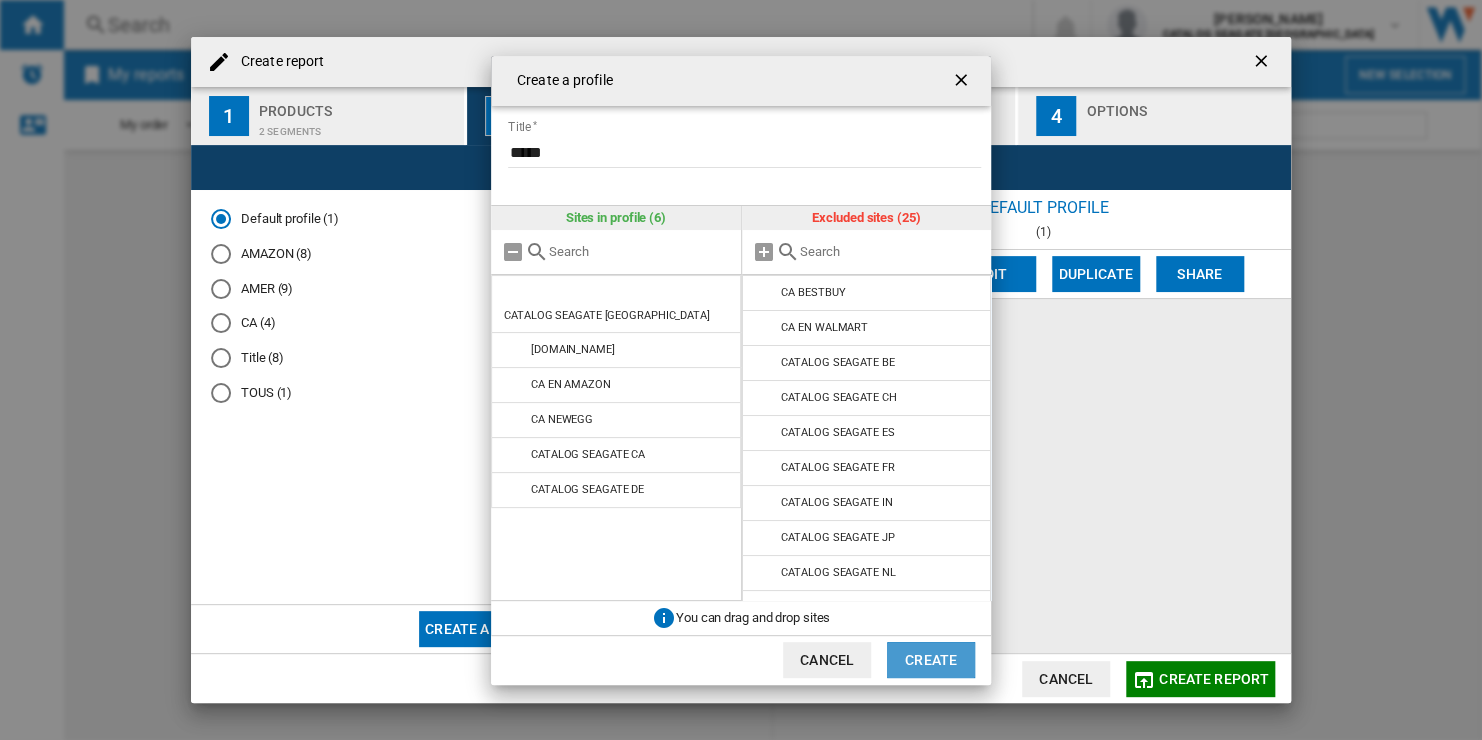click on "Create" 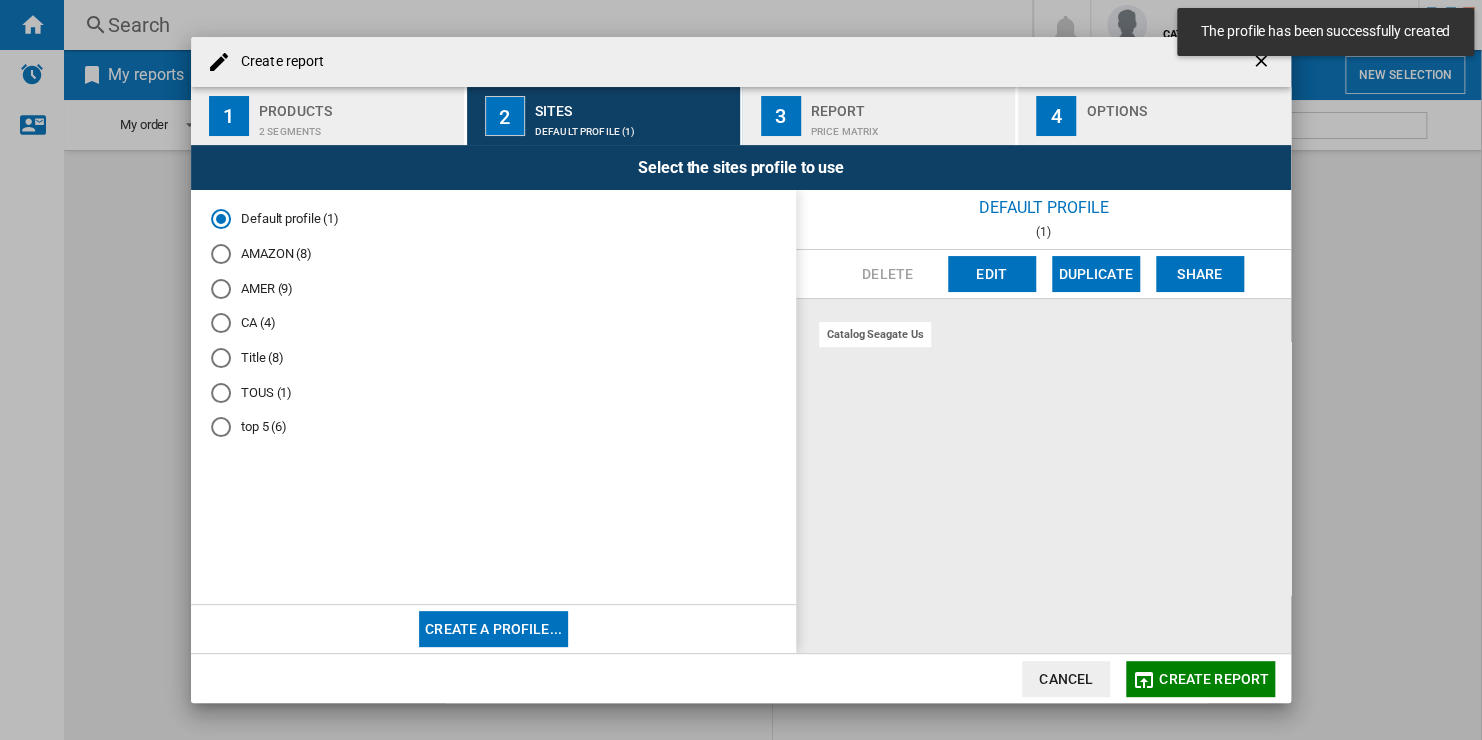 click on "Create a profile..." at bounding box center (493, 629) 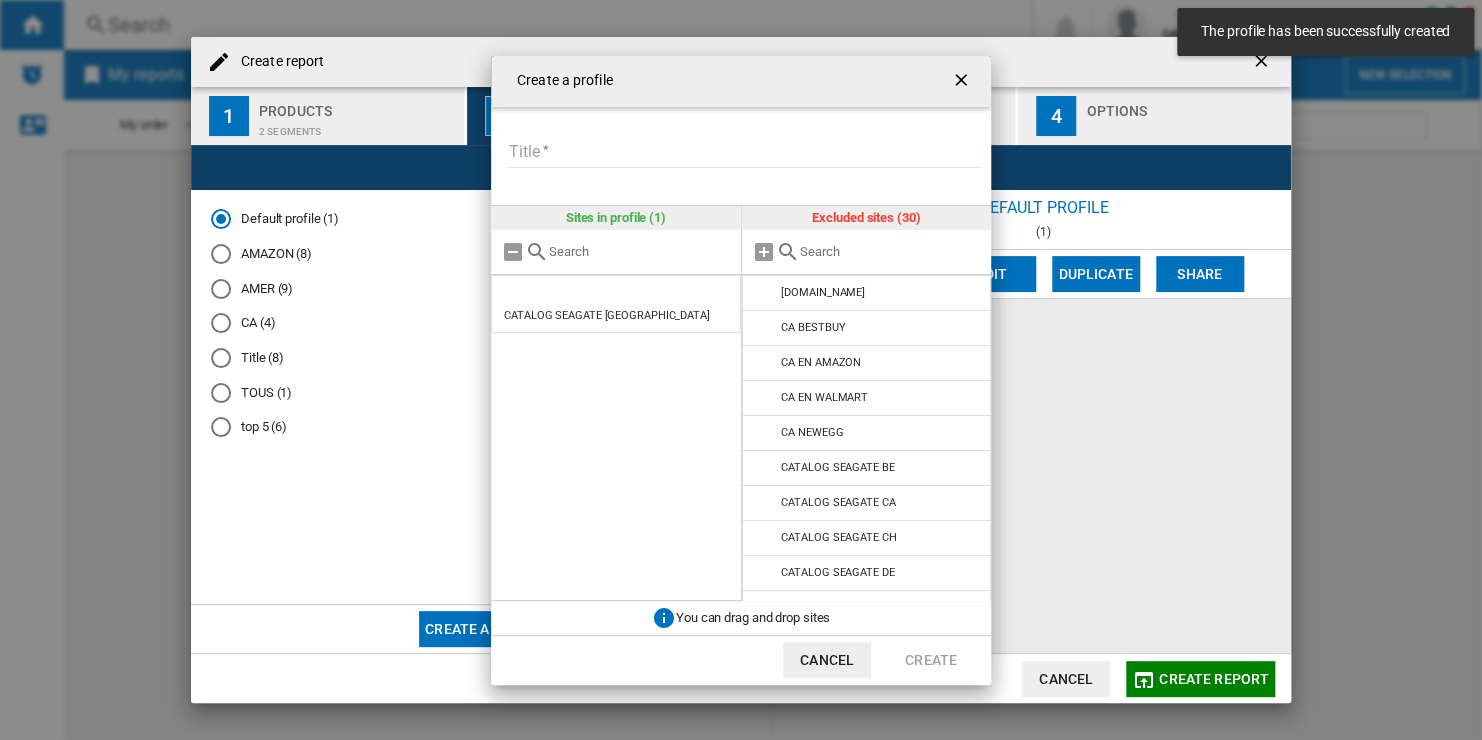 click on "Title" at bounding box center (744, 153) 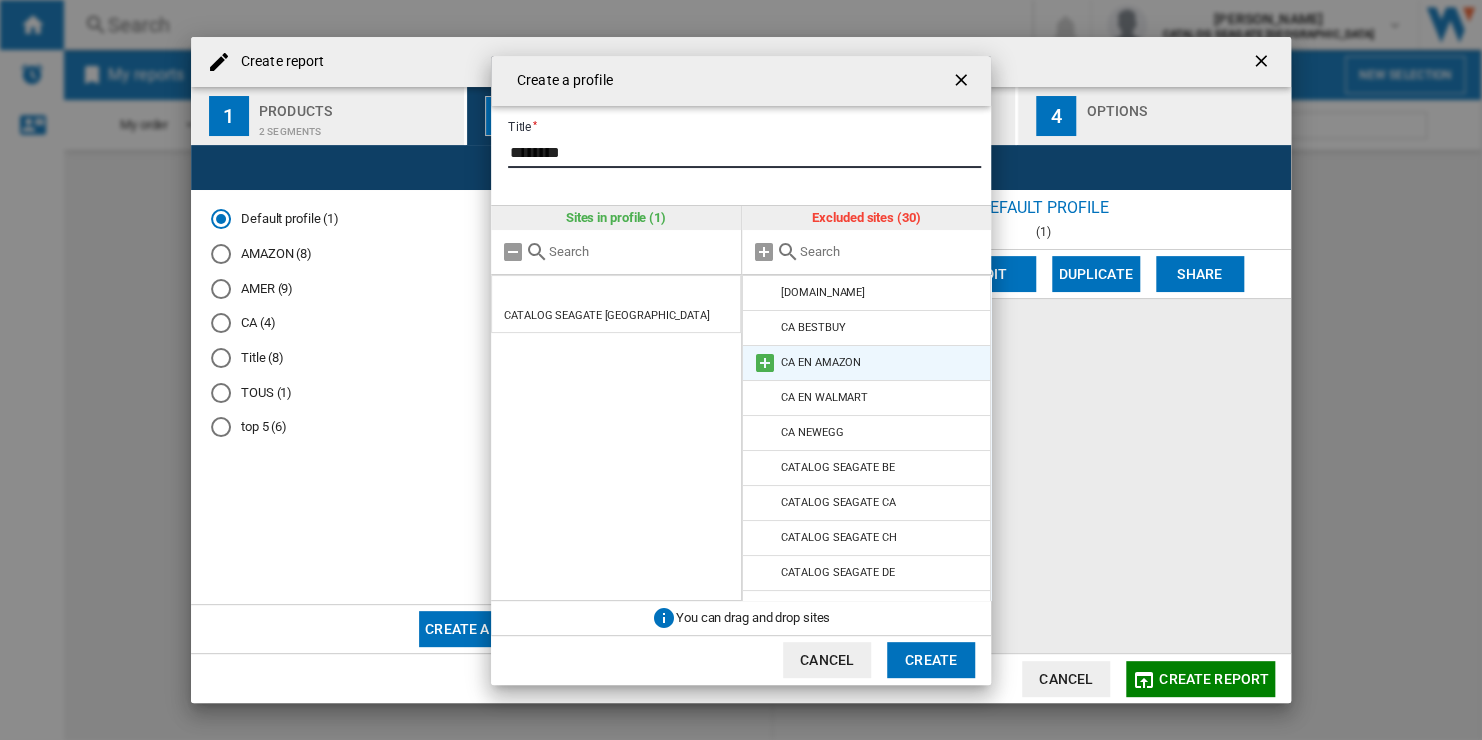 type on "********" 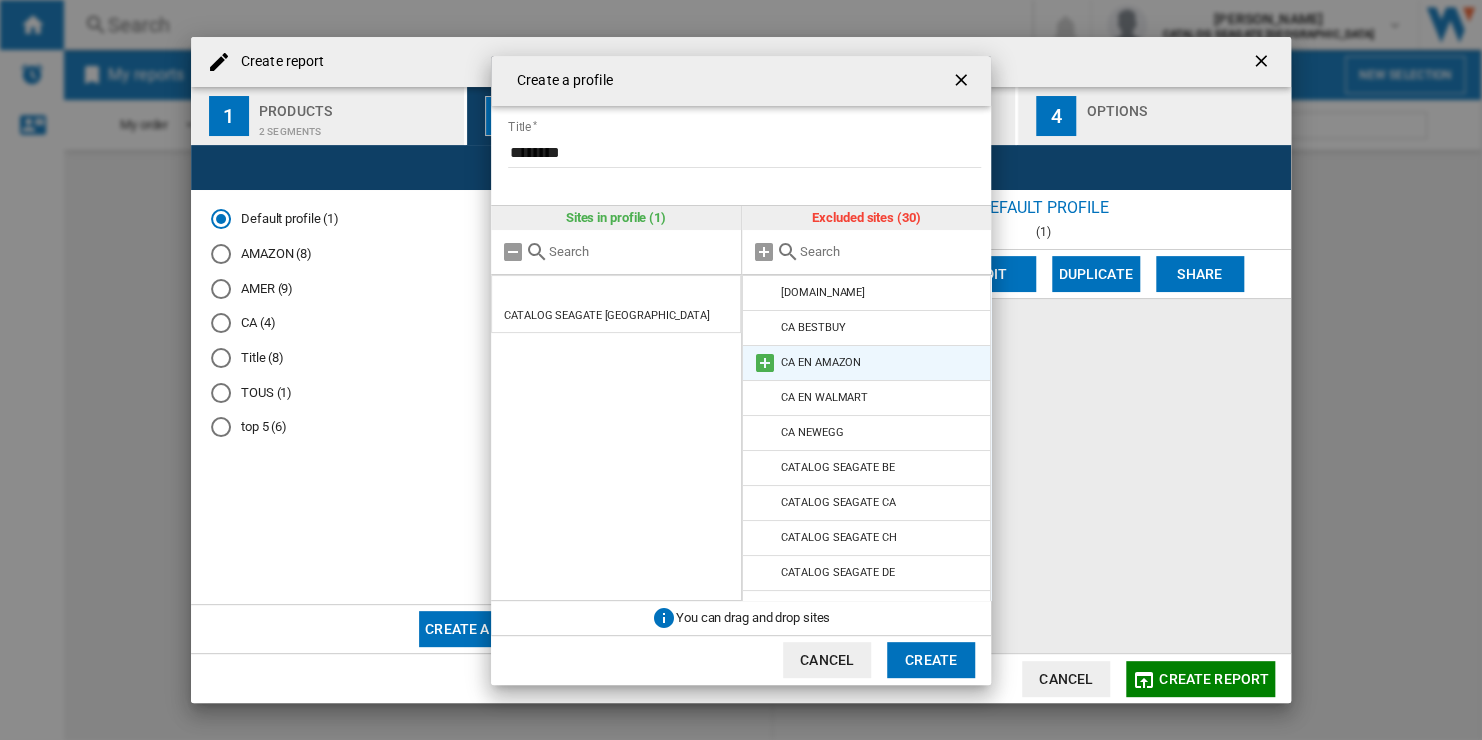 click at bounding box center [765, 363] 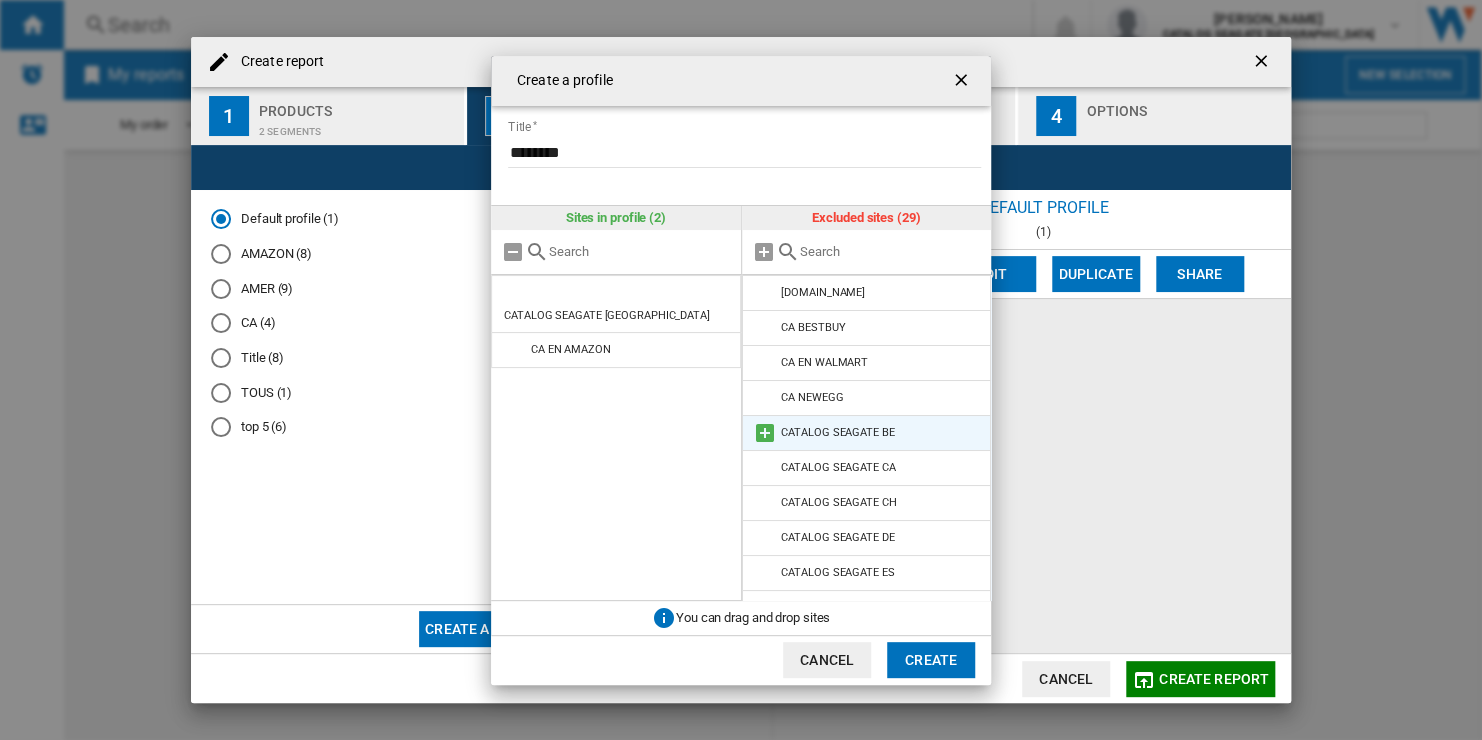 click at bounding box center [765, 433] 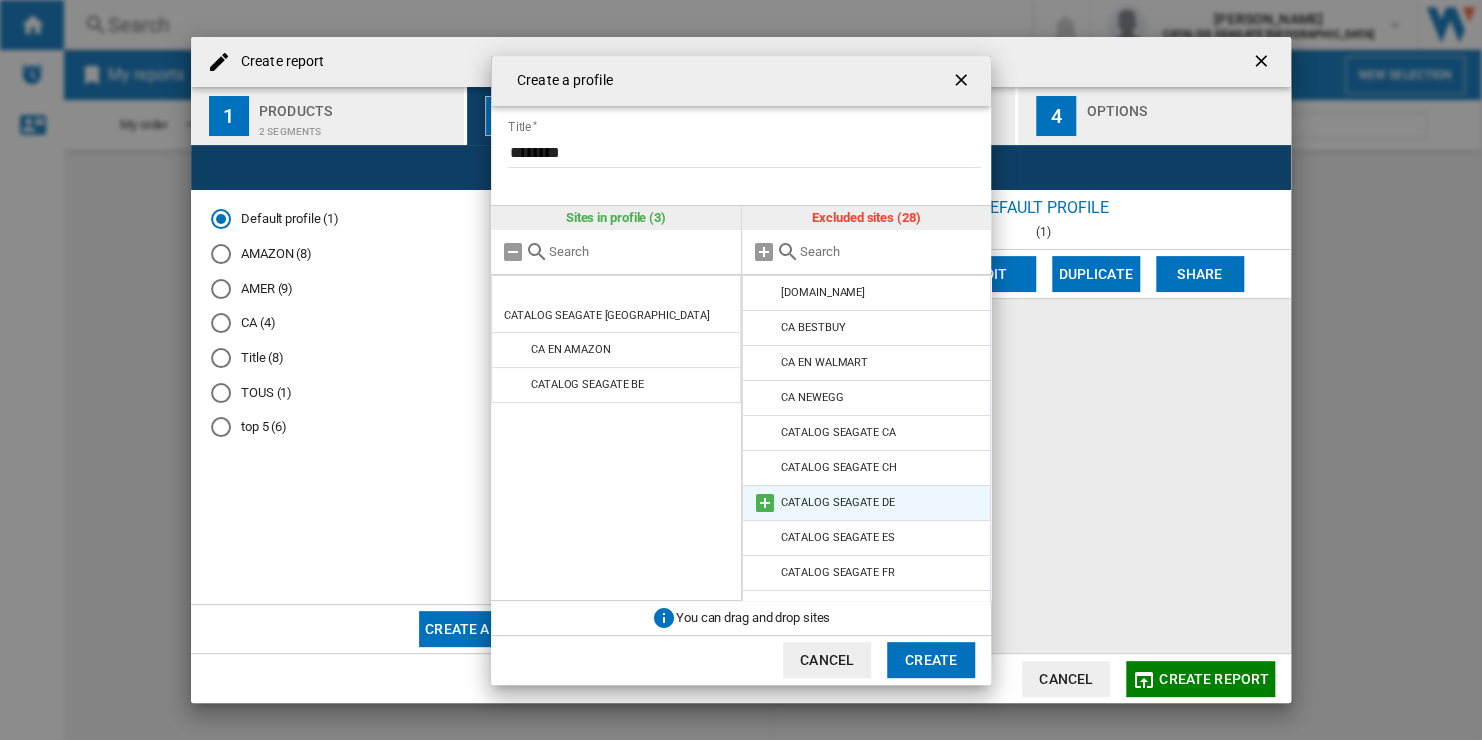 click at bounding box center [765, 503] 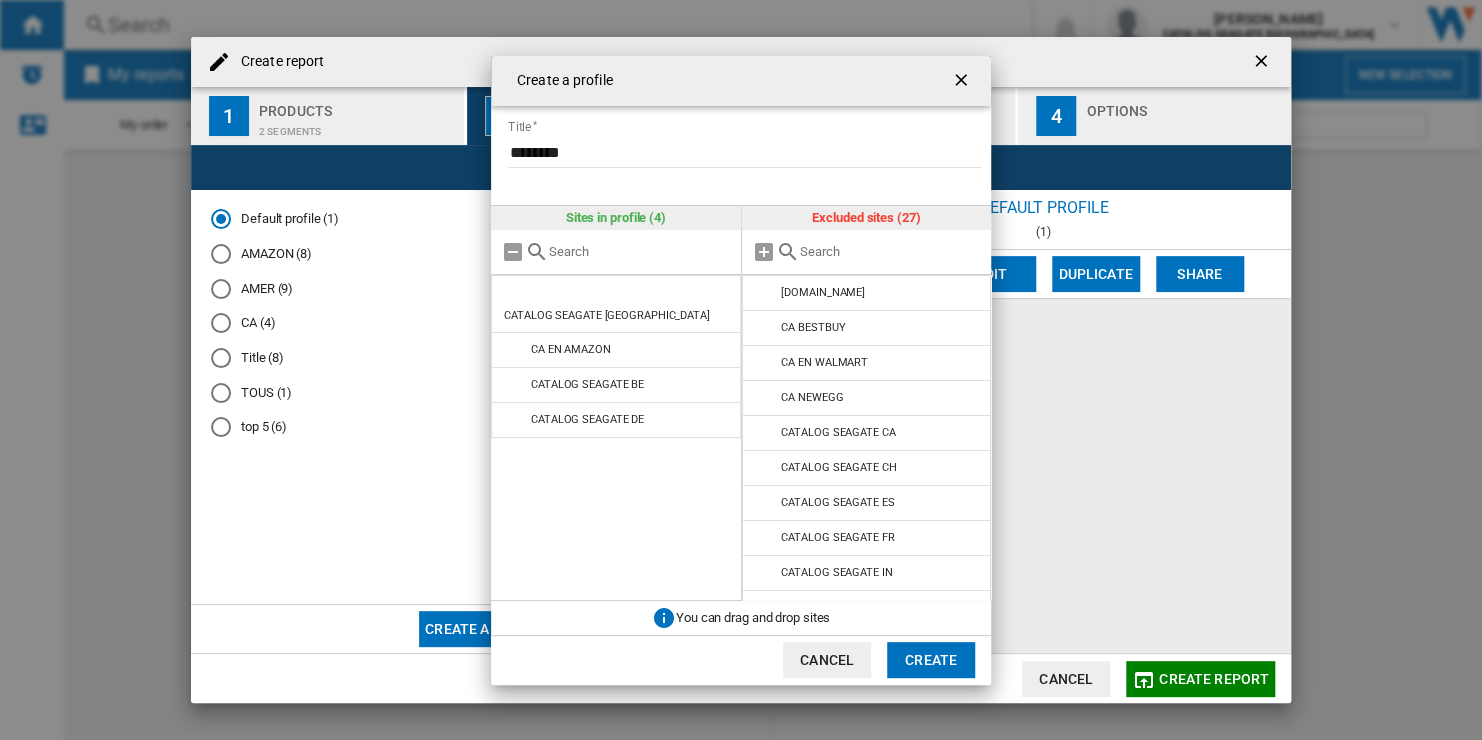 click on "Create" 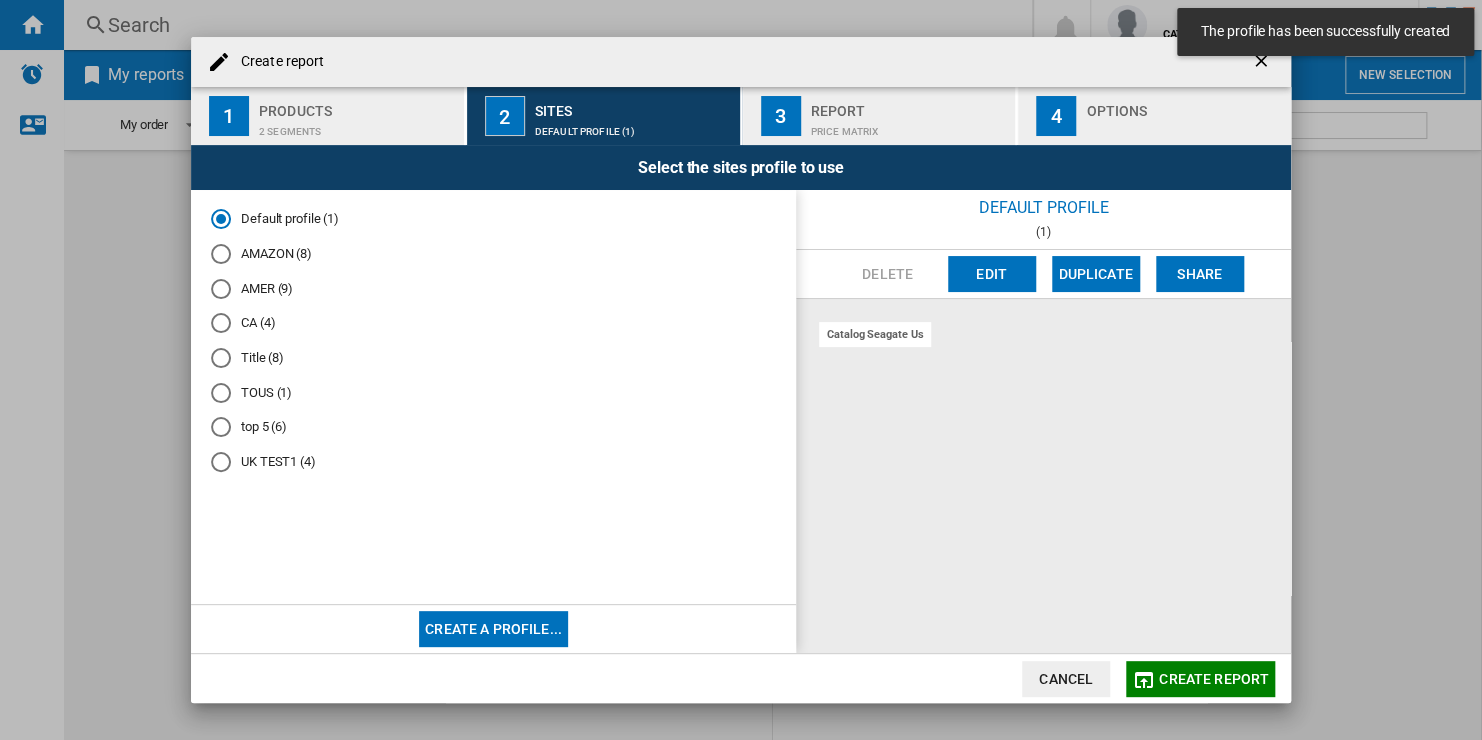 click on "UK TEST1 (4)" at bounding box center (493, 462) 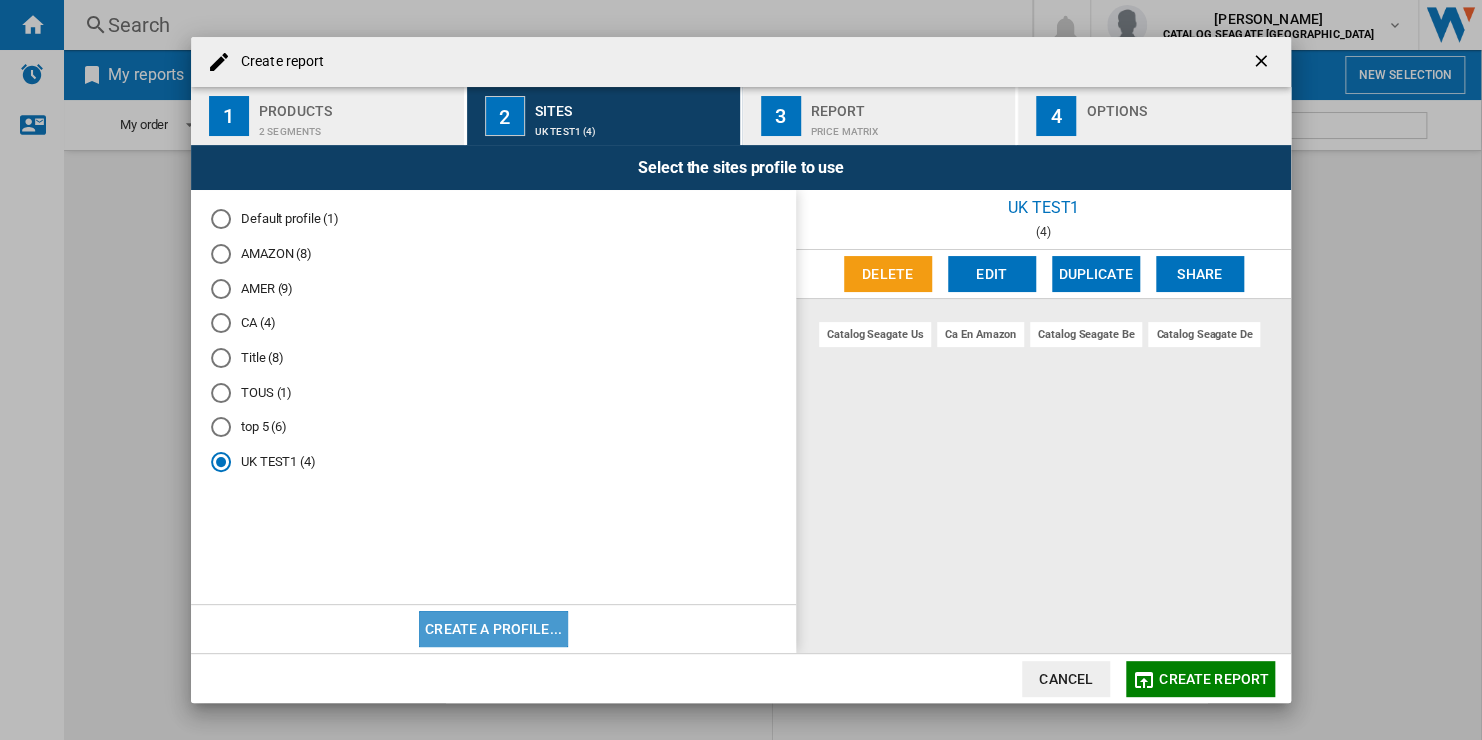 click on "Create a profile..." at bounding box center [493, 629] 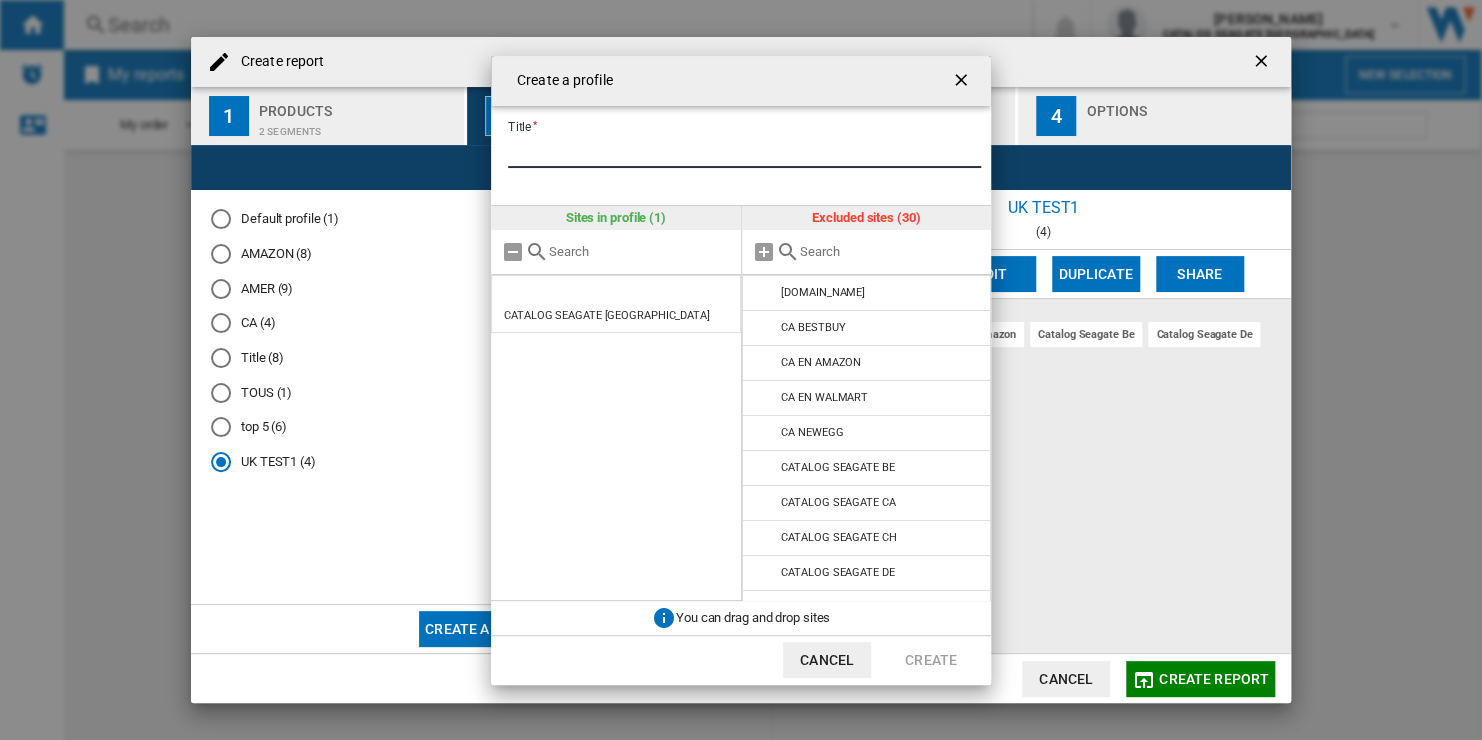 click on "Title" at bounding box center [744, 153] 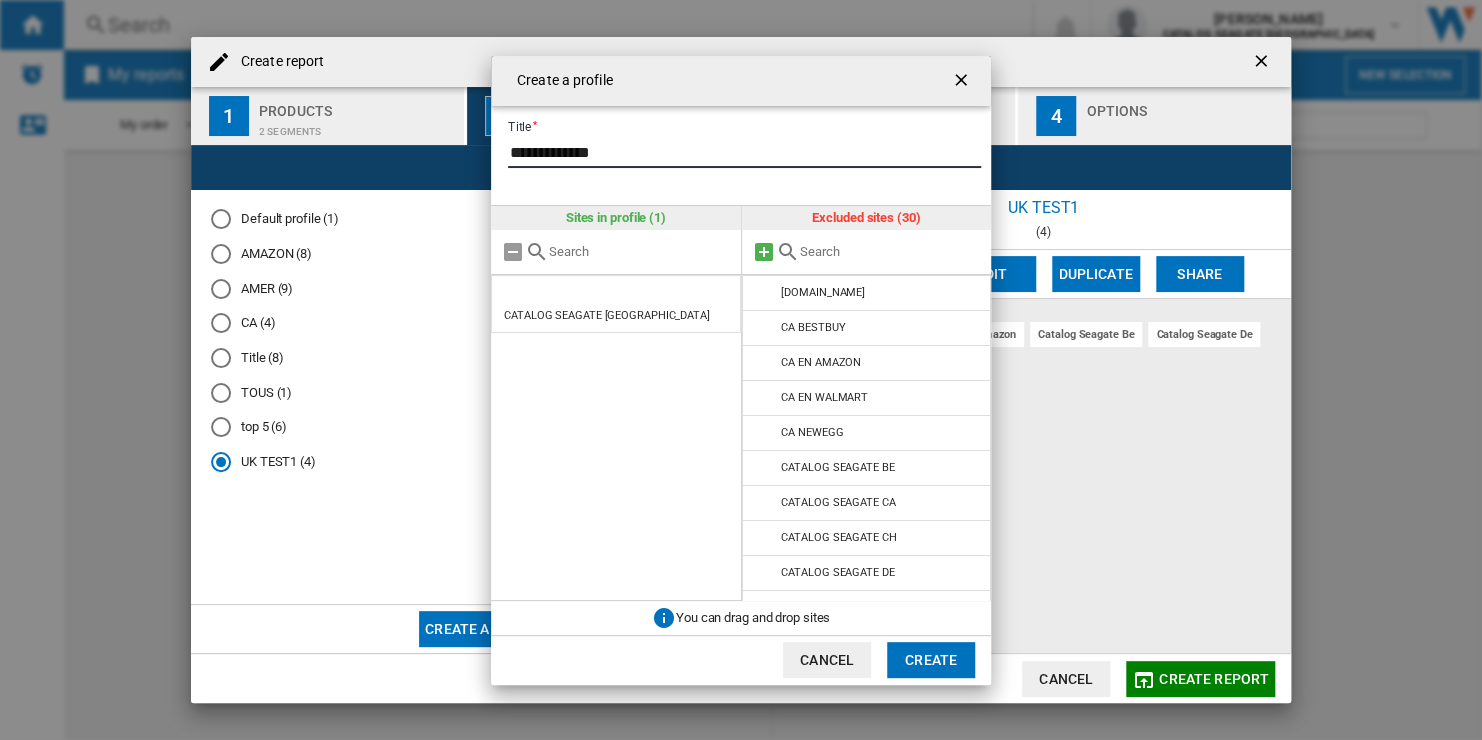 type on "**********" 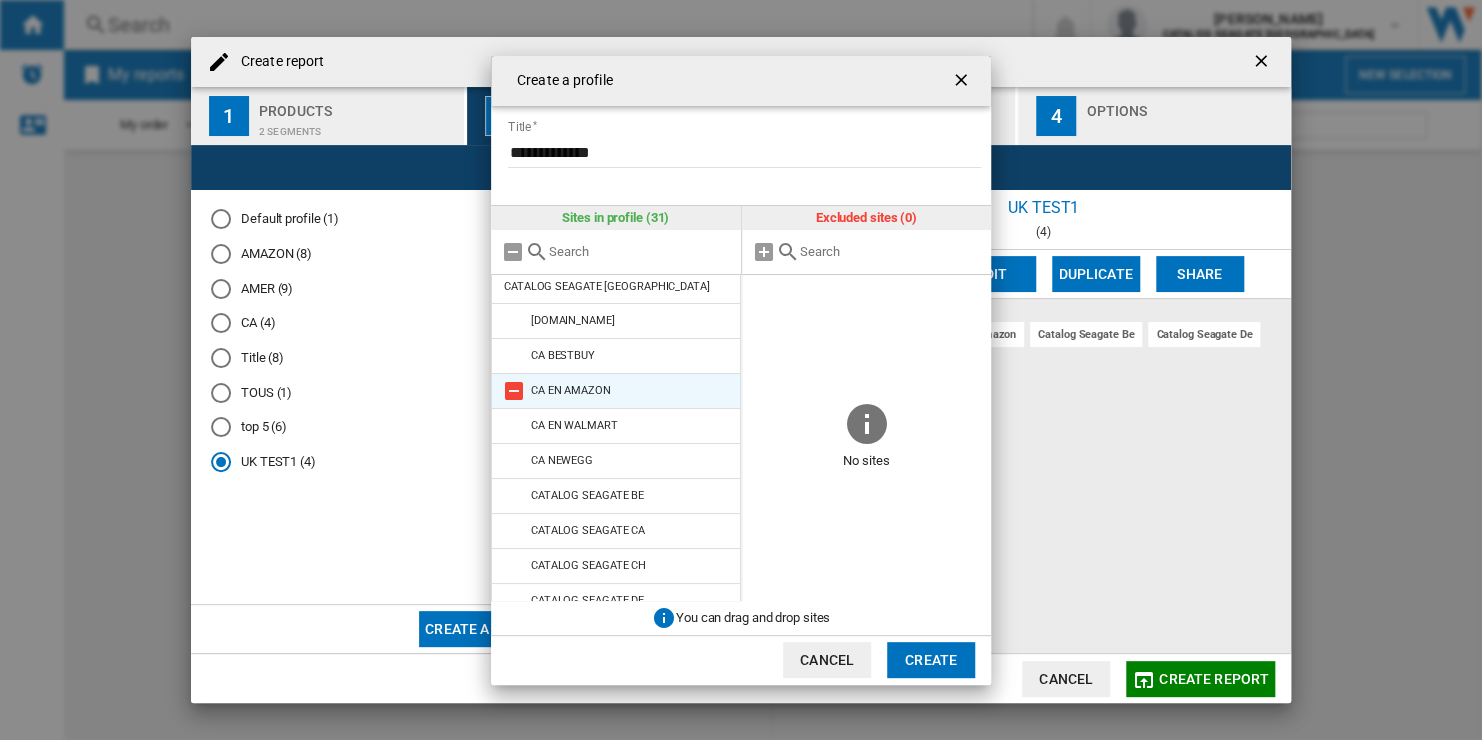 scroll, scrollTop: 0, scrollLeft: 0, axis: both 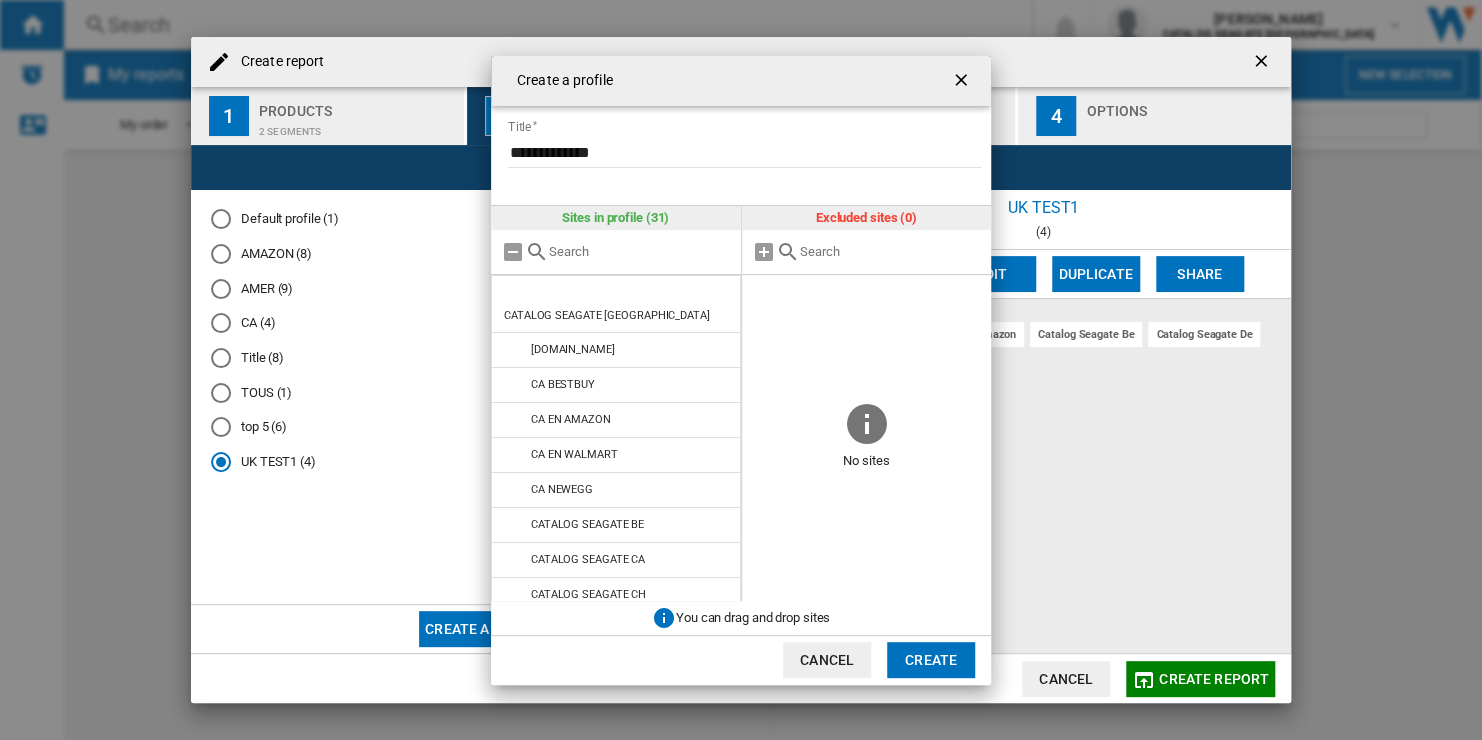 click on "Create" 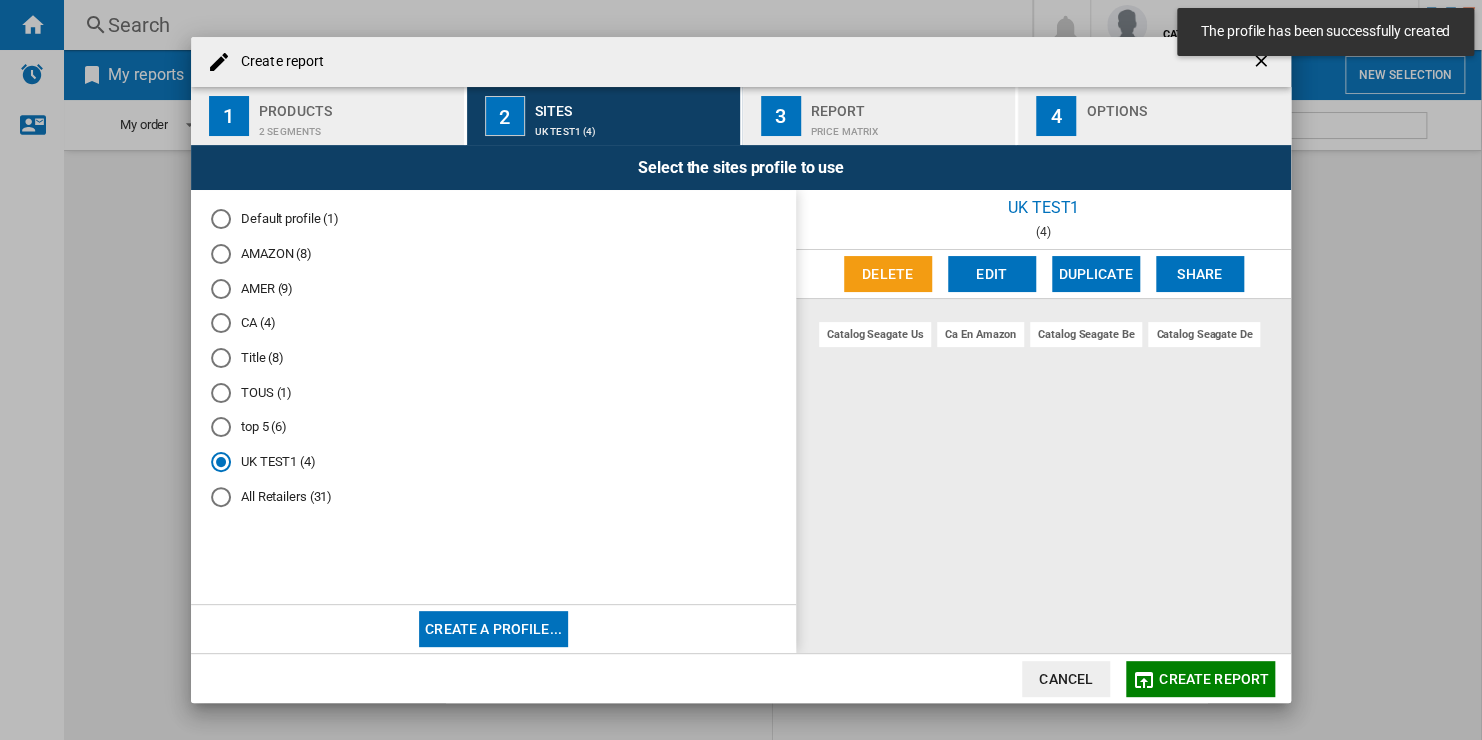 click on "All Retailers (31)" at bounding box center [493, 496] 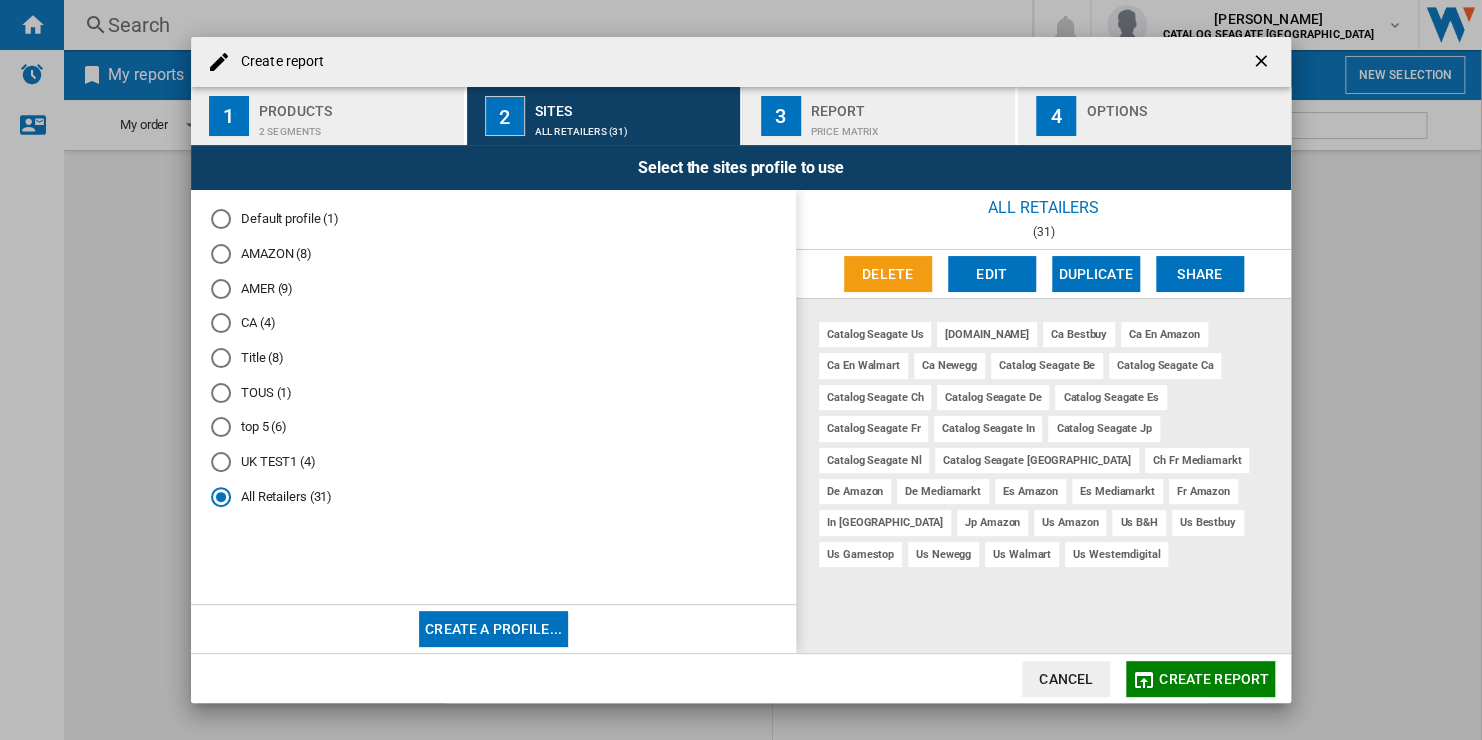click on "Create report" 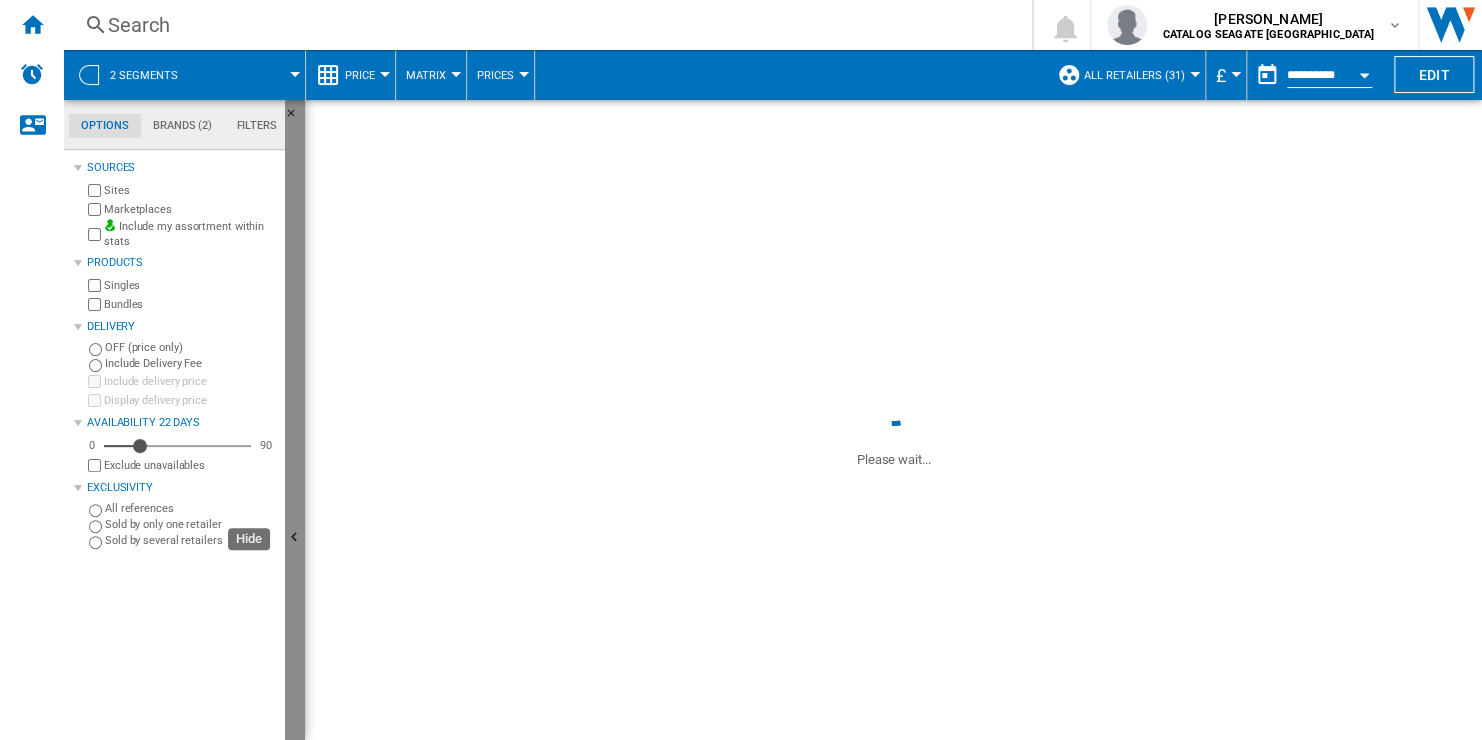 click at bounding box center [295, 538] 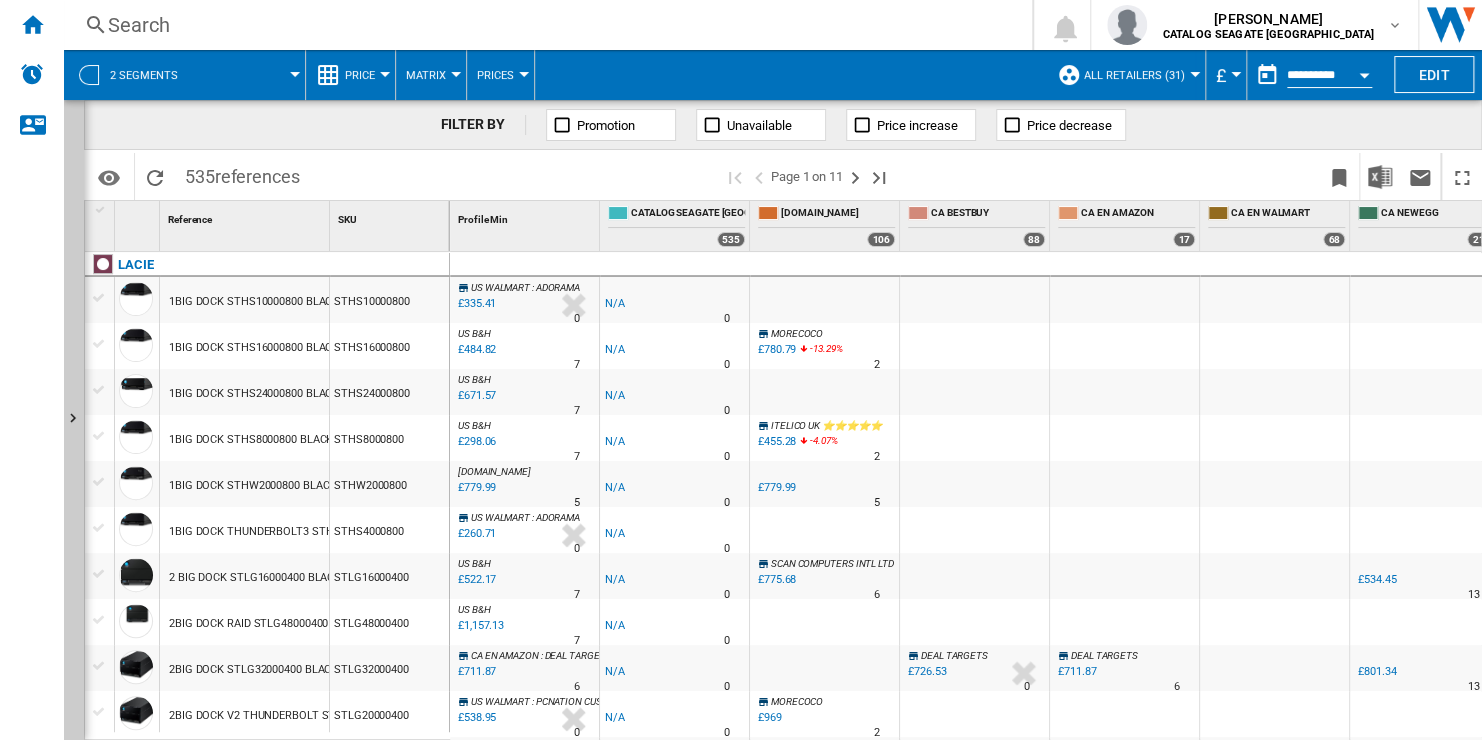 scroll, scrollTop: 900, scrollLeft: 0, axis: vertical 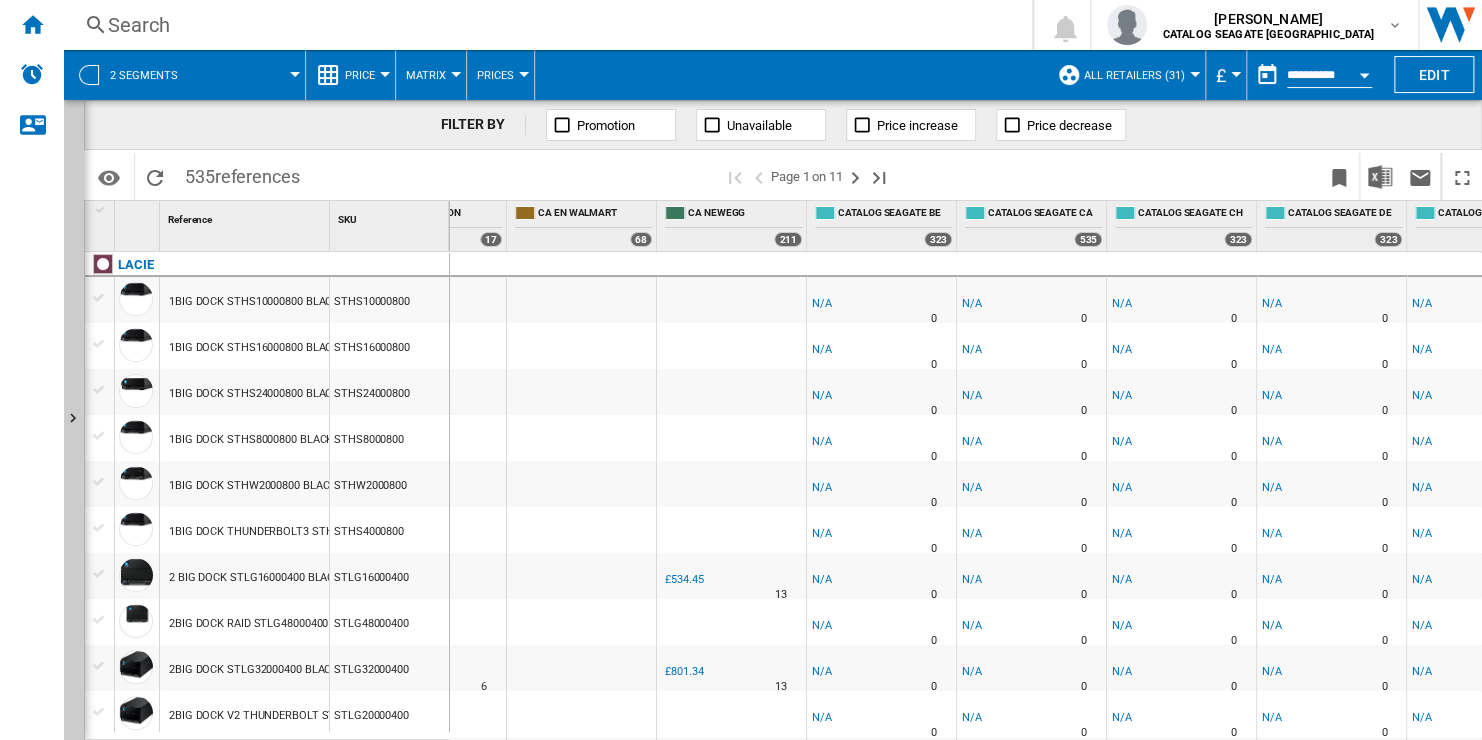 click on "All Retailers (31)" at bounding box center [1134, 75] 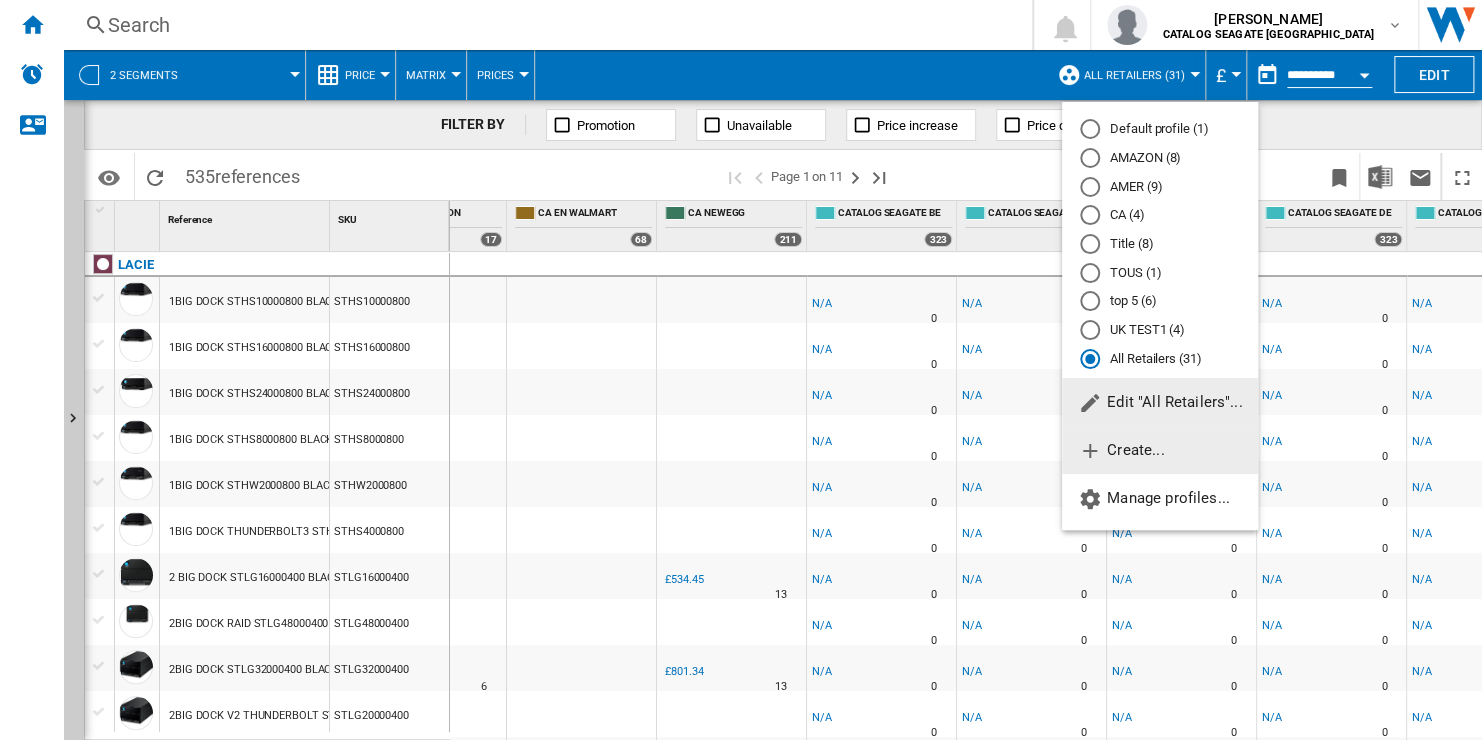 click on "Create..." 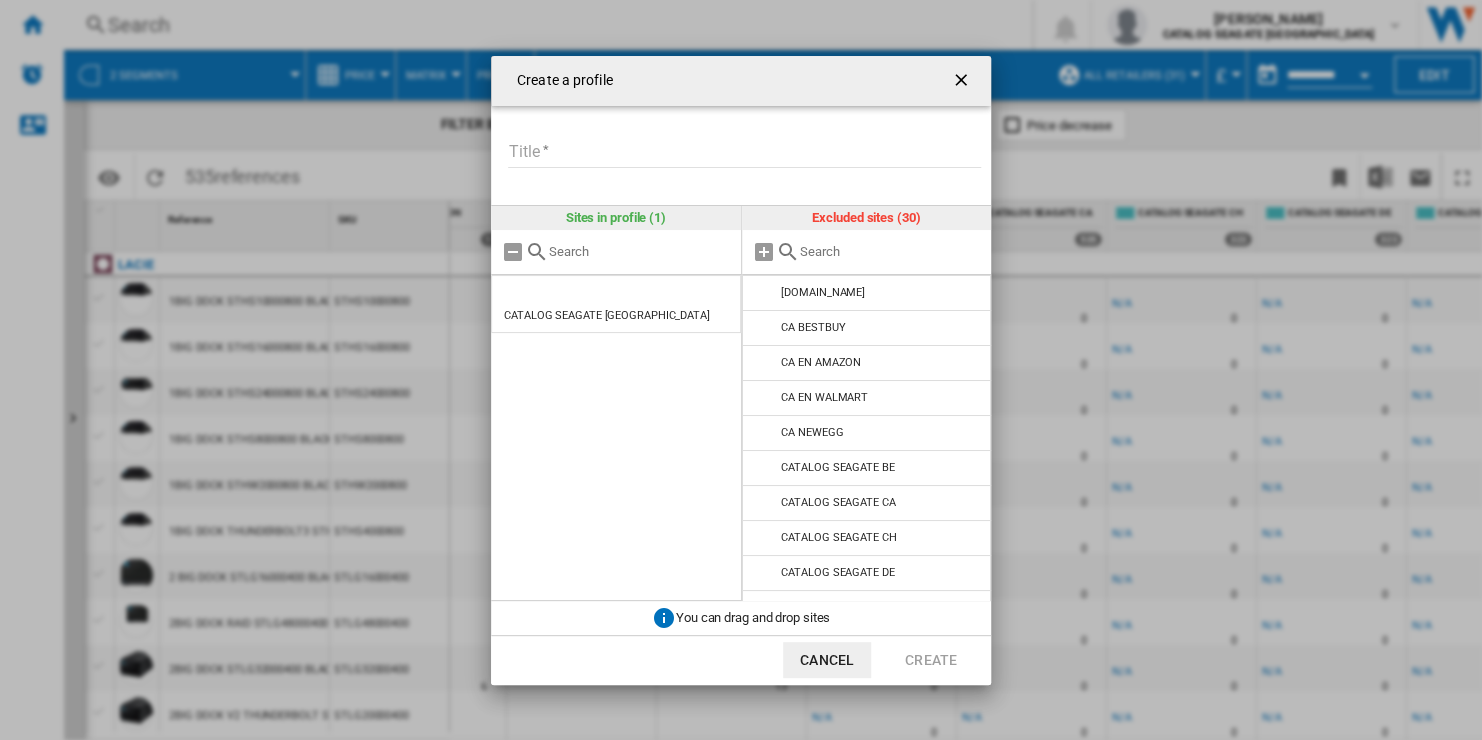 click on "Title" at bounding box center (744, 153) 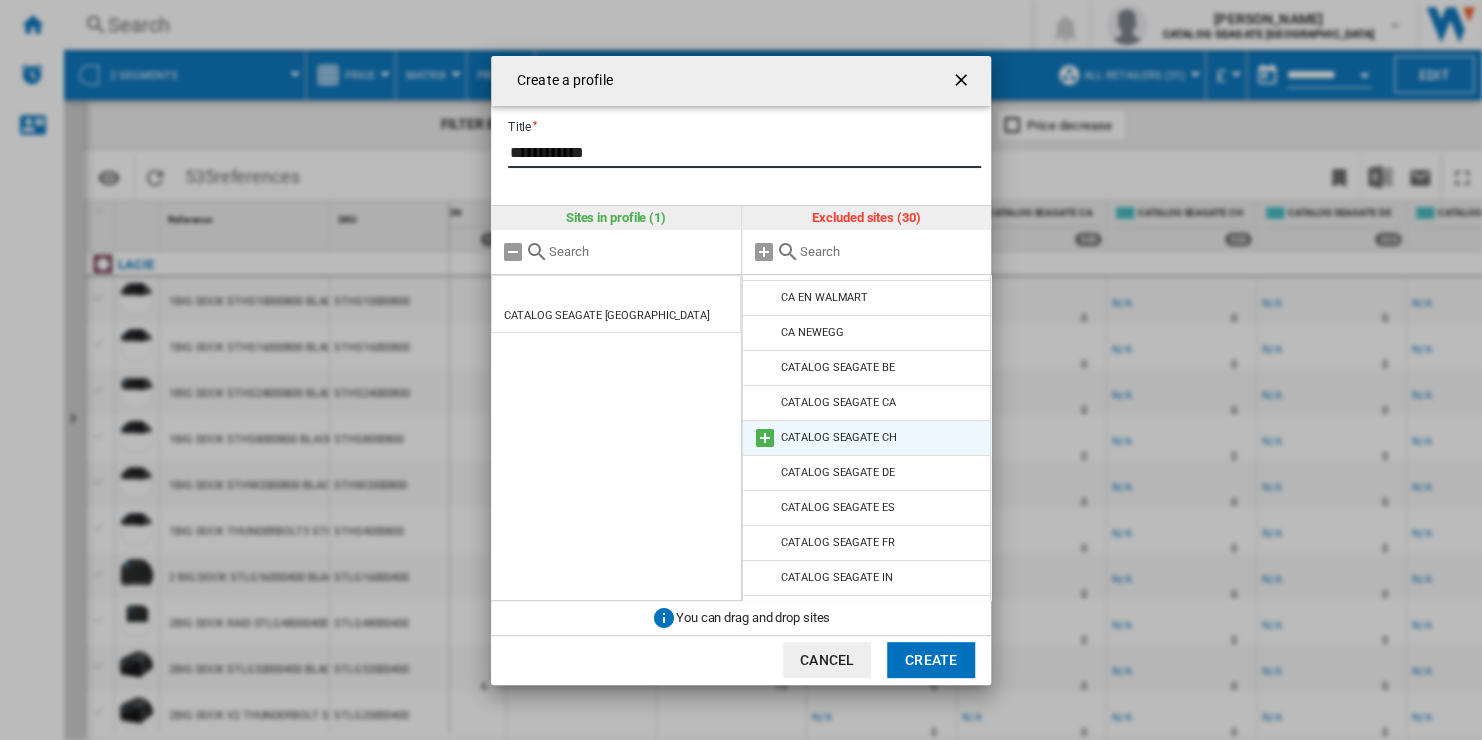 scroll, scrollTop: 0, scrollLeft: 0, axis: both 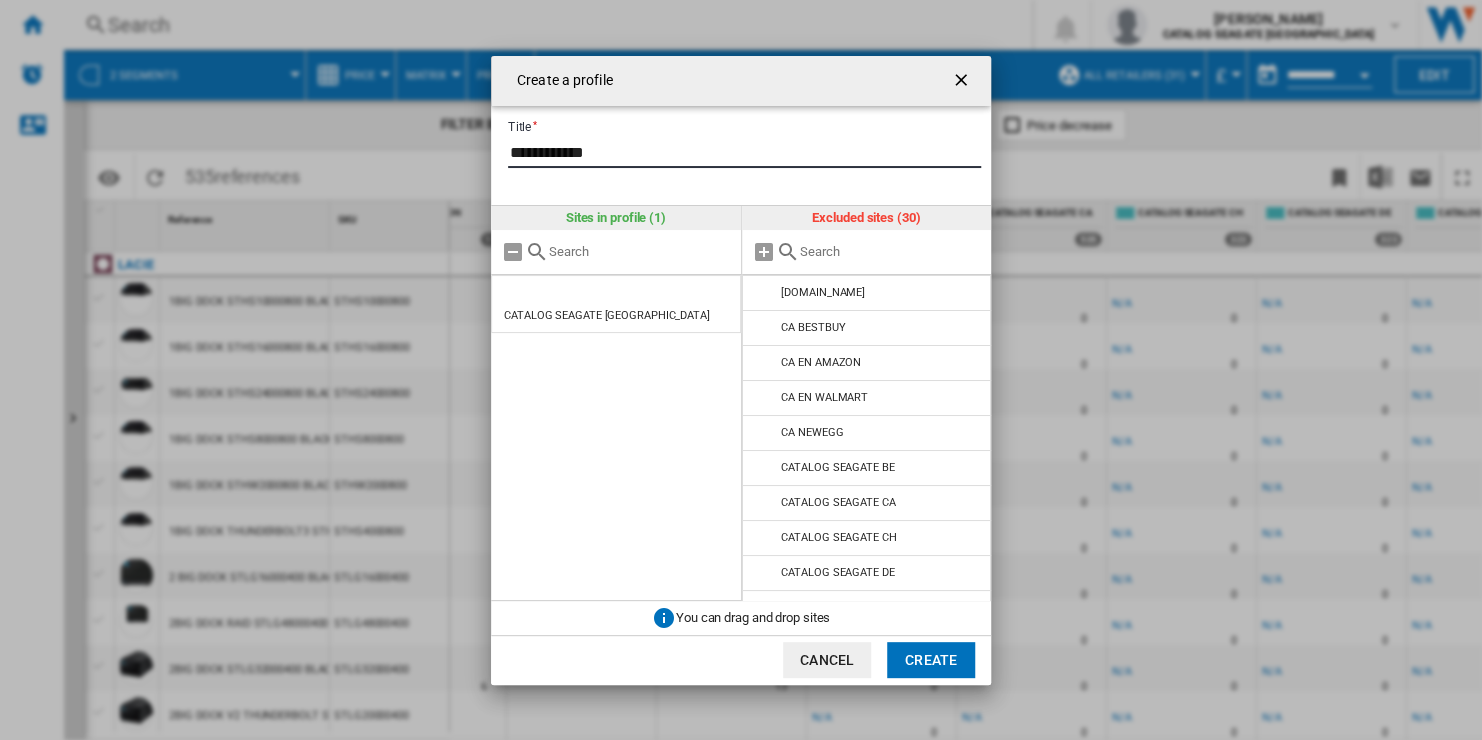 click on "**********" at bounding box center (744, 153) 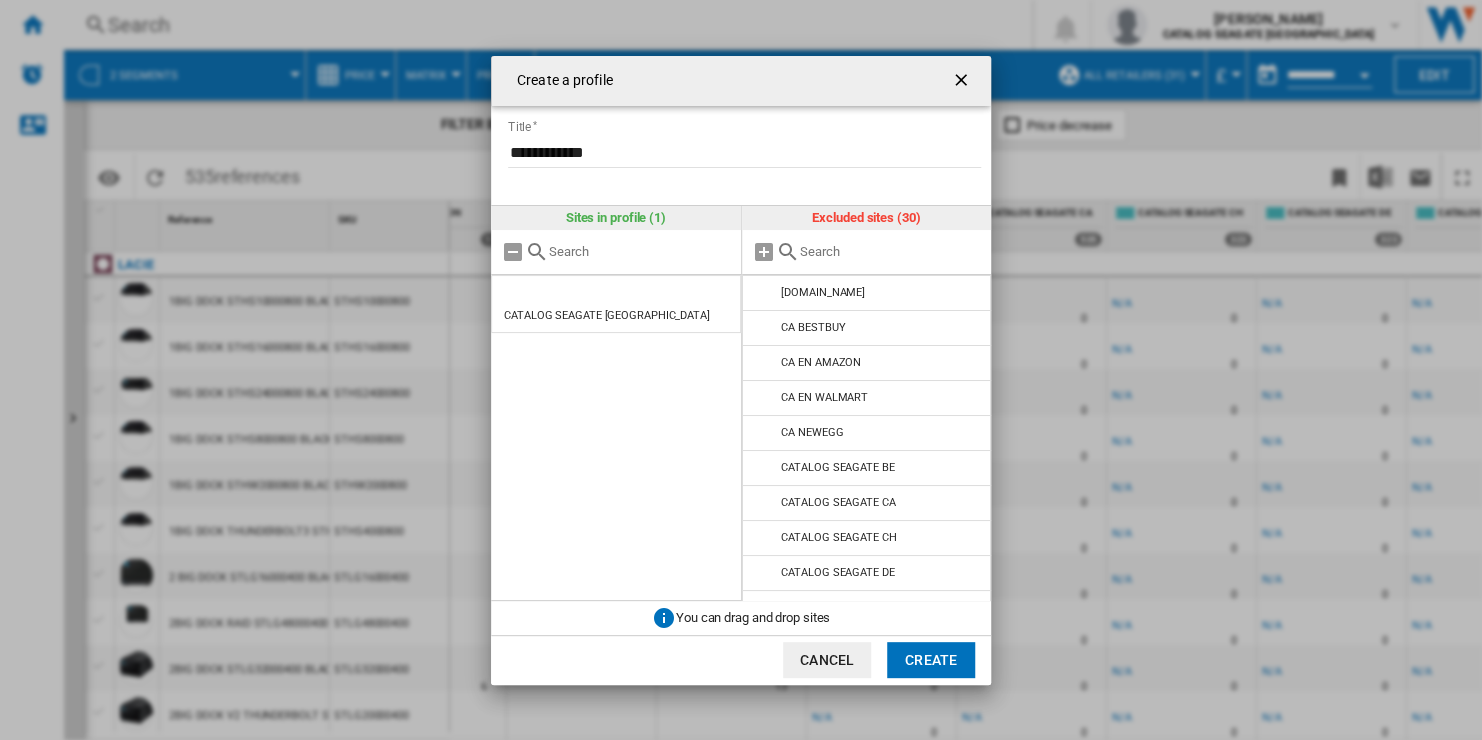 type on "u" 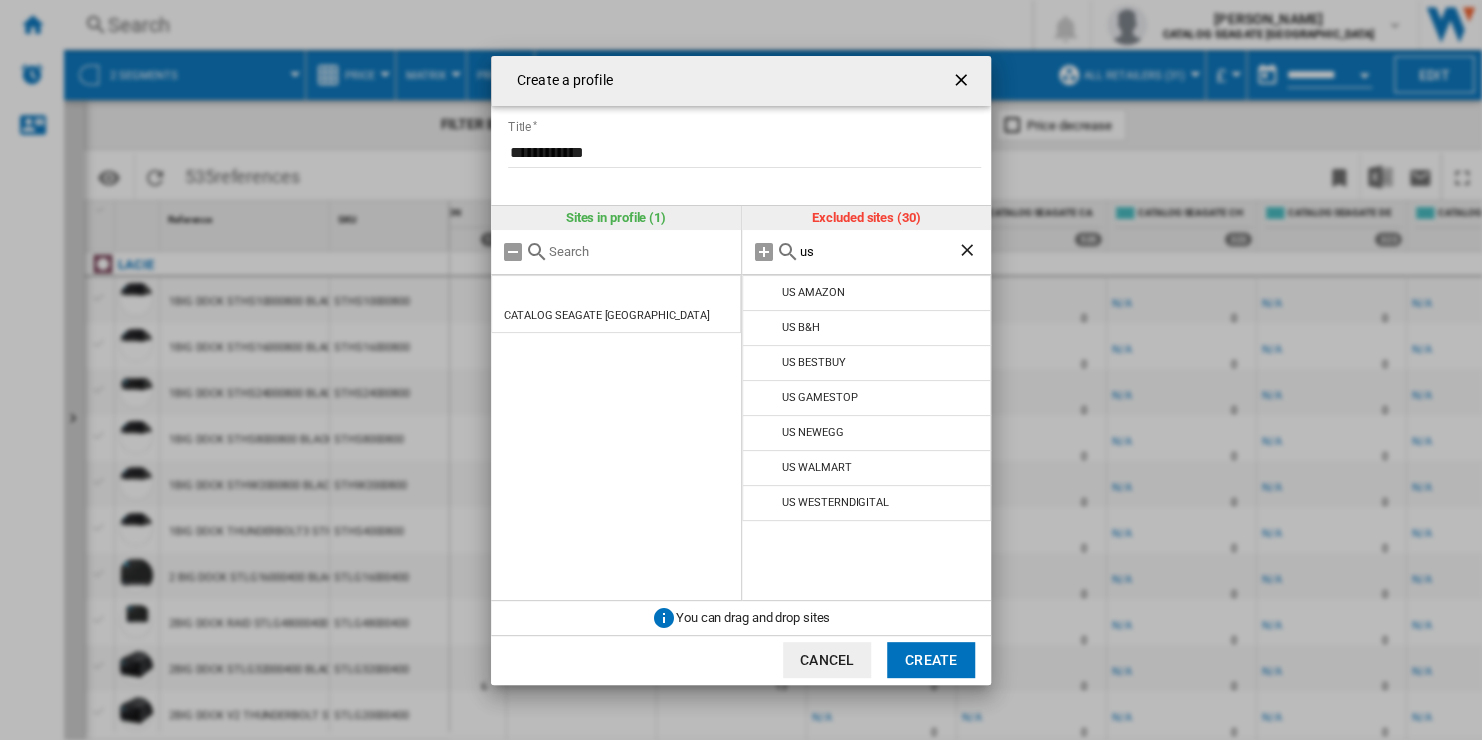 type on "us" 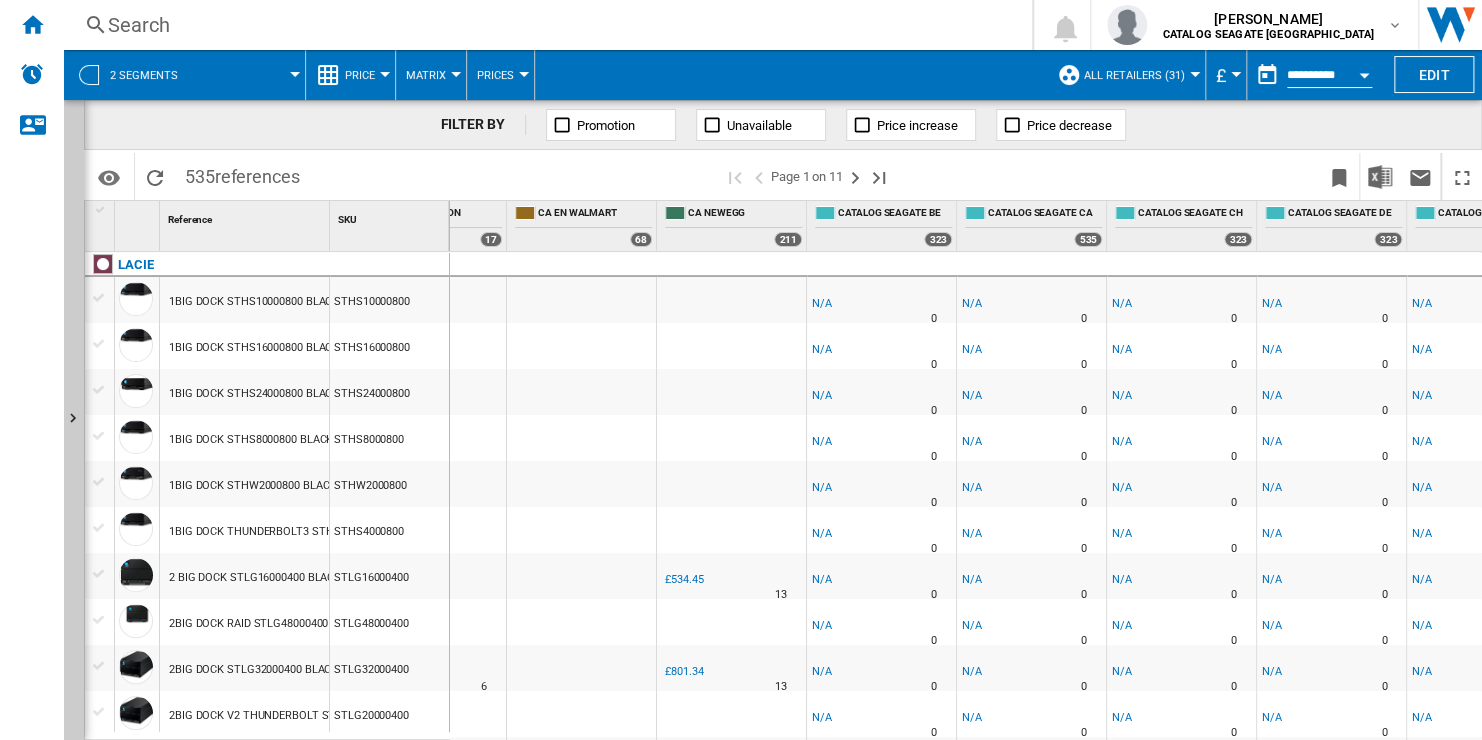 click on "All Retailers (31)" at bounding box center (1134, 75) 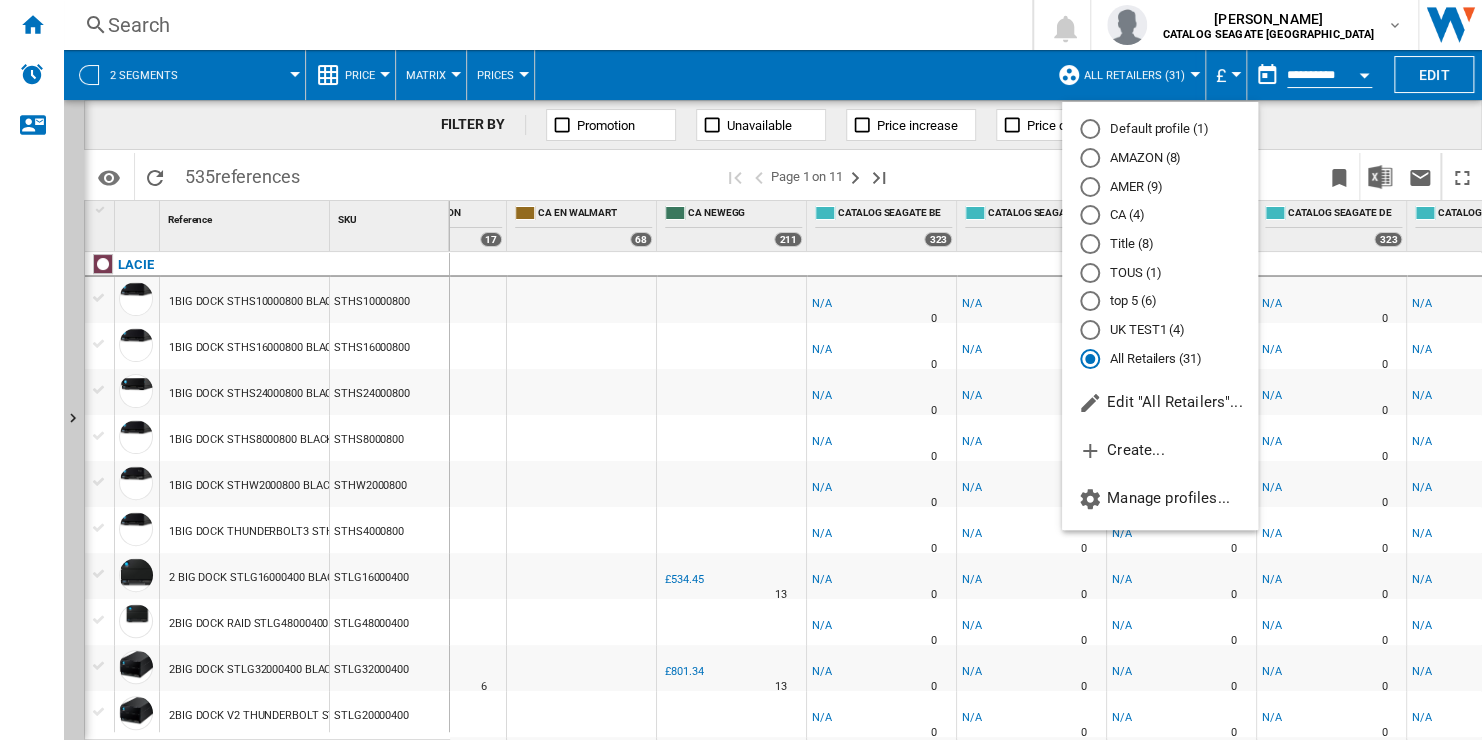 click at bounding box center (741, 370) 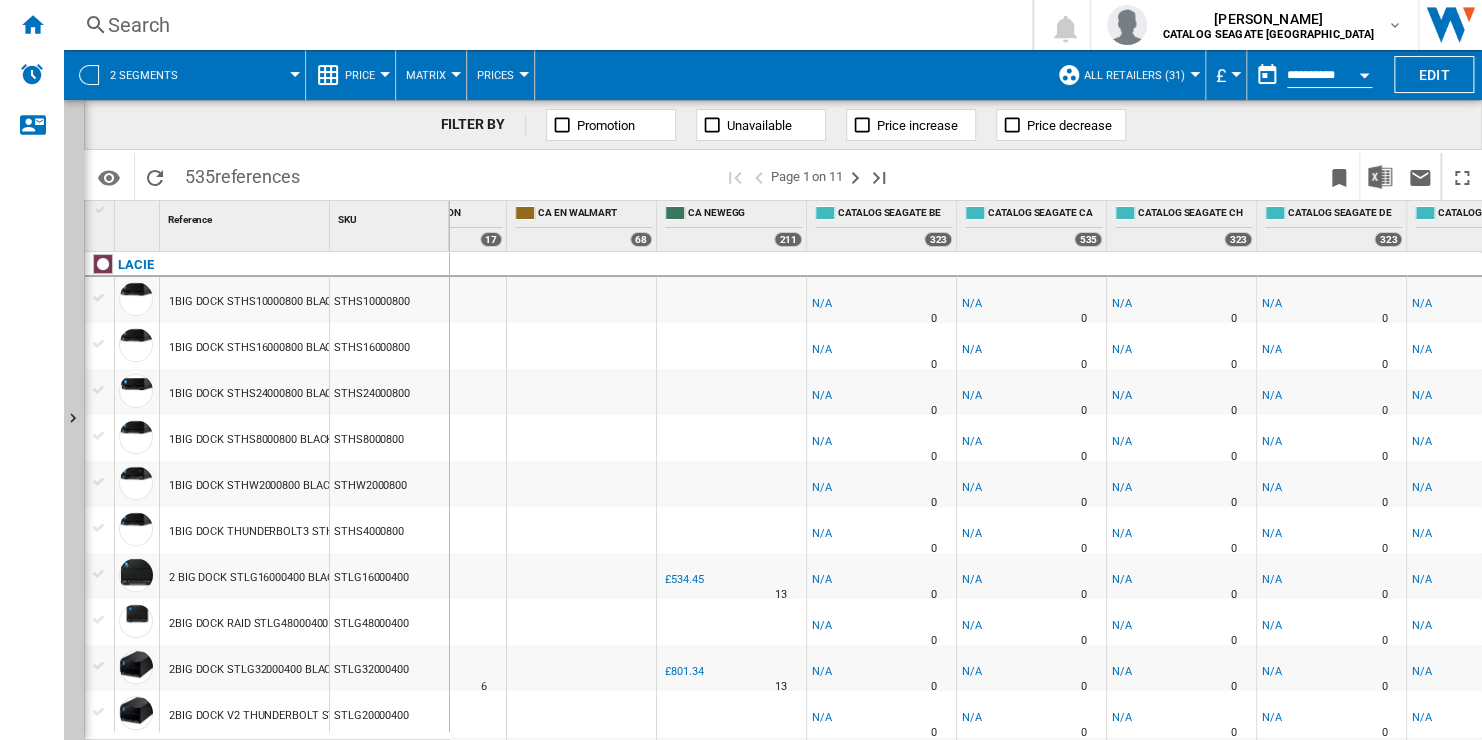 click on "All Retailers (31)" at bounding box center (1139, 75) 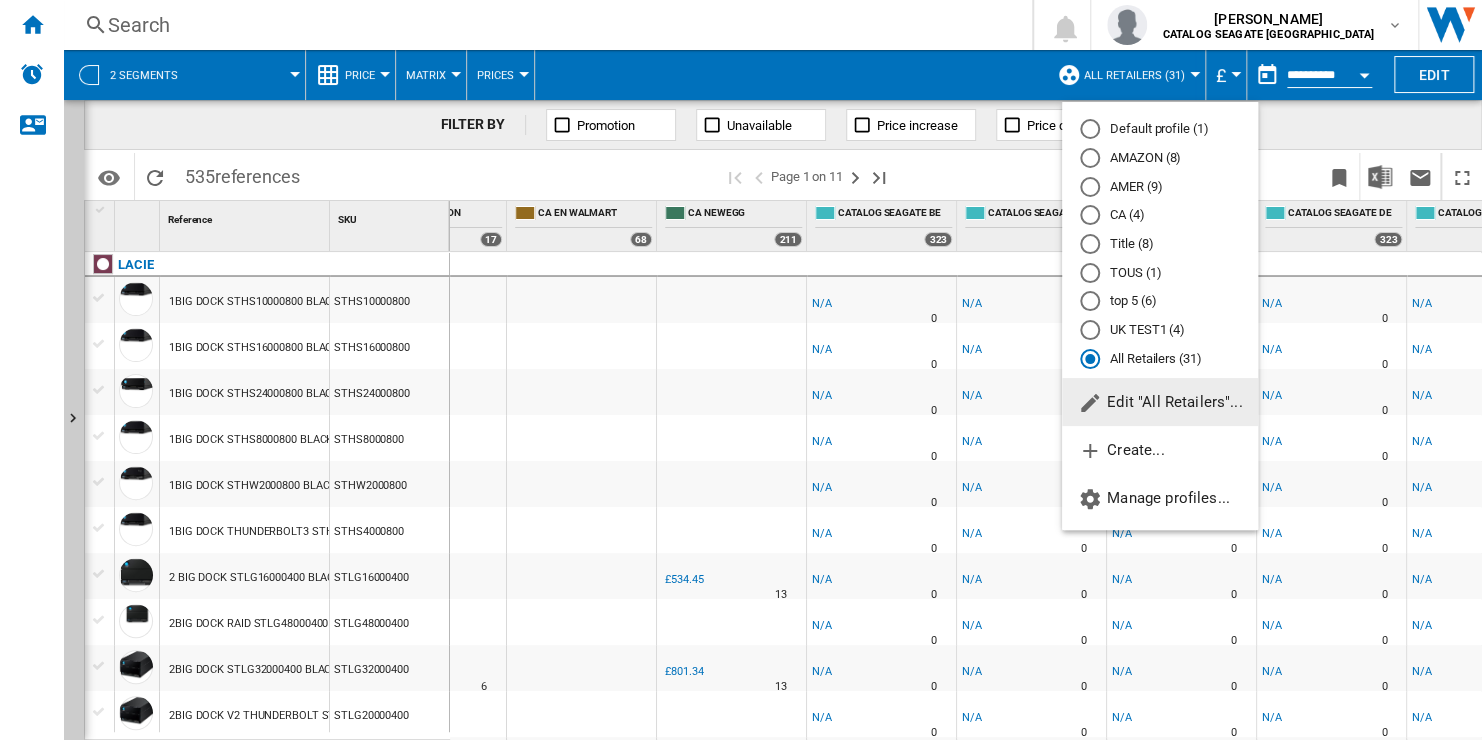 drag, startPoint x: 1141, startPoint y: 181, endPoint x: 1161, endPoint y: 200, distance: 27.58623 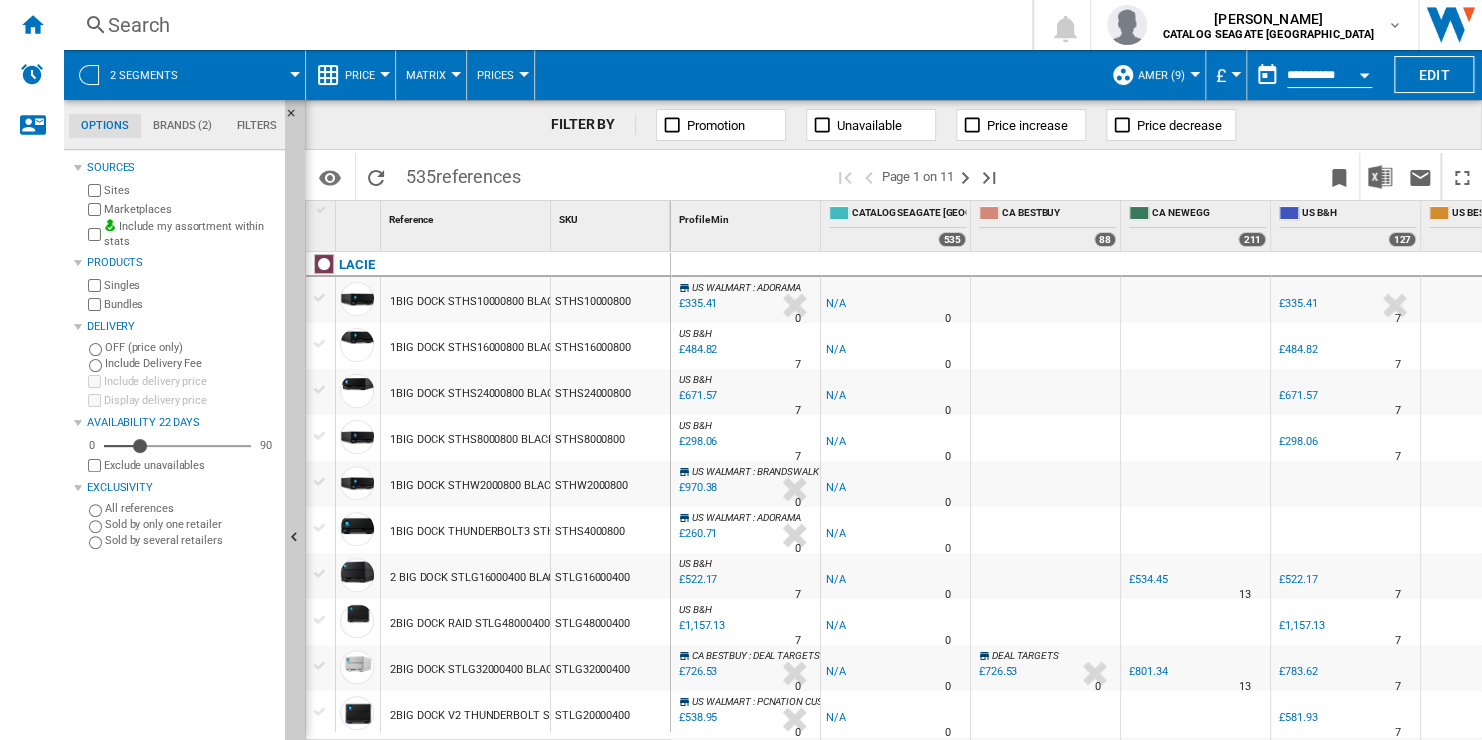 scroll, scrollTop: 0, scrollLeft: 149, axis: horizontal 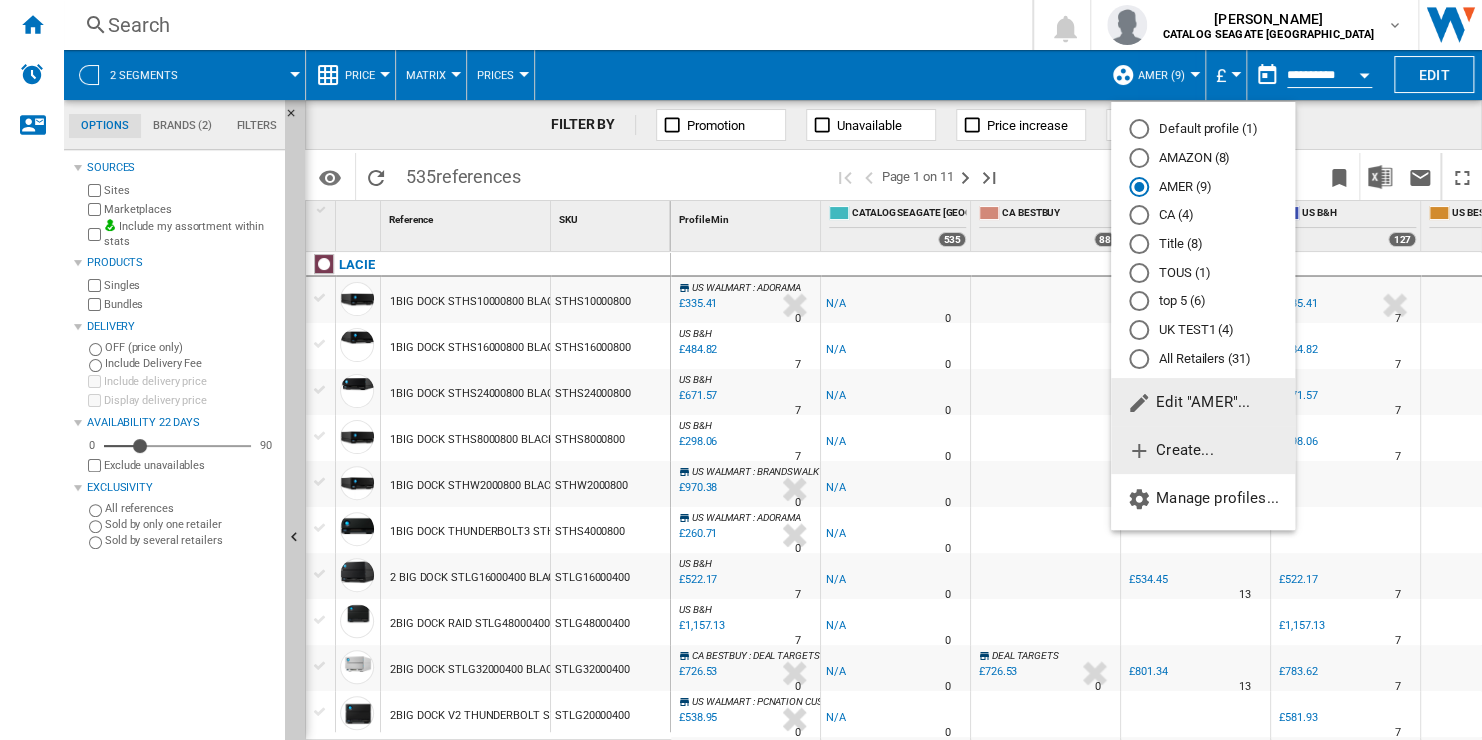click on "Create..." 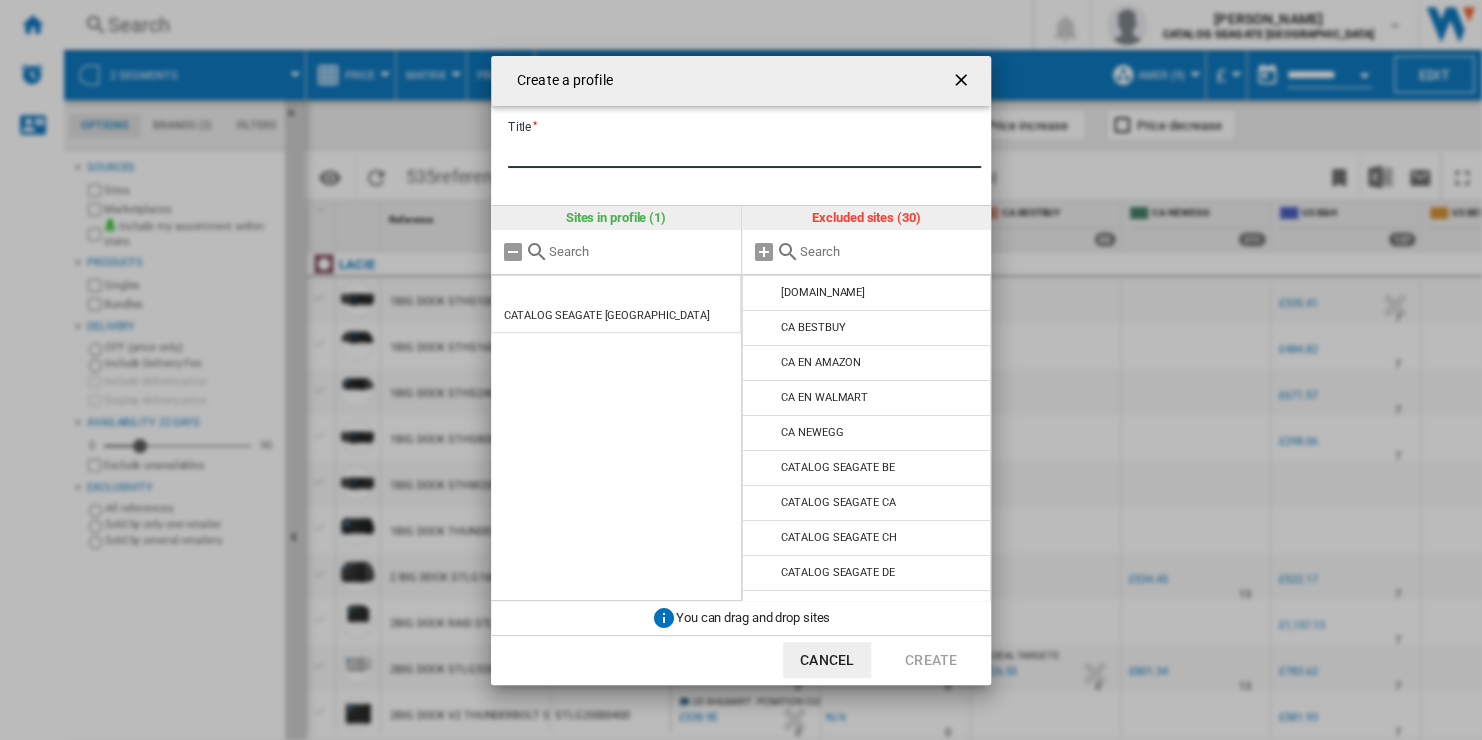 click on "Title" at bounding box center [744, 153] 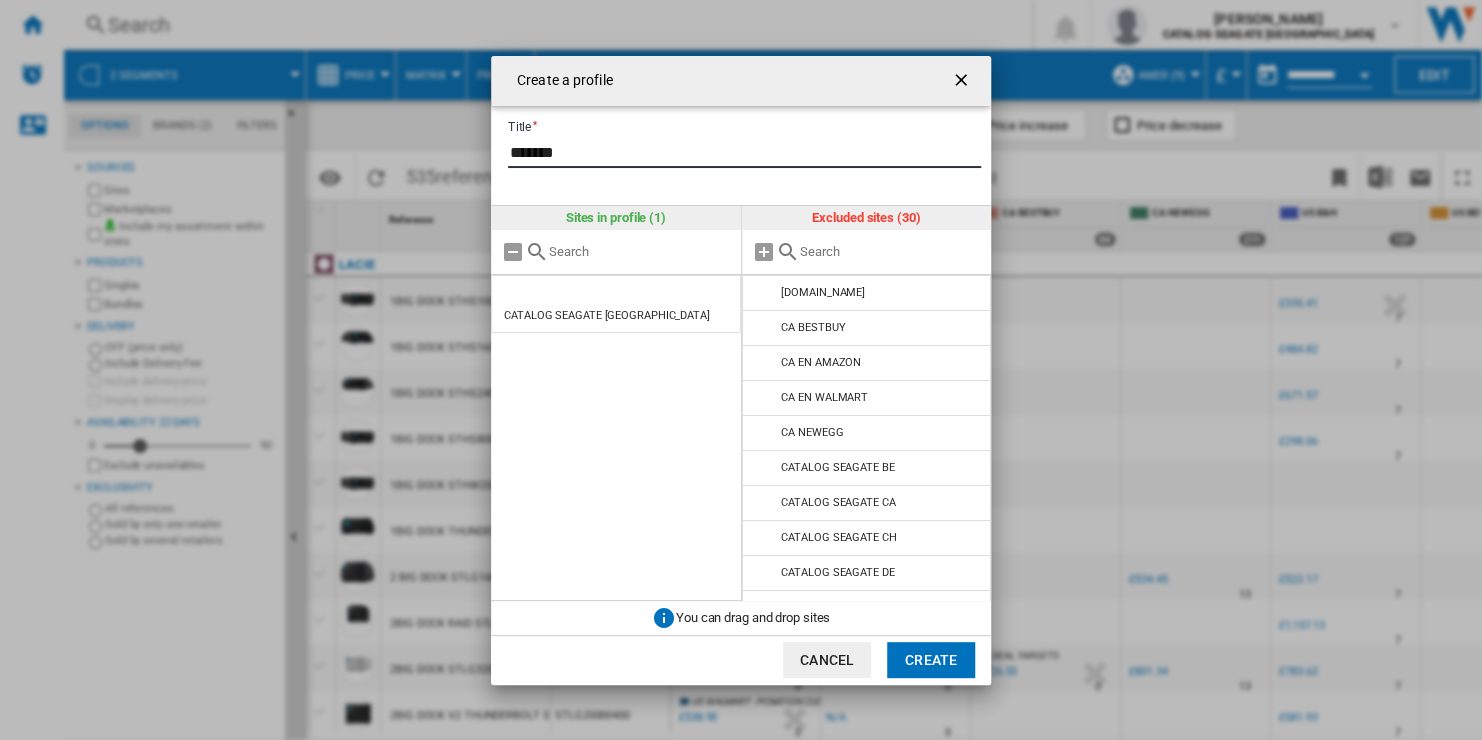 type on "*******" 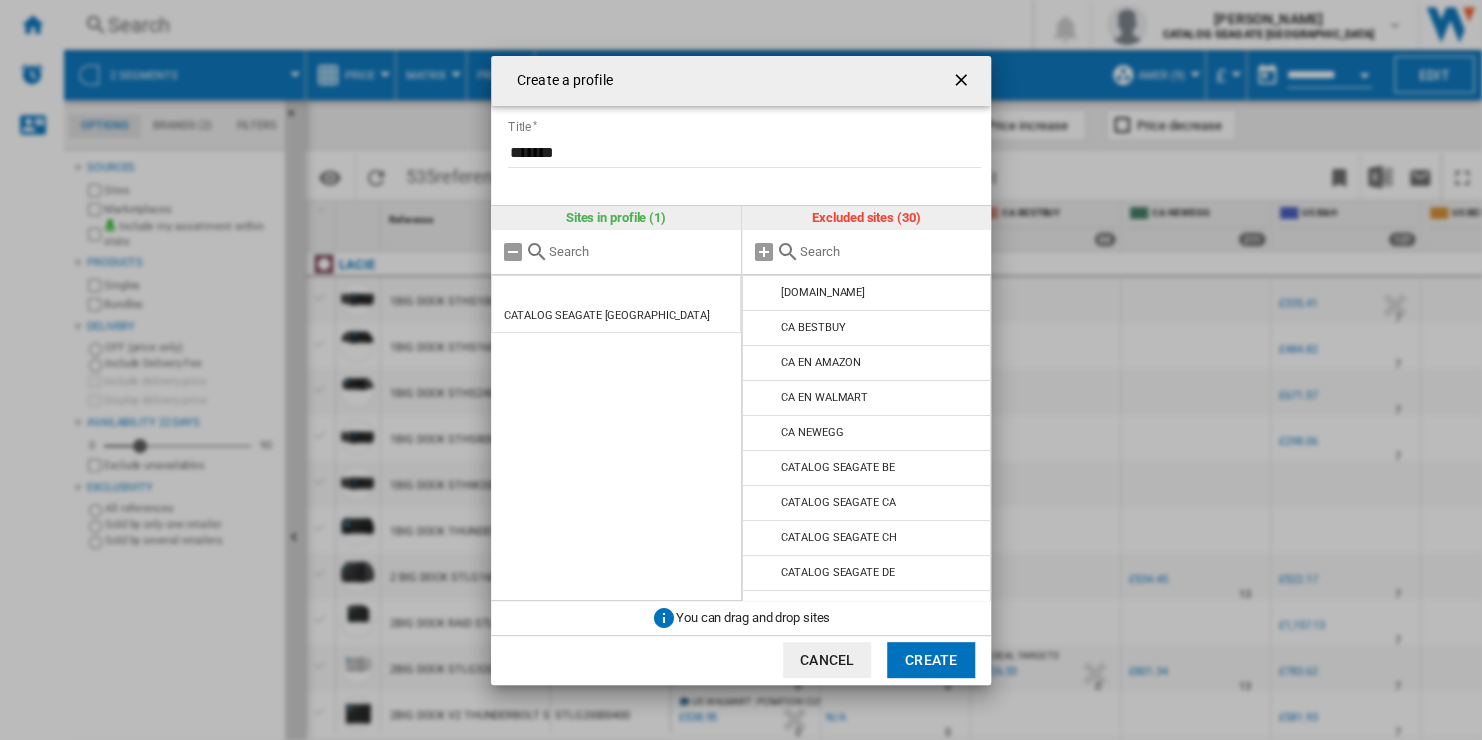 click at bounding box center [891, 251] 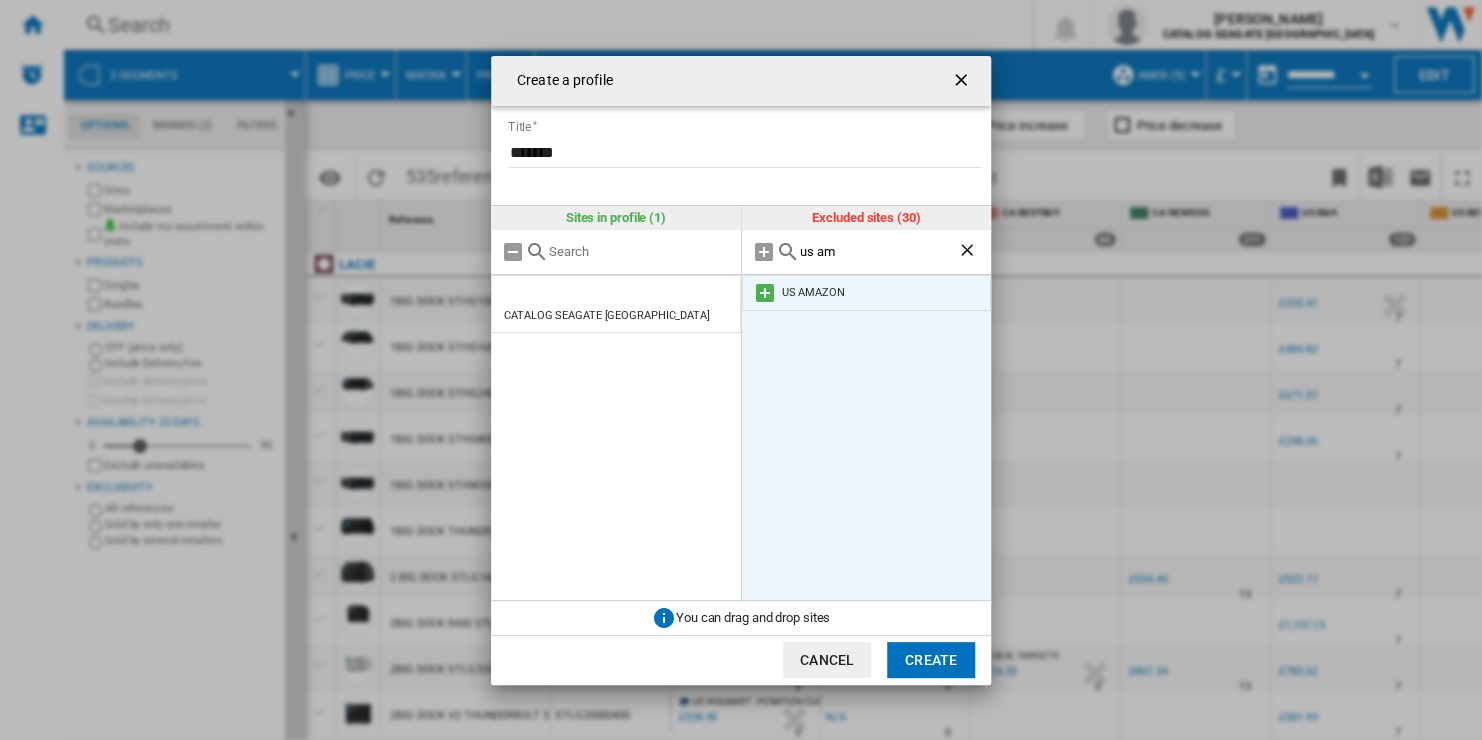 click at bounding box center (765, 293) 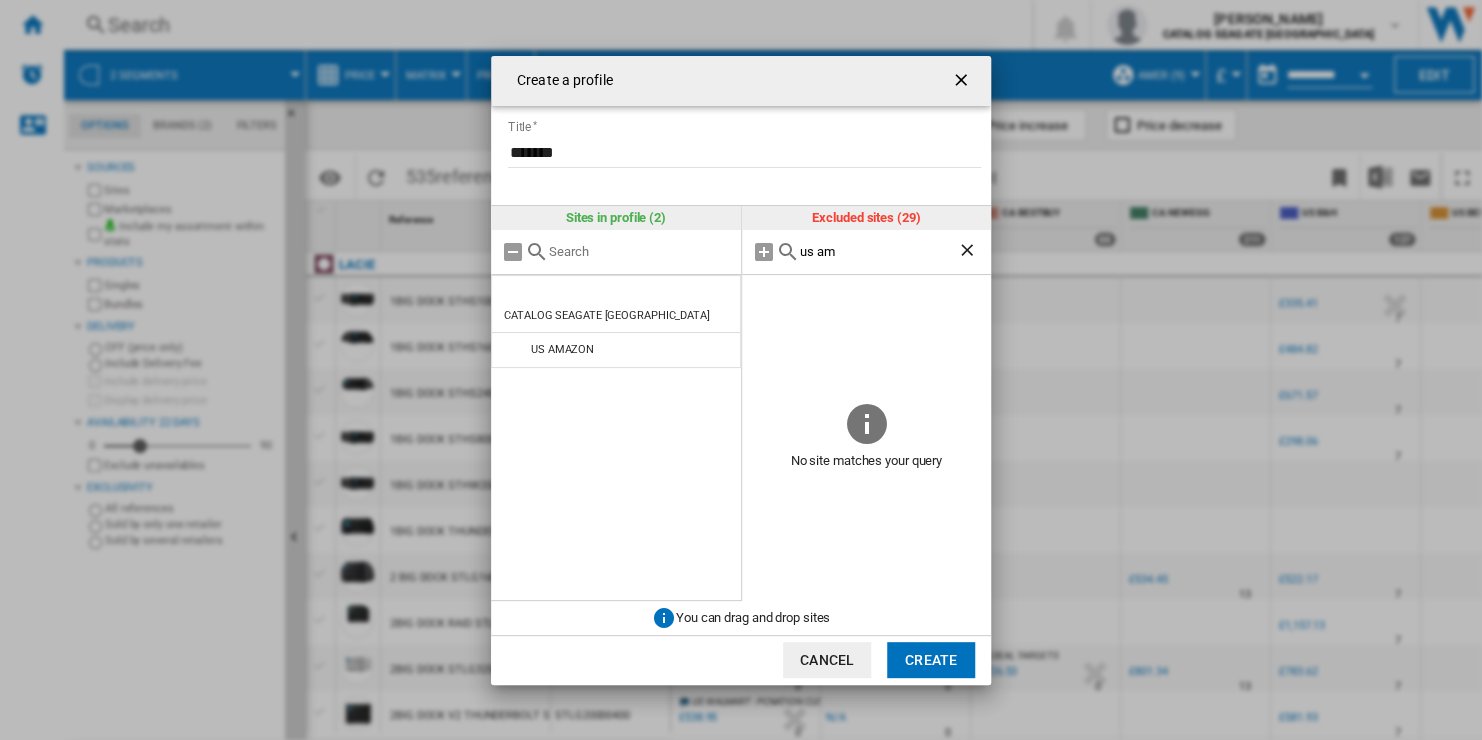 click on "us am" at bounding box center (879, 251) 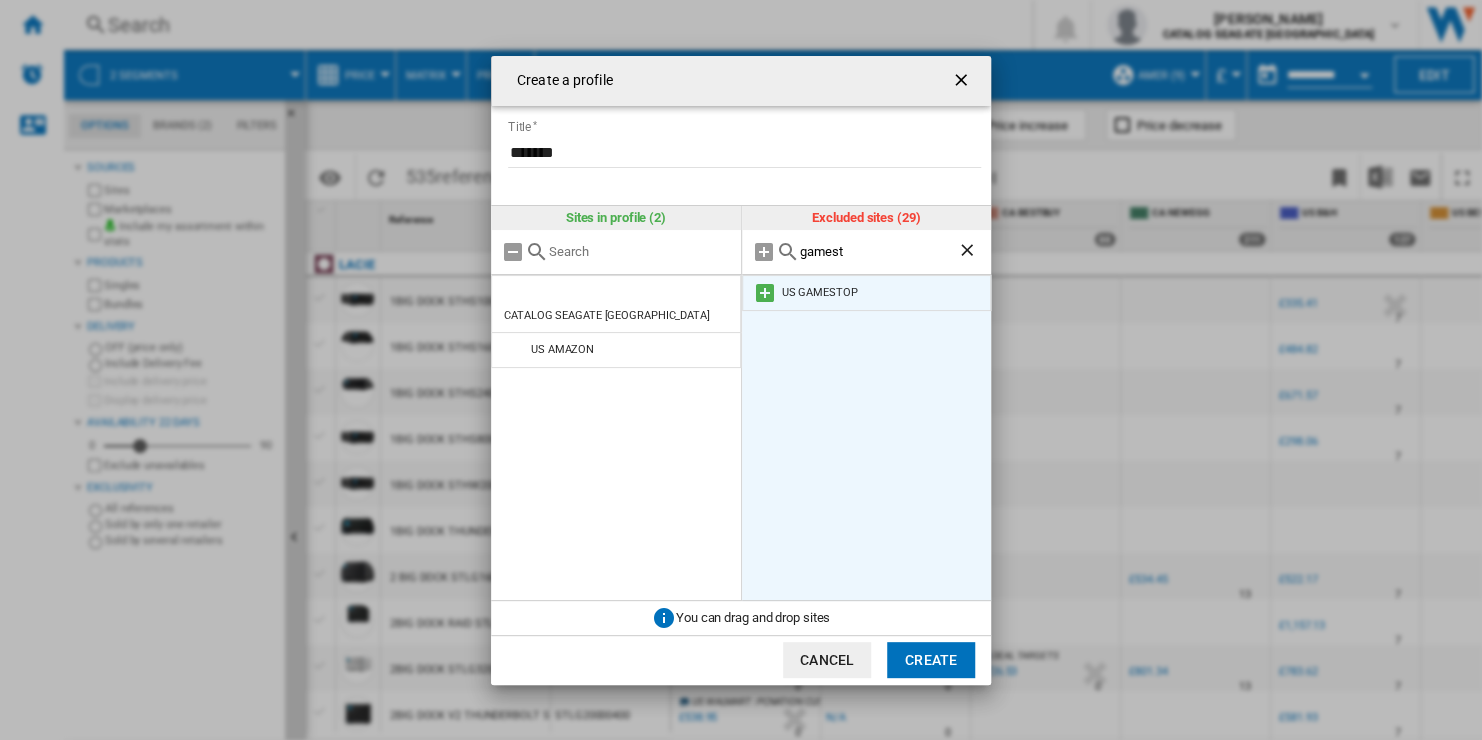 type on "gamest" 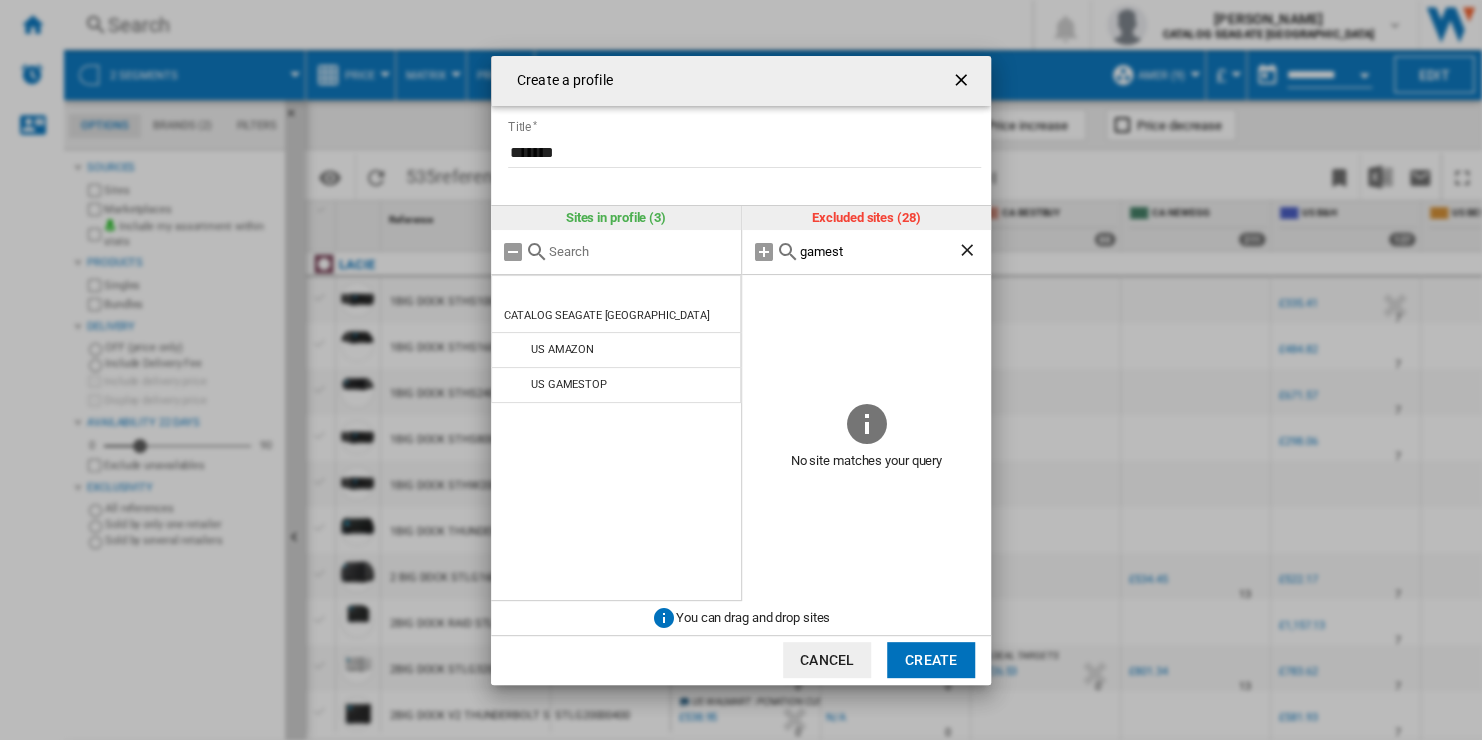 click on "gamest" at bounding box center [879, 251] 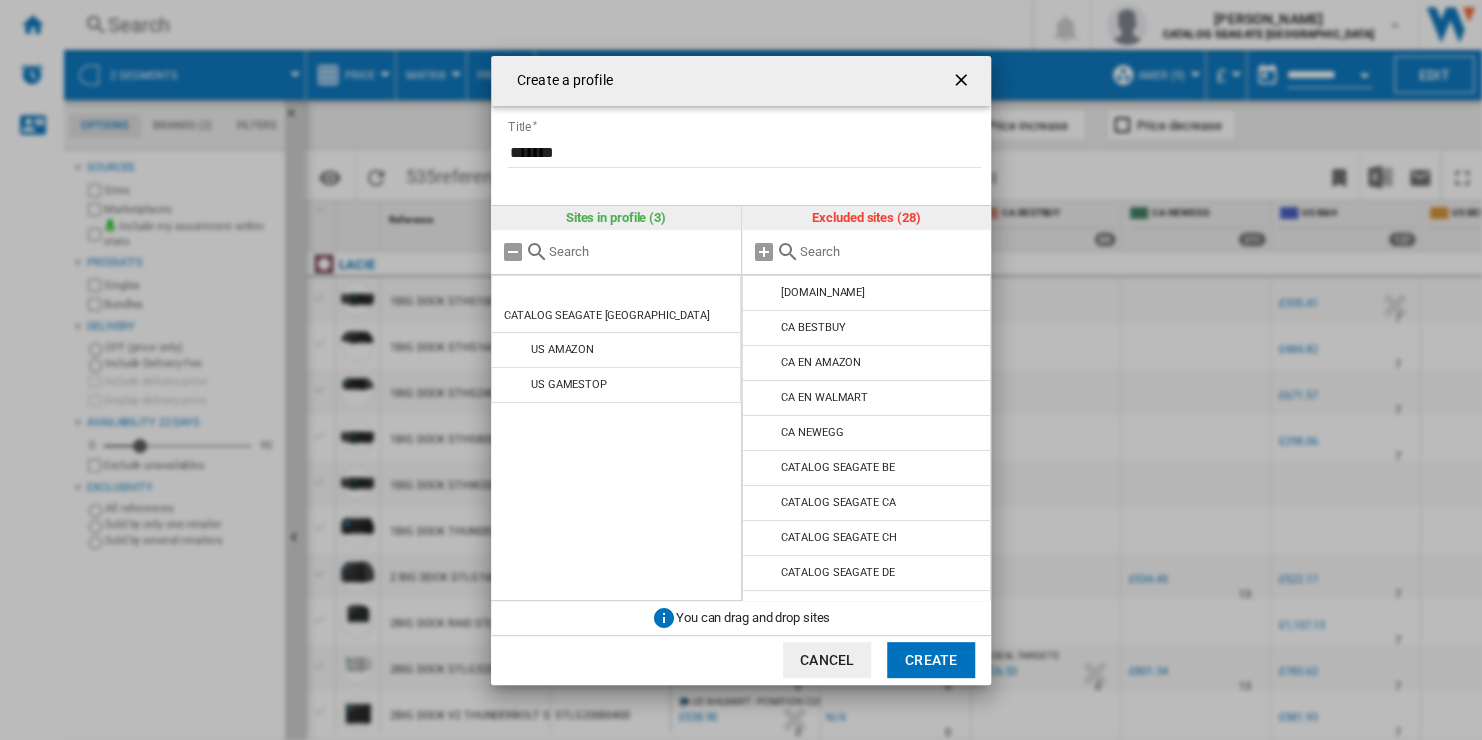 type 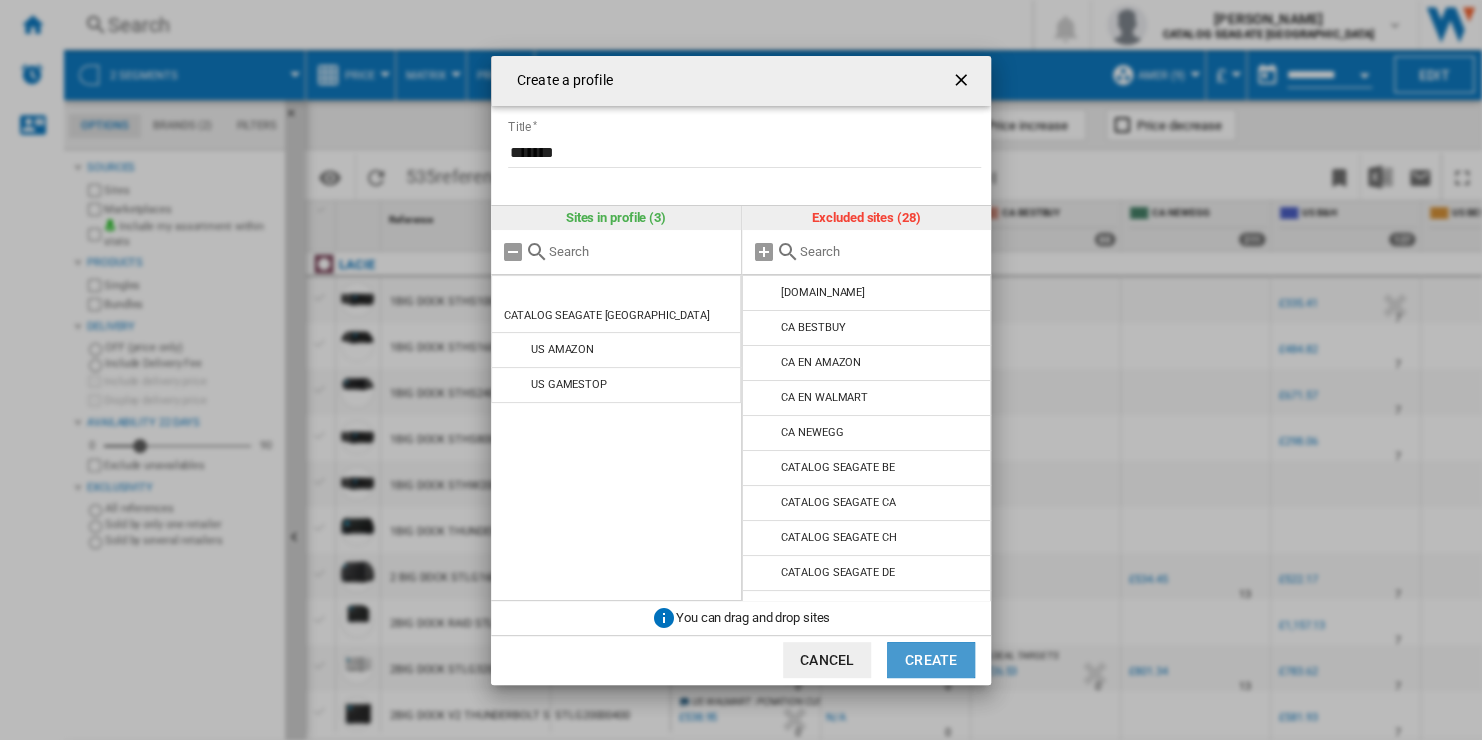 click on "Create" 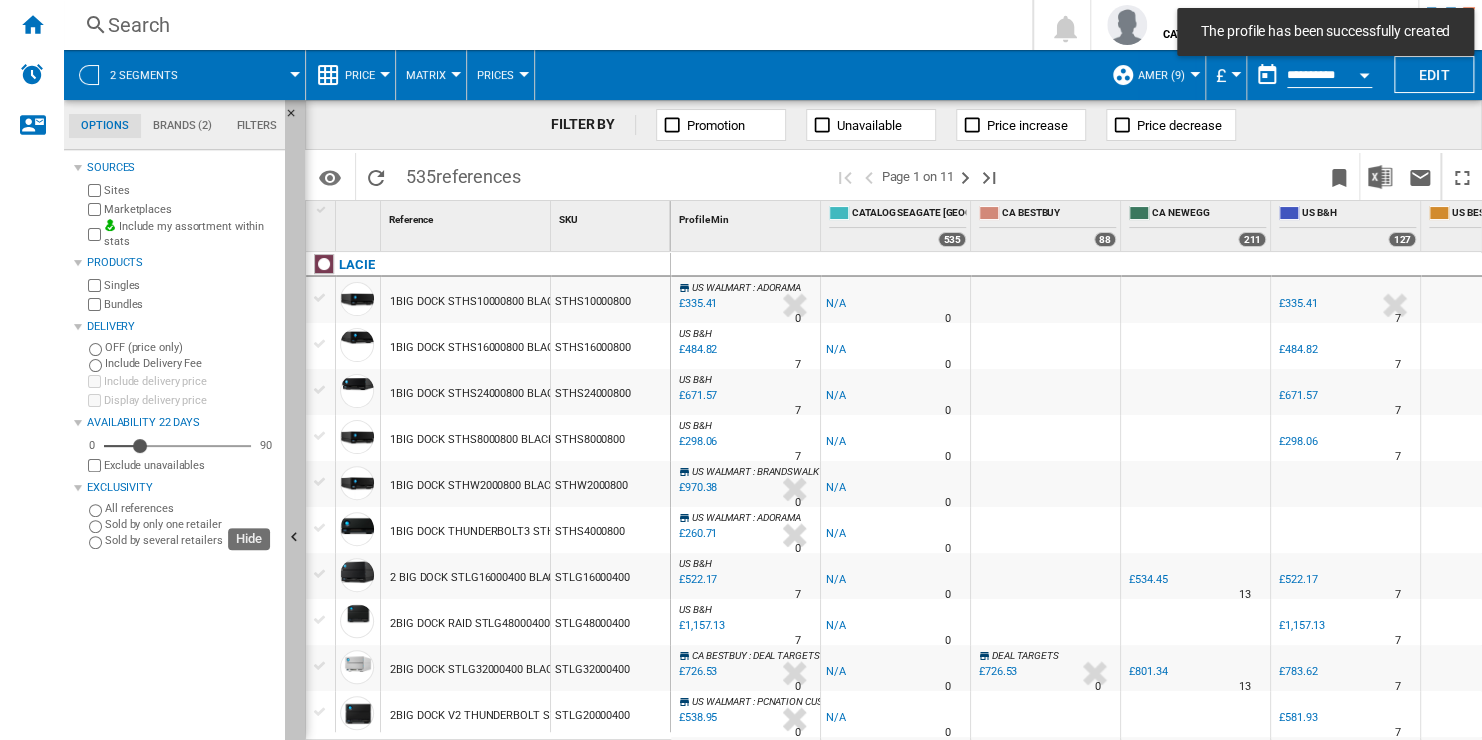 click at bounding box center (295, 538) 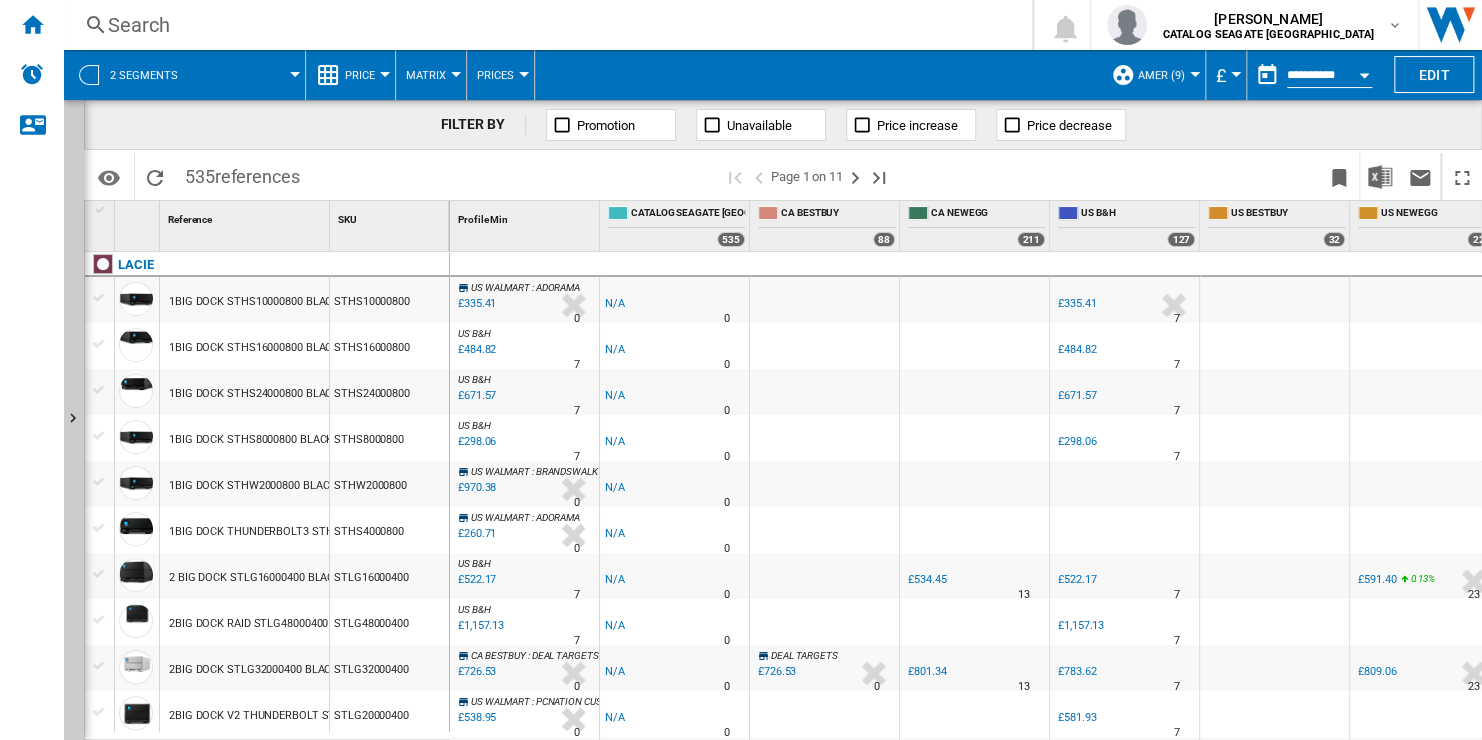 click on "AMER (9)" at bounding box center [1161, 75] 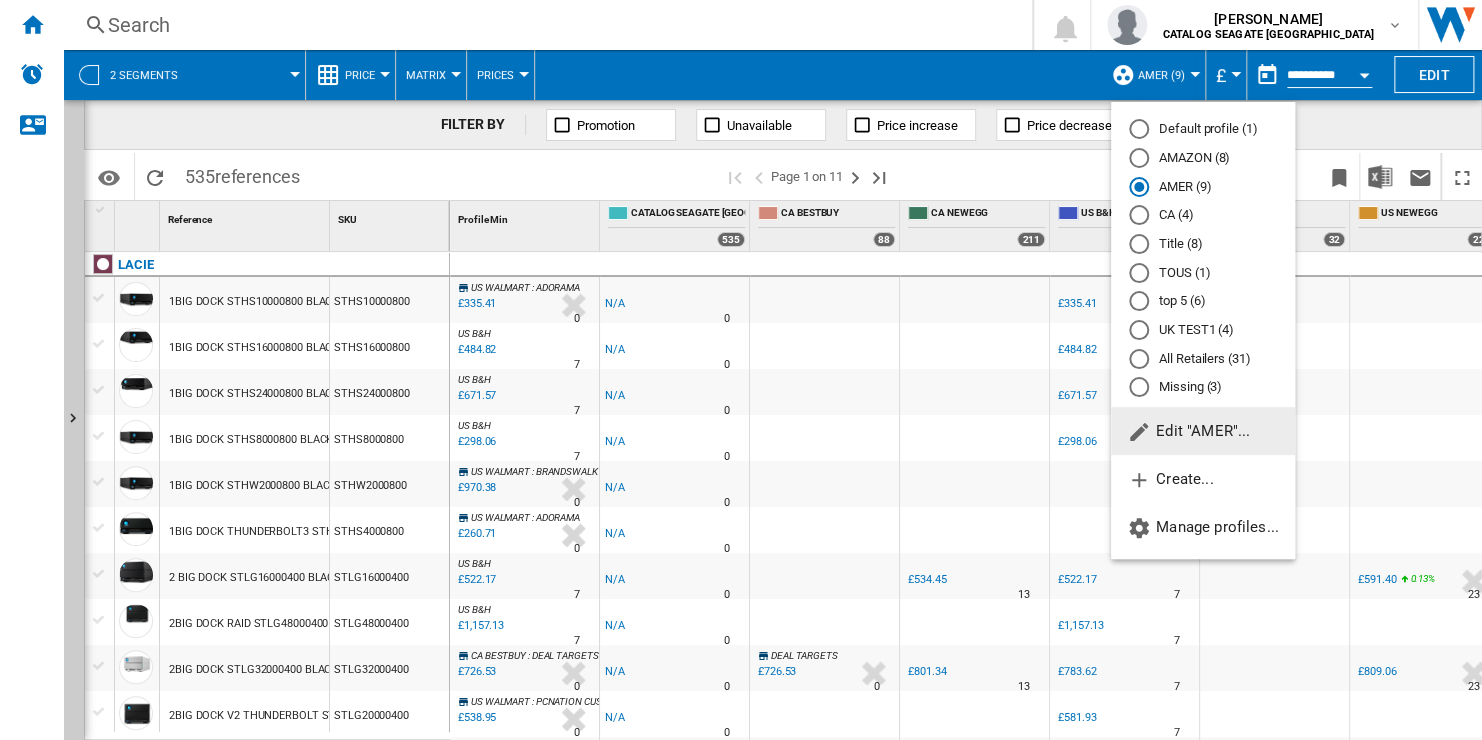 click on "Missing (3)" at bounding box center [1203, 387] 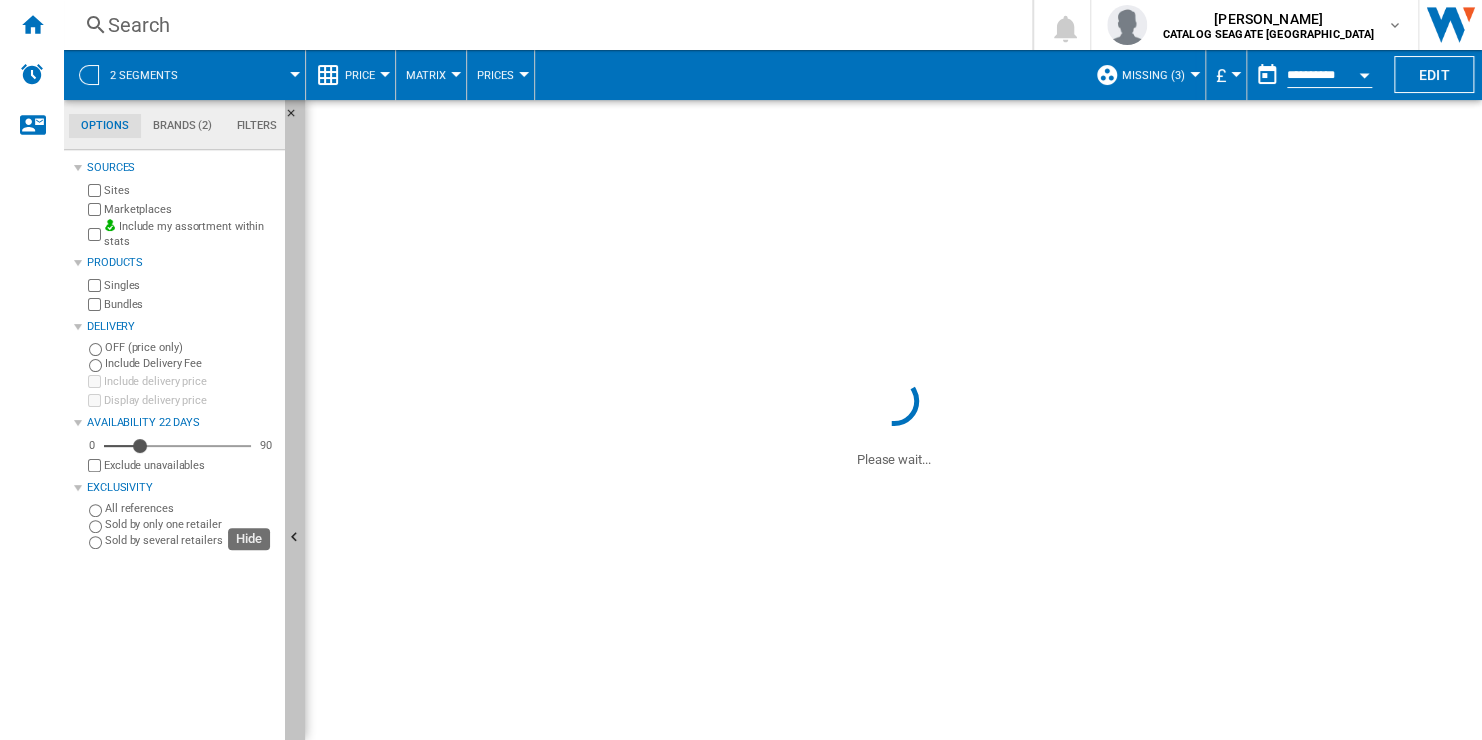 click at bounding box center (295, 538) 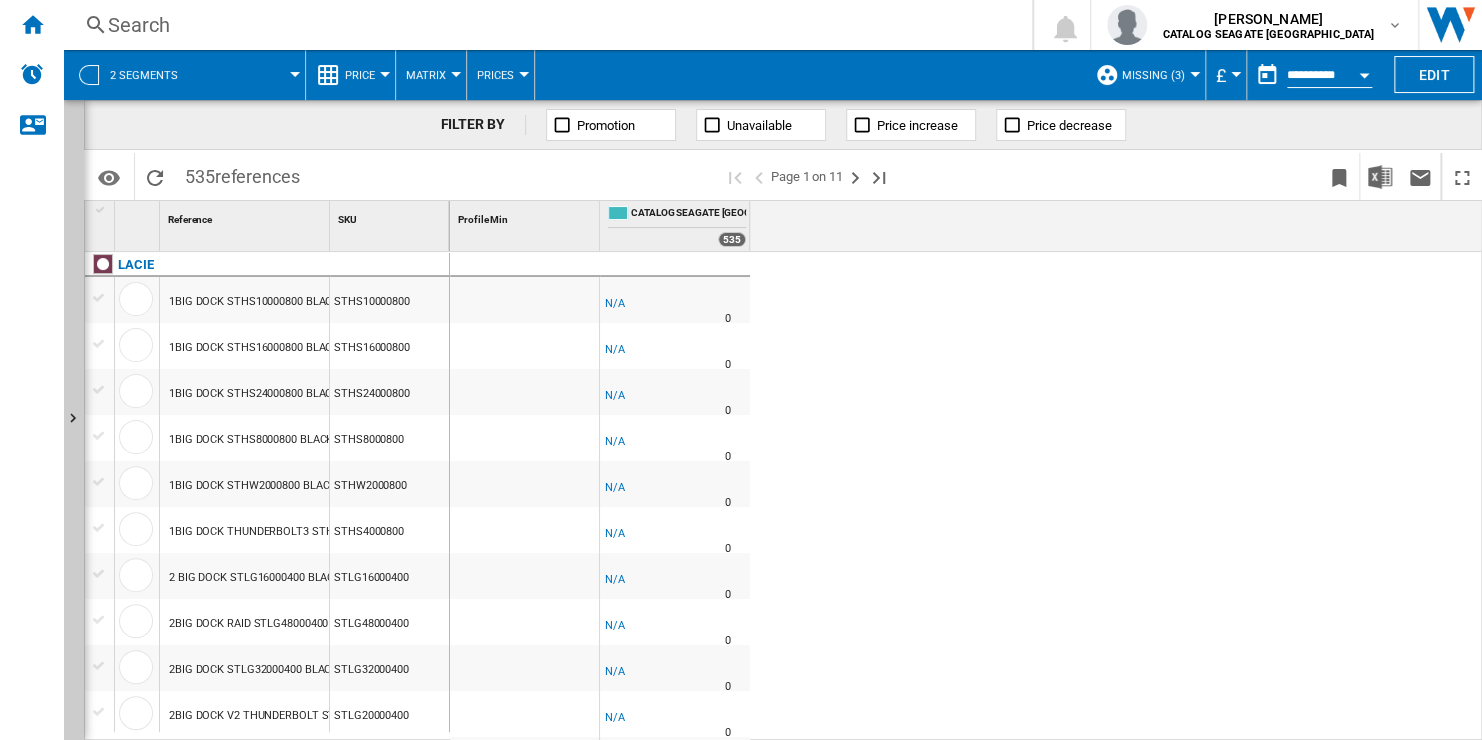 click on "Missing (3)" at bounding box center [1153, 75] 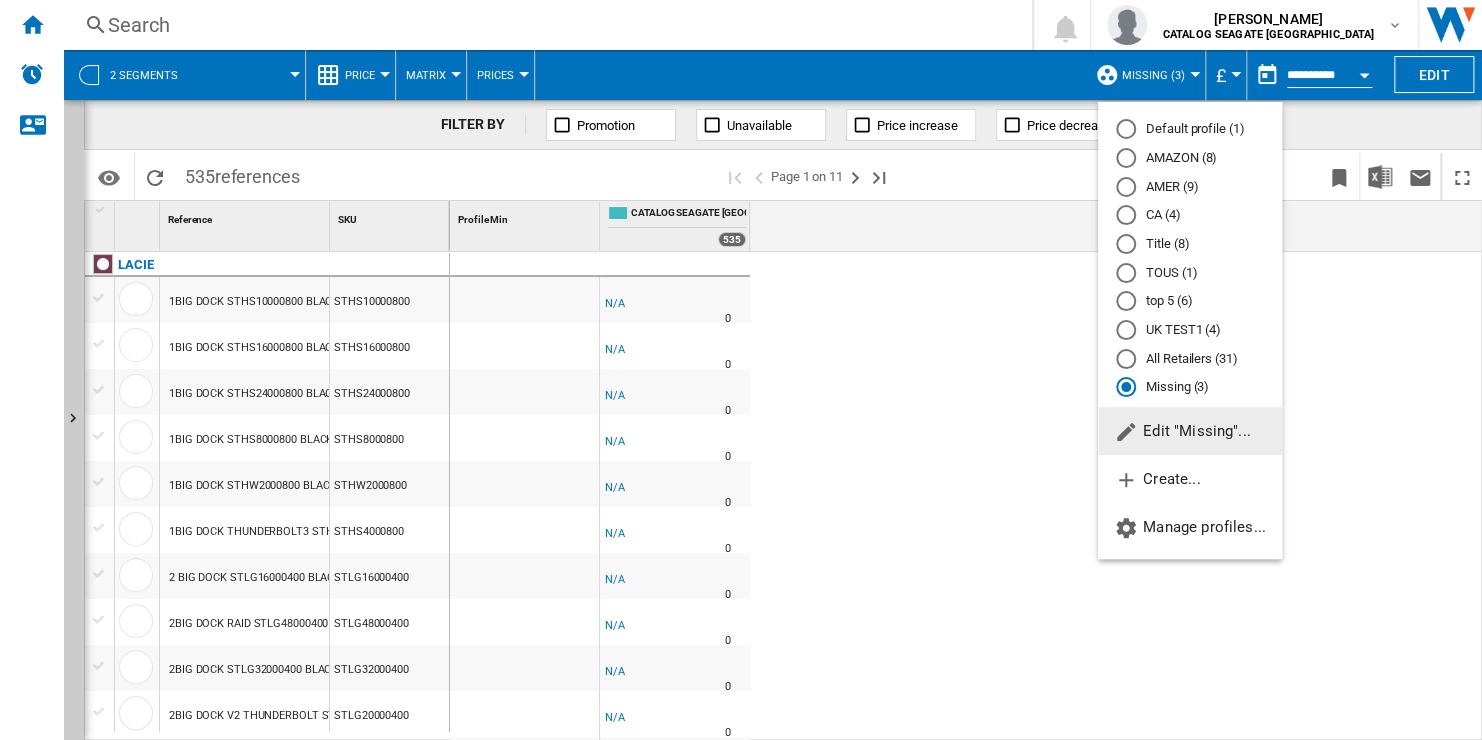 click at bounding box center [741, 370] 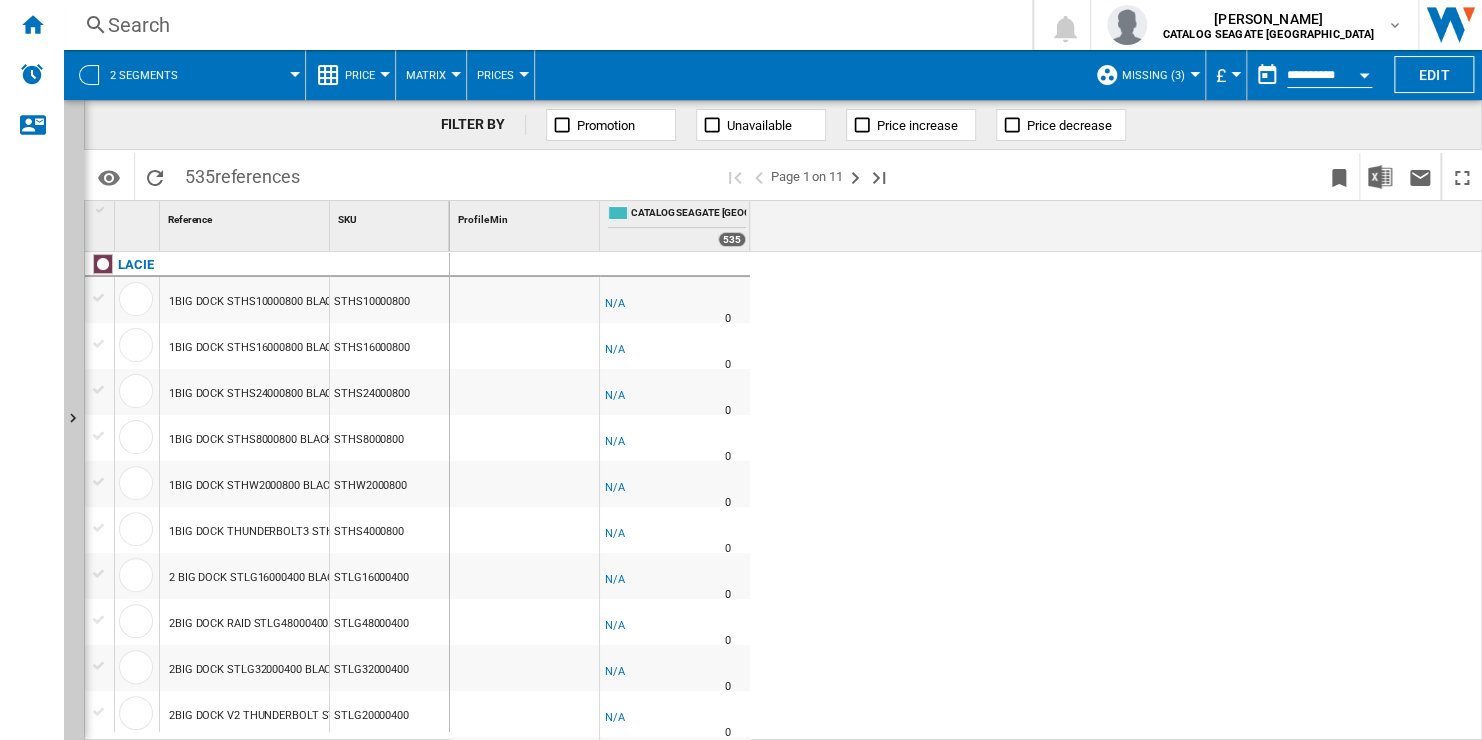 click on "Missing (3)" at bounding box center [1153, 75] 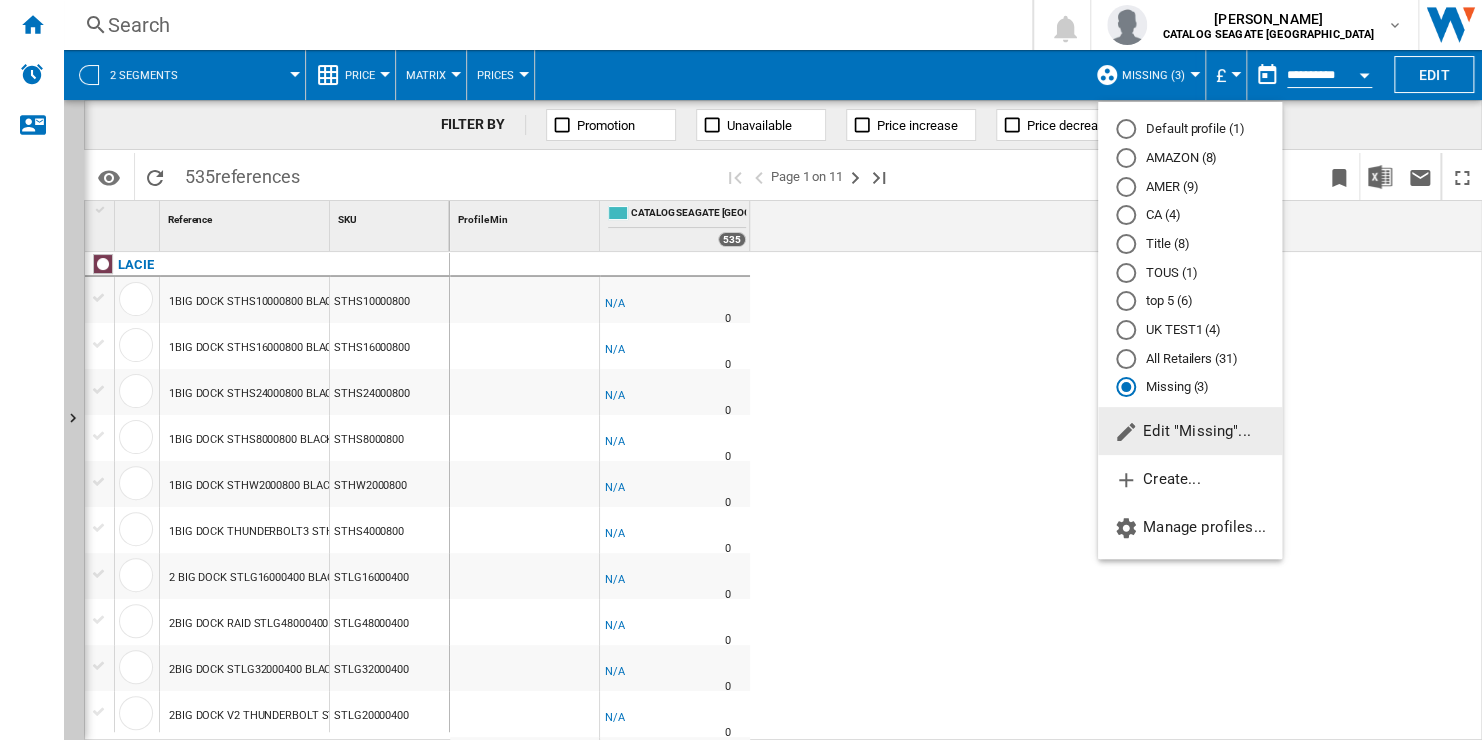 click on "Edit "Missing"..." 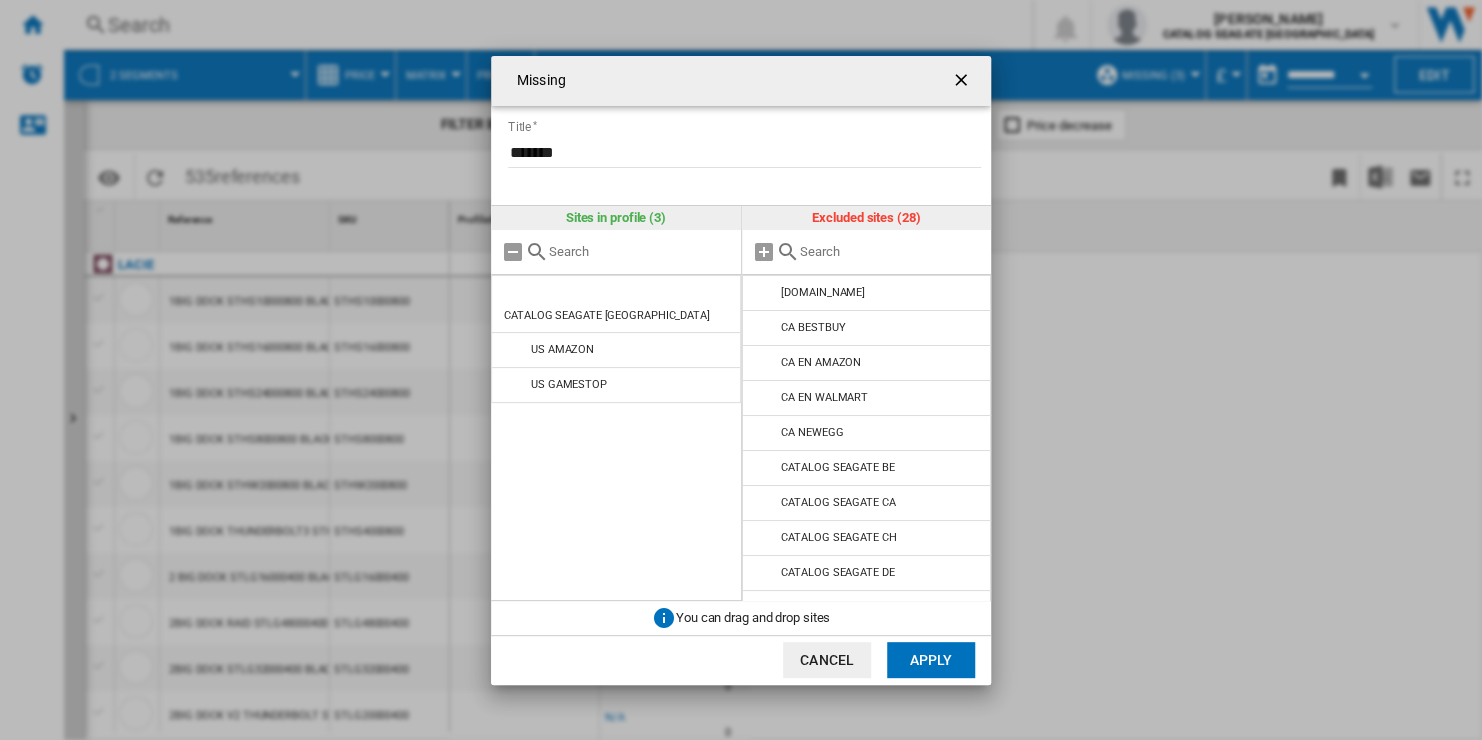 click at bounding box center [891, 251] 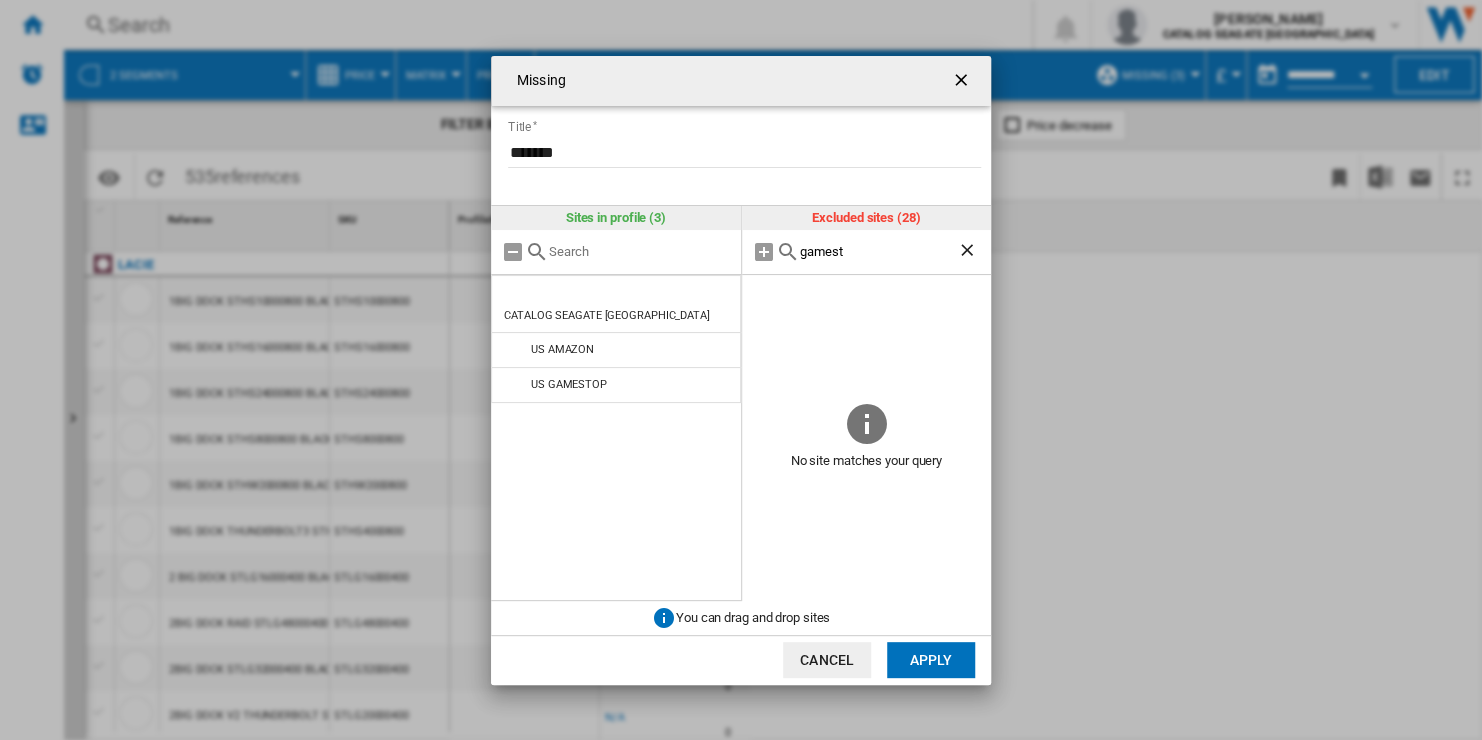 type on "gamest" 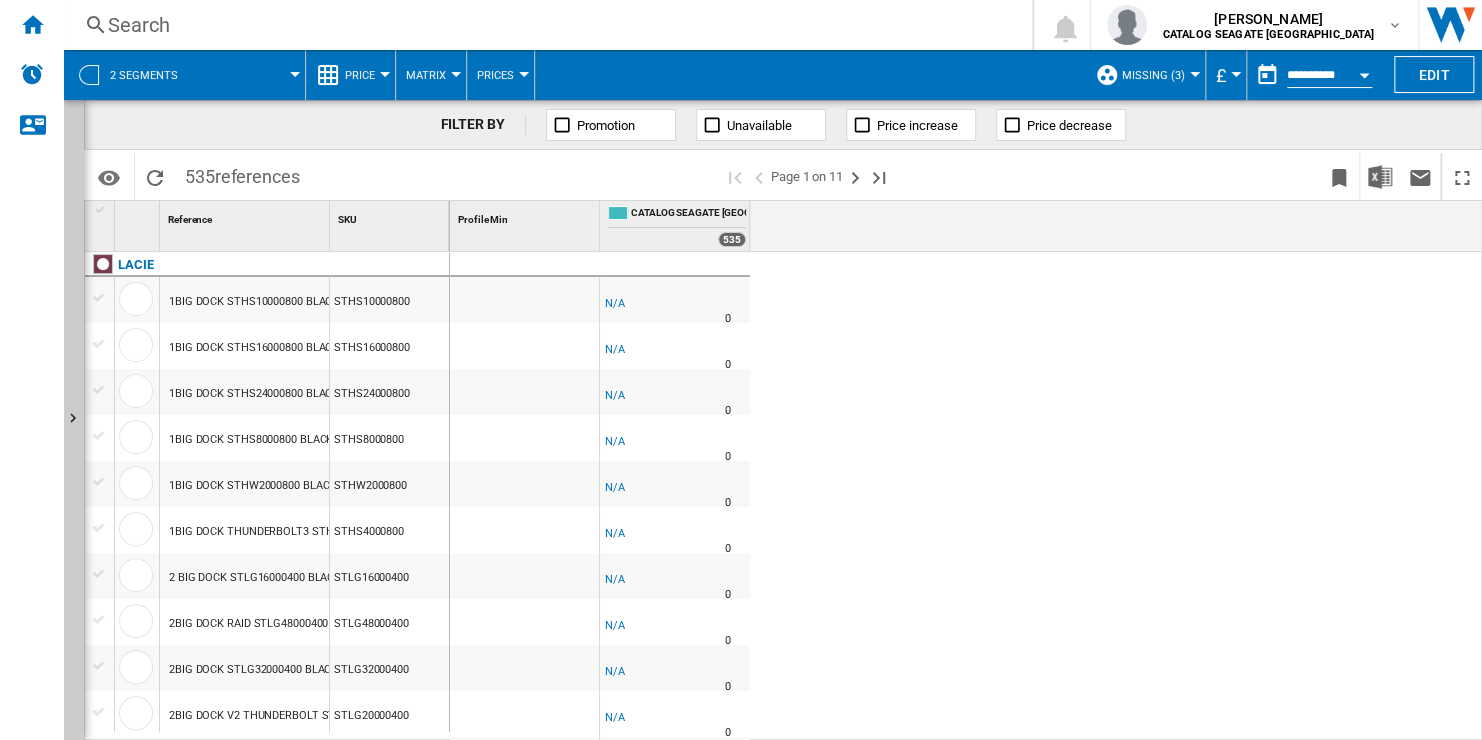 click on "Missing (3)" at bounding box center [1153, 75] 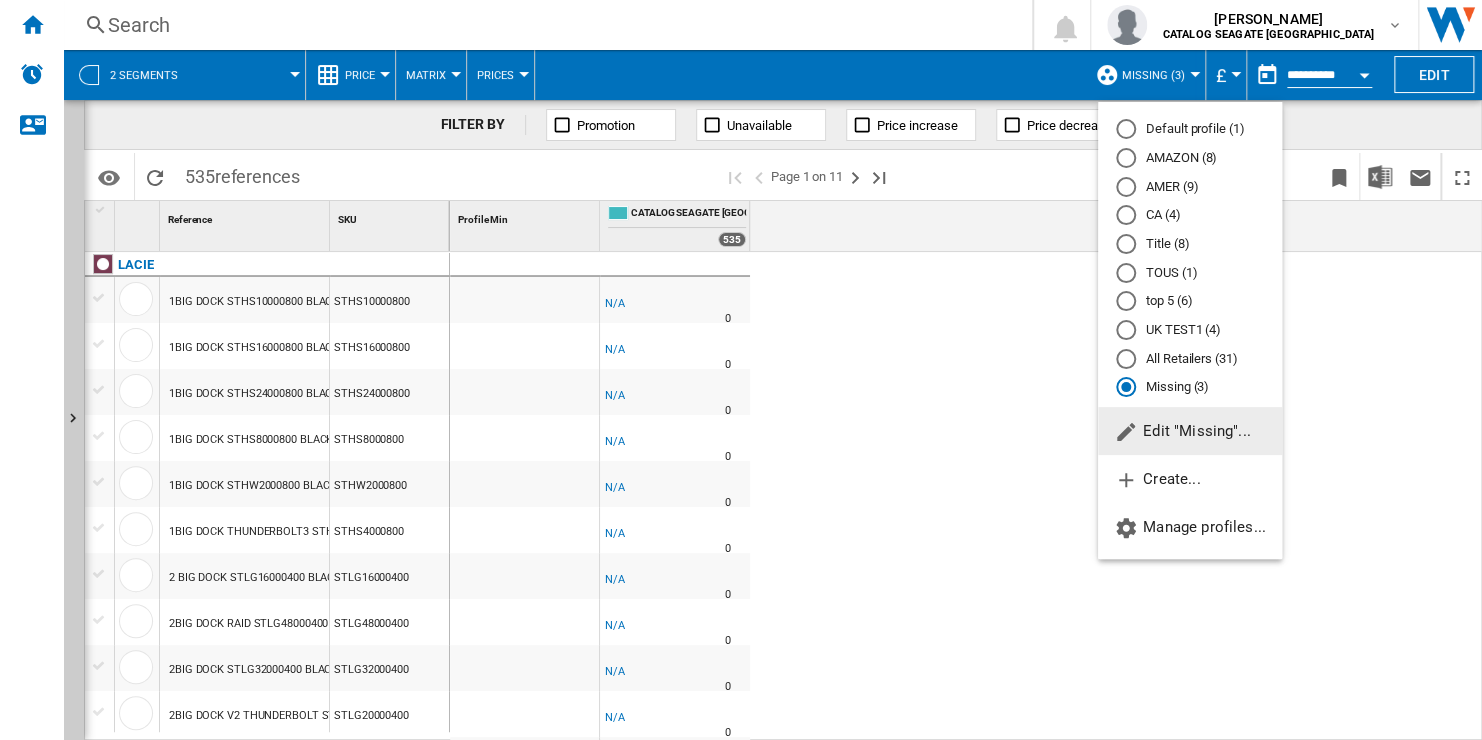 click on "All Retailers (31)" at bounding box center (1190, 358) 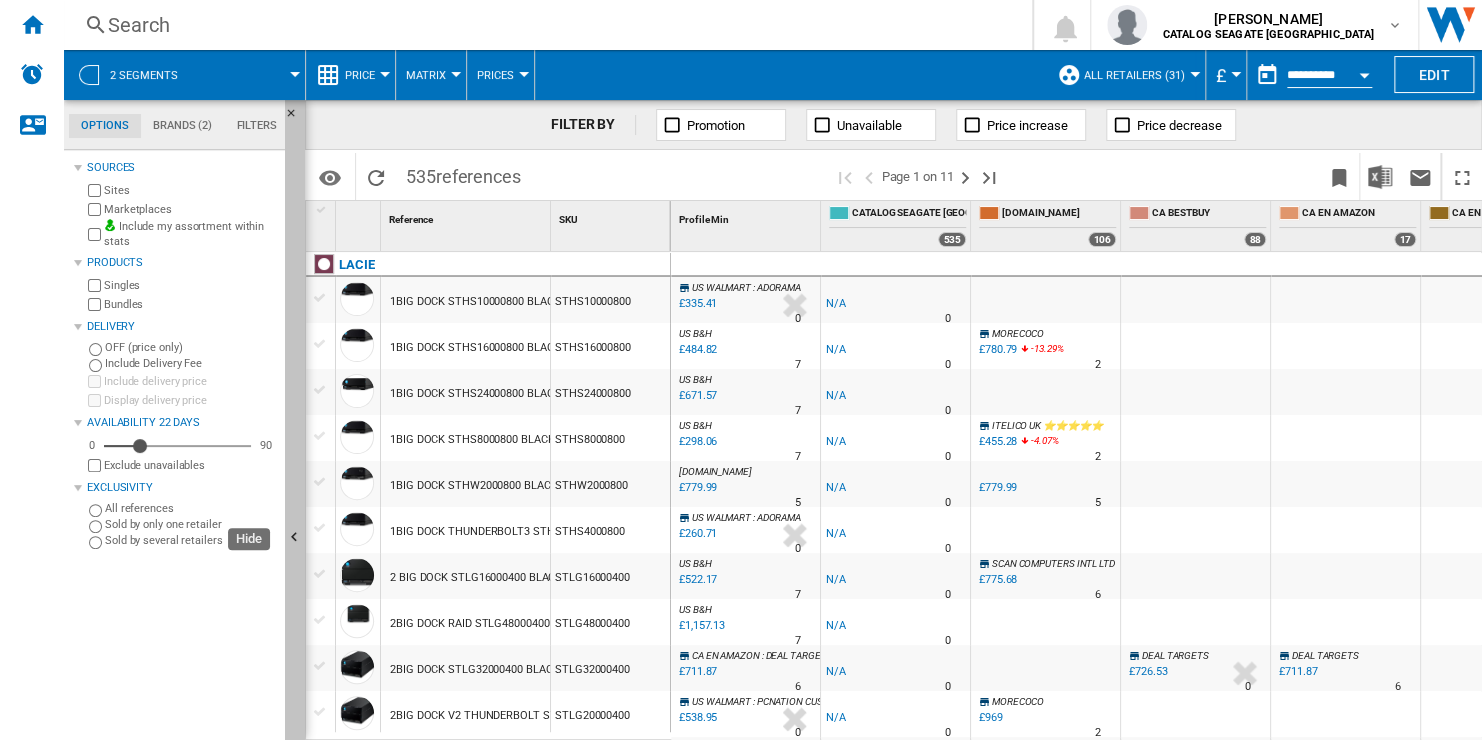 click at bounding box center [295, 538] 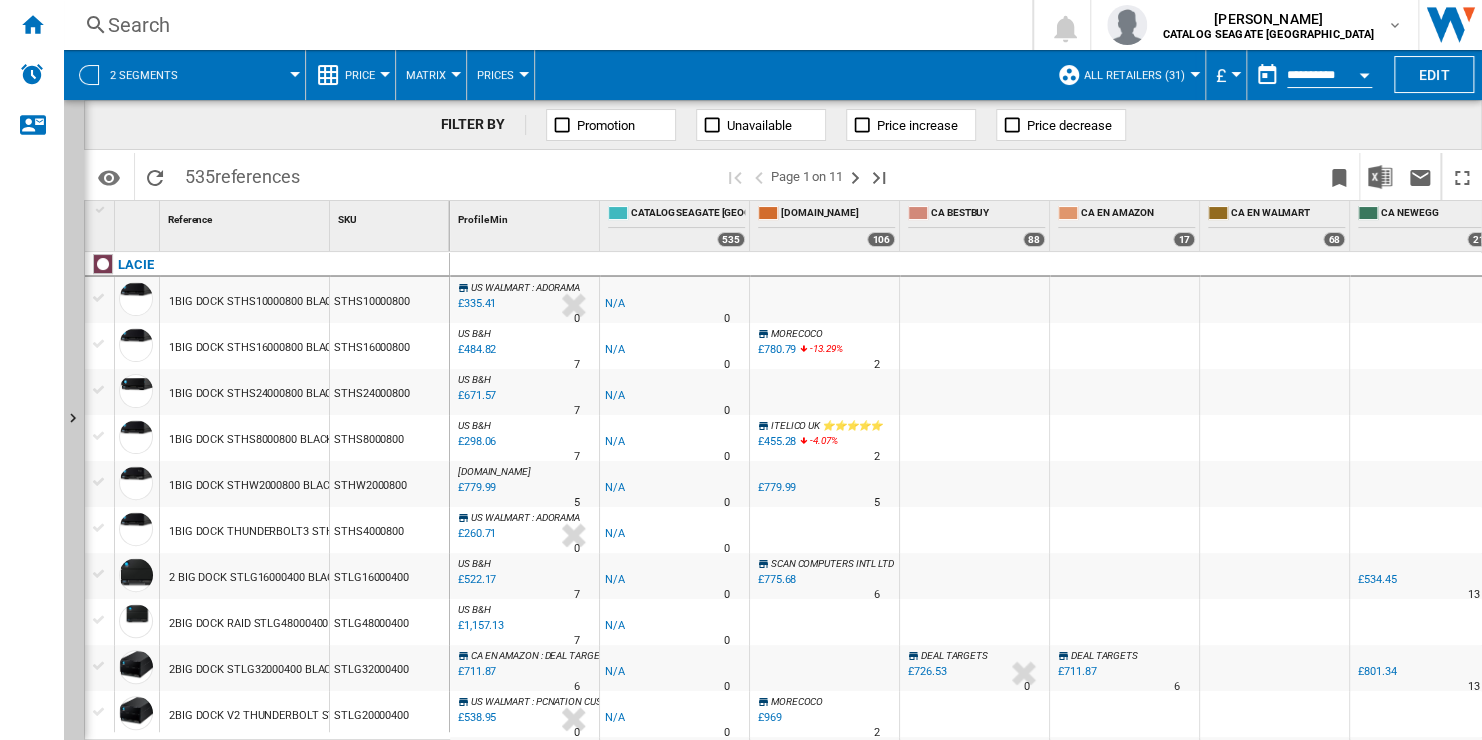 click on "All Retailers (31)" at bounding box center [1134, 75] 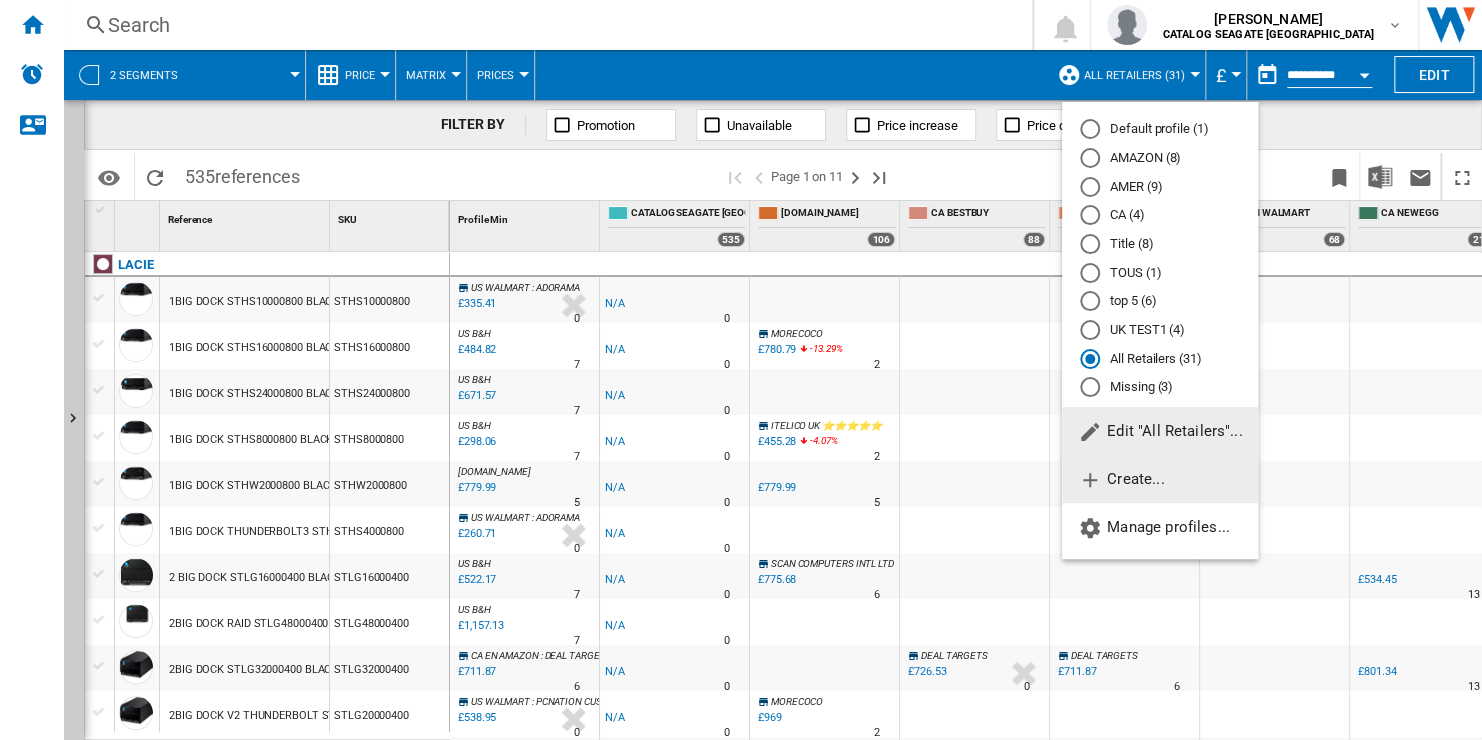 click on "Create..." 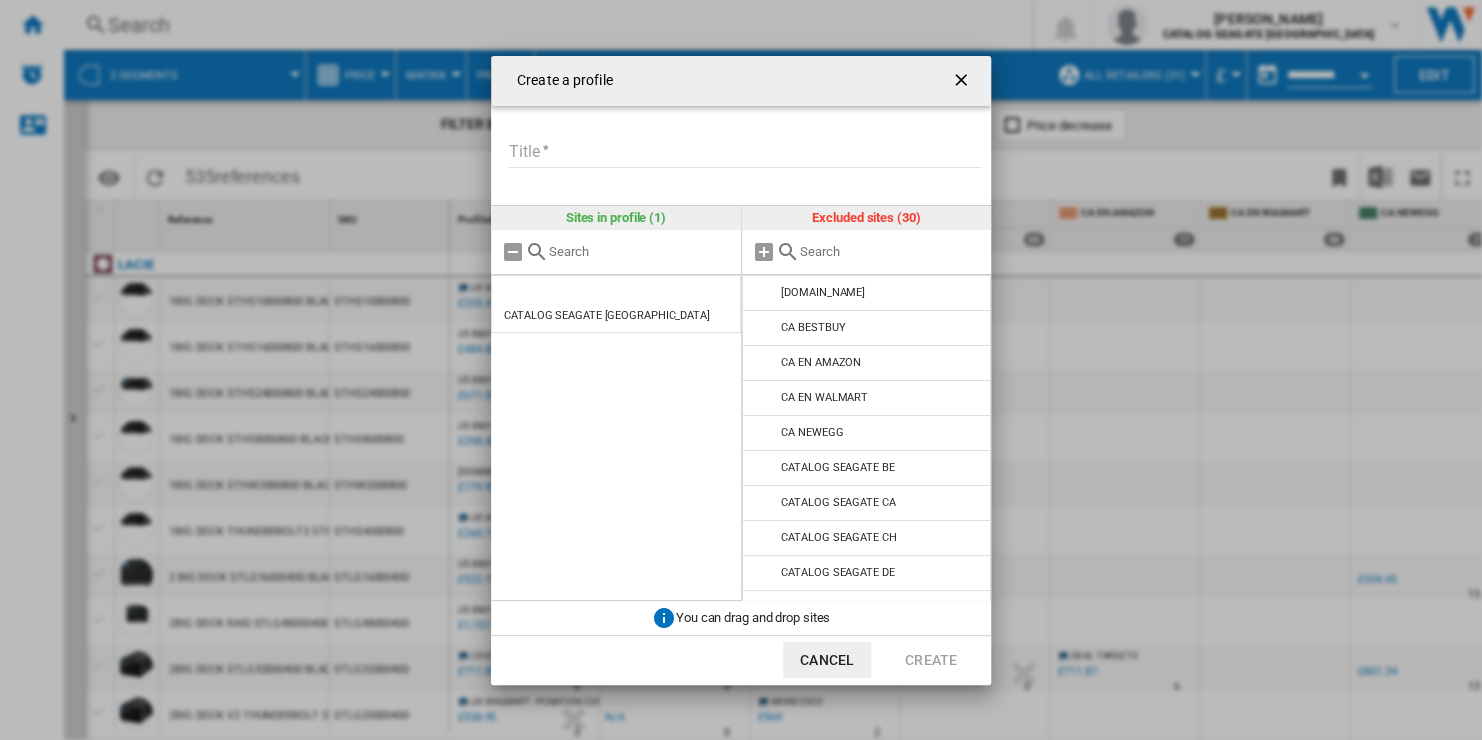 click on "Title" at bounding box center (744, 153) 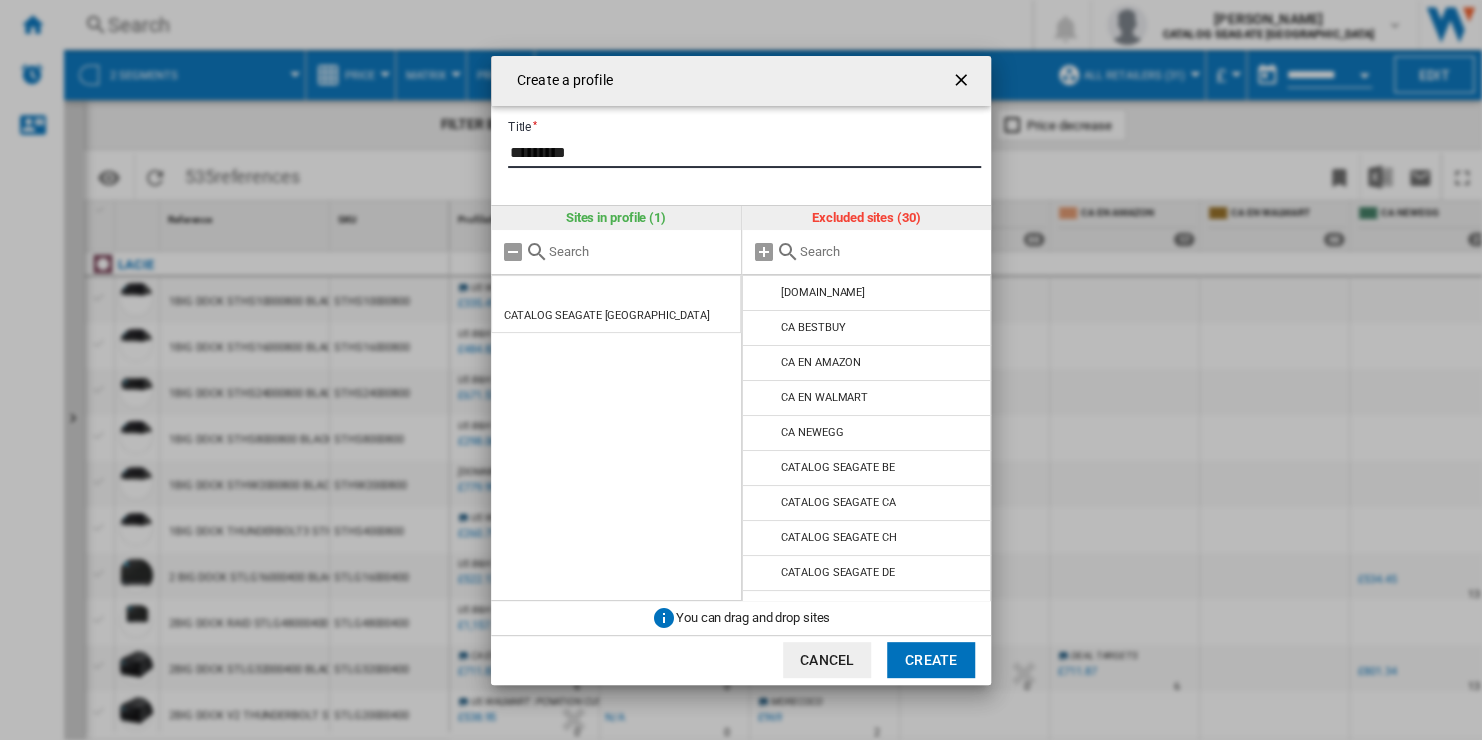 type on "*********" 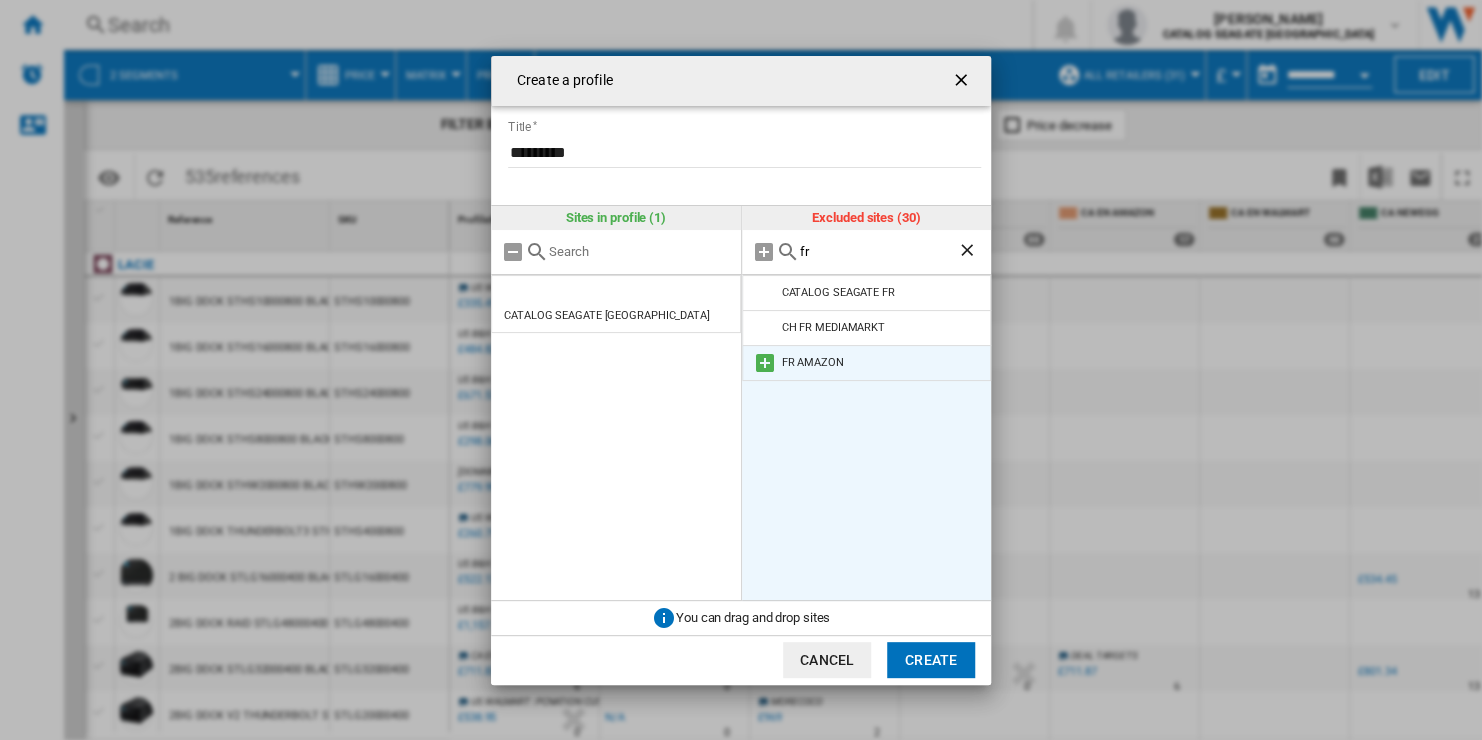 type on "fr" 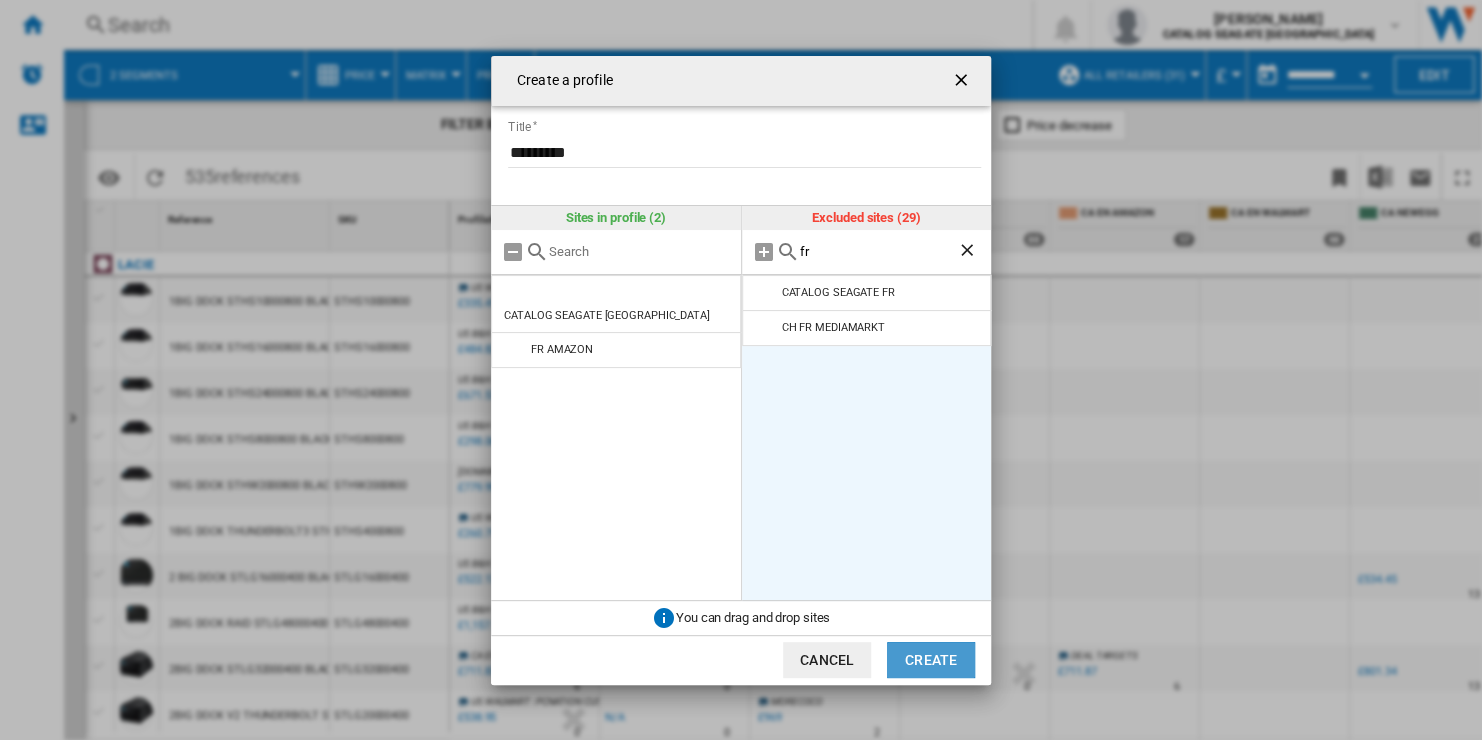click on "Create" 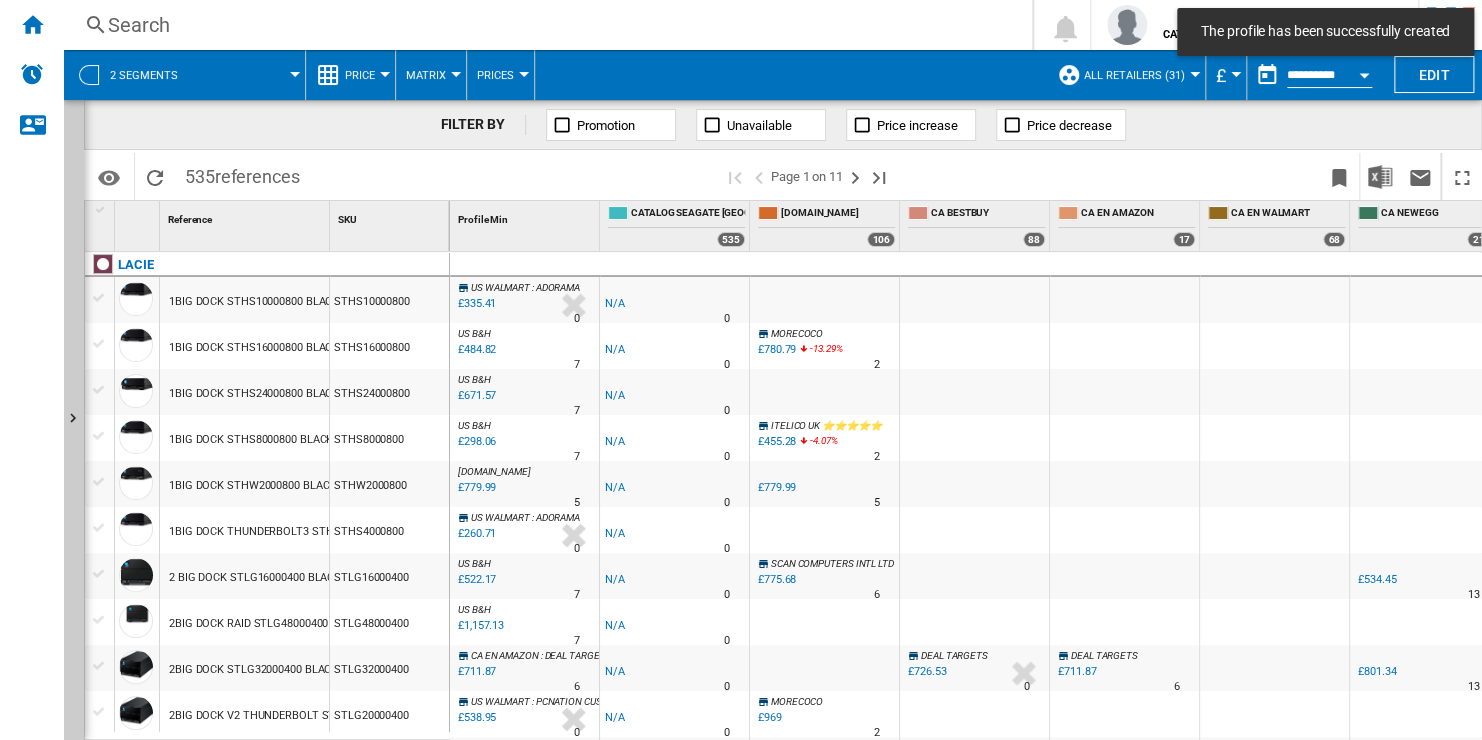 click on "All Retailers (31)" at bounding box center [1134, 75] 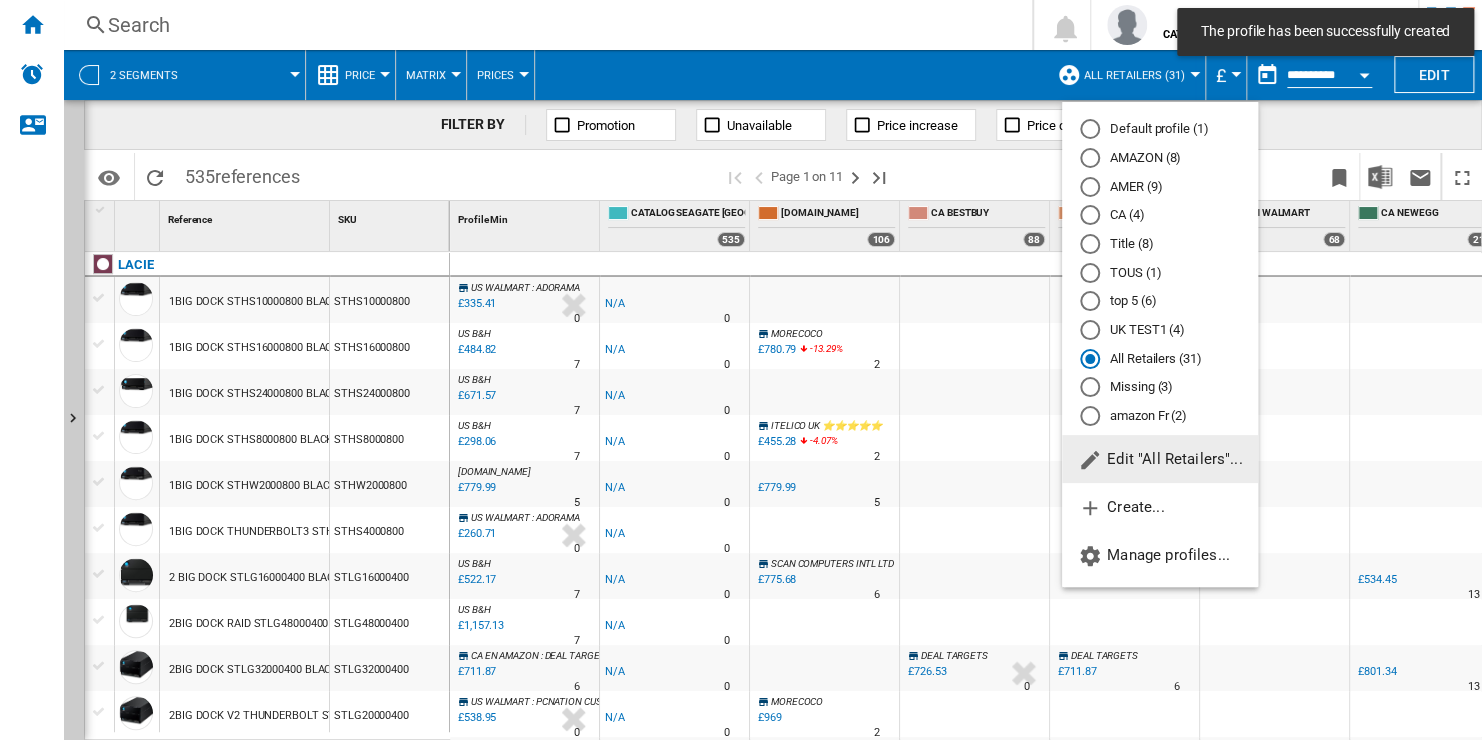click on "amazon Fr (2)" at bounding box center (1160, 416) 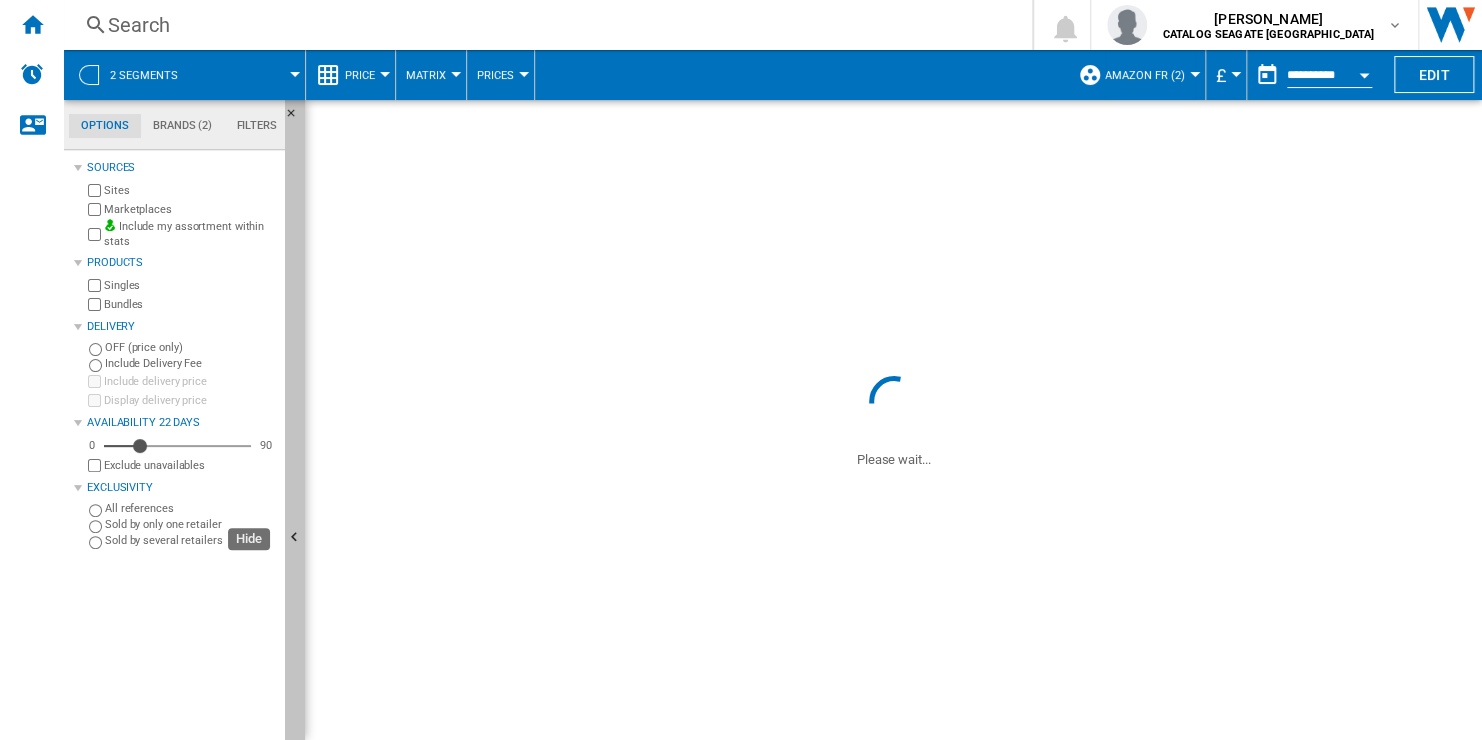 click at bounding box center (295, 538) 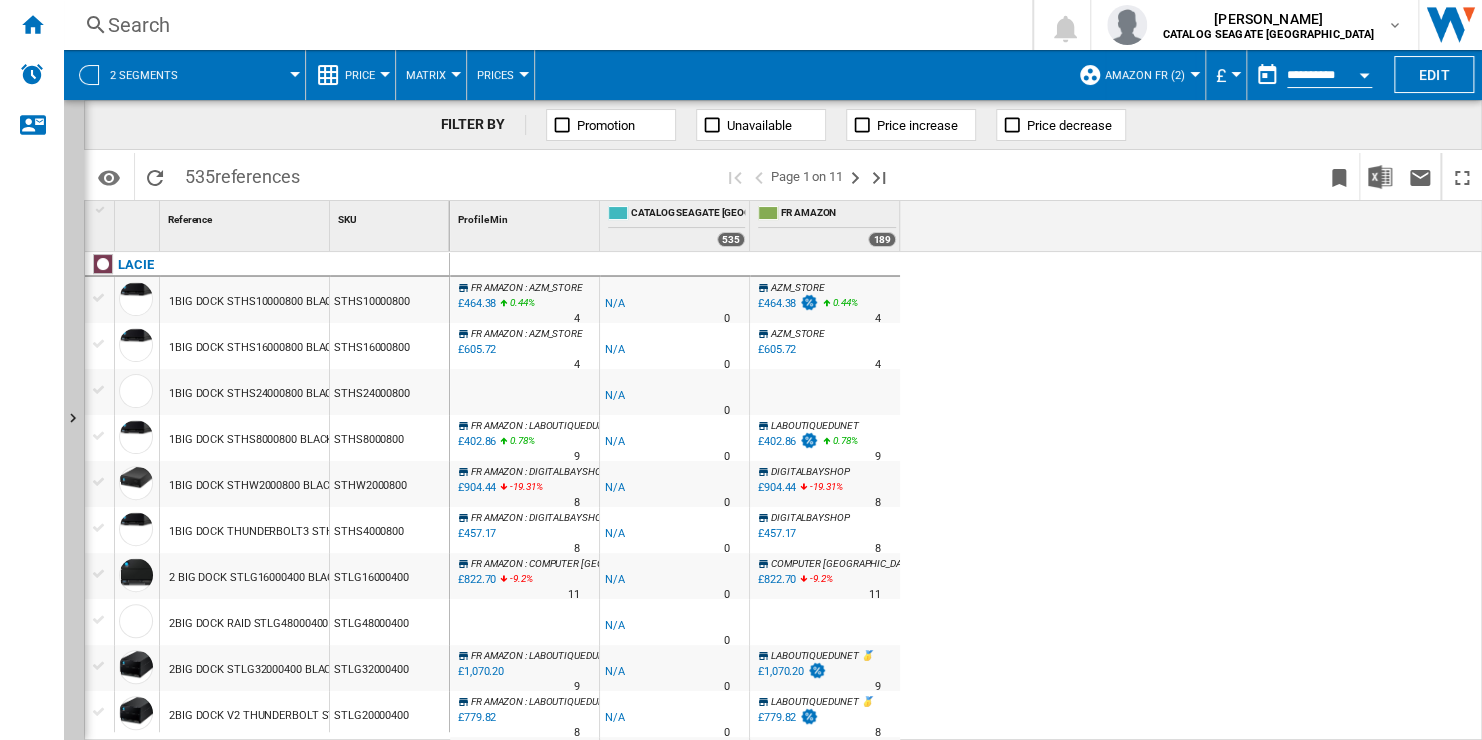 click on "STHS10000800" at bounding box center [389, 300] 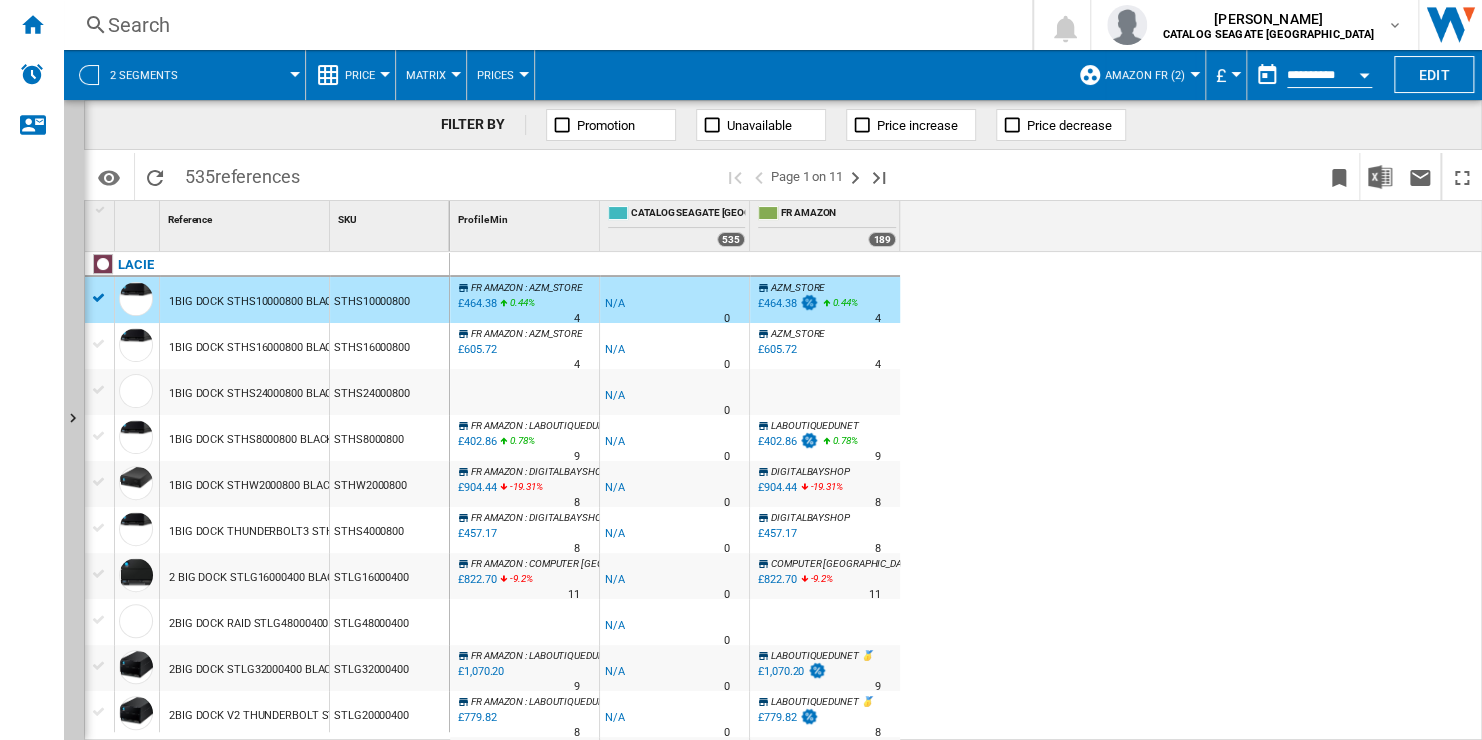 click on "£402.86" at bounding box center (777, 441) 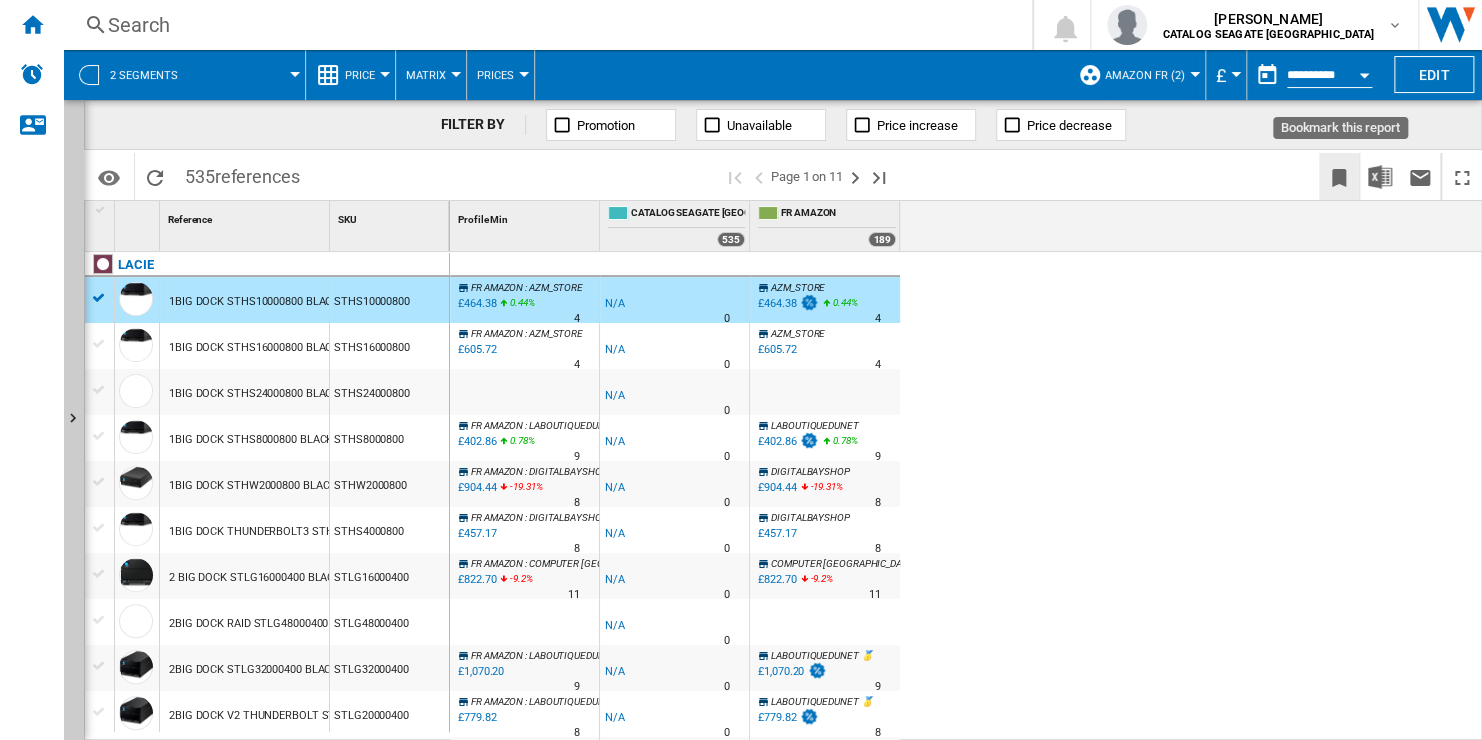 click at bounding box center [1339, 178] 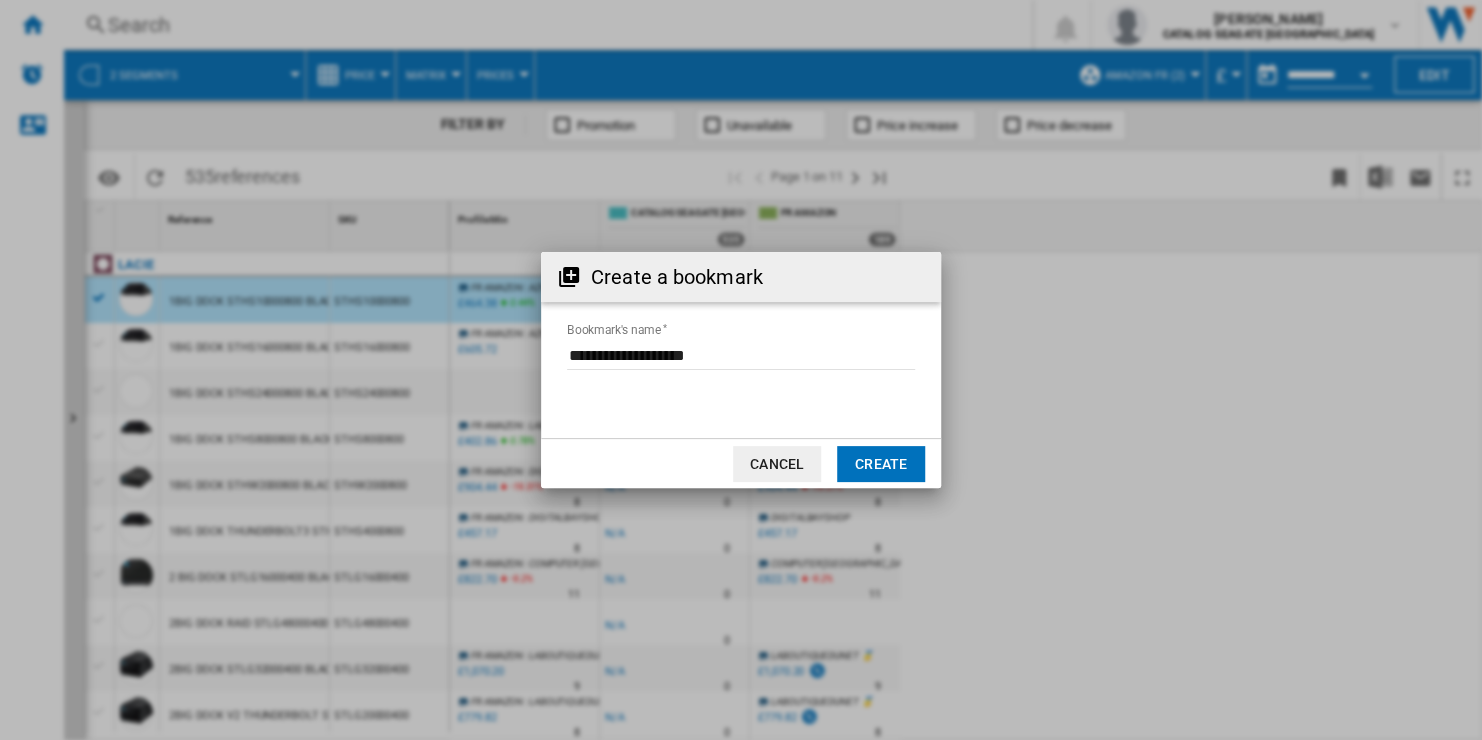 click on "Bookmark's name" at bounding box center [741, 355] 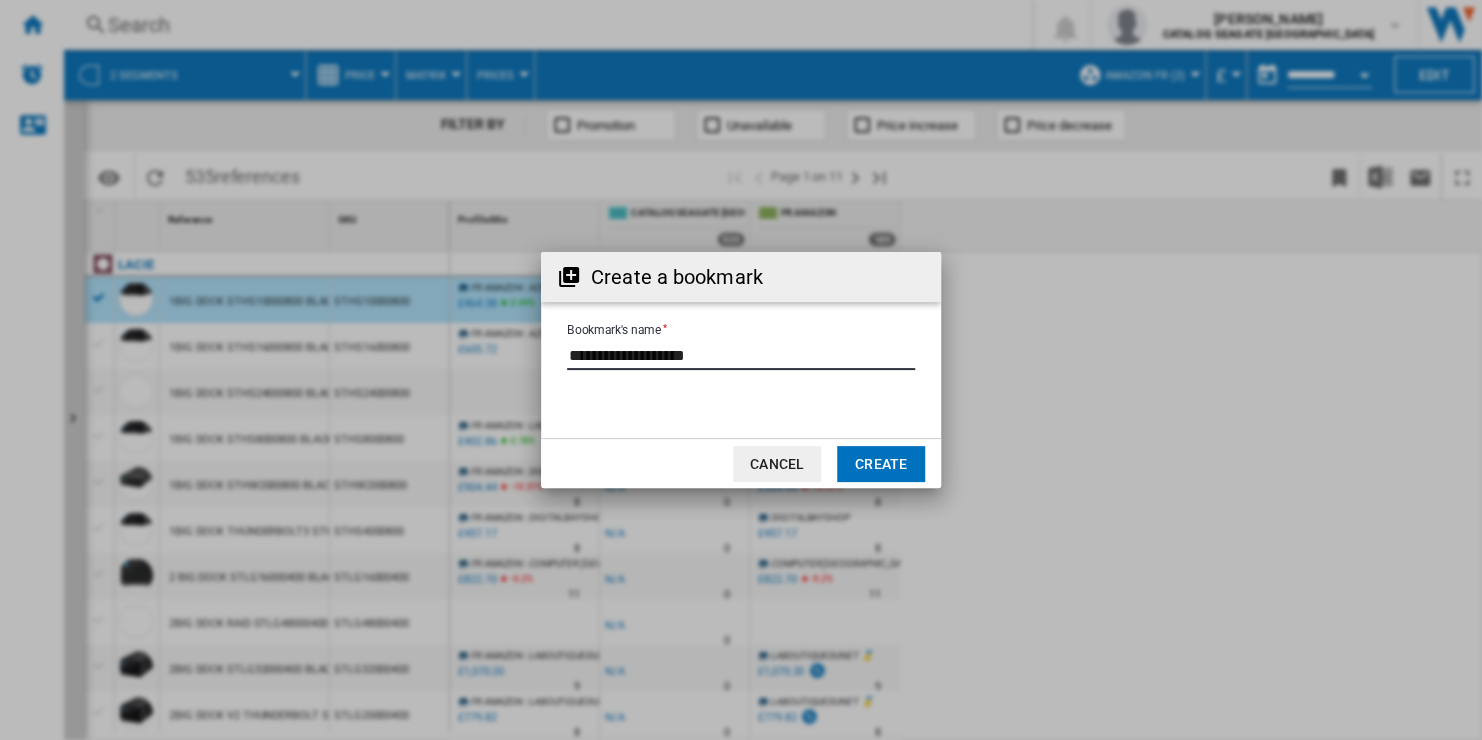 click on "Bookmark's name" at bounding box center (741, 355) 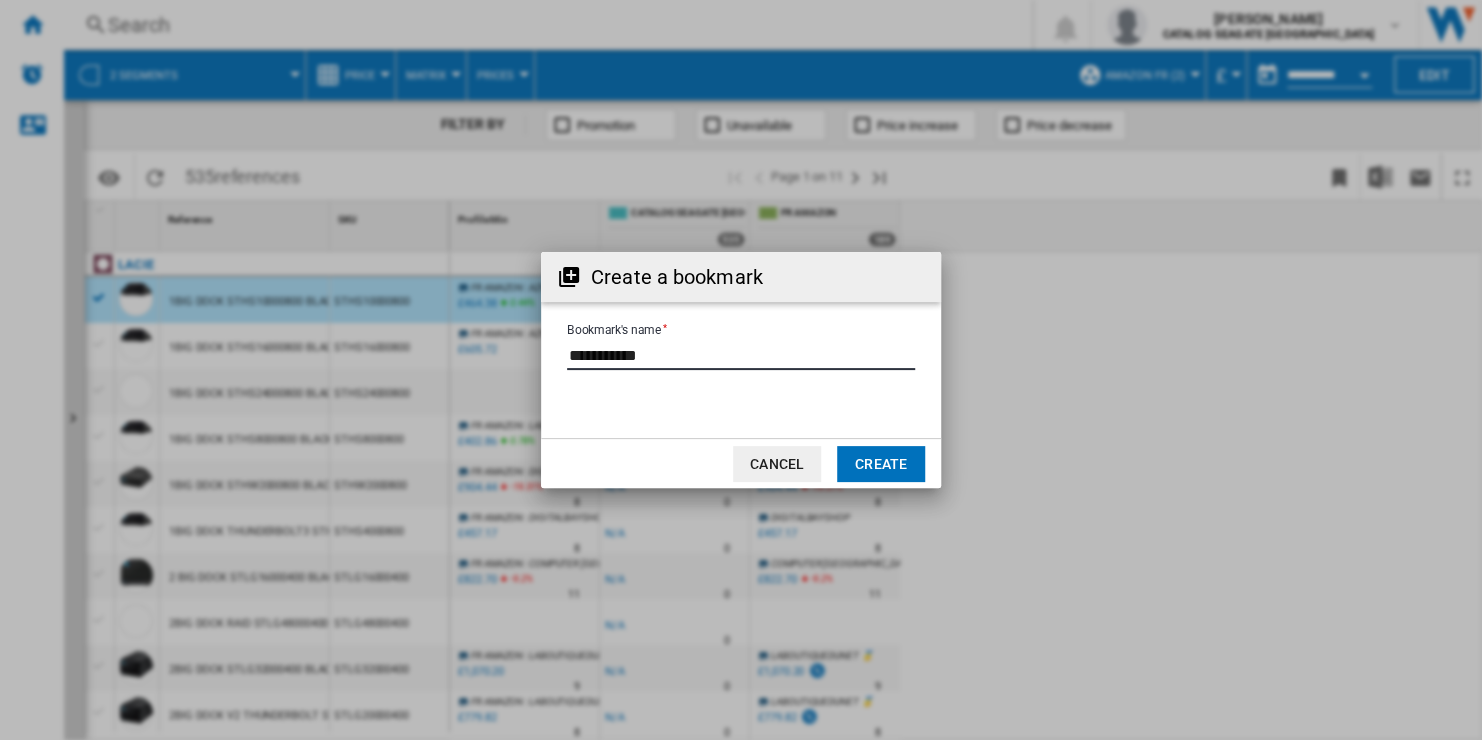 type on "**********" 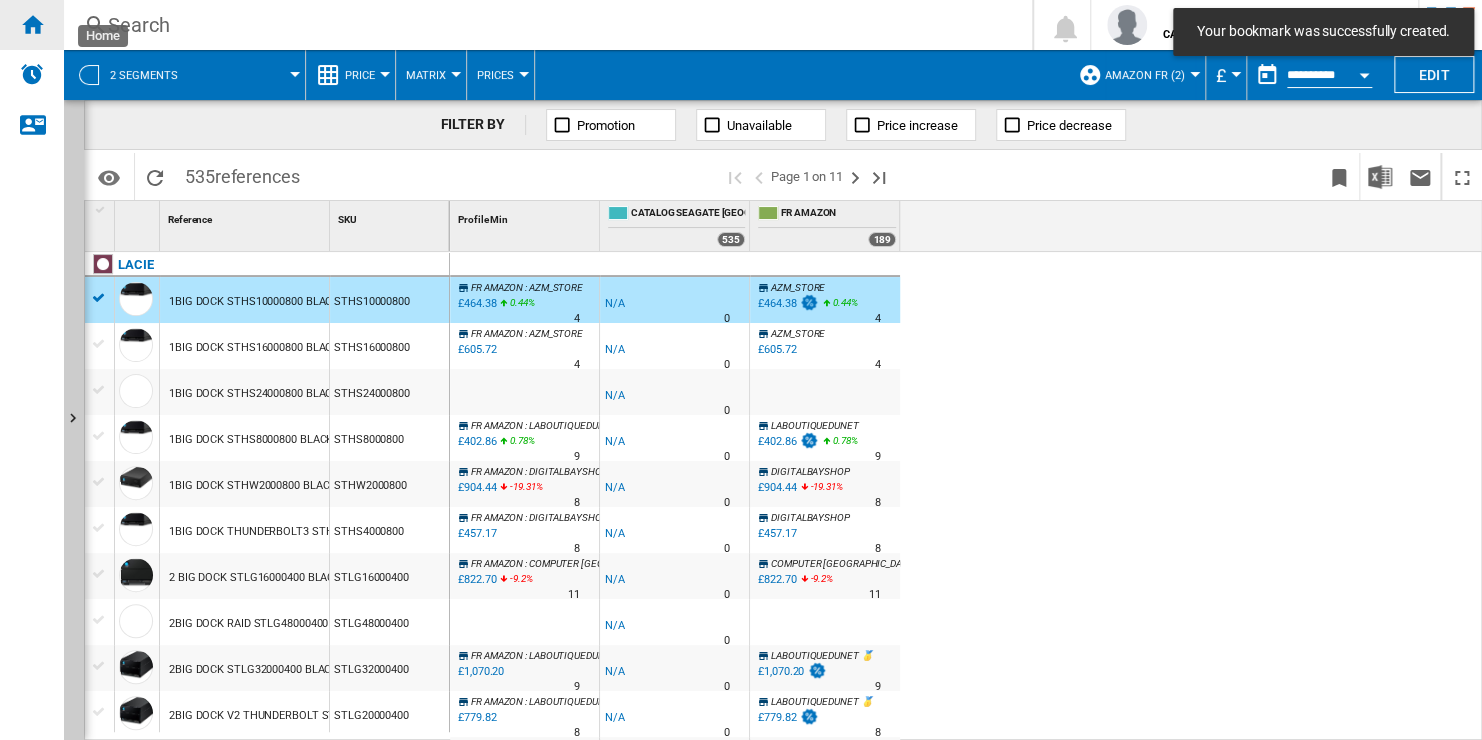 click at bounding box center (32, 24) 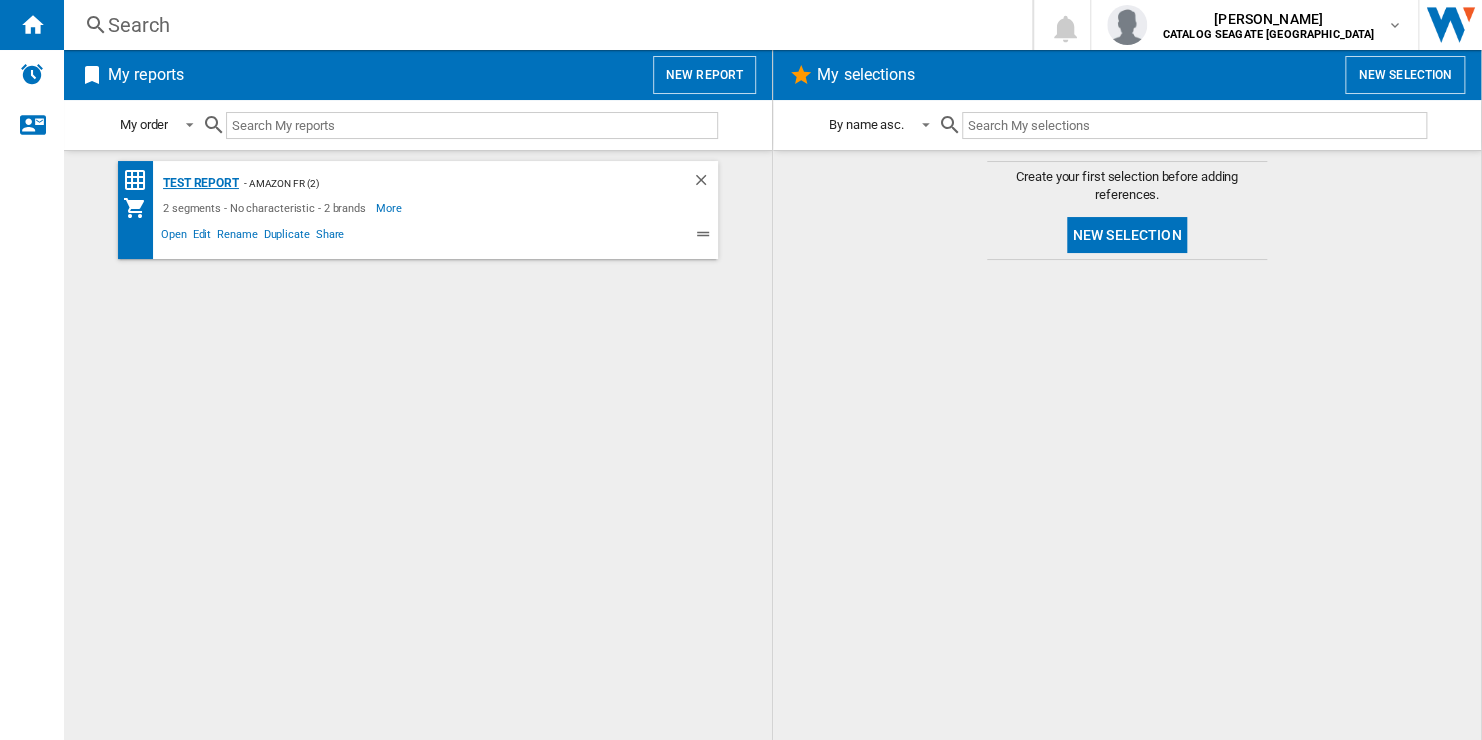 click on "Test Report" 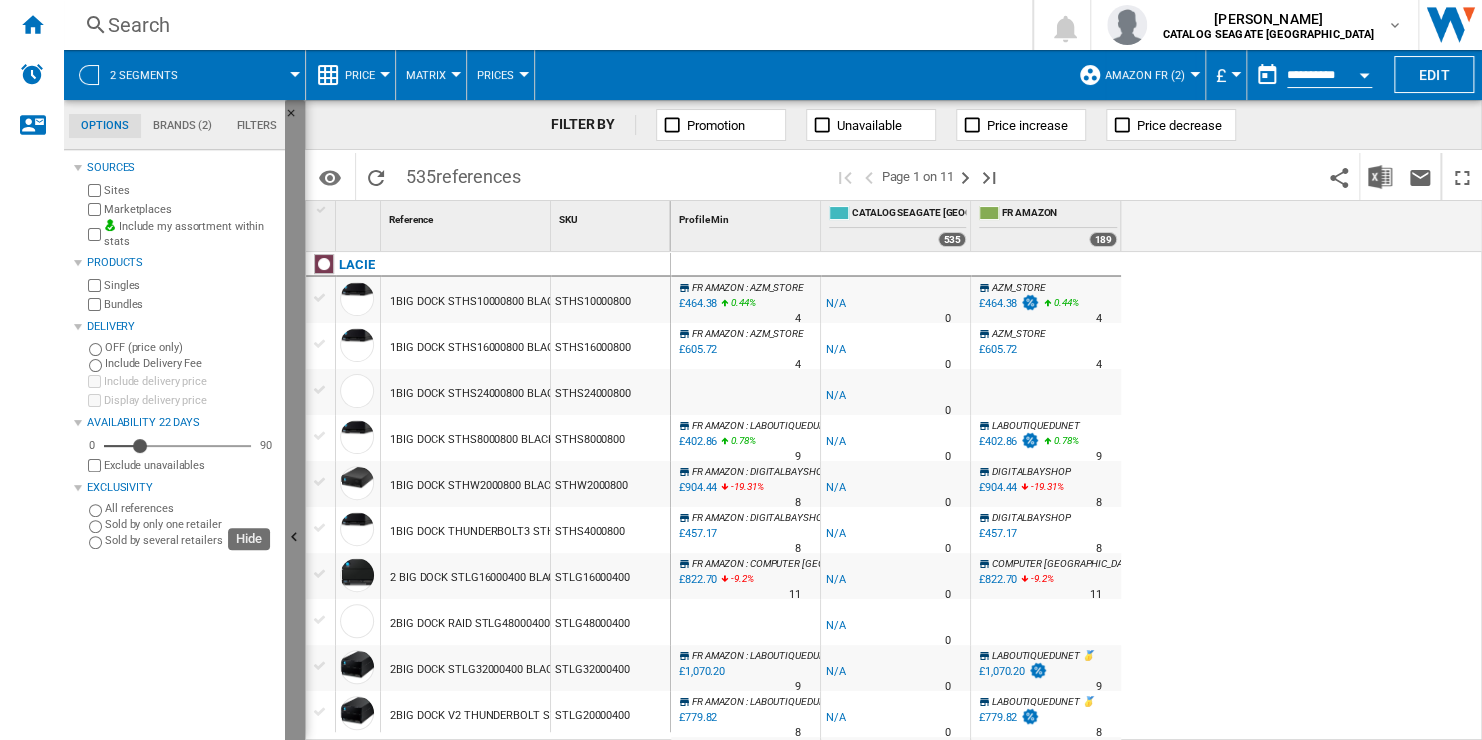 click at bounding box center (297, 540) 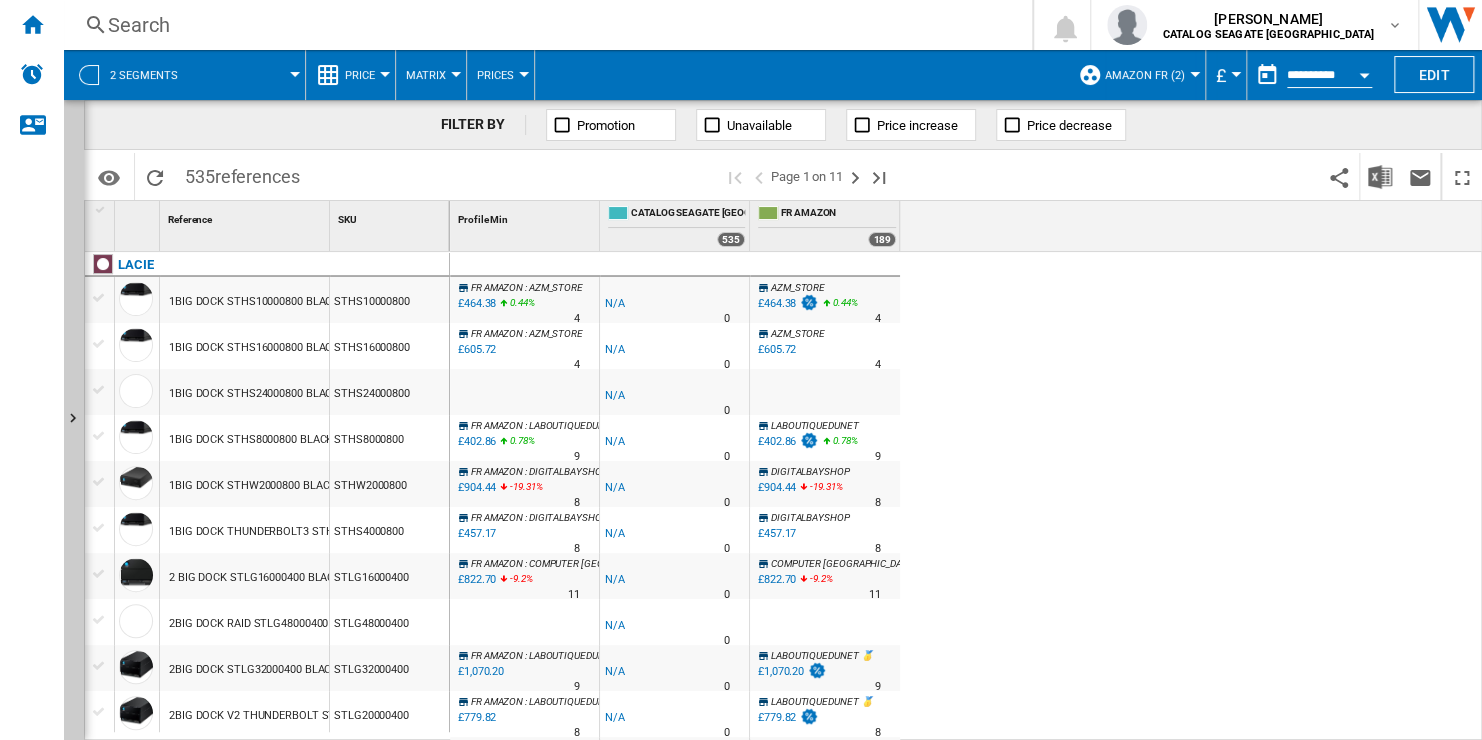 click on "£" at bounding box center (1226, 75) 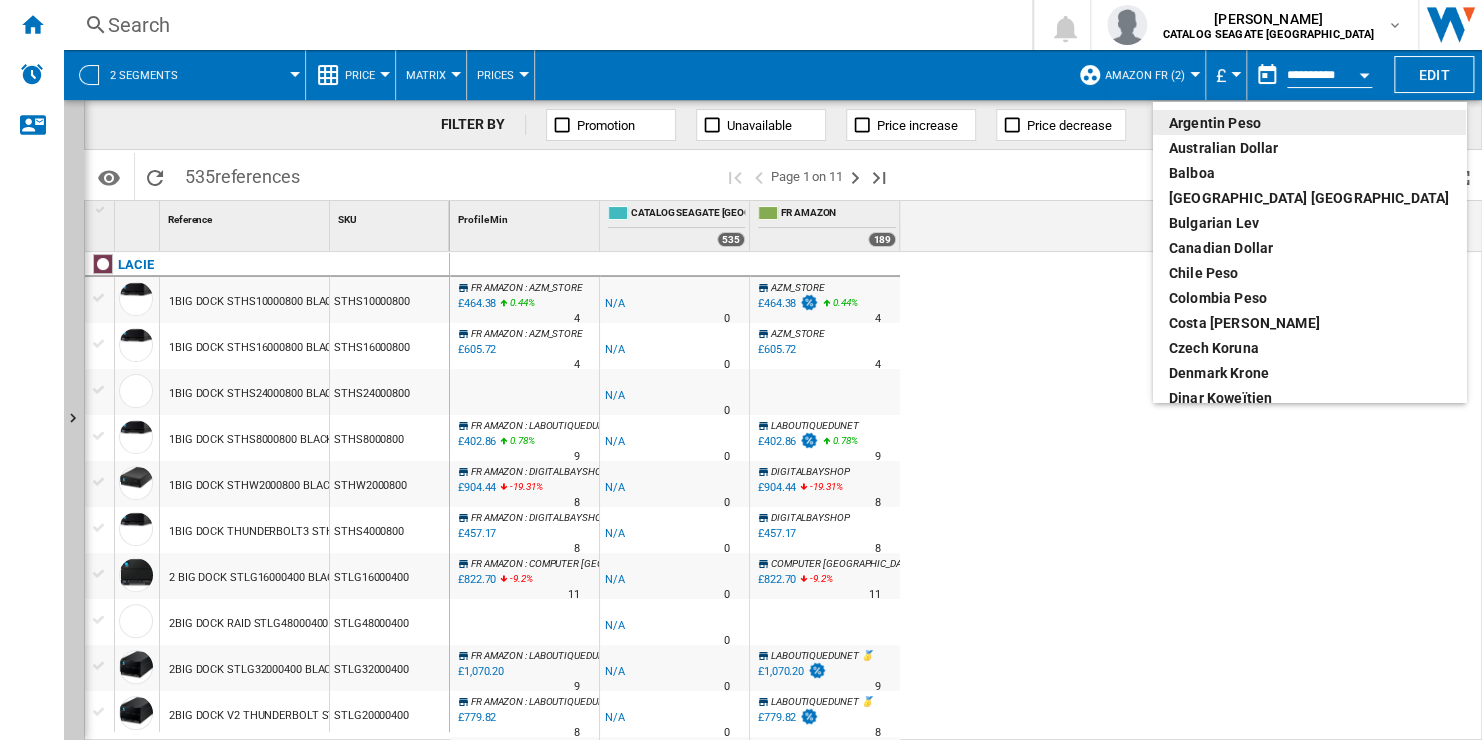 click at bounding box center [741, 370] 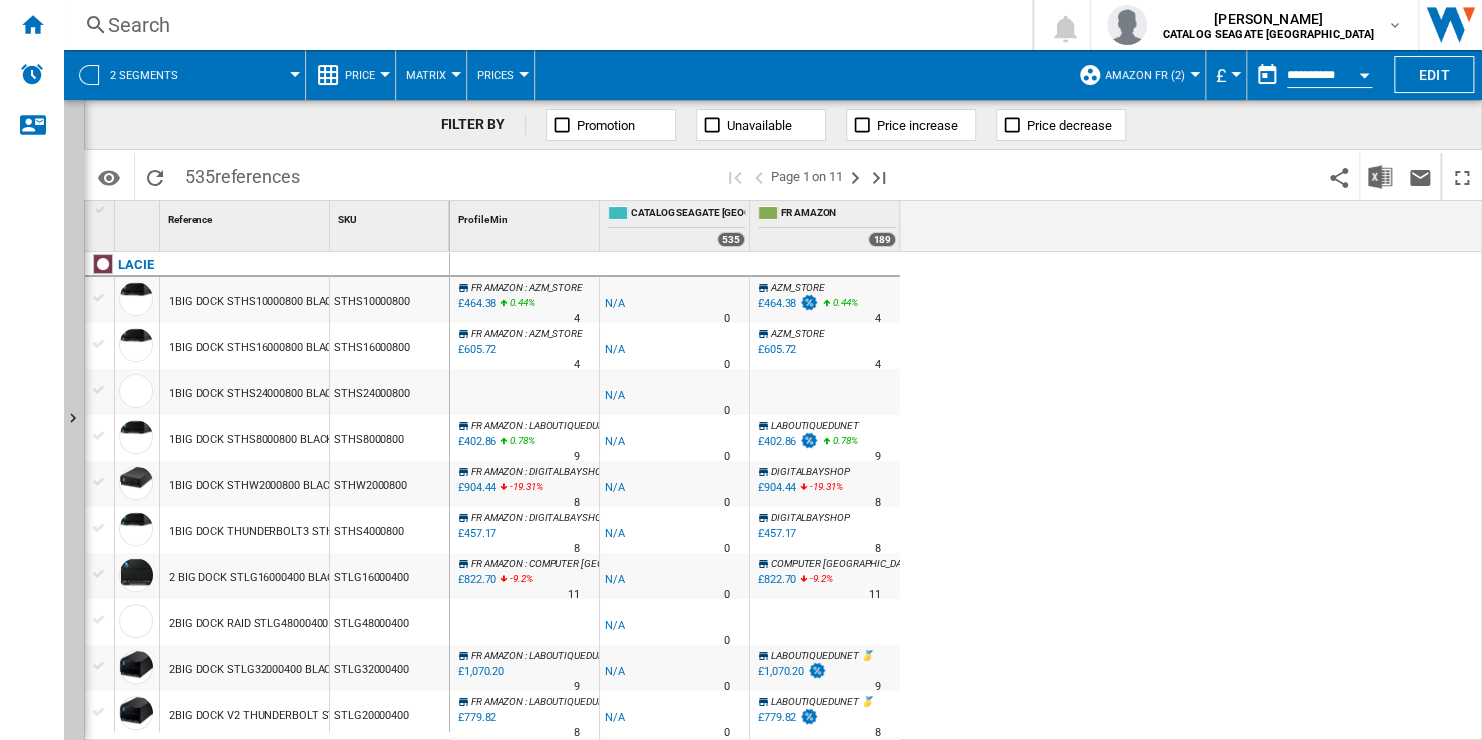 click at bounding box center [1364, 72] 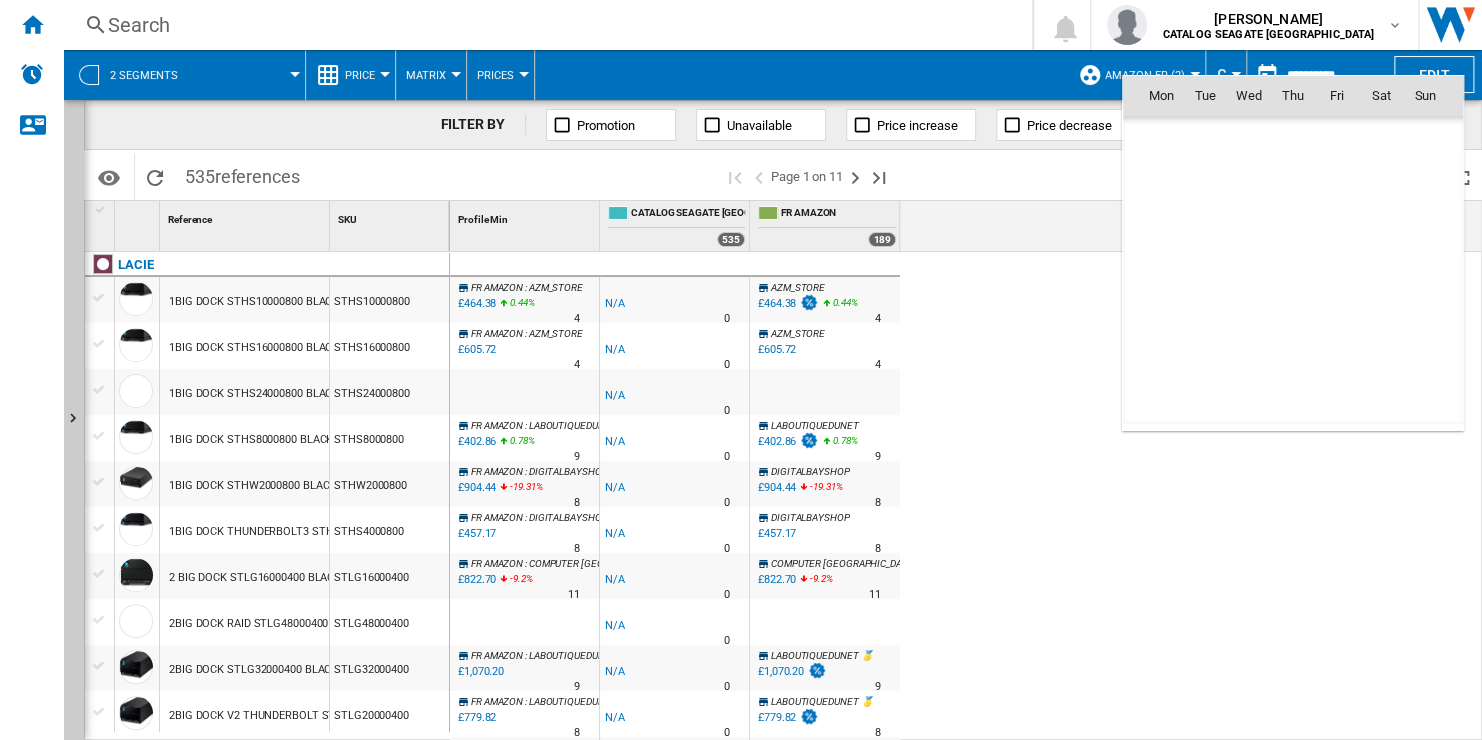 scroll, scrollTop: 9540, scrollLeft: 0, axis: vertical 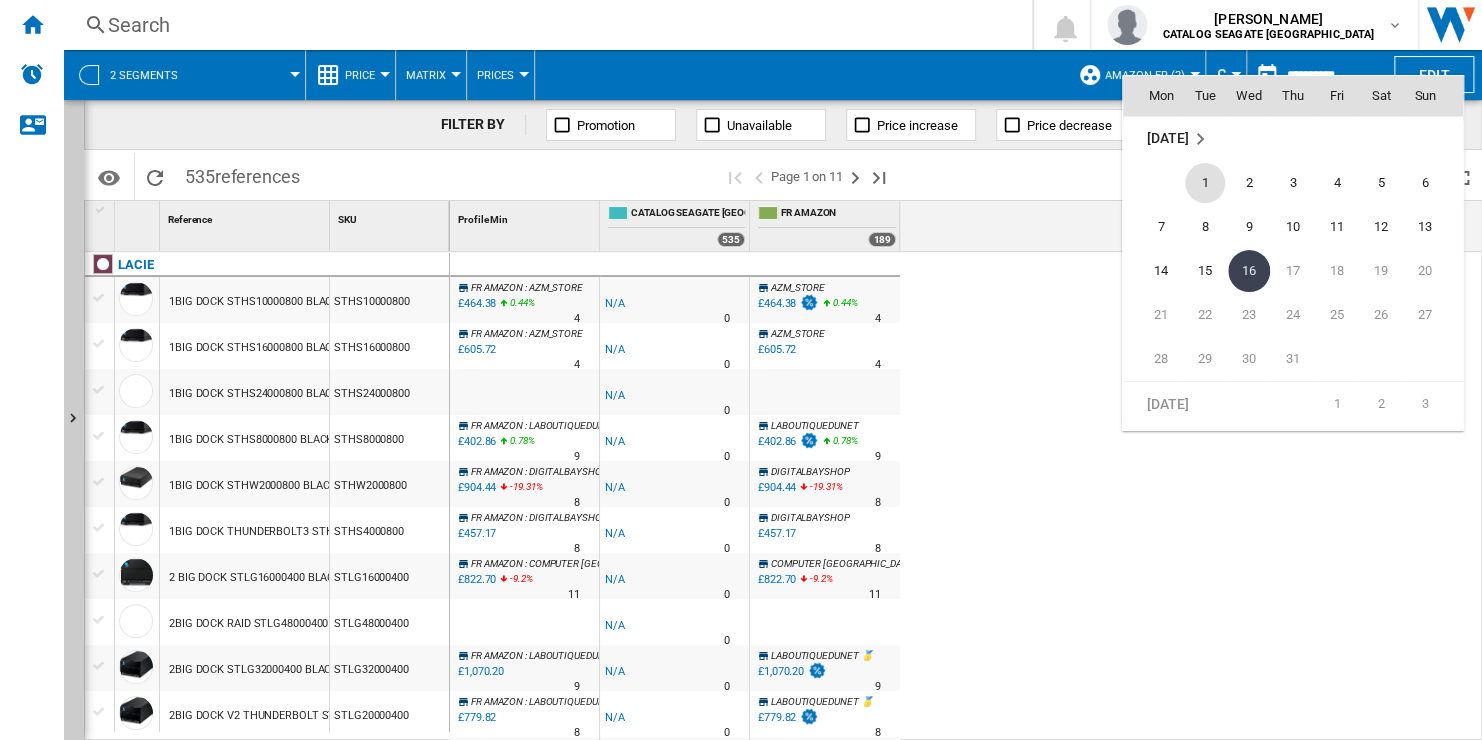 click on "1" at bounding box center (1205, 183) 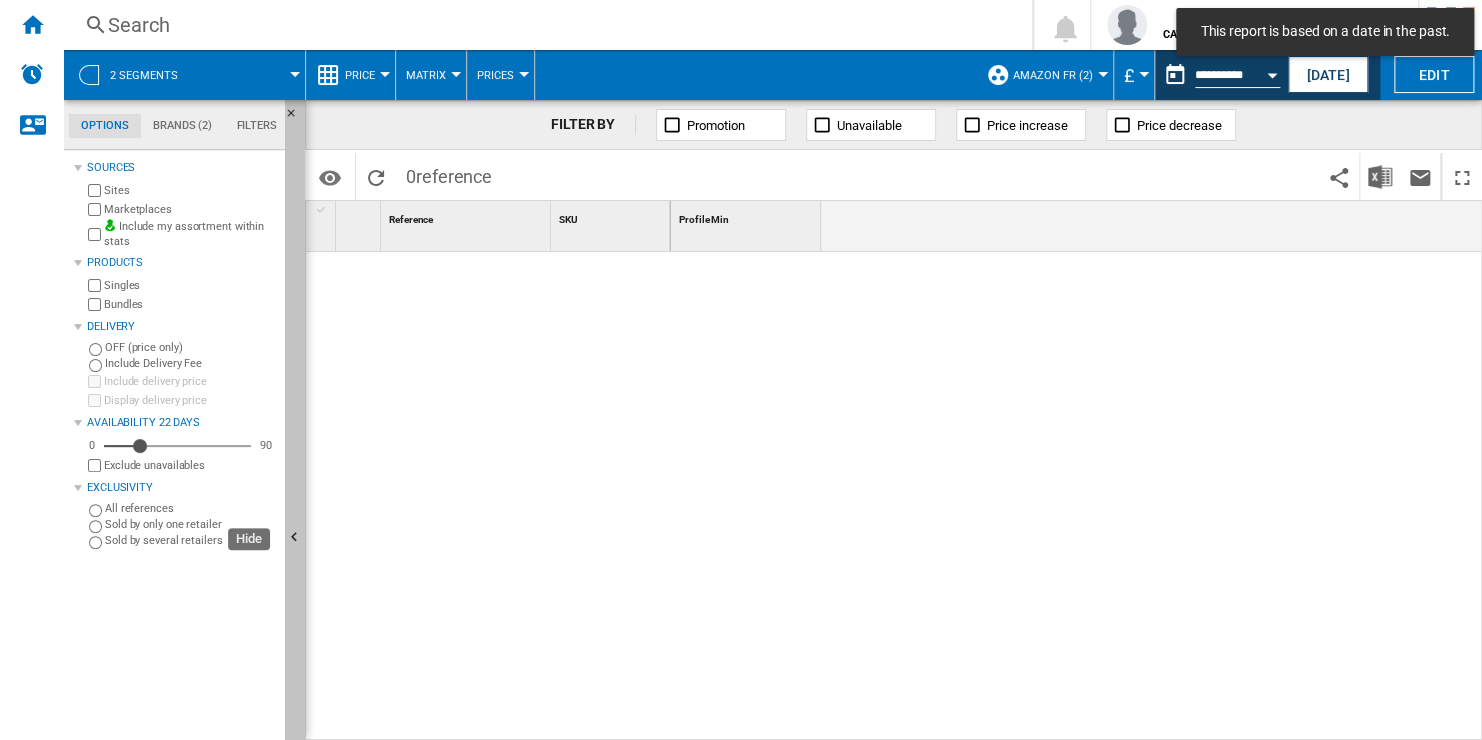click at bounding box center (295, 538) 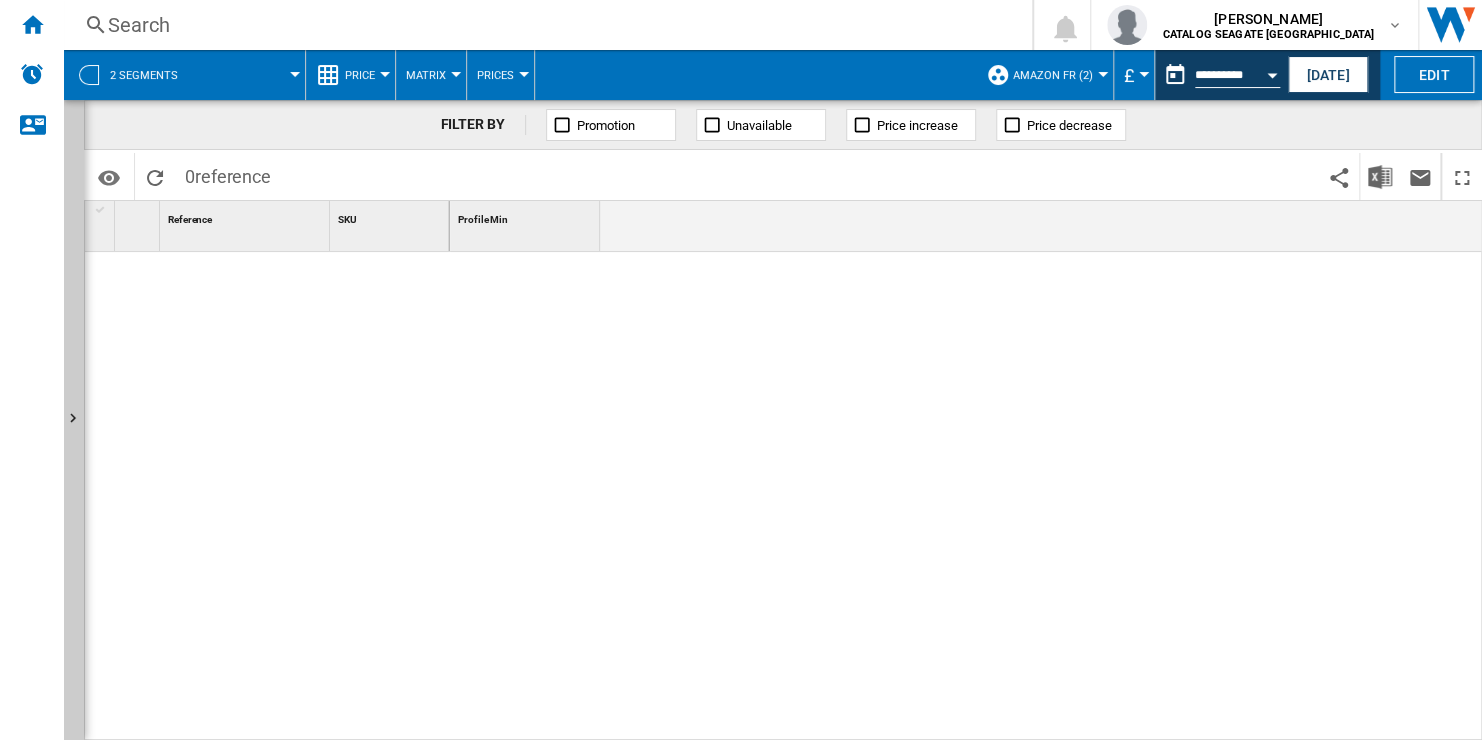 click on "amazon Fr (2)" at bounding box center [1053, 75] 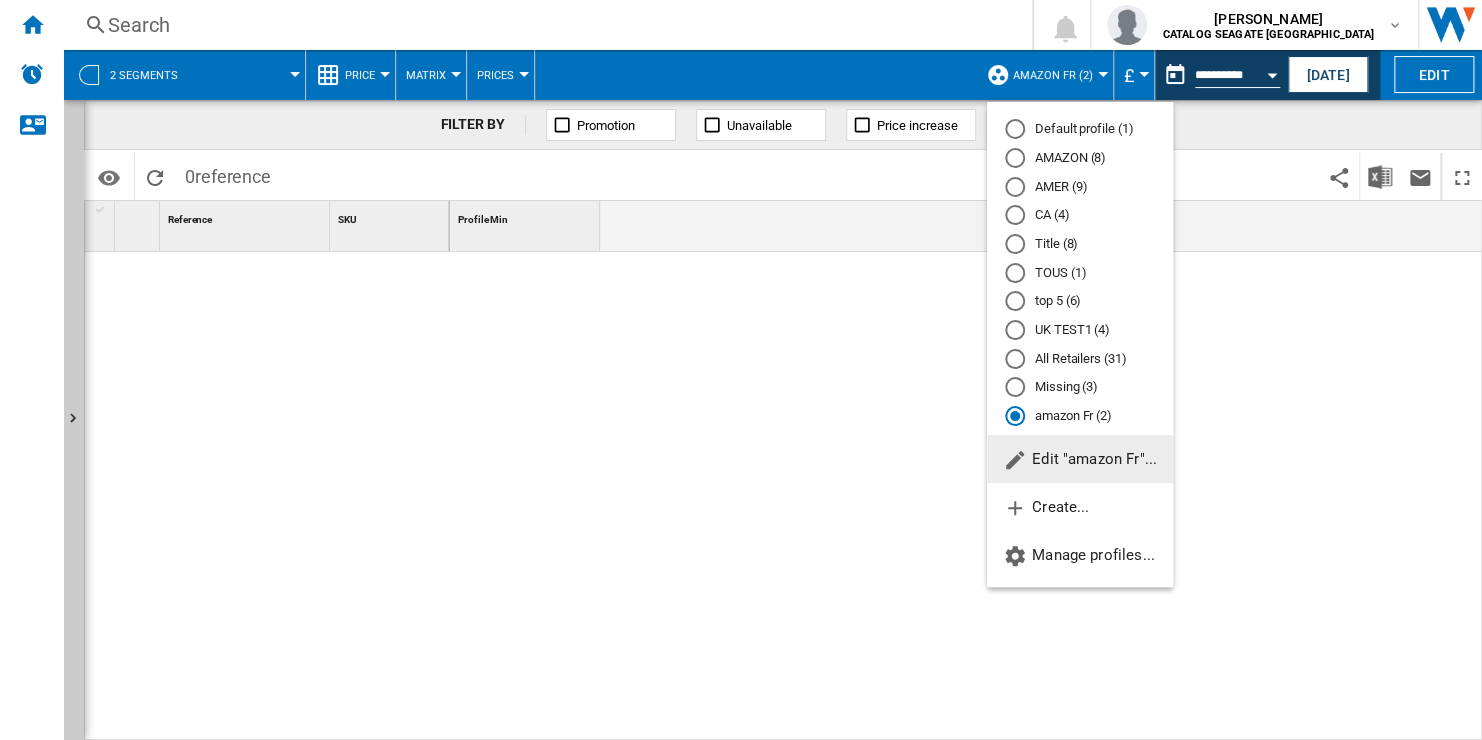click on "All Retailers (31)" at bounding box center (1080, 358) 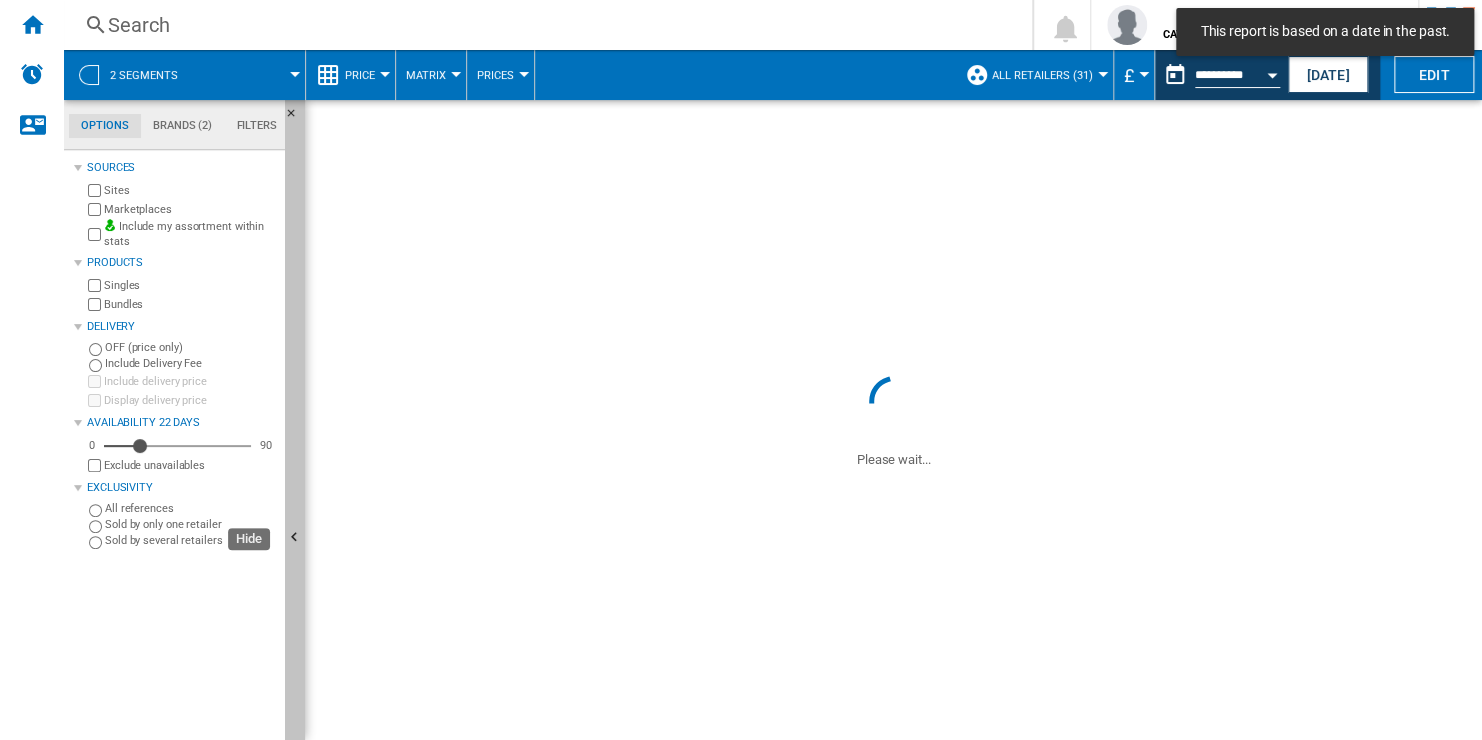 click at bounding box center (295, 538) 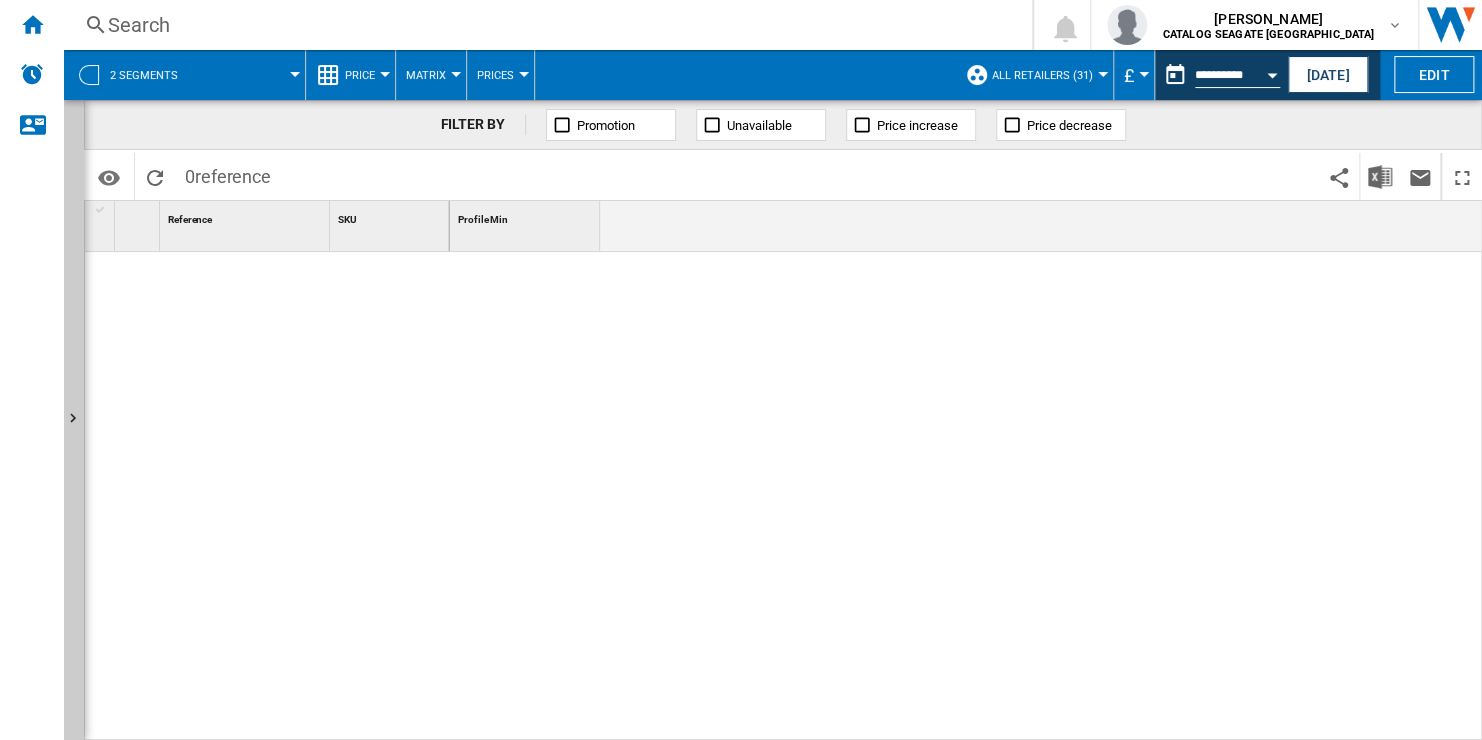 click at bounding box center [250, 75] 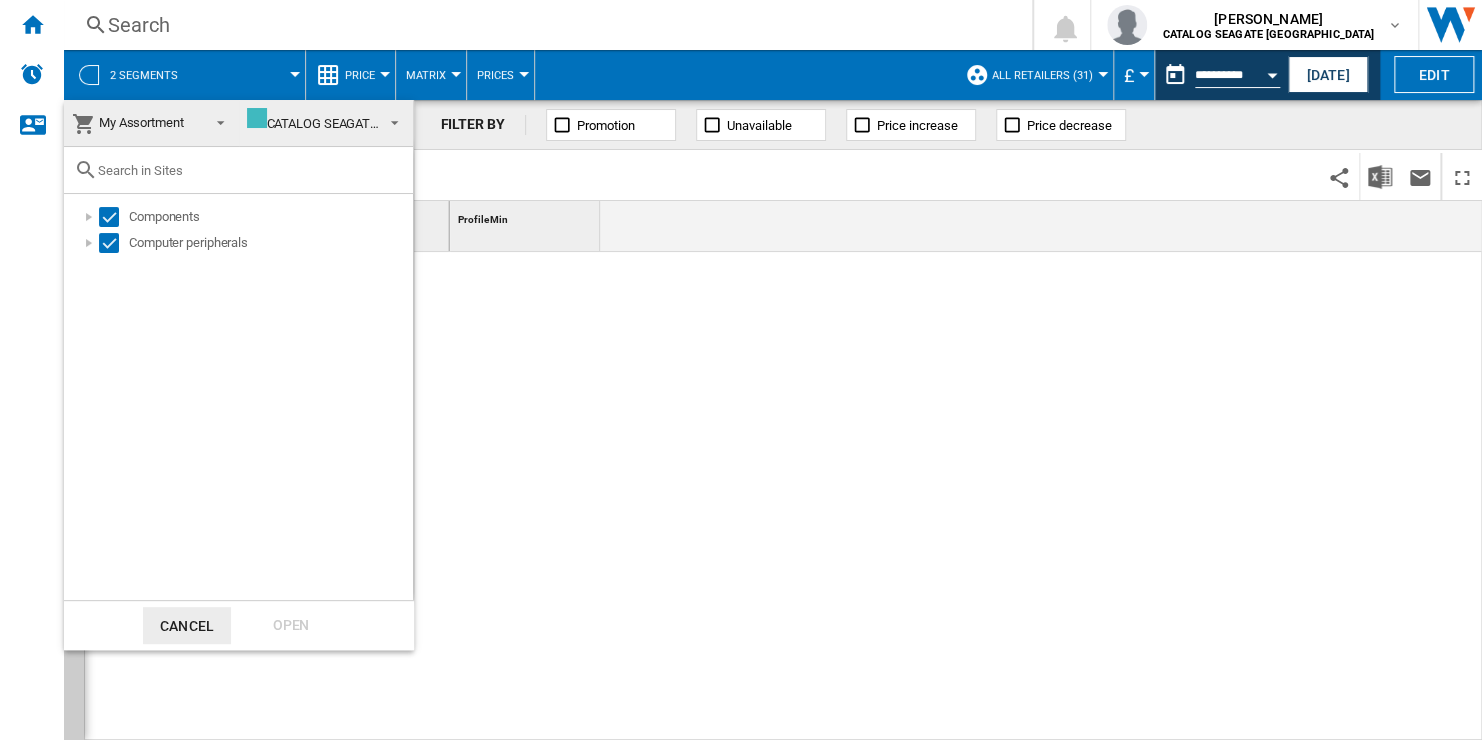 click at bounding box center [741, 370] 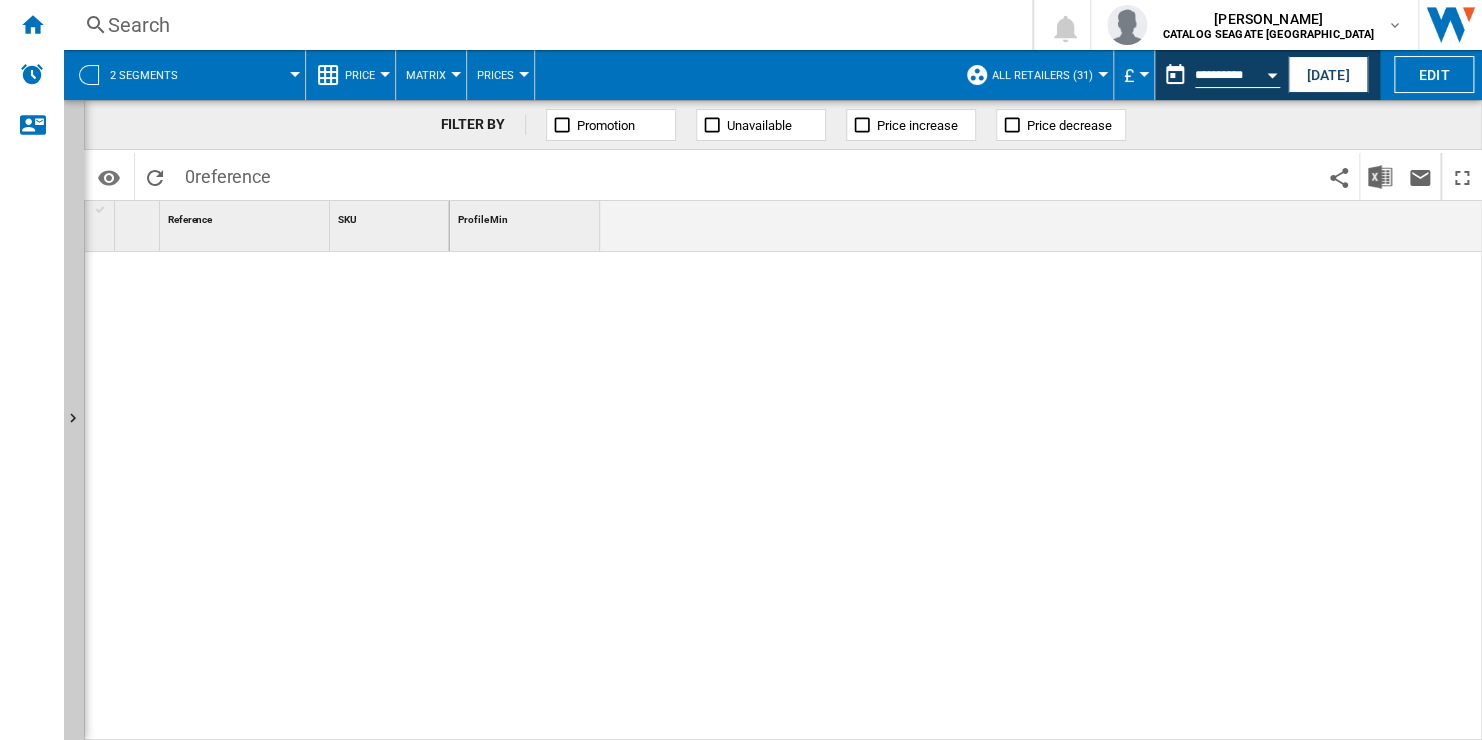 click on "[DATE]" at bounding box center (1328, 74) 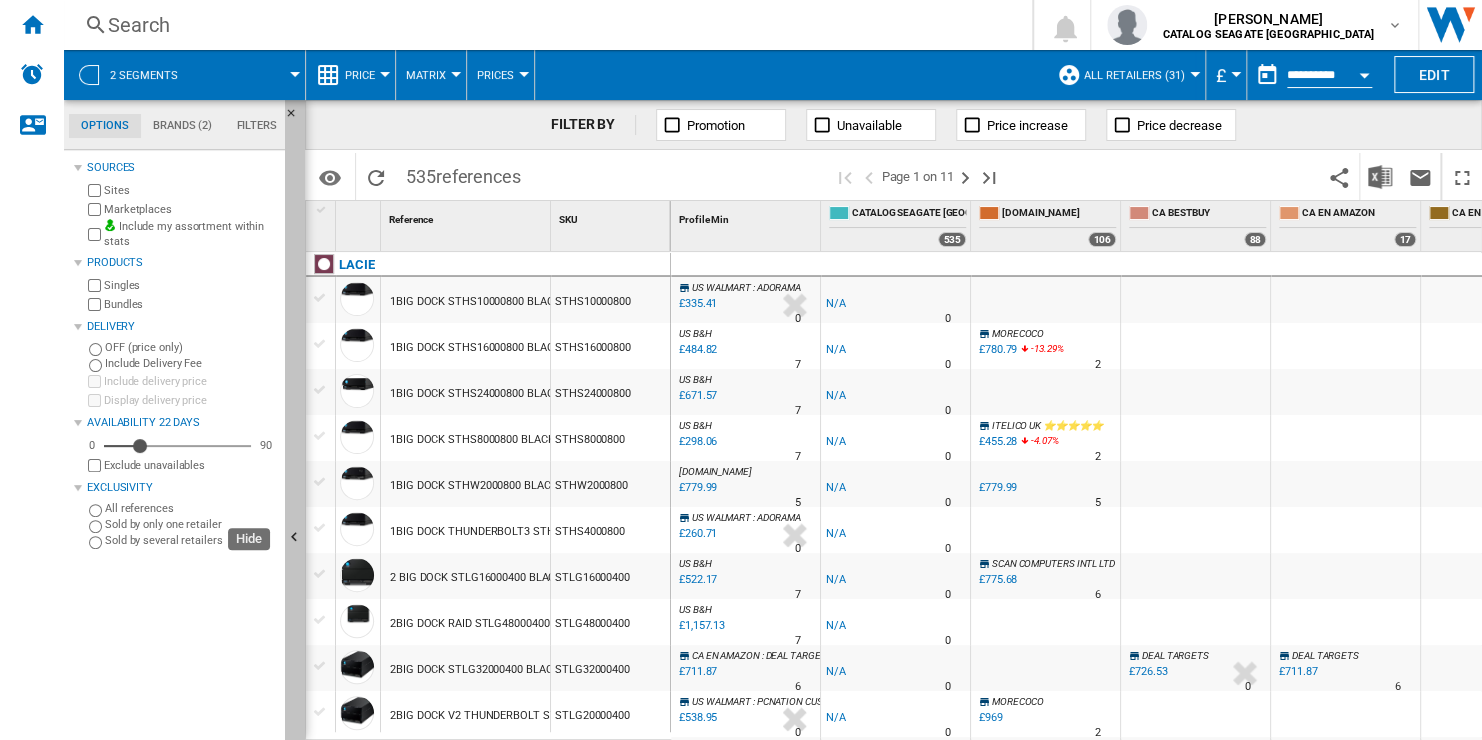 click at bounding box center [295, 538] 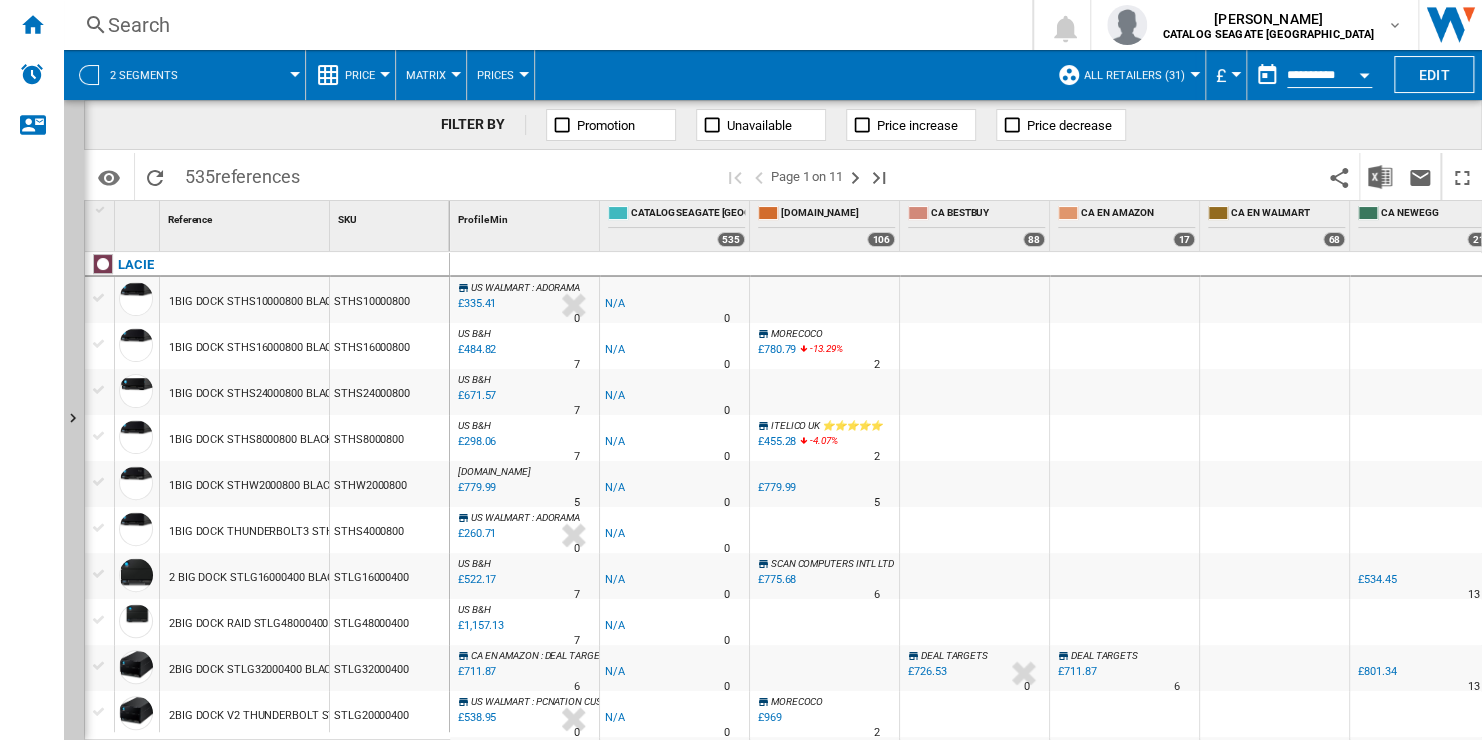 click at bounding box center [1364, 72] 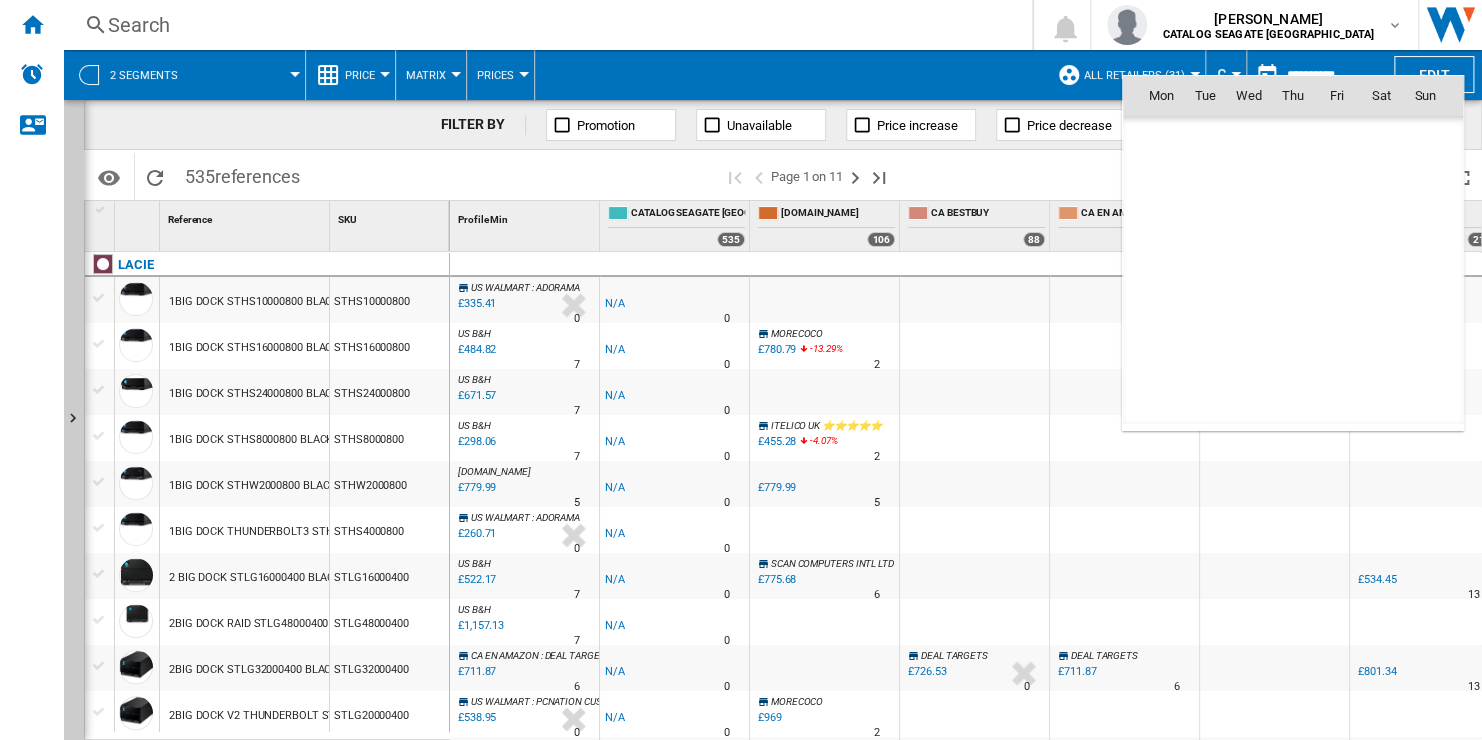 scroll, scrollTop: 9540, scrollLeft: 0, axis: vertical 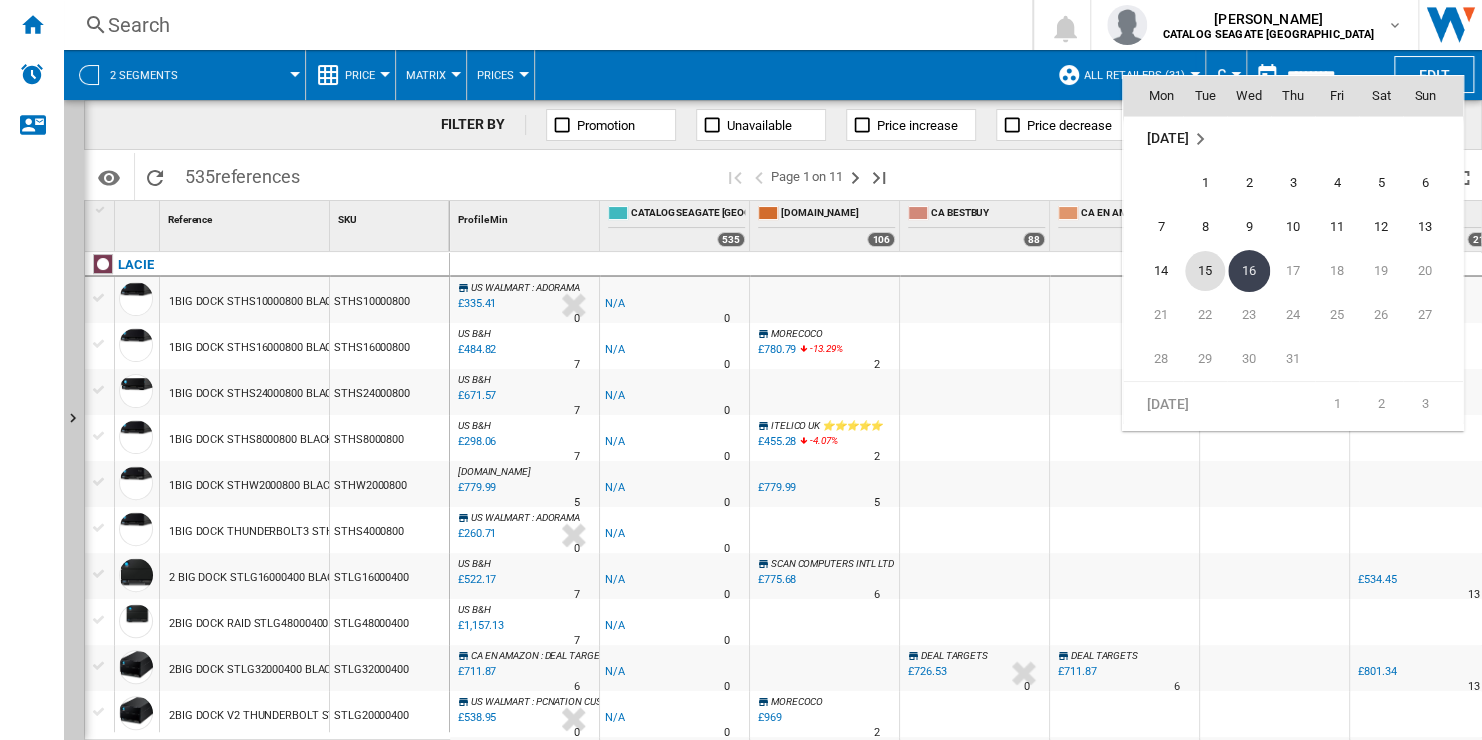 click on "15" at bounding box center [1205, 271] 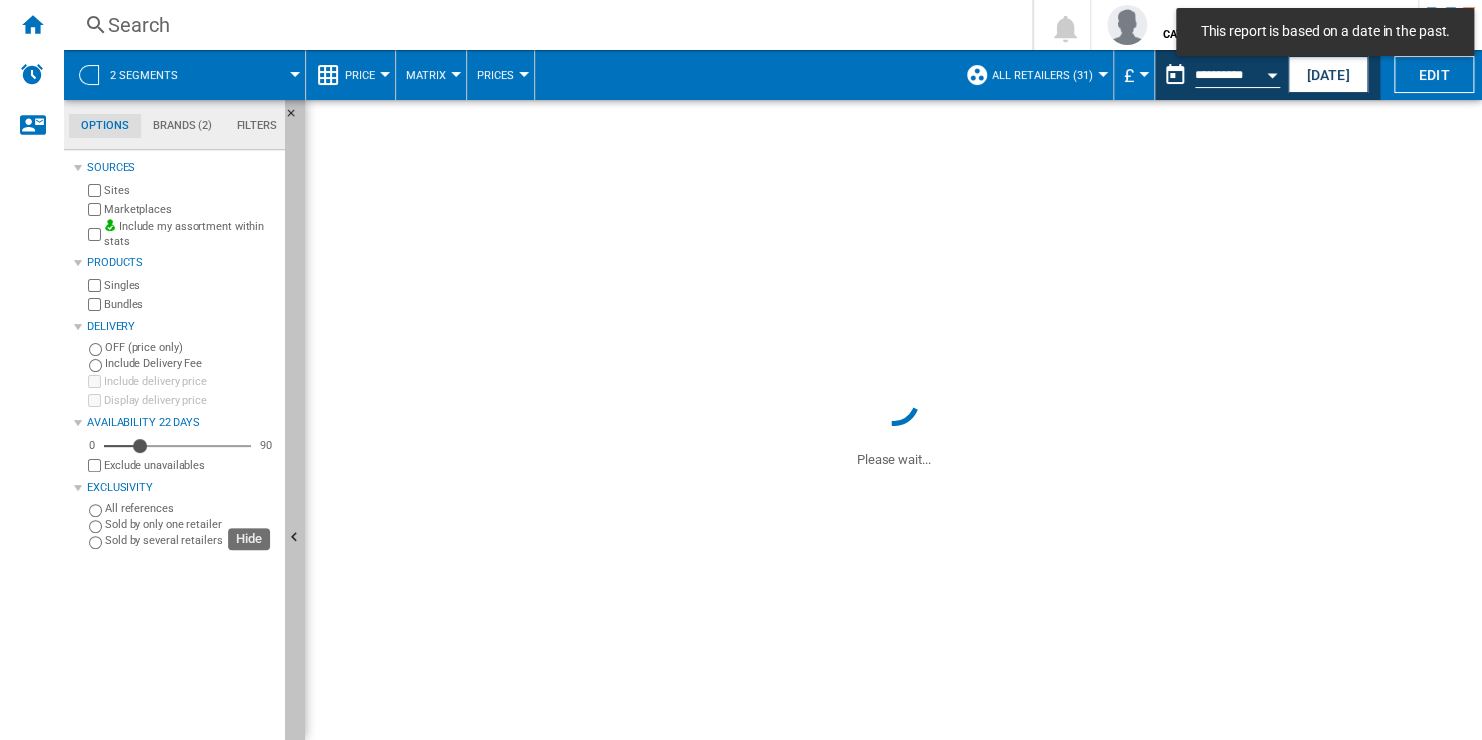 click at bounding box center (295, 538) 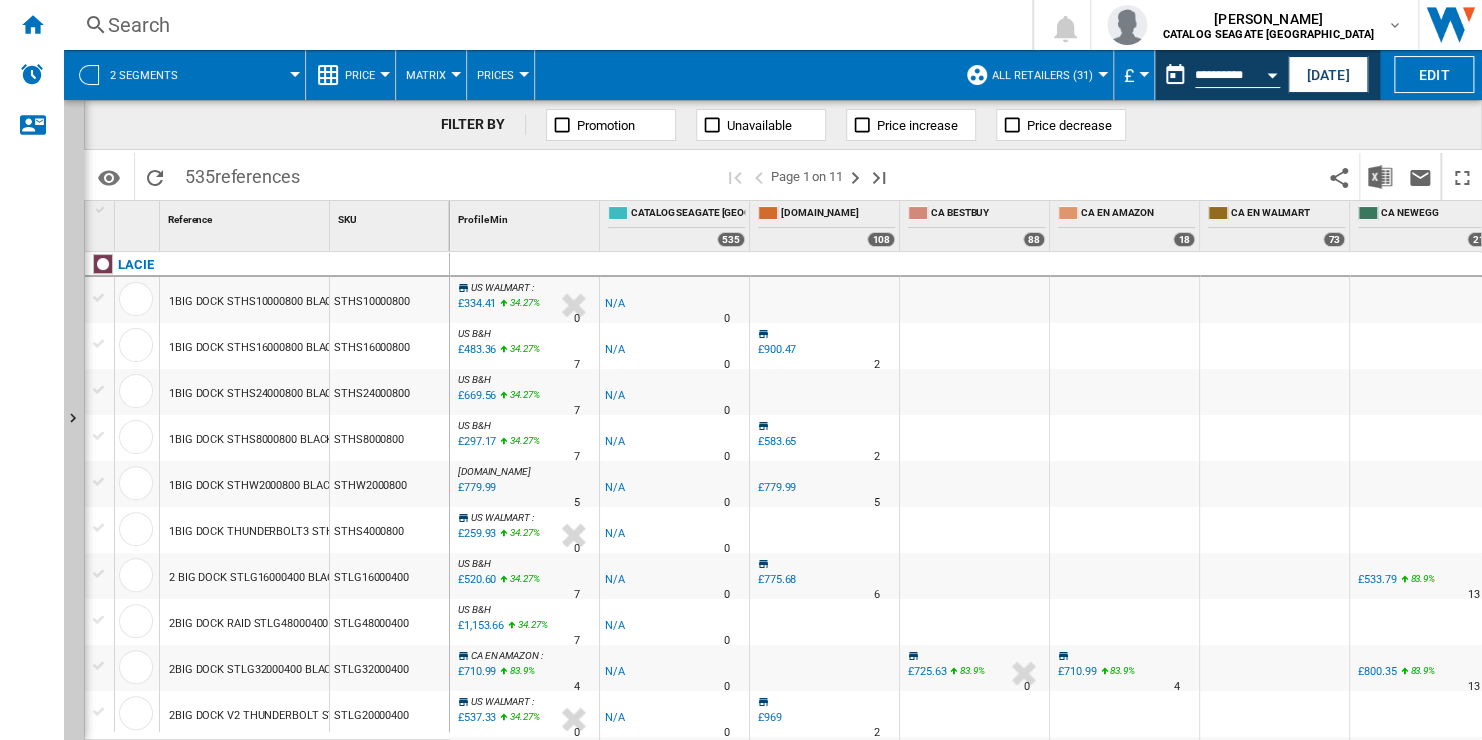click at bounding box center (250, 75) 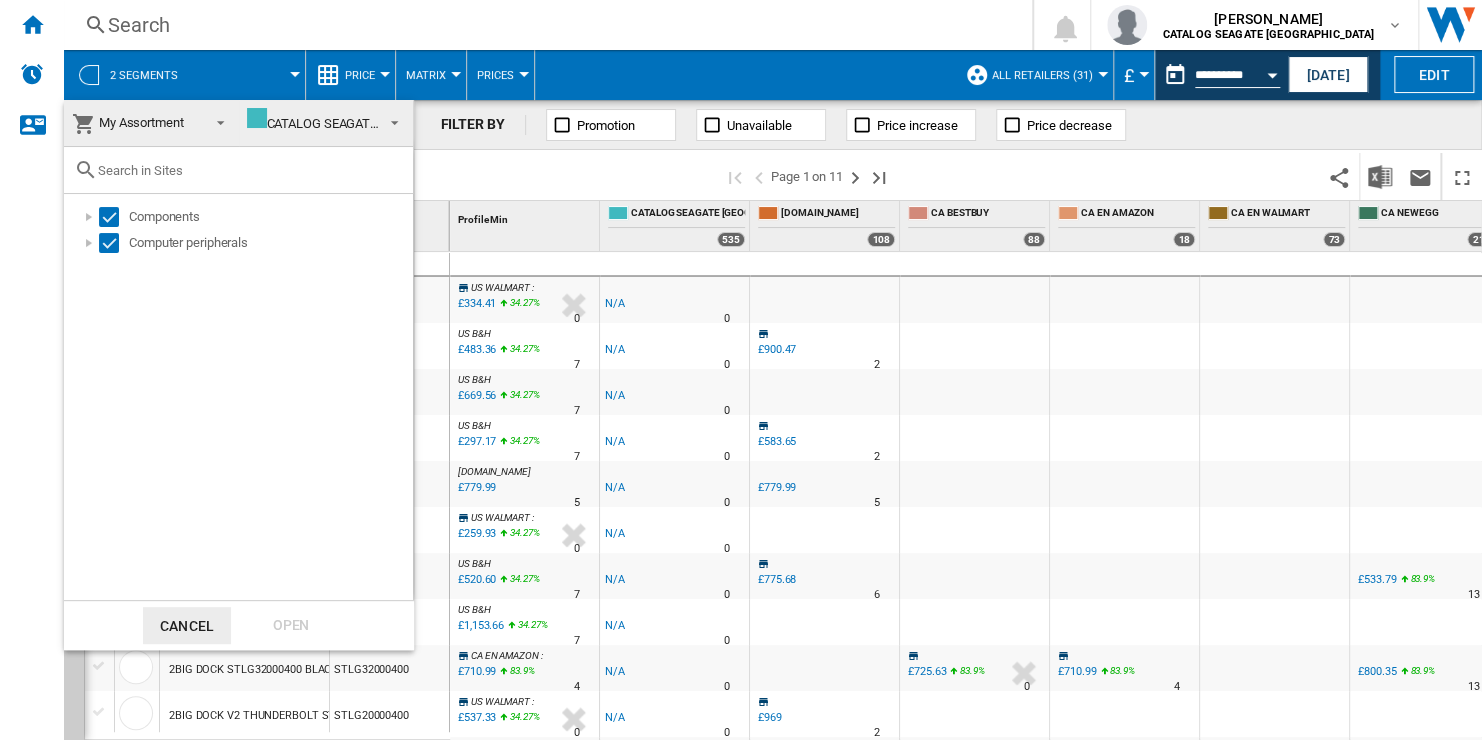 click at bounding box center (215, 121) 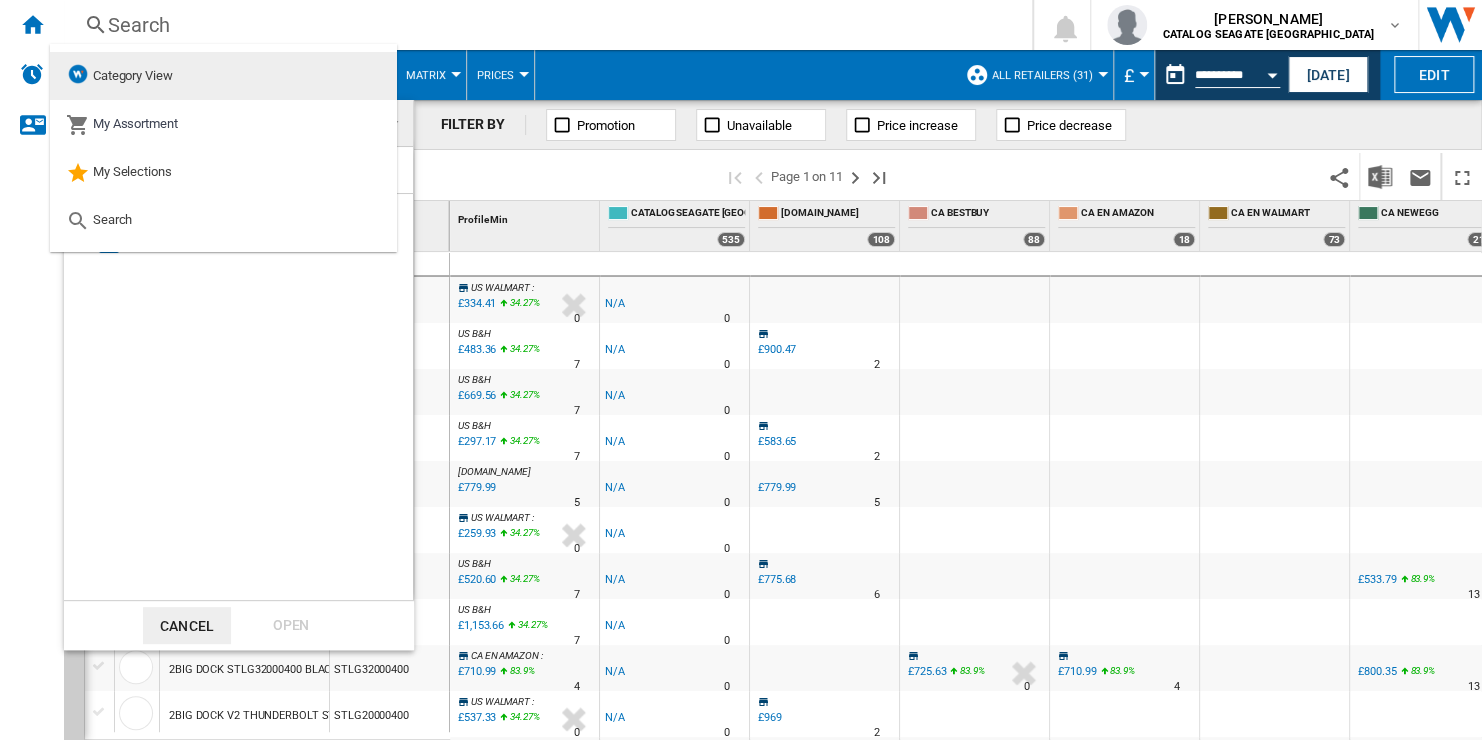 click on "Category View" at bounding box center [133, 75] 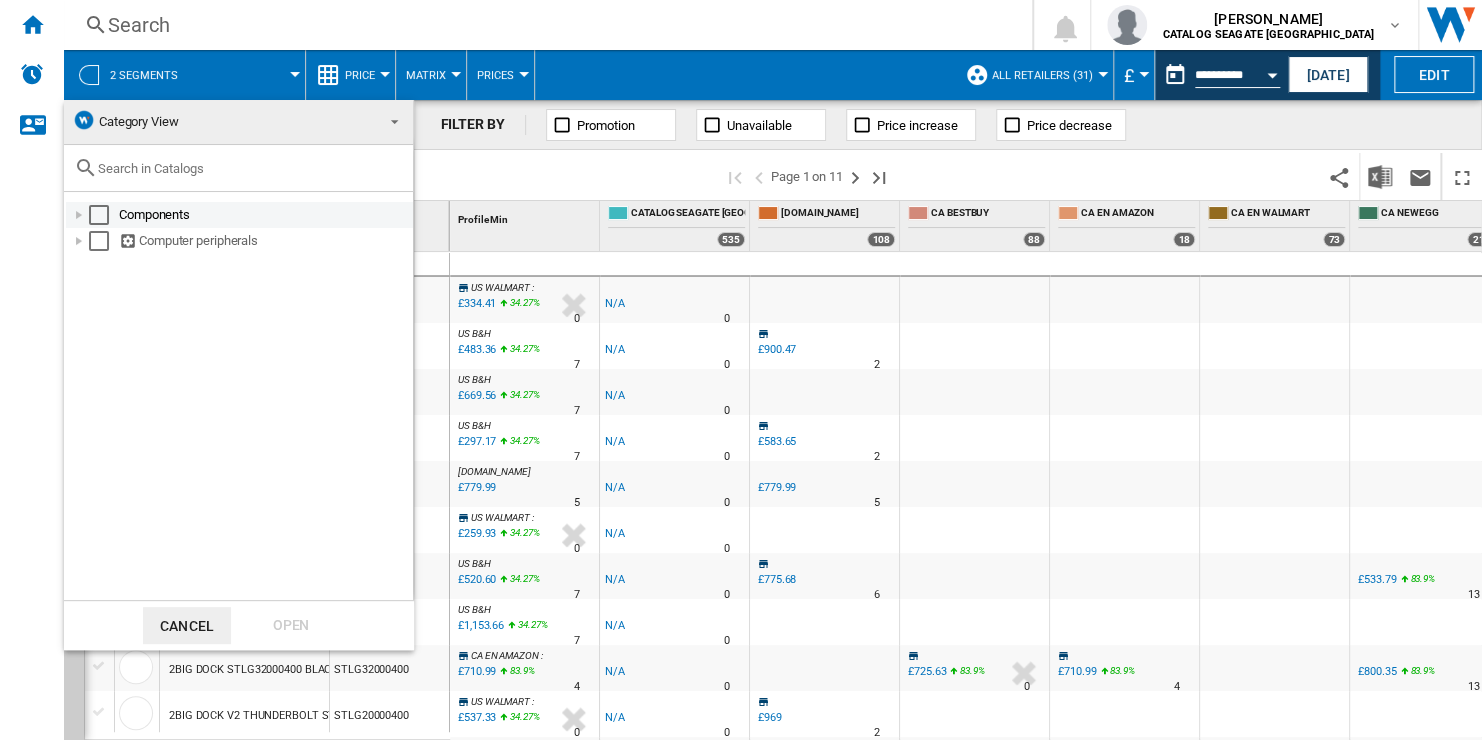 click at bounding box center [99, 215] 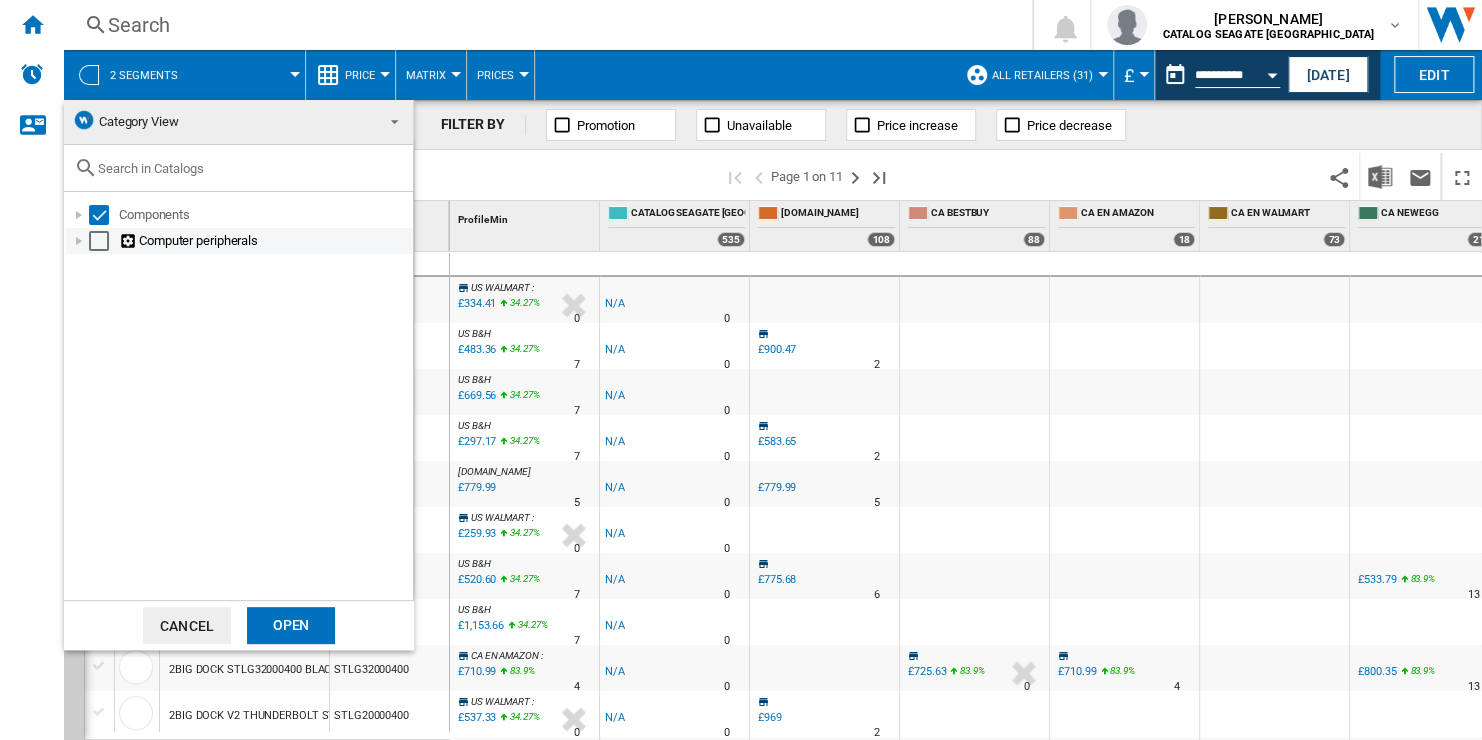 click at bounding box center [99, 241] 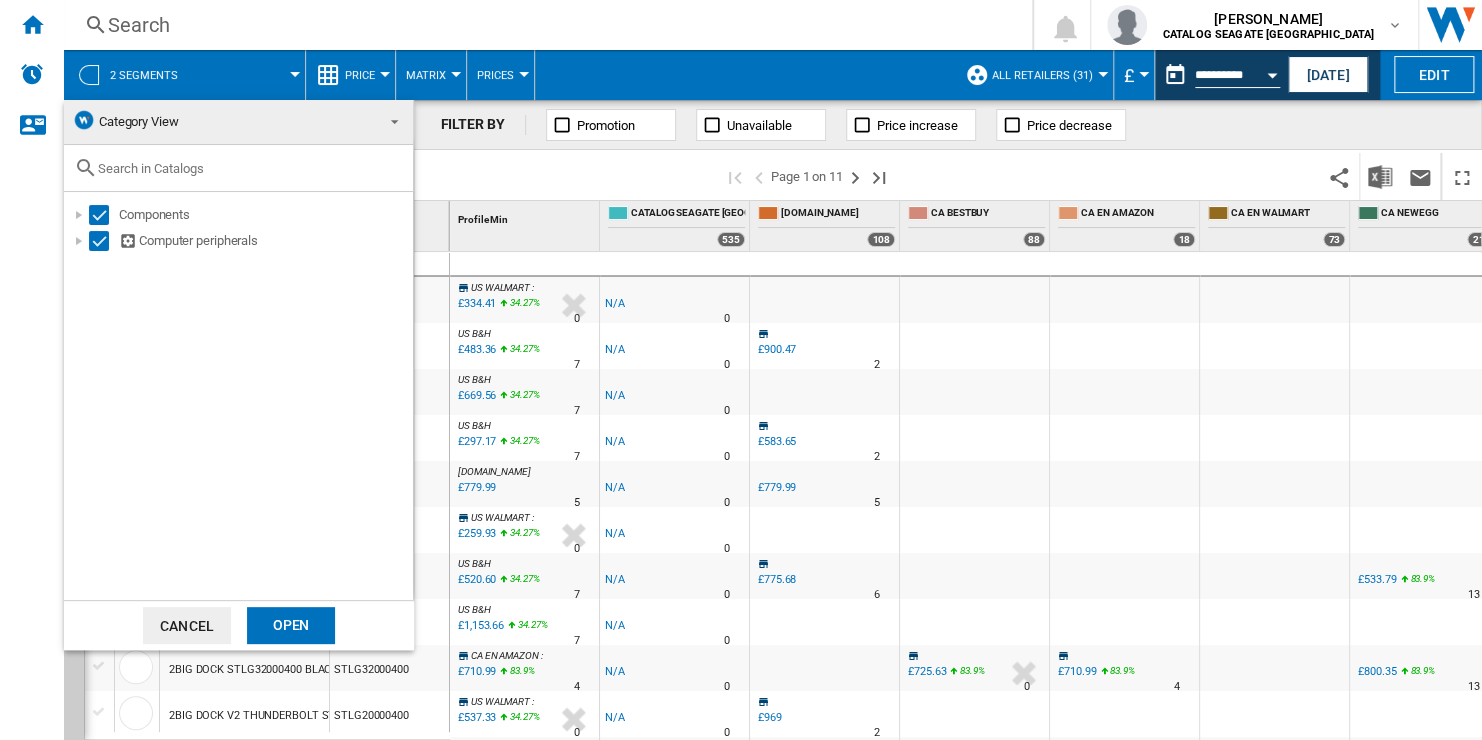click on "Open" at bounding box center [291, 625] 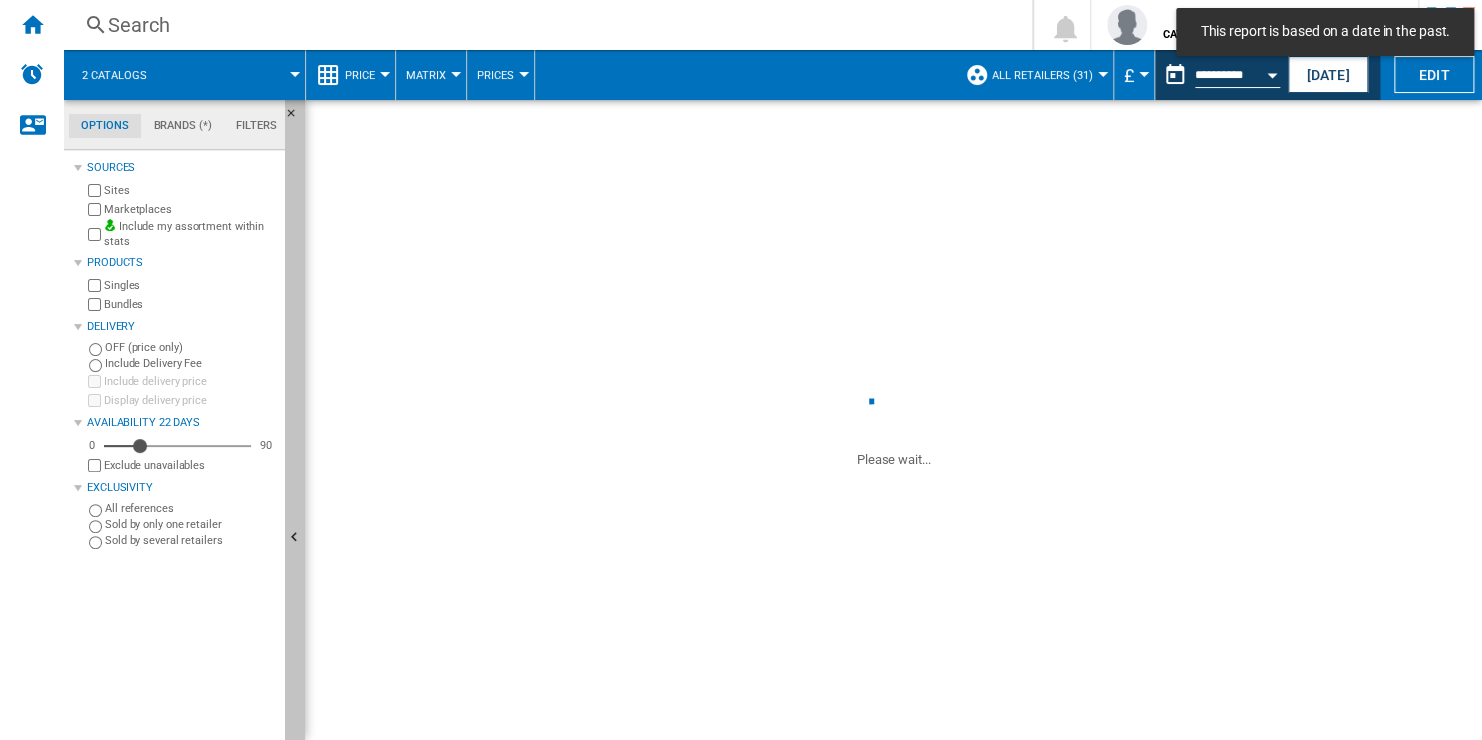click at bounding box center [295, 538] 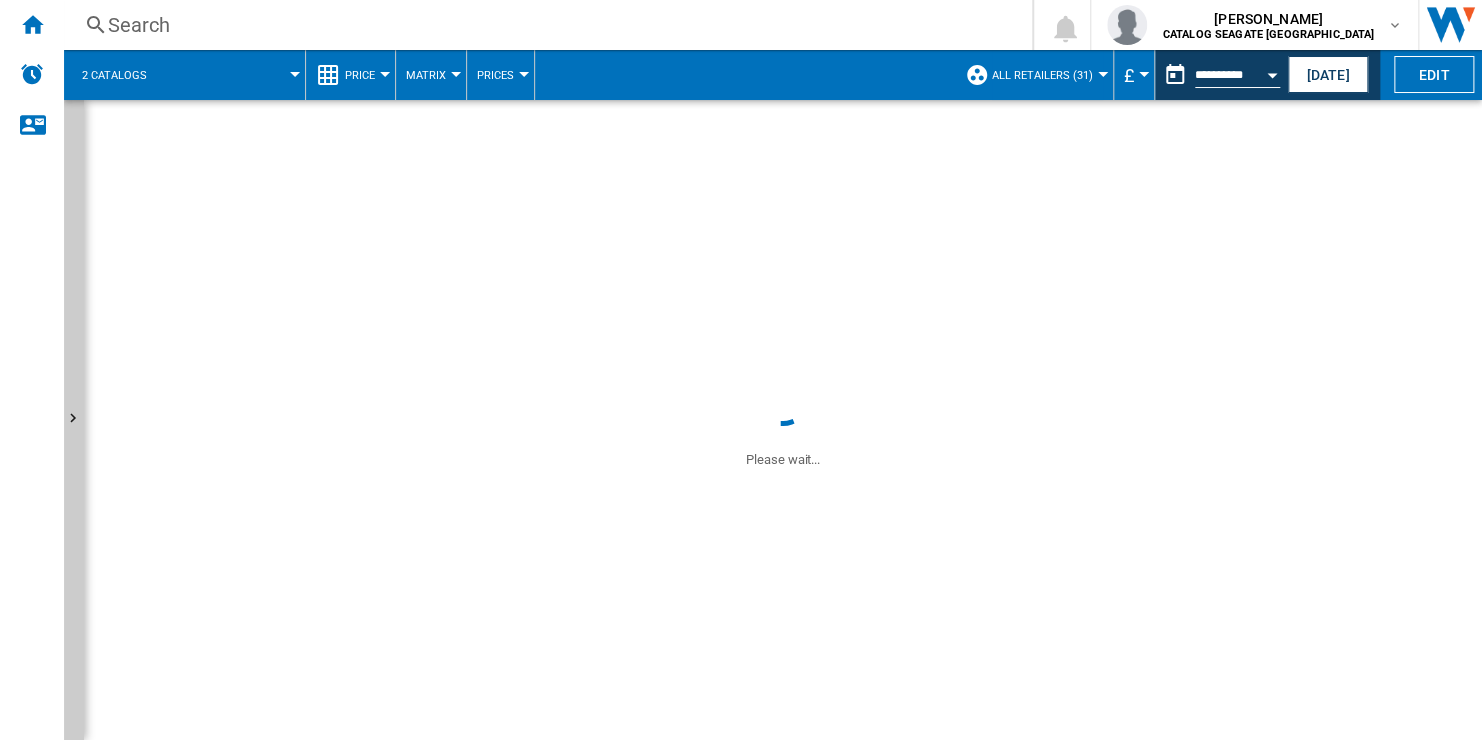 click at bounding box center (235, 75) 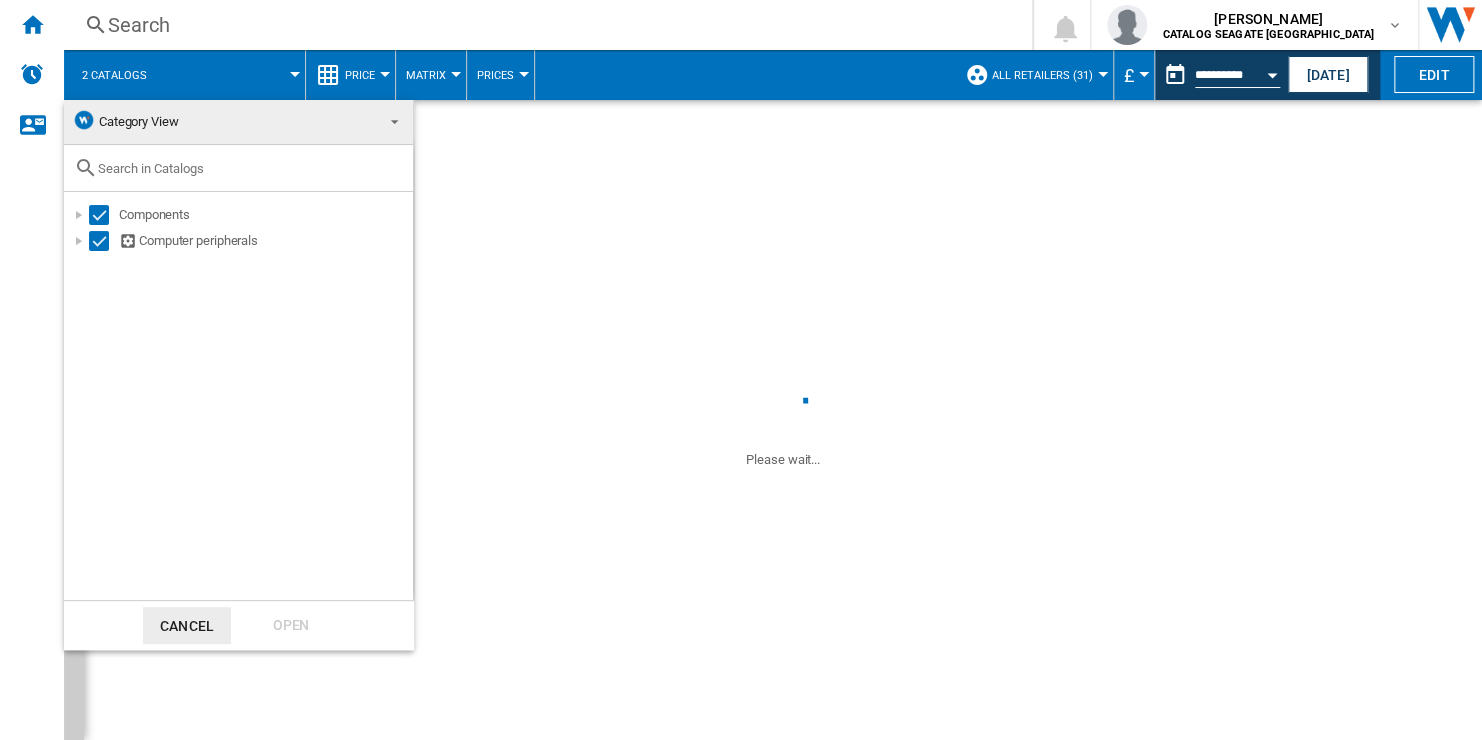 click on "Category View" at bounding box center [222, 122] 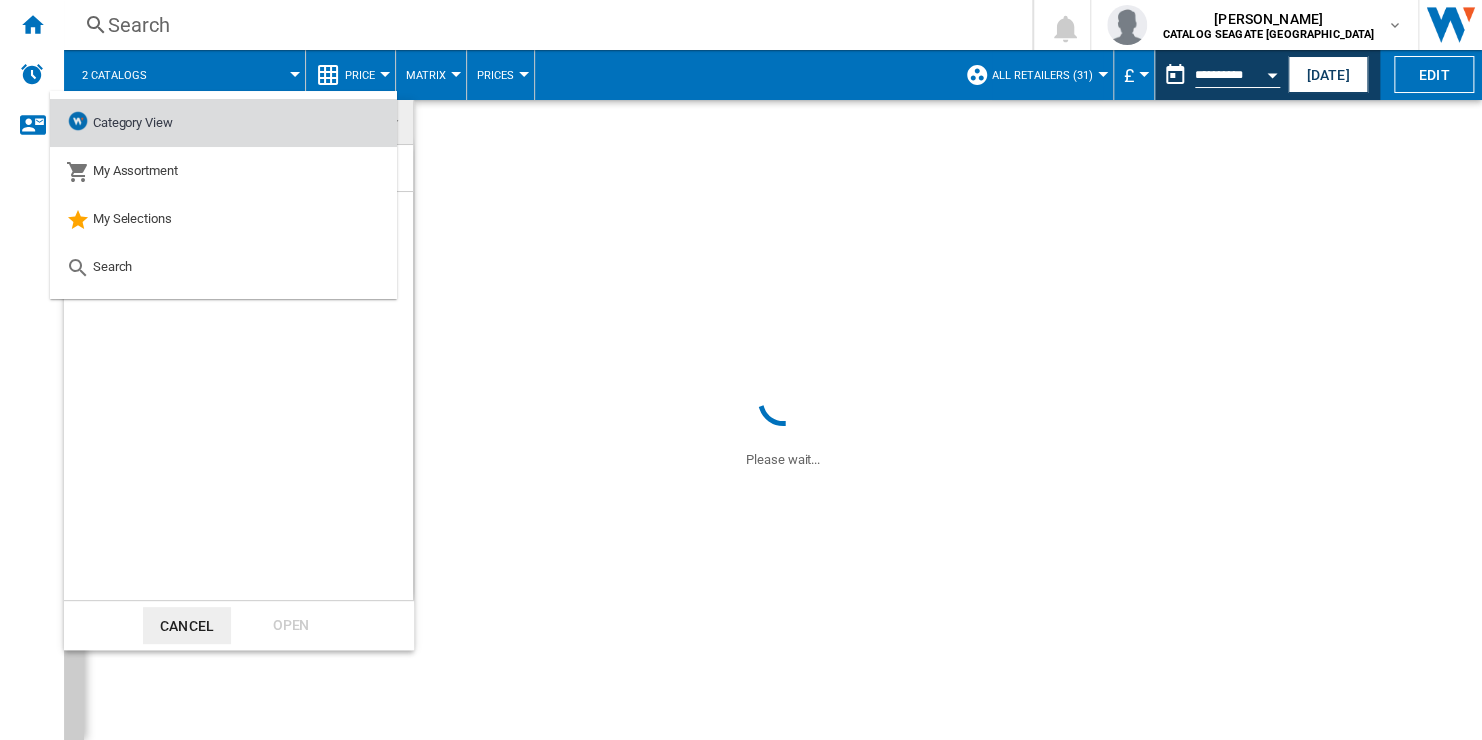 click on "Category View" at bounding box center [223, 123] 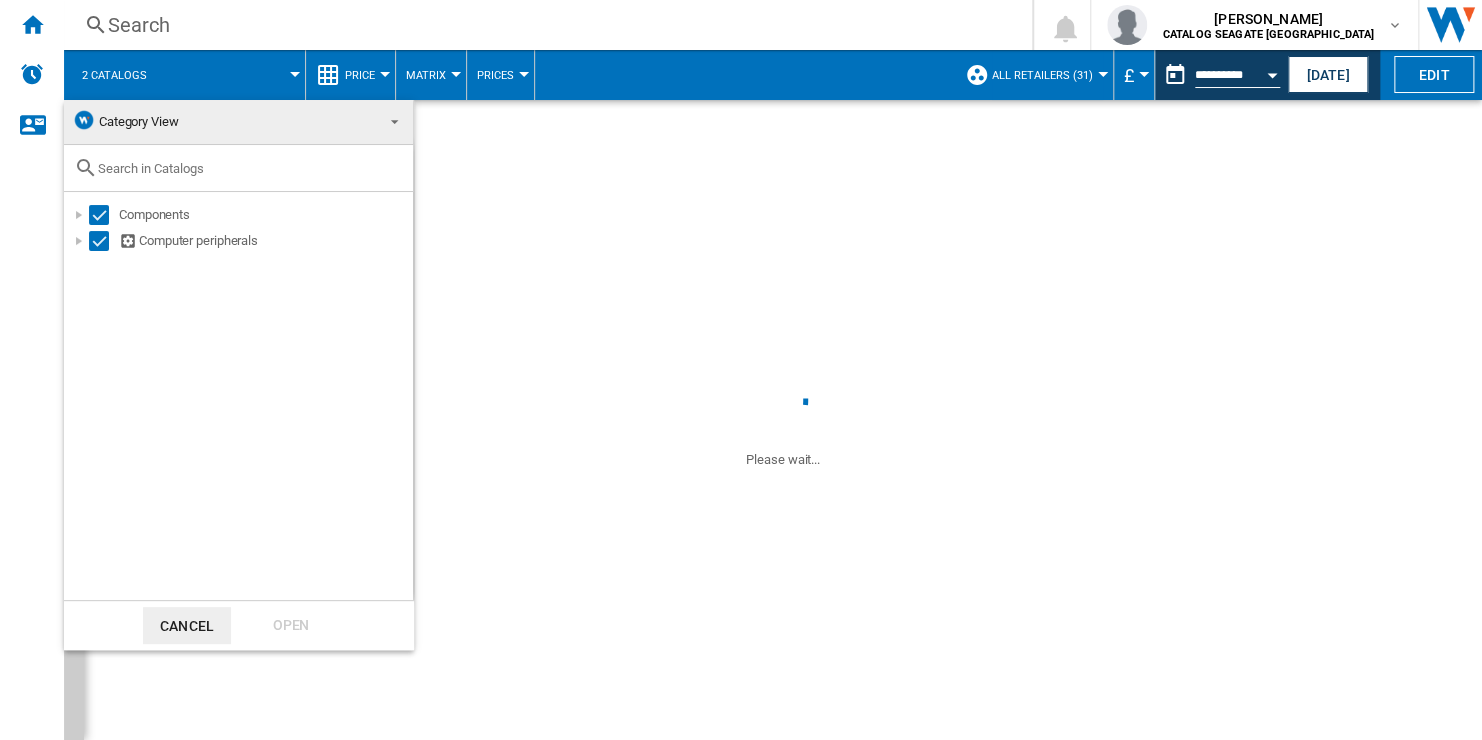 click at bounding box center (741, 370) 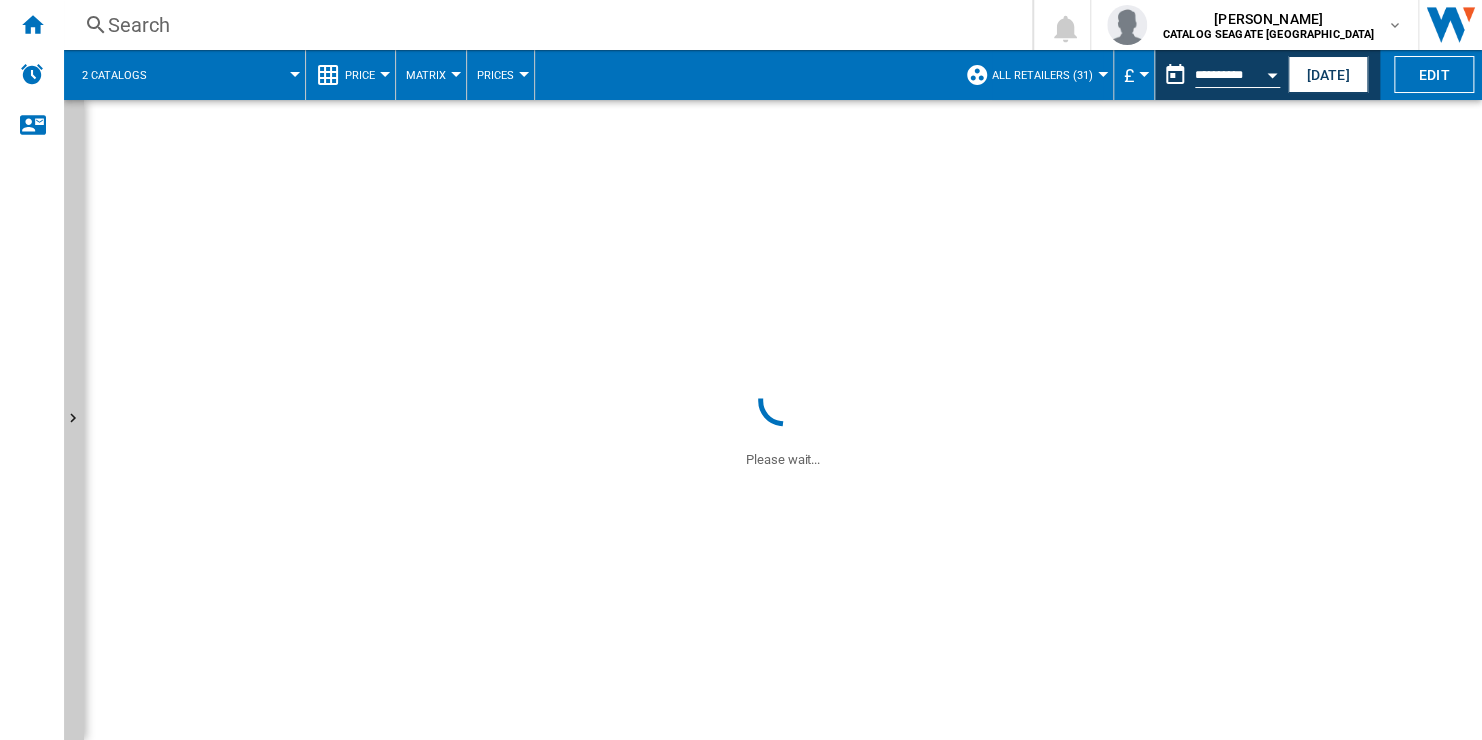 click at bounding box center [235, 75] 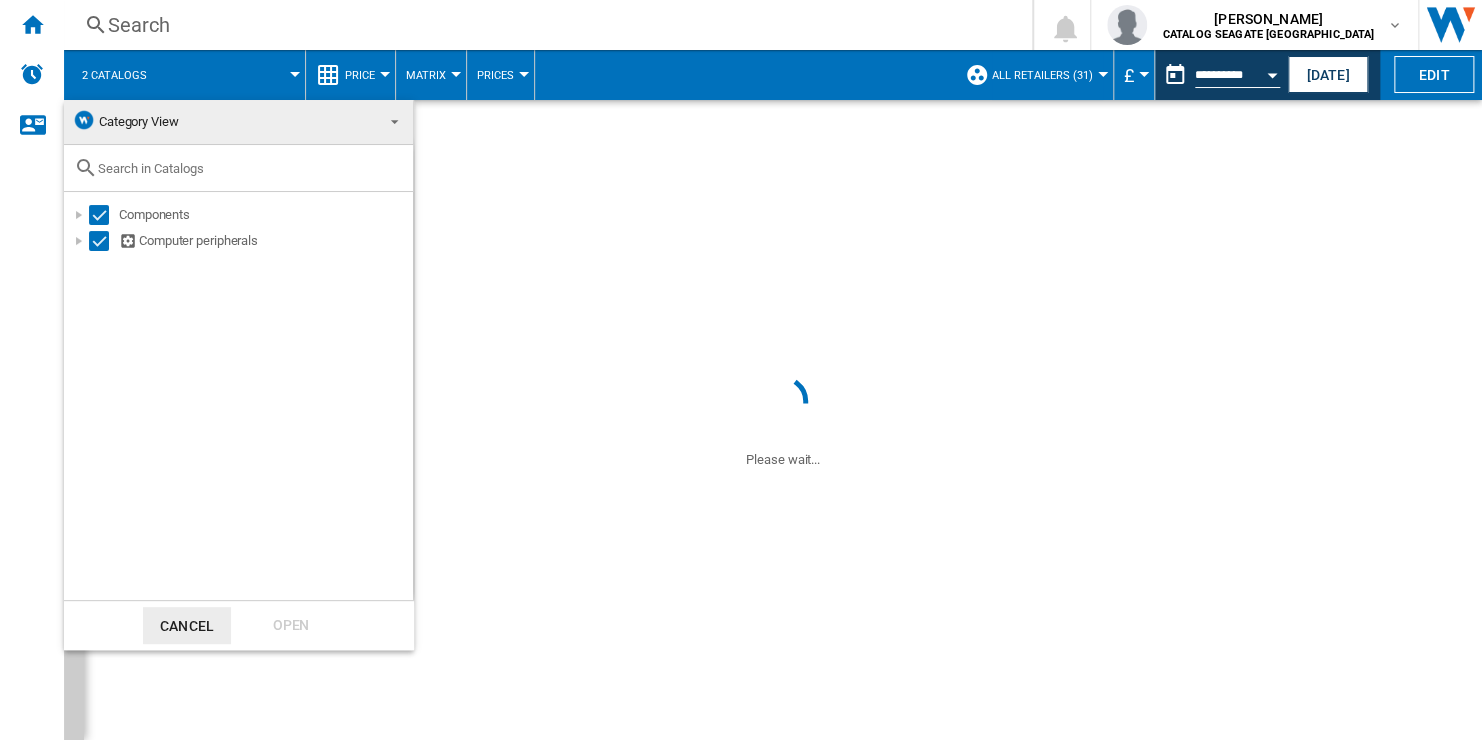 click at bounding box center (741, 370) 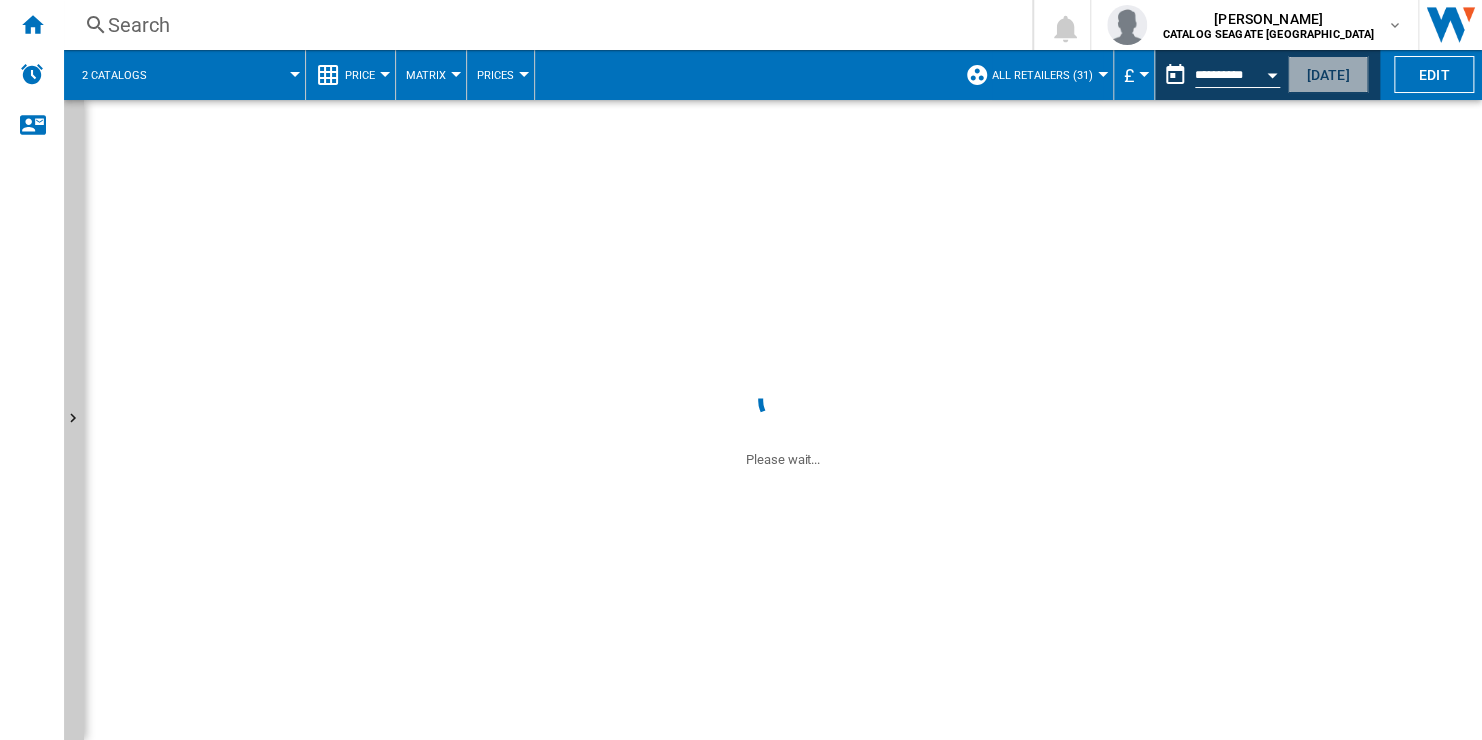 click on "[DATE]" at bounding box center [1328, 74] 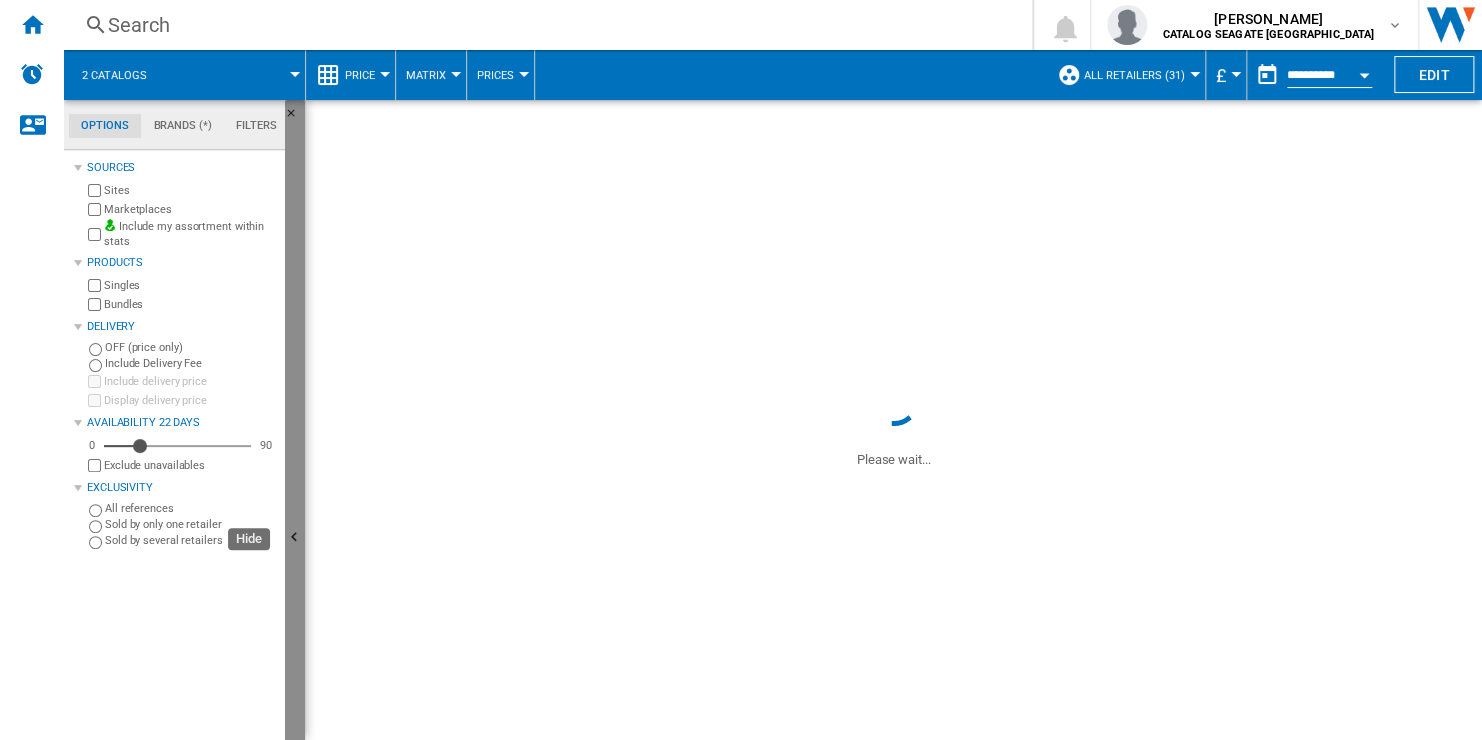click at bounding box center [295, 538] 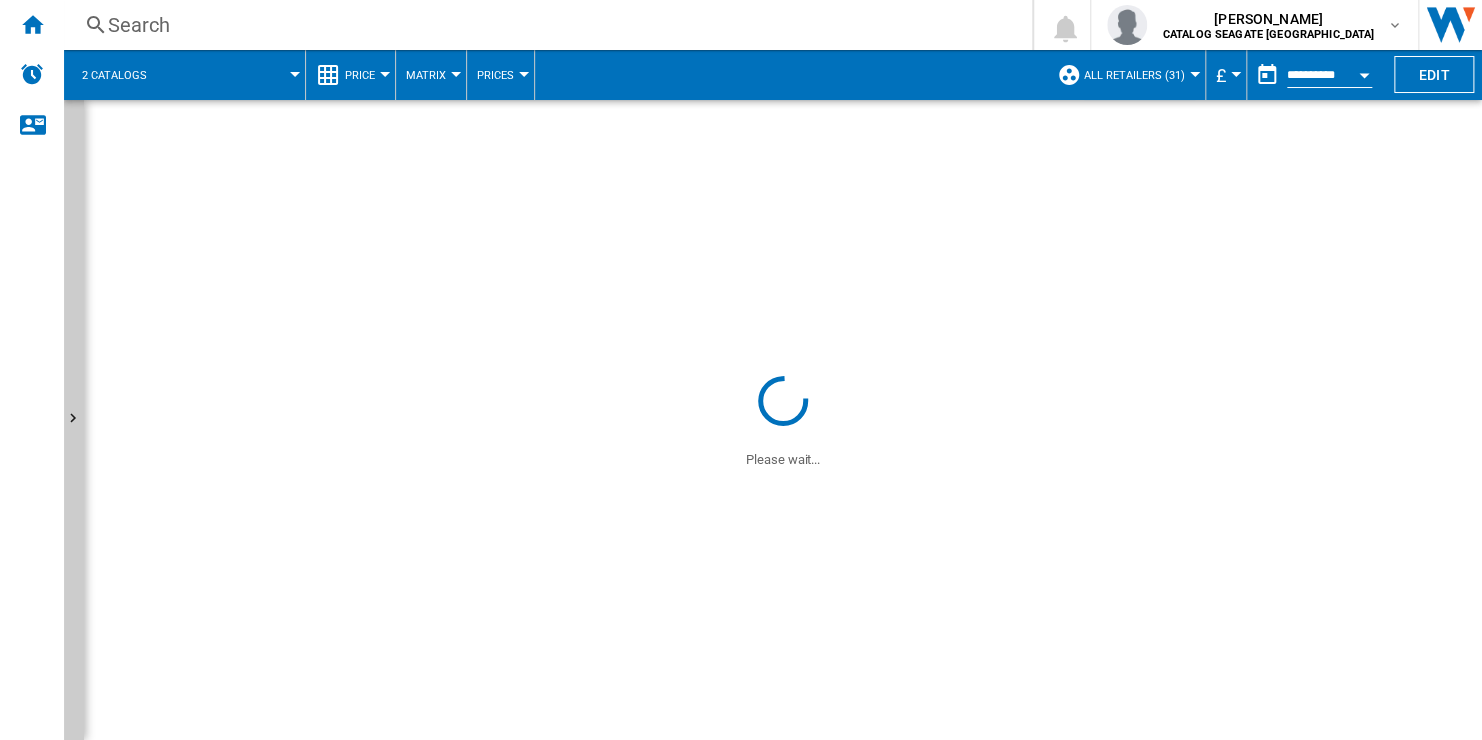 click on "All Retailers (31)" at bounding box center (1134, 75) 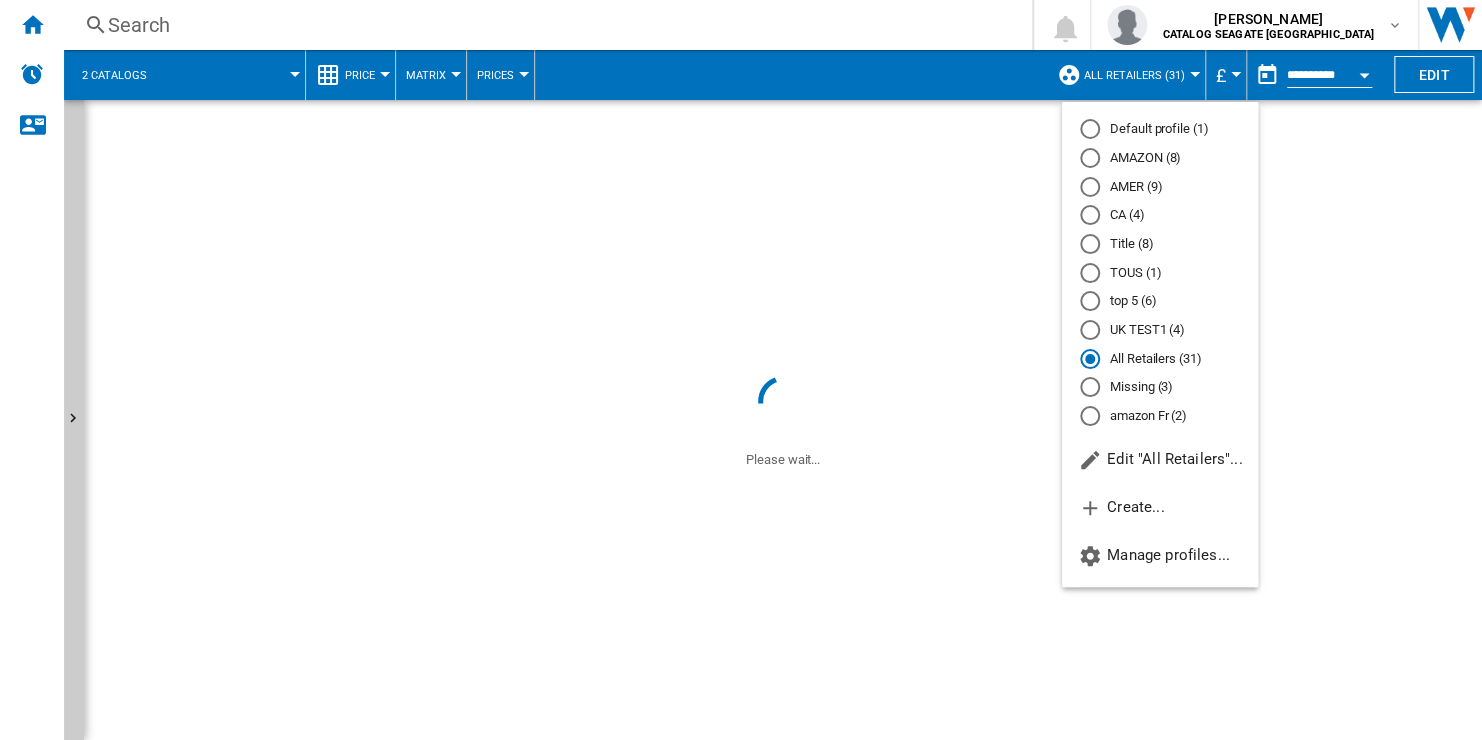 click at bounding box center [741, 370] 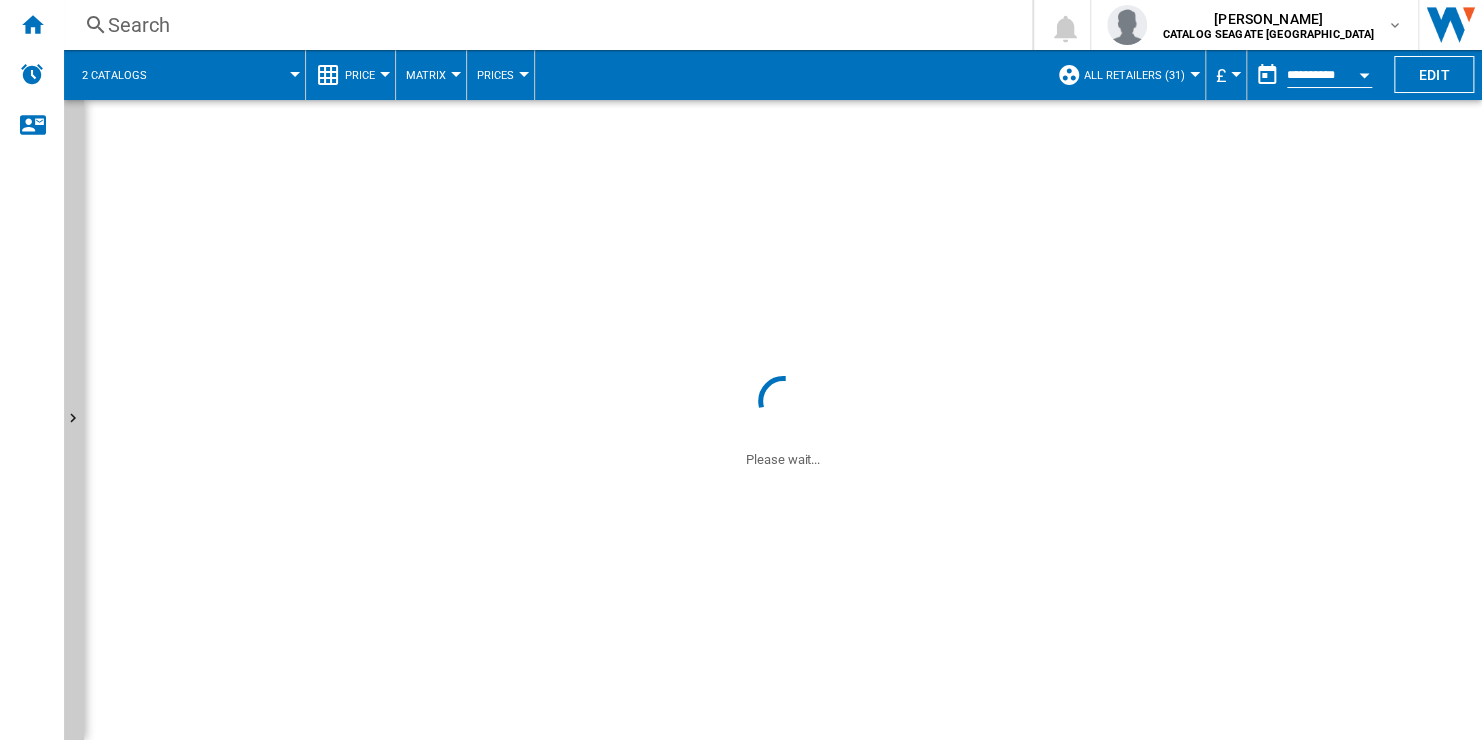 click on "All Retailers (31)" at bounding box center (1134, 75) 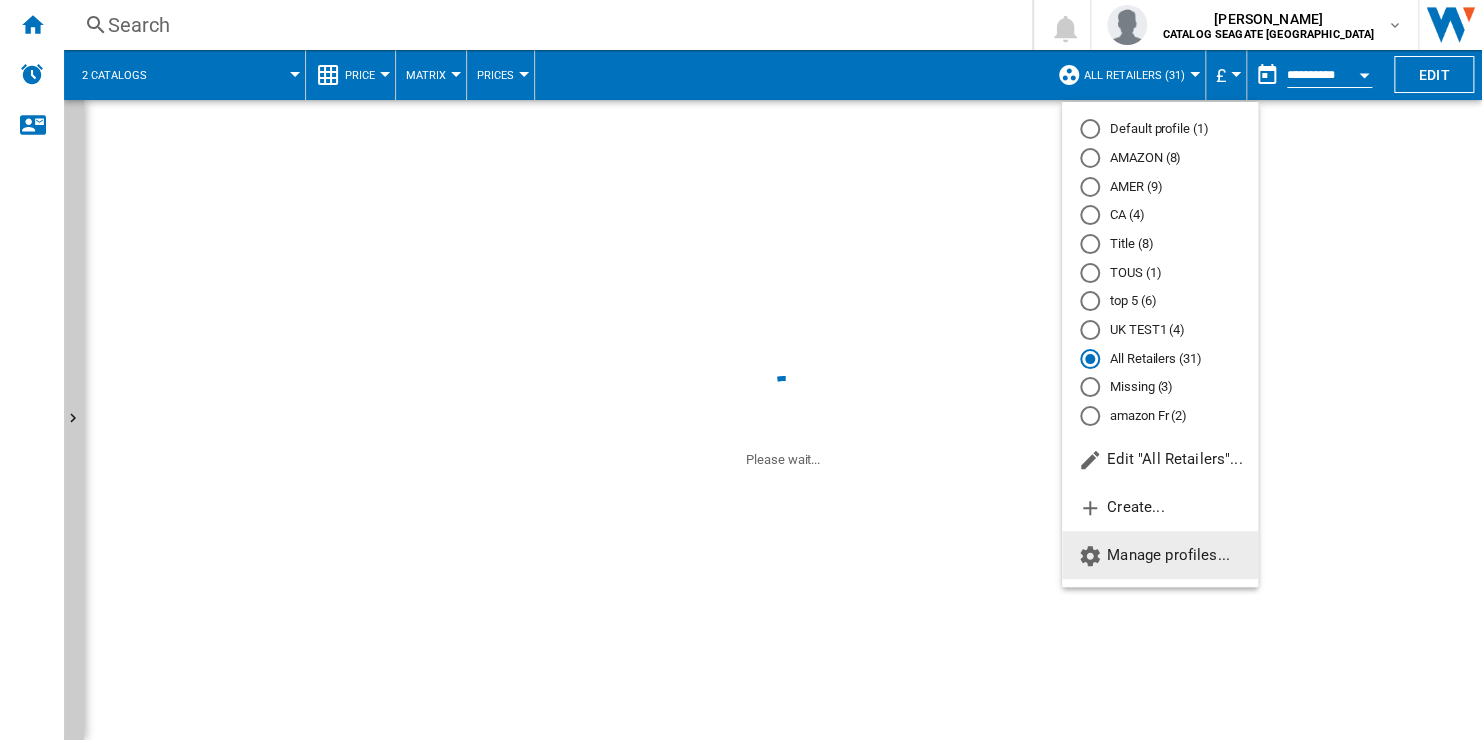 click on "Manage profiles..." 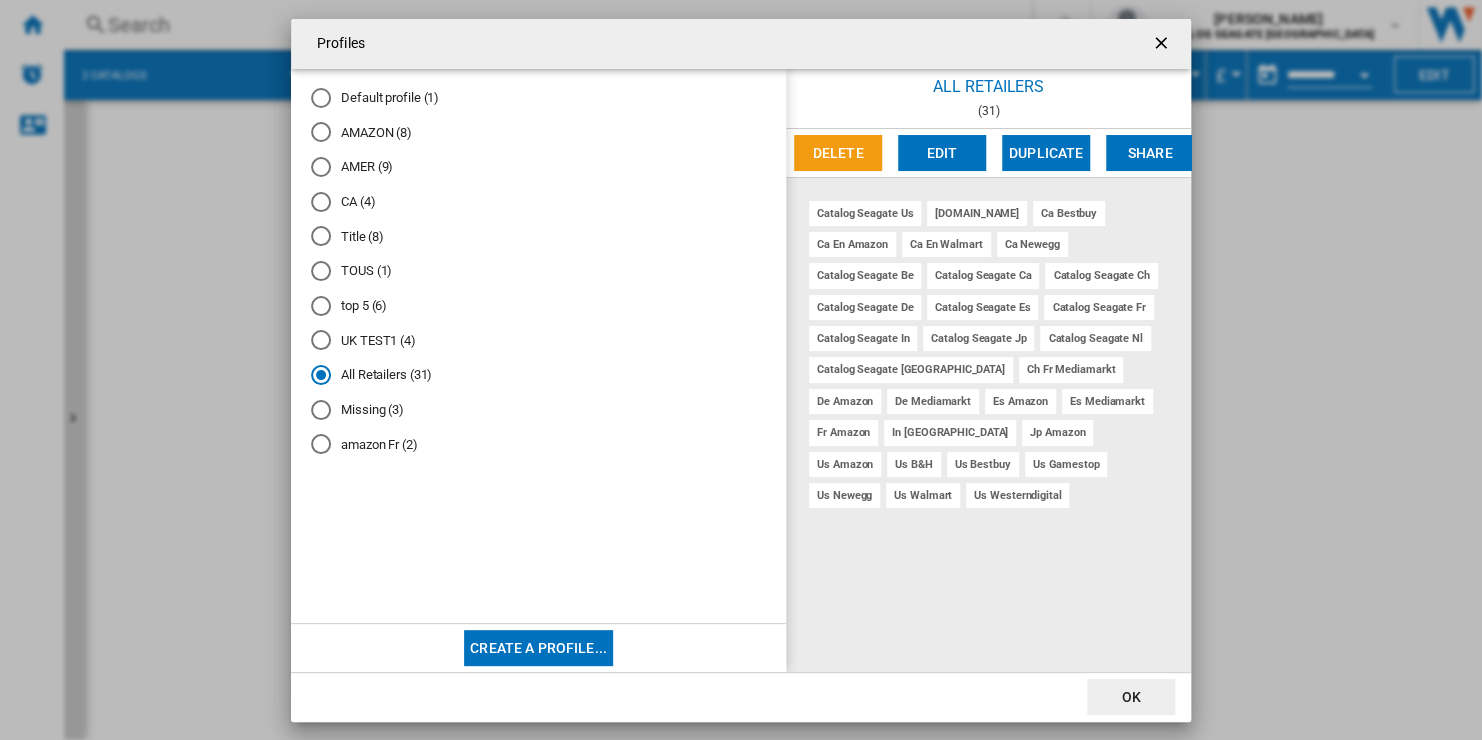 click at bounding box center [1163, 45] 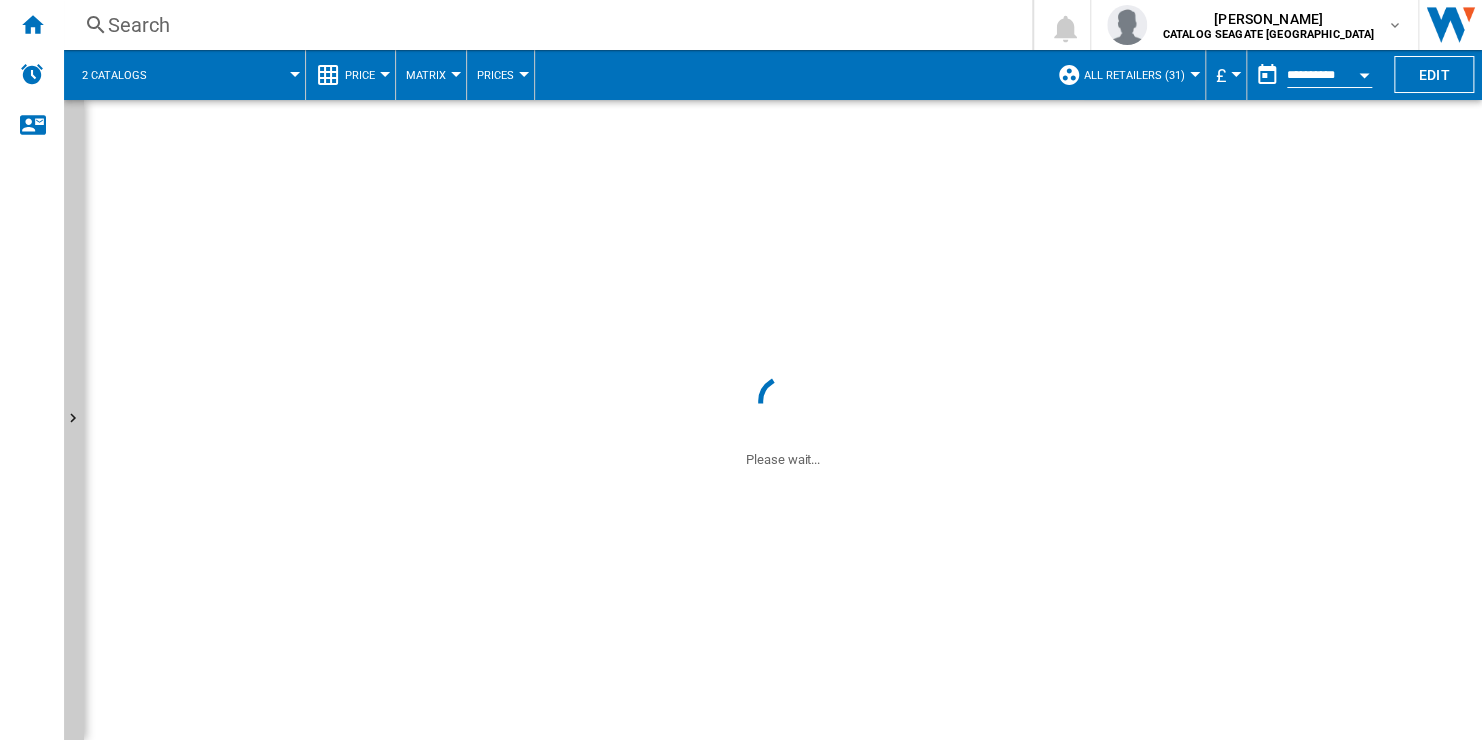 click at bounding box center [235, 75] 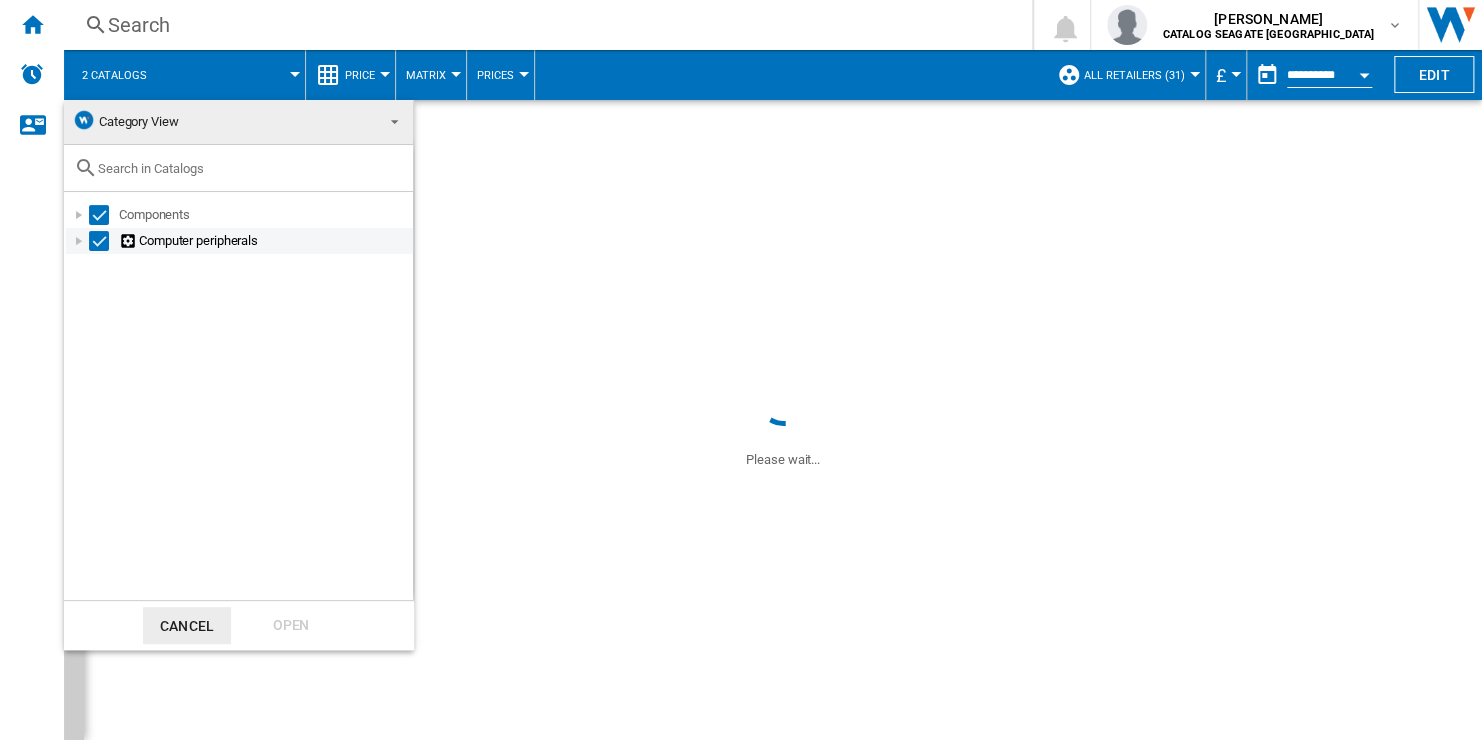 click at bounding box center [99, 241] 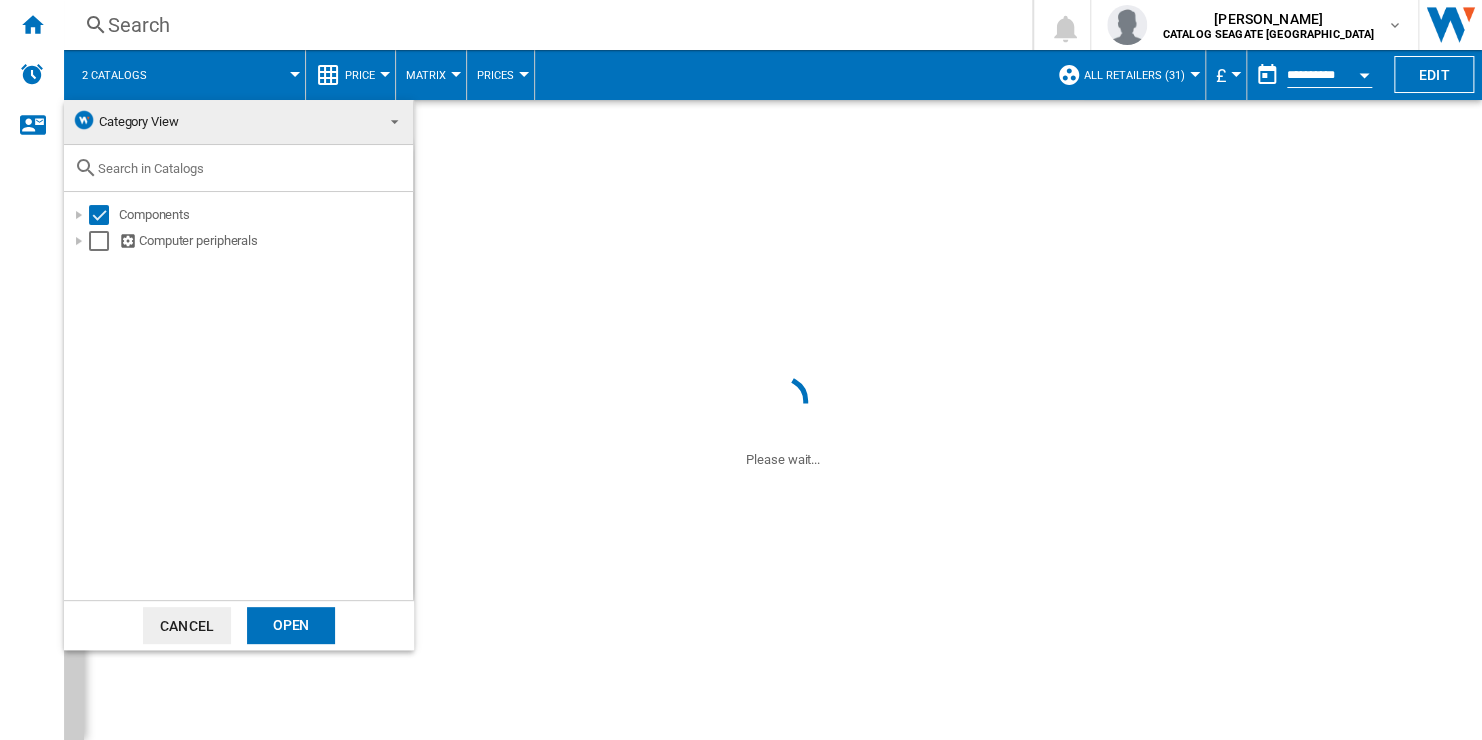 click on "Open" at bounding box center (291, 625) 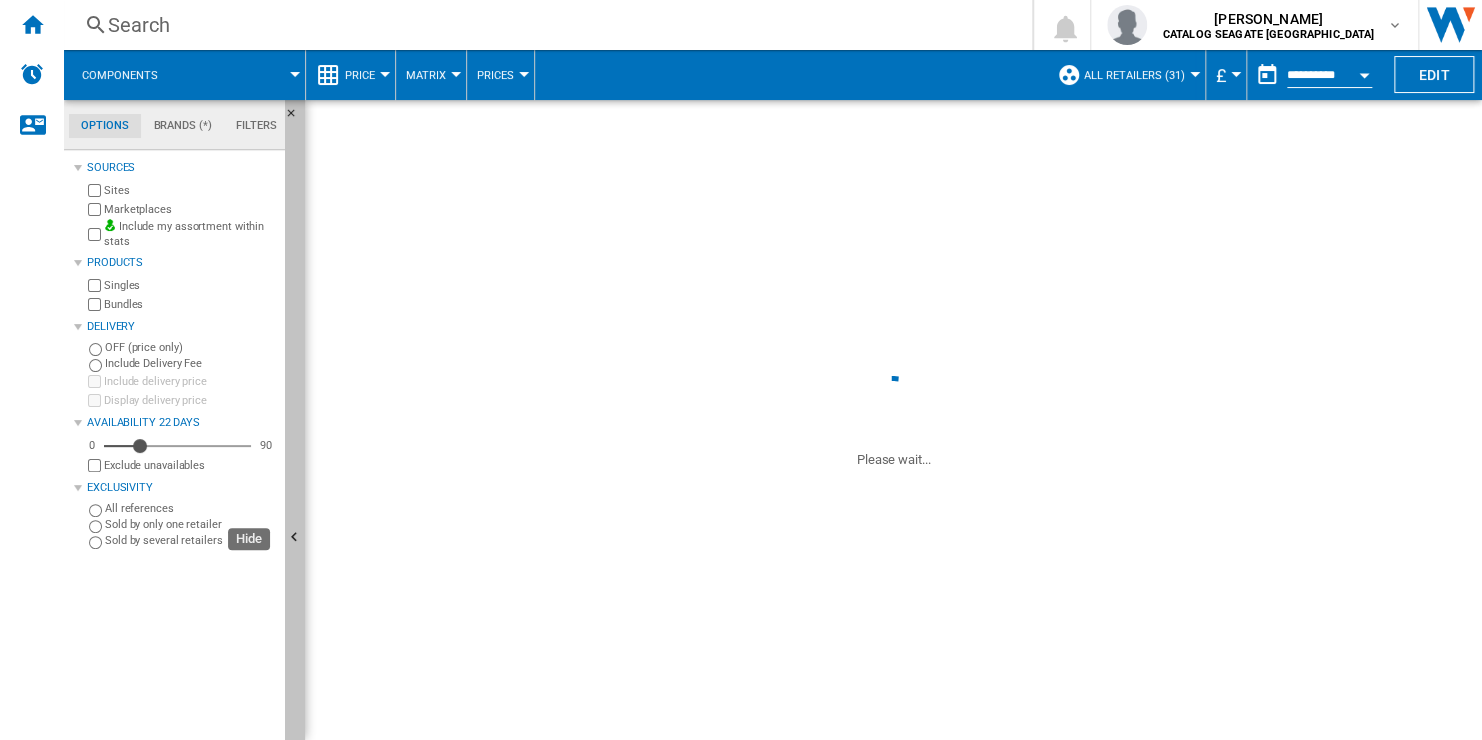 click at bounding box center (295, 538) 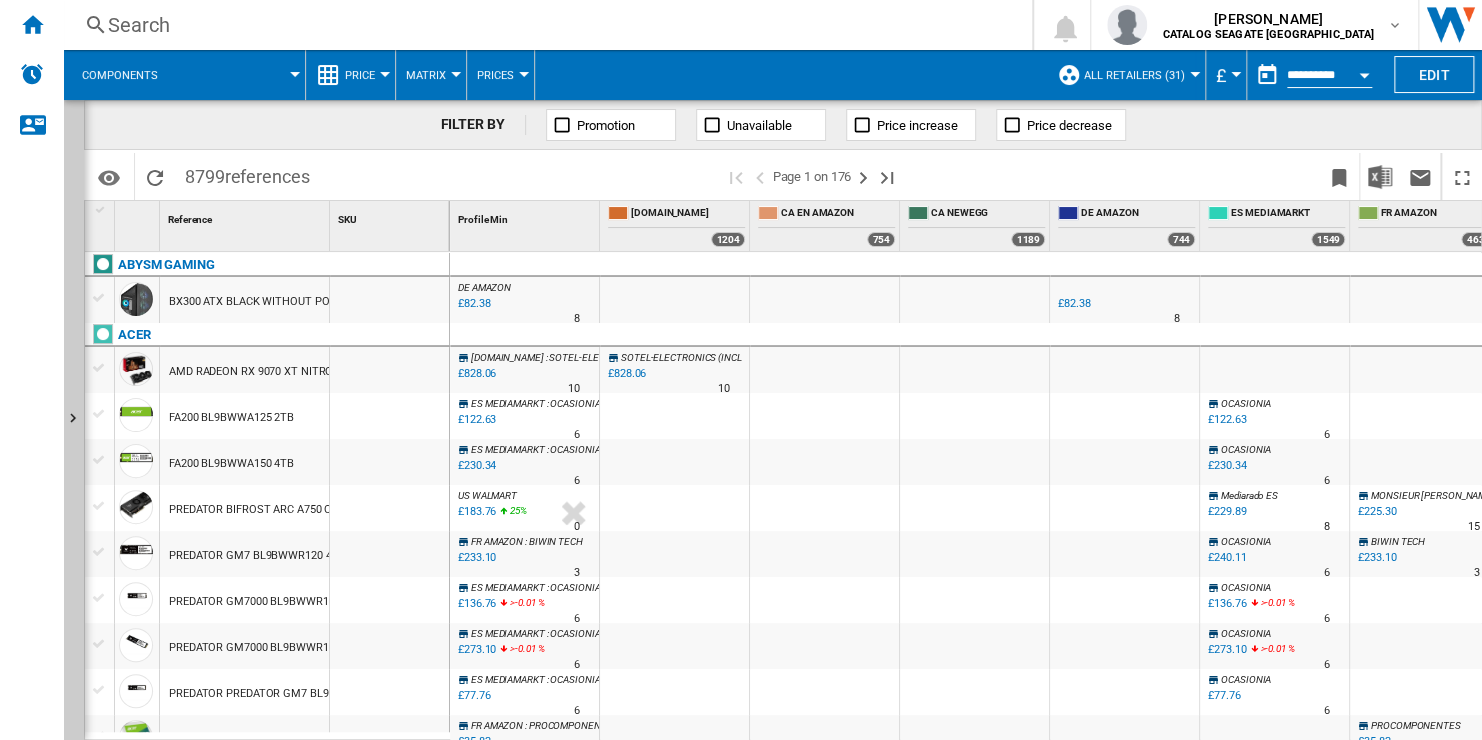 click at bounding box center [1364, 72] 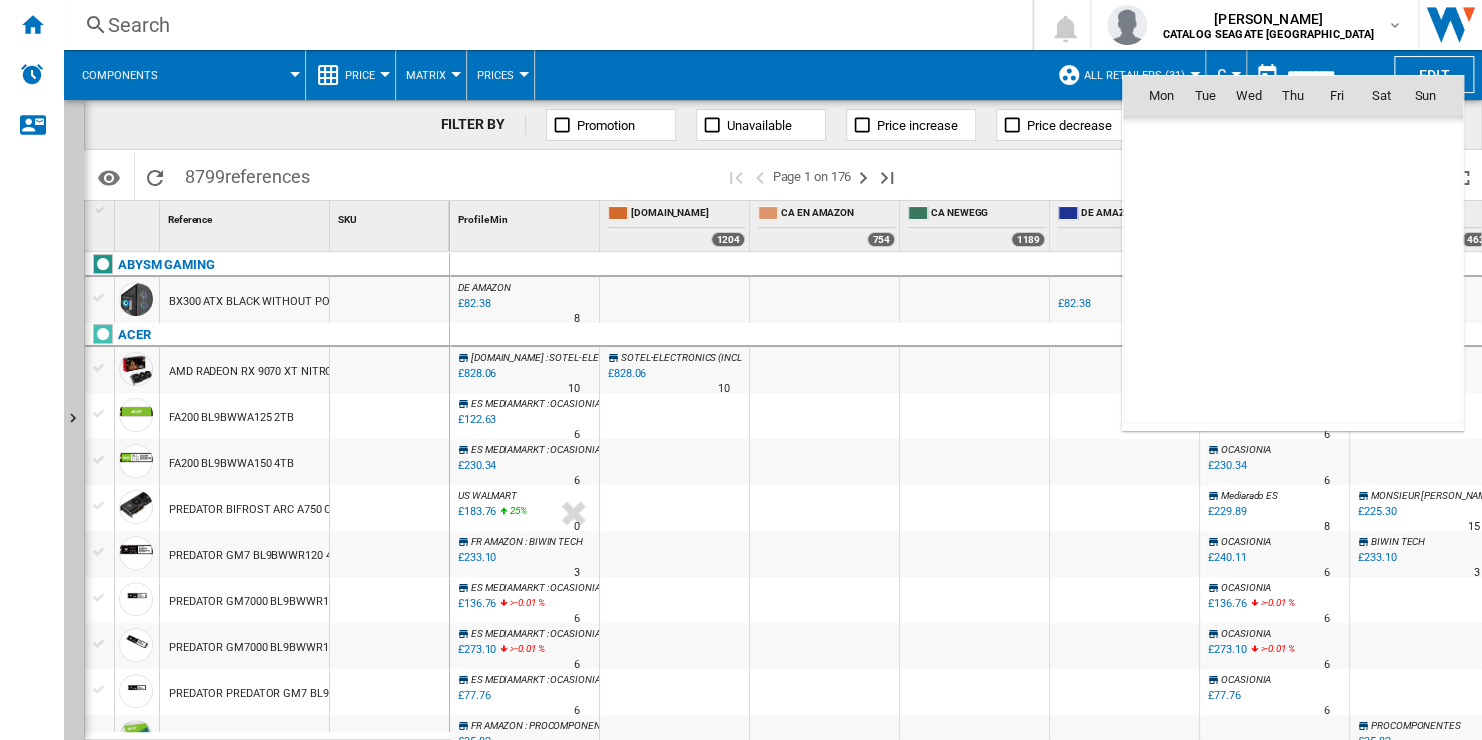 scroll, scrollTop: 9540, scrollLeft: 0, axis: vertical 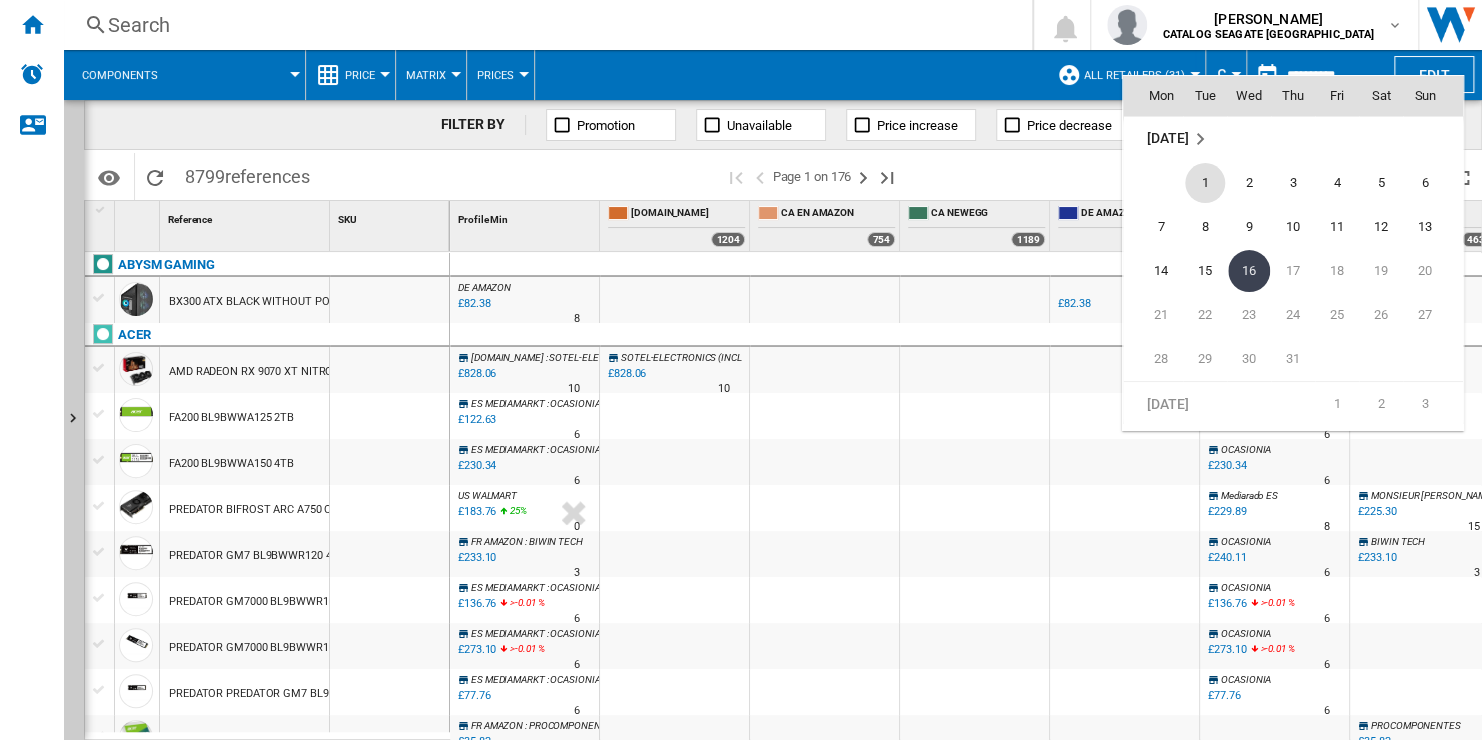 click on "1" at bounding box center [1205, 183] 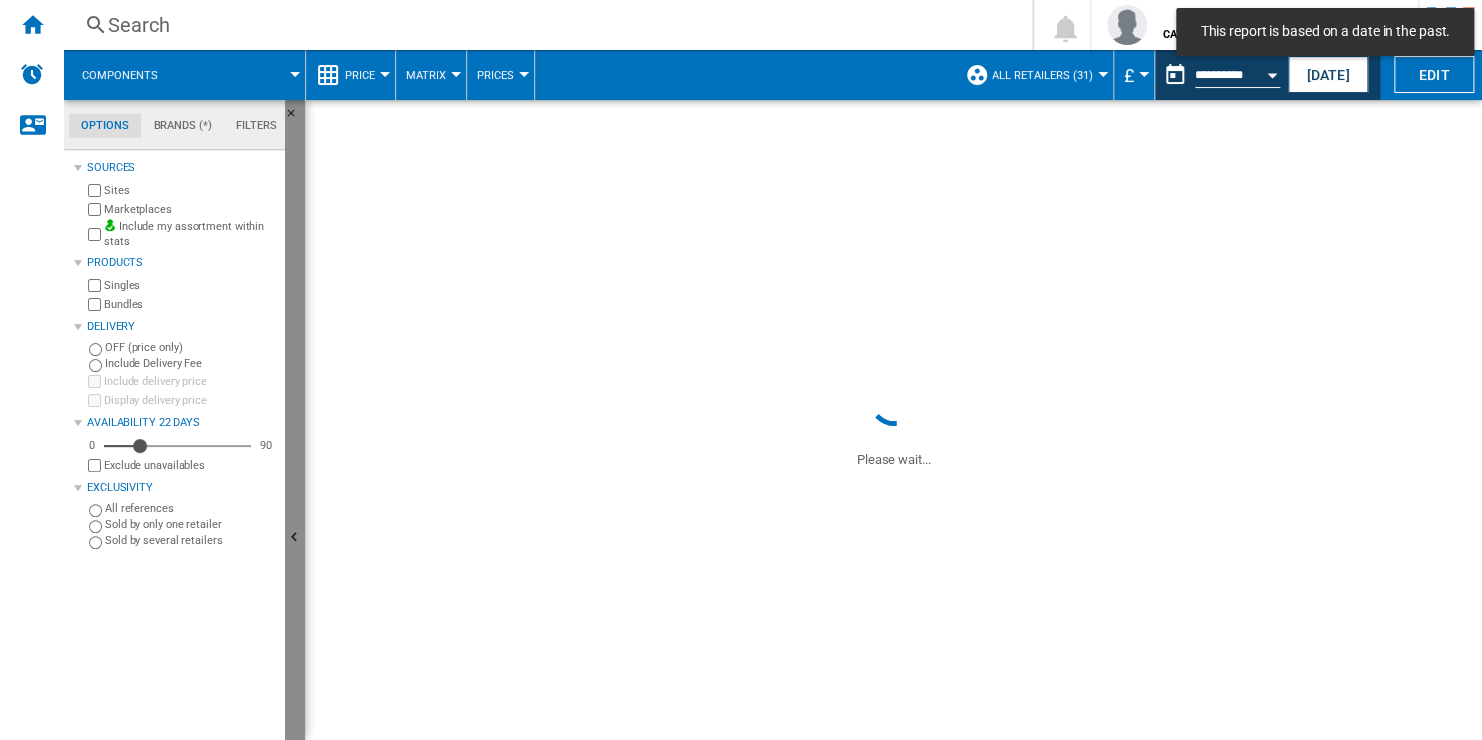 click at bounding box center (295, 538) 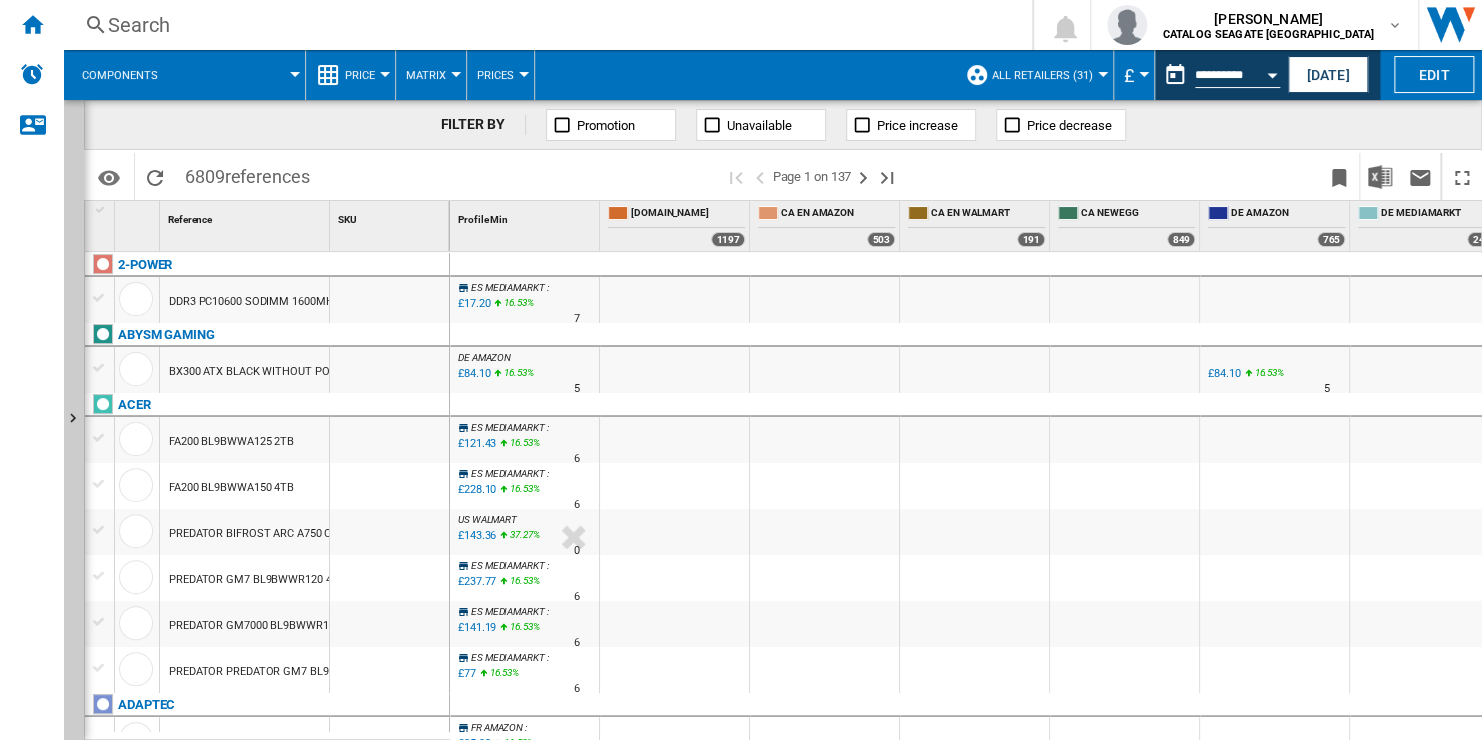click on "BX300 ATX BLACK WITHOUT POWER SUPPLY" at bounding box center [281, 372] 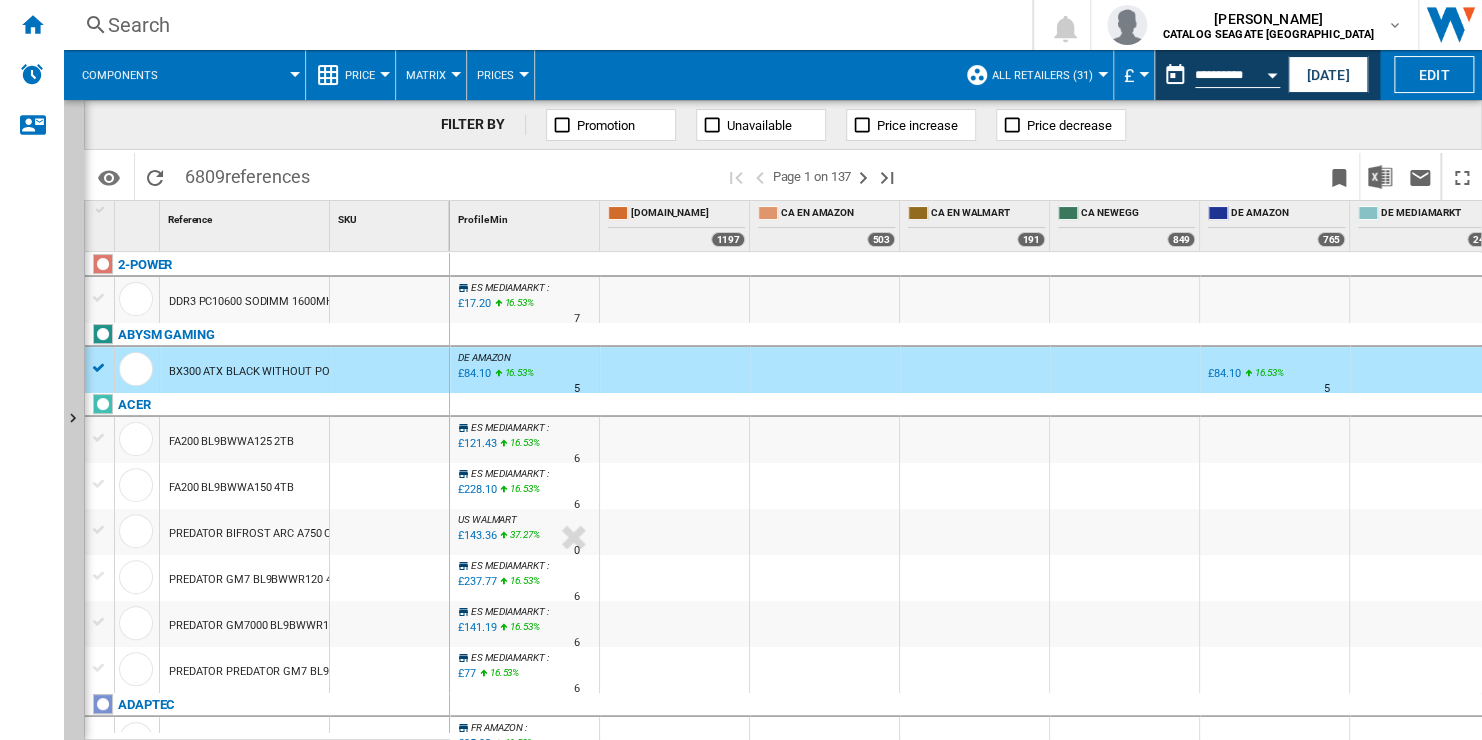 scroll, scrollTop: 0, scrollLeft: 58, axis: horizontal 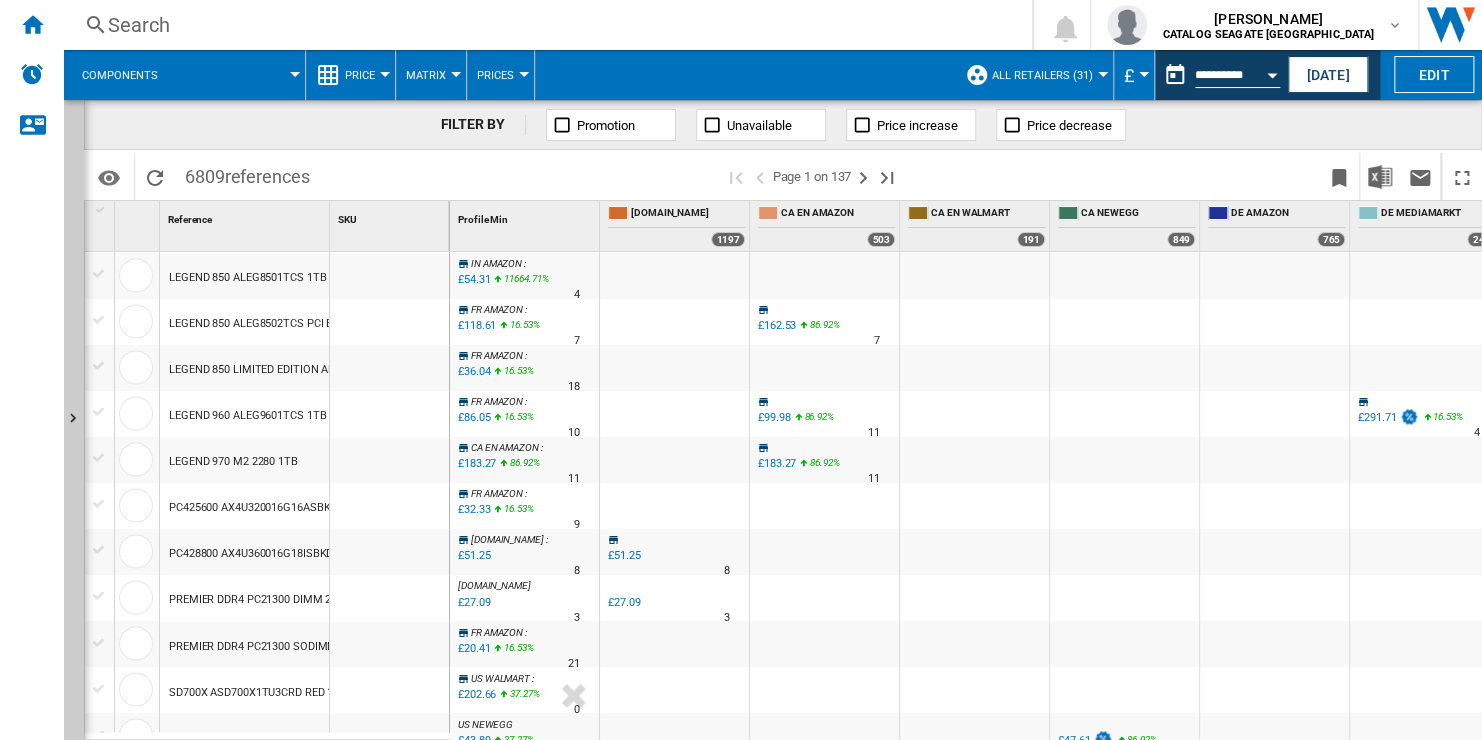 drag, startPoint x: 223, startPoint y: 178, endPoint x: 177, endPoint y: 178, distance: 46 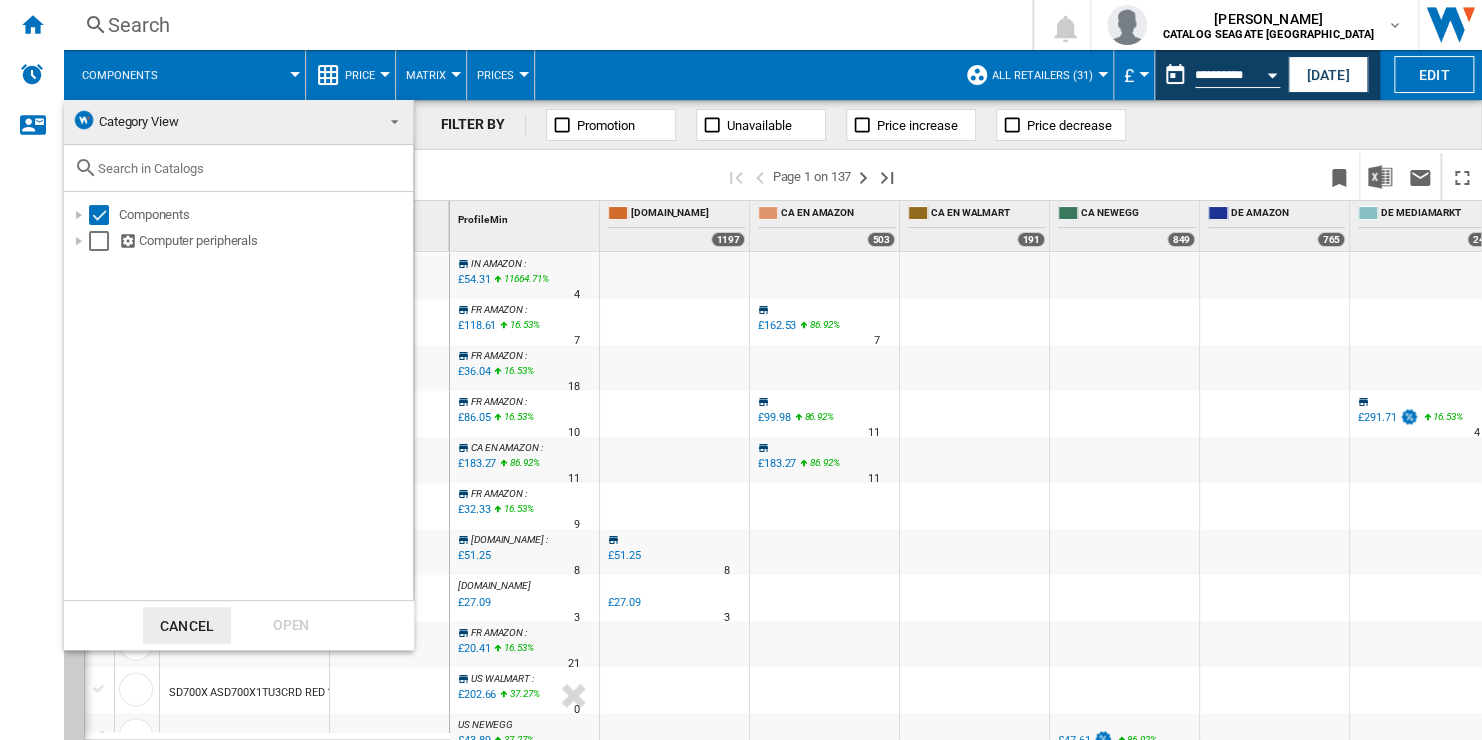 click at bounding box center [741, 370] 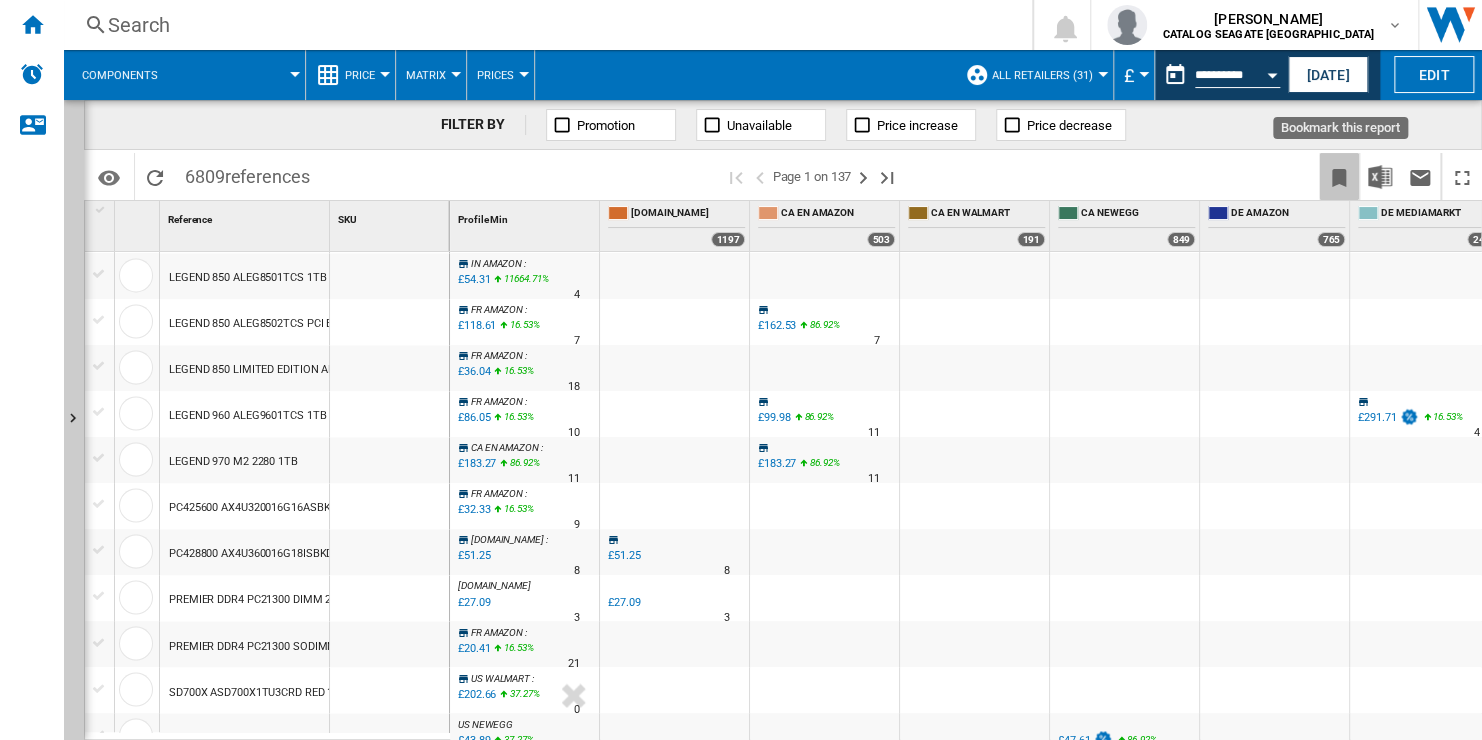 click at bounding box center [1339, 178] 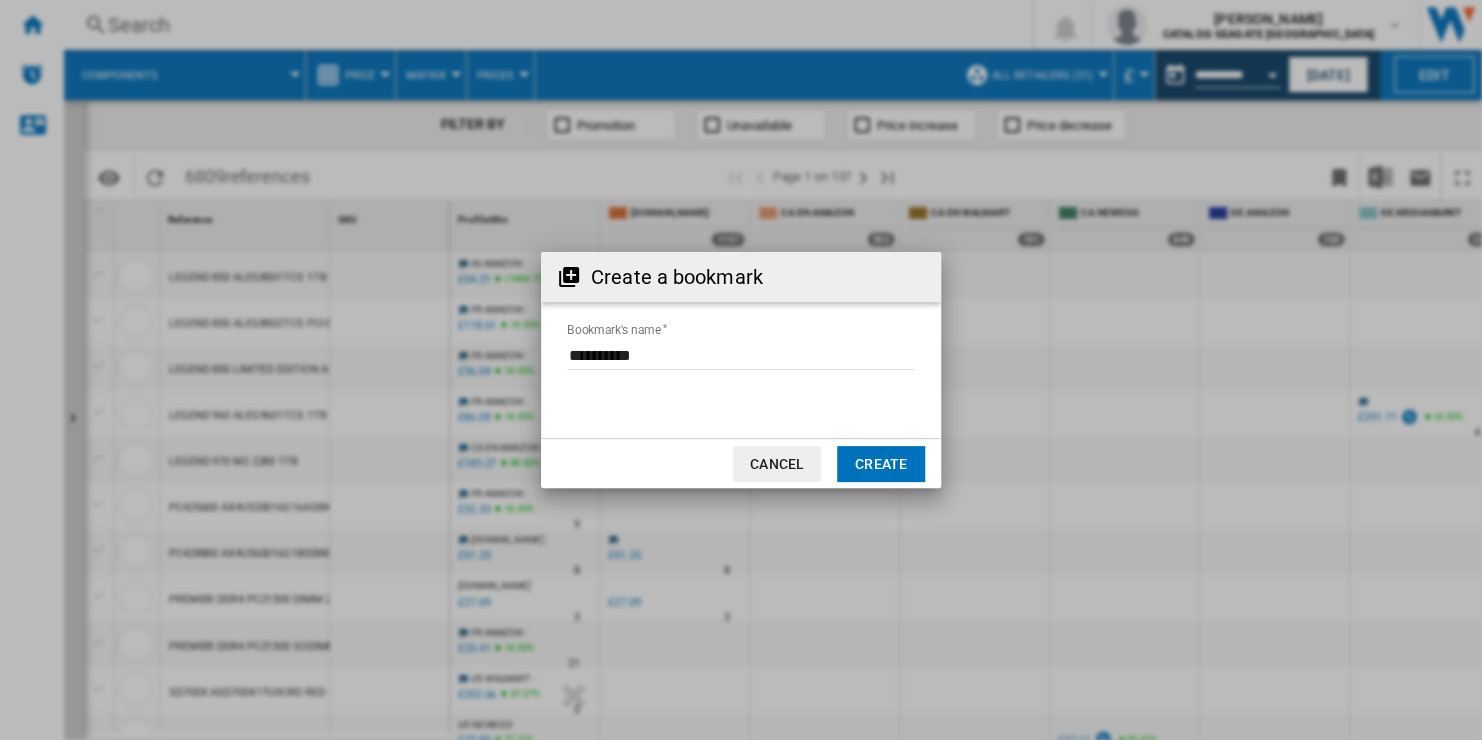 click on "Bookmark's name" at bounding box center (741, 355) 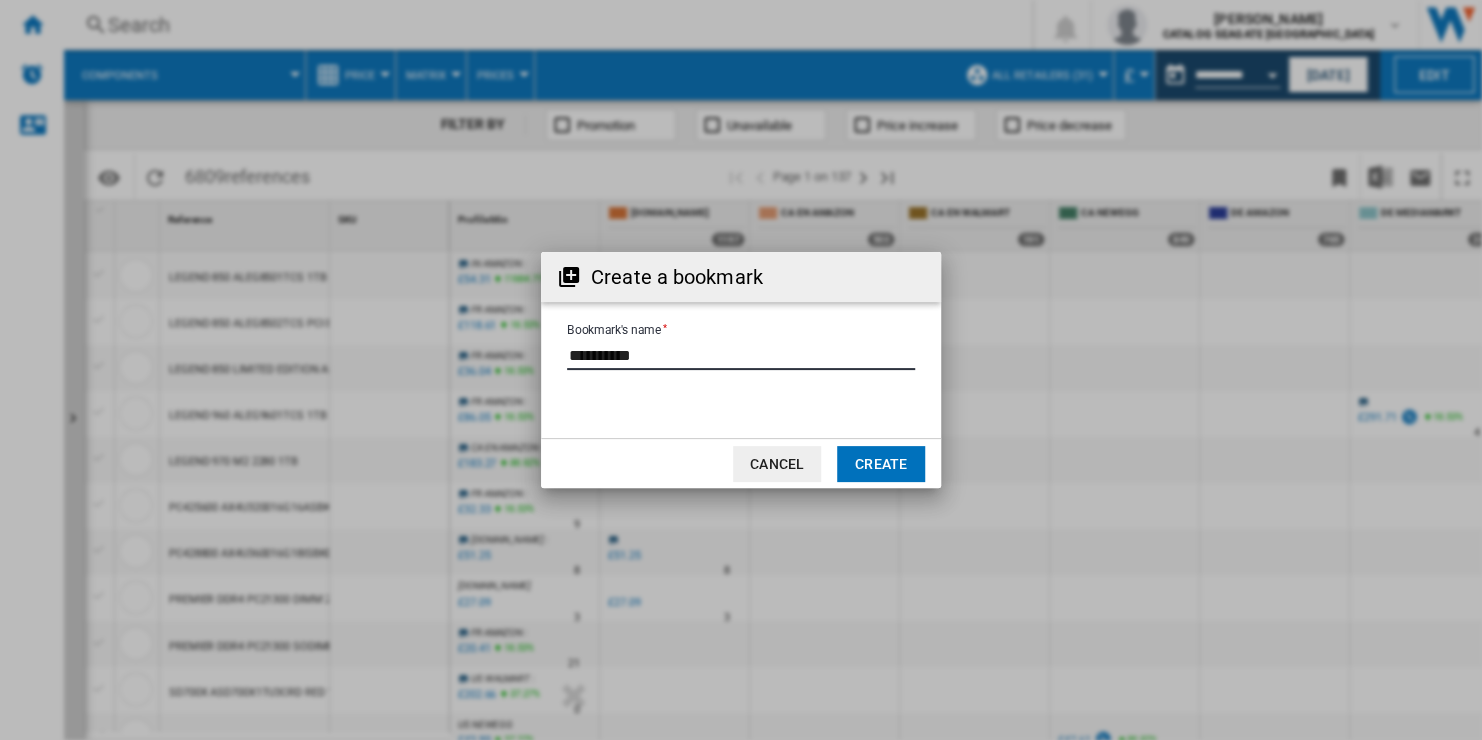 click on "Bookmark's name" at bounding box center (741, 355) 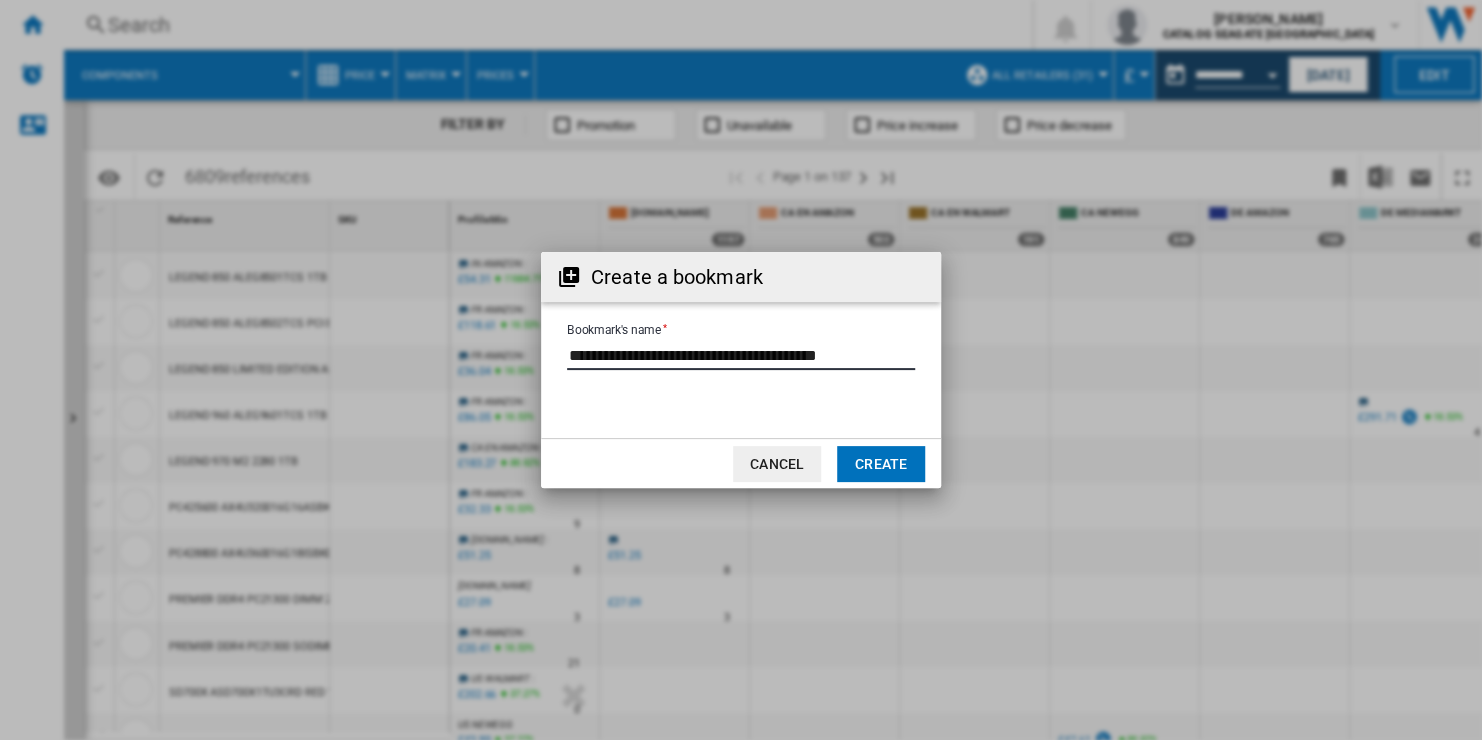 type on "**********" 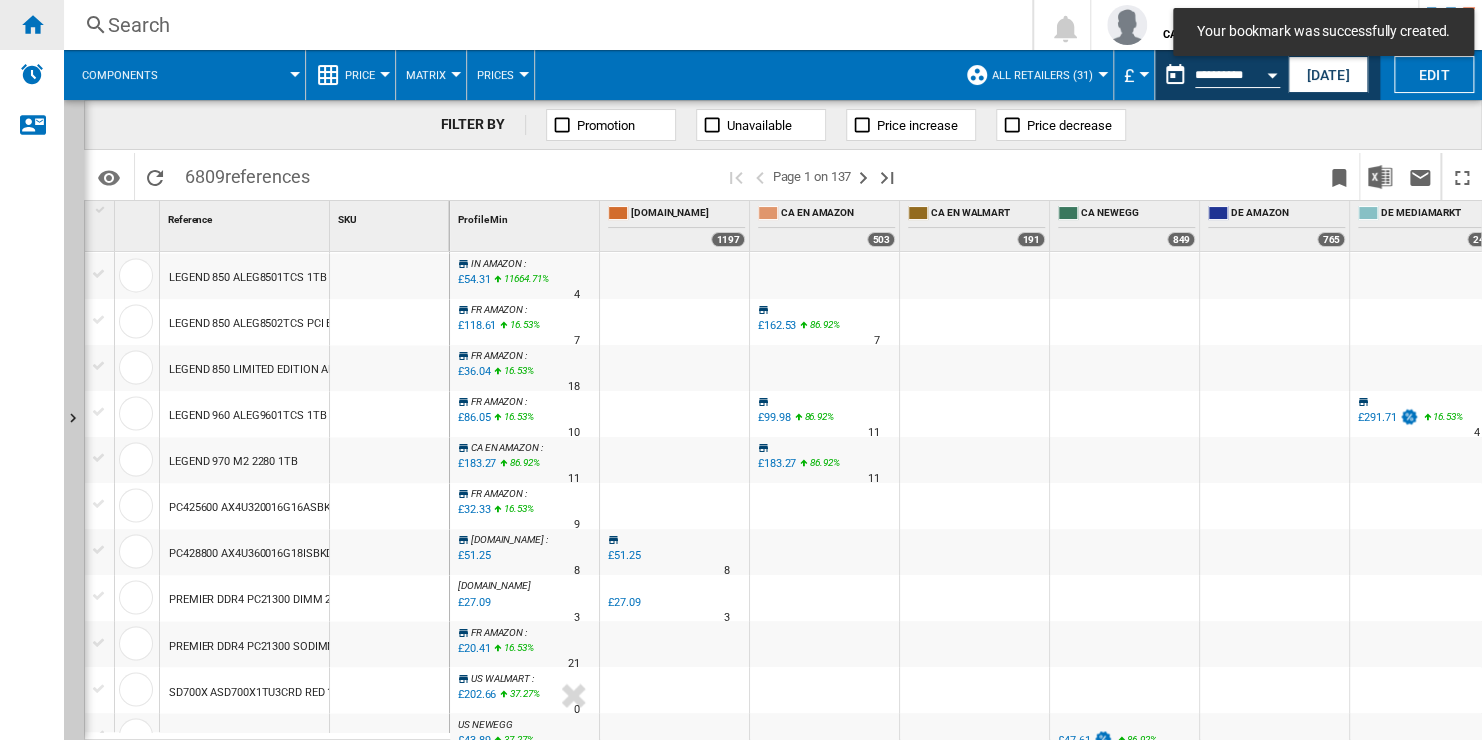 click at bounding box center [32, 25] 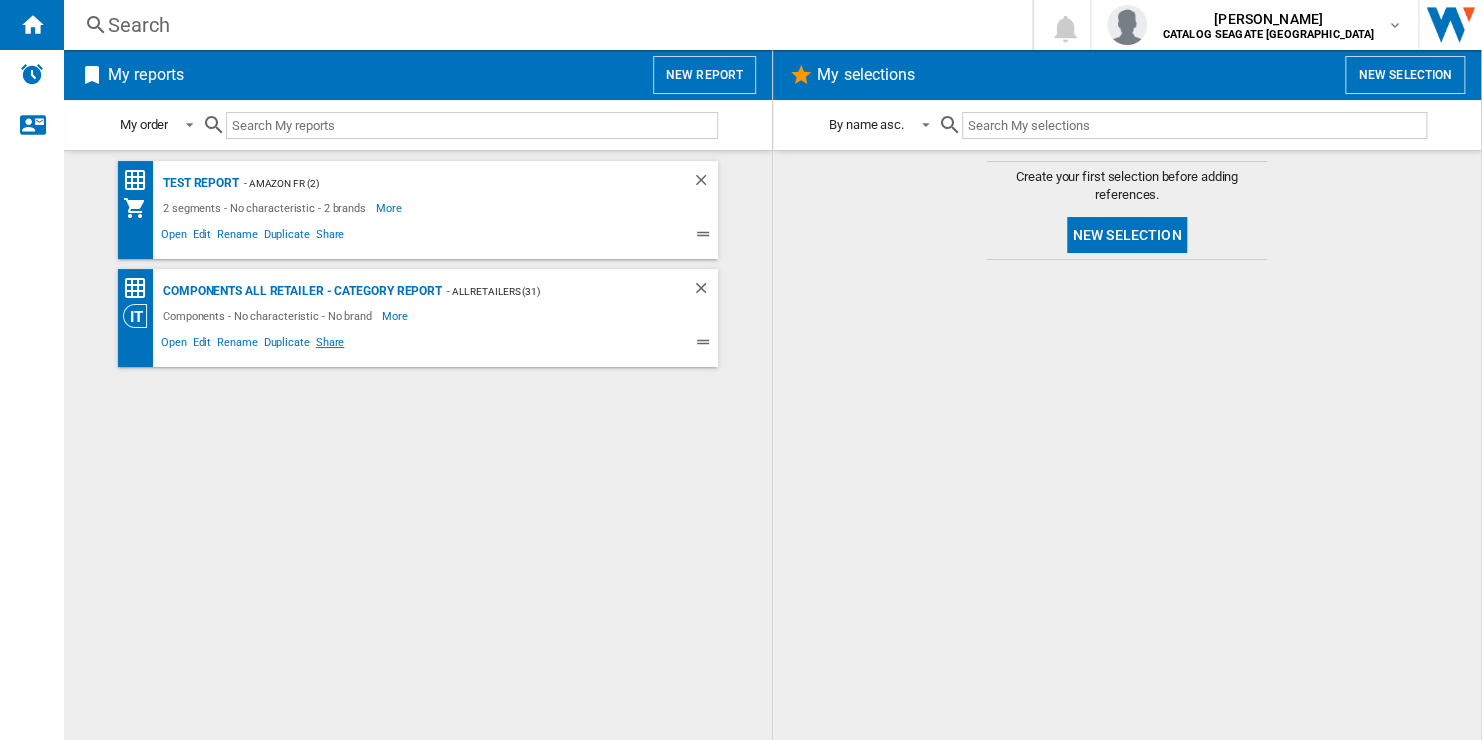click on "Share" 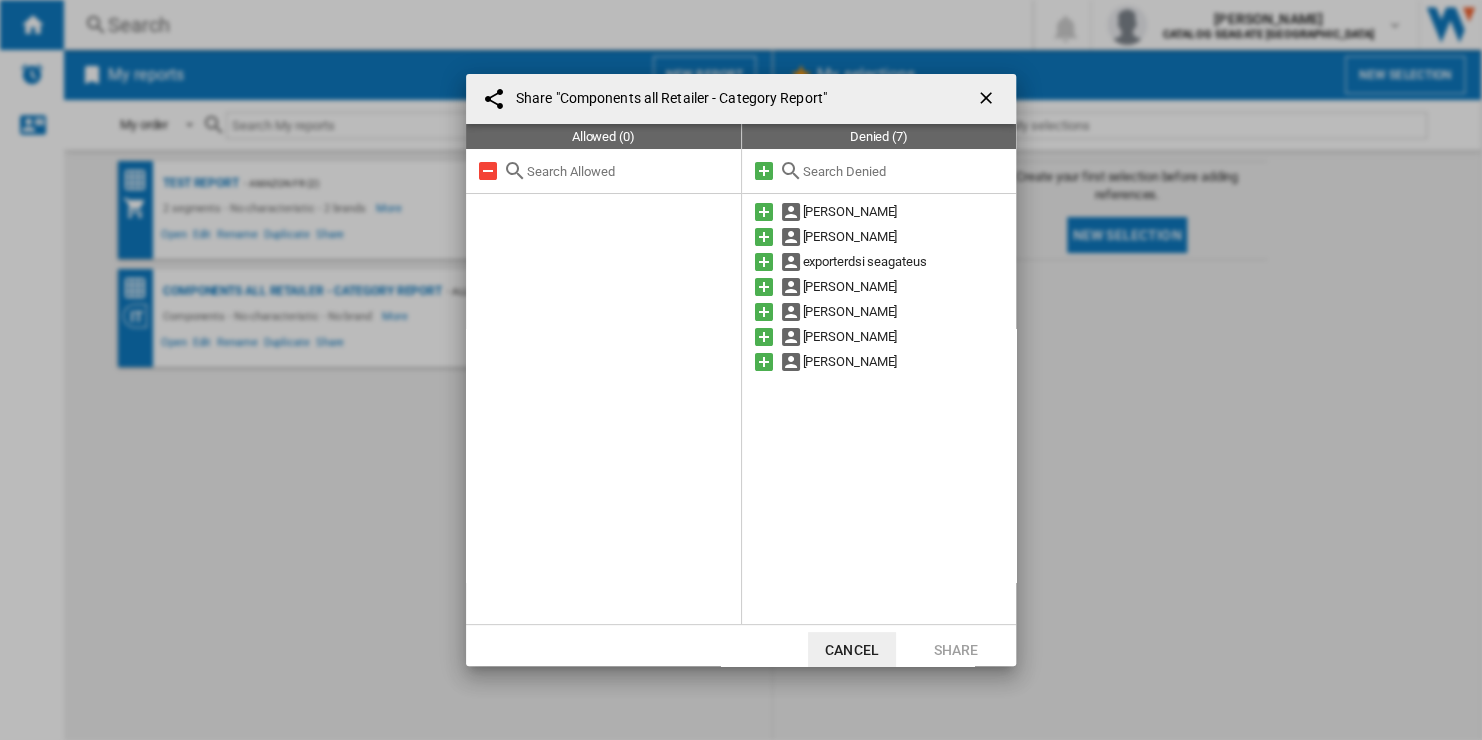 click at bounding box center [988, 100] 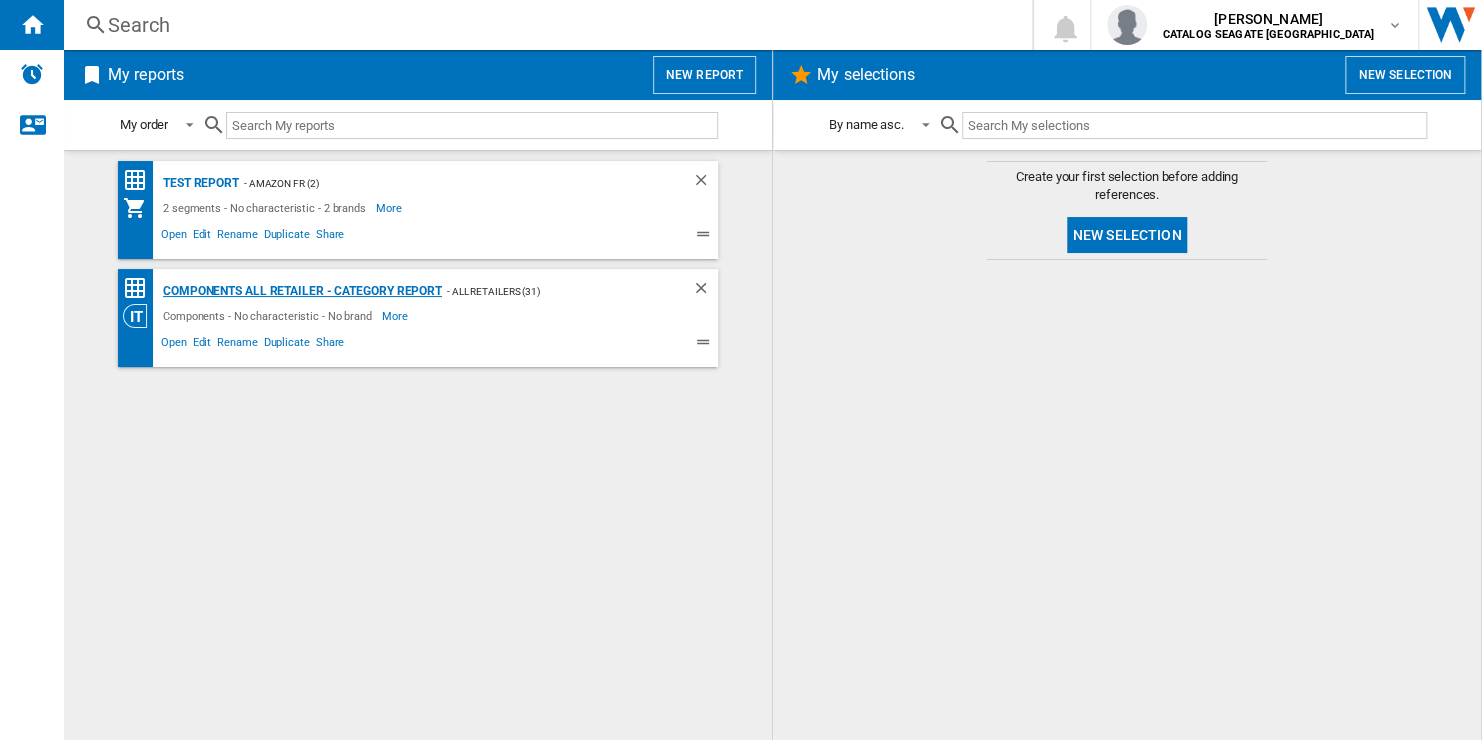 click on "Components all Retailer - Category Report" 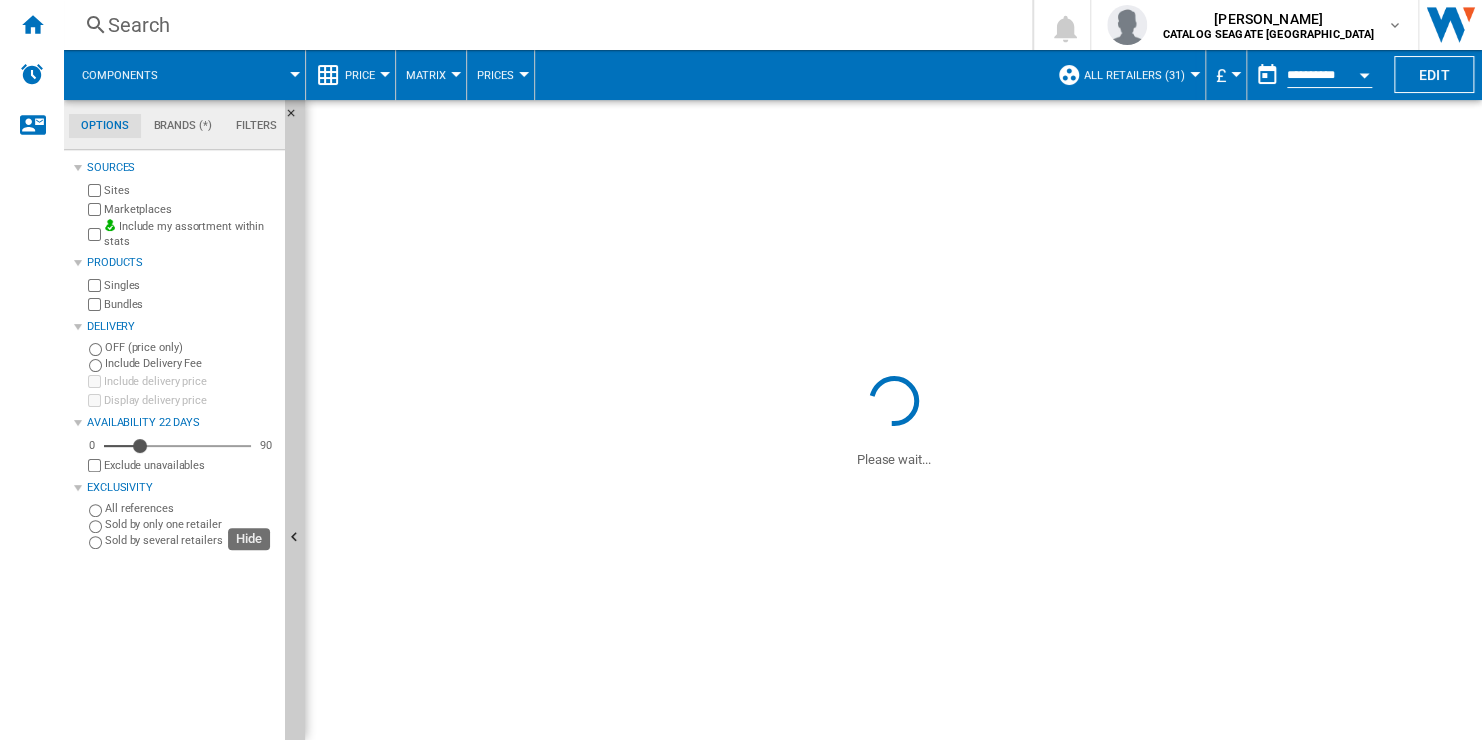 click at bounding box center [295, 538] 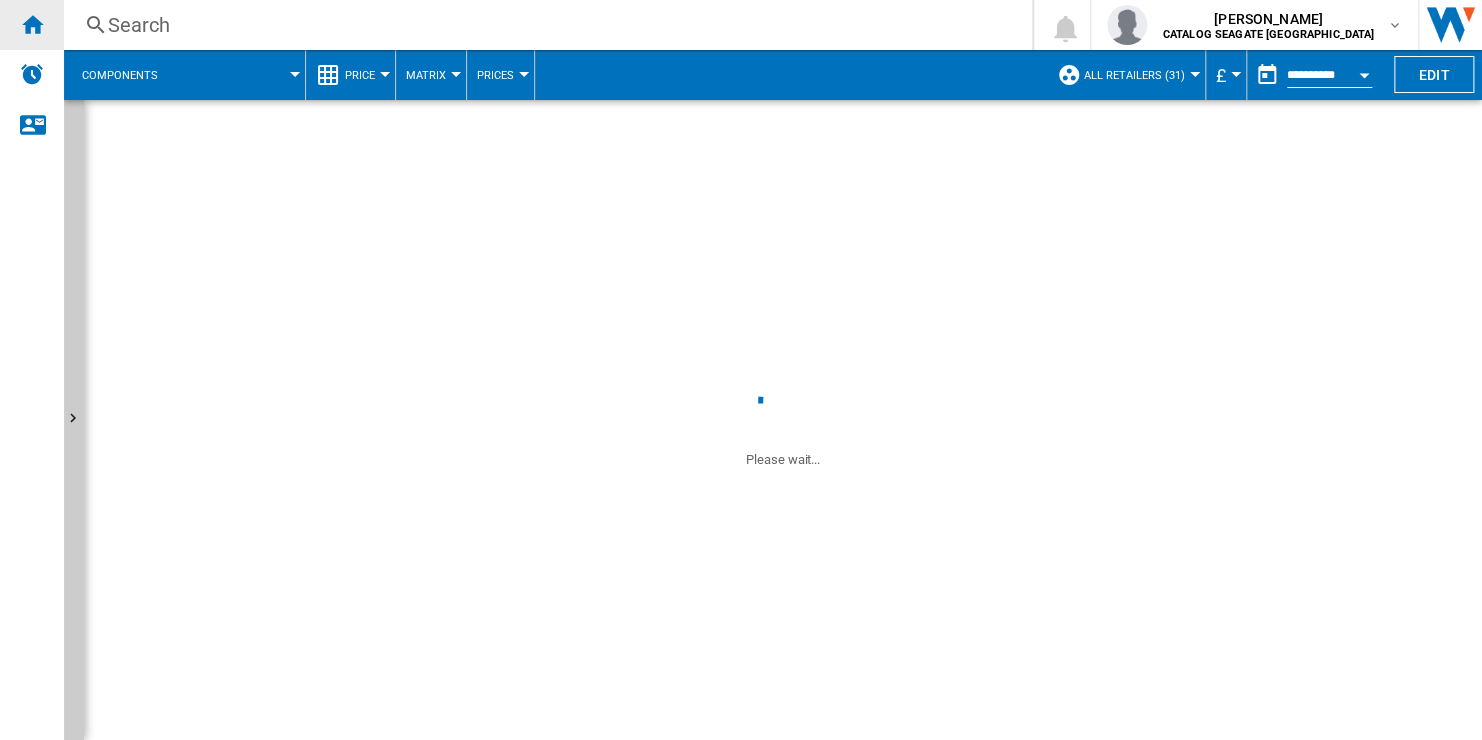click at bounding box center [32, 25] 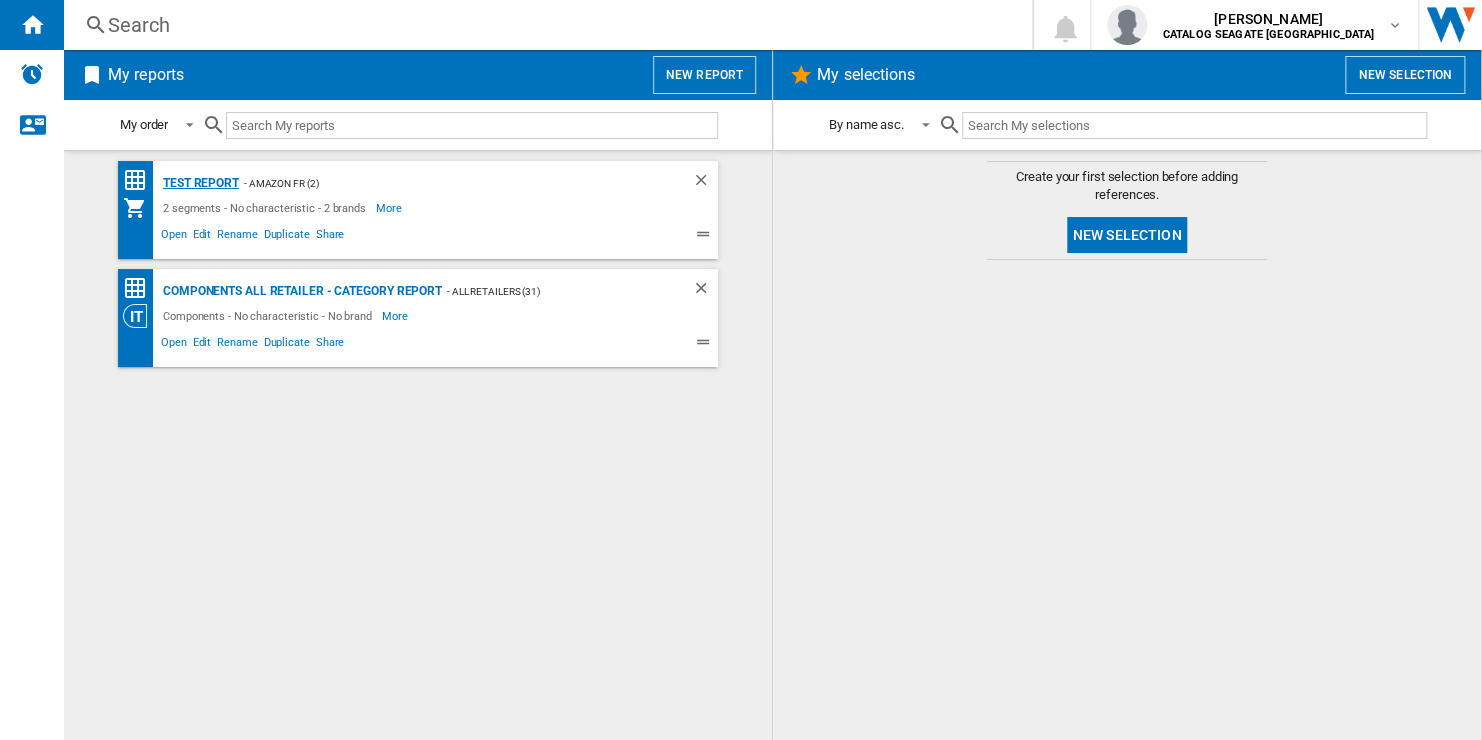 click on "Test Report" 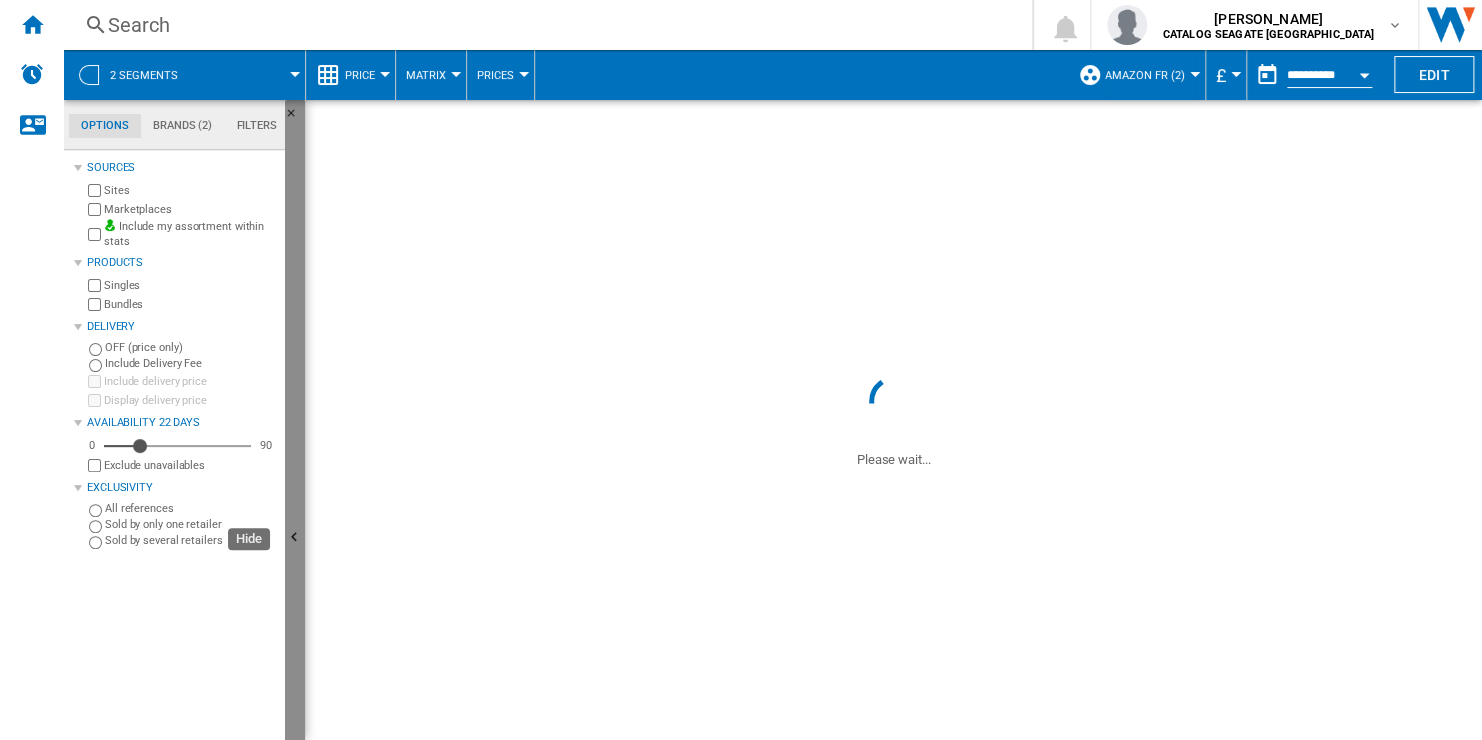 click at bounding box center [295, 538] 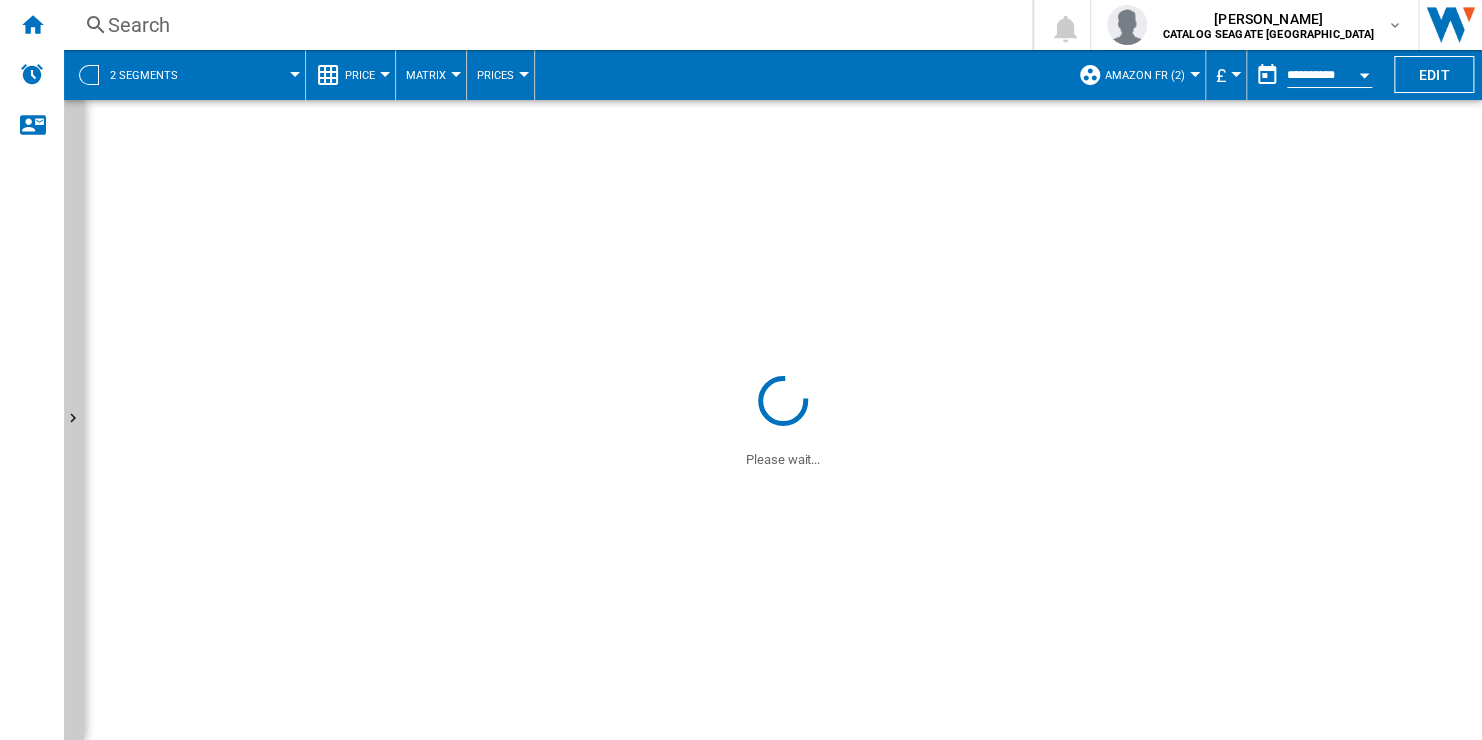 click at bounding box center (250, 75) 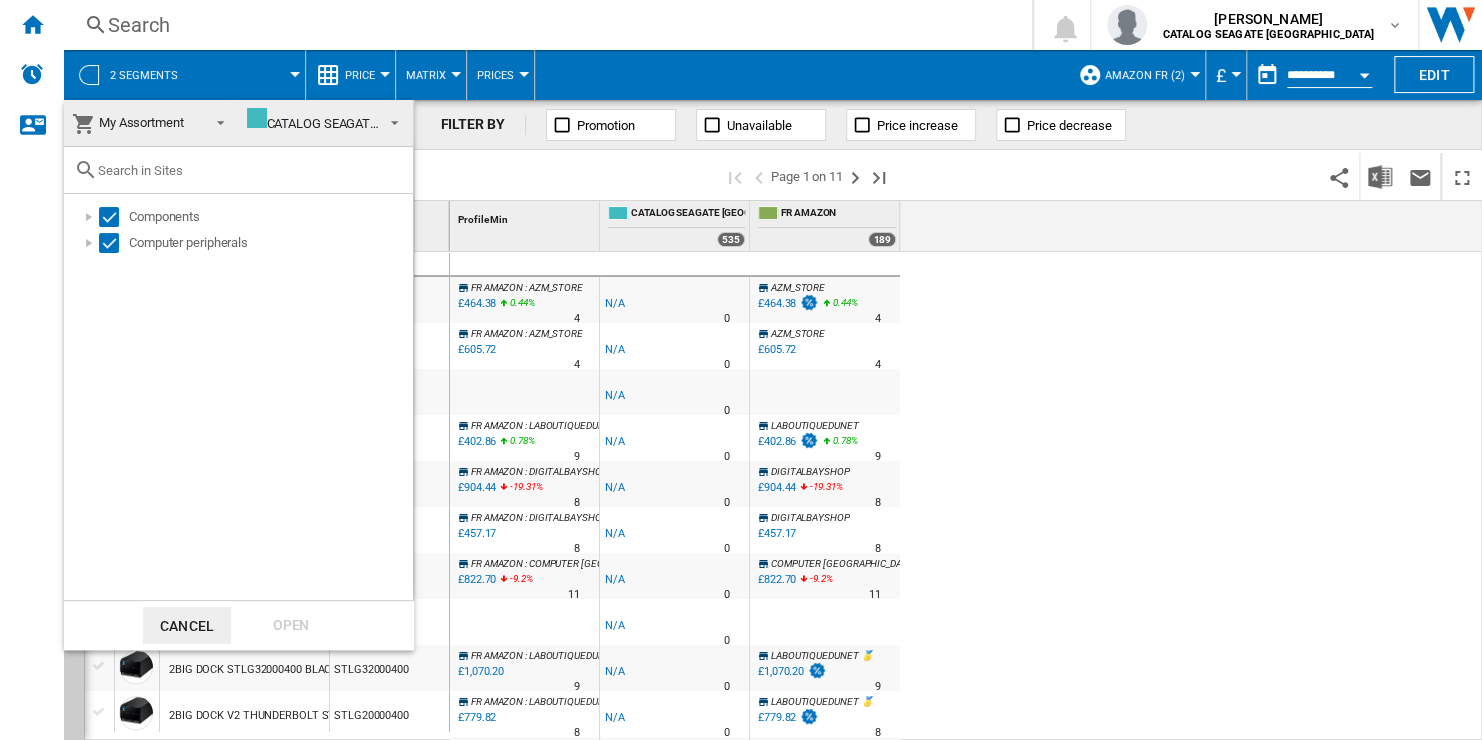 click at bounding box center (741, 370) 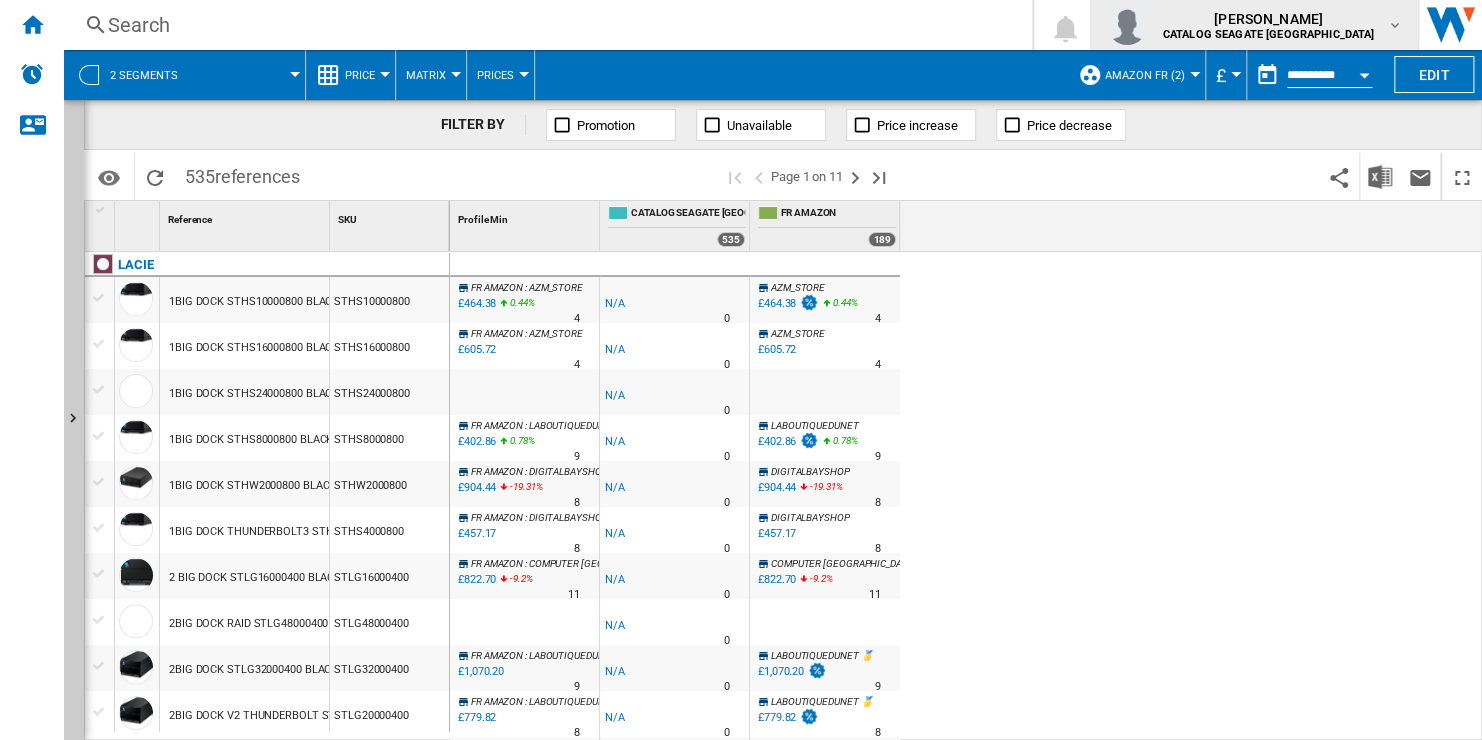 click on "[PERSON_NAME]
CATALOG SEAGATE US" at bounding box center (1271, 25) 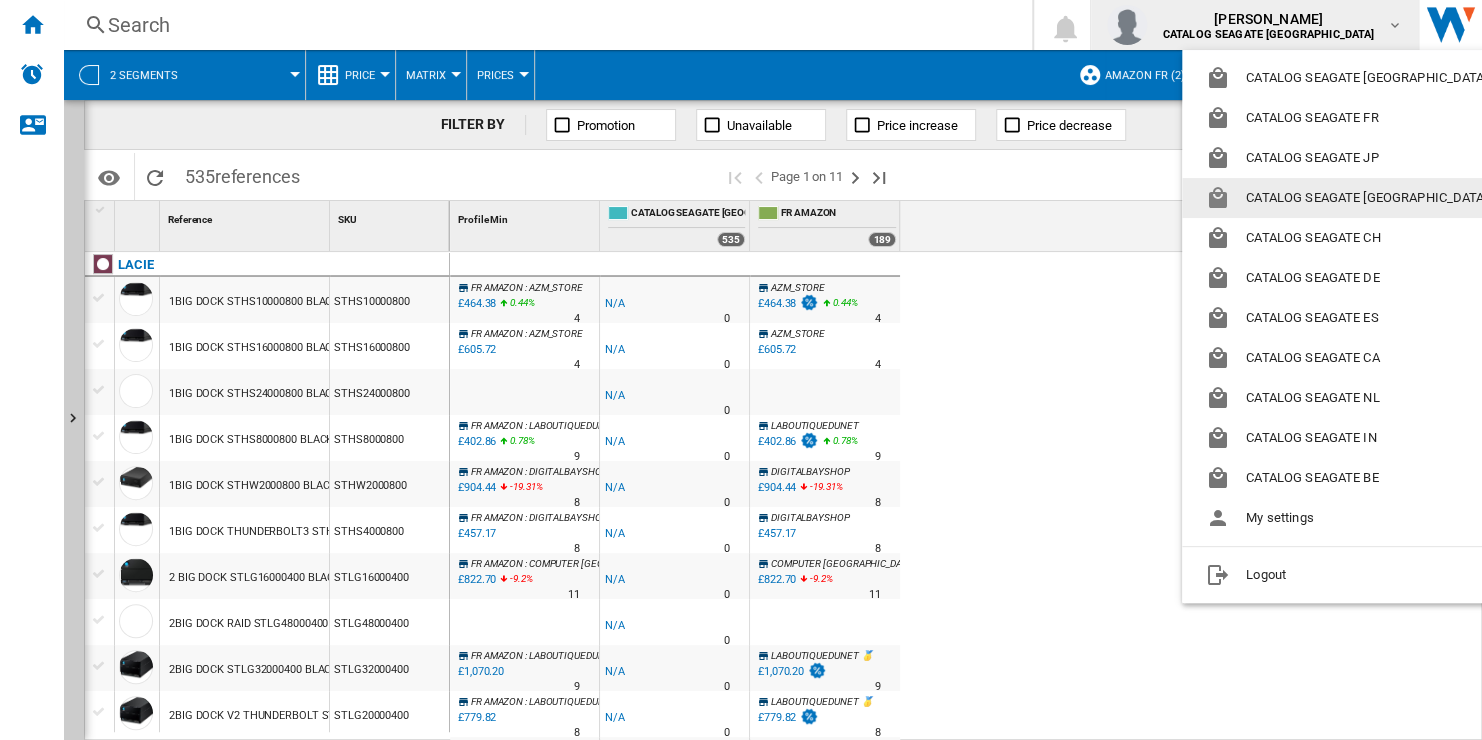click on "CATALOG SEAGATE [GEOGRAPHIC_DATA]" at bounding box center [1350, 198] 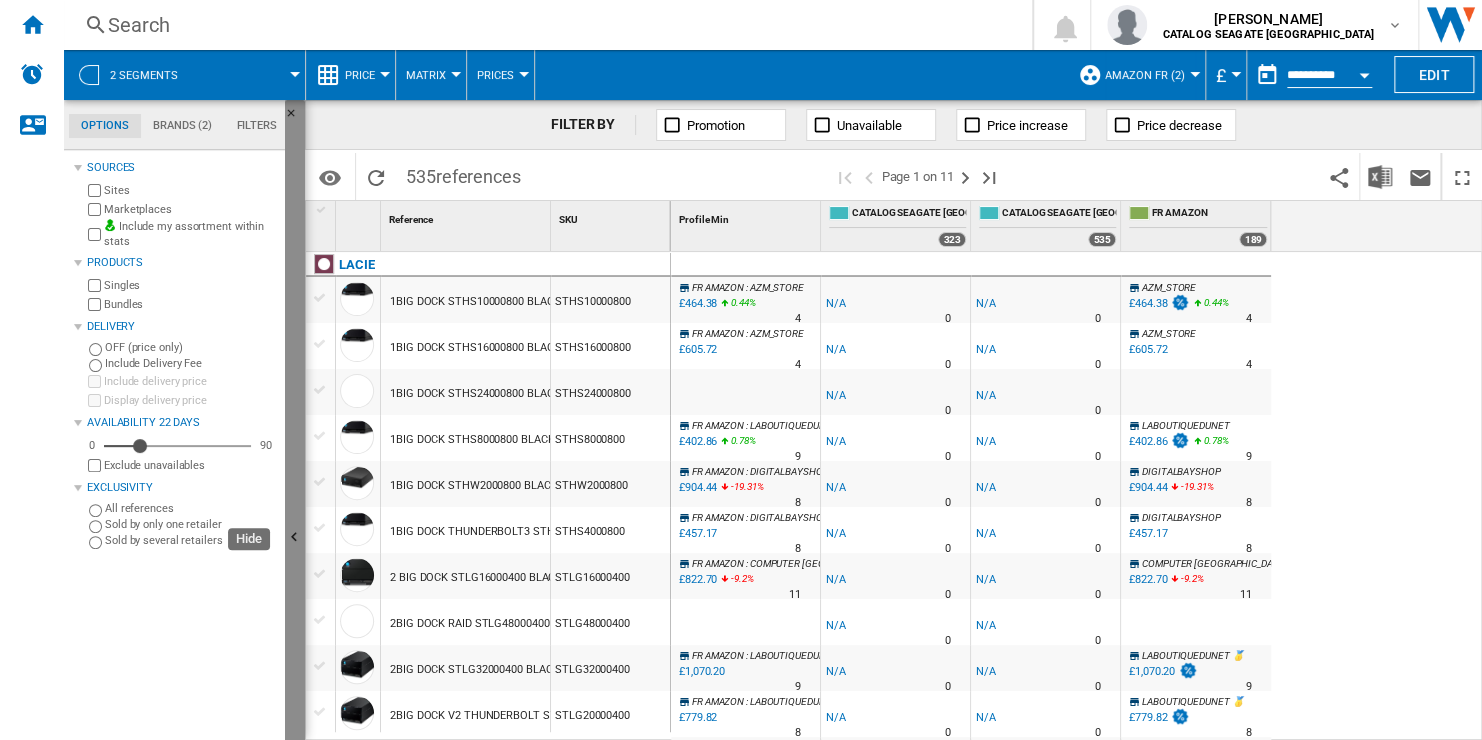 click at bounding box center (295, 538) 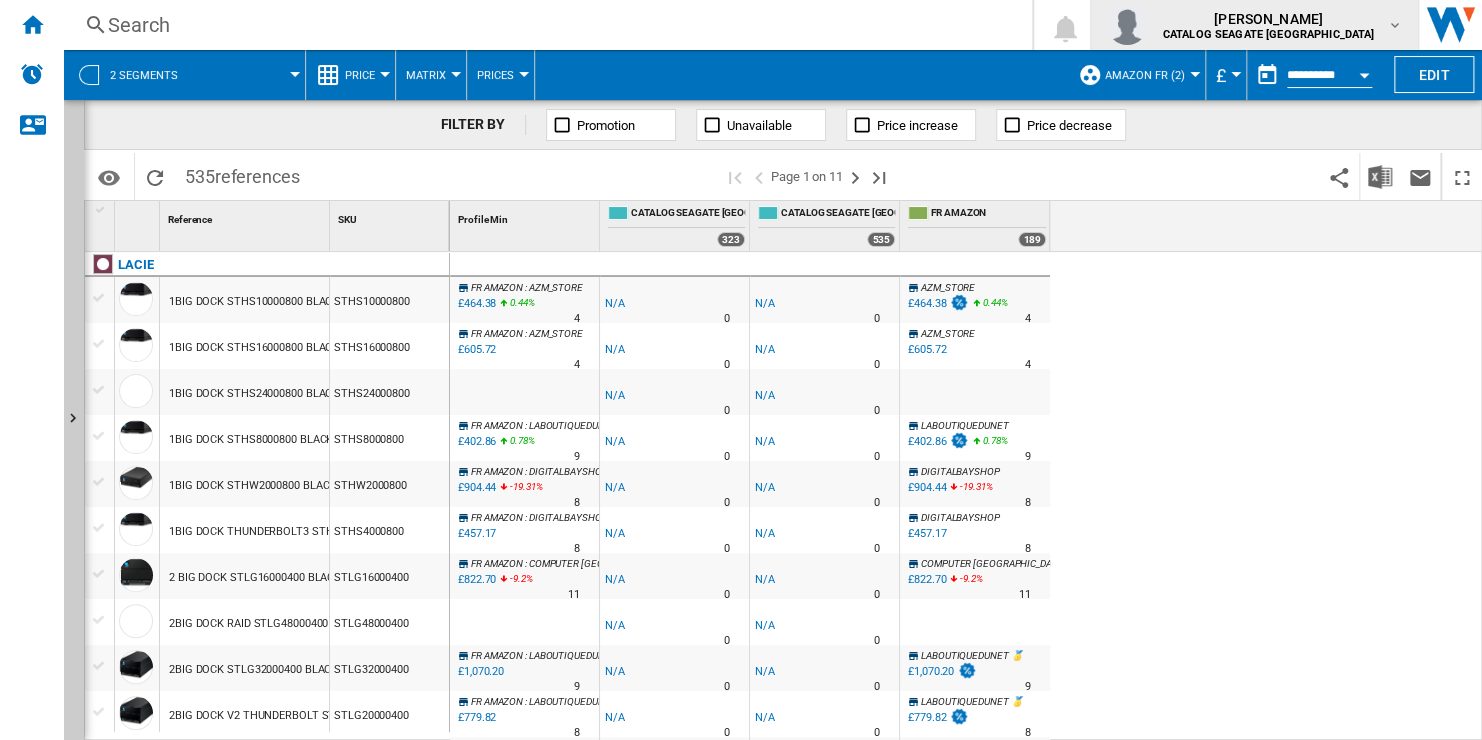 click on "[PERSON_NAME]" at bounding box center [1269, 19] 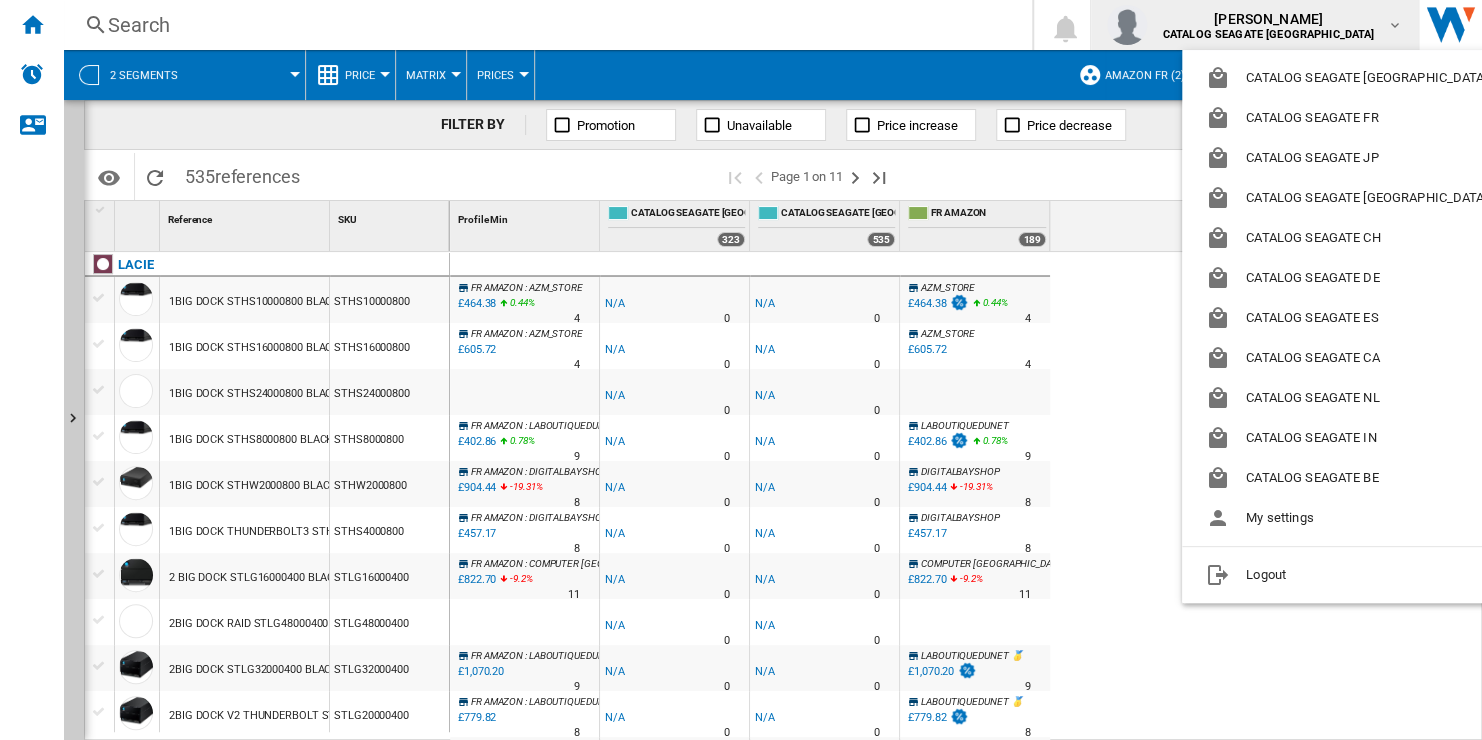 click at bounding box center [741, 370] 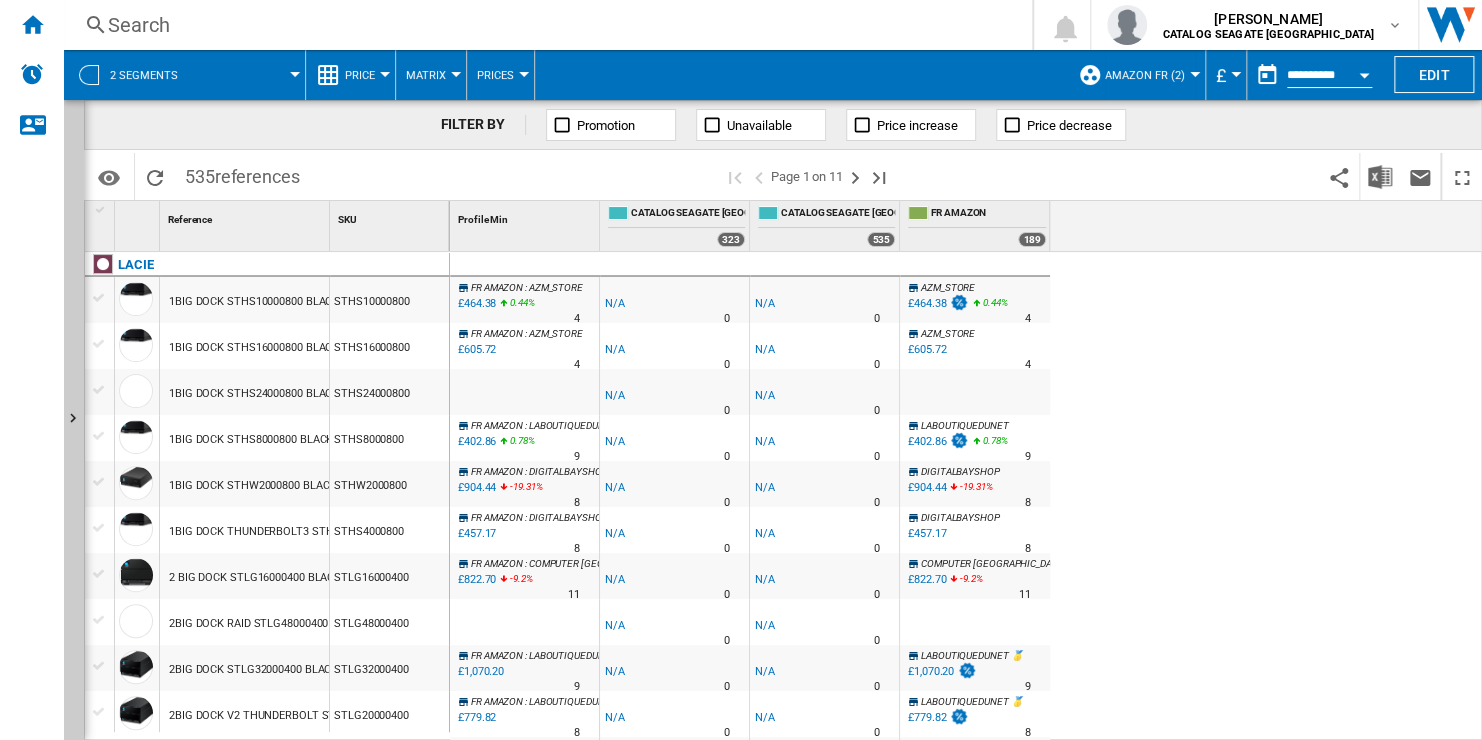 click on "amazon Fr (2)" at bounding box center (1145, 75) 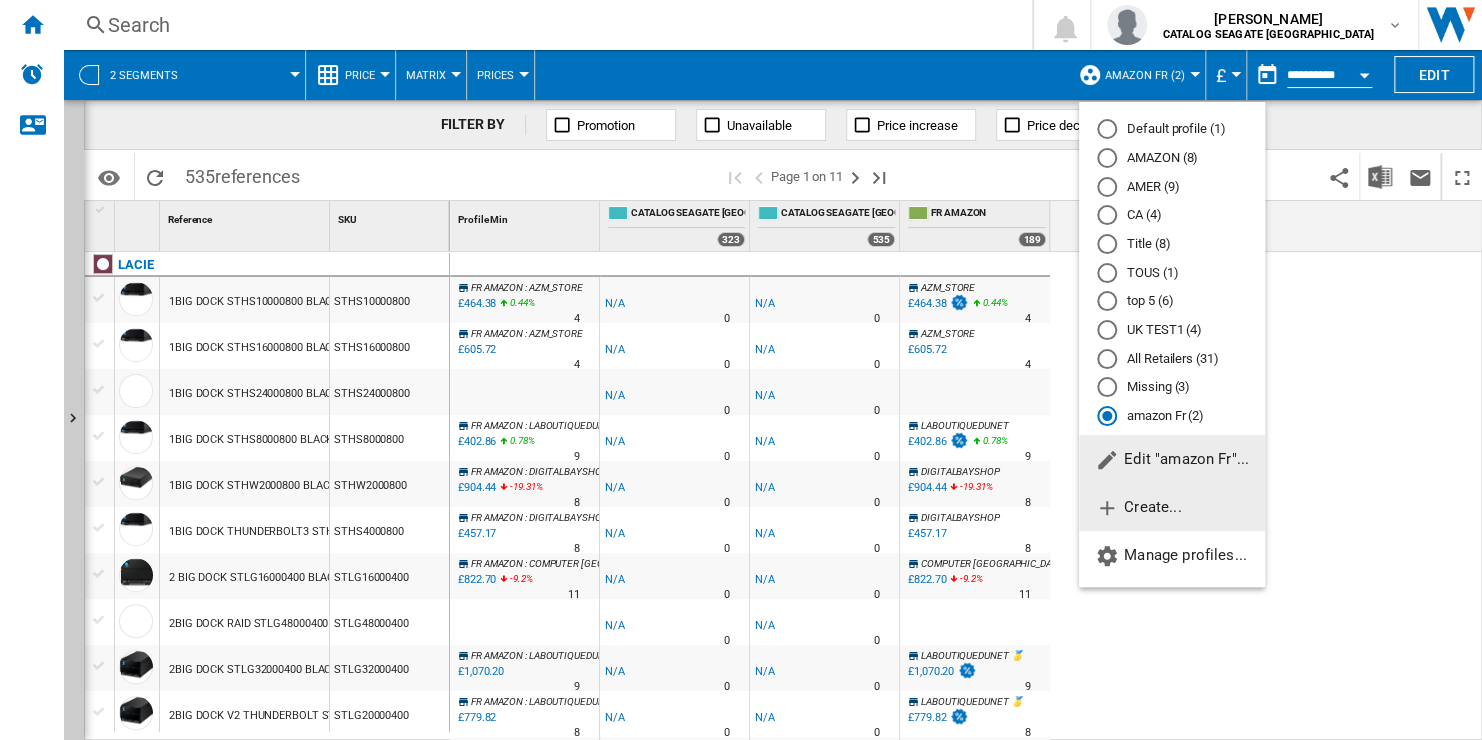 click on "Create..." 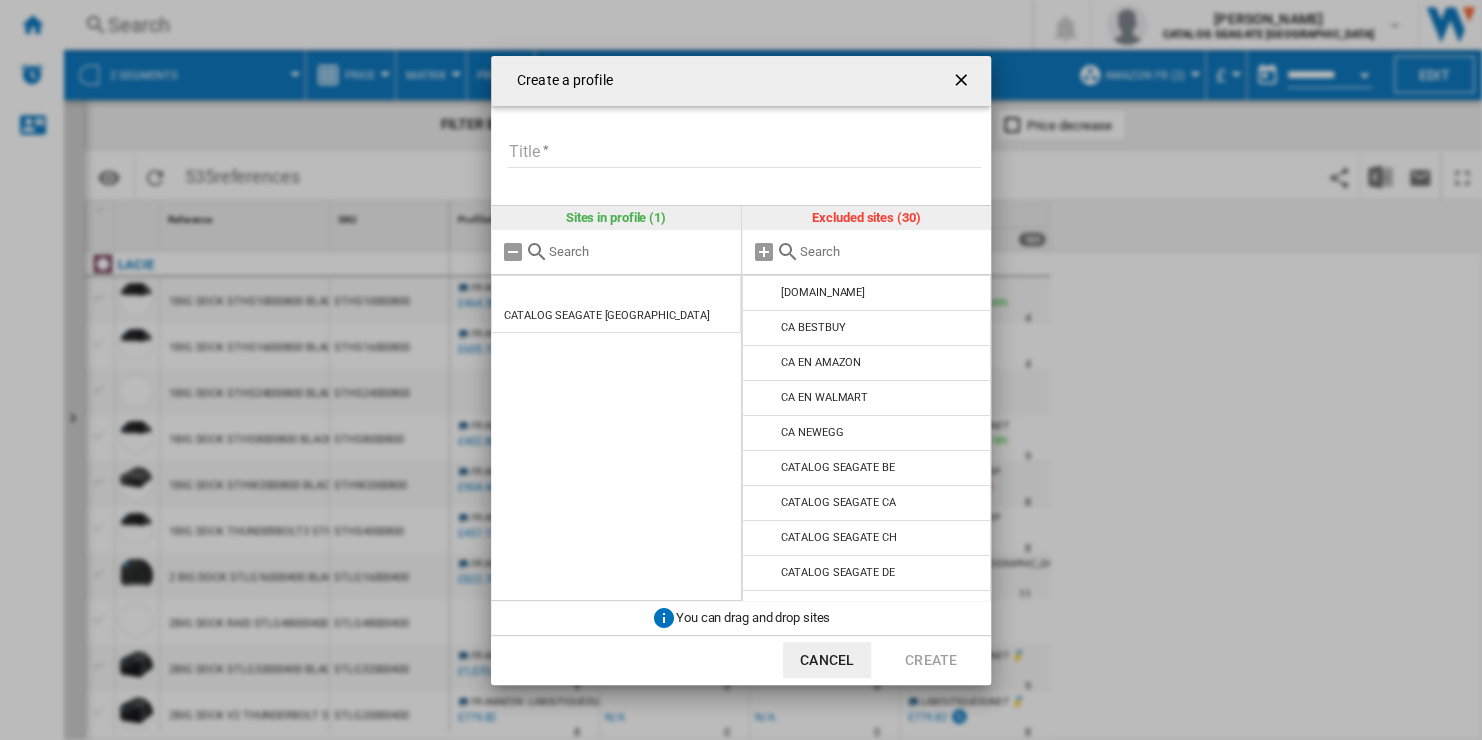 click on "Title" at bounding box center (744, 153) 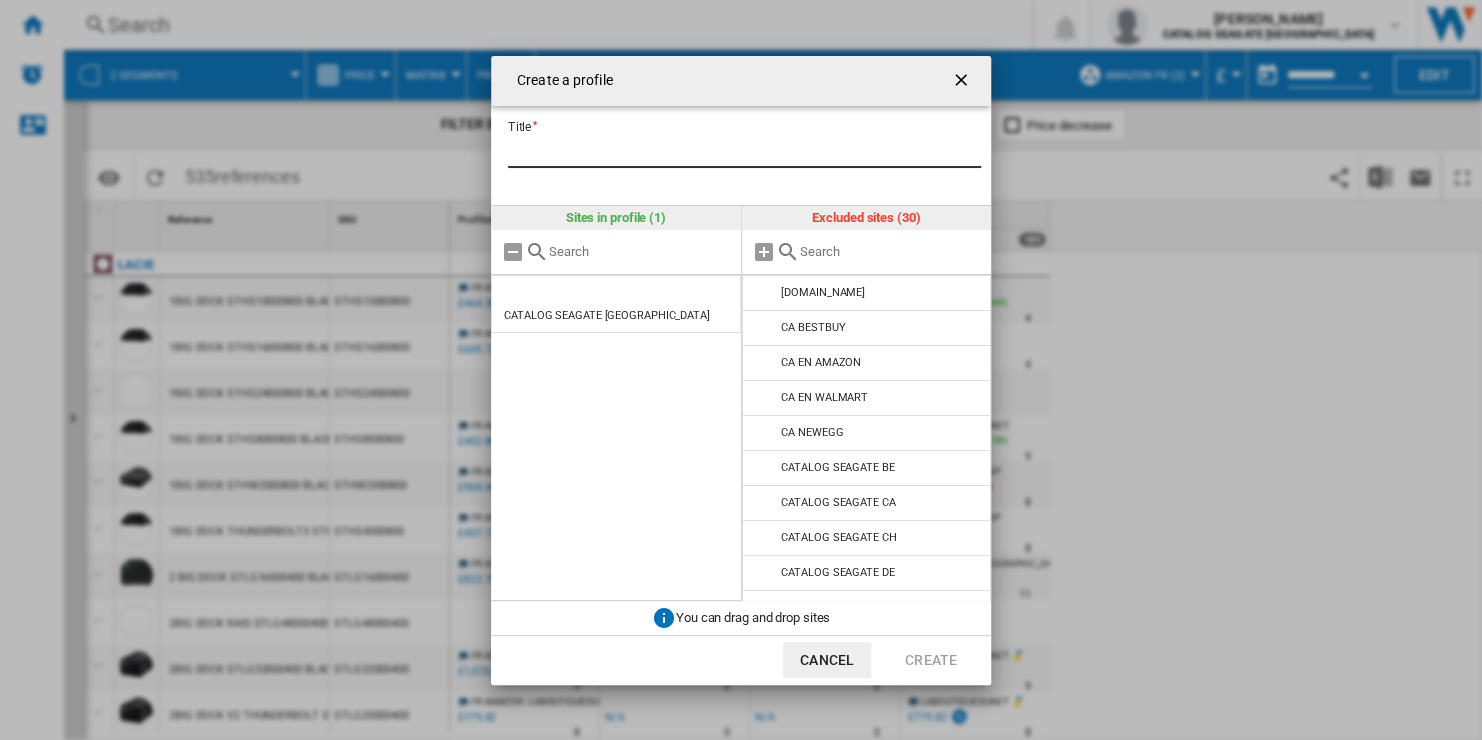 click at bounding box center (963, 82) 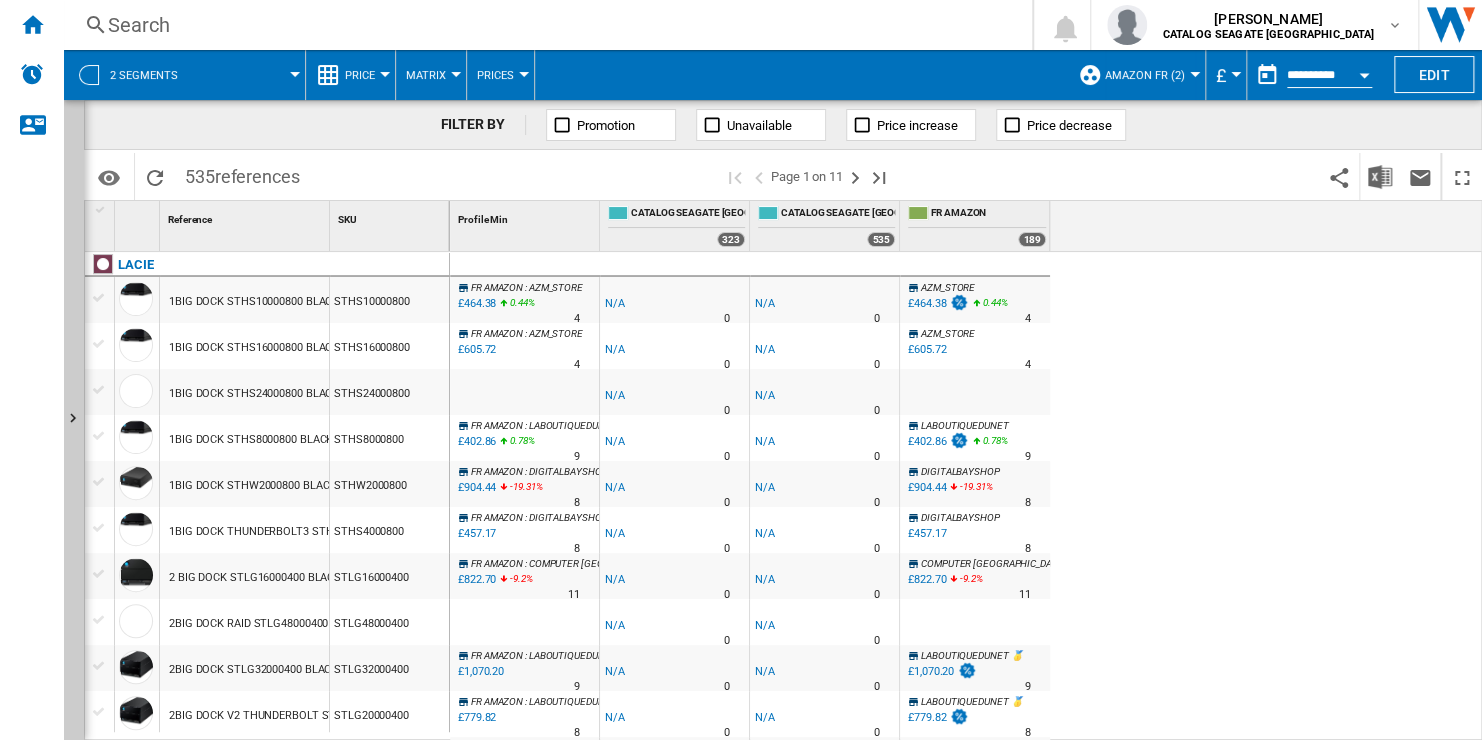 click on "amazon Fr (2)" at bounding box center (1145, 75) 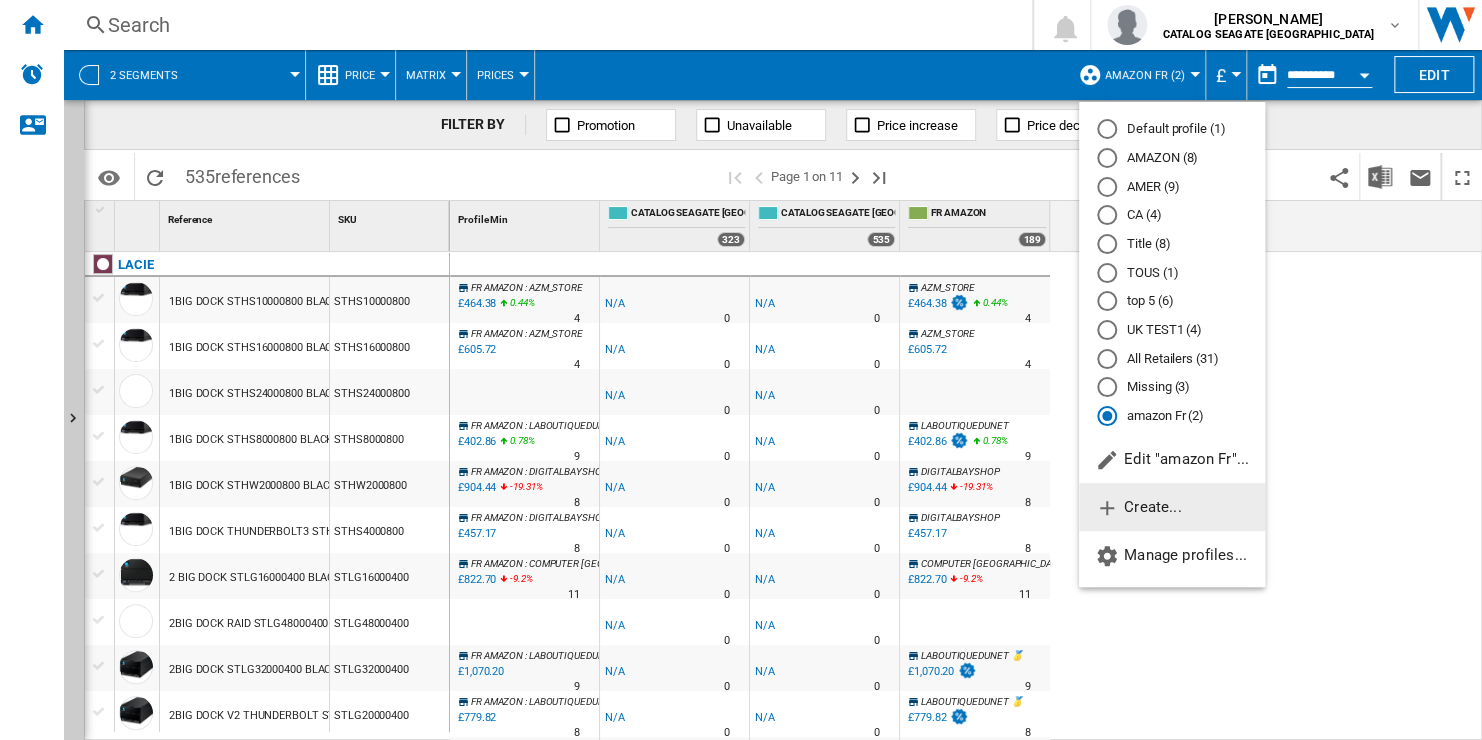 click on "Create..." 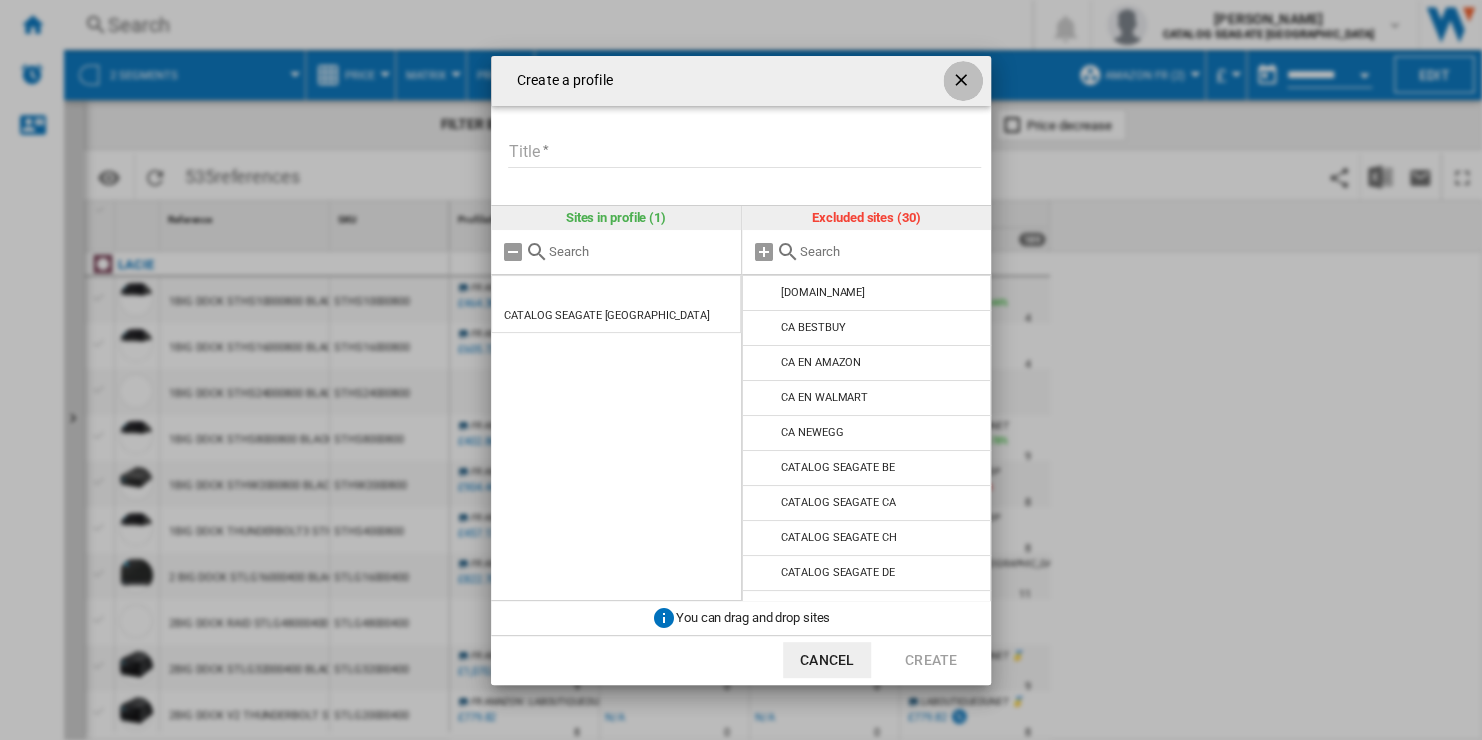 click at bounding box center (963, 82) 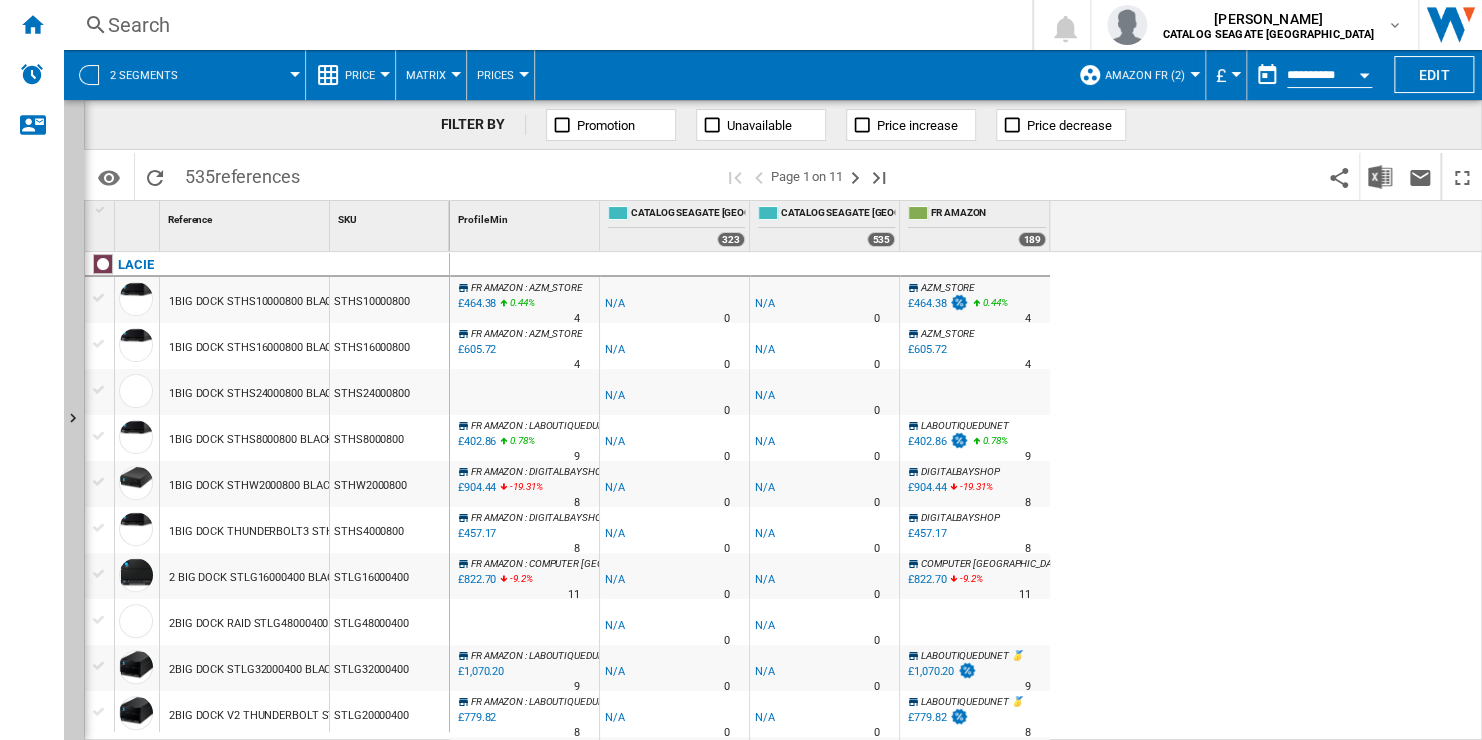 click on "amazon Fr (2)" at bounding box center [1150, 75] 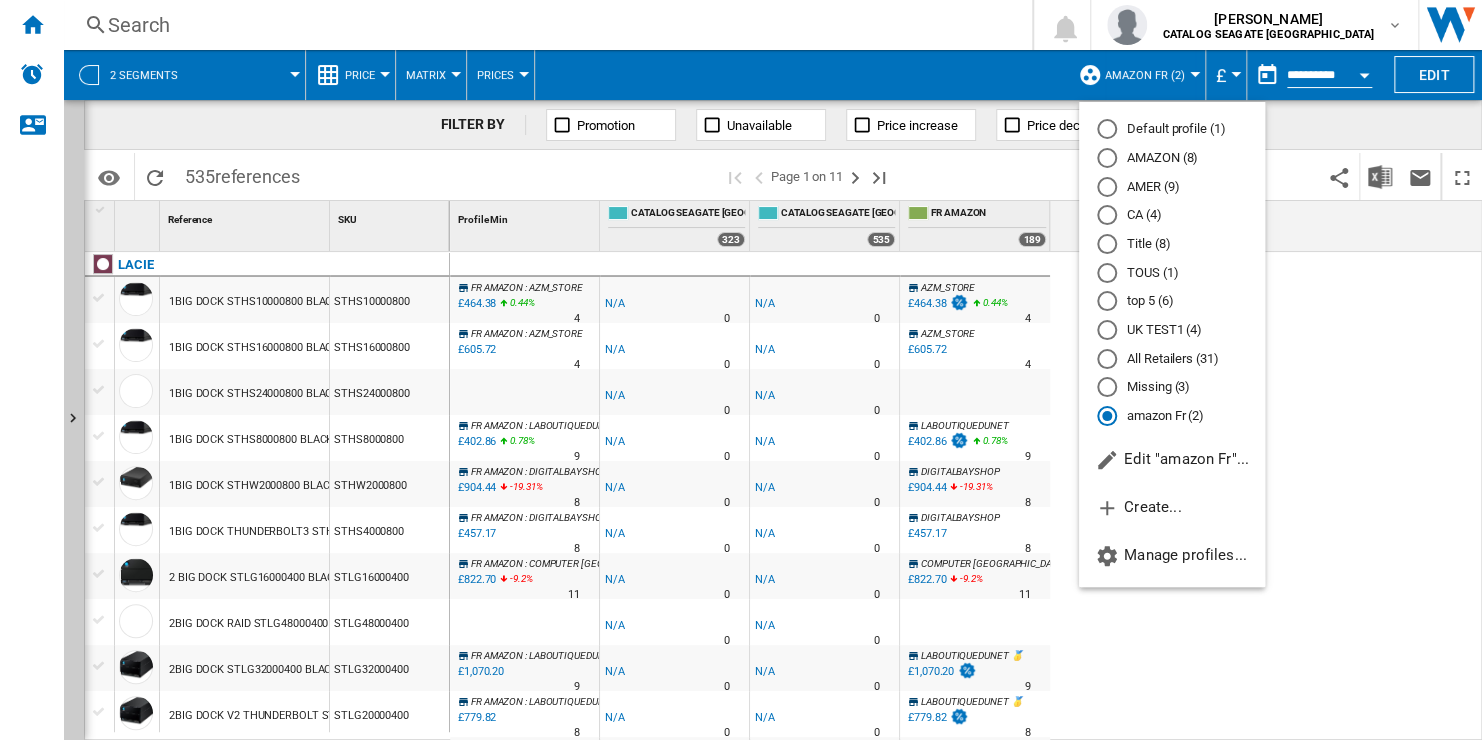 click at bounding box center (741, 370) 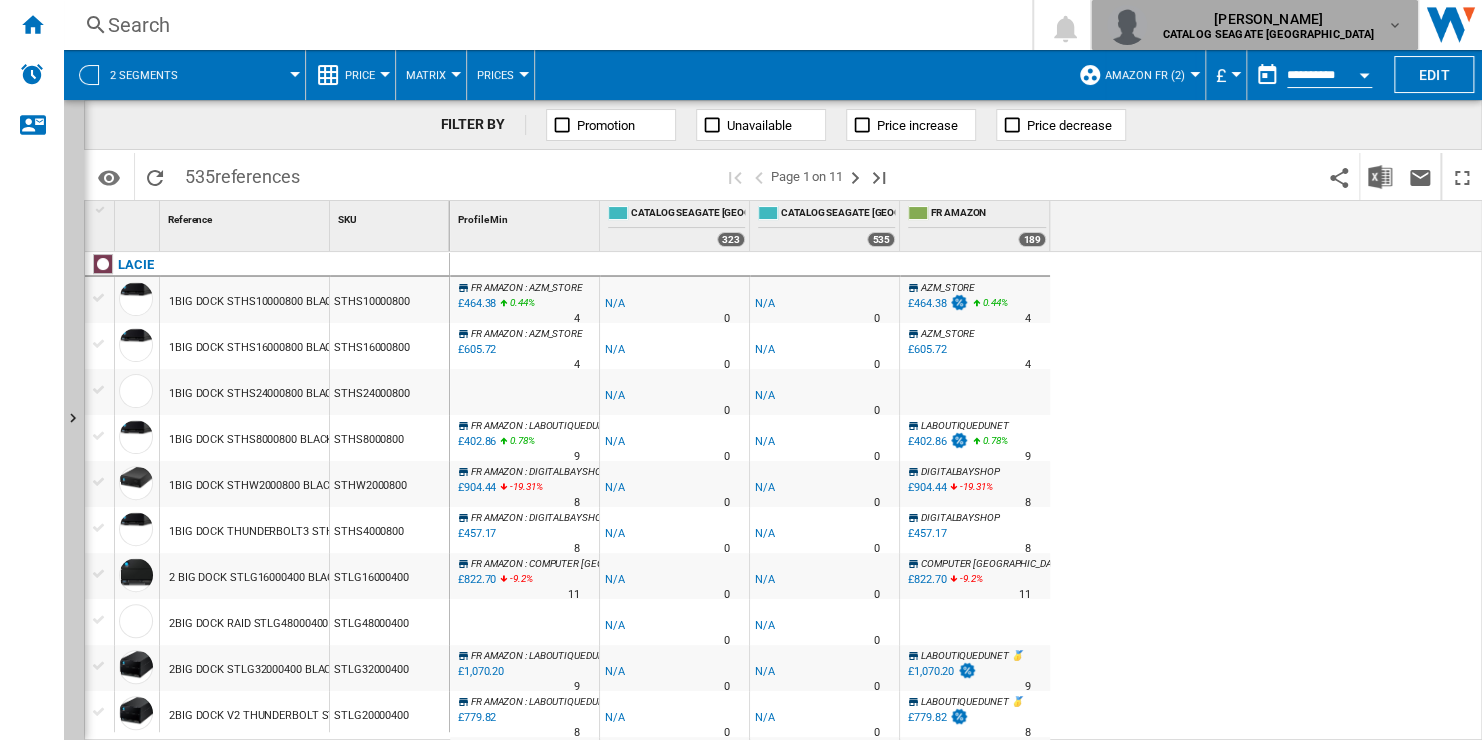 click on "CATALOG SEAGATE [GEOGRAPHIC_DATA]" at bounding box center [1269, 34] 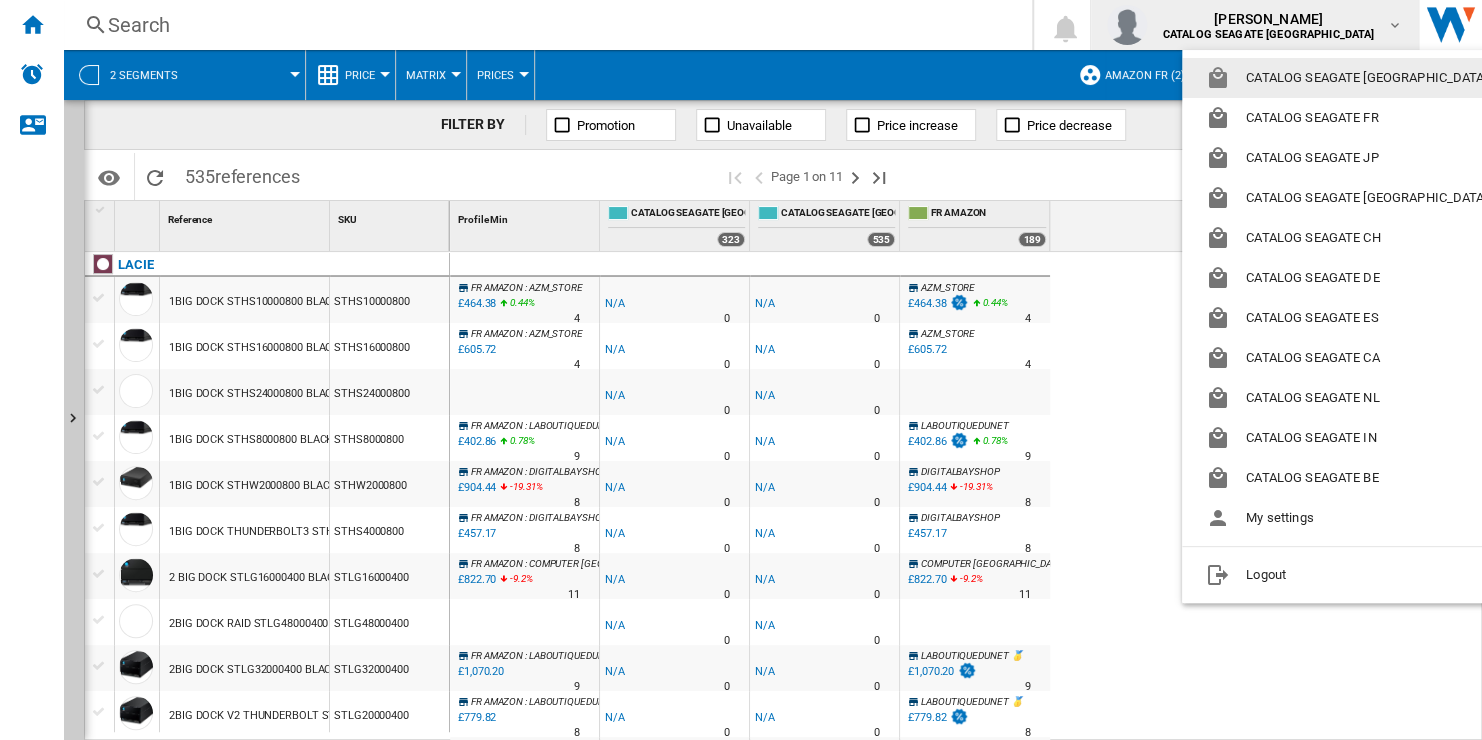 click on "CATALOG SEAGATE [GEOGRAPHIC_DATA]" at bounding box center (1350, 78) 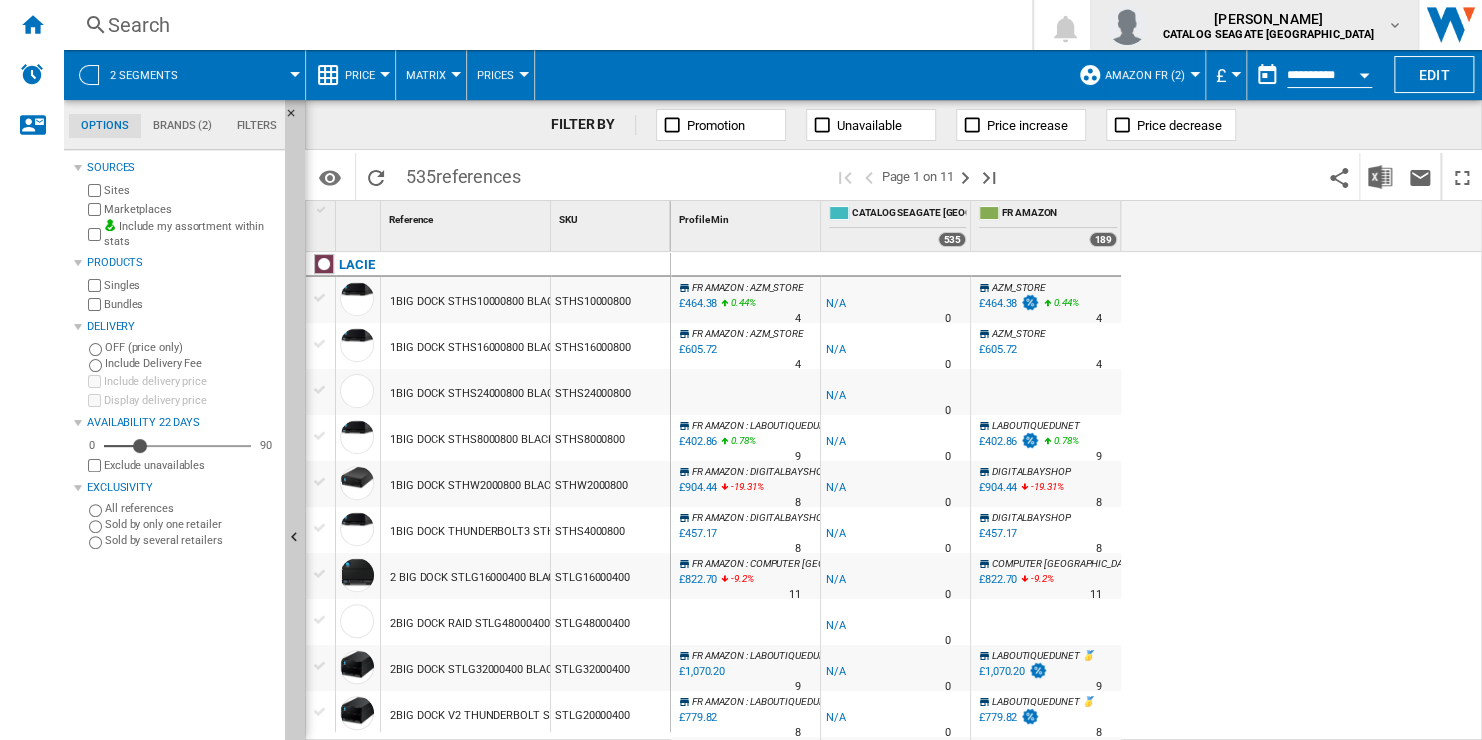 click on "CATALOG SEAGATE [GEOGRAPHIC_DATA]" at bounding box center (1269, 34) 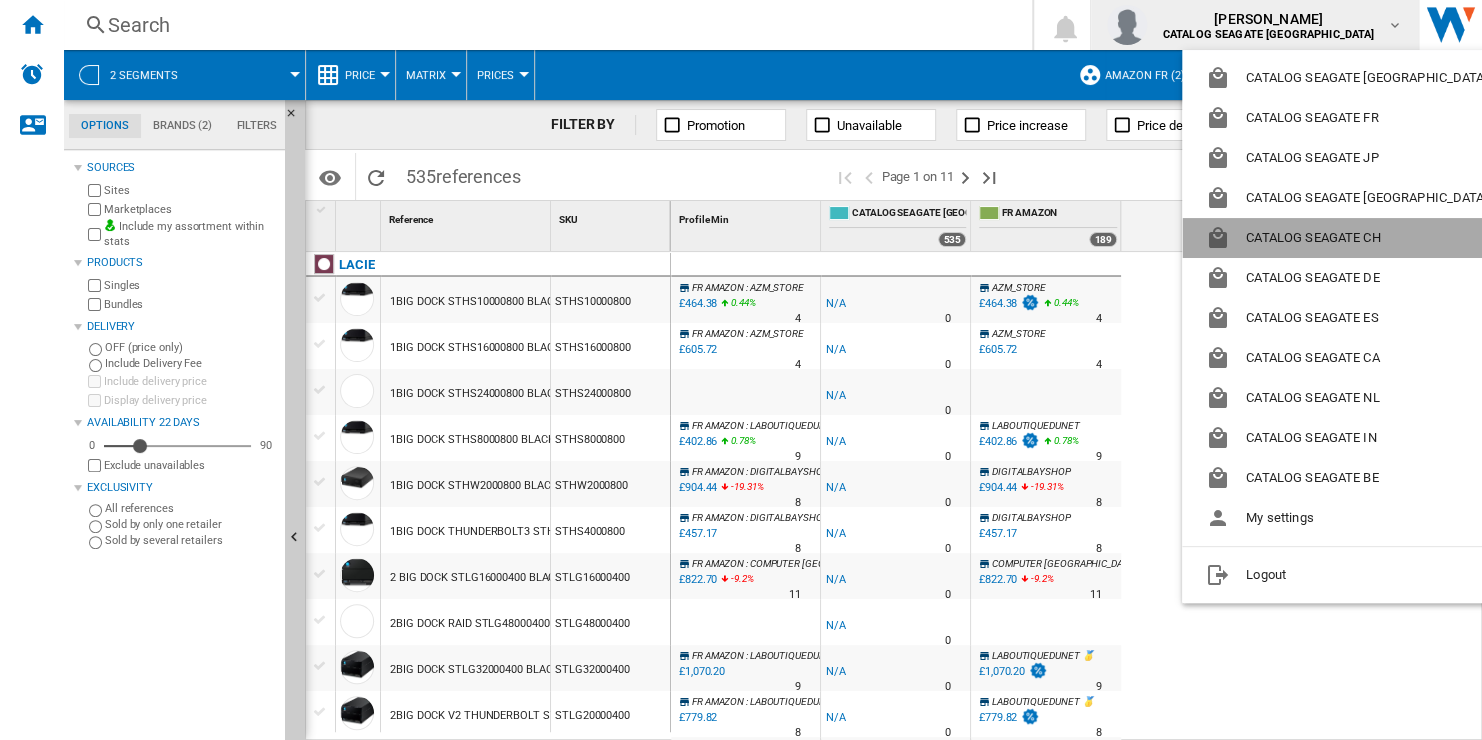 click on "CATALOG SEAGATE CH" at bounding box center [1350, 238] 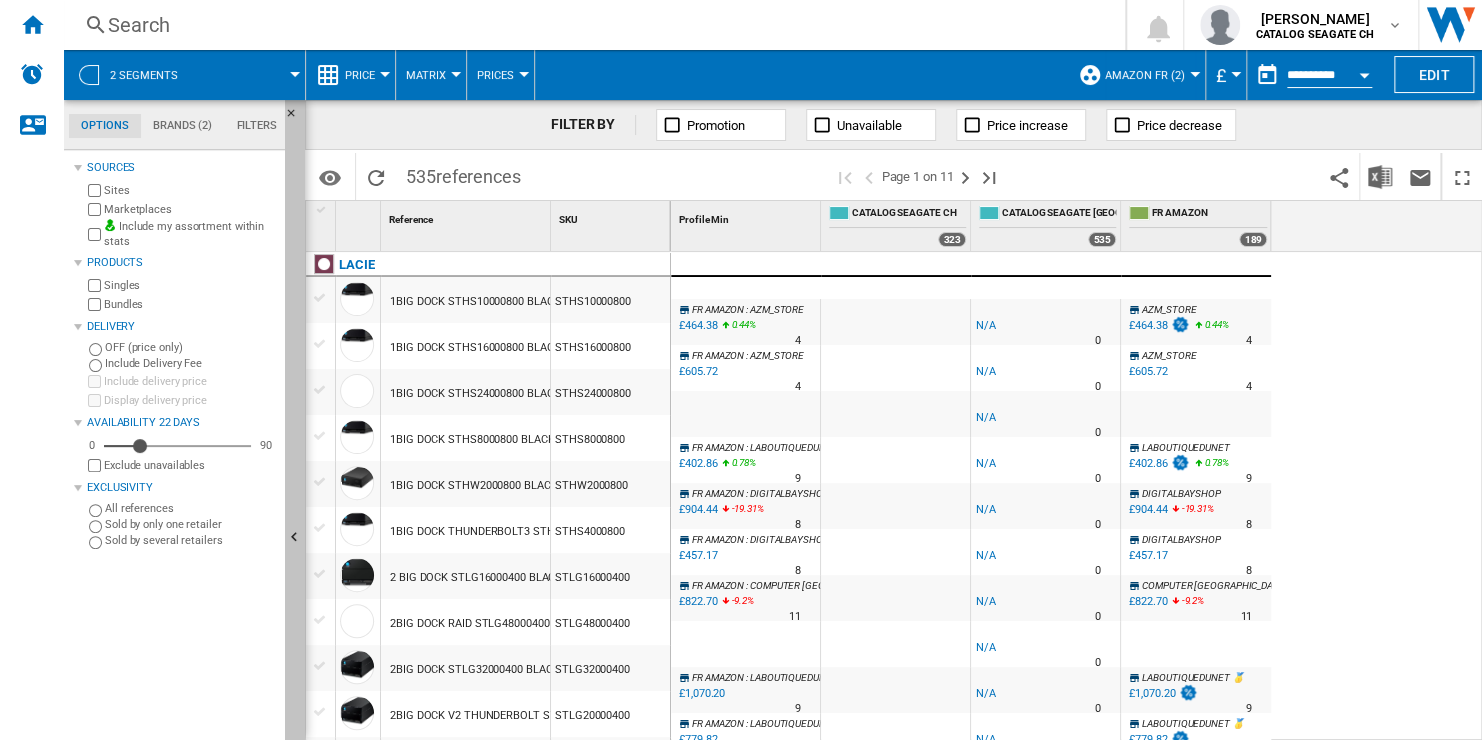 click at bounding box center (295, 538) 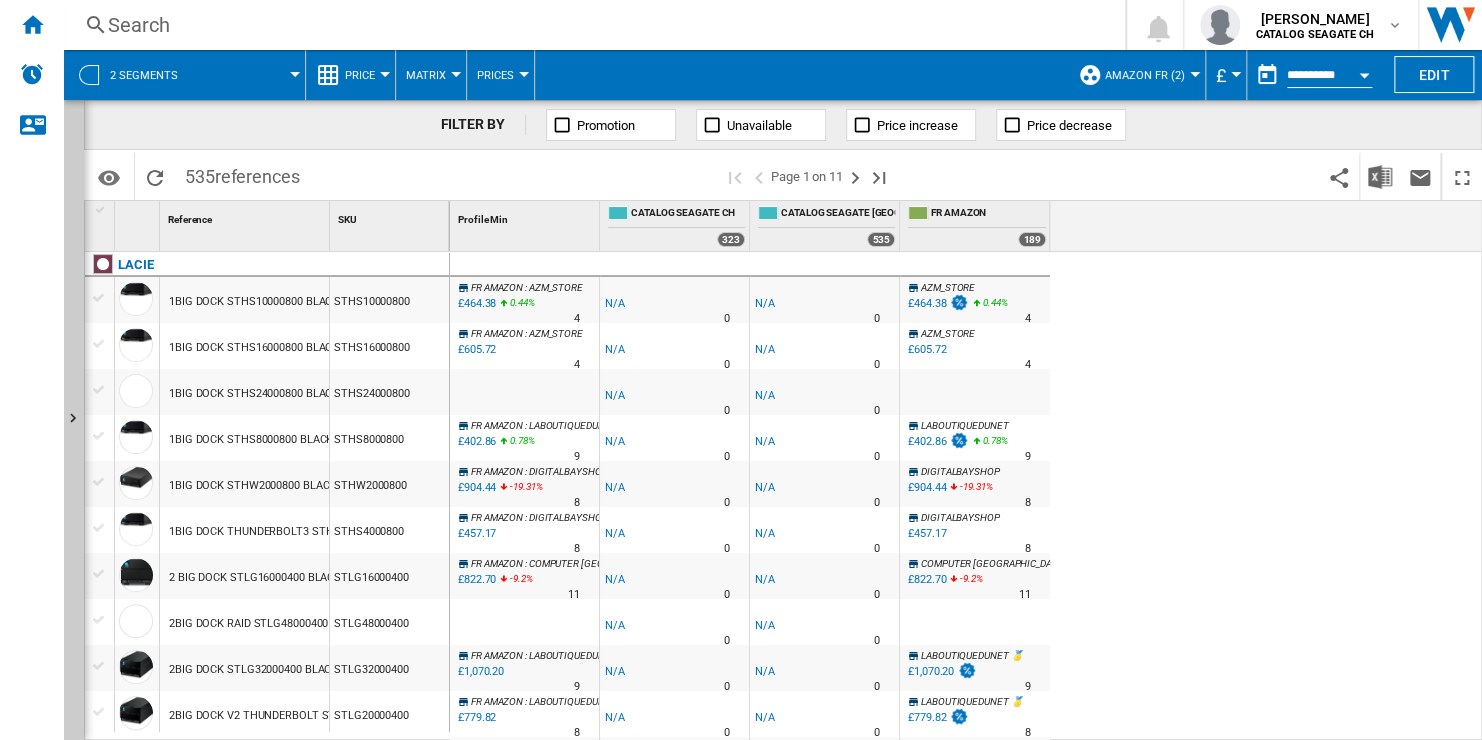 scroll, scrollTop: 100, scrollLeft: 0, axis: vertical 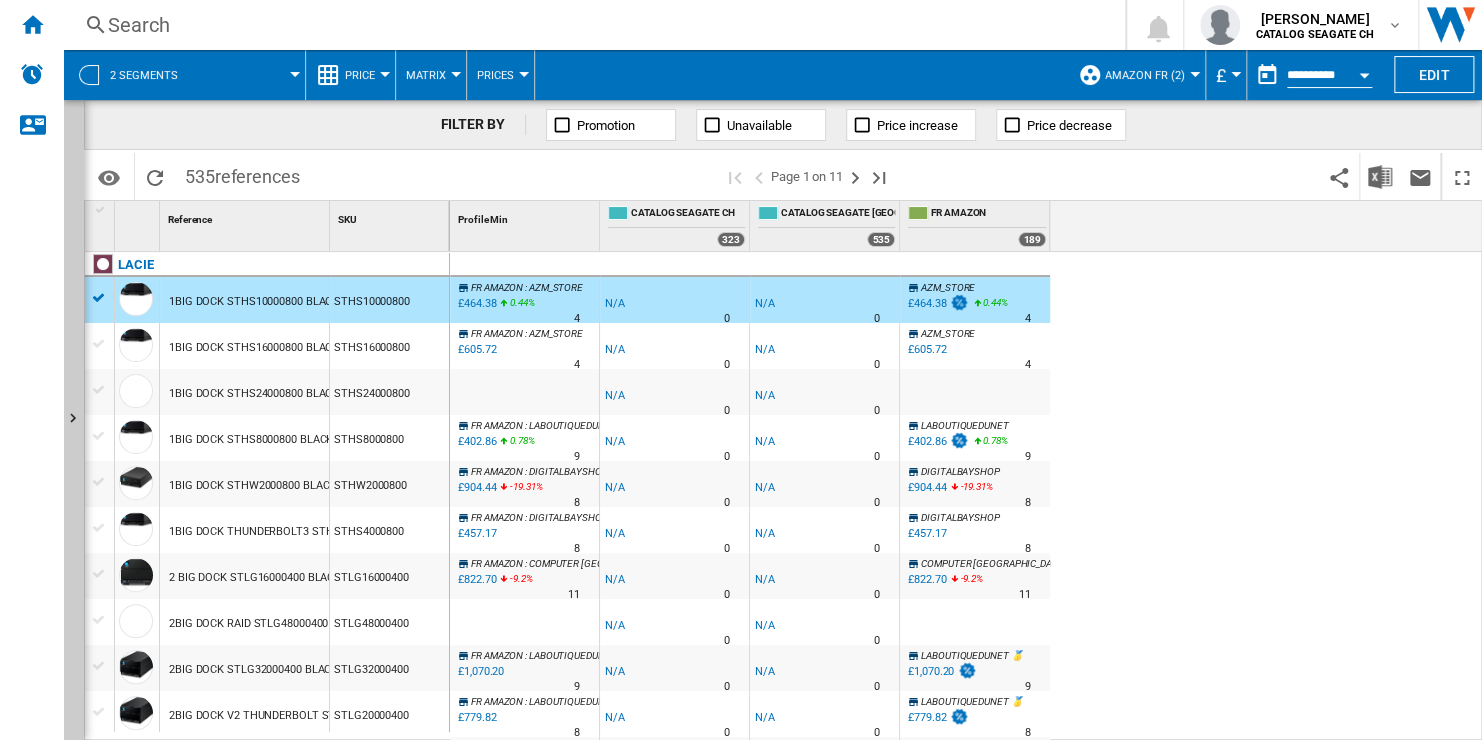 click on "amazon Fr (2)" at bounding box center (1145, 75) 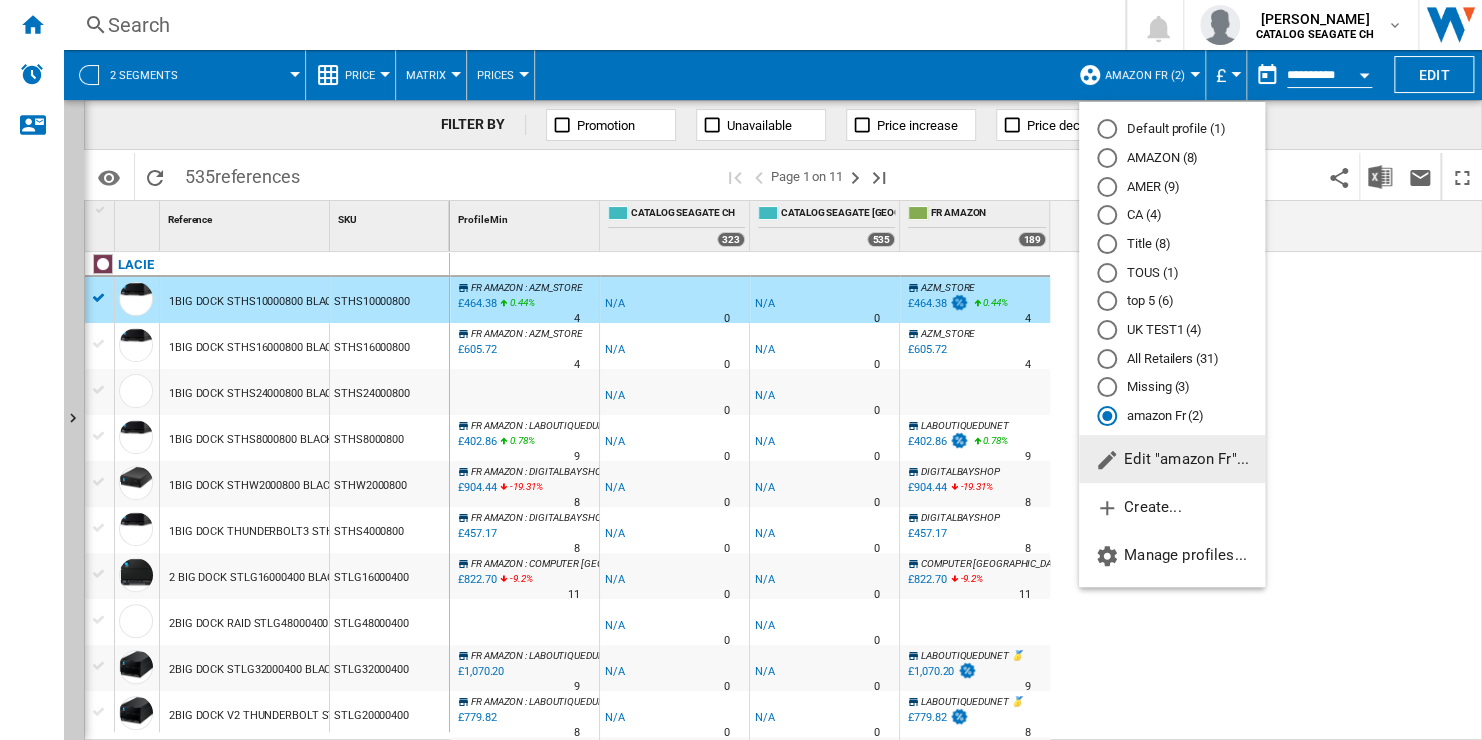 click on "All Retailers (31)" at bounding box center [1172, 358] 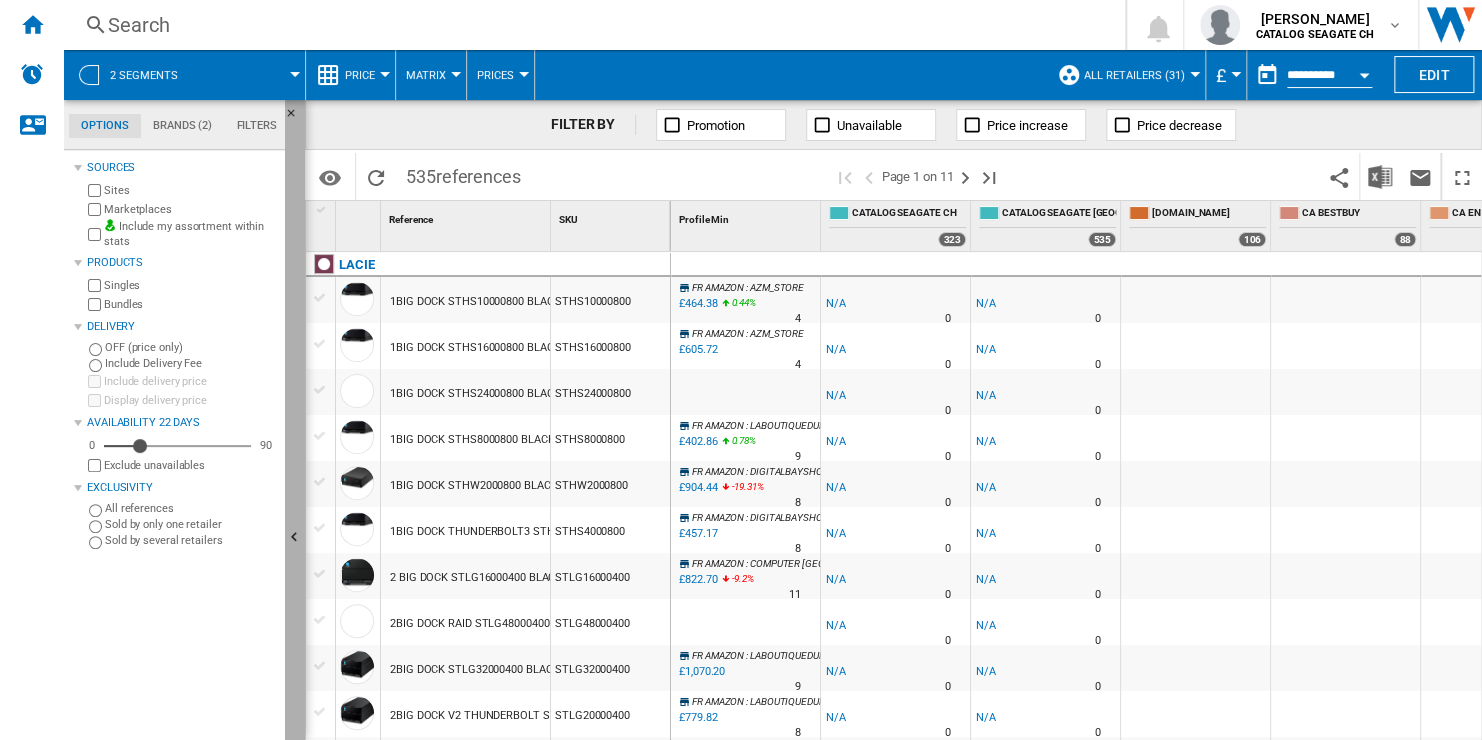 click at bounding box center [295, 538] 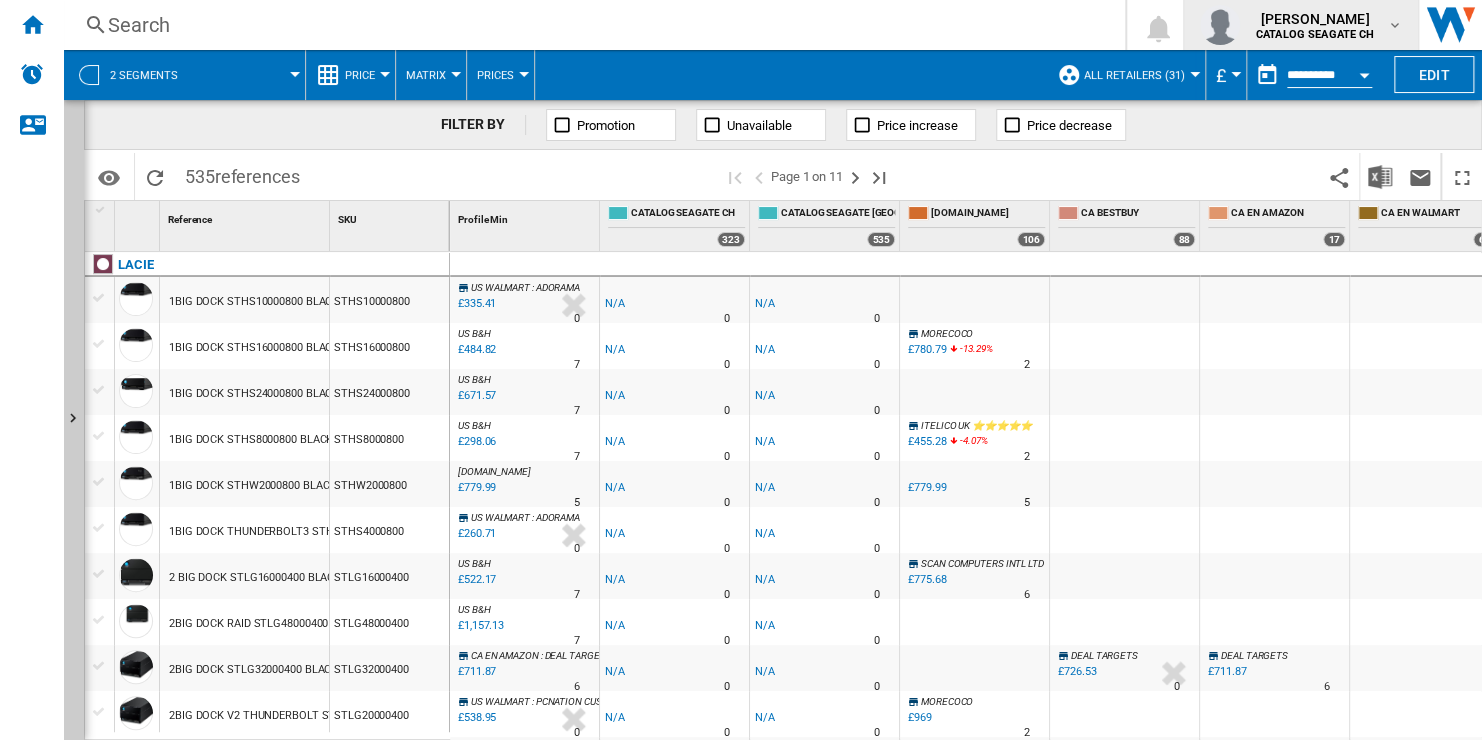 click on "CATALOG SEAGATE CH" at bounding box center (1315, 34) 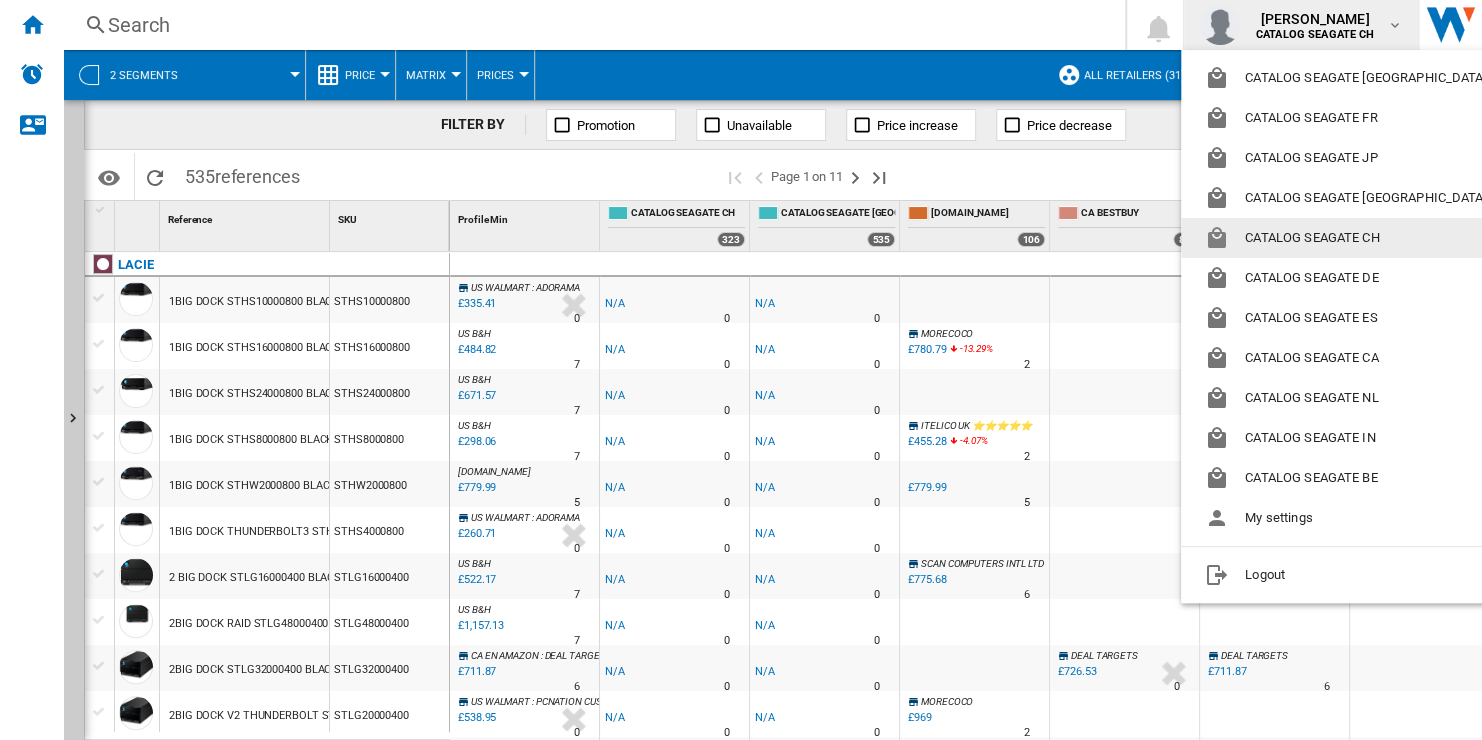 drag, startPoint x: 329, startPoint y: 8, endPoint x: 274, endPoint y: 12, distance: 55.145264 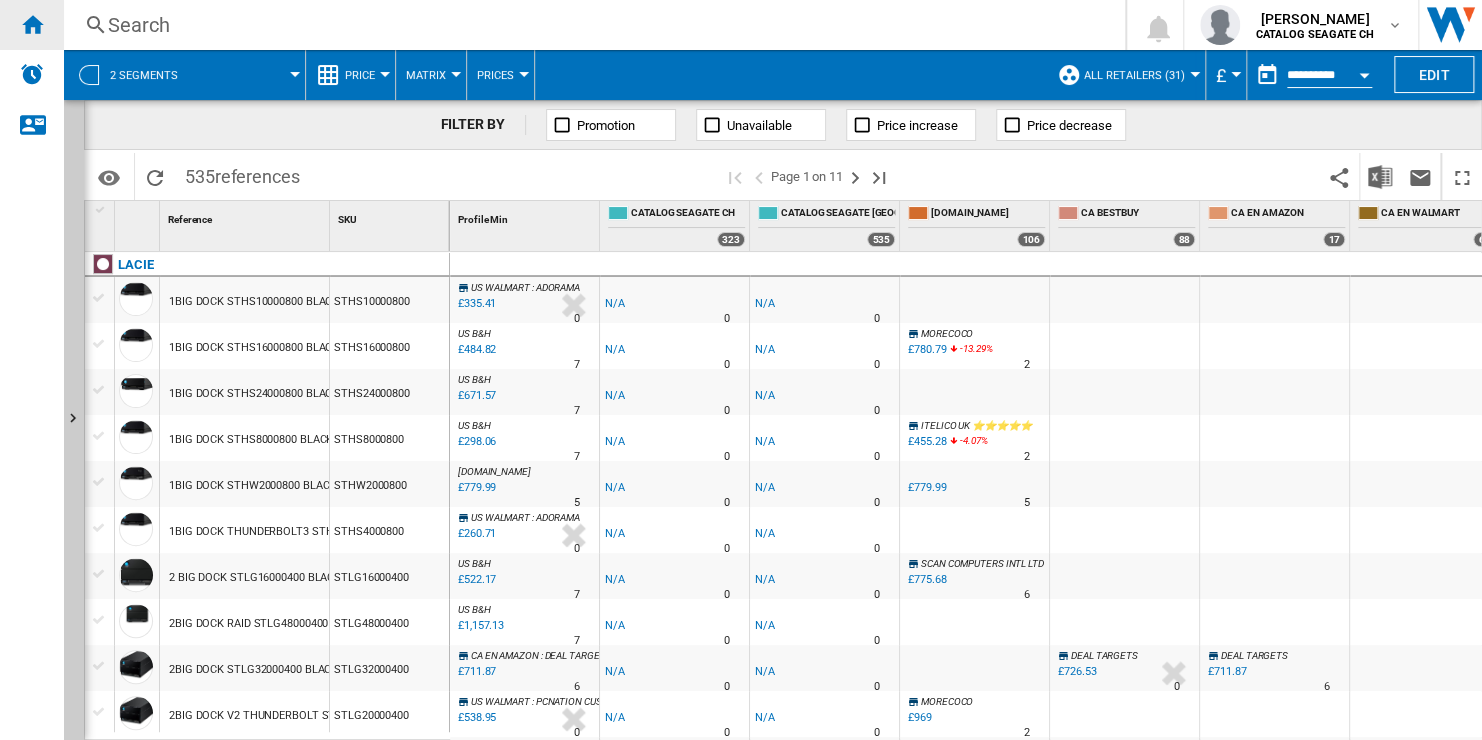 click at bounding box center [32, 24] 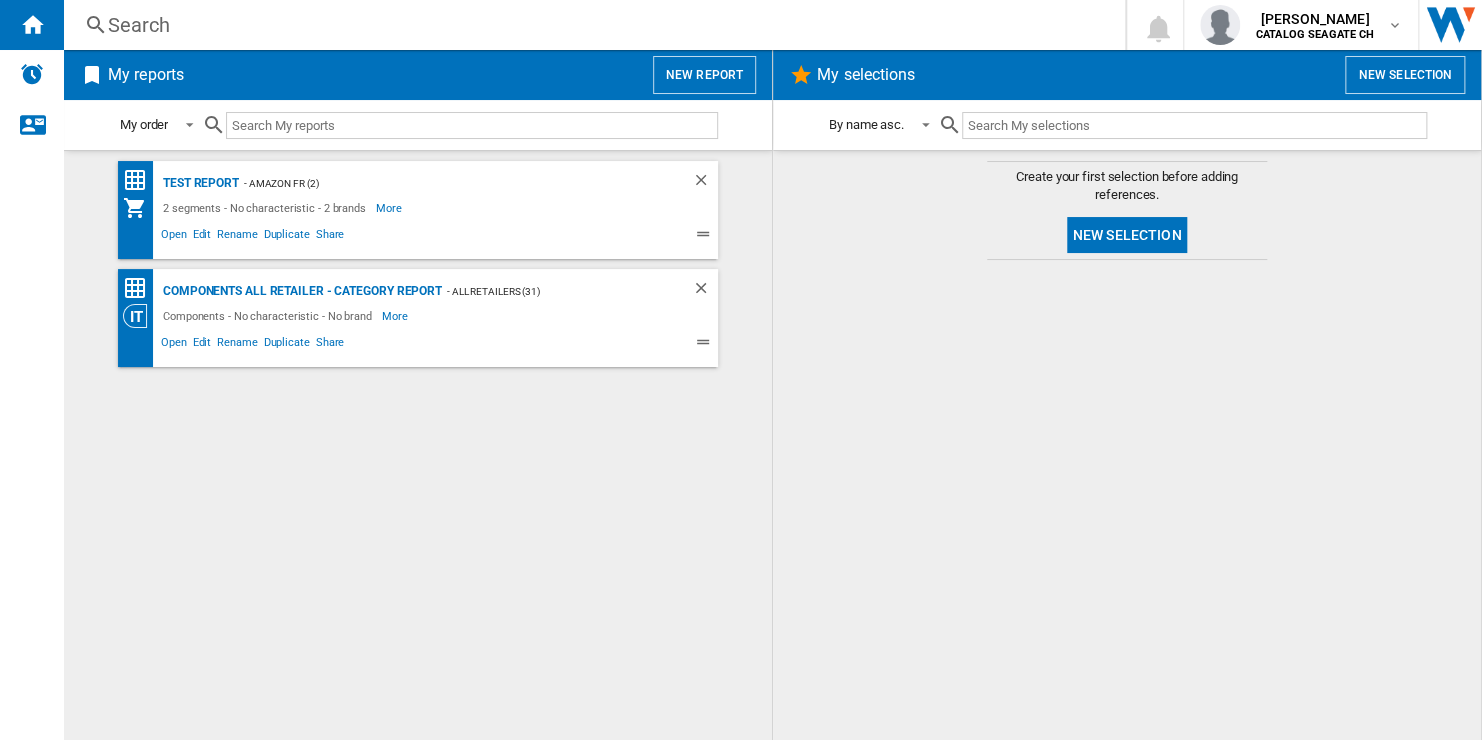 click on "New report" at bounding box center [704, 75] 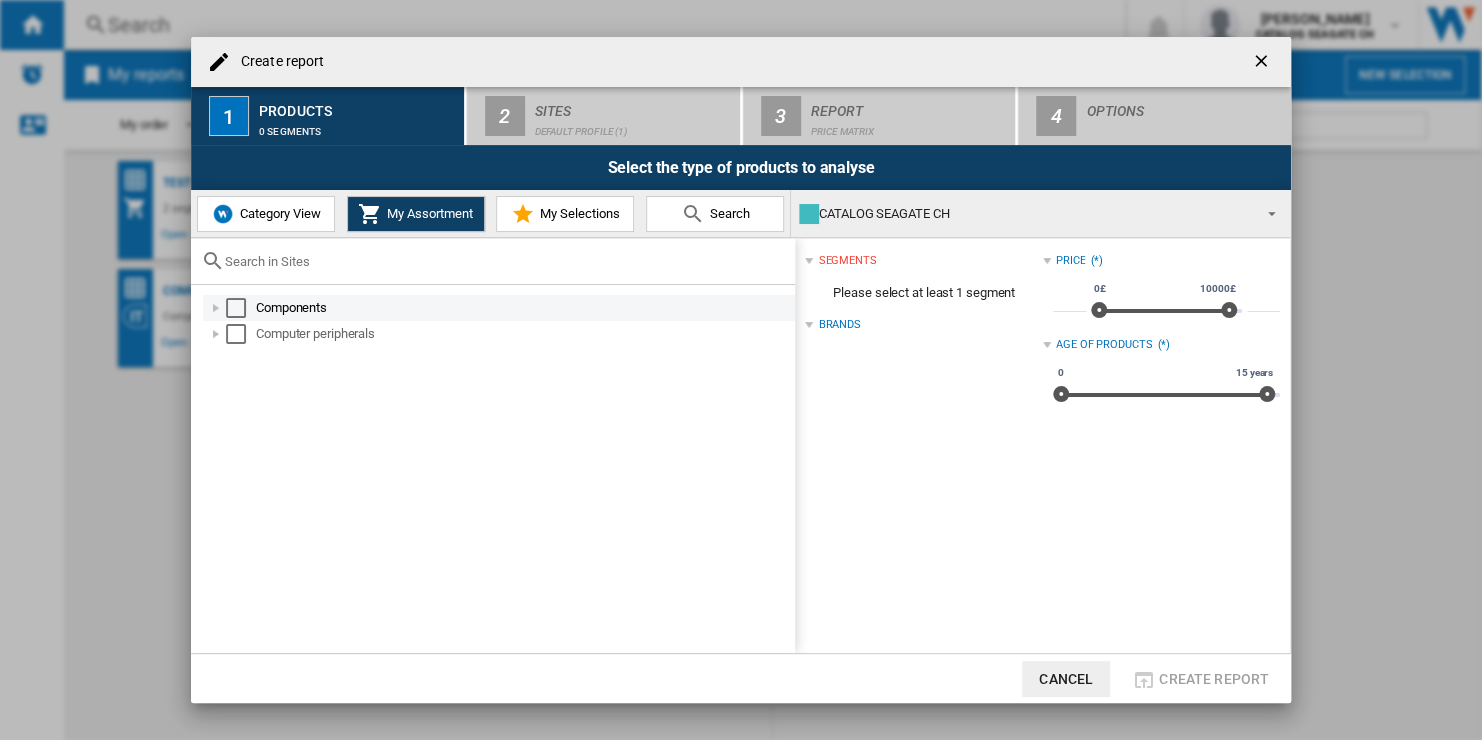 click at bounding box center (236, 308) 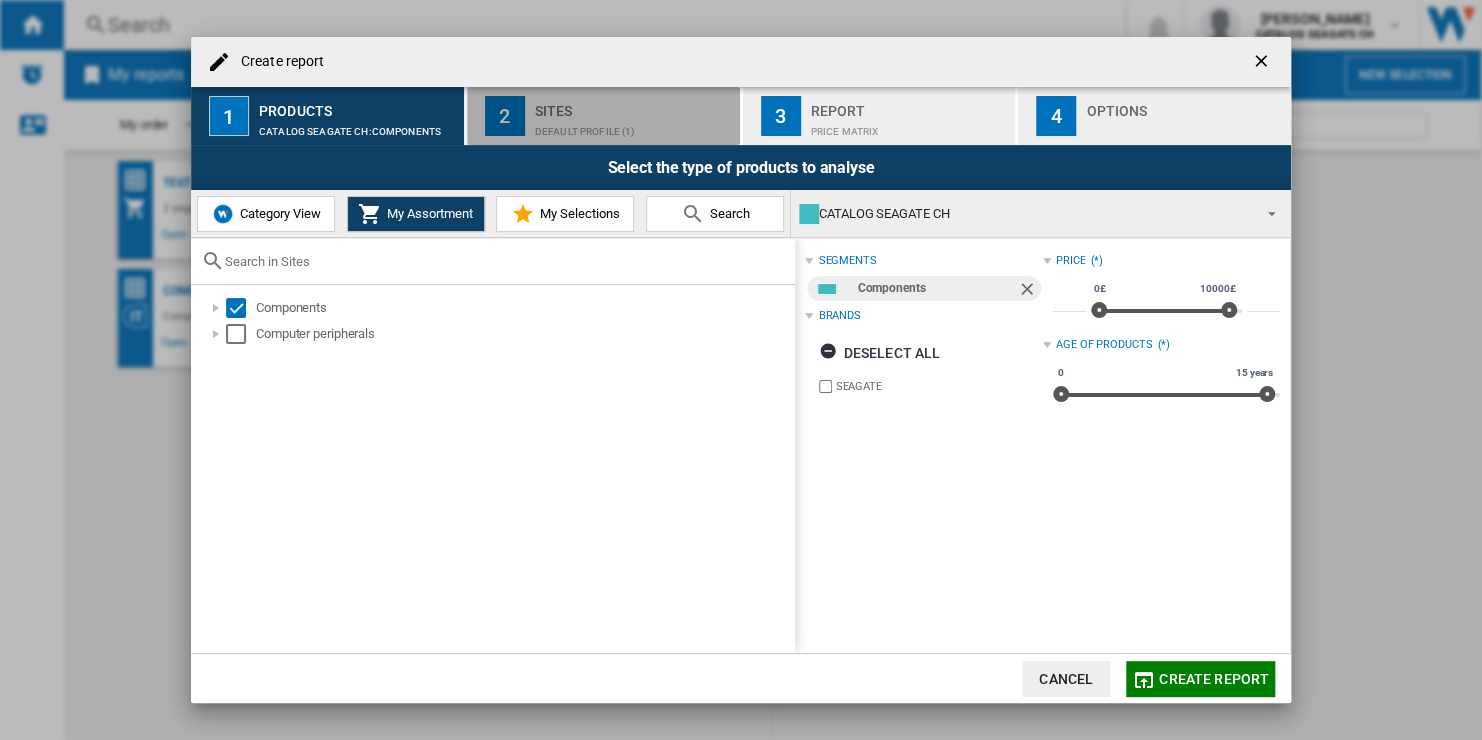 click on "Default profile (1)" at bounding box center [633, 126] 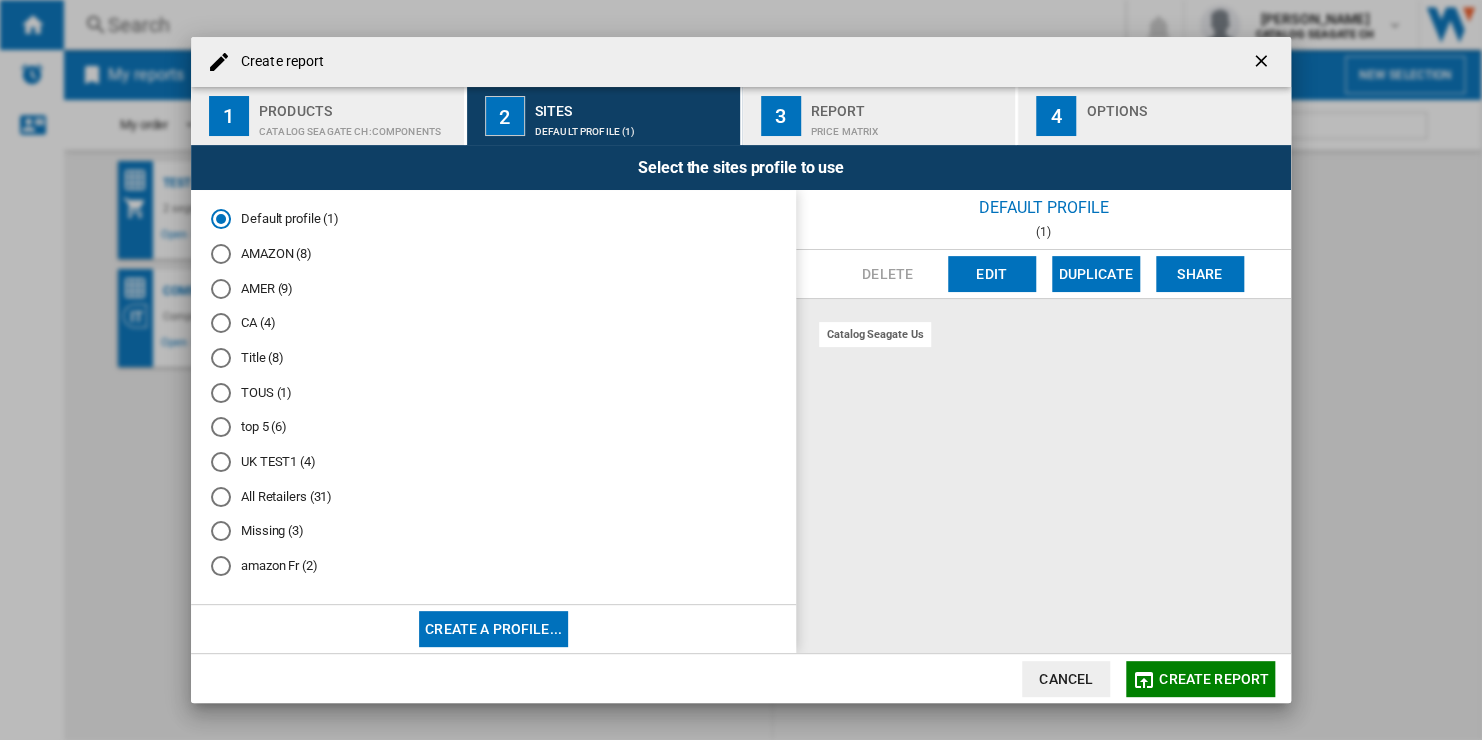 click on "AMAZON (8)" at bounding box center (493, 254) 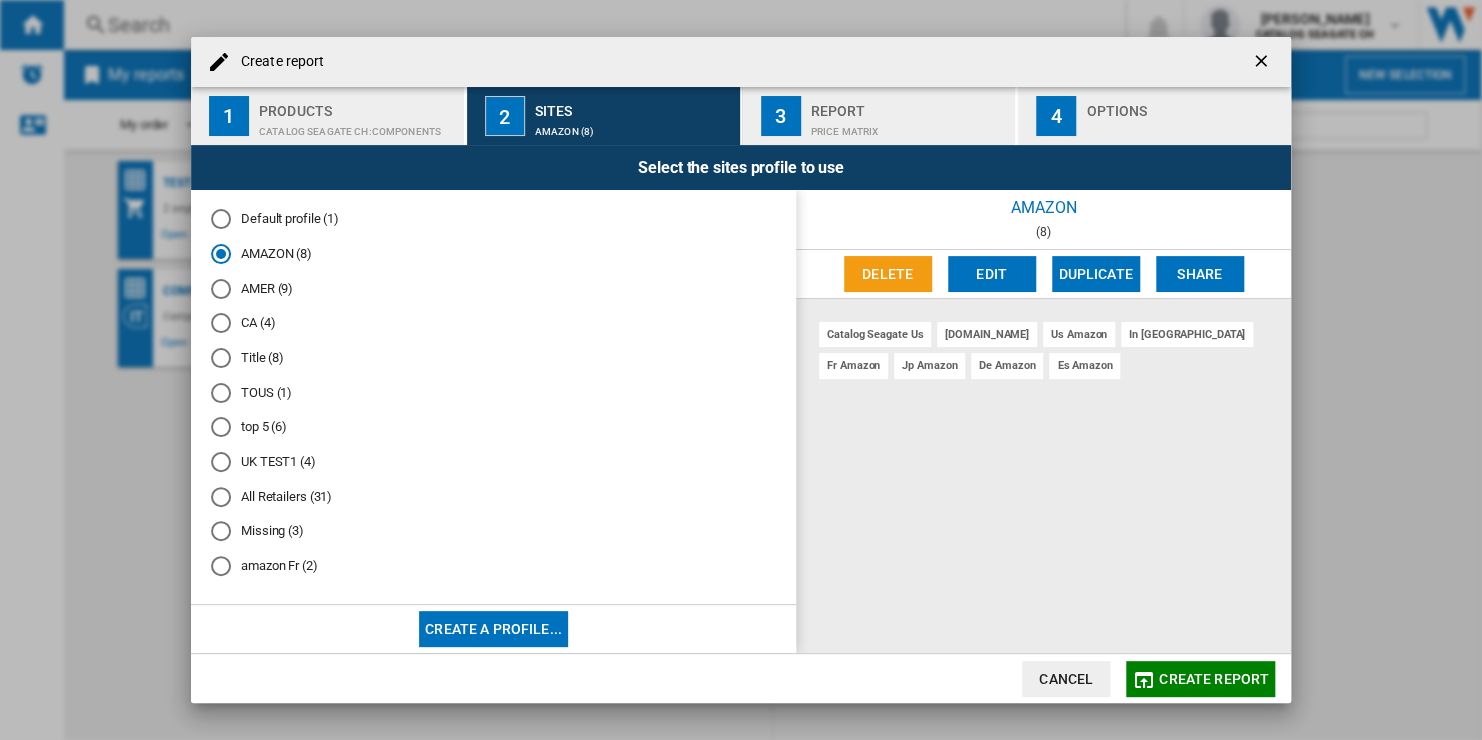 click on "Create report" 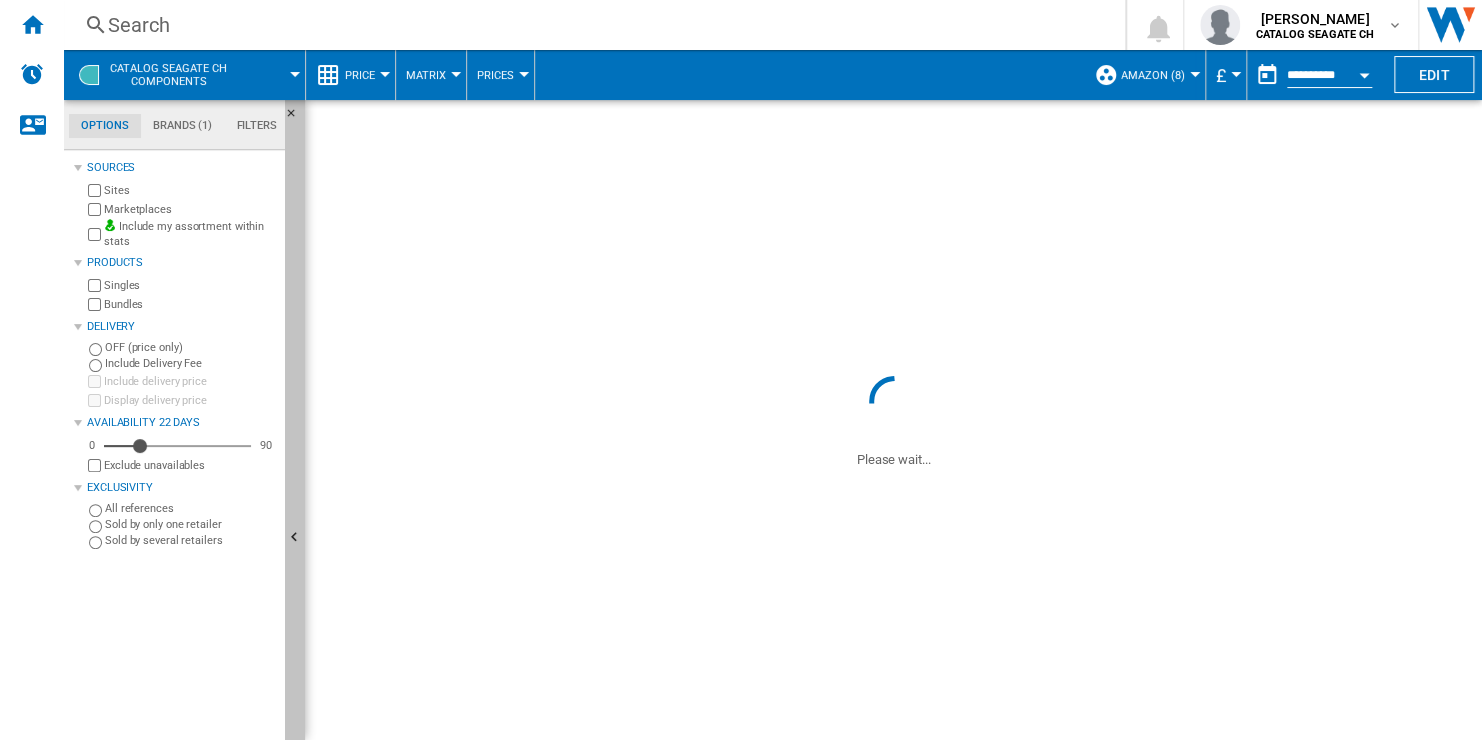 click at bounding box center [295, 538] 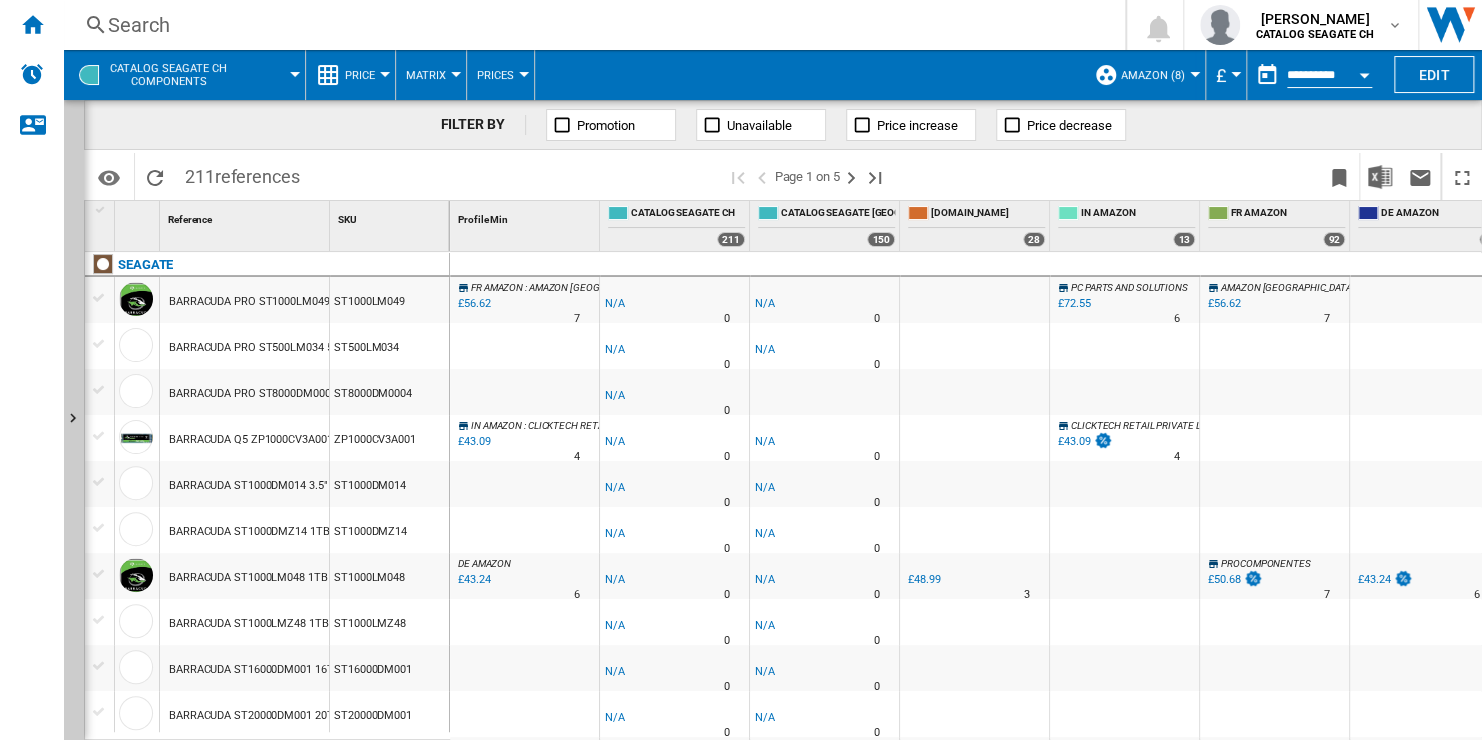 click at bounding box center (275, 75) 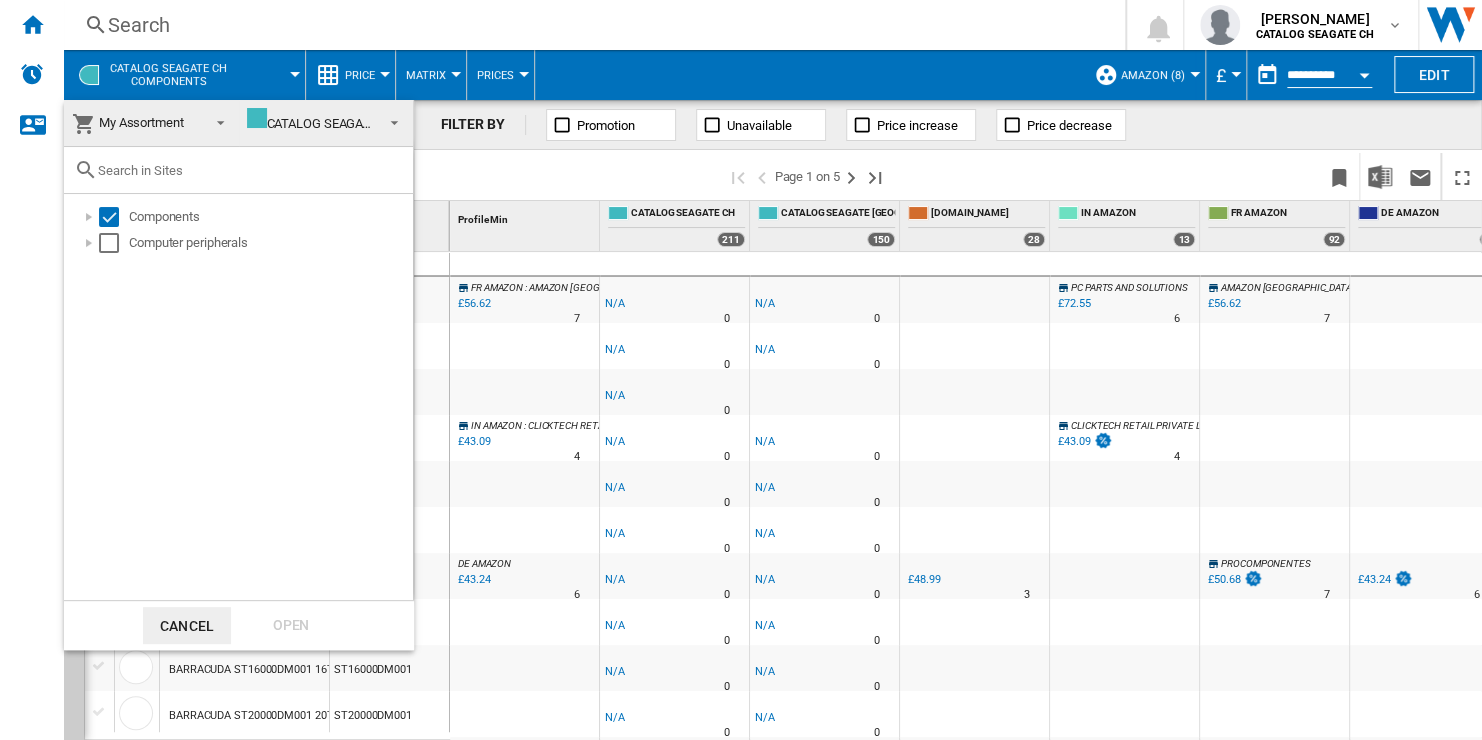 click on "CATALOG SEAGATE CH" at bounding box center (322, 123) 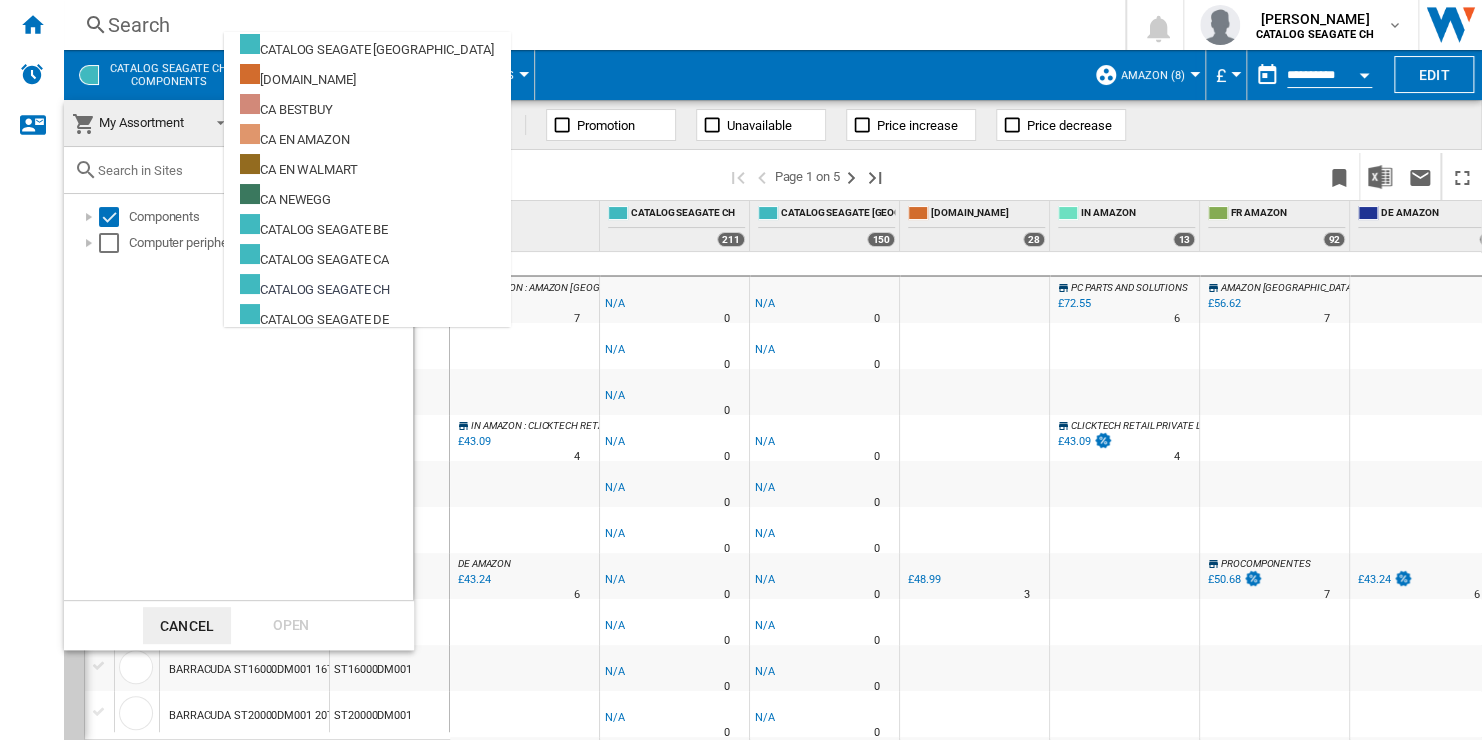 scroll, scrollTop: 163, scrollLeft: 0, axis: vertical 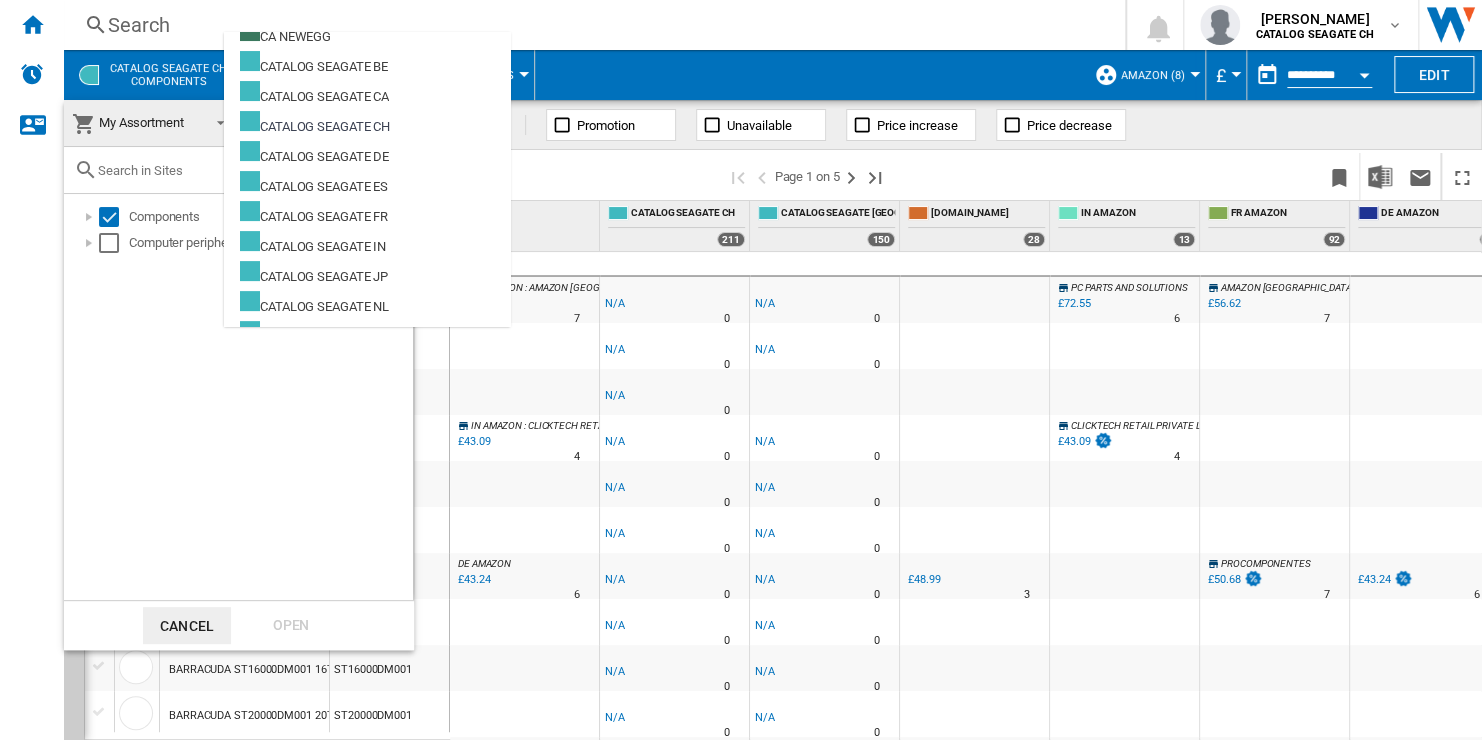 click at bounding box center [741, 370] 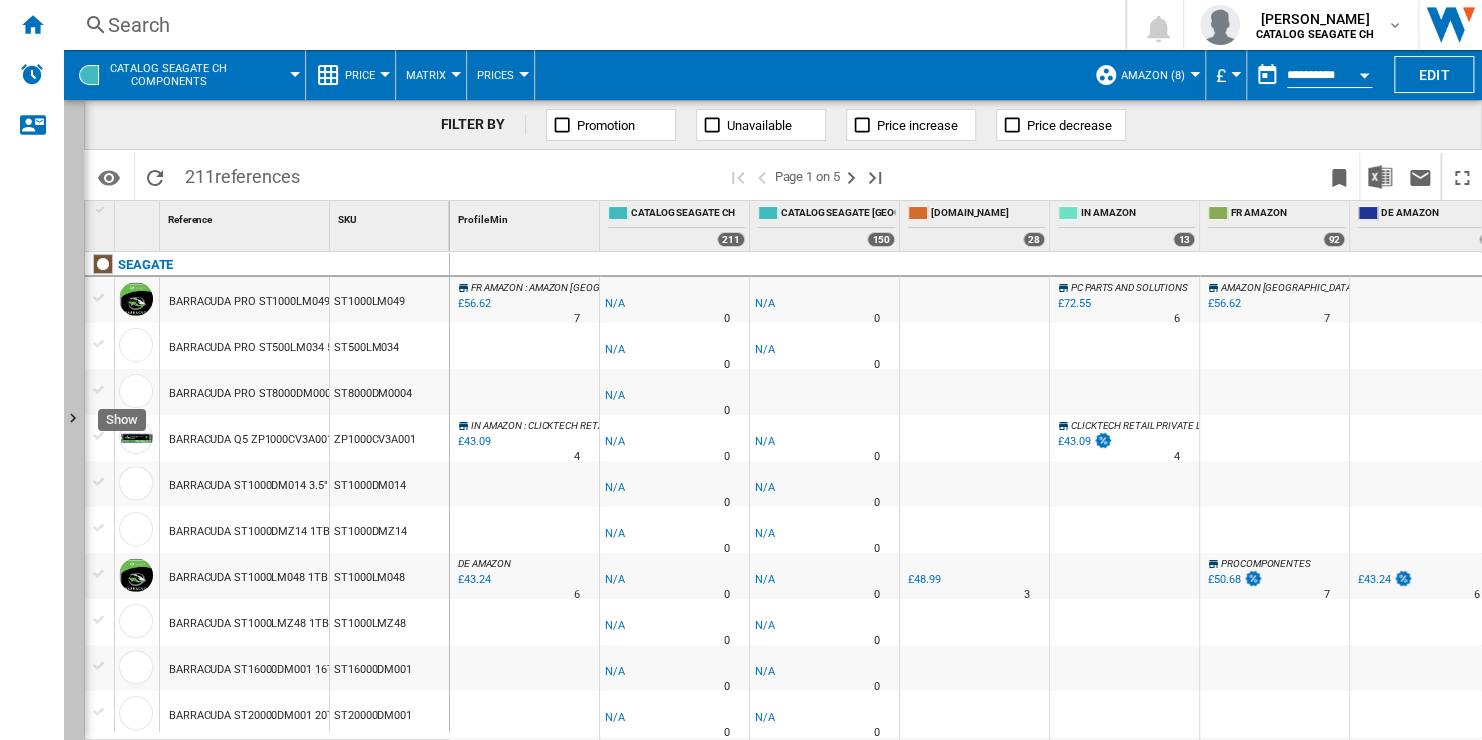 click at bounding box center [74, 420] 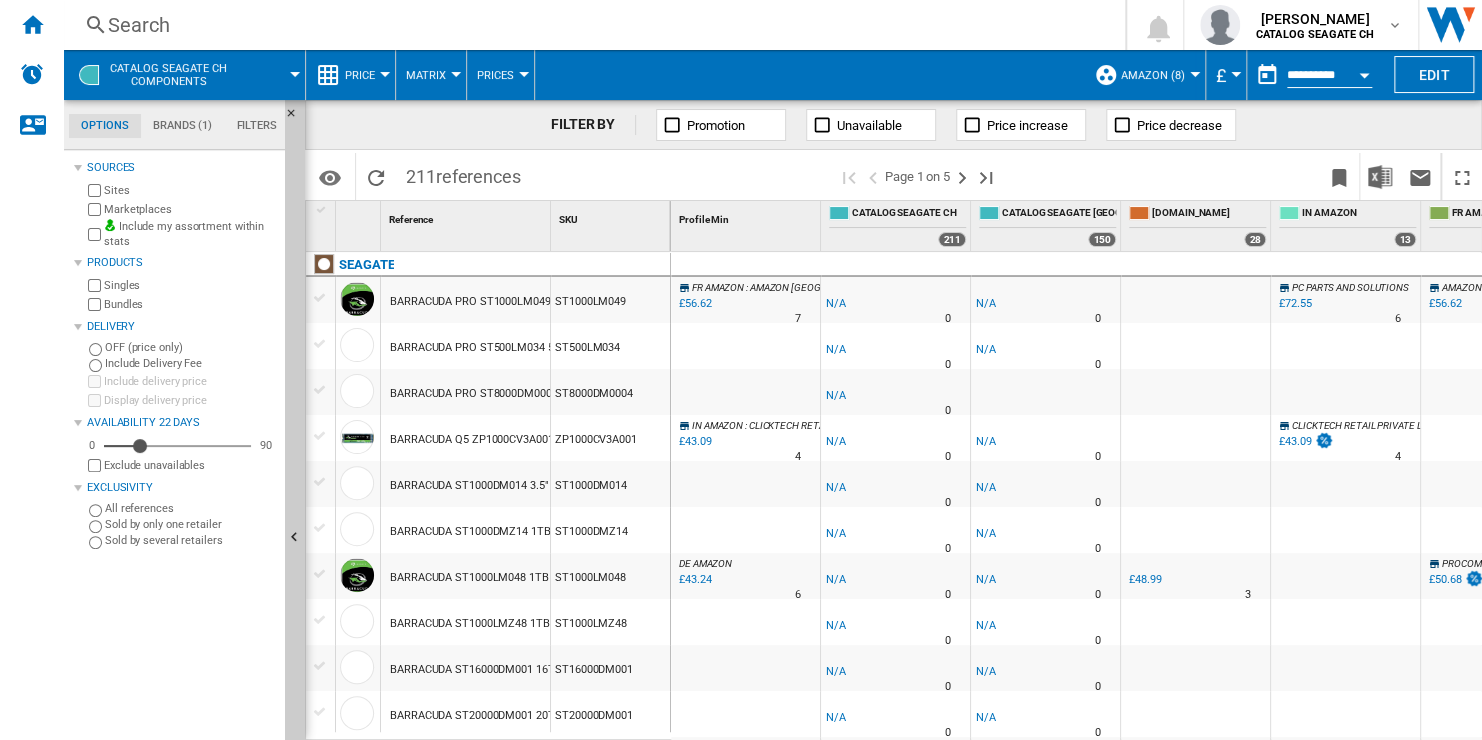 click on "CATALOG SEAGATE CH Components" at bounding box center [178, 75] 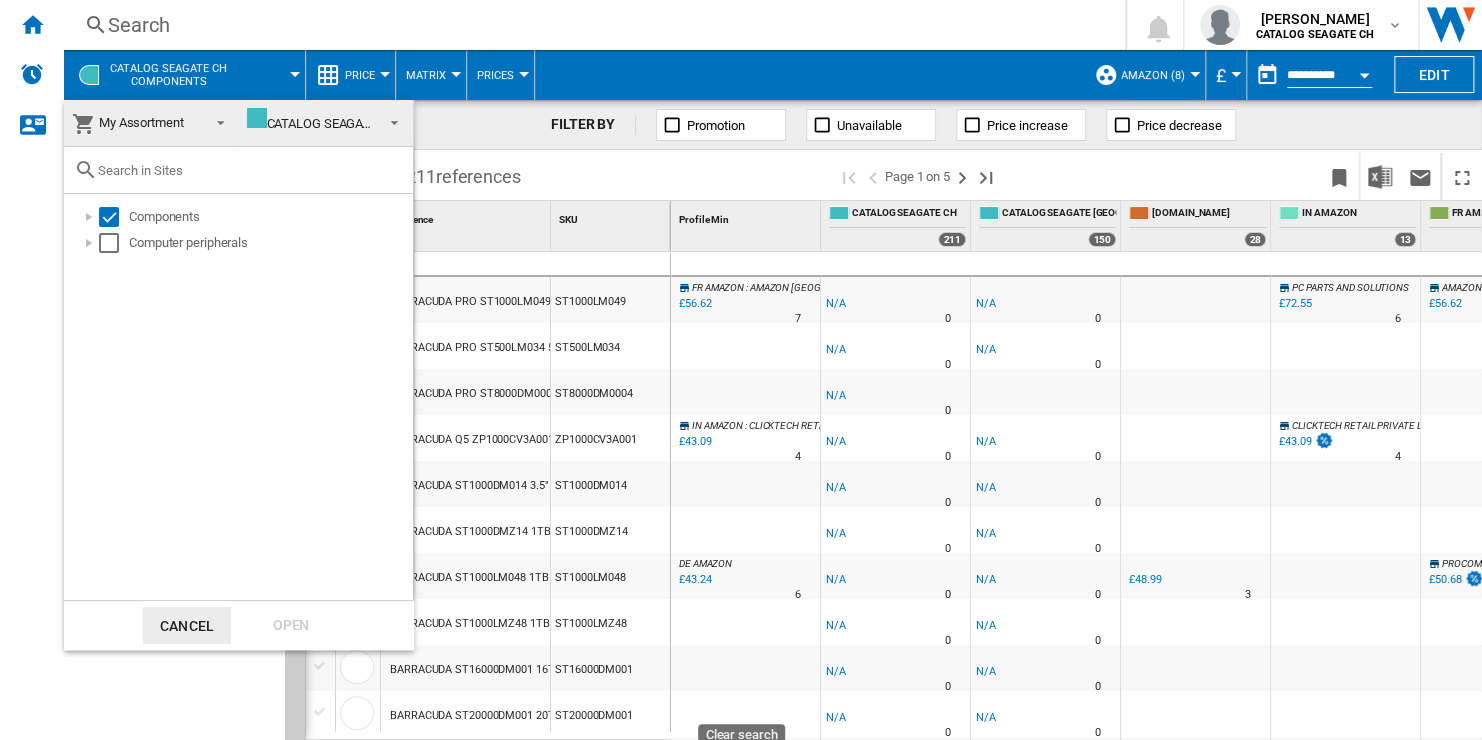 click on "My Assortment" at bounding box center (141, 122) 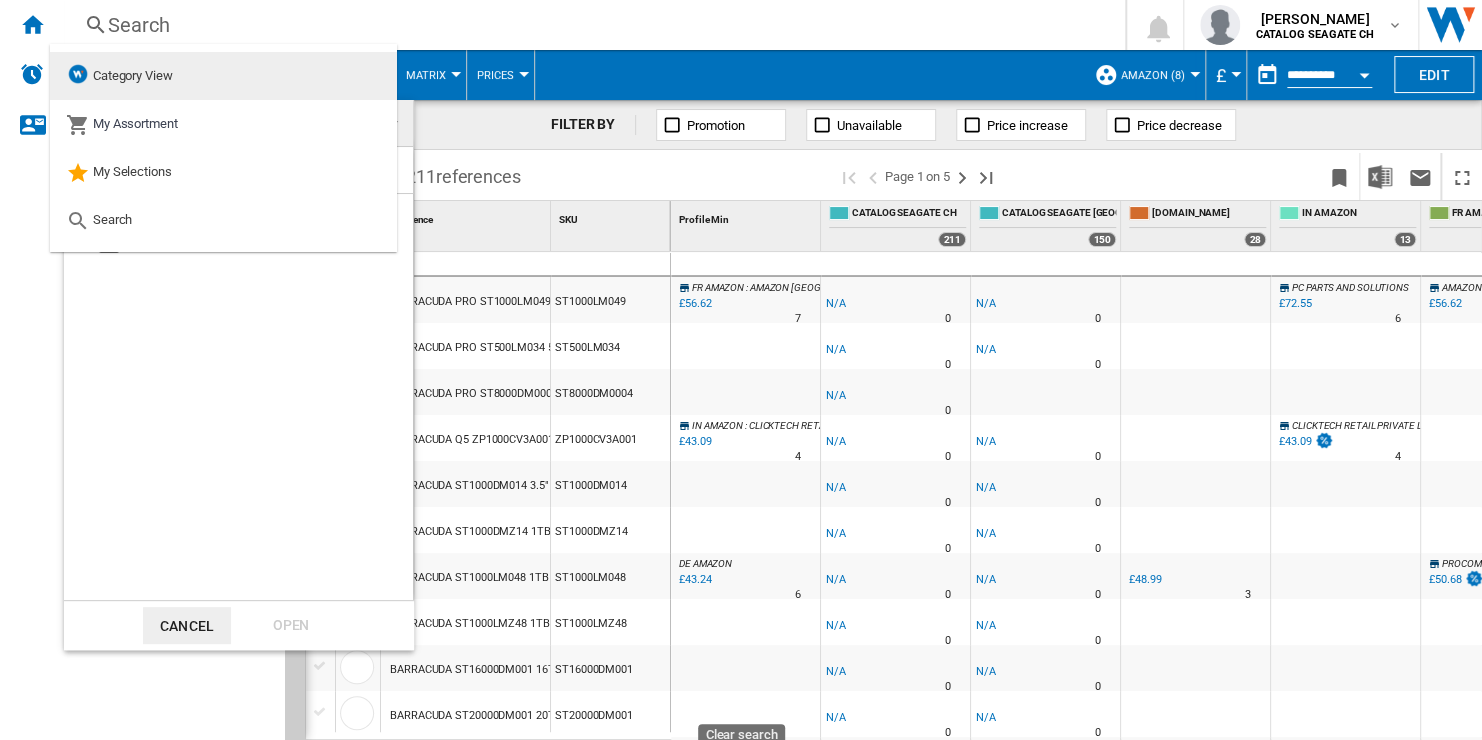 click on "Category View" at bounding box center (223, 76) 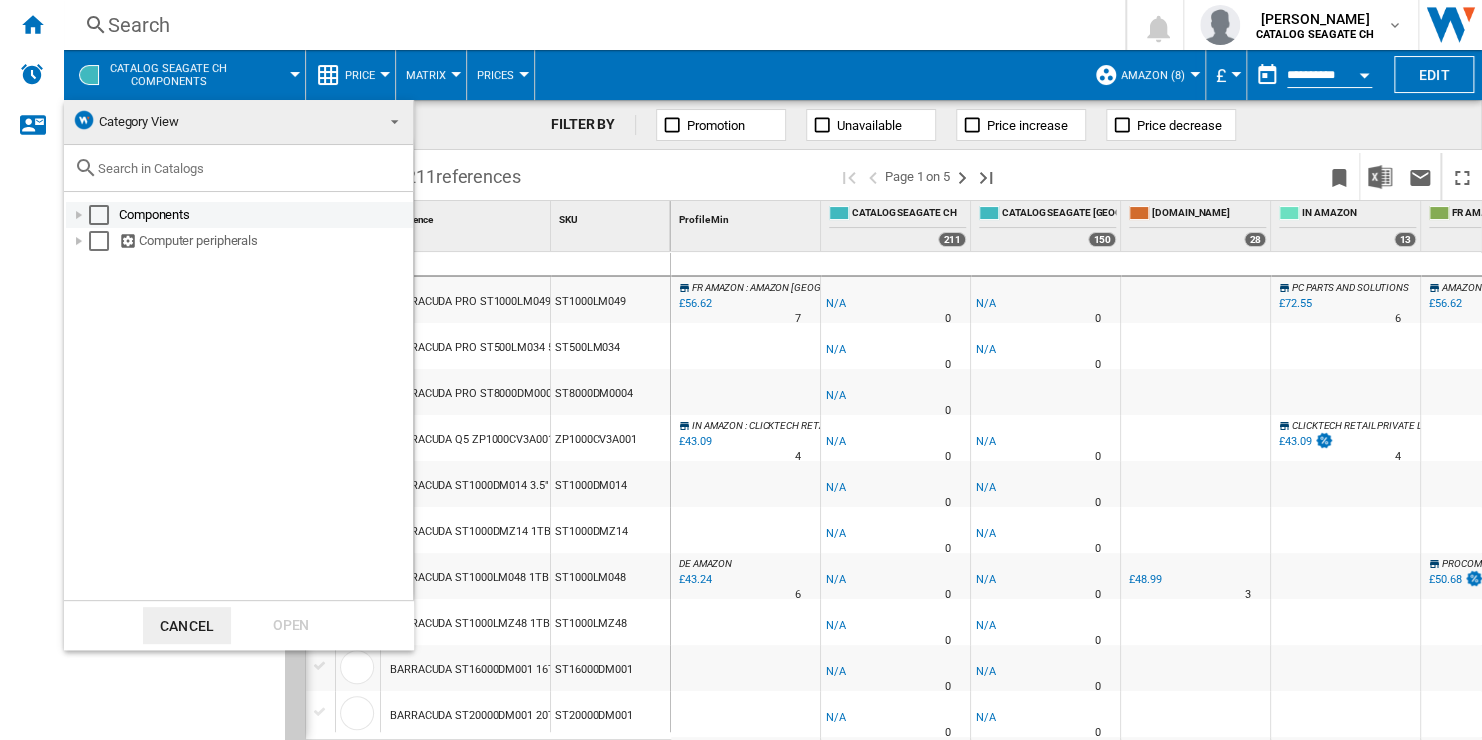 click at bounding box center (99, 215) 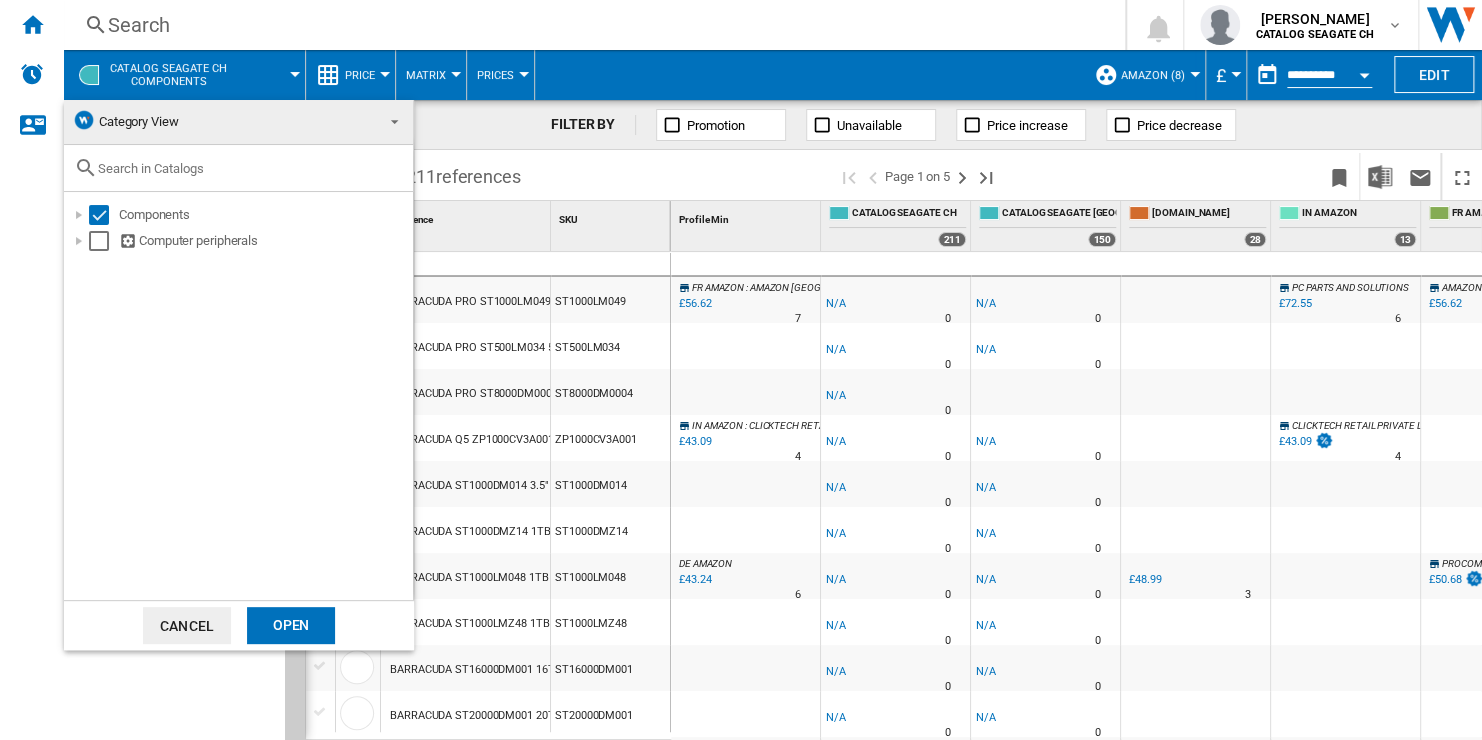 click on "Open" at bounding box center (291, 625) 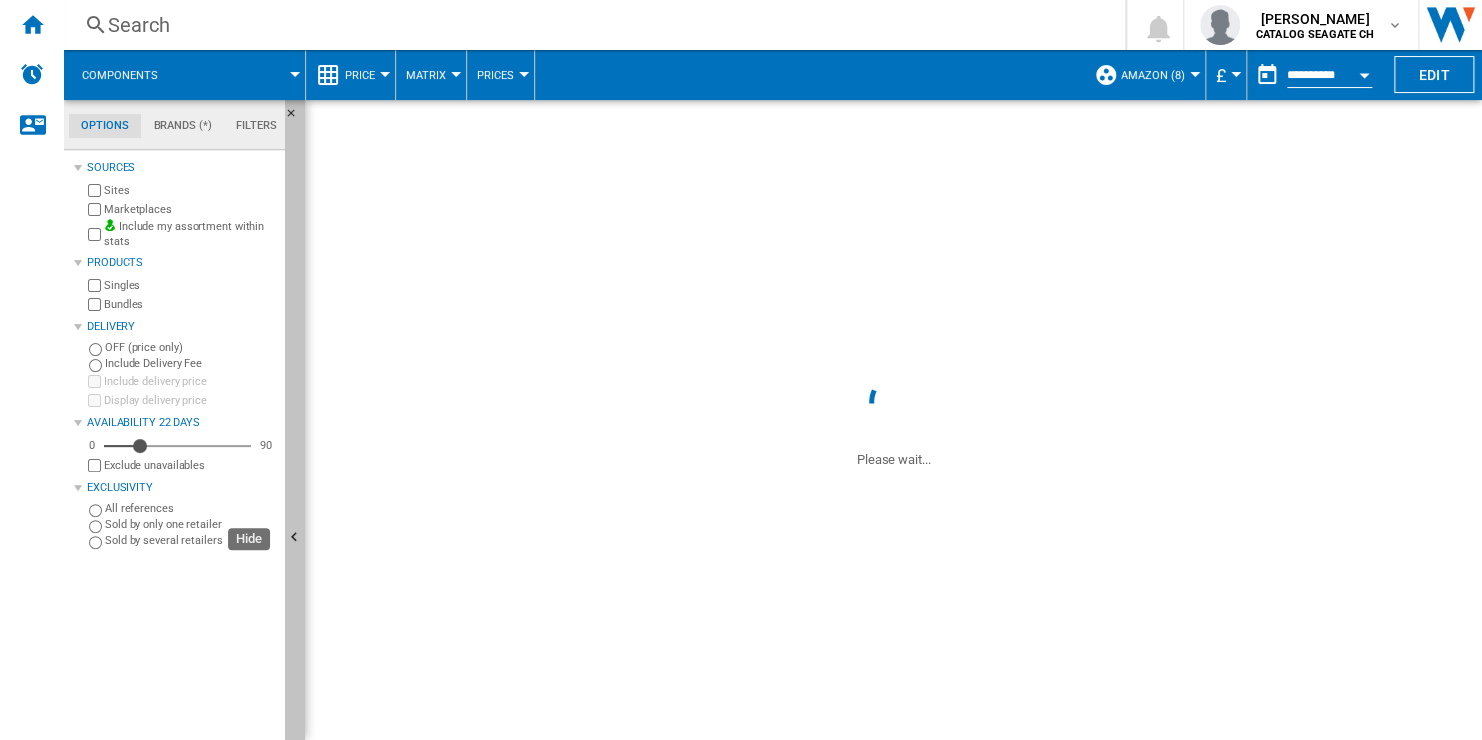 click at bounding box center (295, 538) 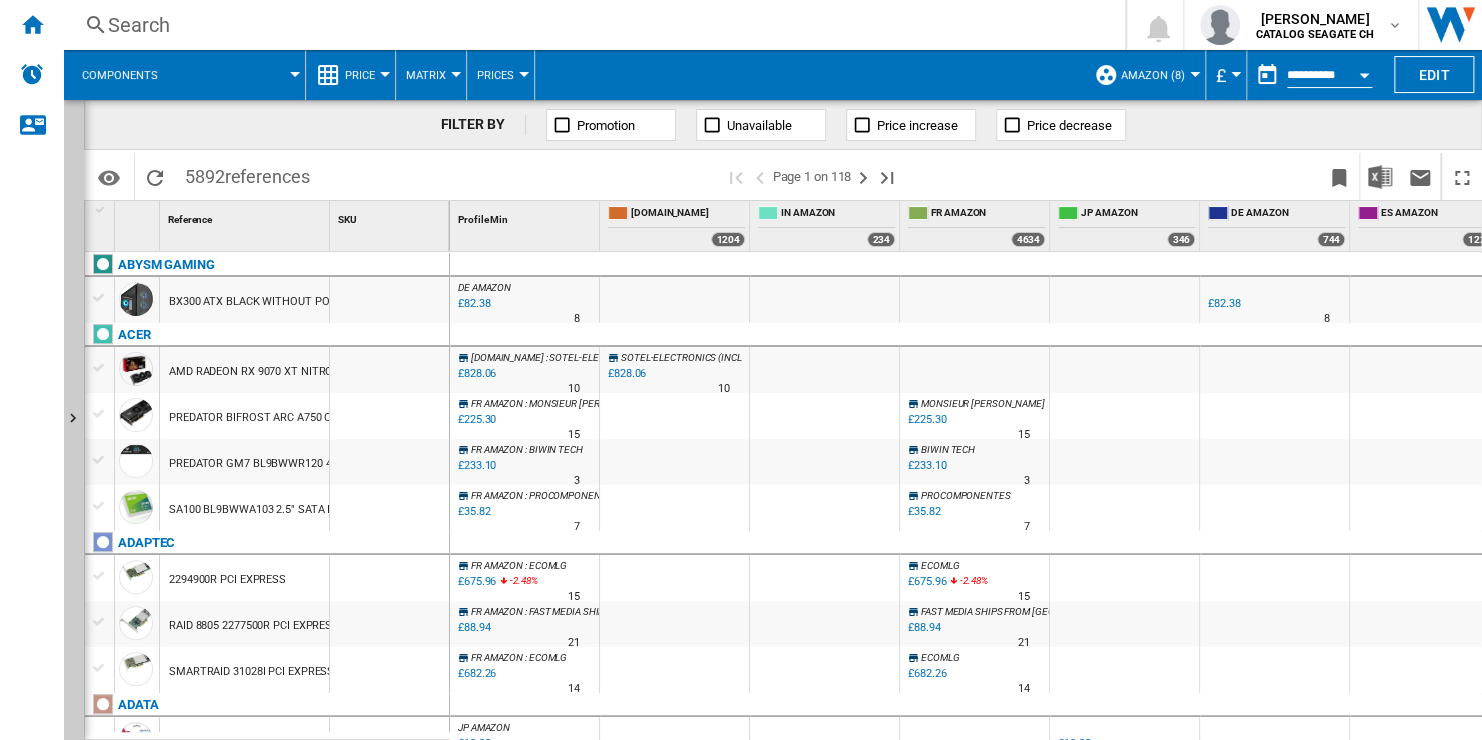 scroll, scrollTop: 200, scrollLeft: 0, axis: vertical 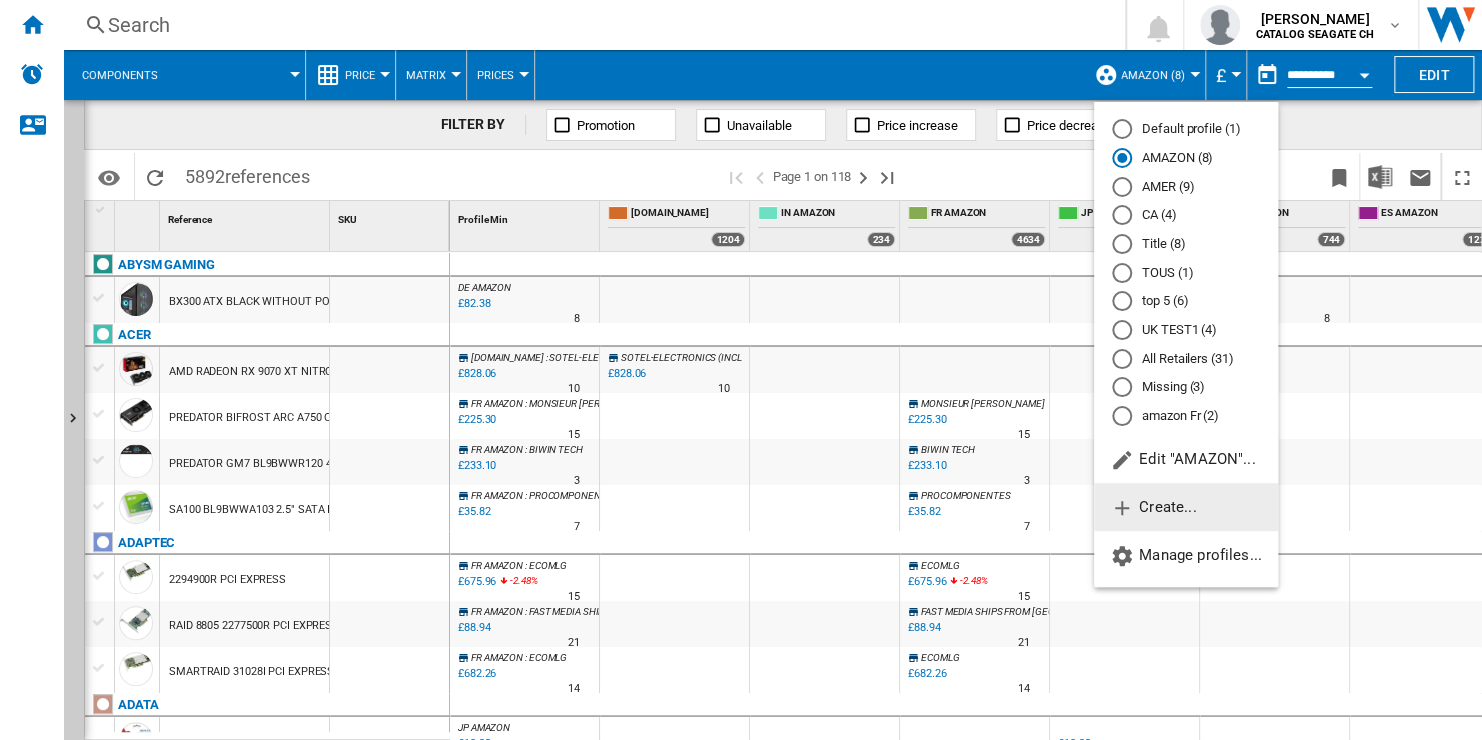 click on "Create..." 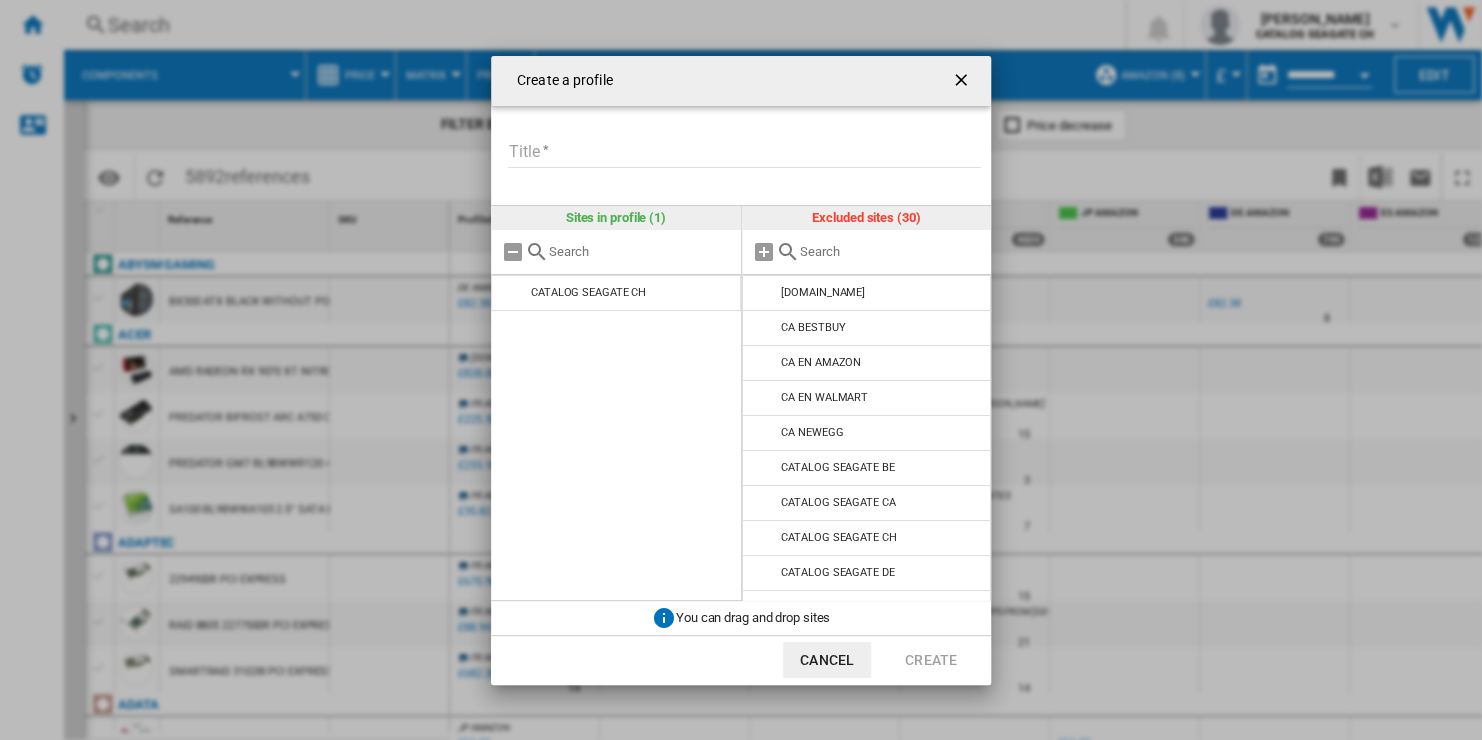 click on "Title" at bounding box center [744, 153] 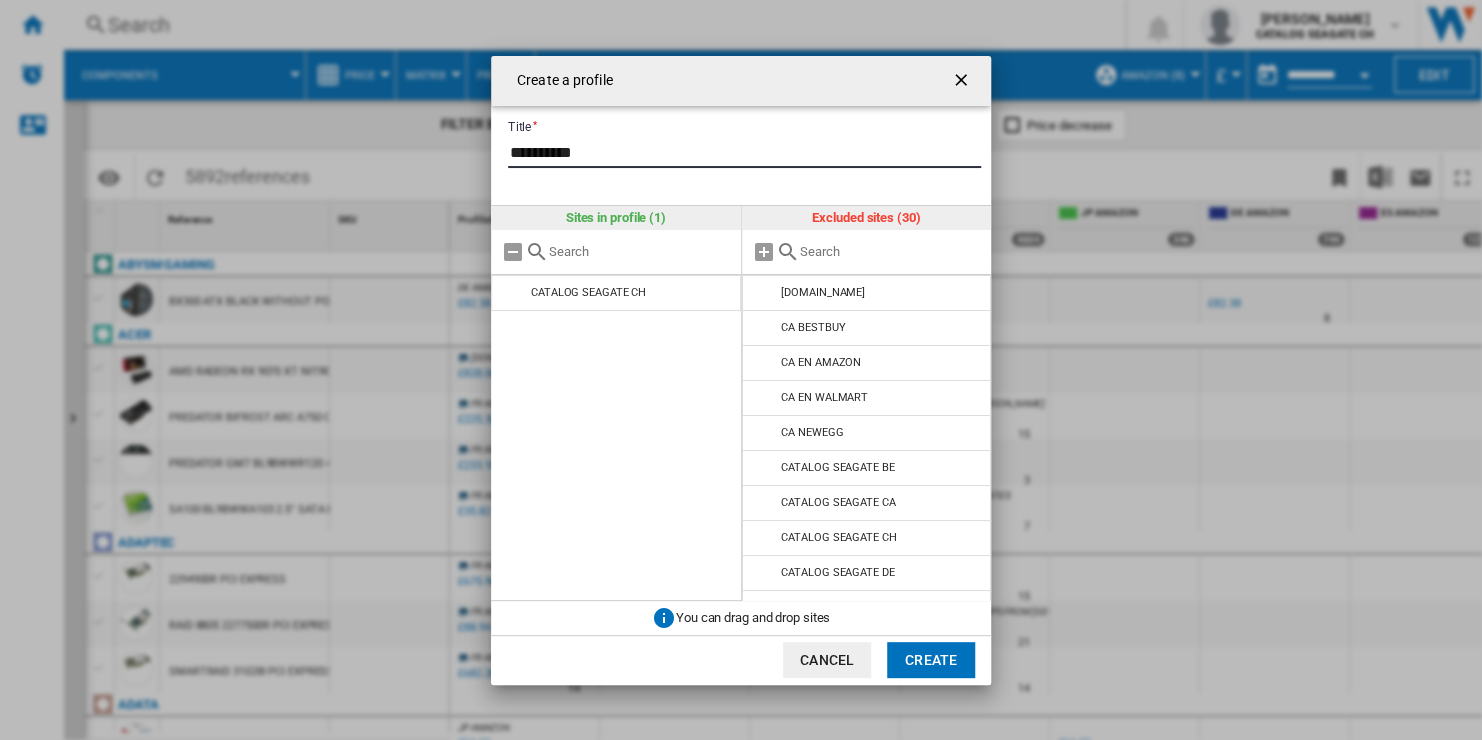 type on "**********" 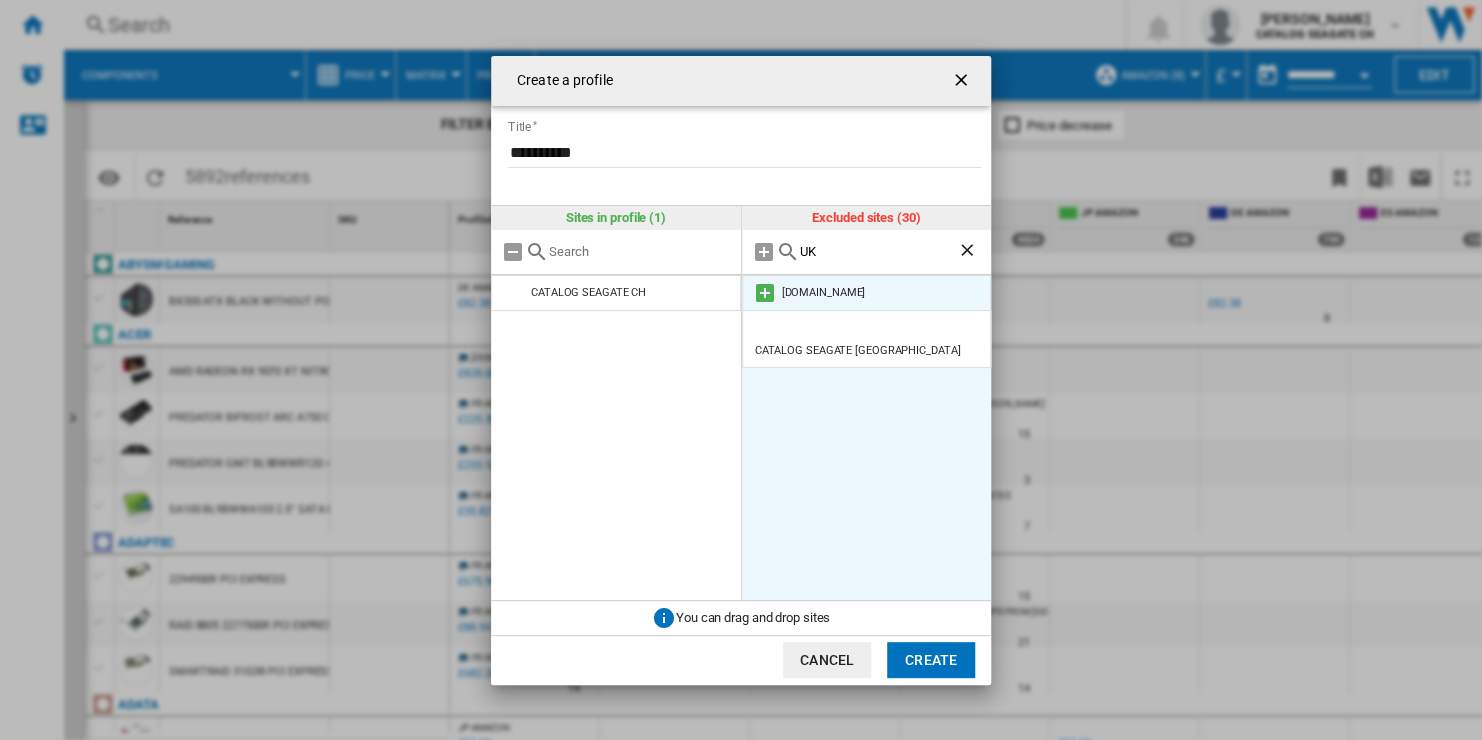 click at bounding box center [765, 293] 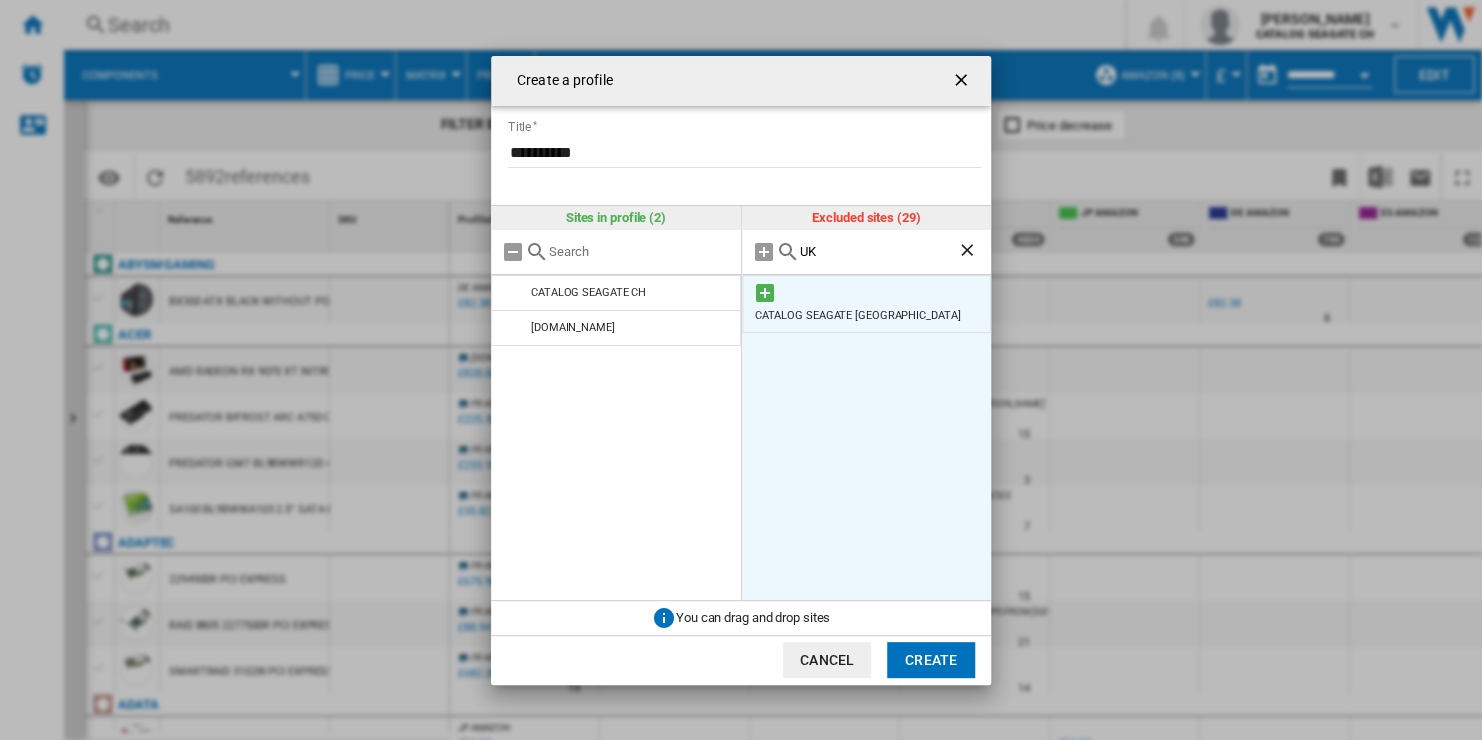click at bounding box center (765, 293) 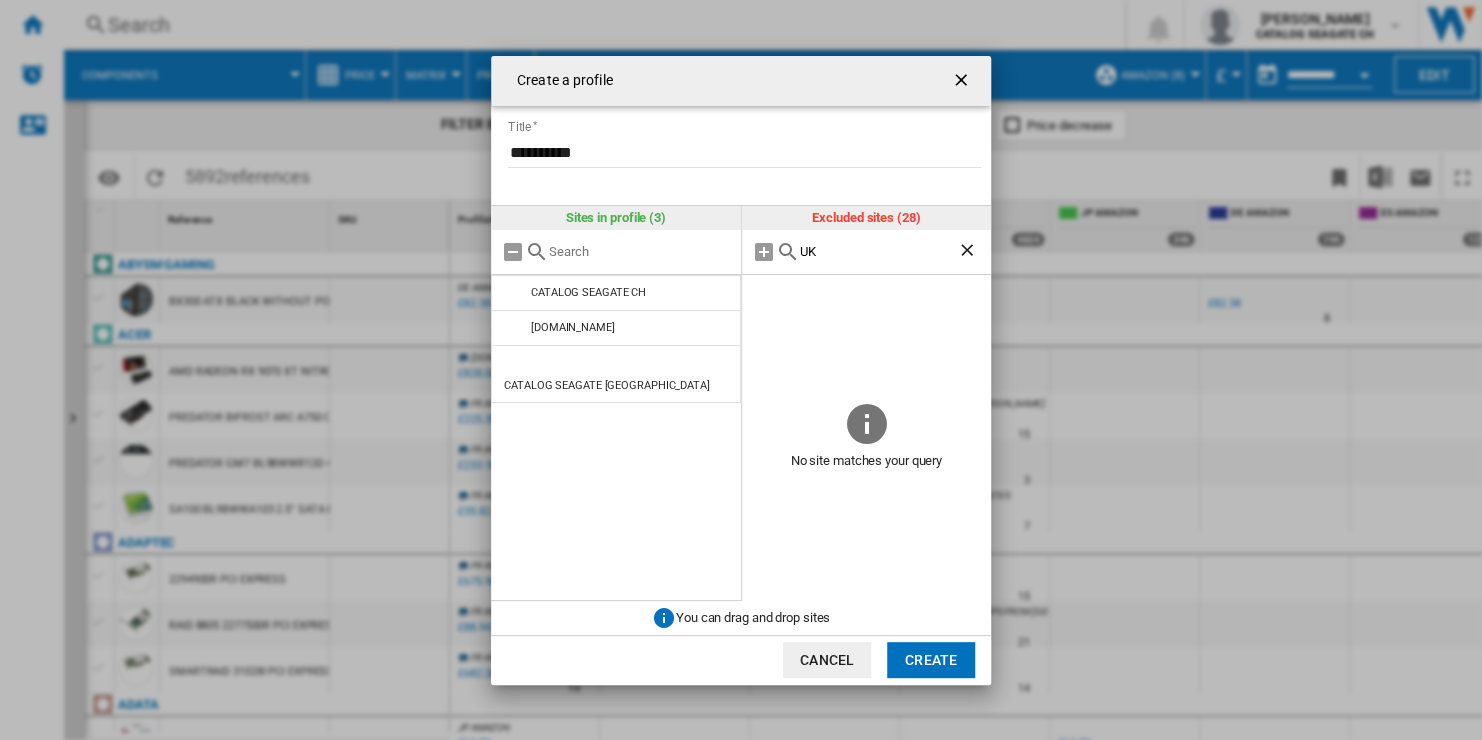 click on "UK" at bounding box center [879, 251] 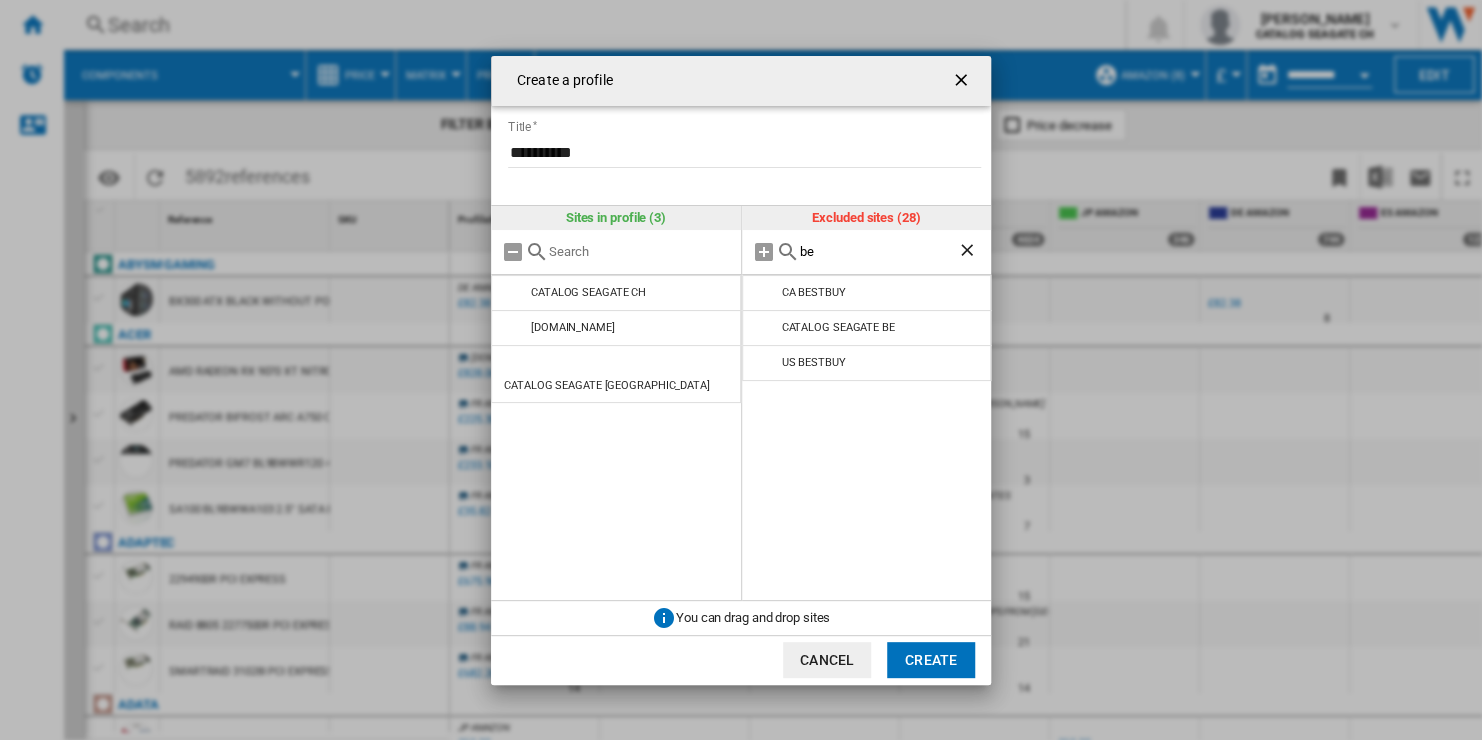 type on "b" 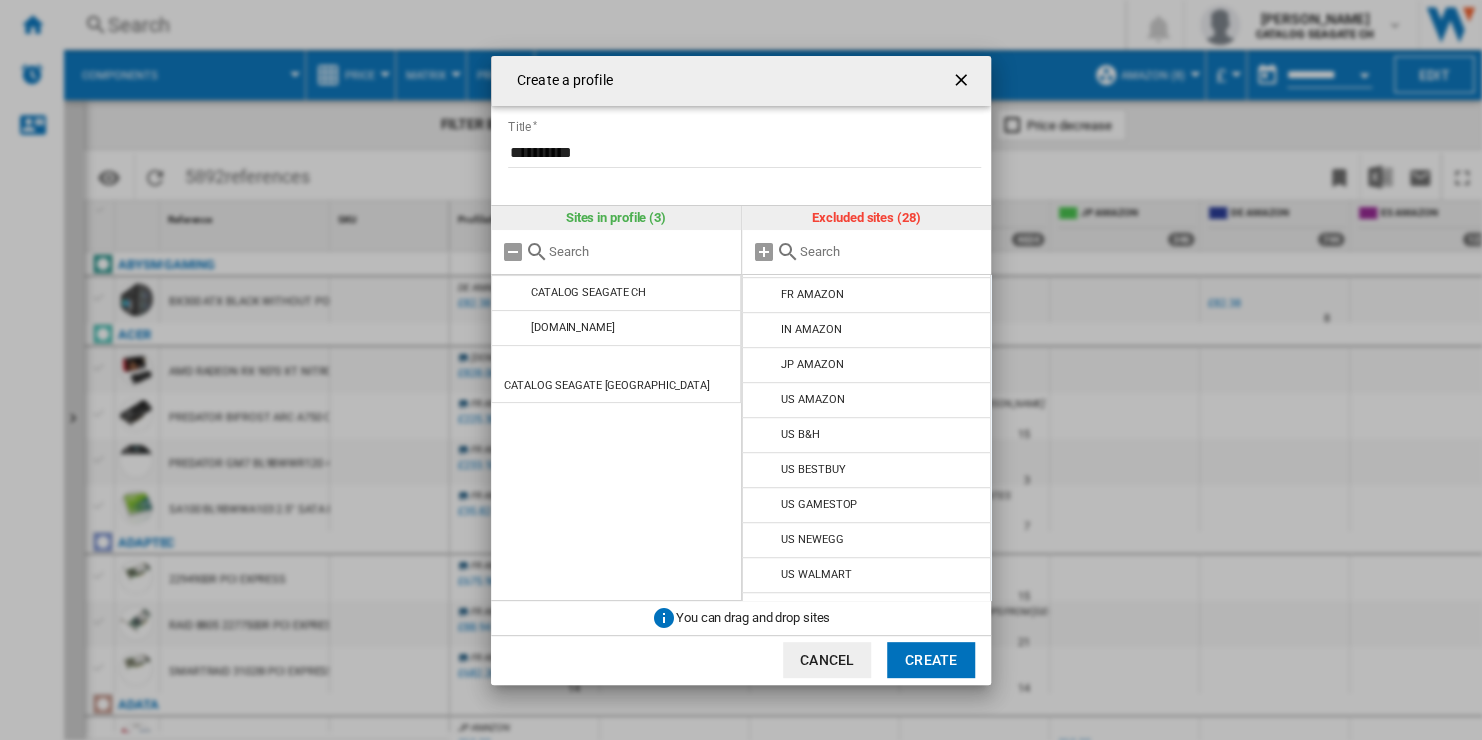 scroll, scrollTop: 656, scrollLeft: 0, axis: vertical 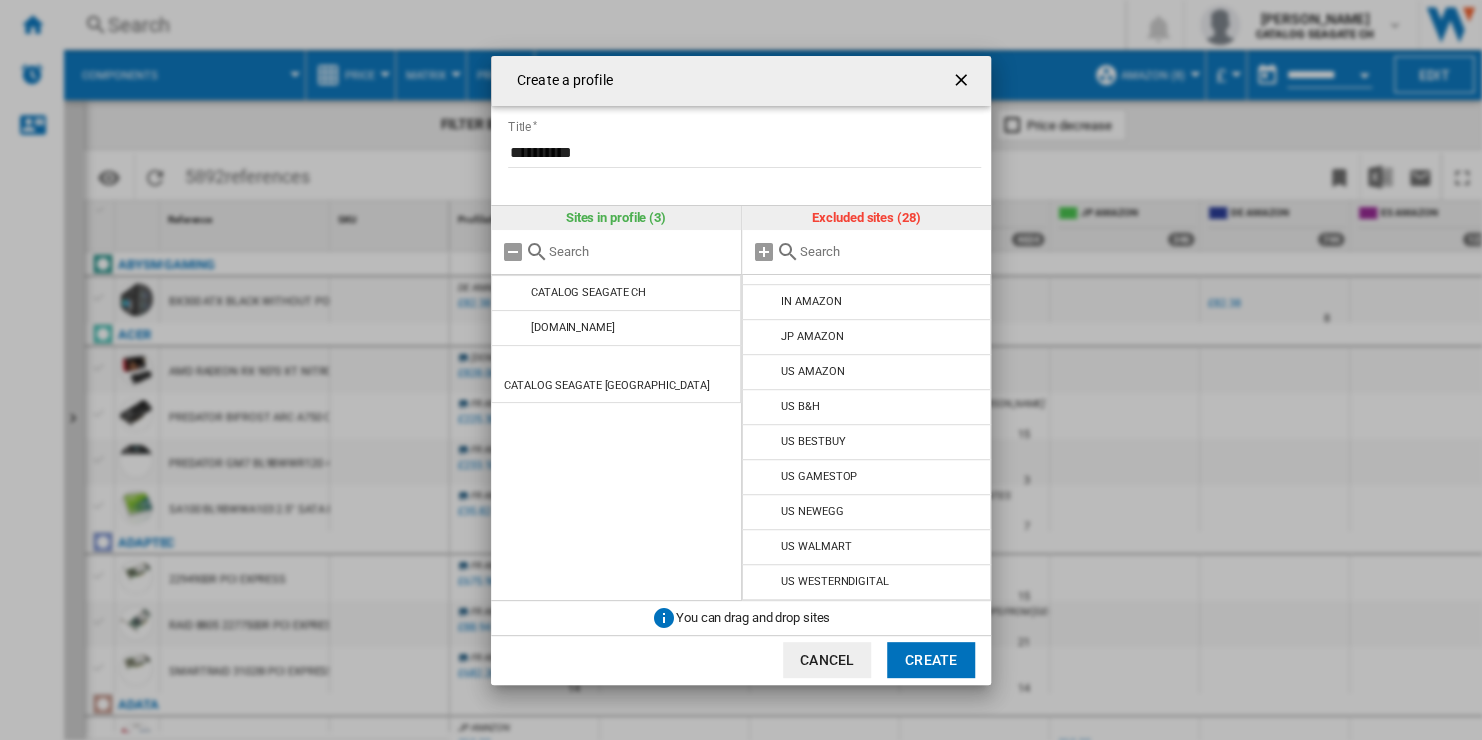 type 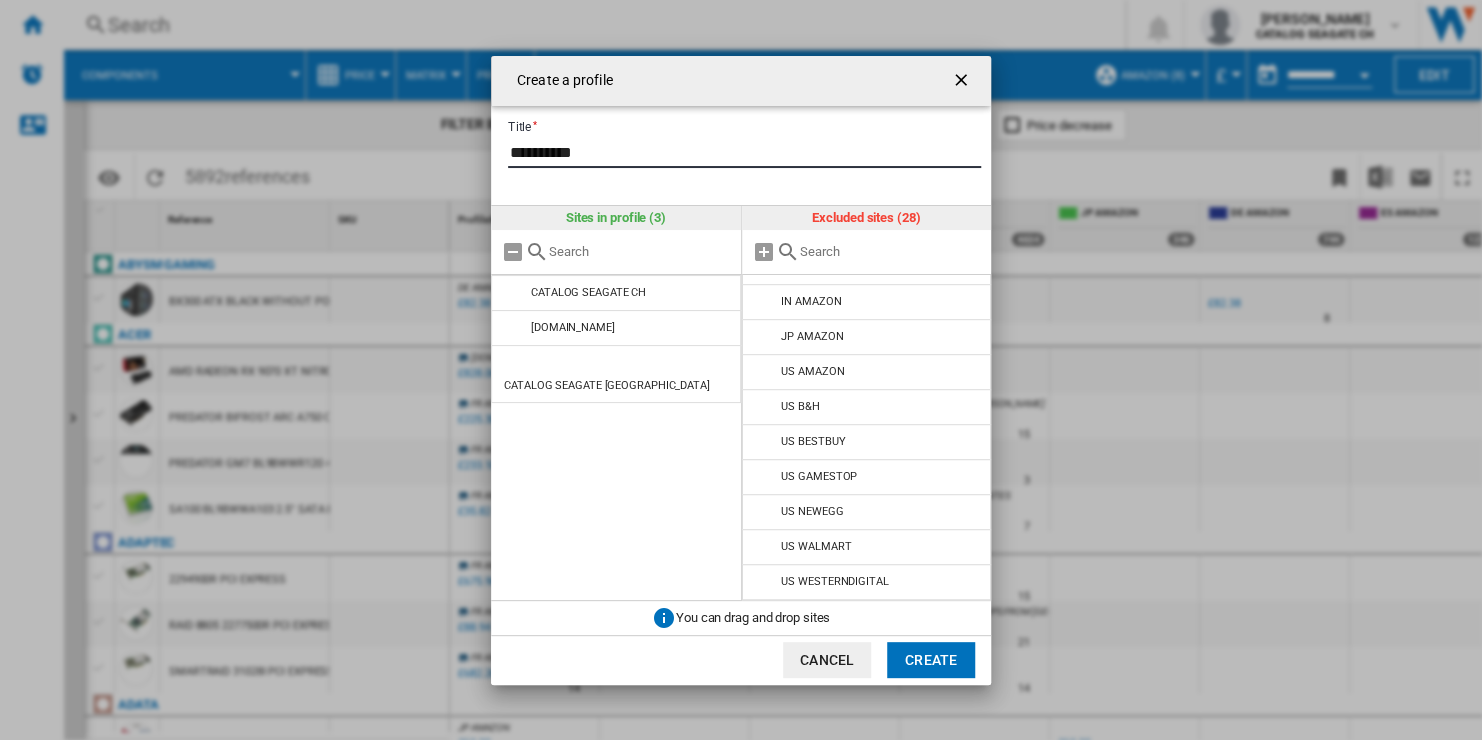 click on "**********" at bounding box center (744, 153) 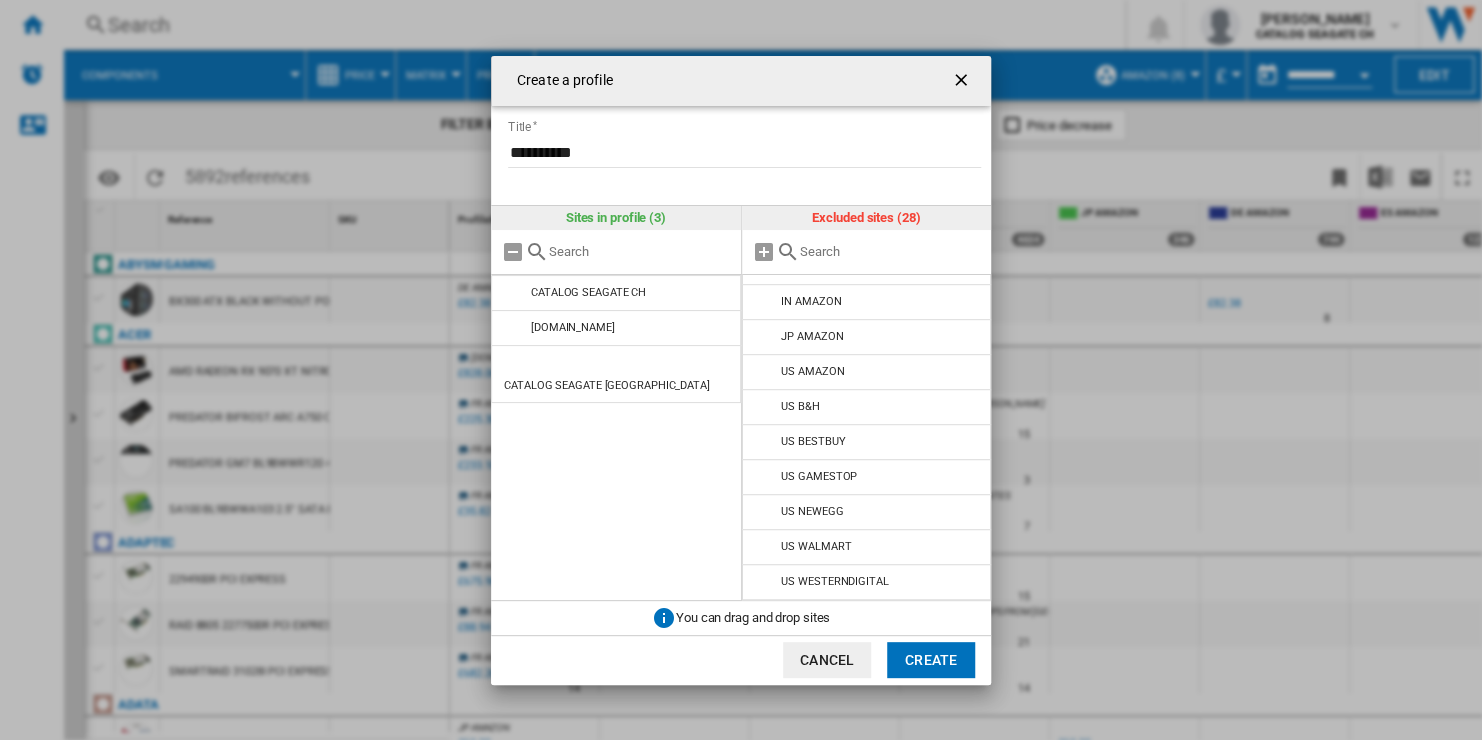 click at bounding box center [891, 251] 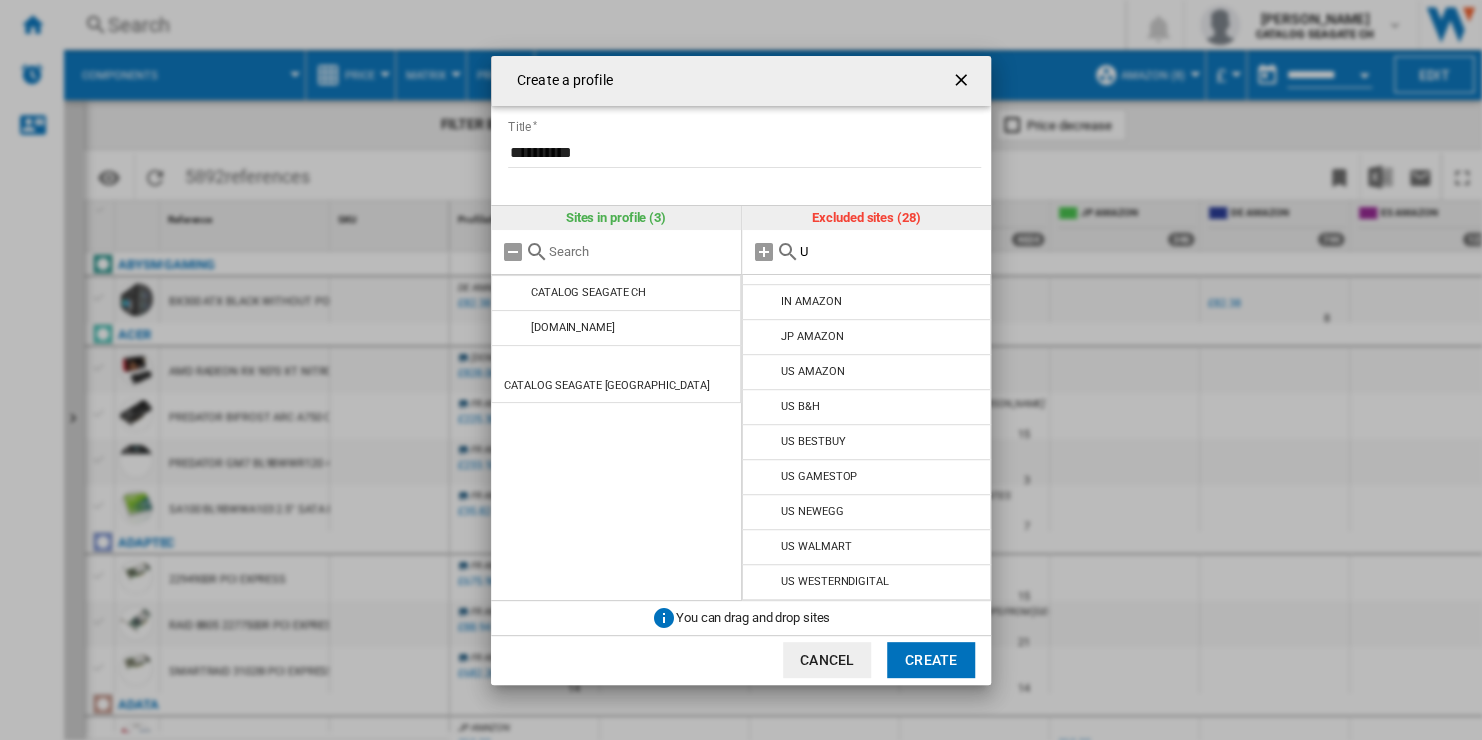scroll, scrollTop: 0, scrollLeft: 0, axis: both 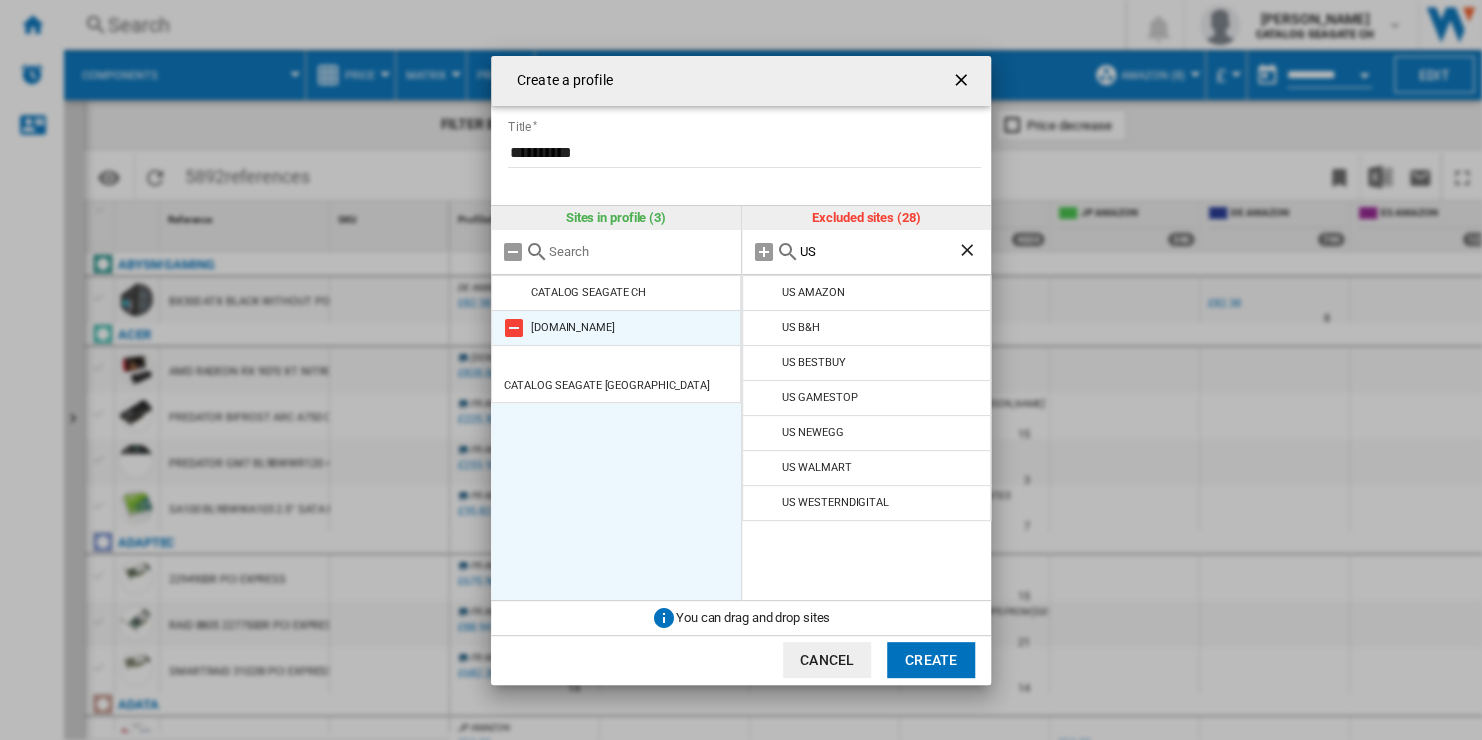 type on "US" 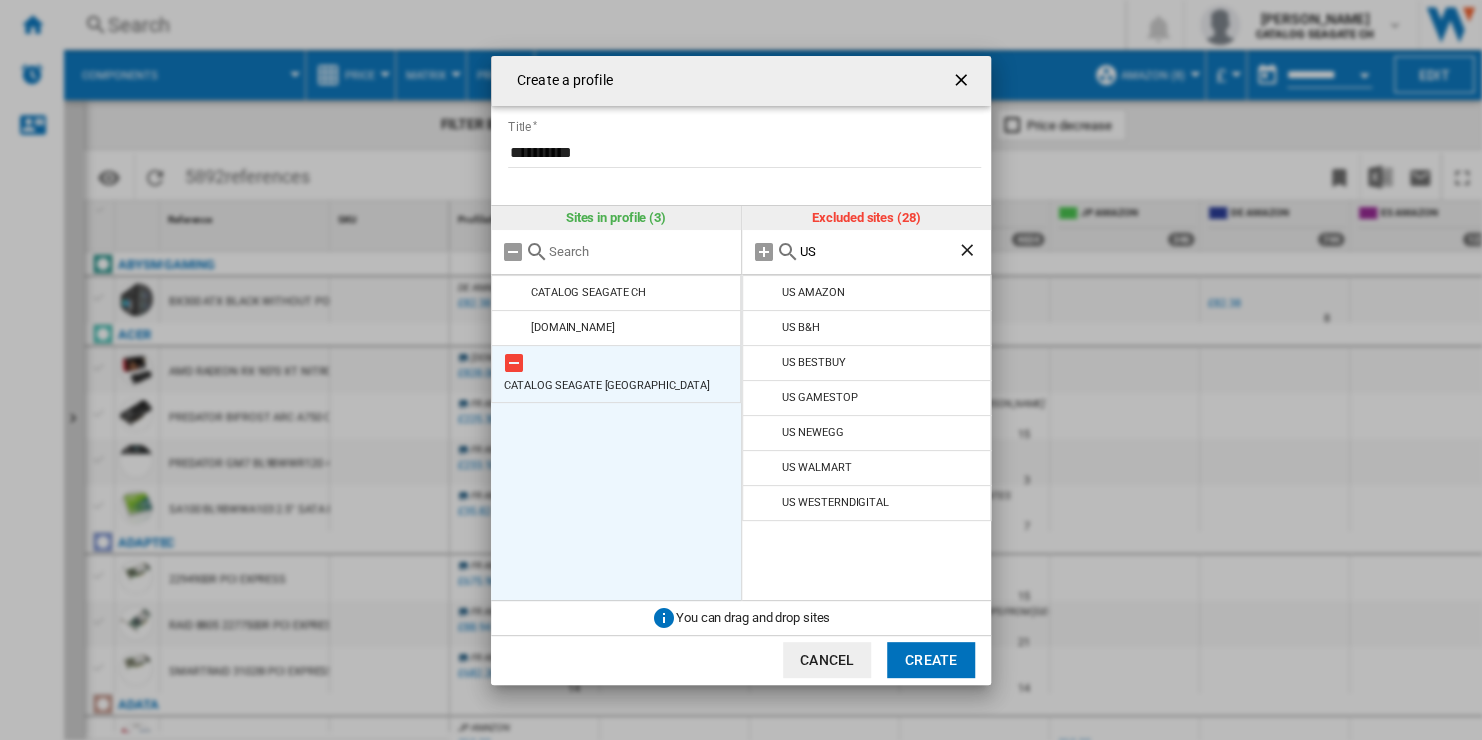 click at bounding box center [514, 328] 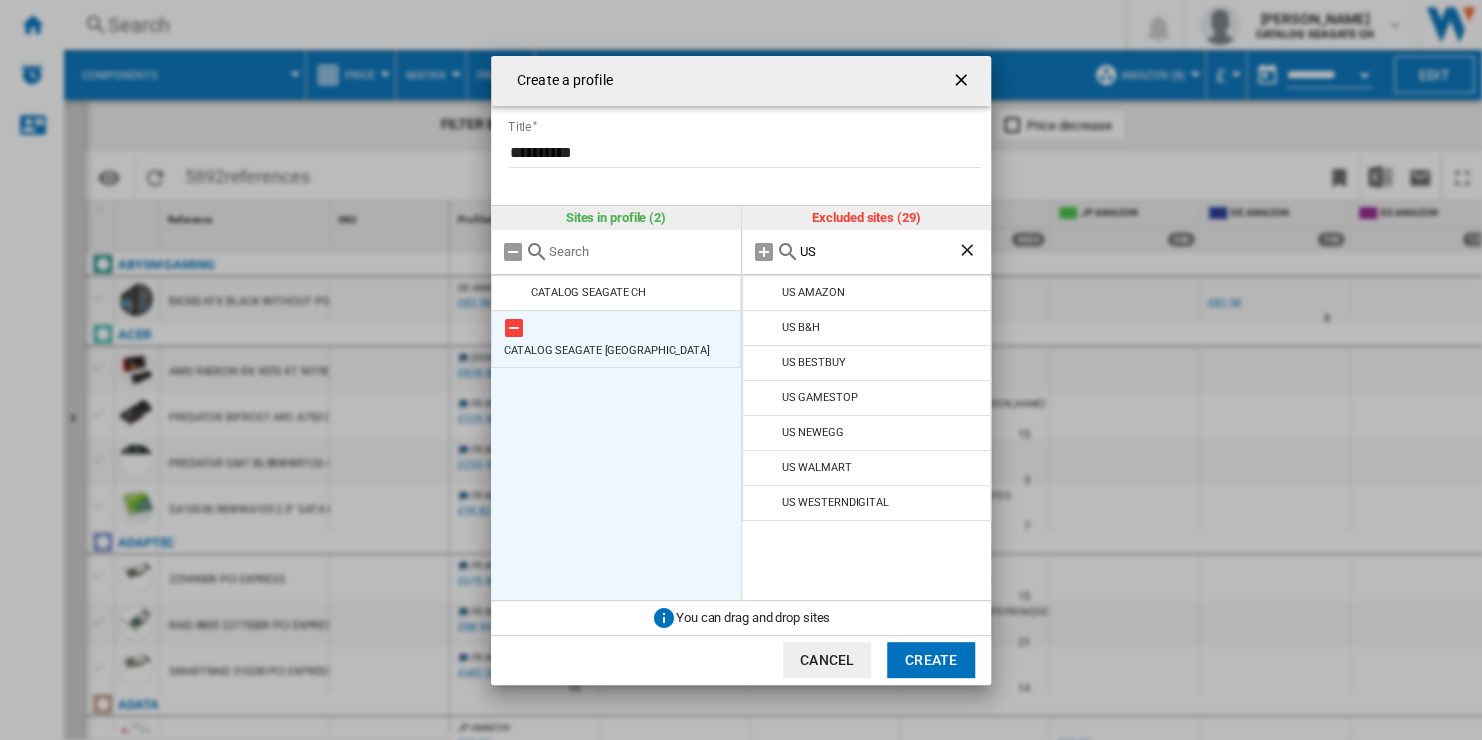 click at bounding box center (514, 328) 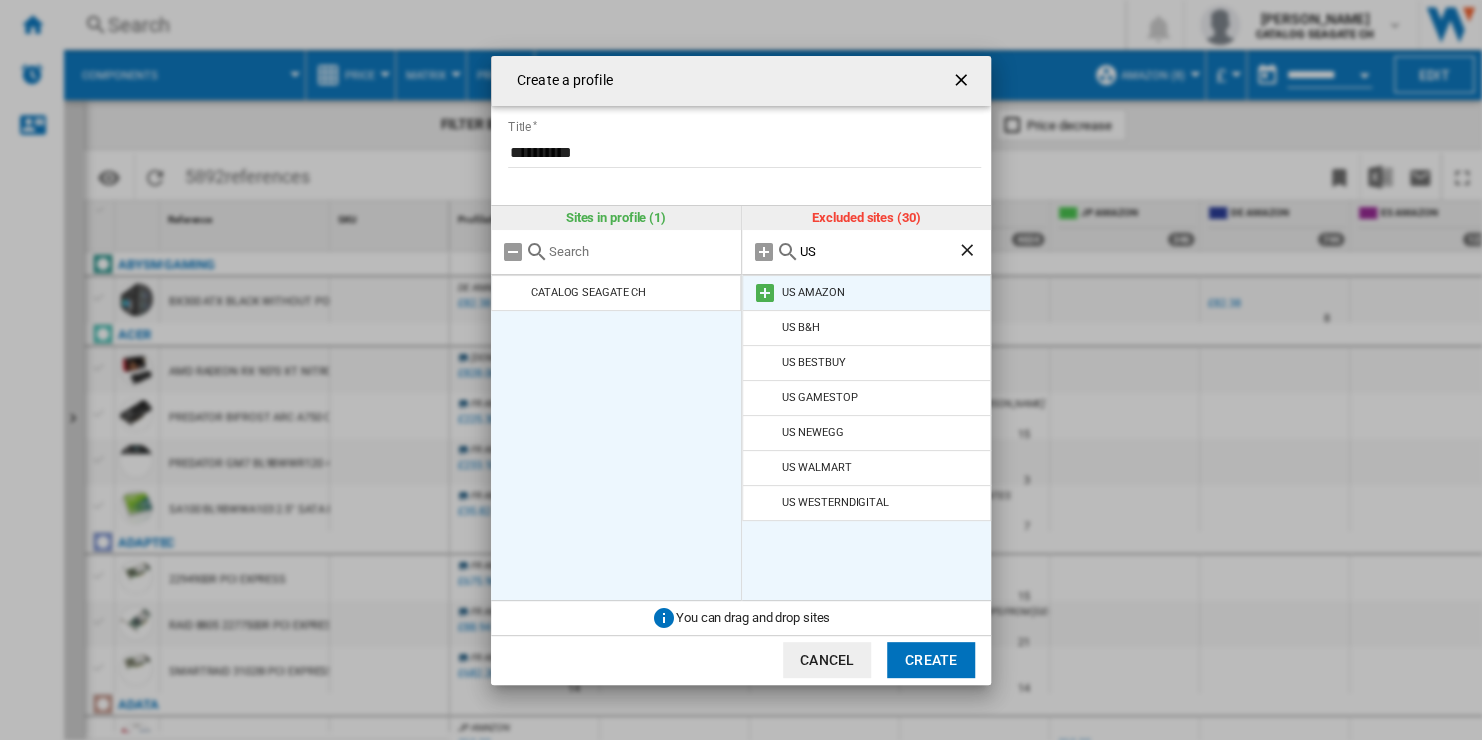click at bounding box center (765, 293) 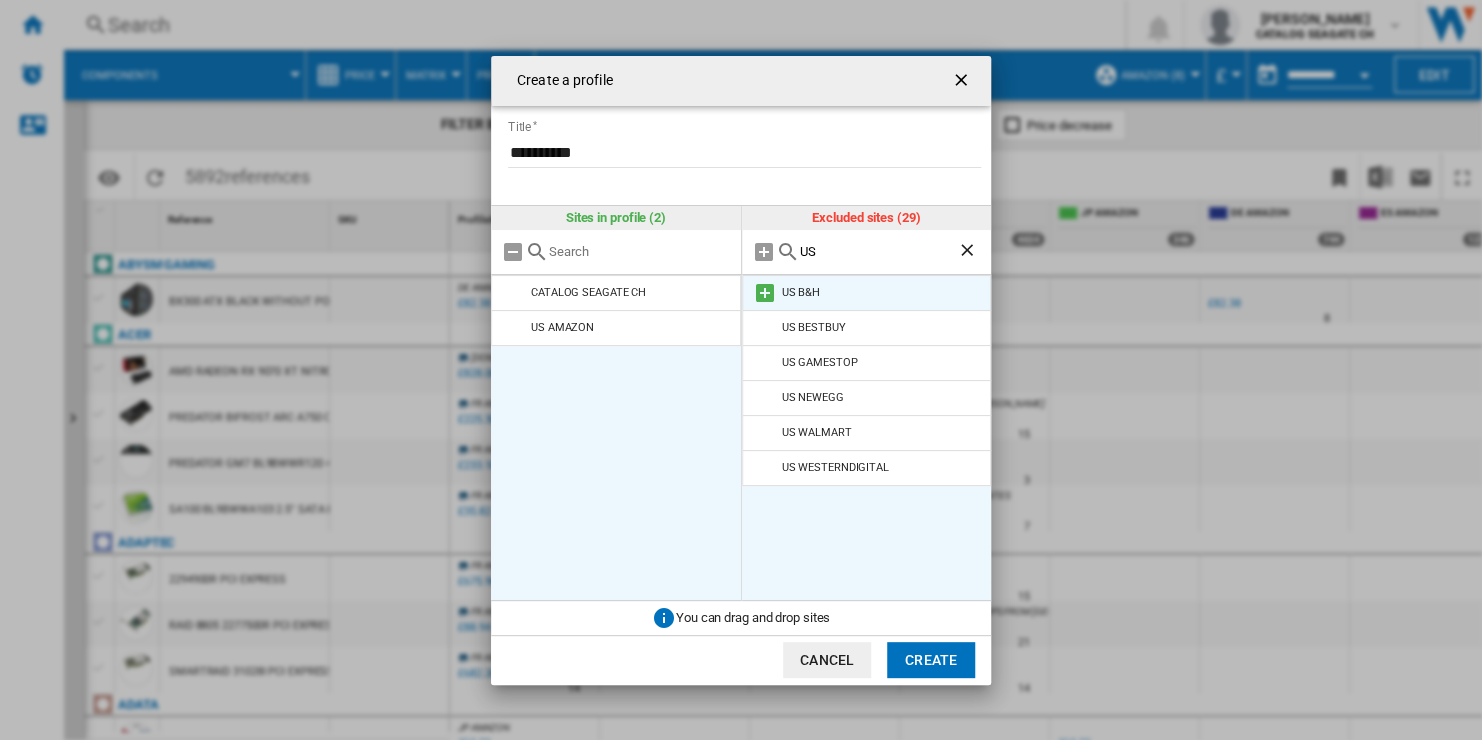 click at bounding box center [765, 293] 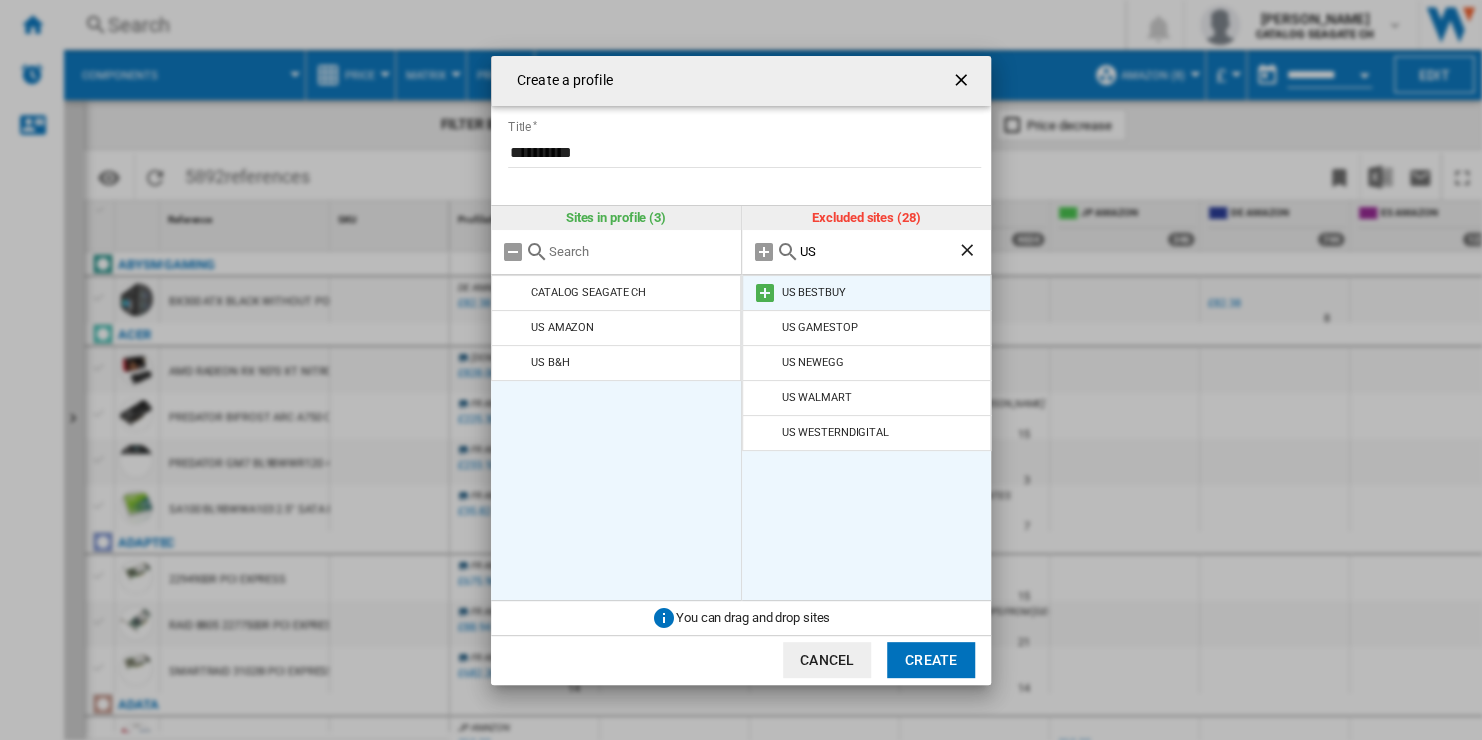 click at bounding box center [765, 293] 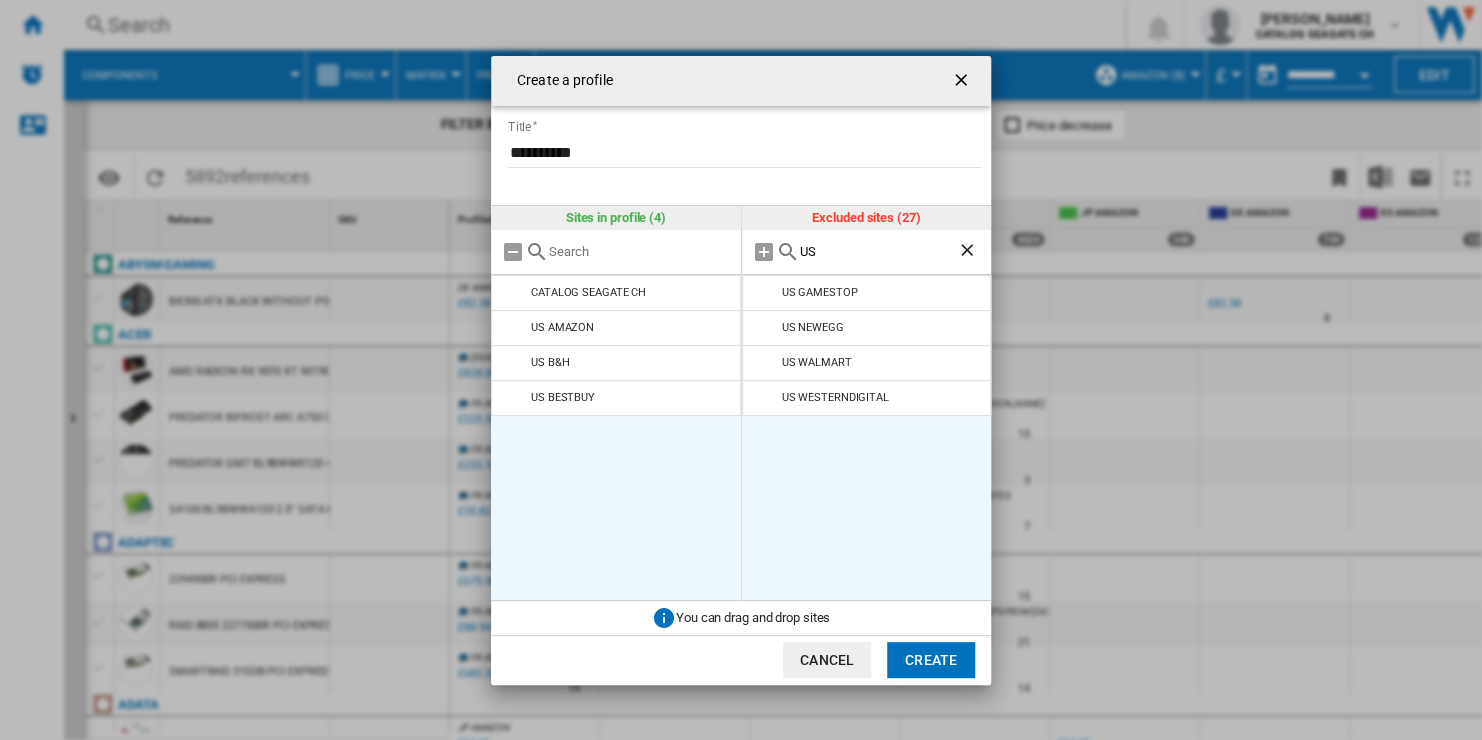 click at bounding box center [765, 293] 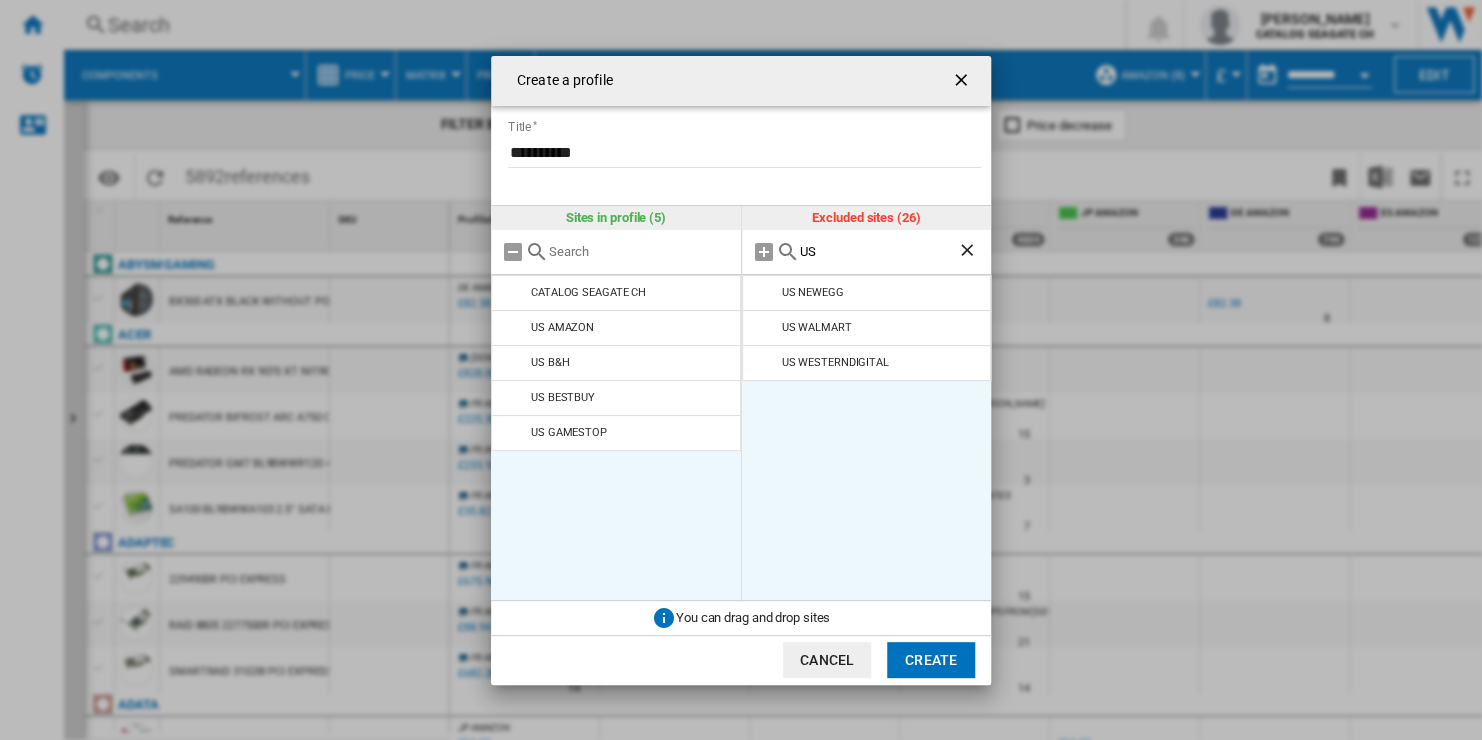 click at bounding box center (765, 293) 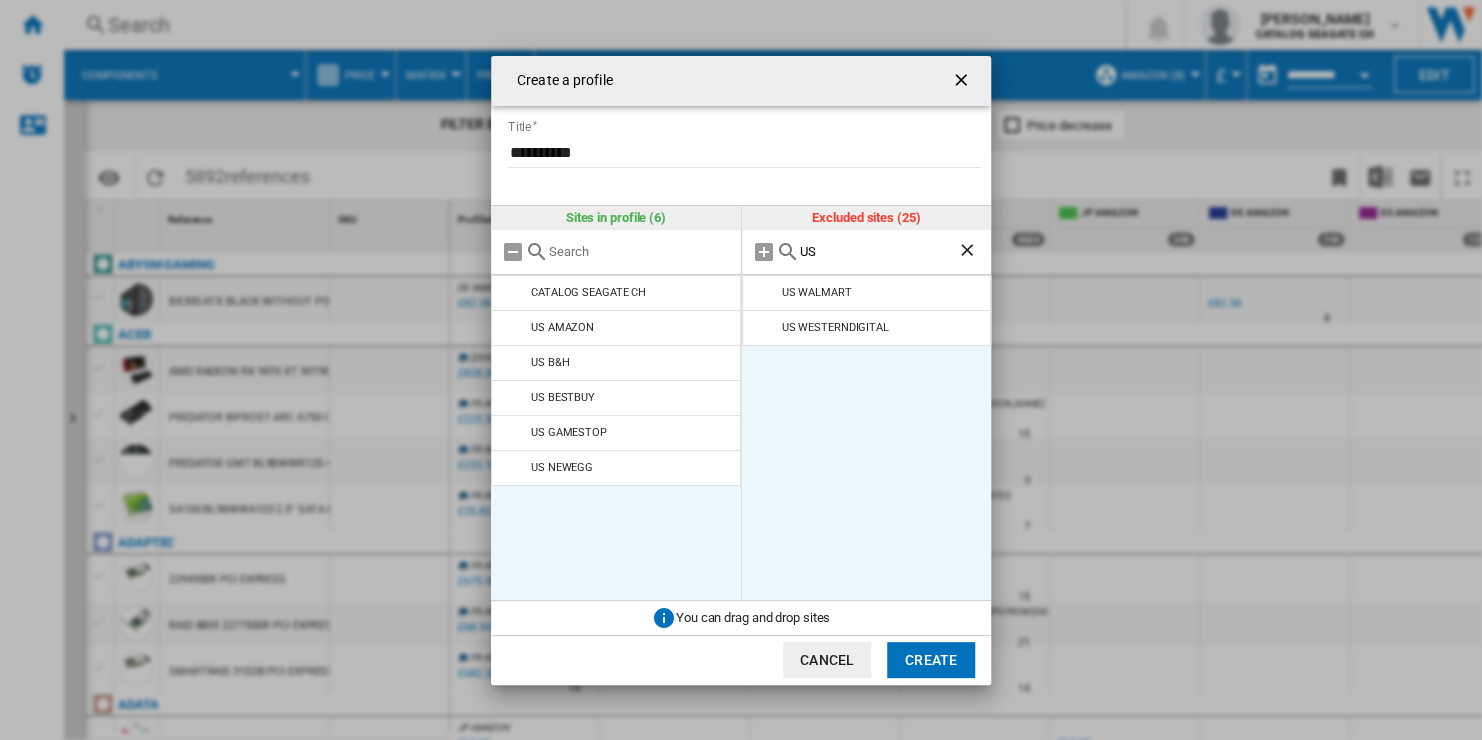 click at bounding box center [765, 293] 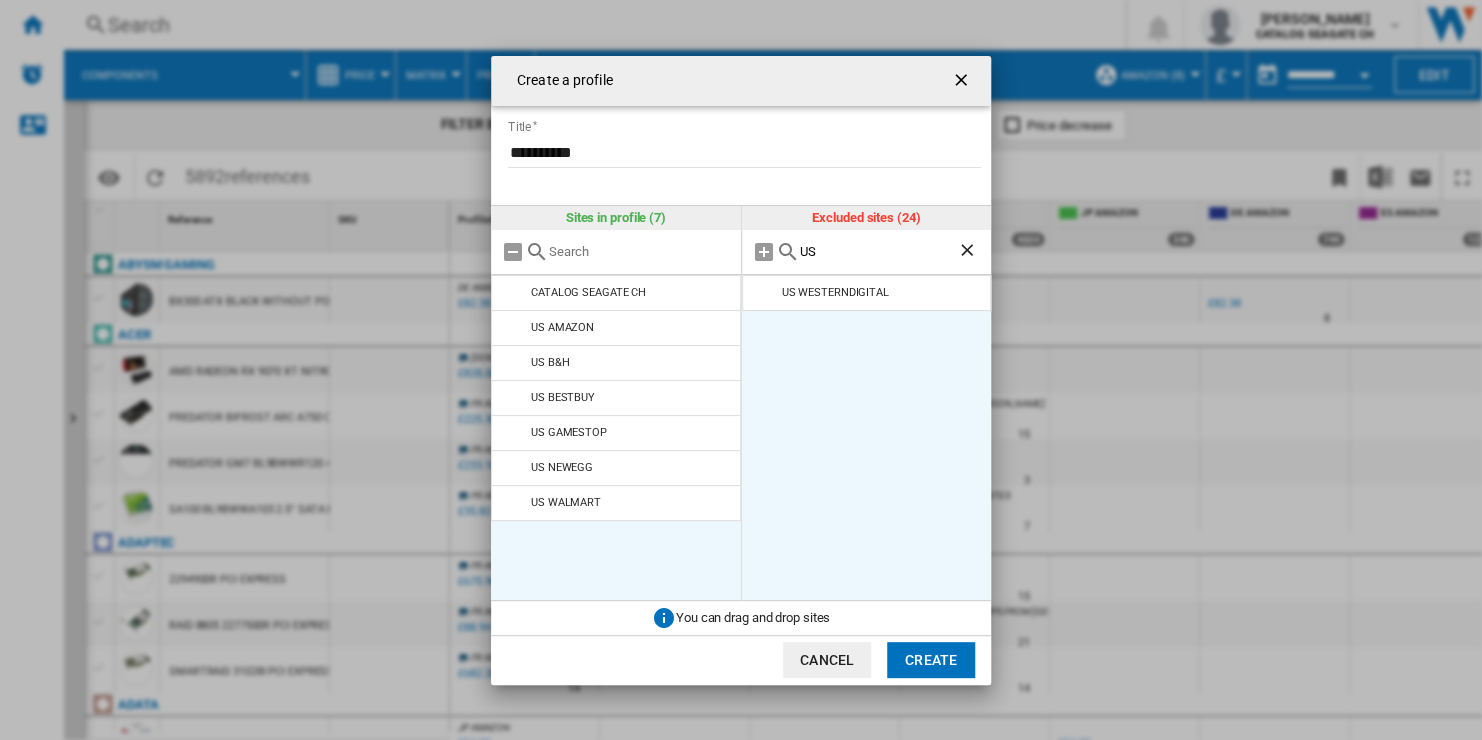 click at bounding box center (765, 293) 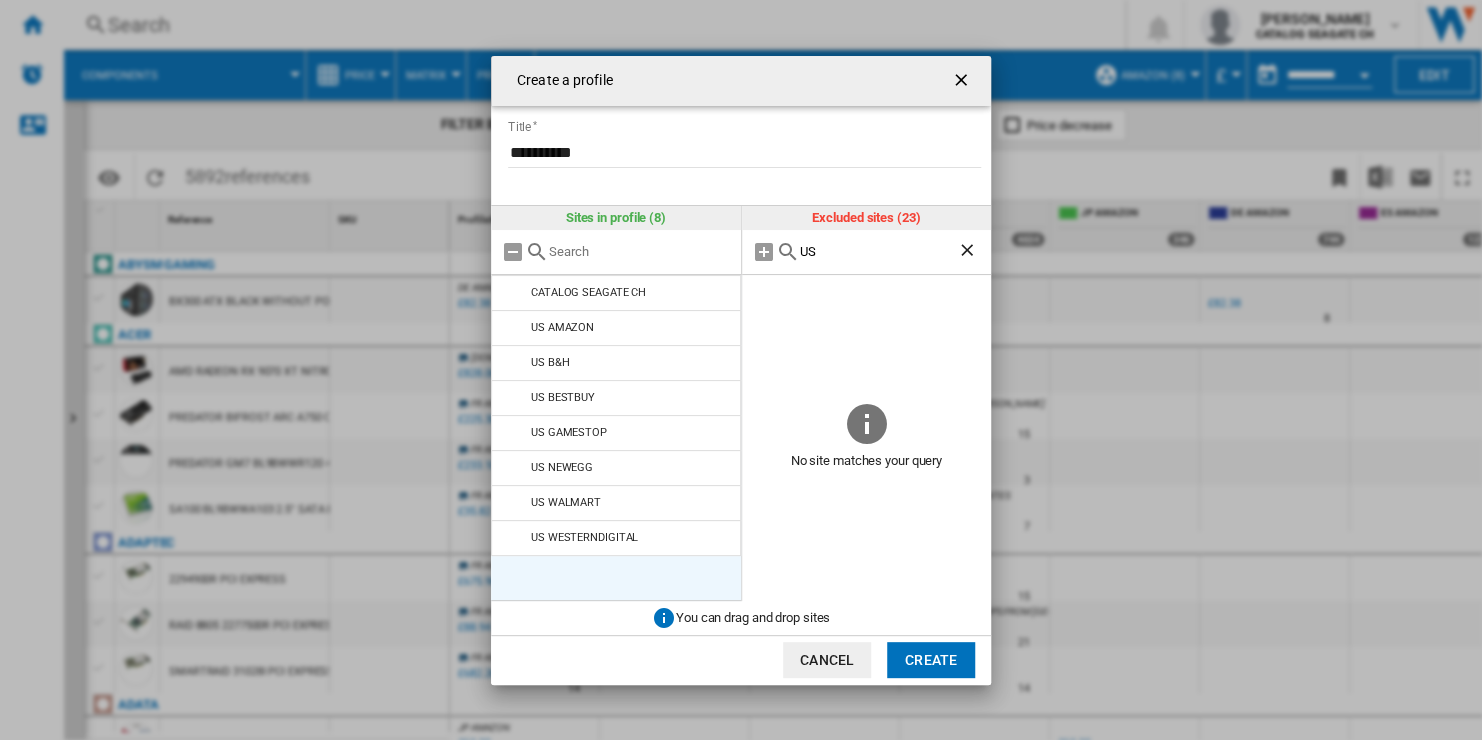 click on "Create" 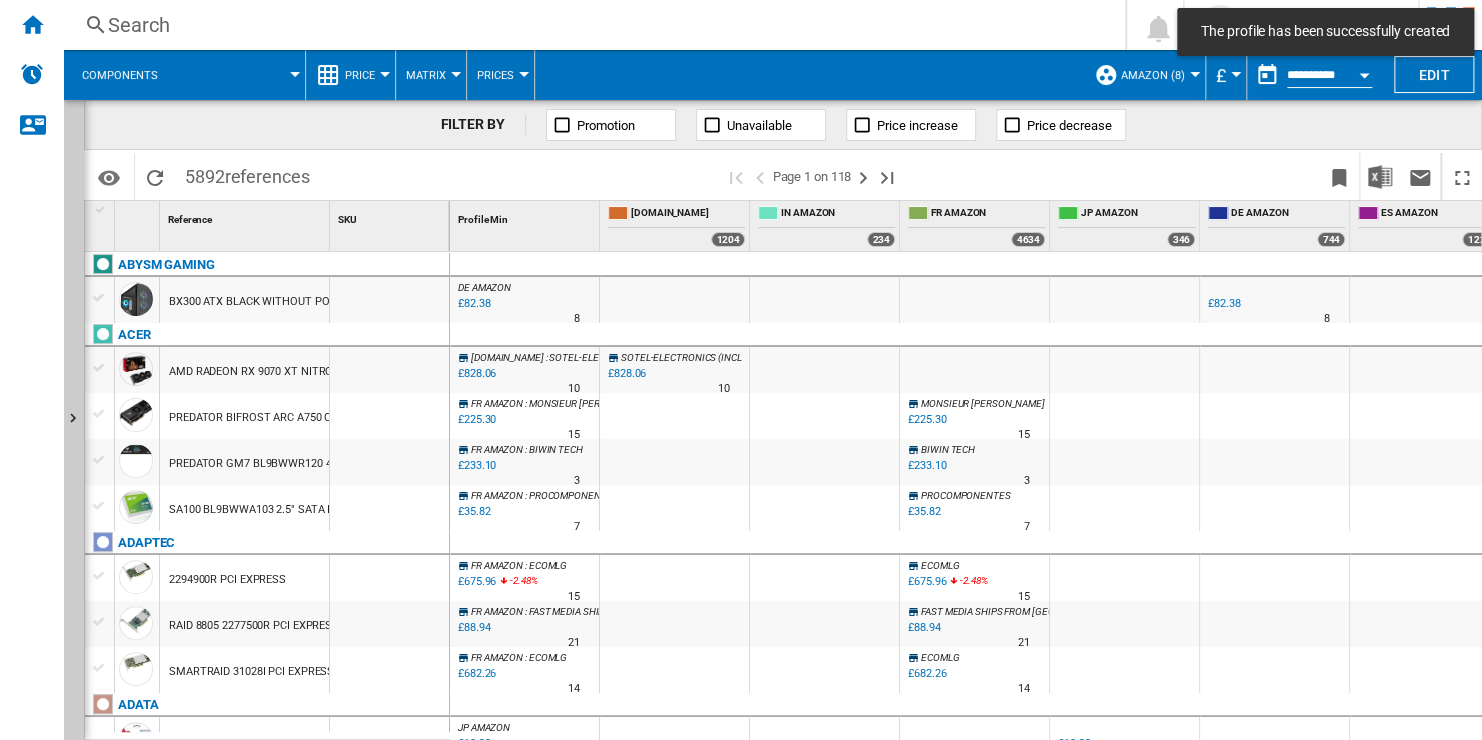 click on "AMAZON (8)" at bounding box center [1153, 75] 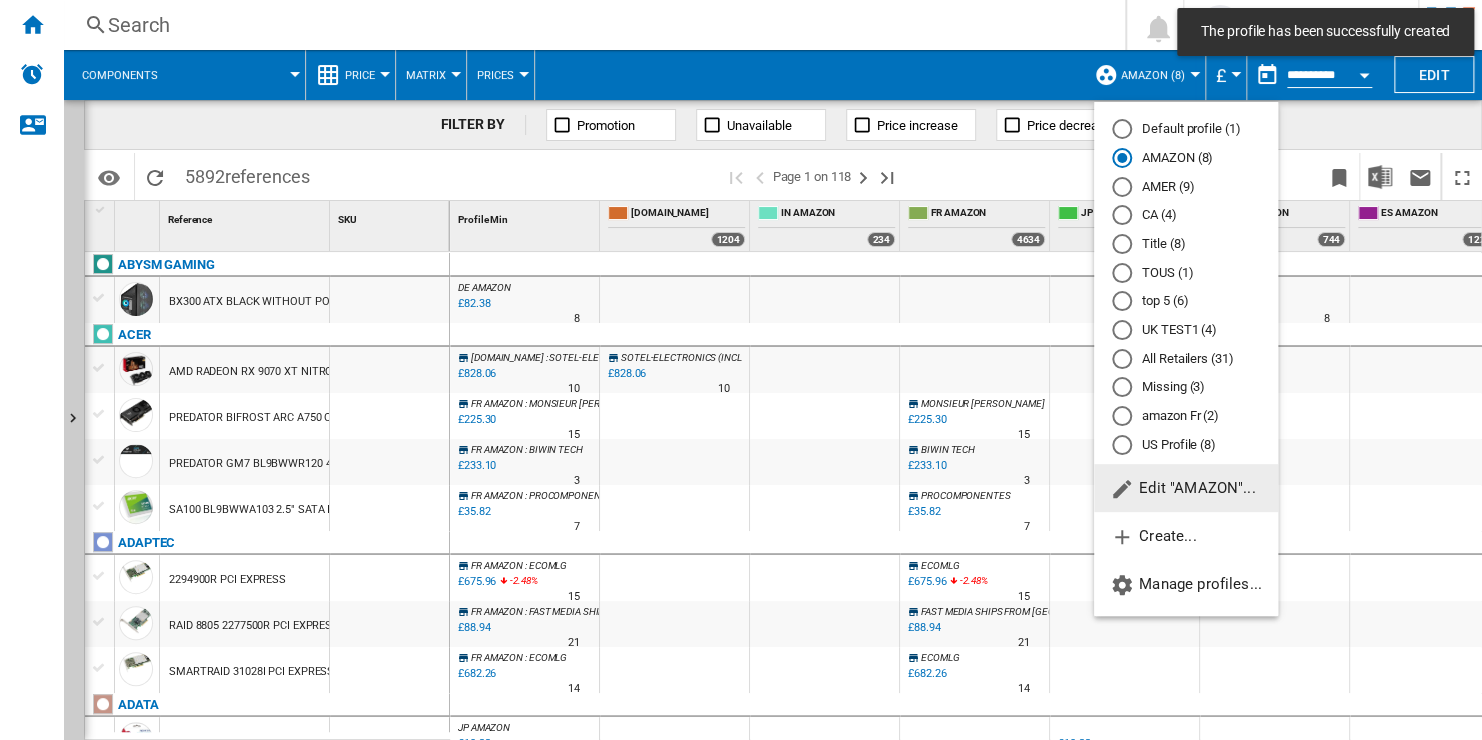 click on "US Profile (8)" at bounding box center [1186, 444] 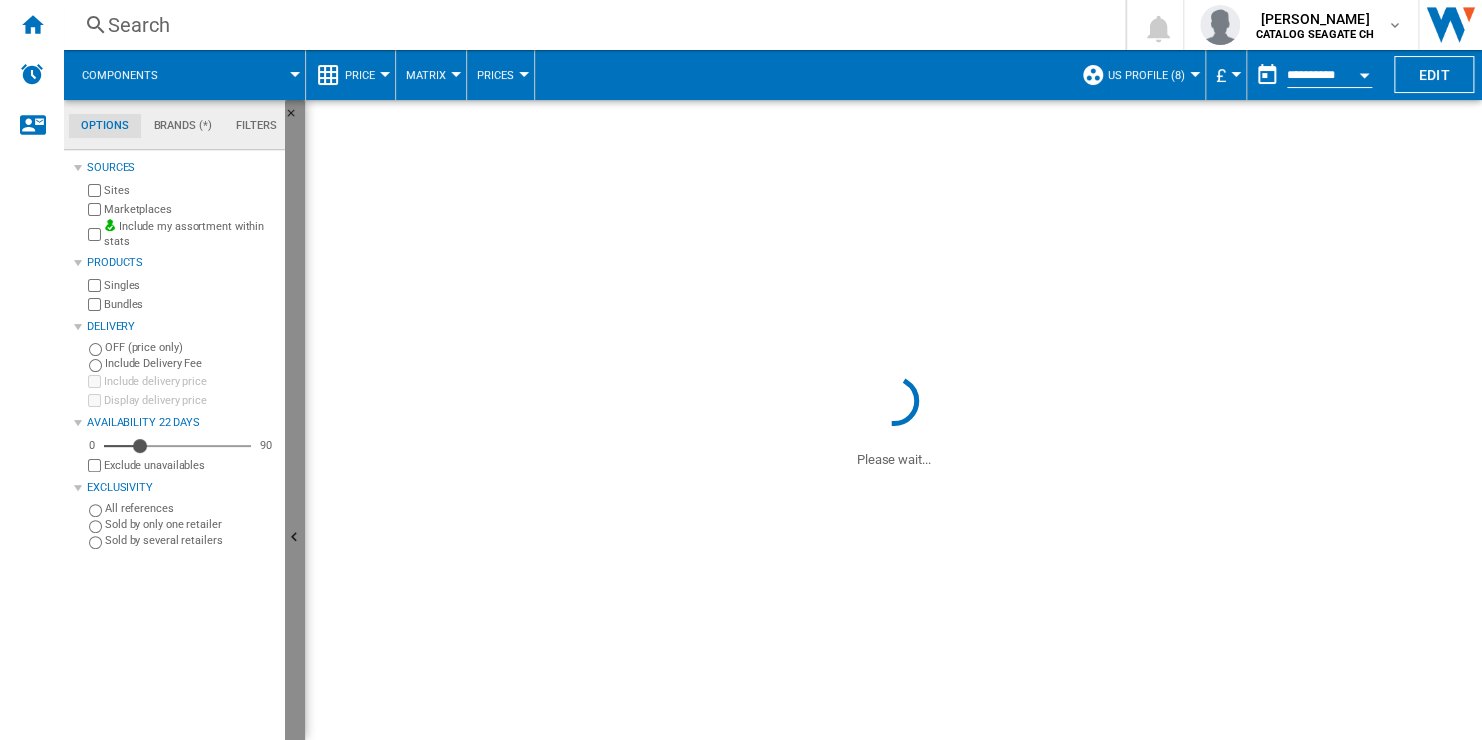 click at bounding box center (295, 538) 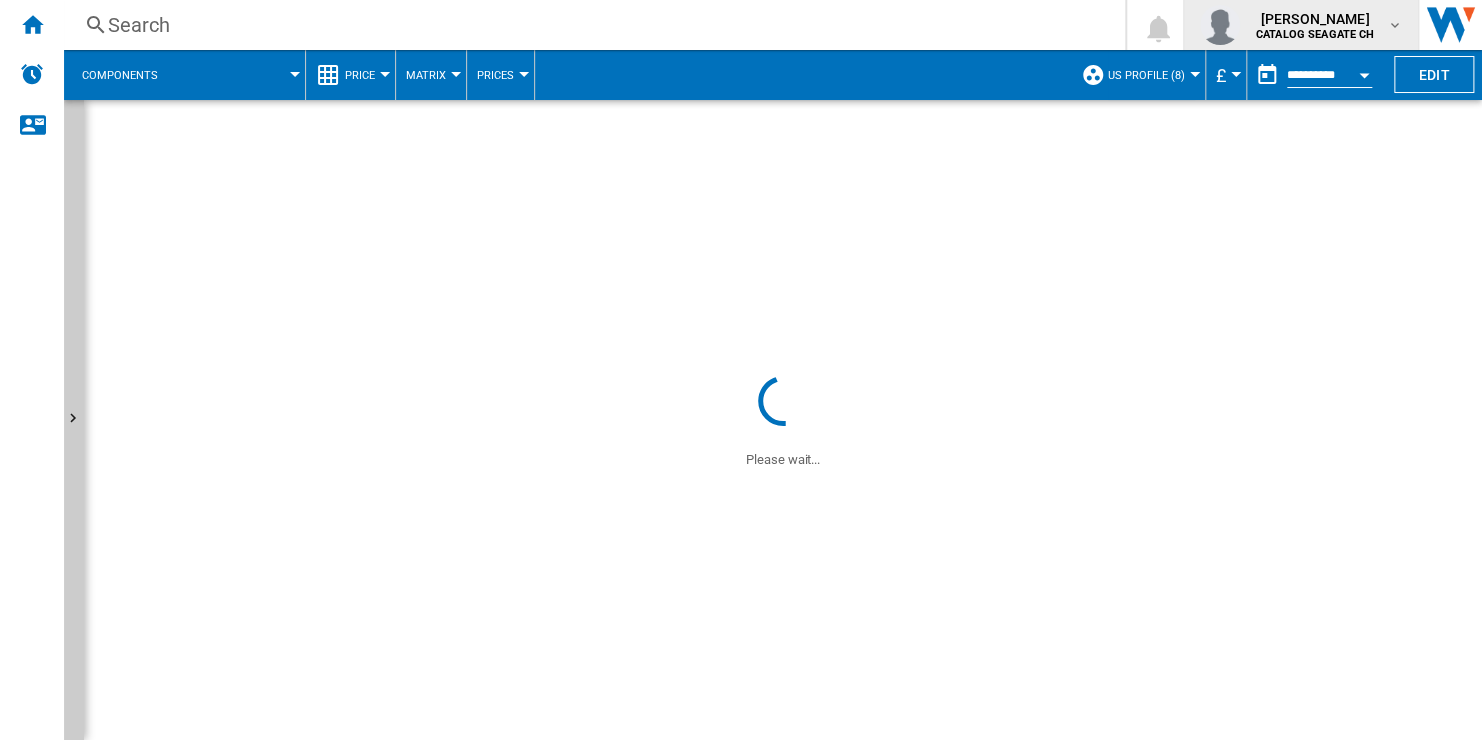 click on "[PERSON_NAME]" at bounding box center (1315, 19) 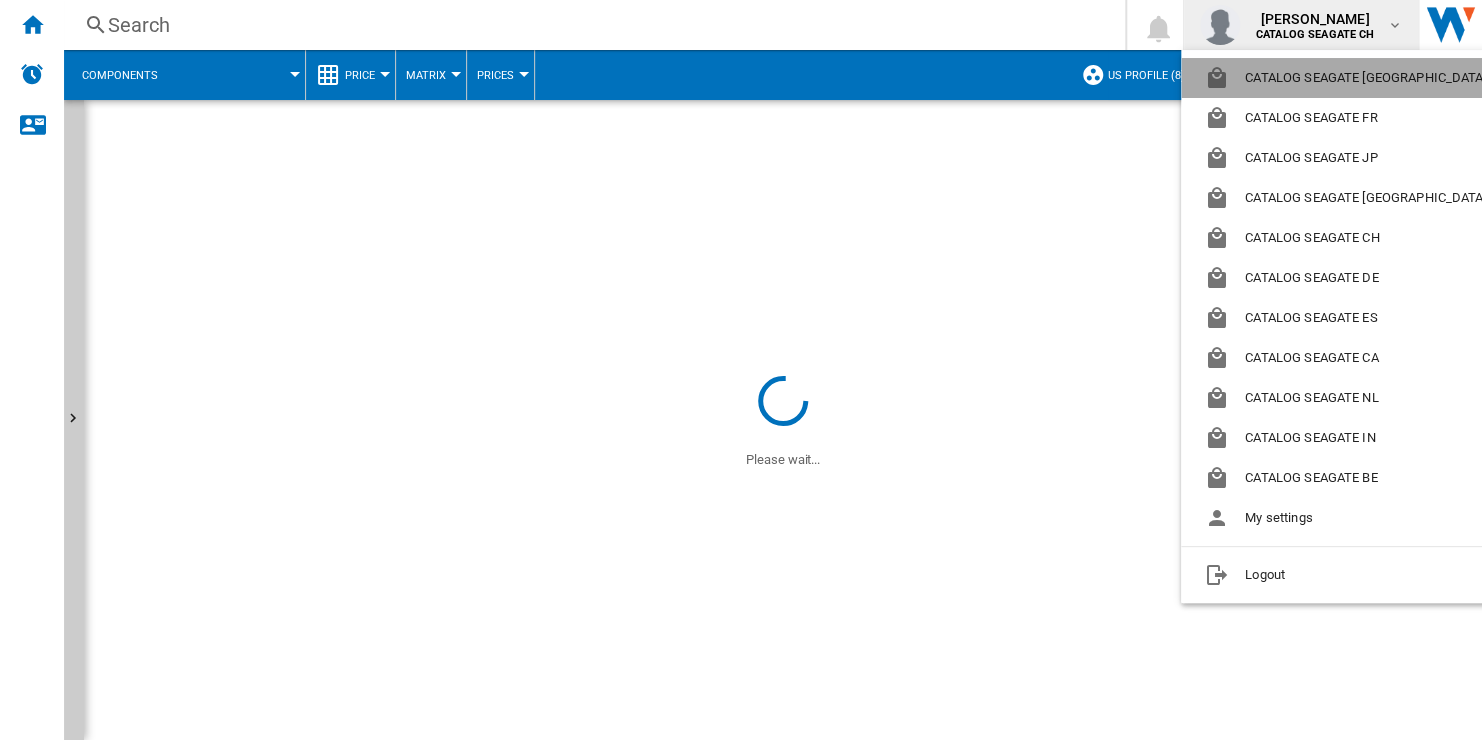 click on "CATALOG SEAGATE [GEOGRAPHIC_DATA]" at bounding box center [1349, 78] 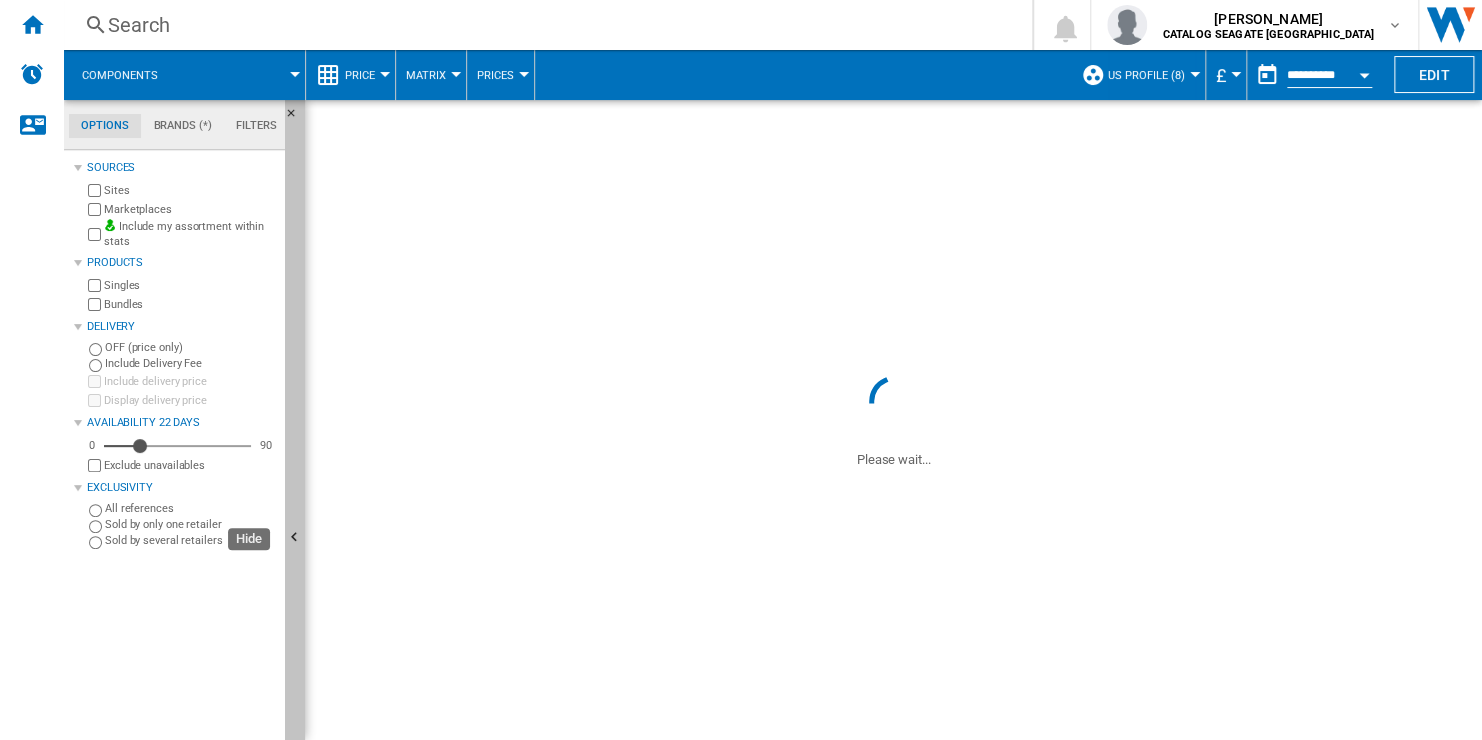 click at bounding box center [295, 538] 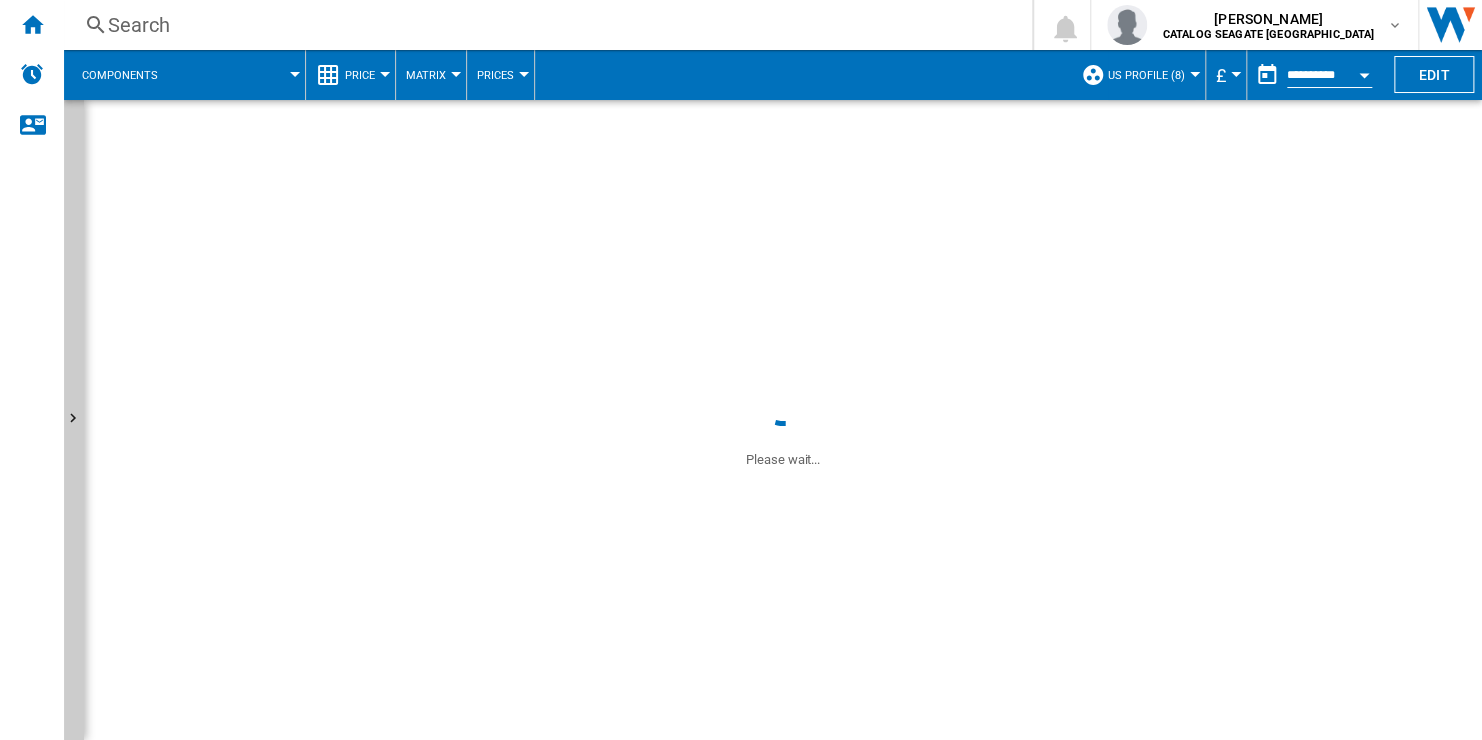 click at bounding box center (240, 75) 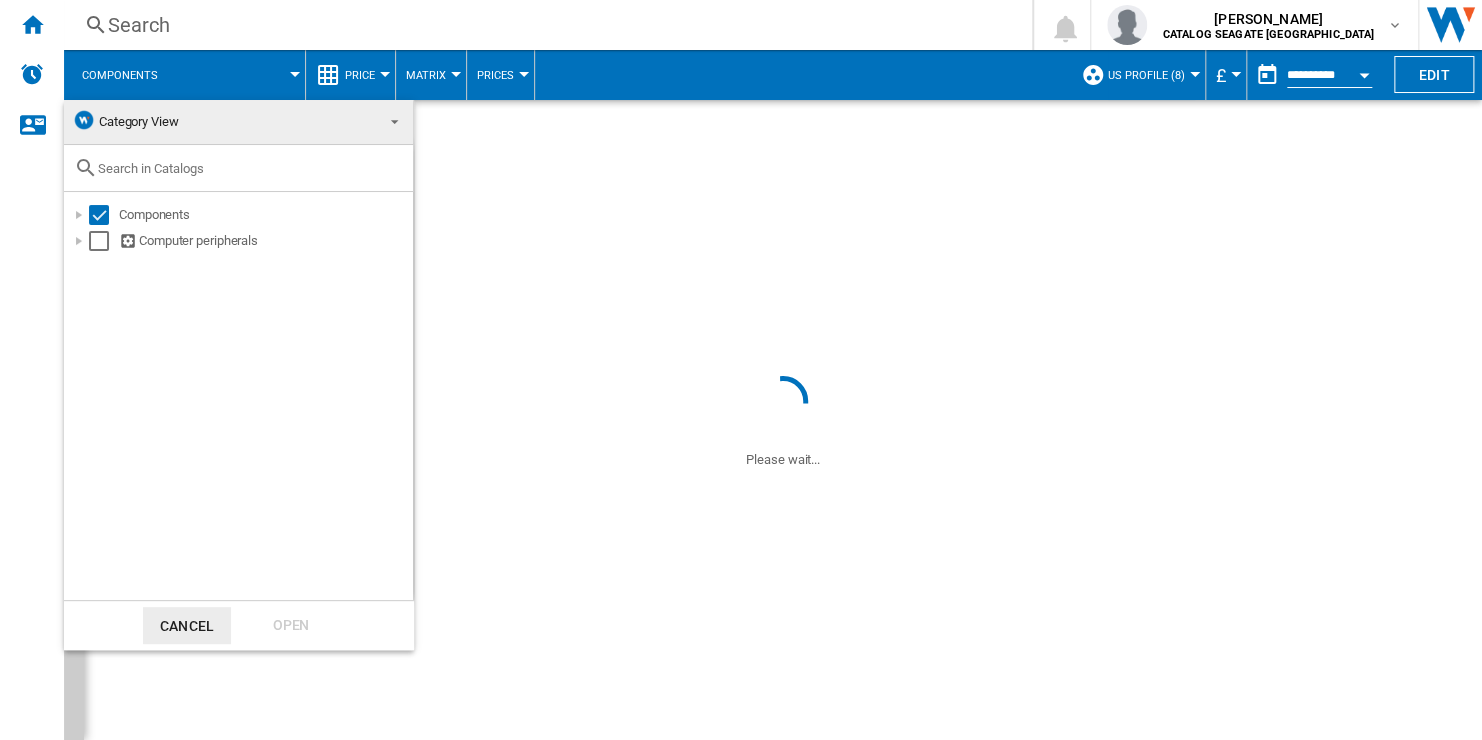 click on "Category View" at bounding box center [139, 121] 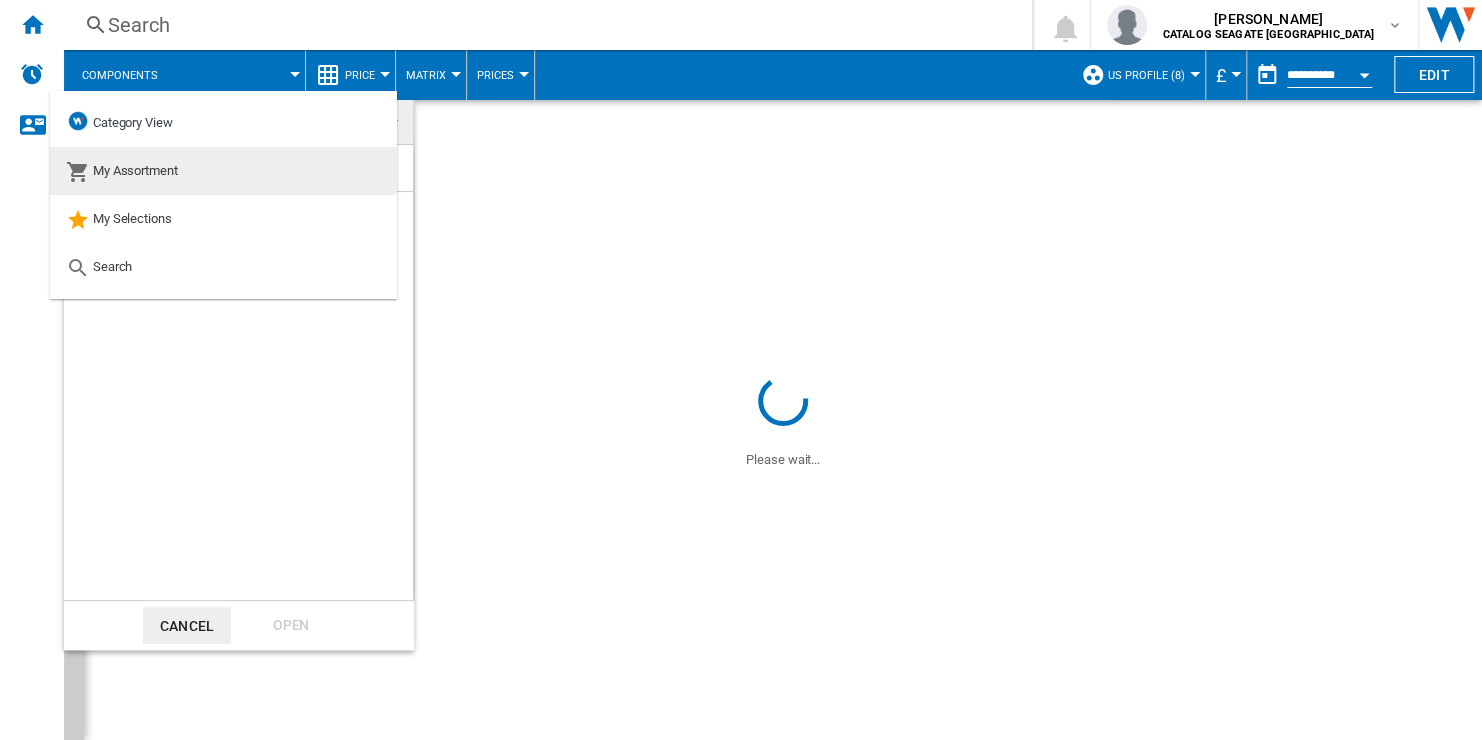 click on "My Assortment" at bounding box center (223, 171) 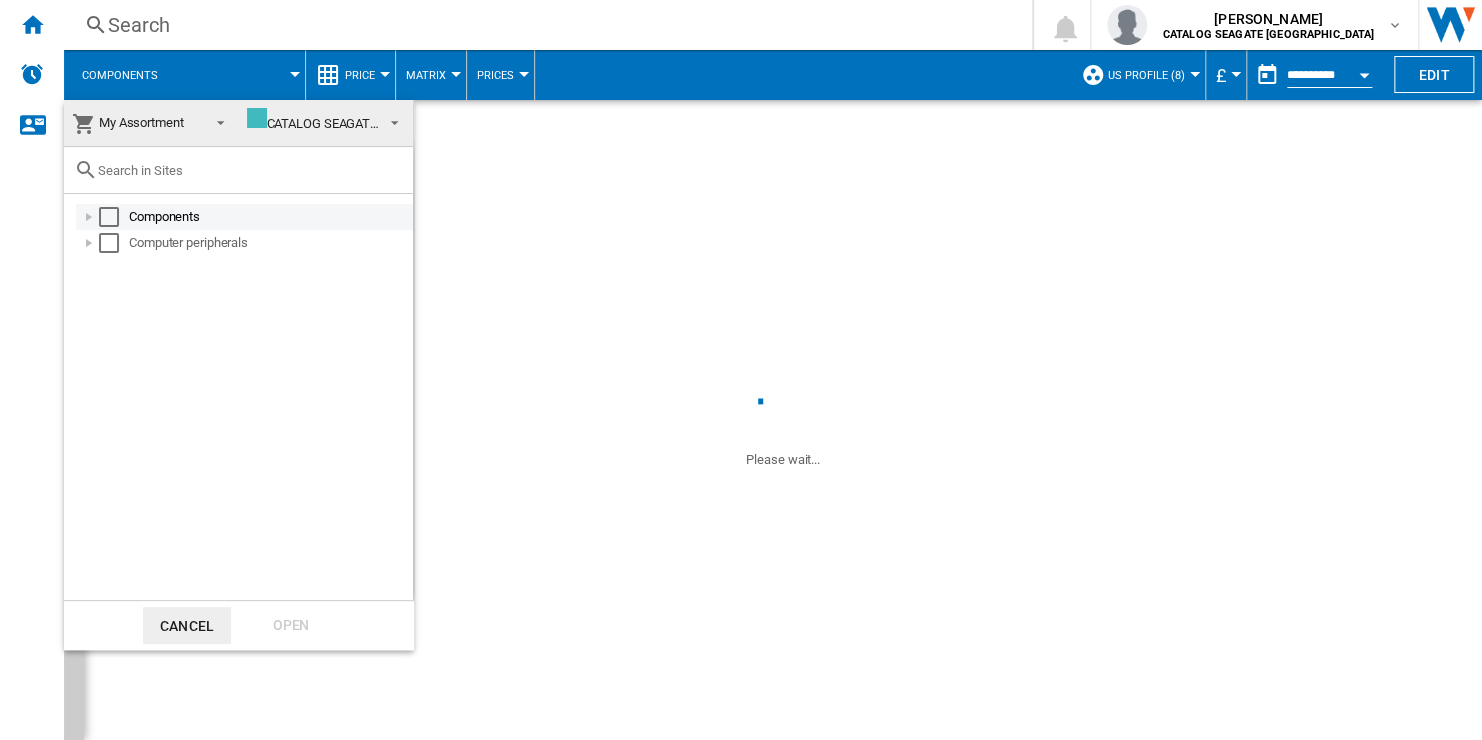 click at bounding box center [109, 217] 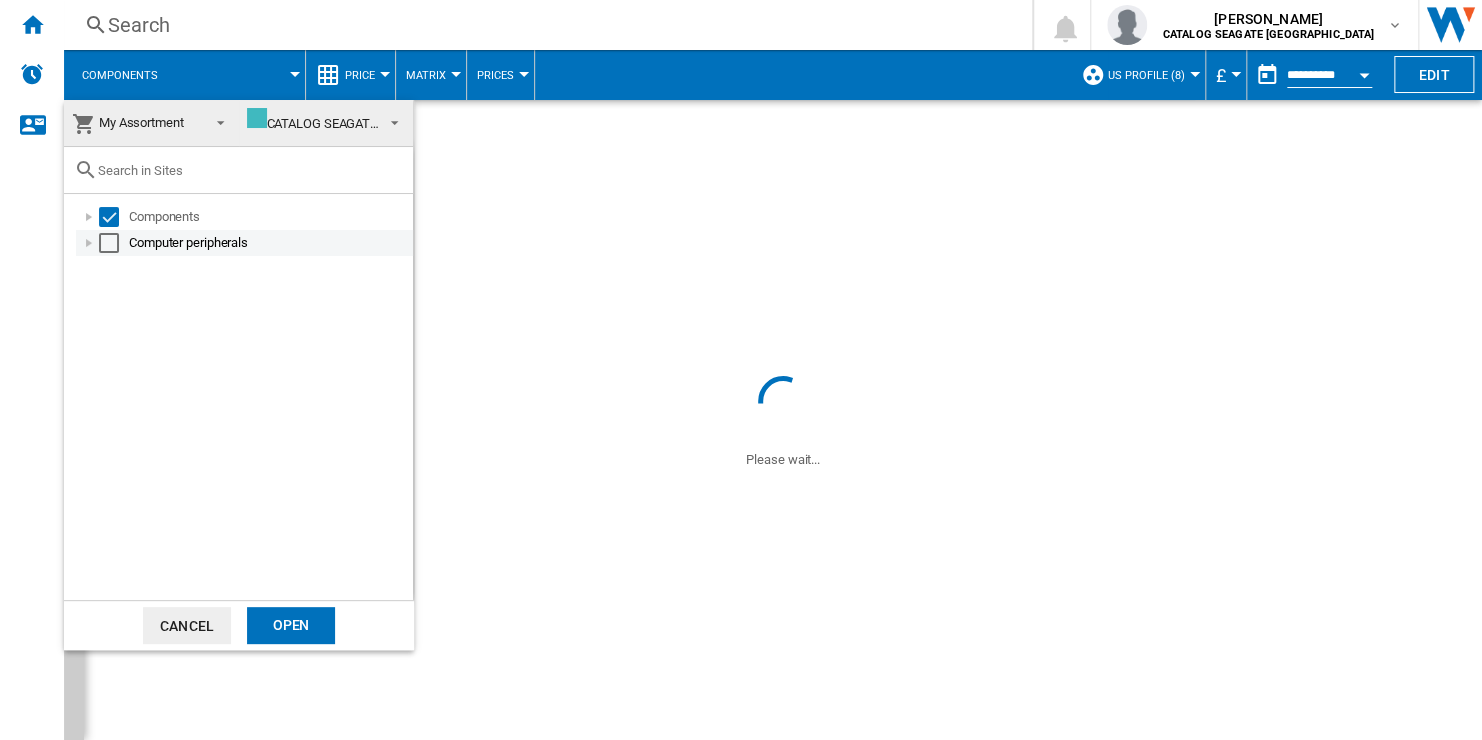 click at bounding box center [109, 243] 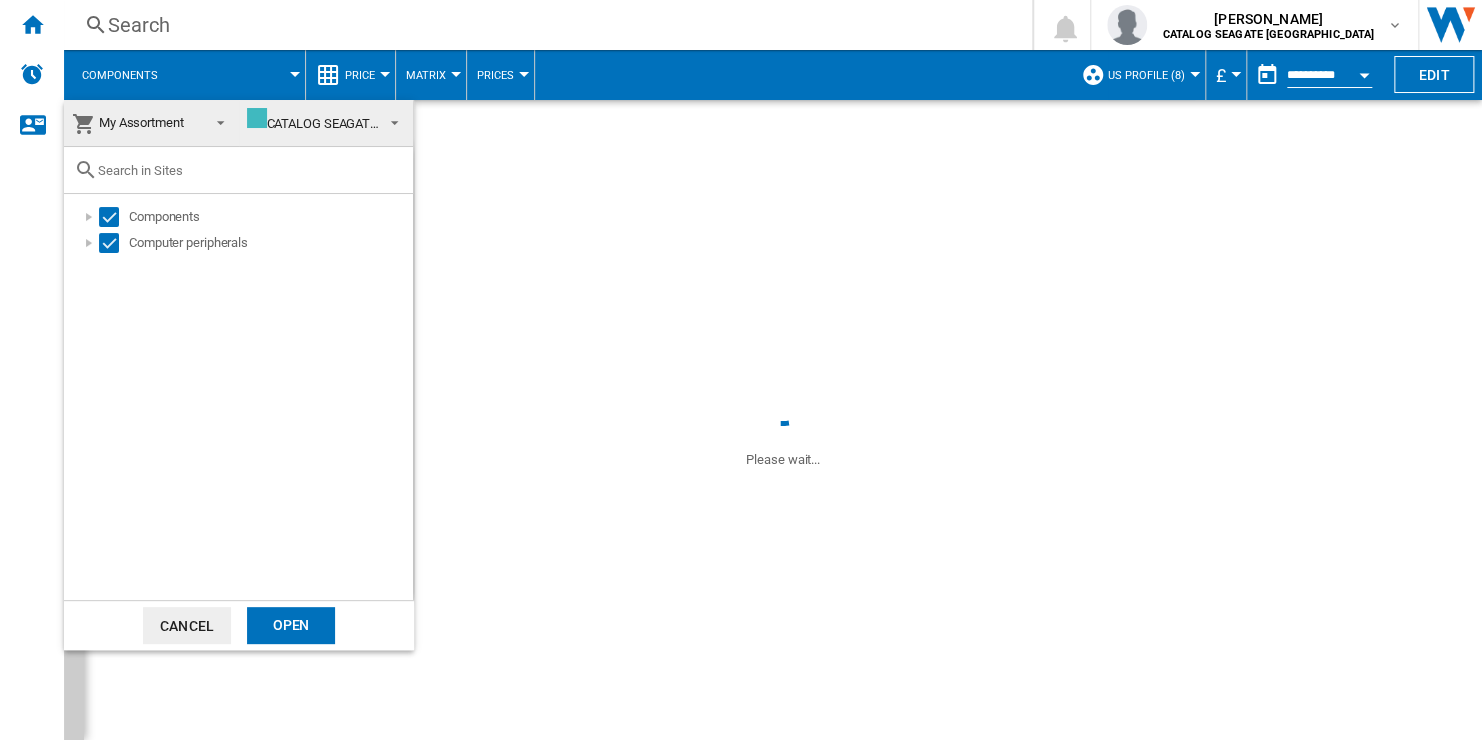 click on "Open" at bounding box center [291, 625] 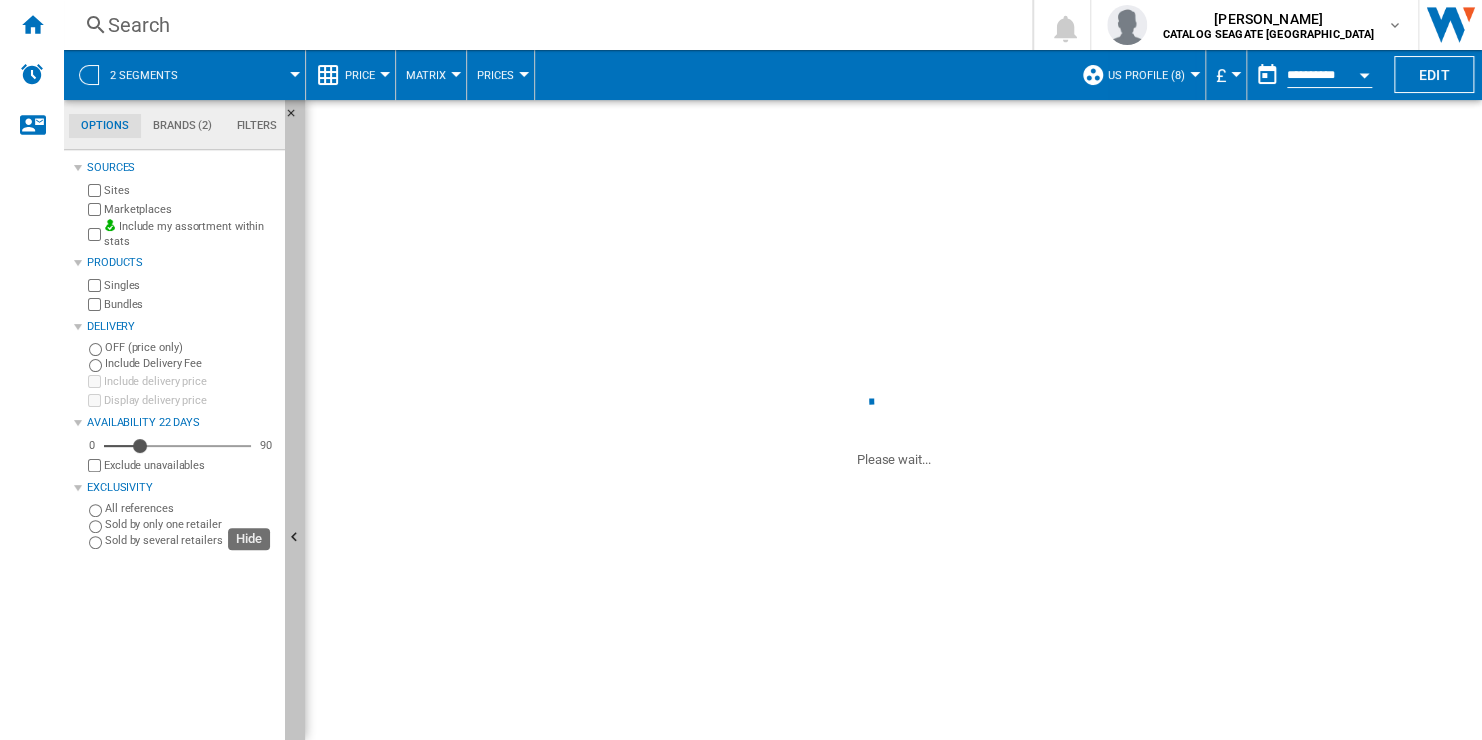 click at bounding box center [295, 538] 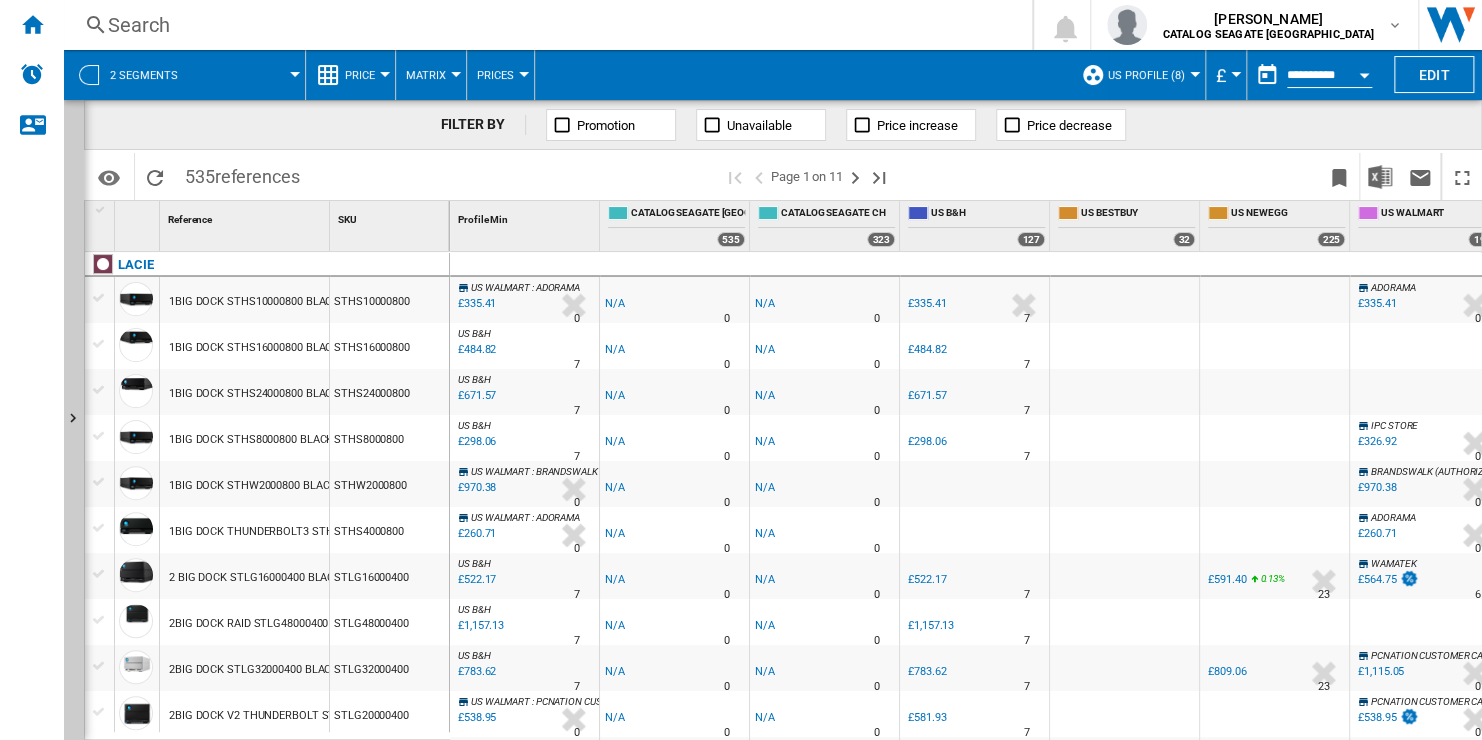 click on "references" at bounding box center (257, 176) 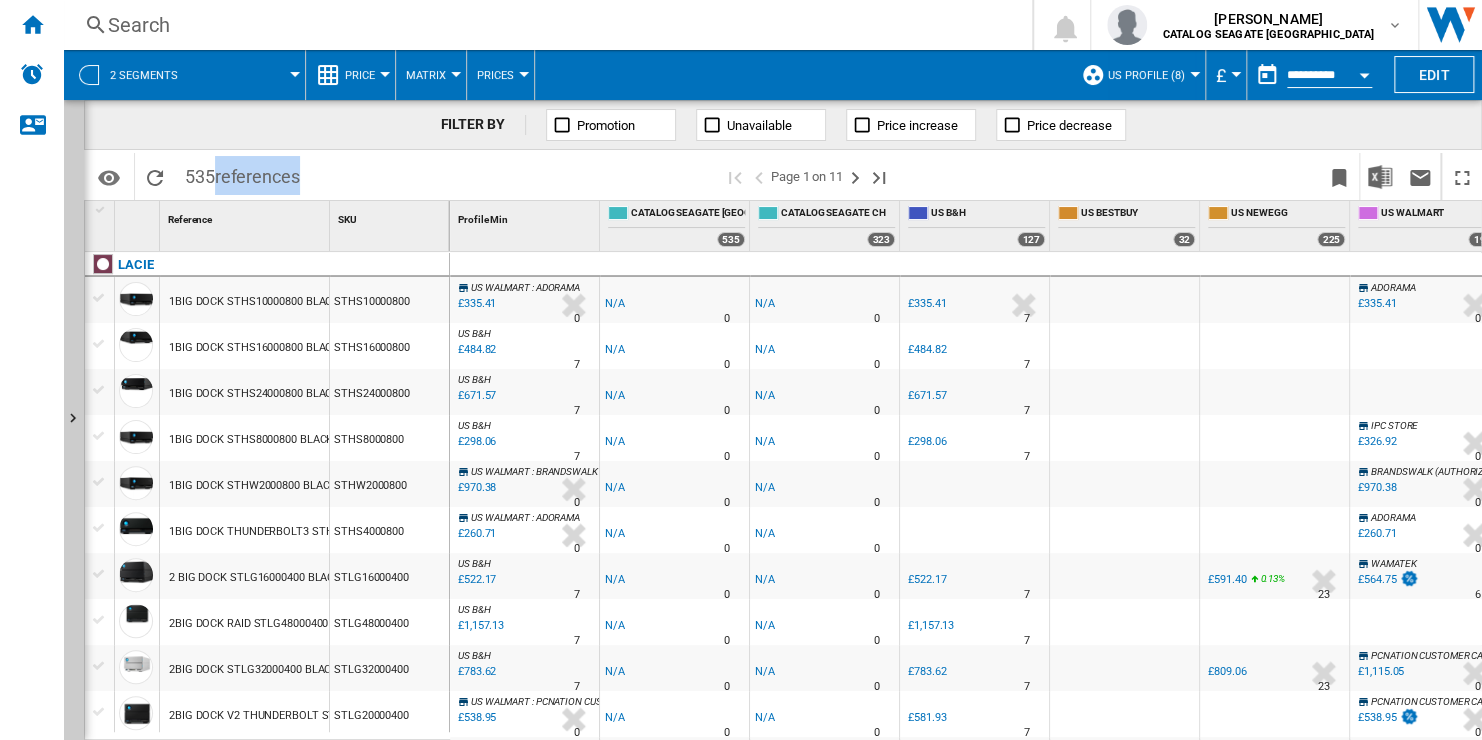 click on "references" at bounding box center (257, 176) 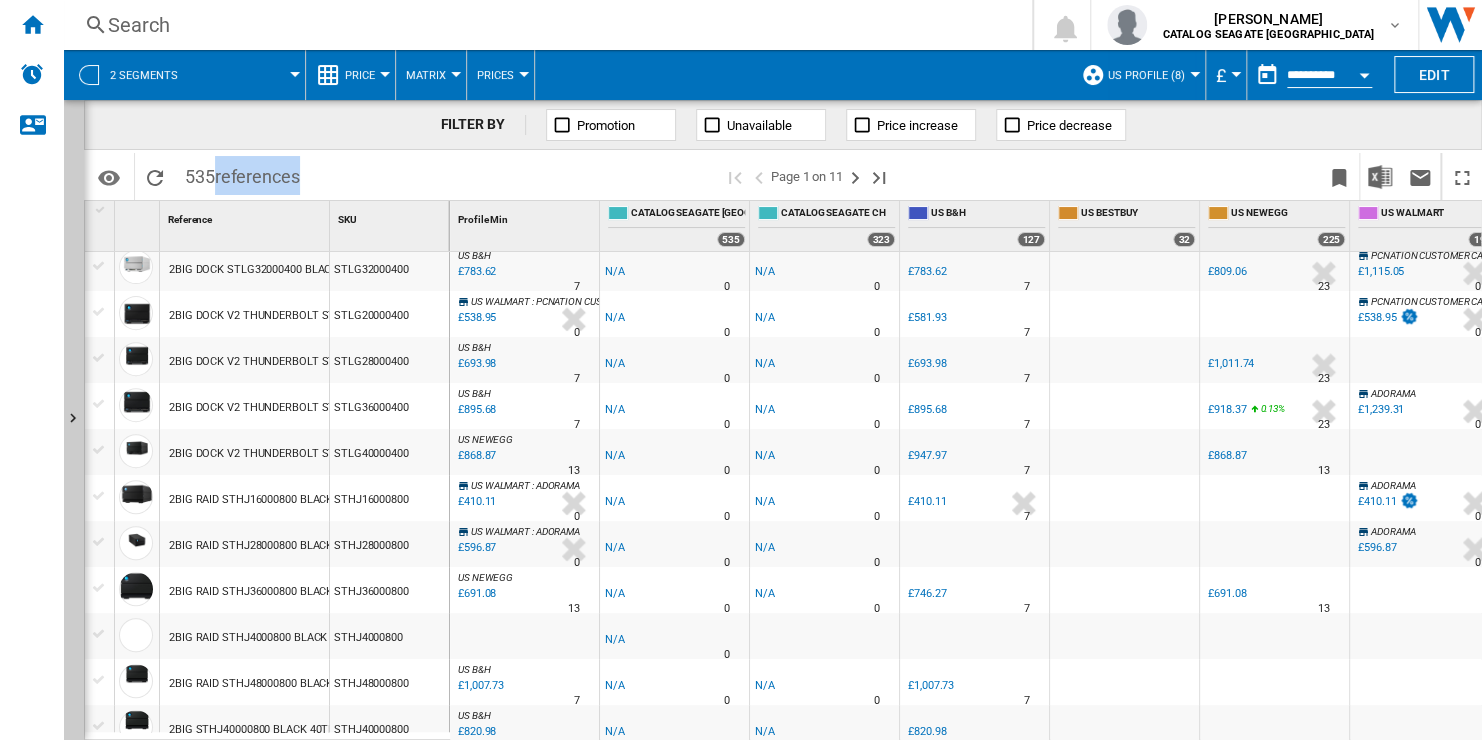 scroll, scrollTop: 800, scrollLeft: 0, axis: vertical 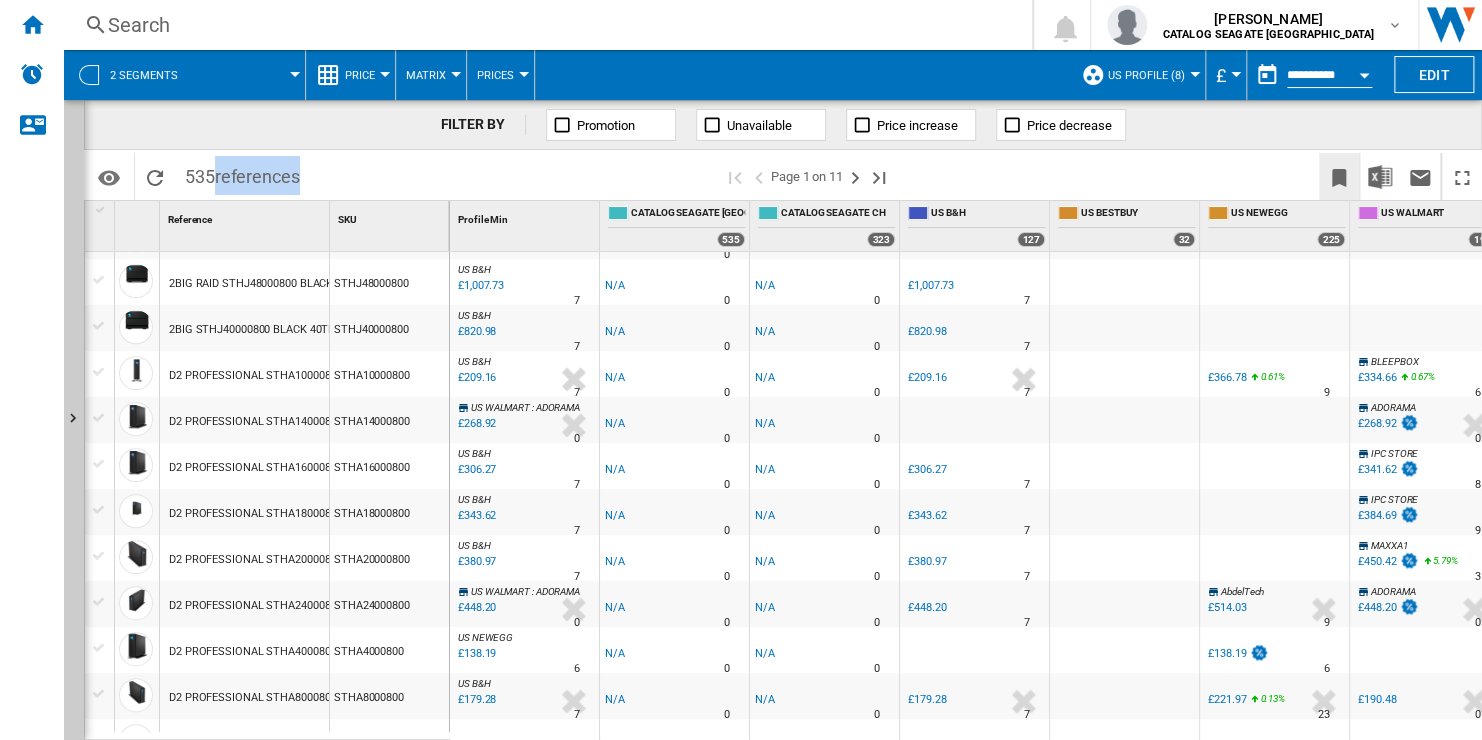 click at bounding box center (1339, 178) 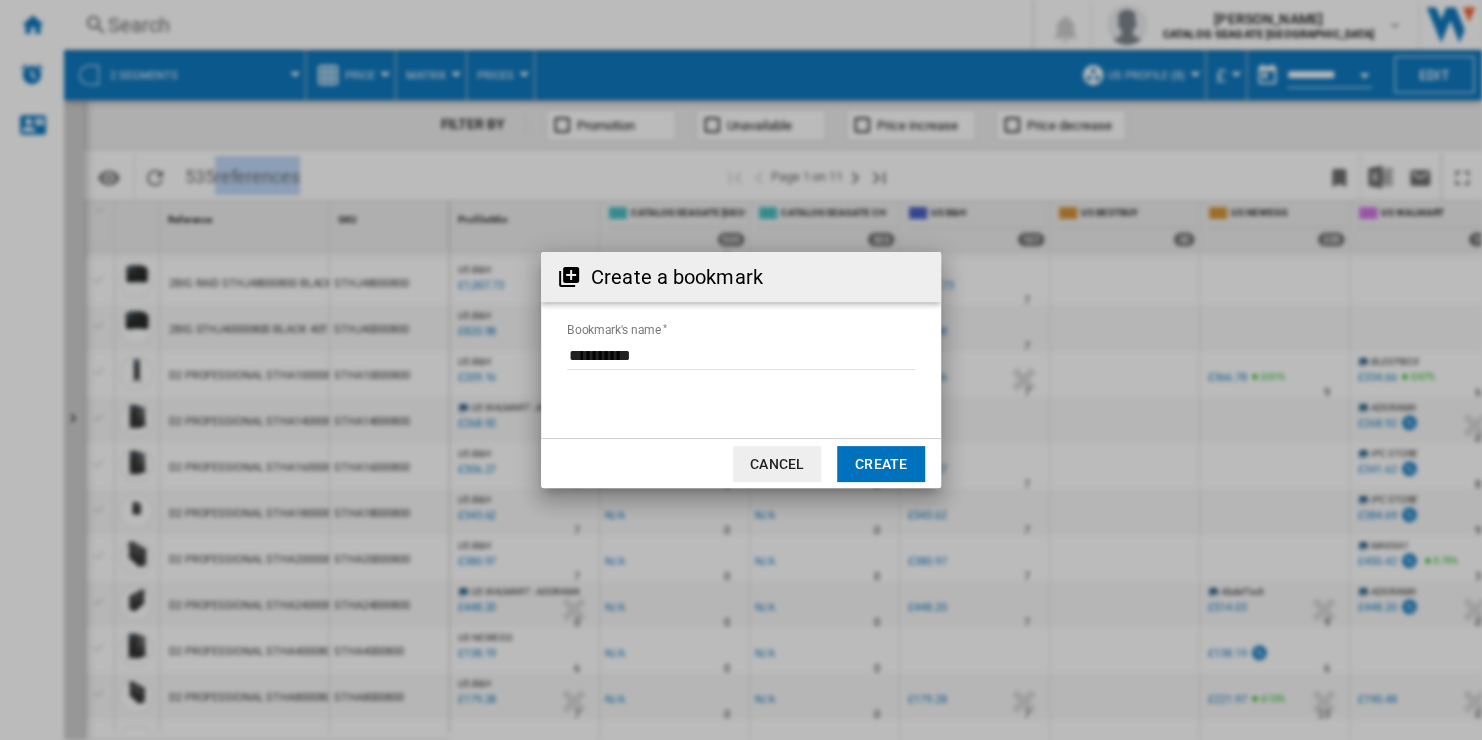 click on "Bookmark's name" at bounding box center [741, 355] 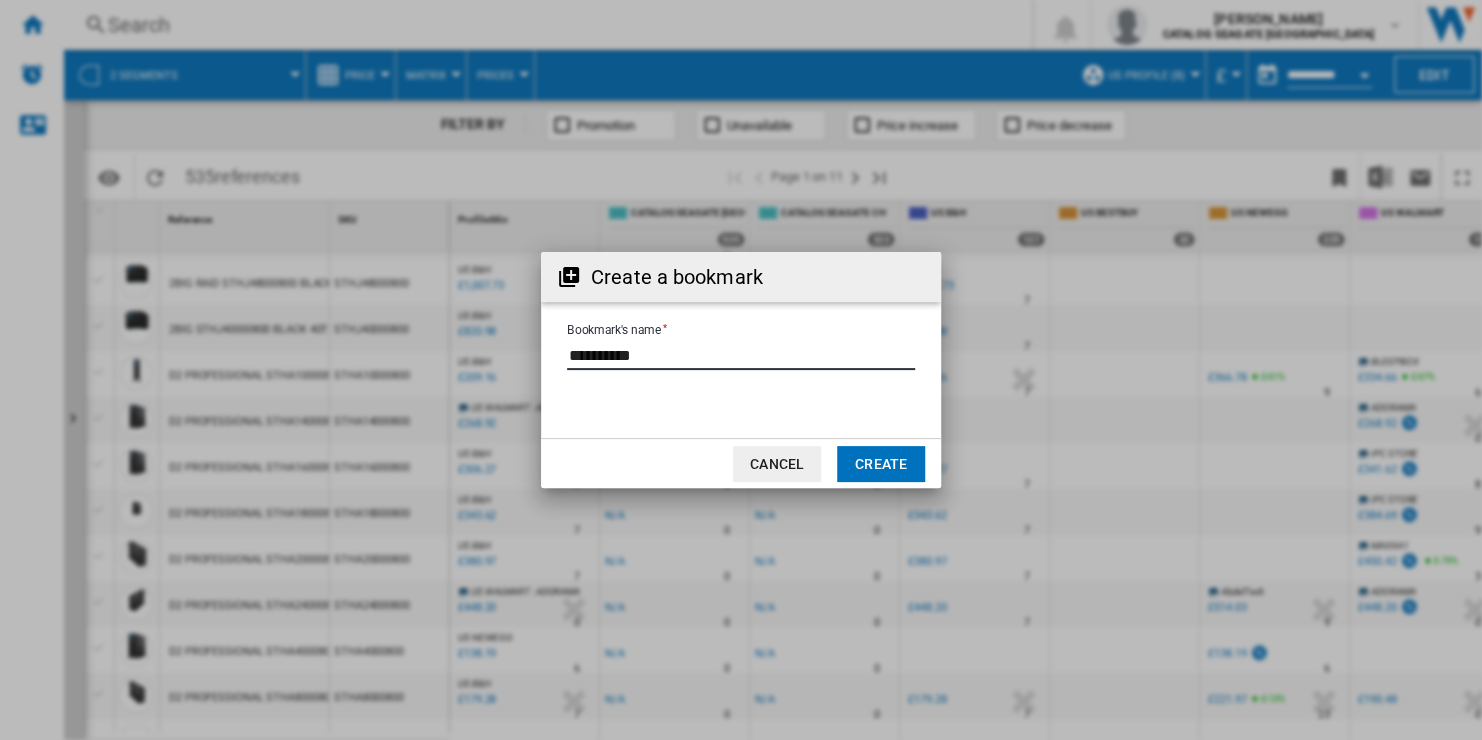 click on "Bookmark's name" at bounding box center [741, 355] 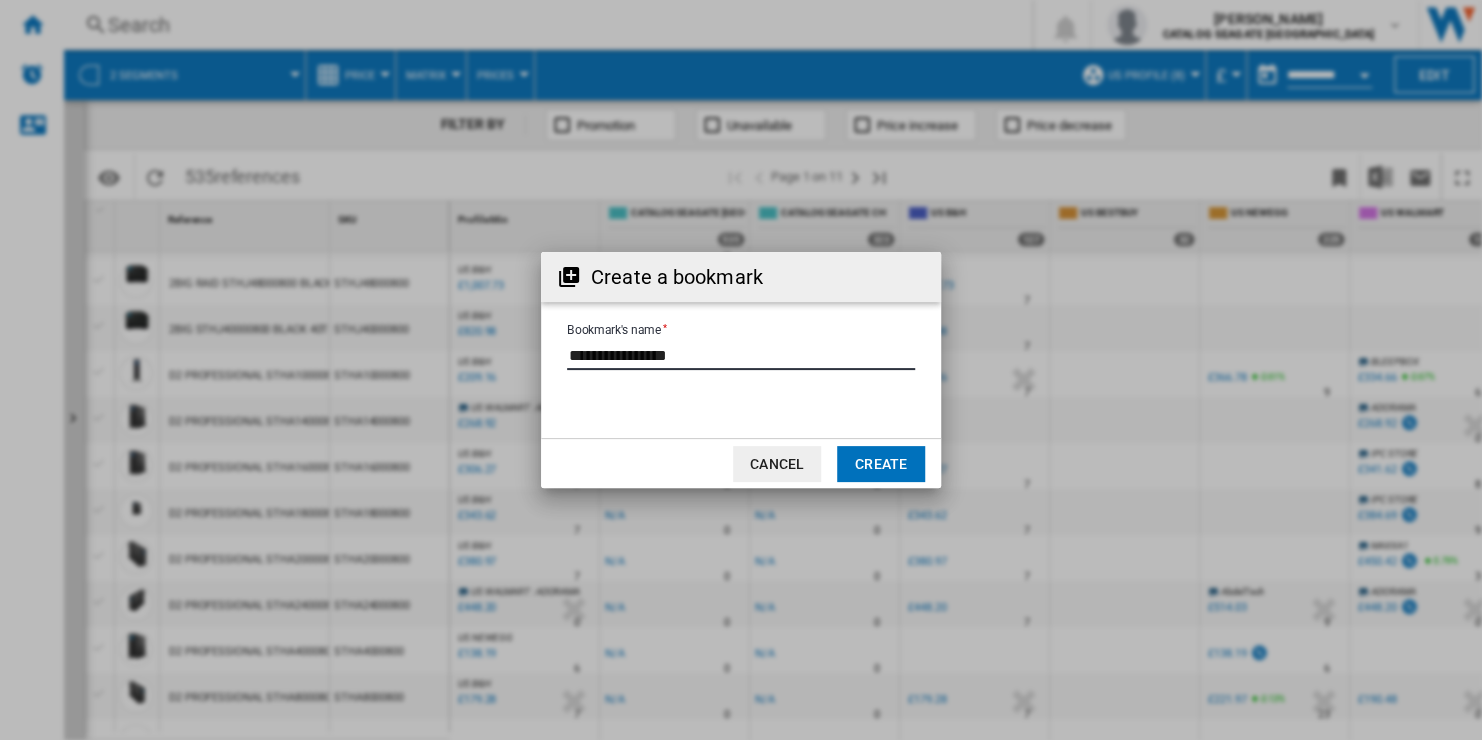 type on "**********" 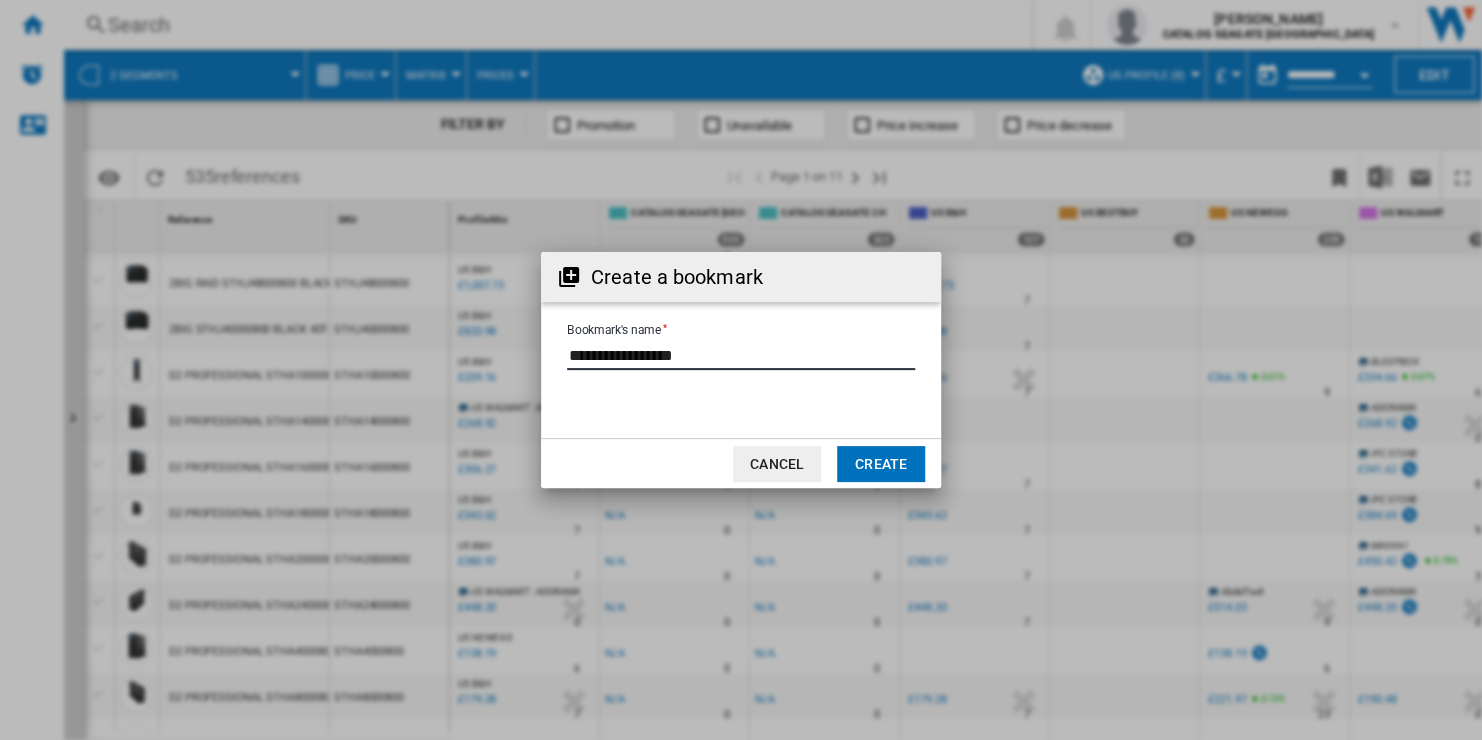 click on "Create" 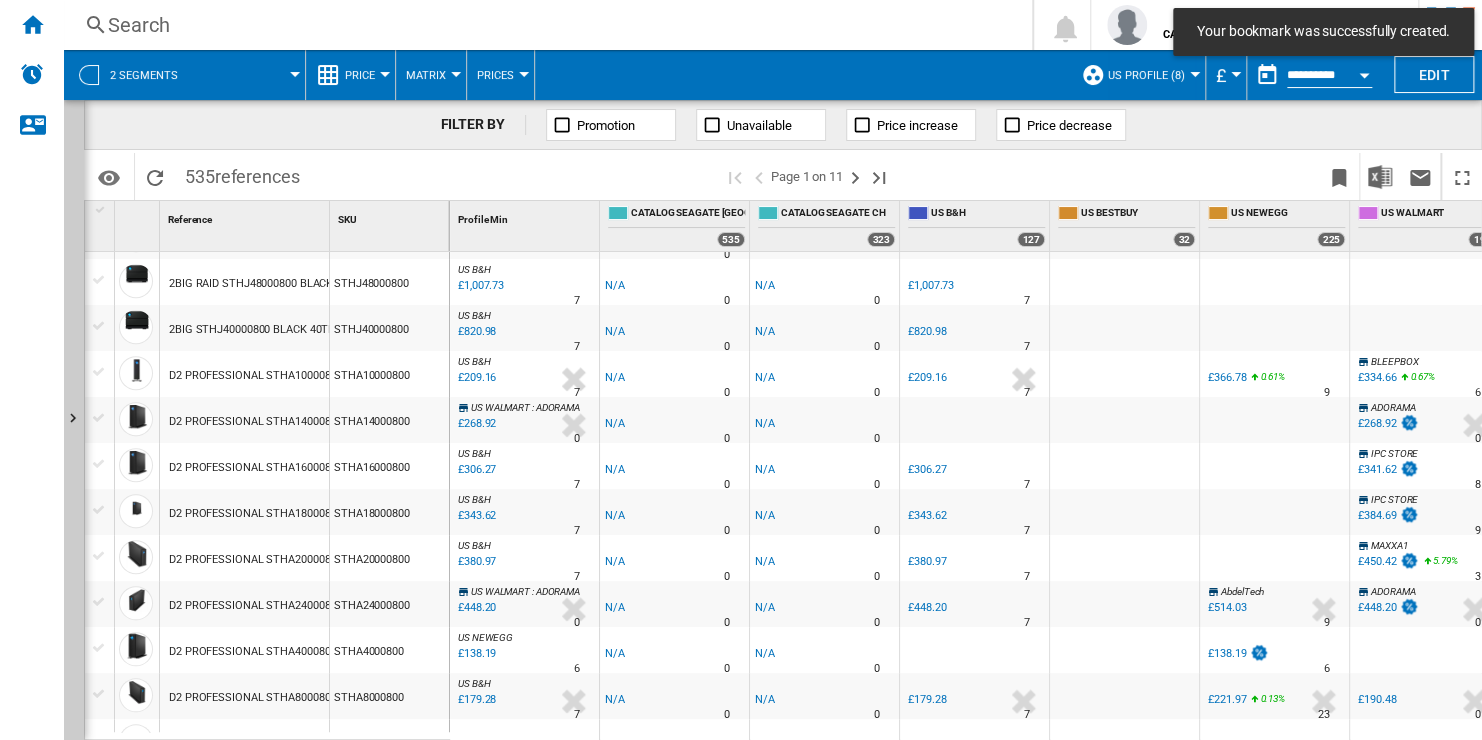 click on "US Profile (8)" at bounding box center [1151, 75] 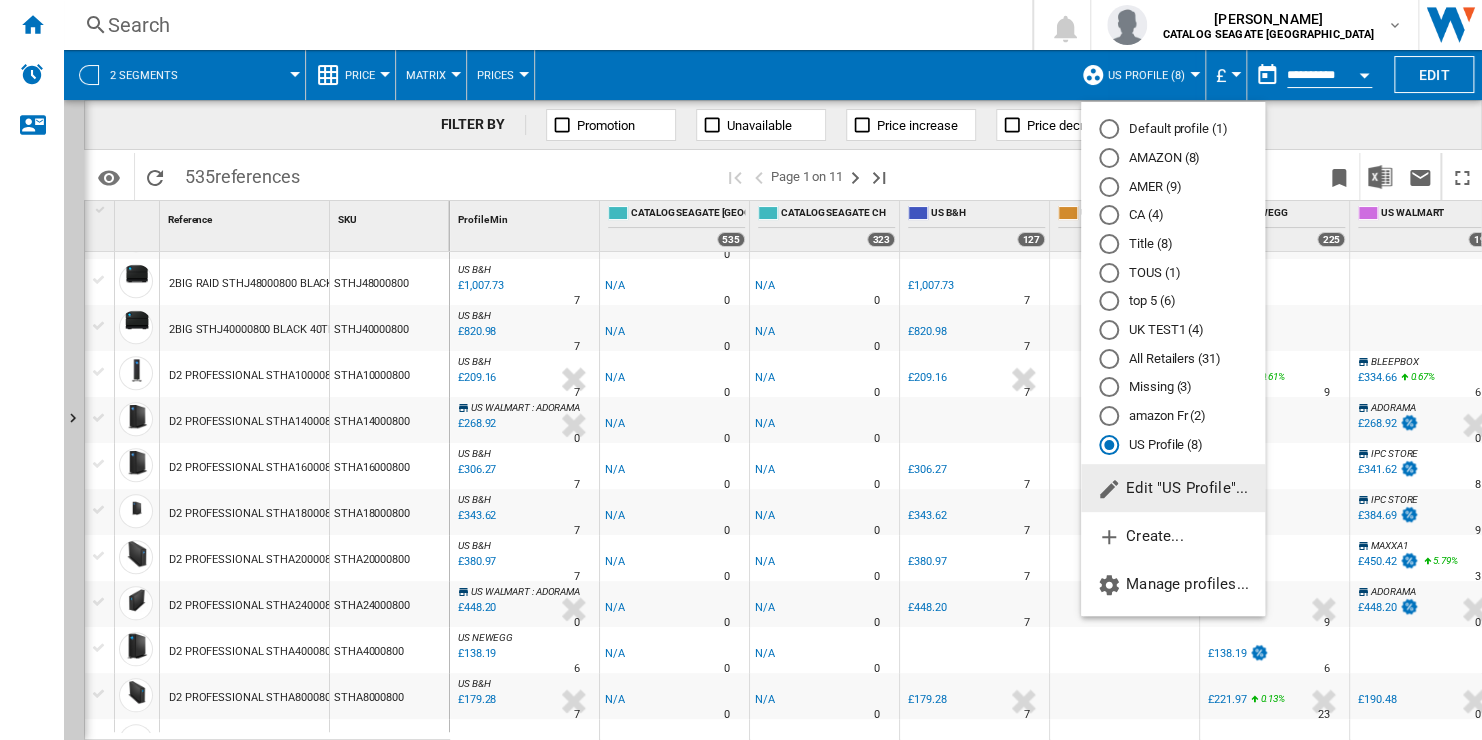 click at bounding box center [741, 370] 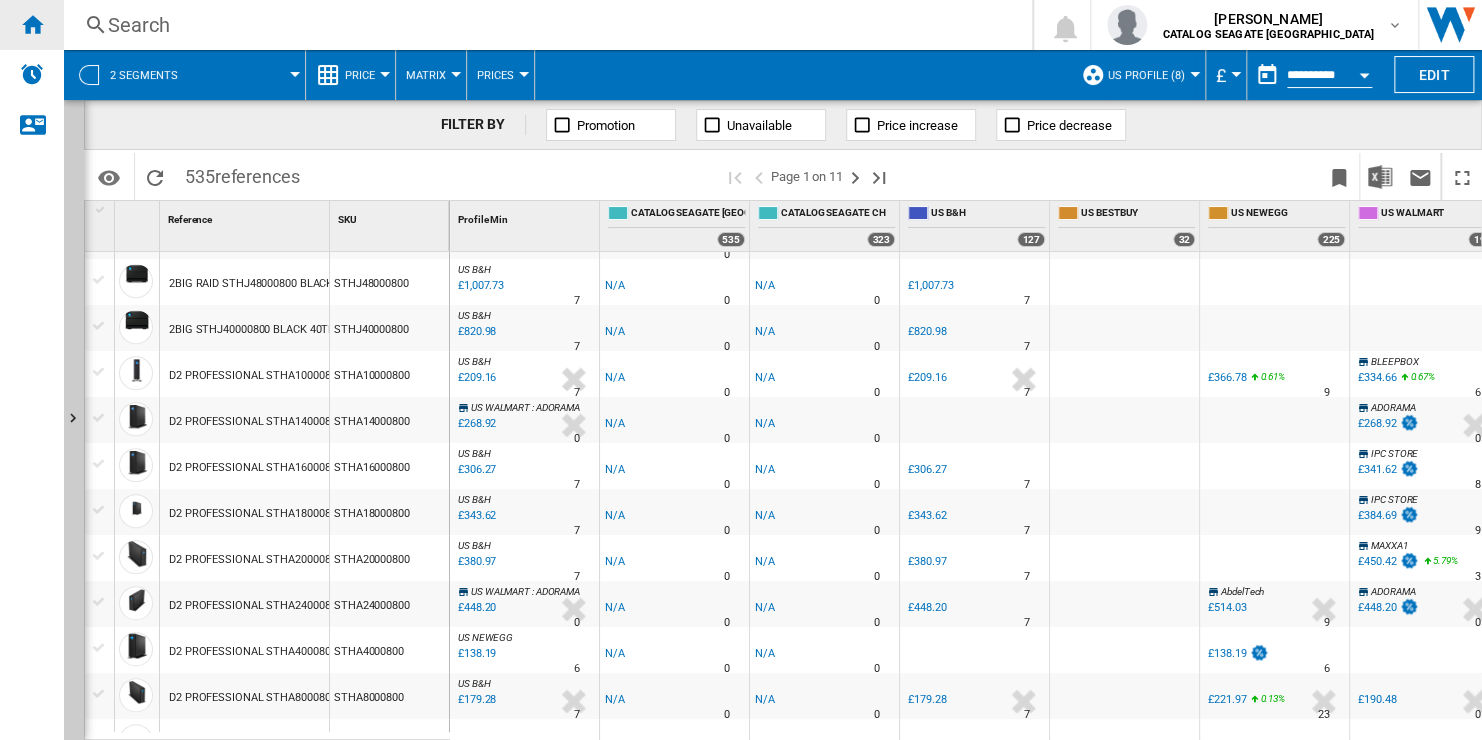 click at bounding box center [32, 24] 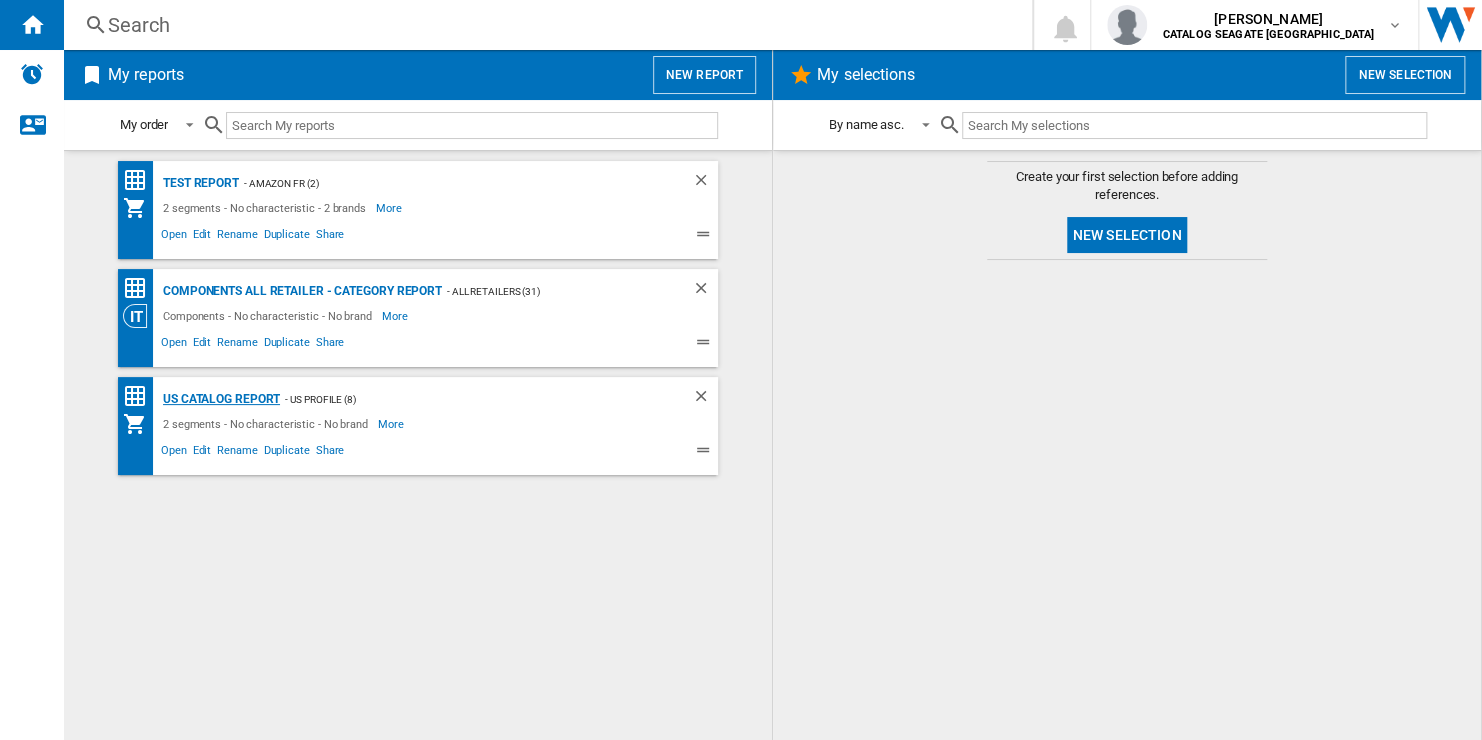click on "US Catalog Report" 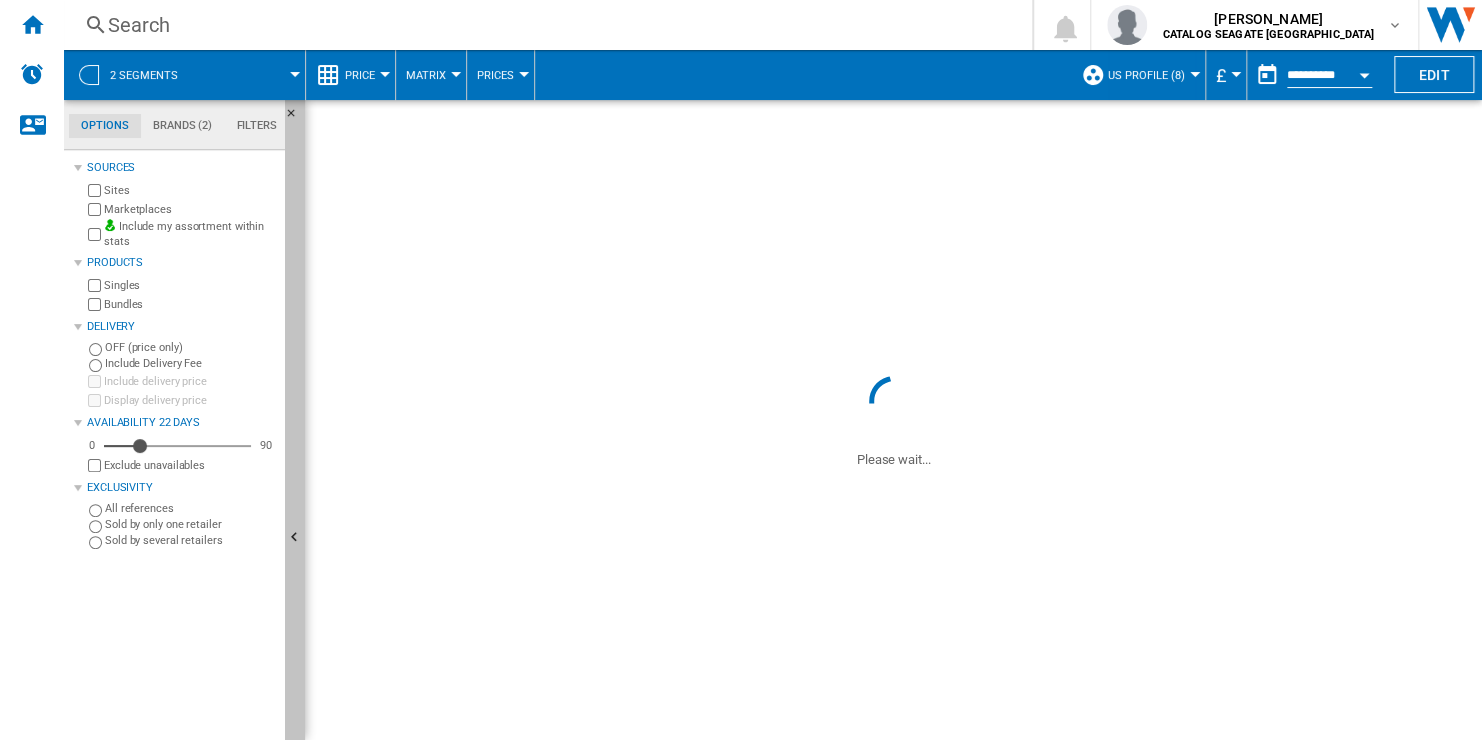 click at bounding box center [295, 538] 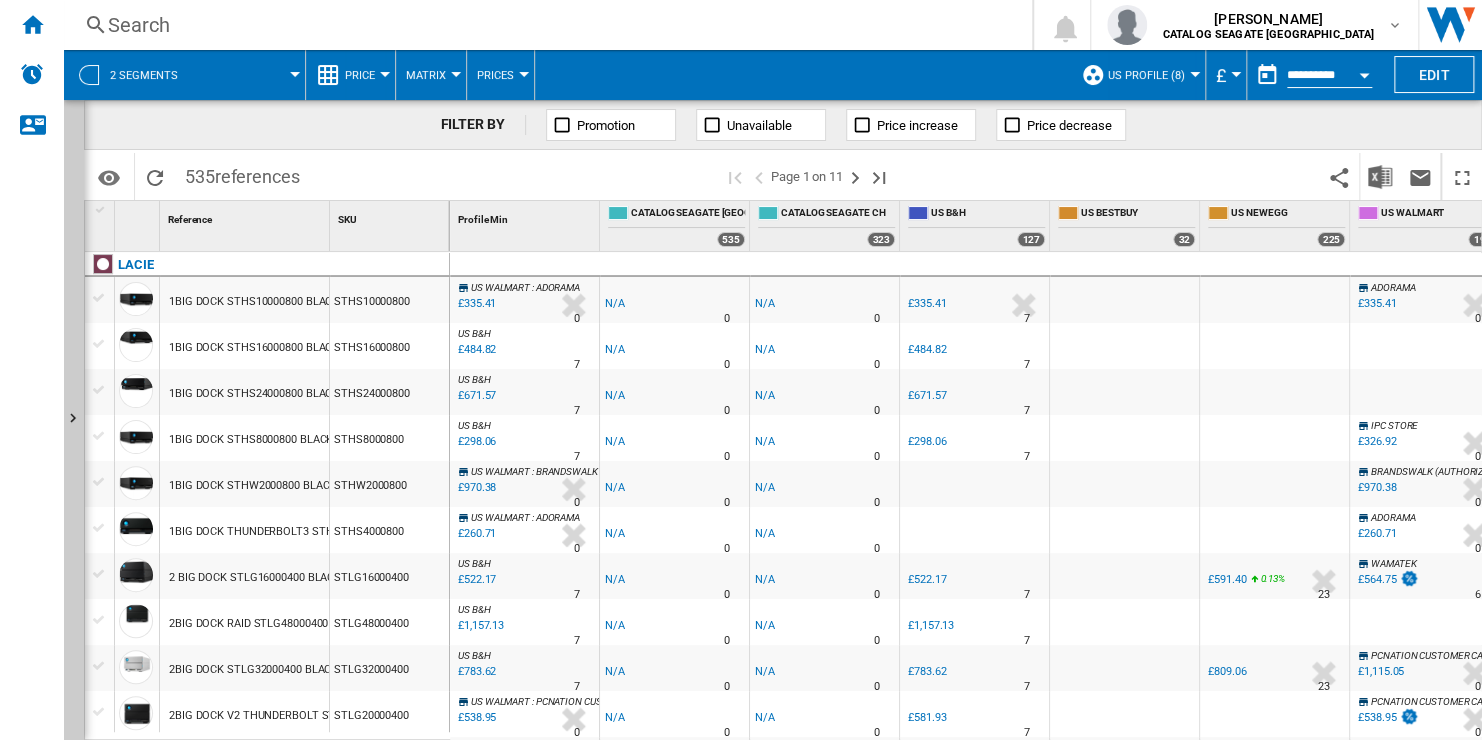 click on "Price" at bounding box center (365, 75) 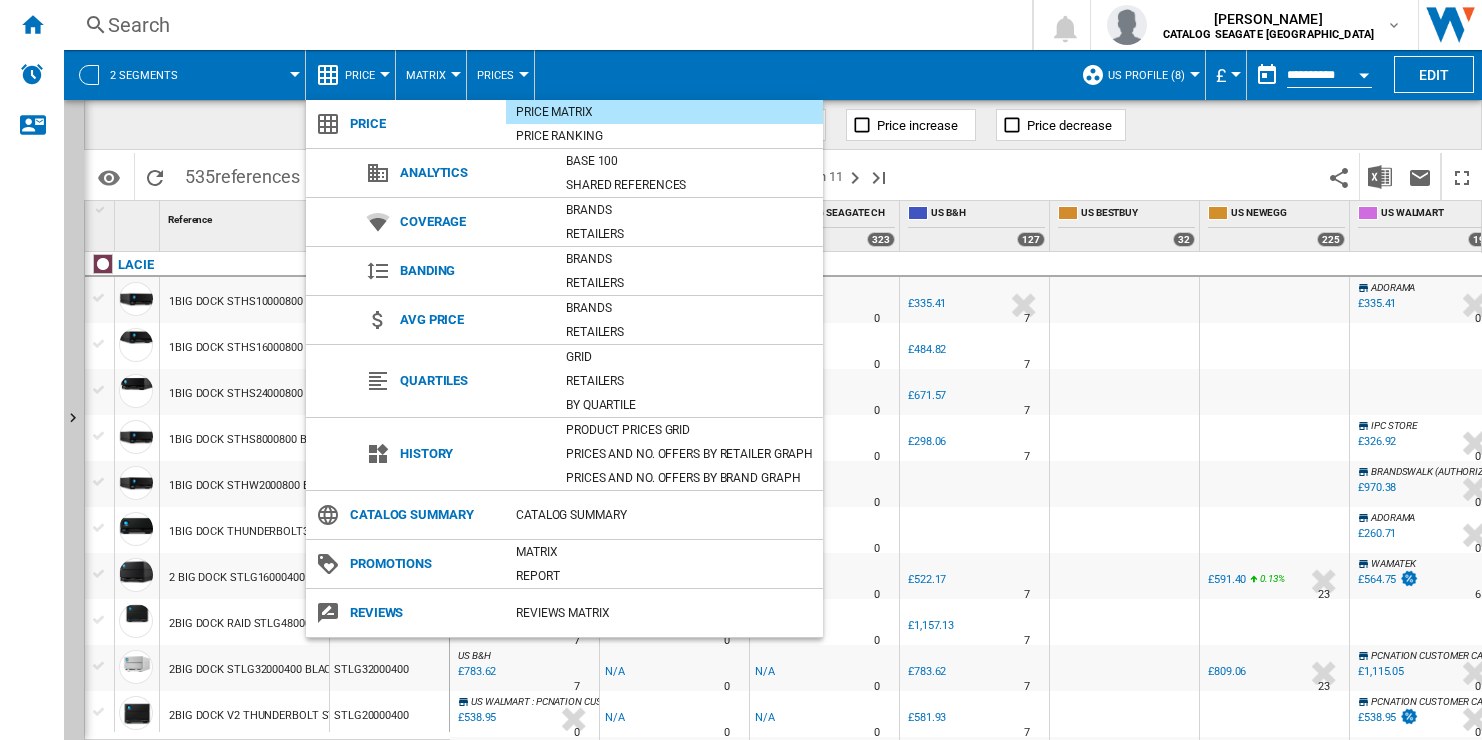 scroll, scrollTop: 0, scrollLeft: 0, axis: both 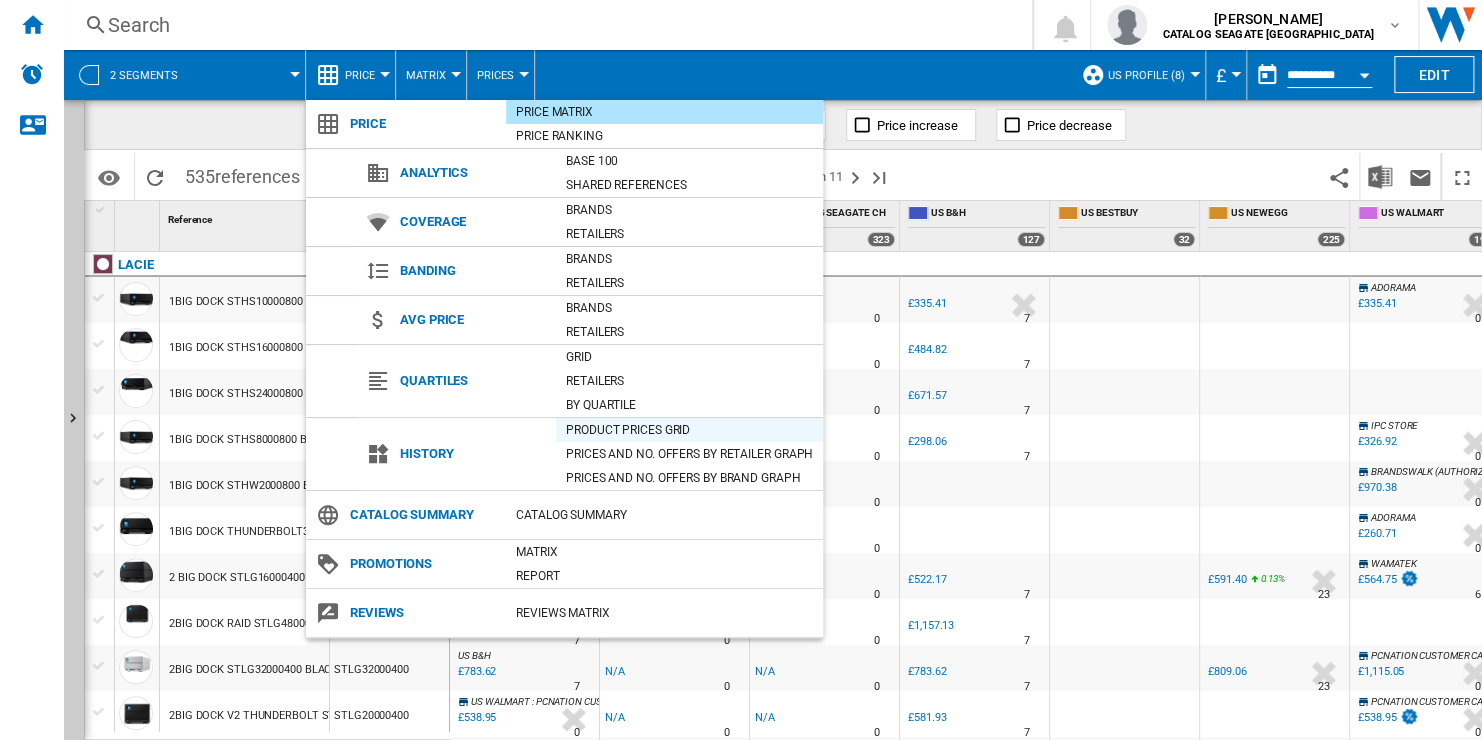 click on "Product prices grid" at bounding box center [689, 430] 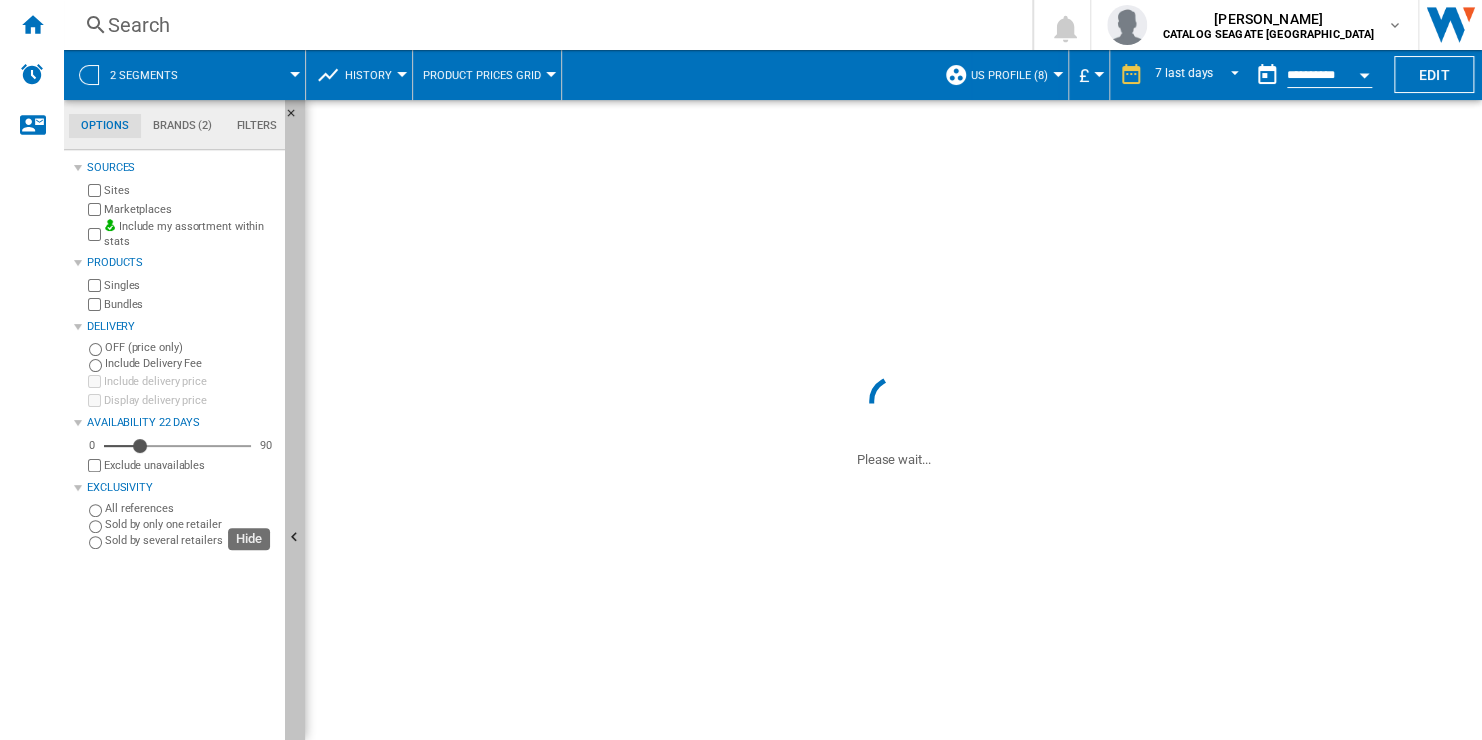 click at bounding box center (295, 538) 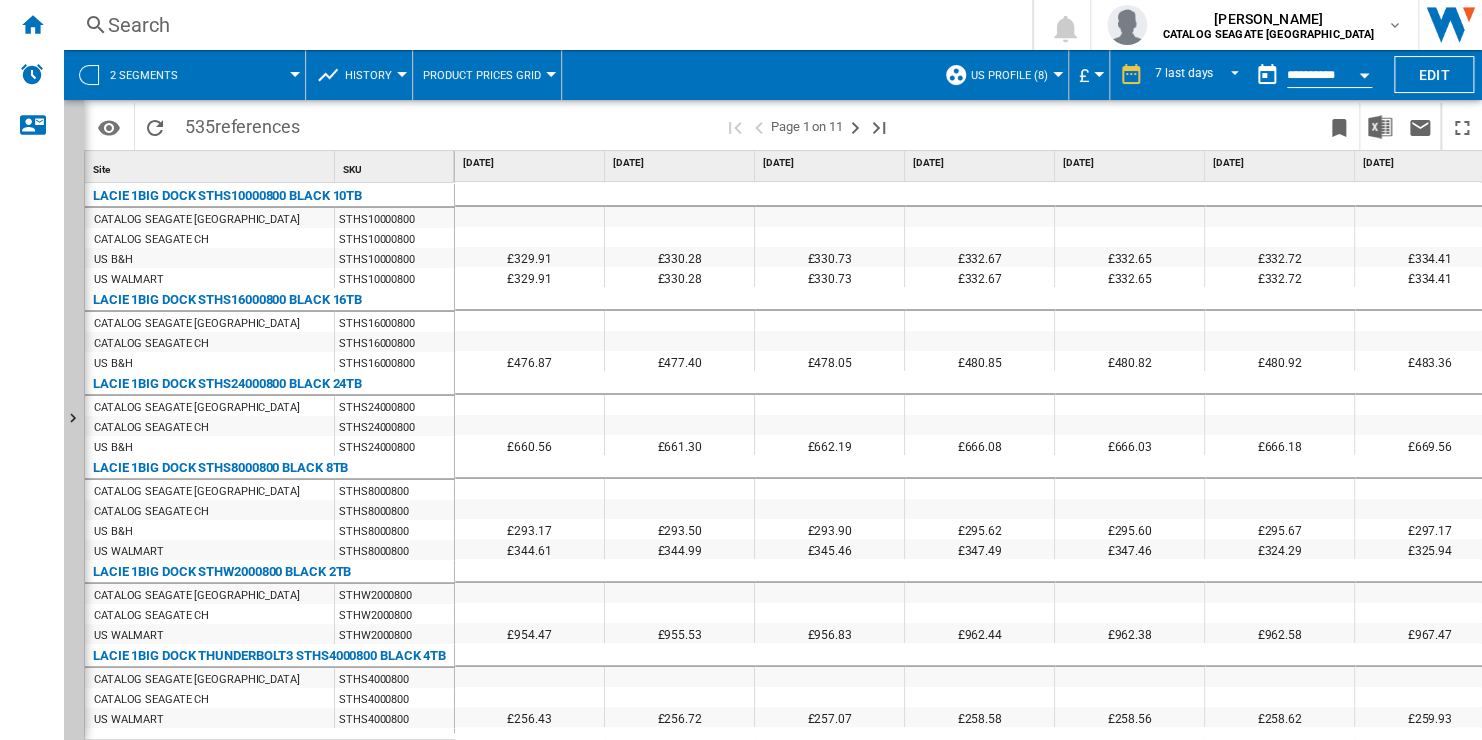 scroll, scrollTop: 276, scrollLeft: 0, axis: vertical 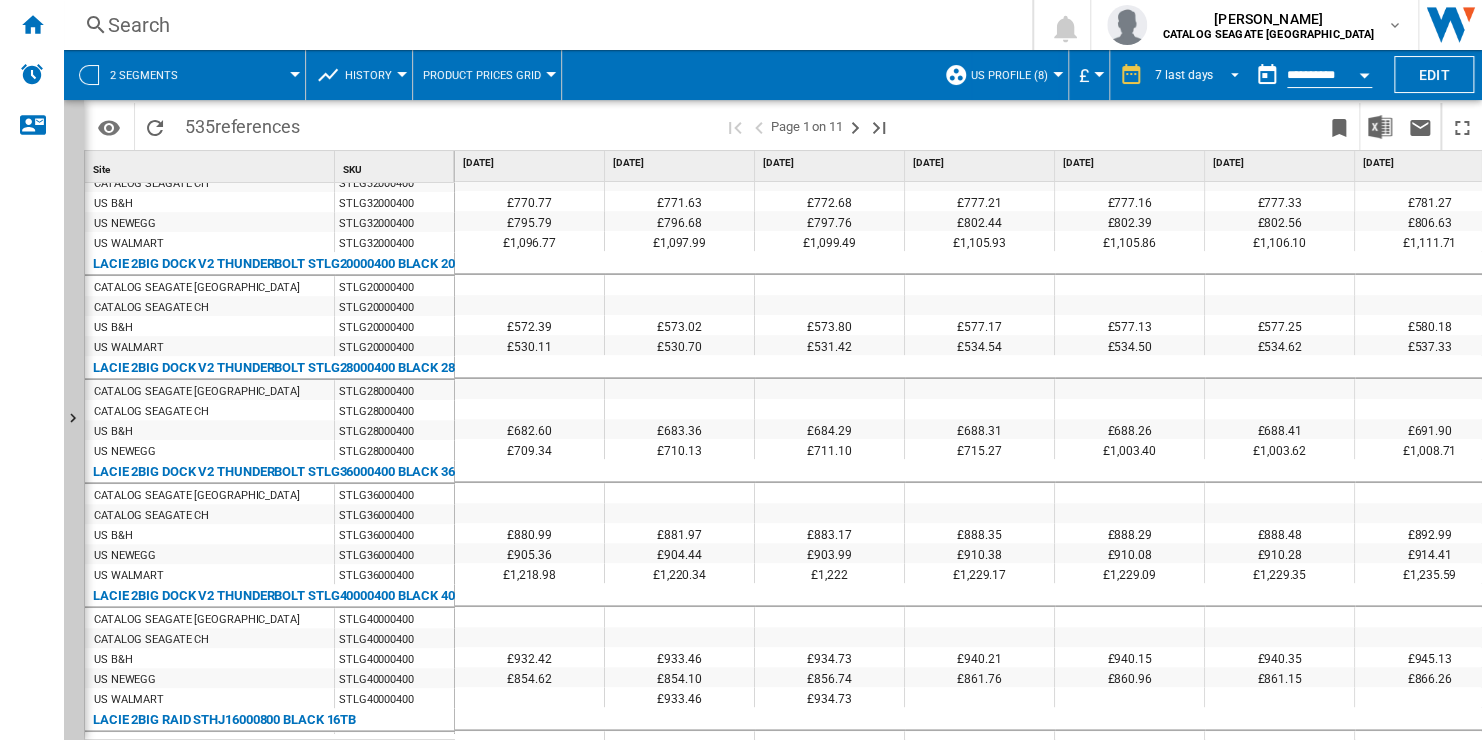 click on "7 last days" at bounding box center (1184, 75) 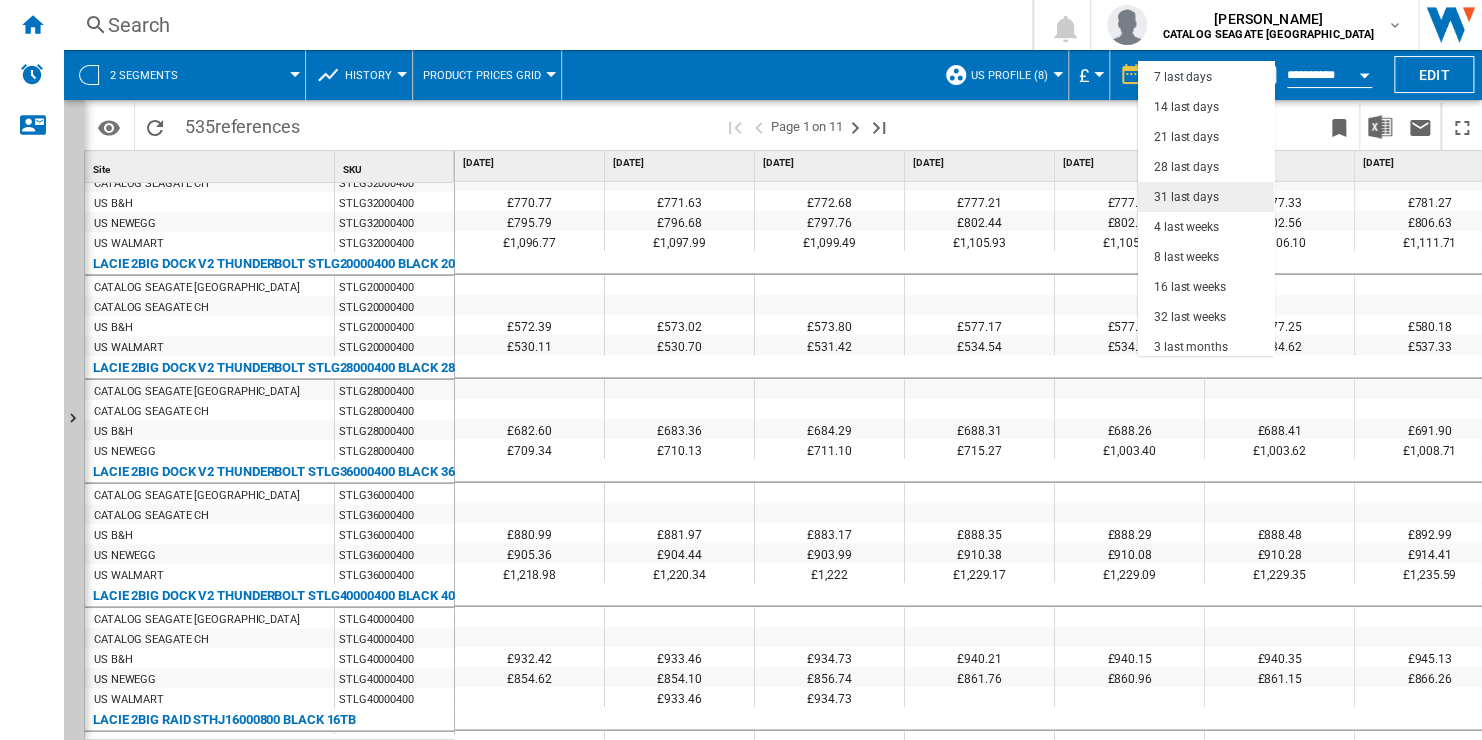 click on "31 last days" at bounding box center [1206, 197] 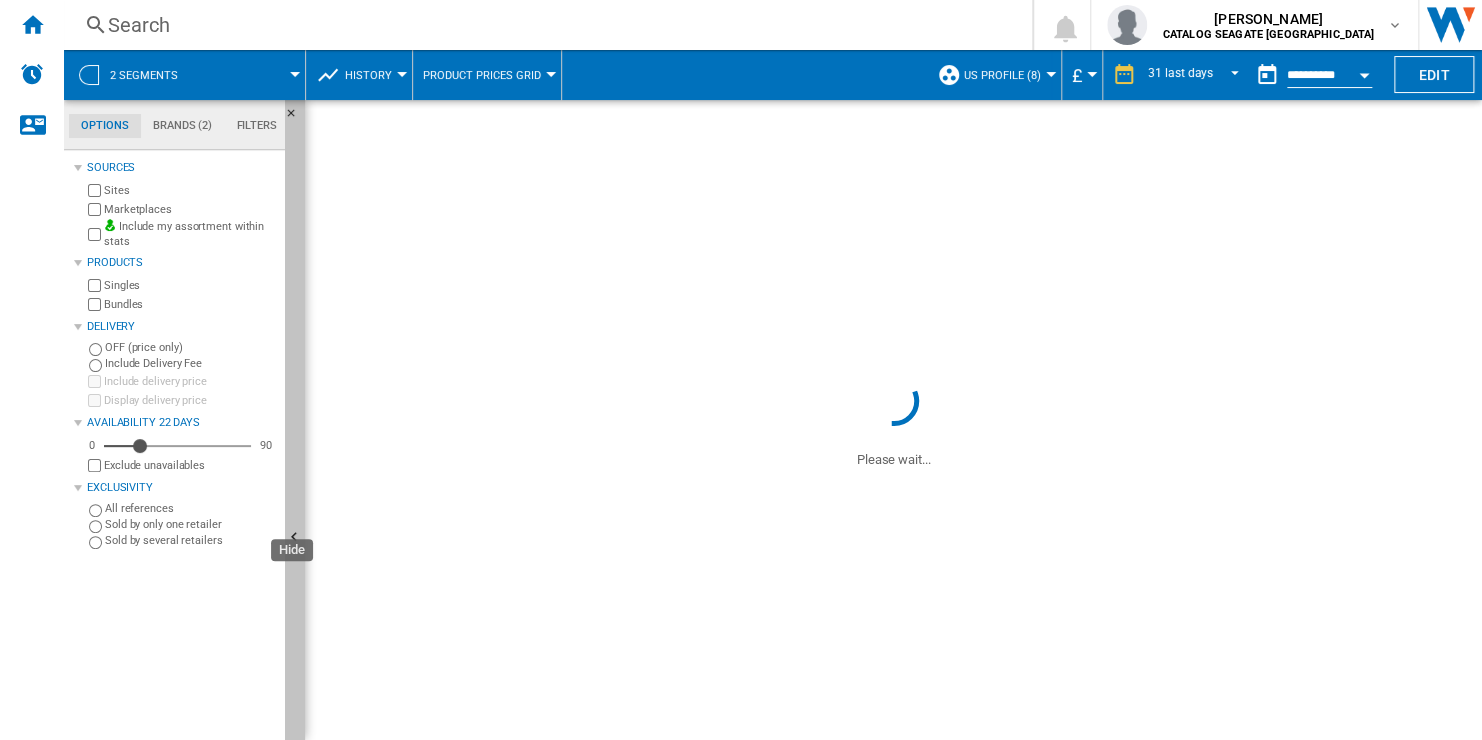 click at bounding box center (295, 538) 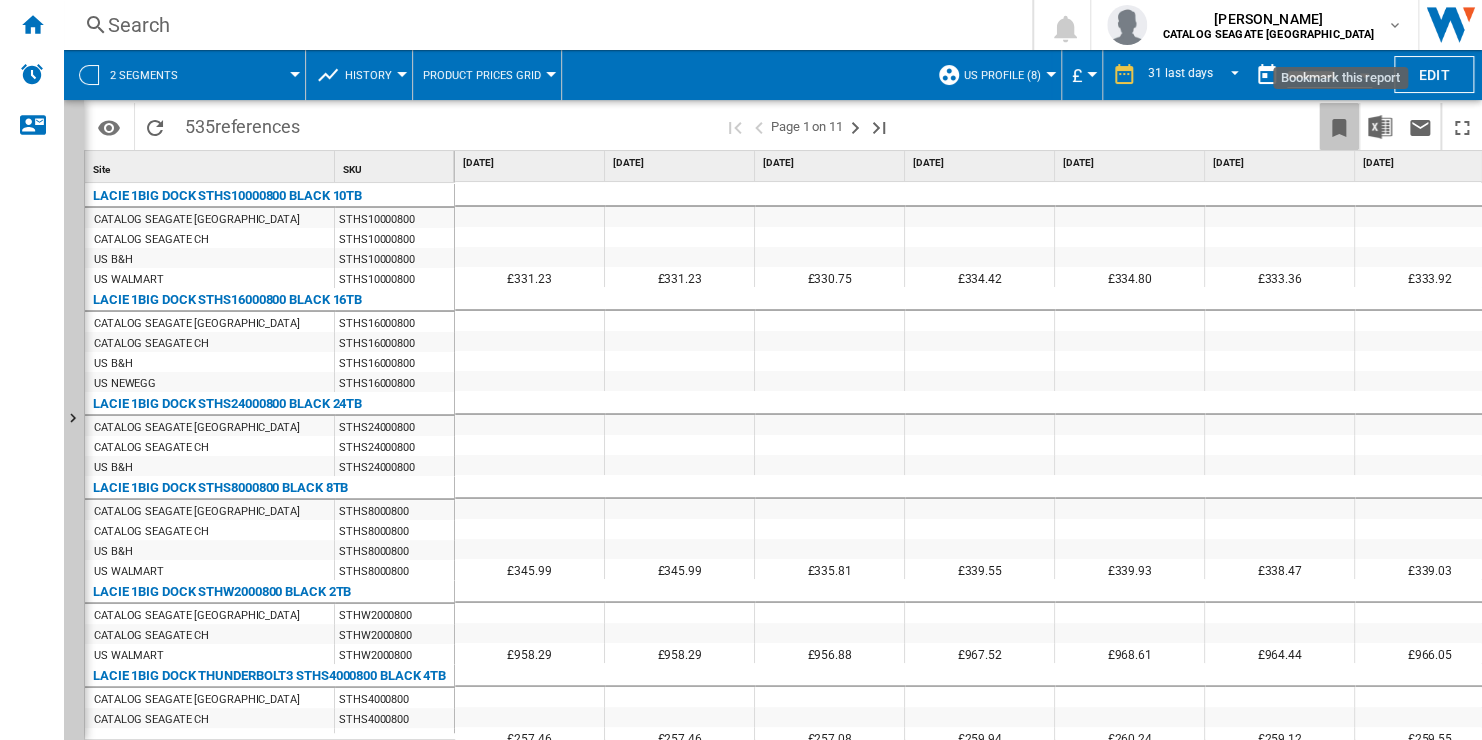 click at bounding box center [1339, 128] 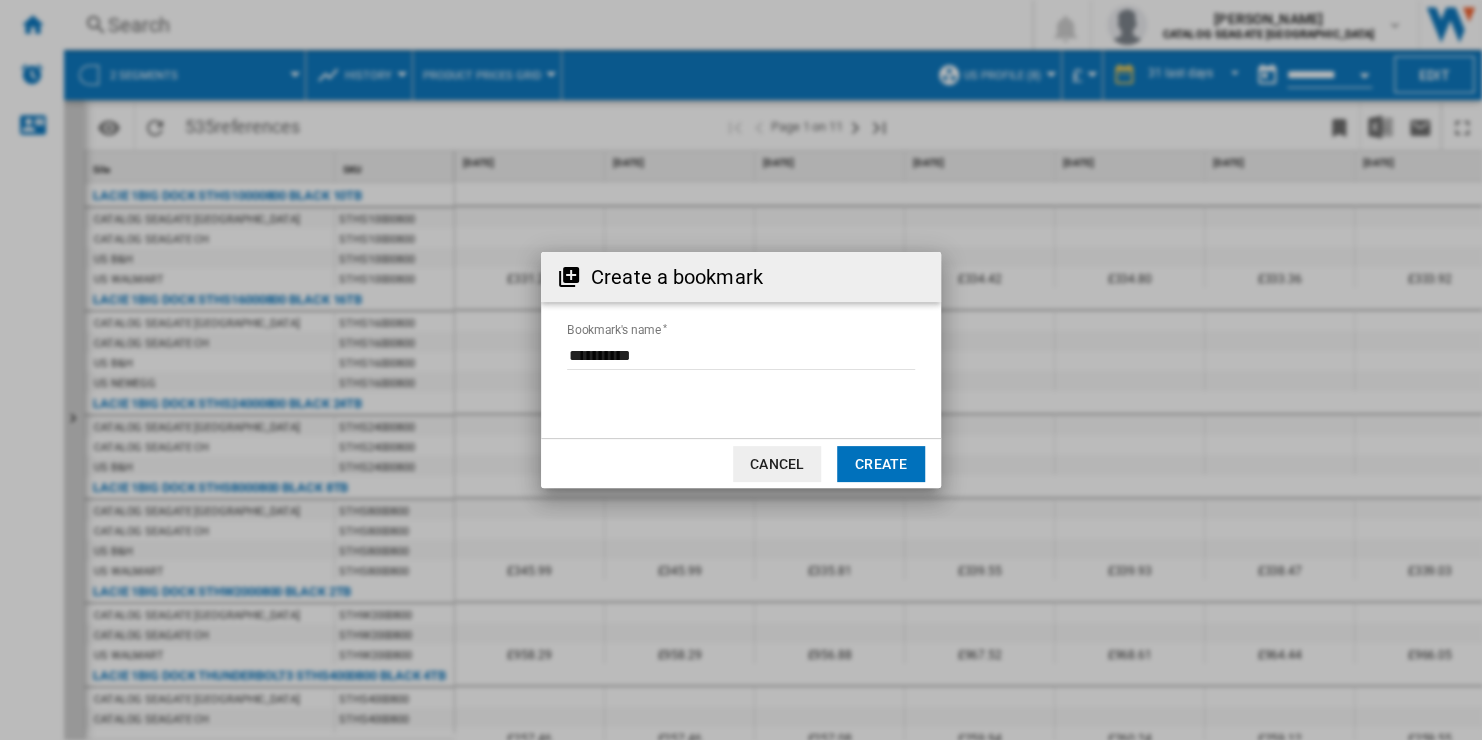 click on "Bookmark's name" at bounding box center (741, 355) 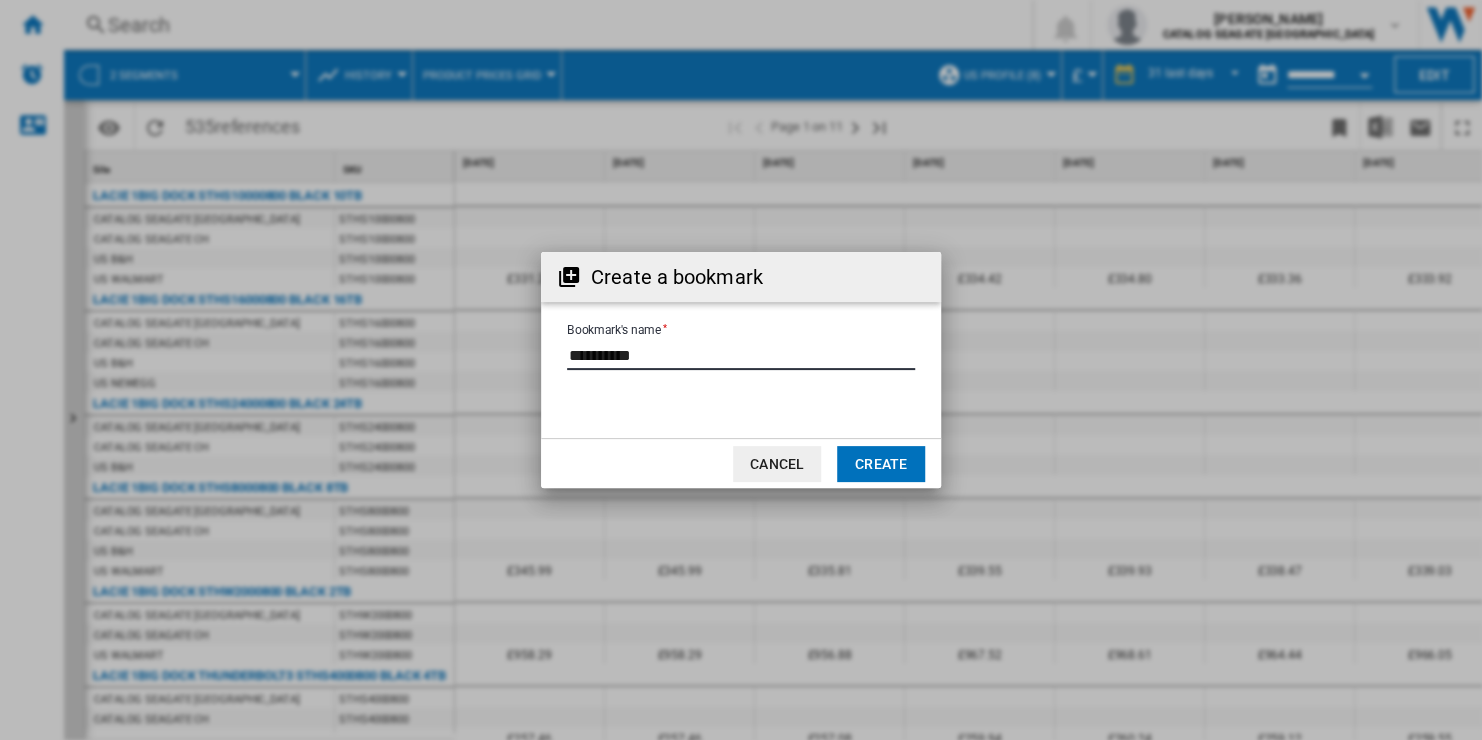 click on "Bookmark's name" at bounding box center (741, 355) 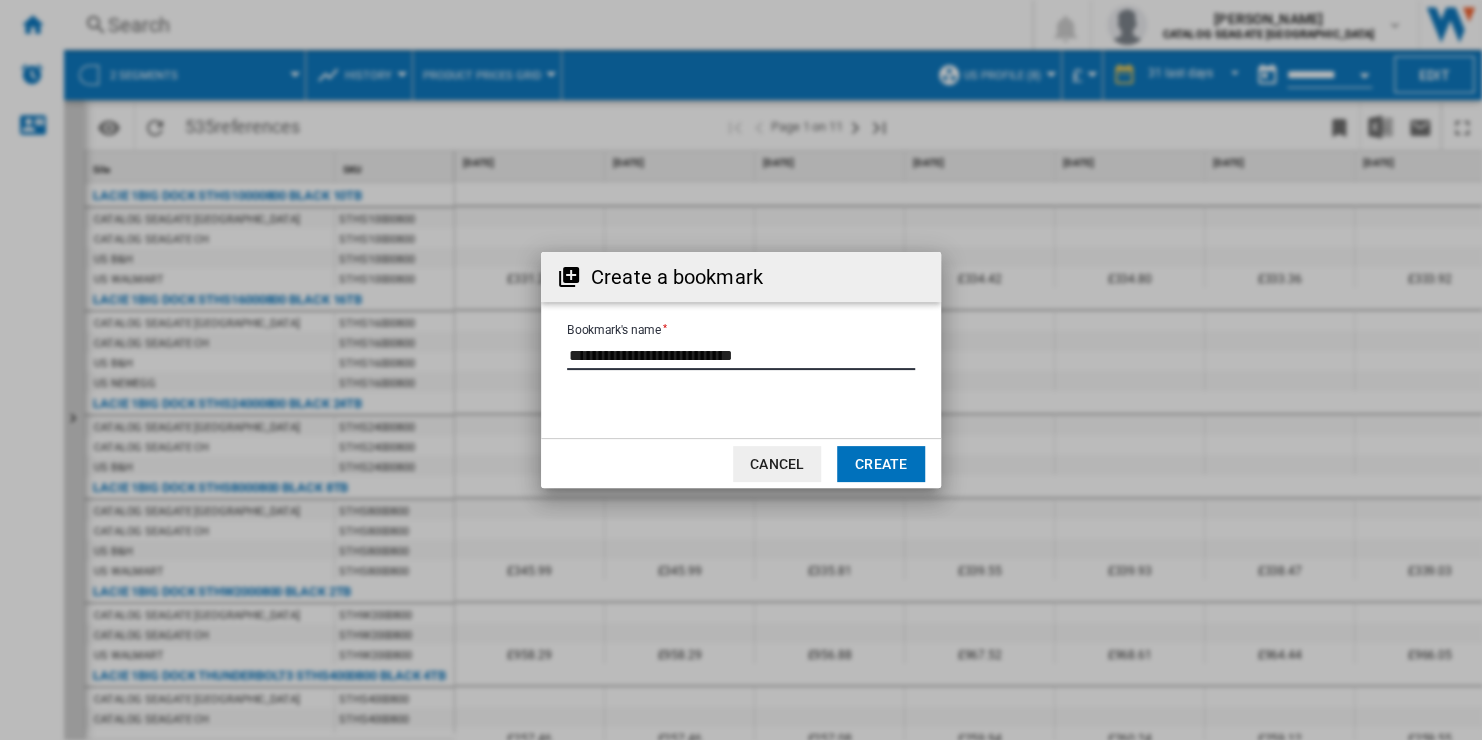 type on "**********" 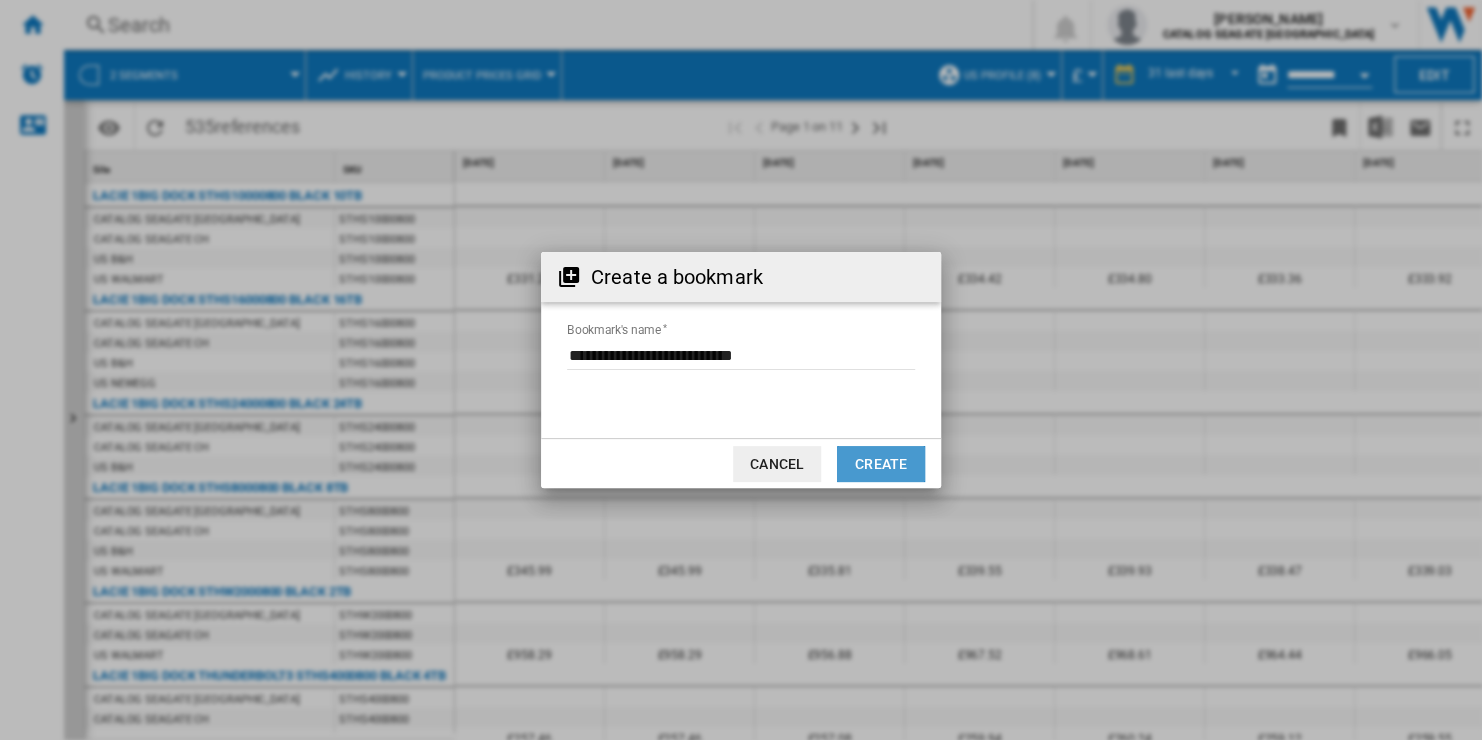 click on "Create" 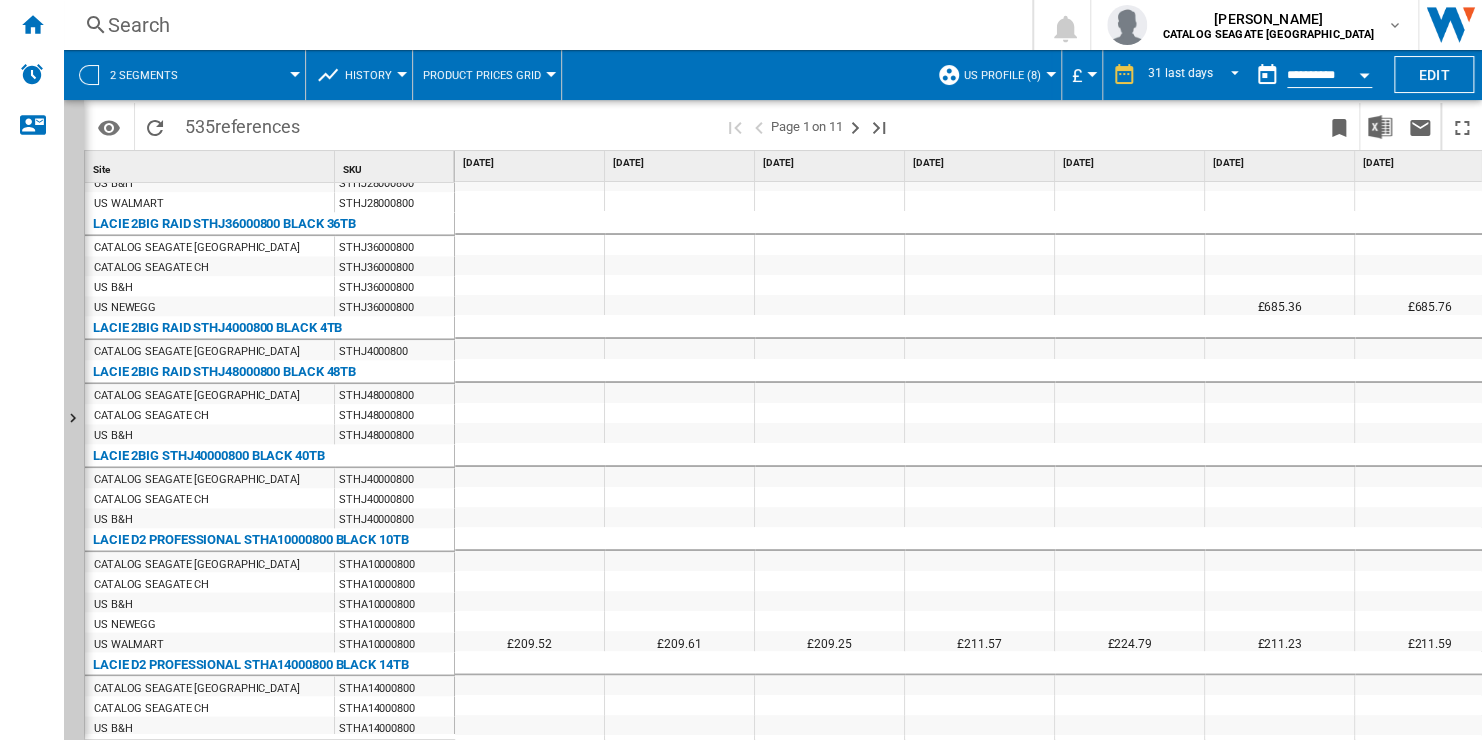 scroll, scrollTop: 1776, scrollLeft: 0, axis: vertical 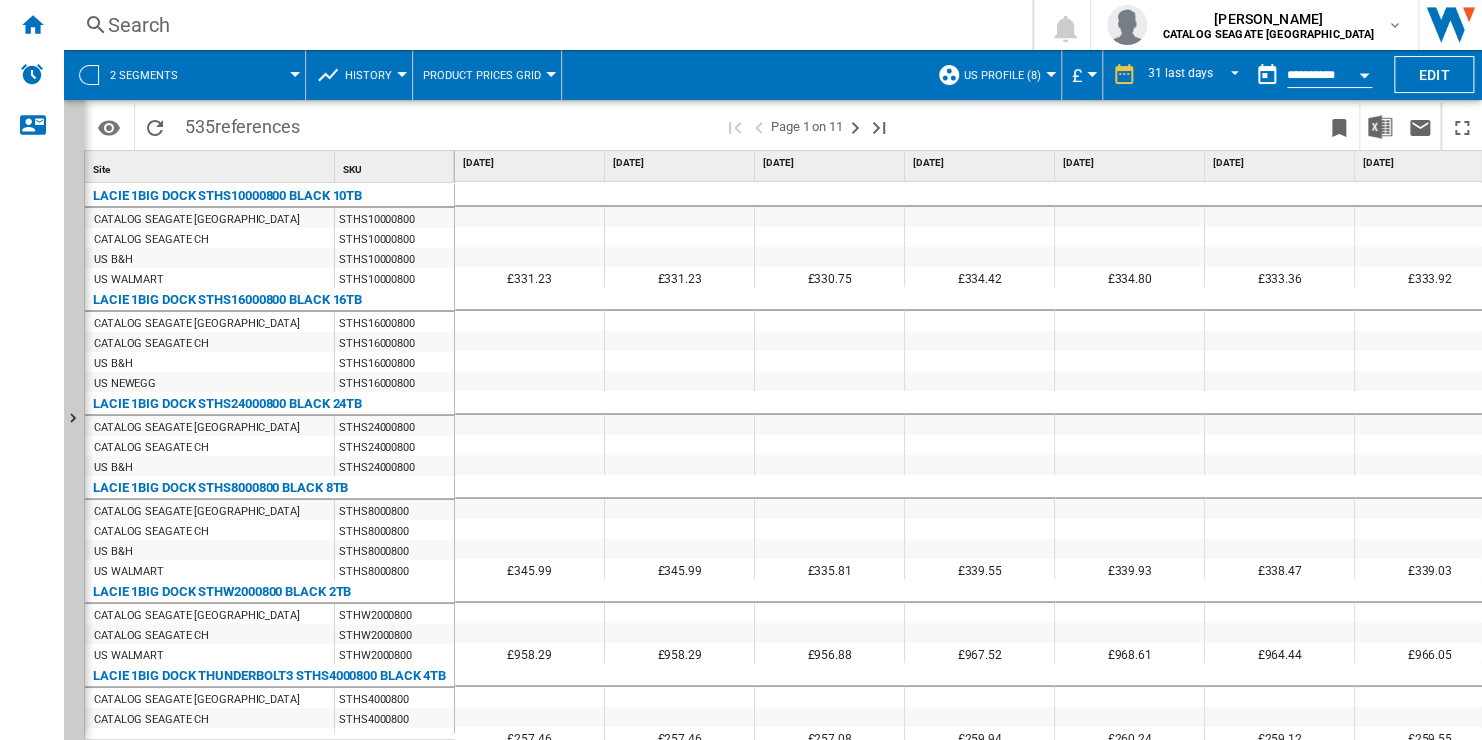 click on "US Profile (8)" at bounding box center (1002, 75) 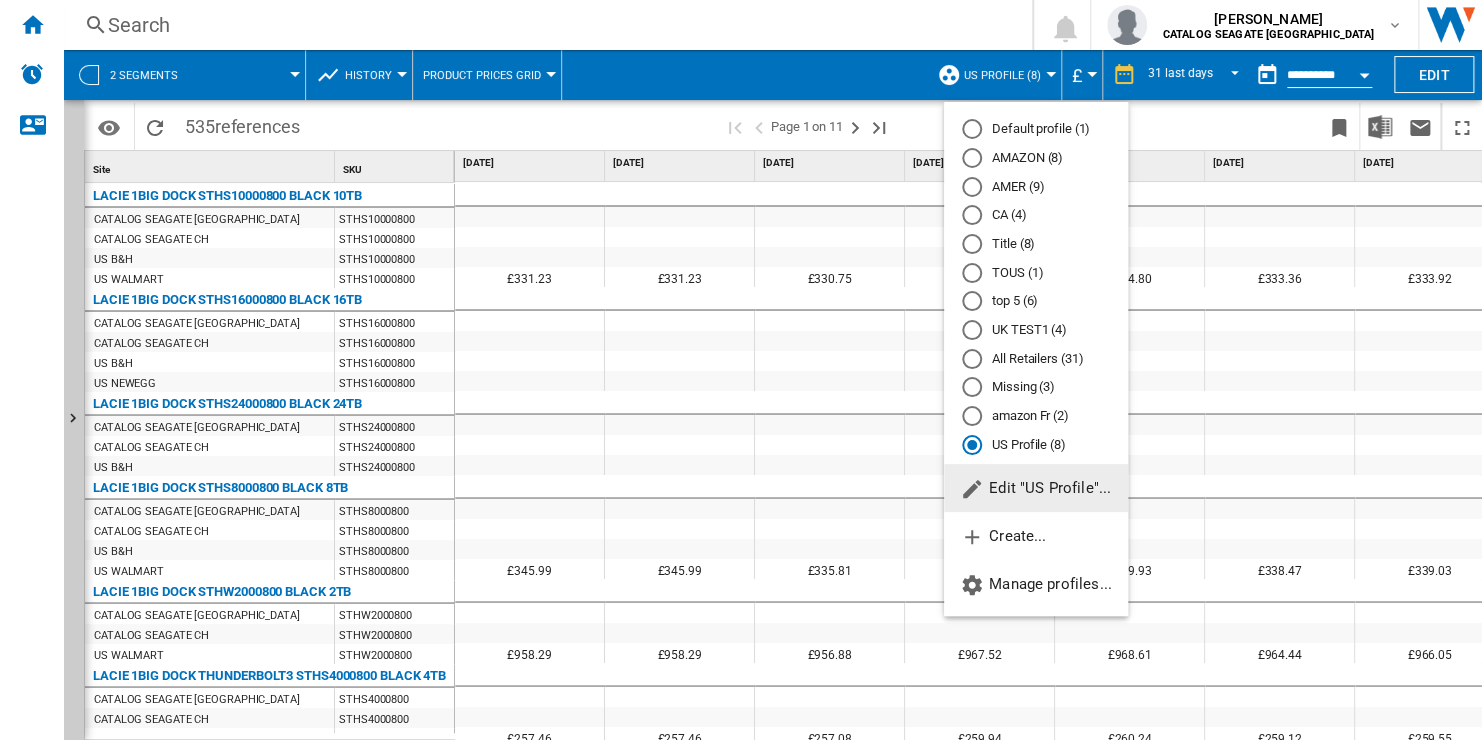 click on "Edit "US Profile"..." 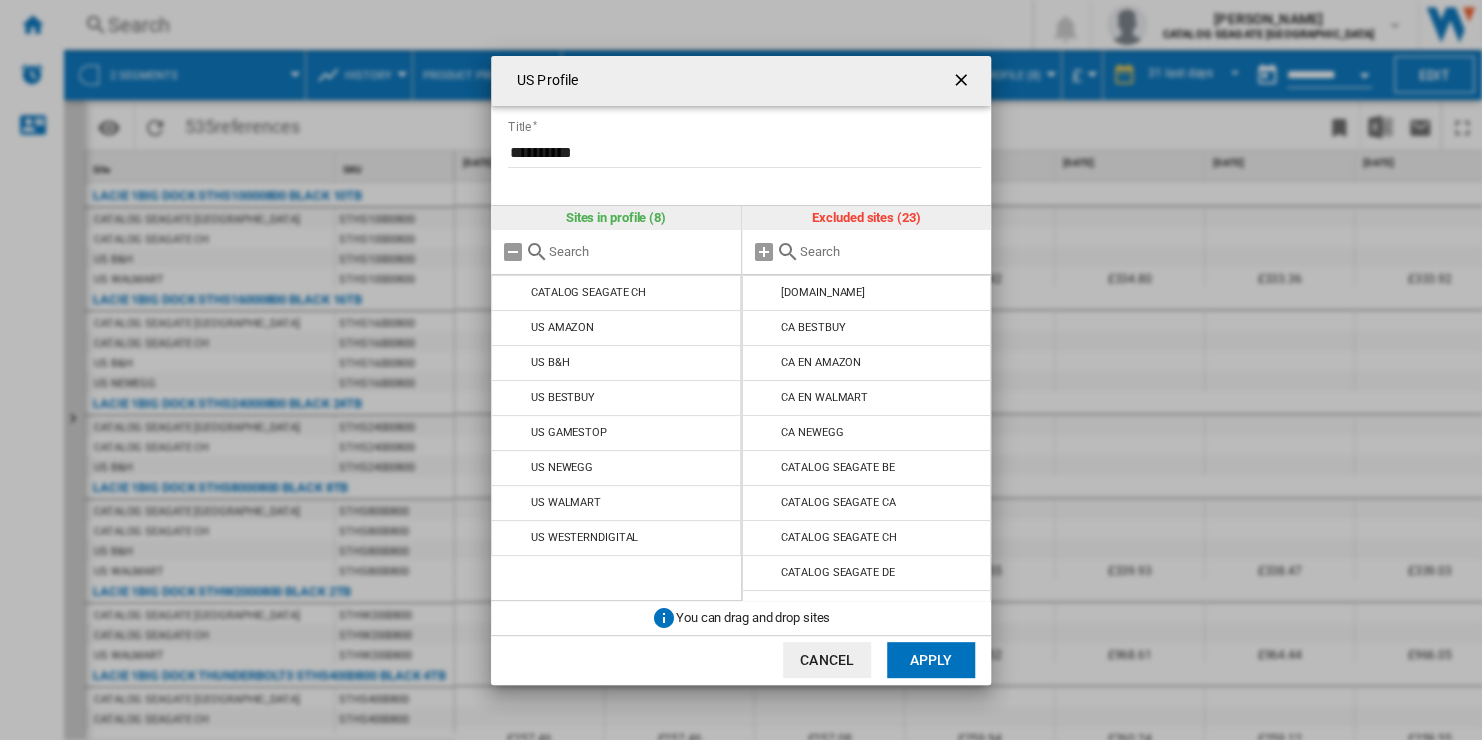 click at bounding box center [891, 251] 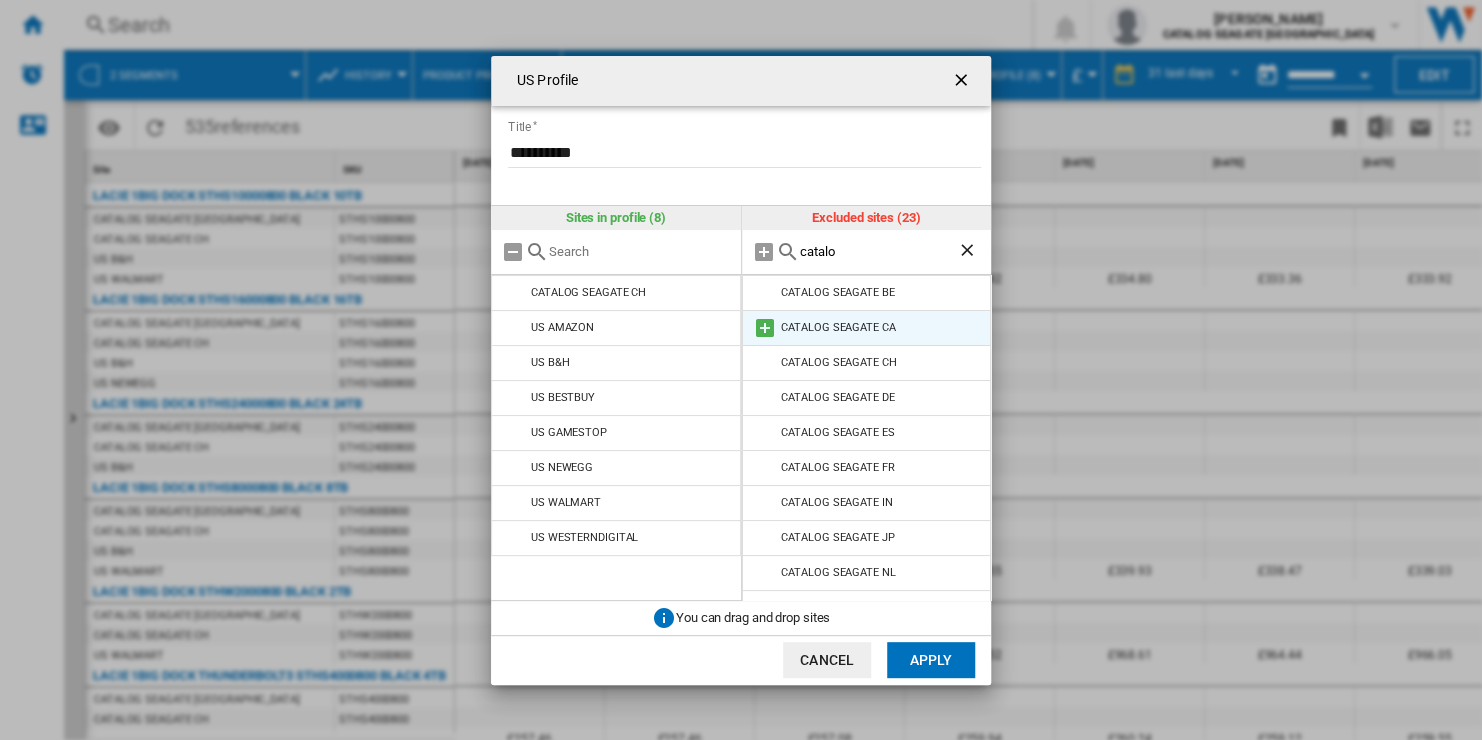 type on "catalo" 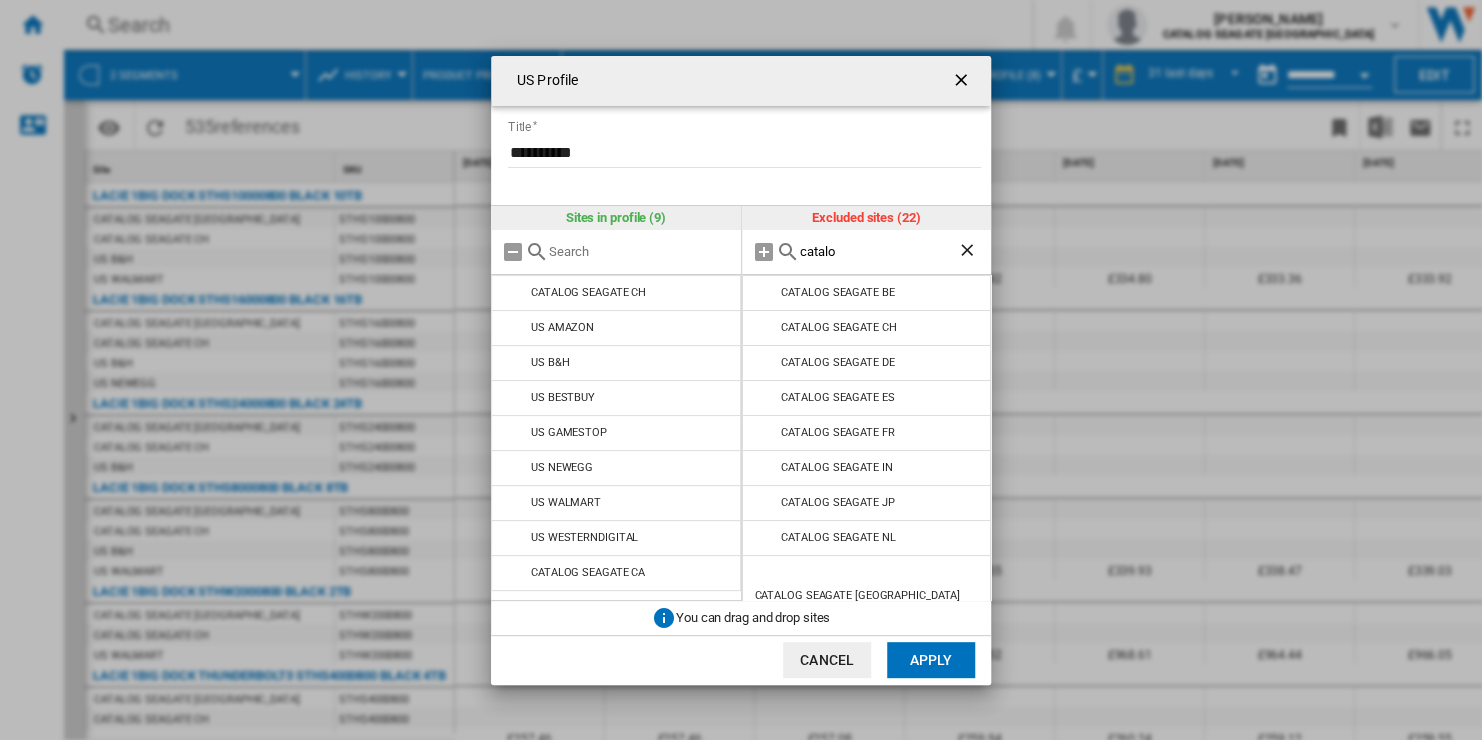 click on "Apply" 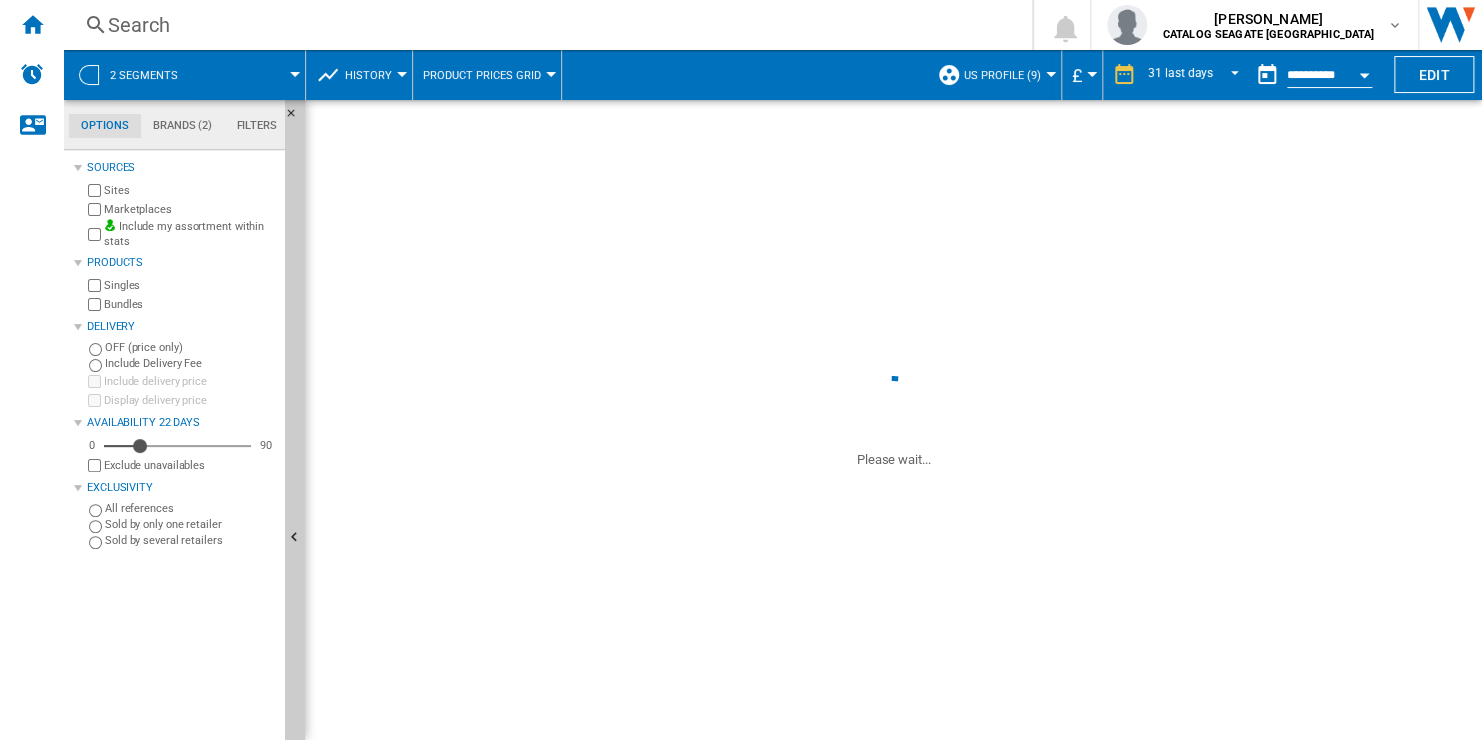 click on "2 segments" at bounding box center [154, 75] 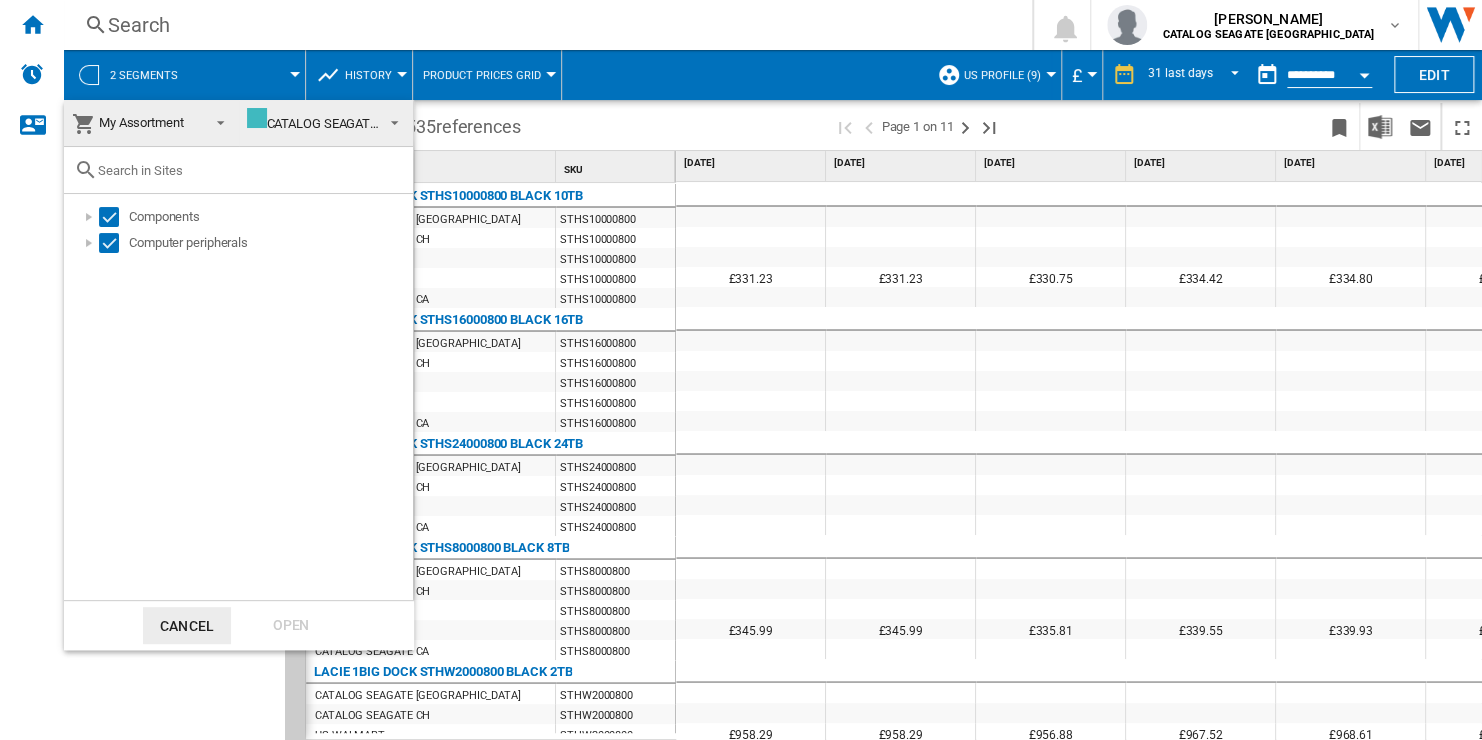 click at bounding box center [741, 370] 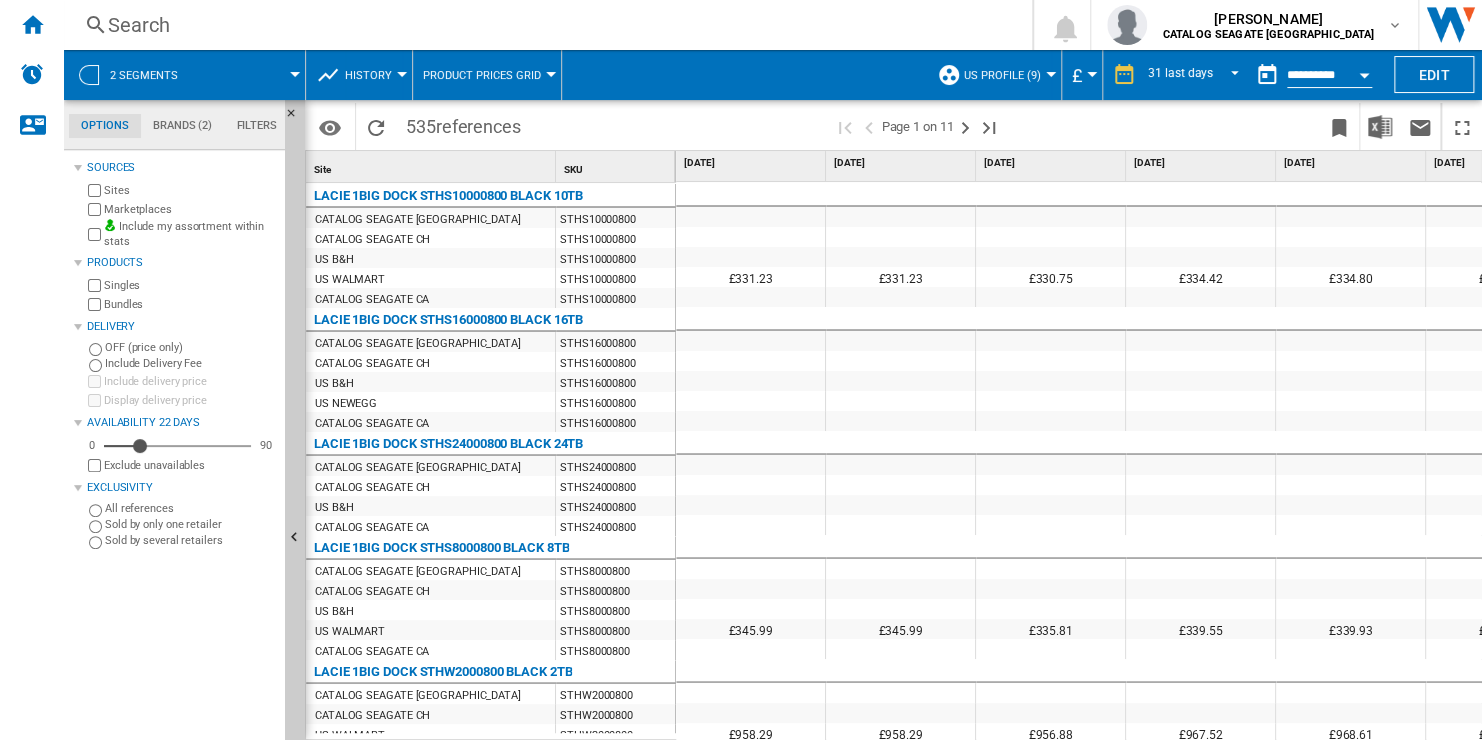 click on "History" at bounding box center [368, 75] 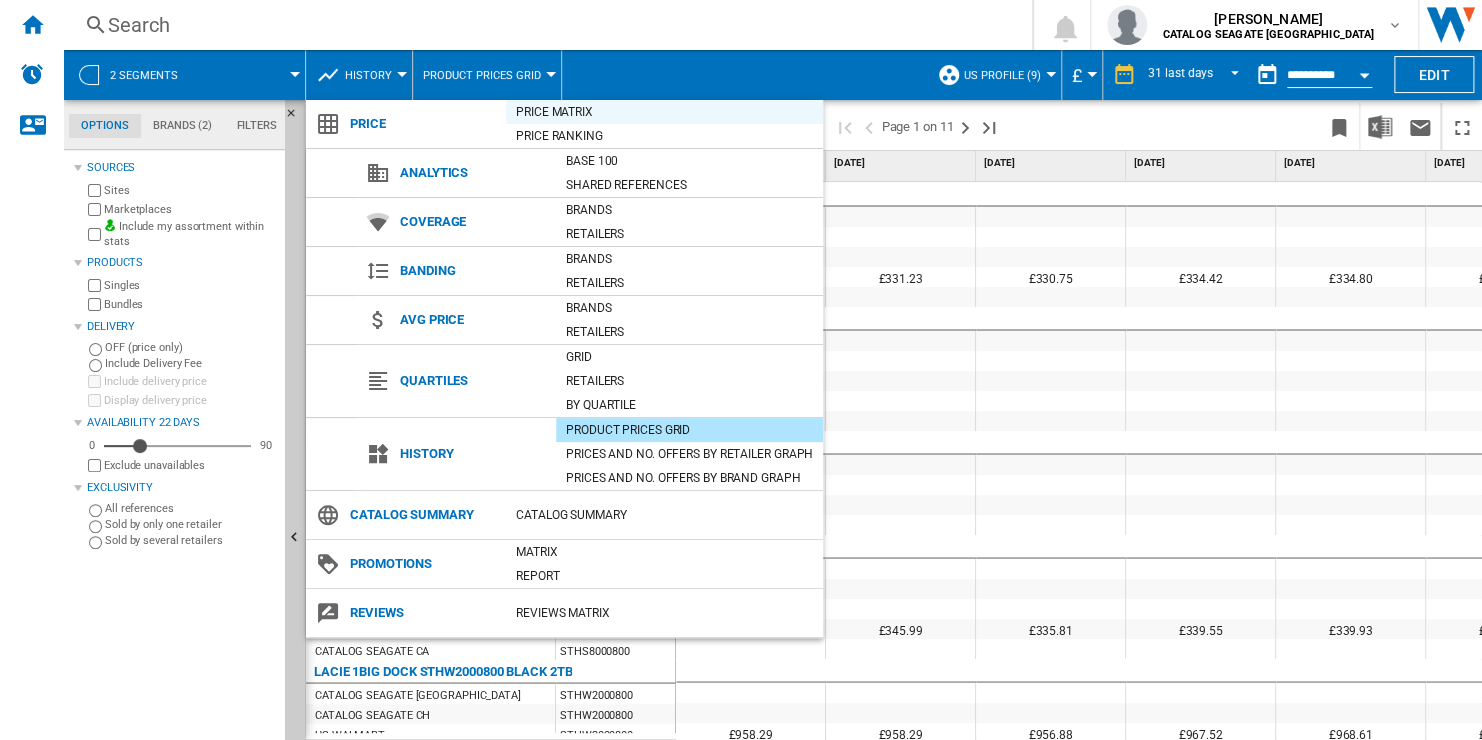 click on "Price Matrix" at bounding box center (664, 112) 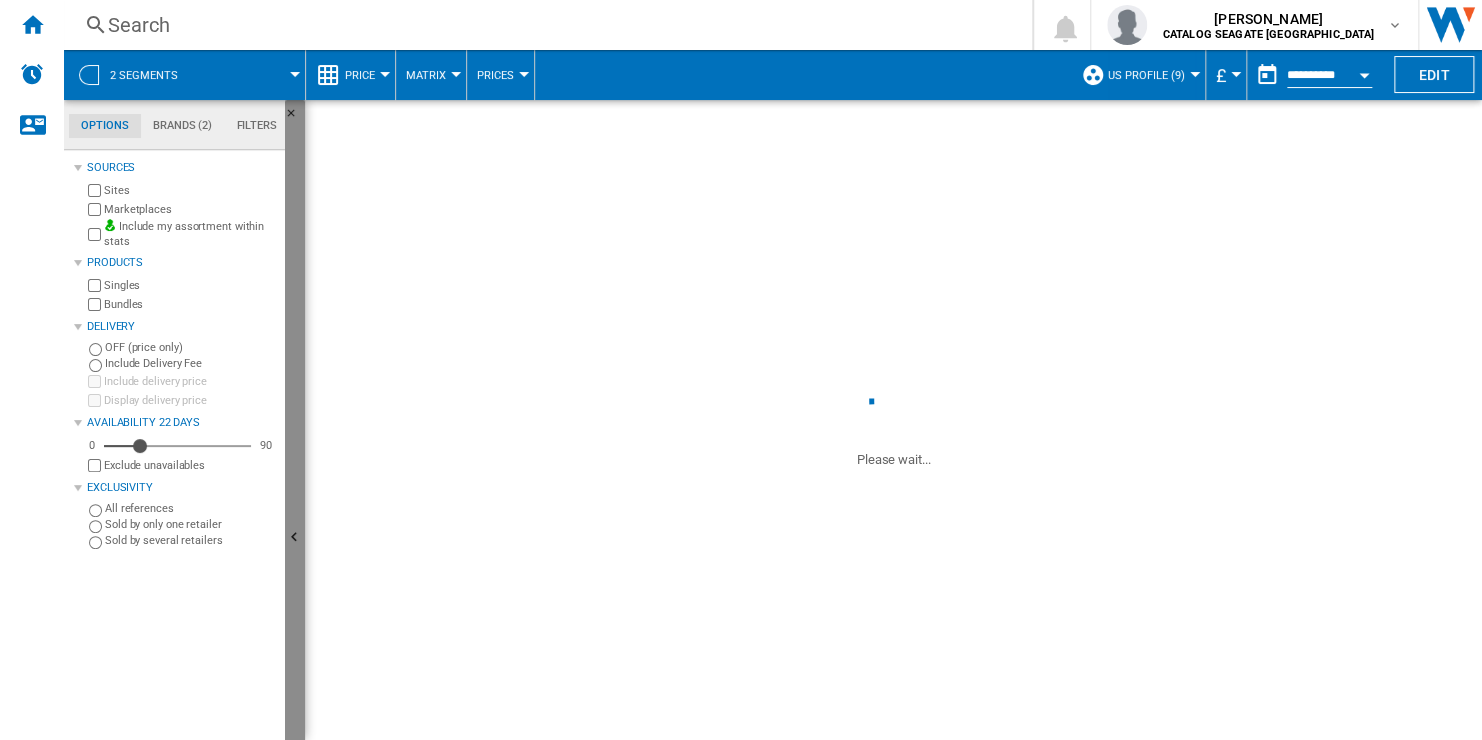 click at bounding box center [295, 538] 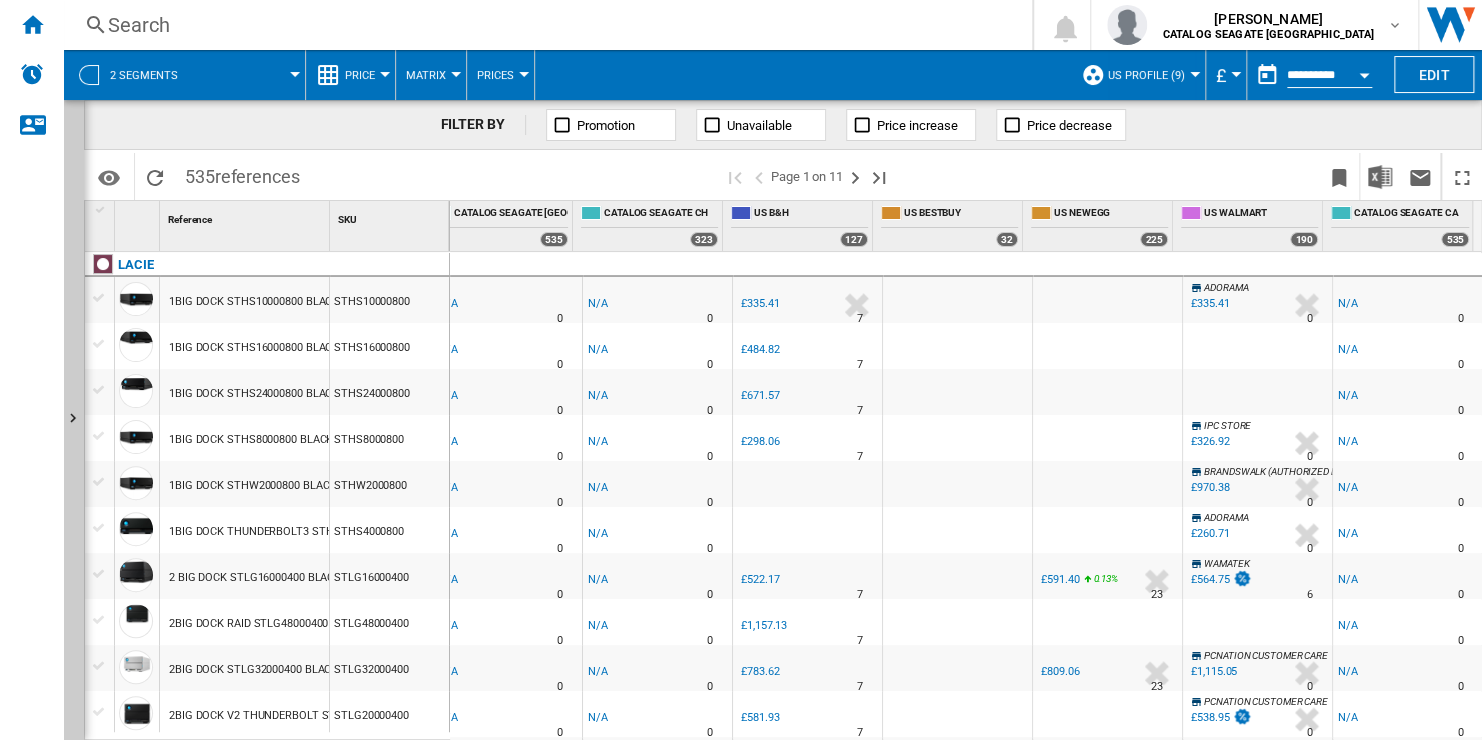 click on "1BIG DOCK STHS10000800 BLACK 10TB" at bounding box center (268, 302) 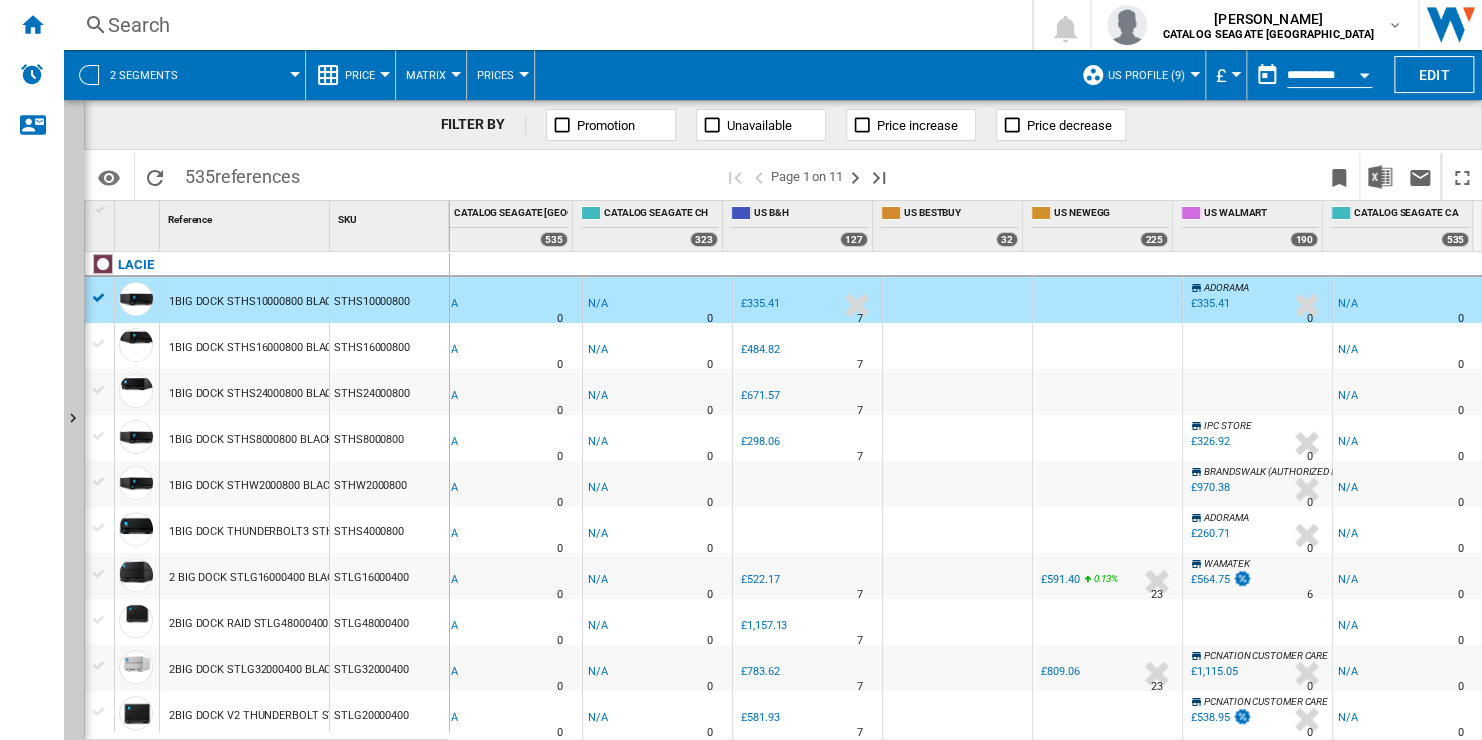 click on "1BIG DOCK STHS16000800 BLACK 16TB" at bounding box center (268, 348) 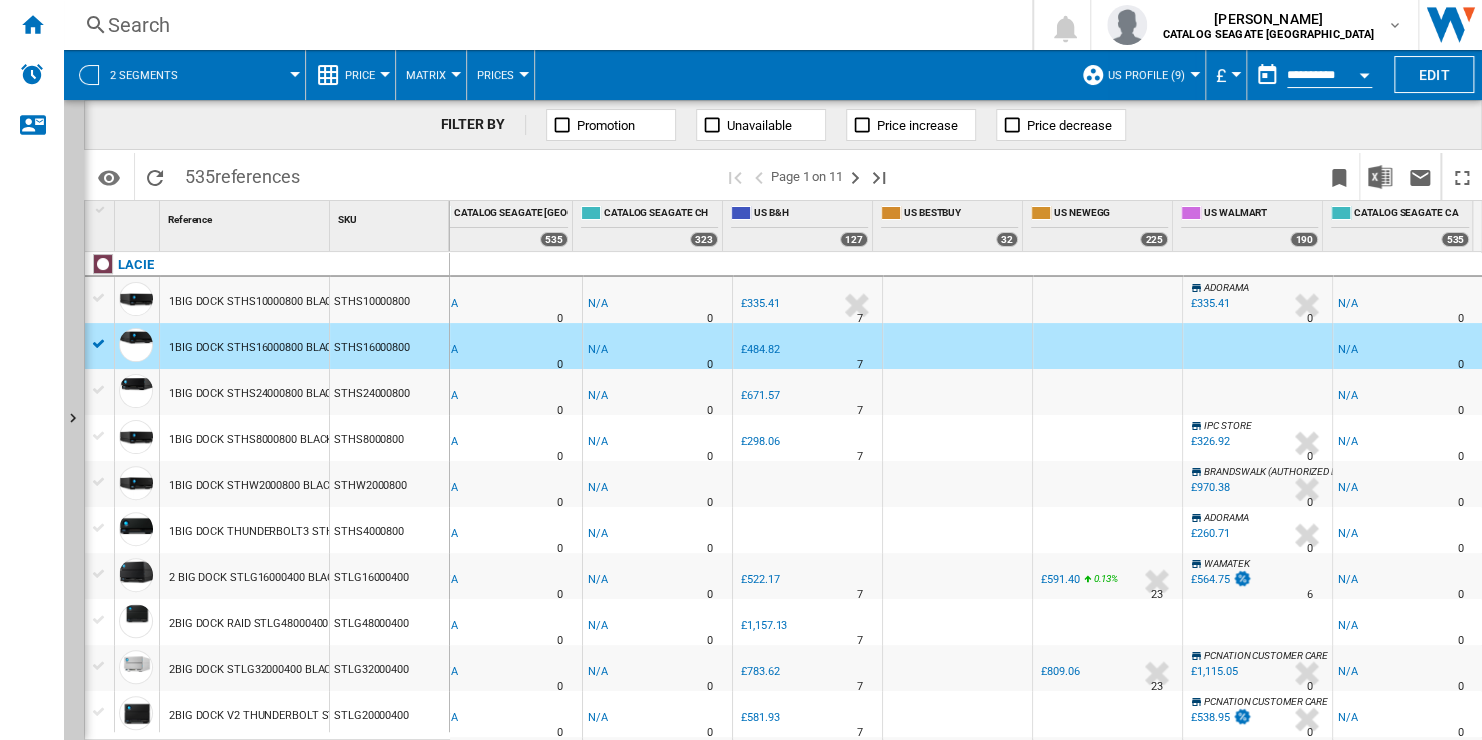 click on "1BIG DOCK STHS24000800 BLACK 24TB" at bounding box center (268, 394) 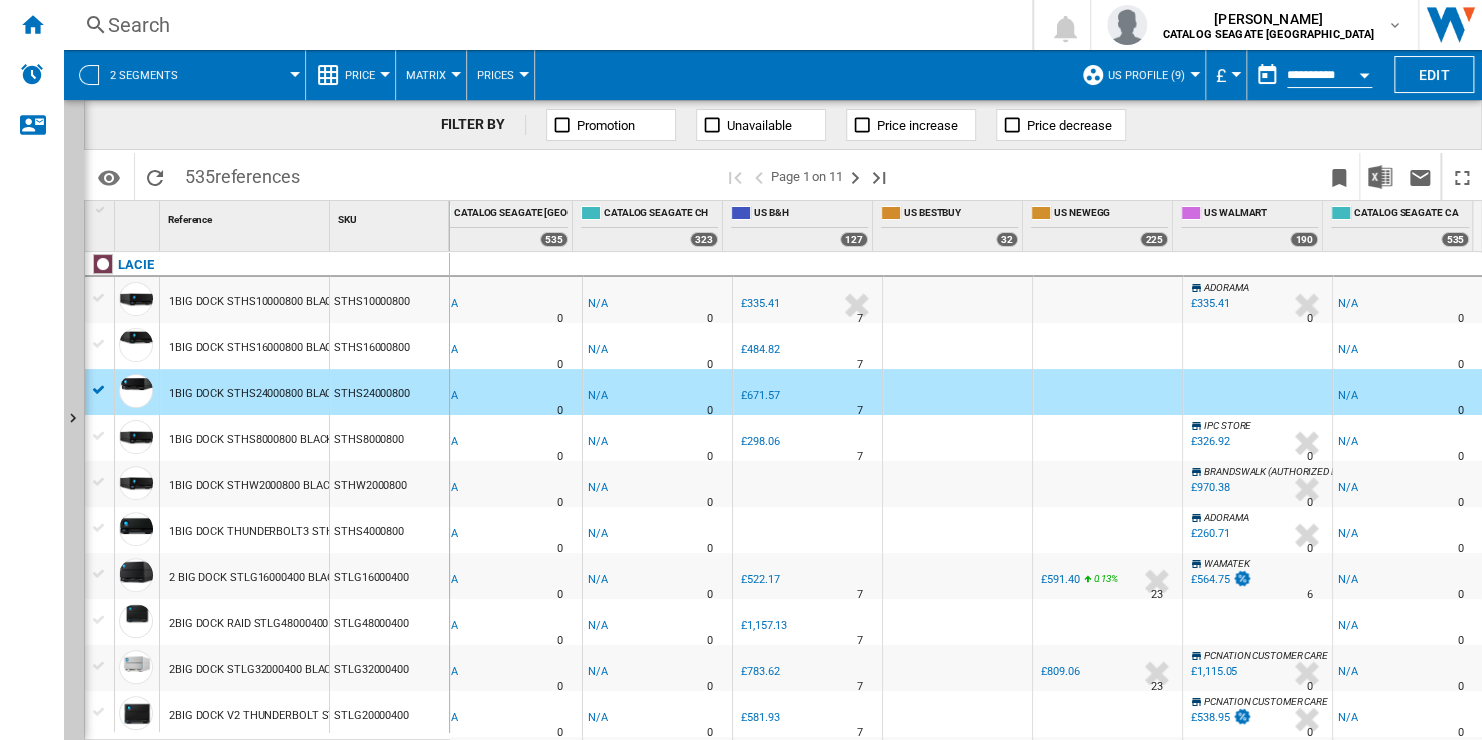 click on "1BIG DOCK STHS10000800 BLACK 10TB" at bounding box center [268, 302] 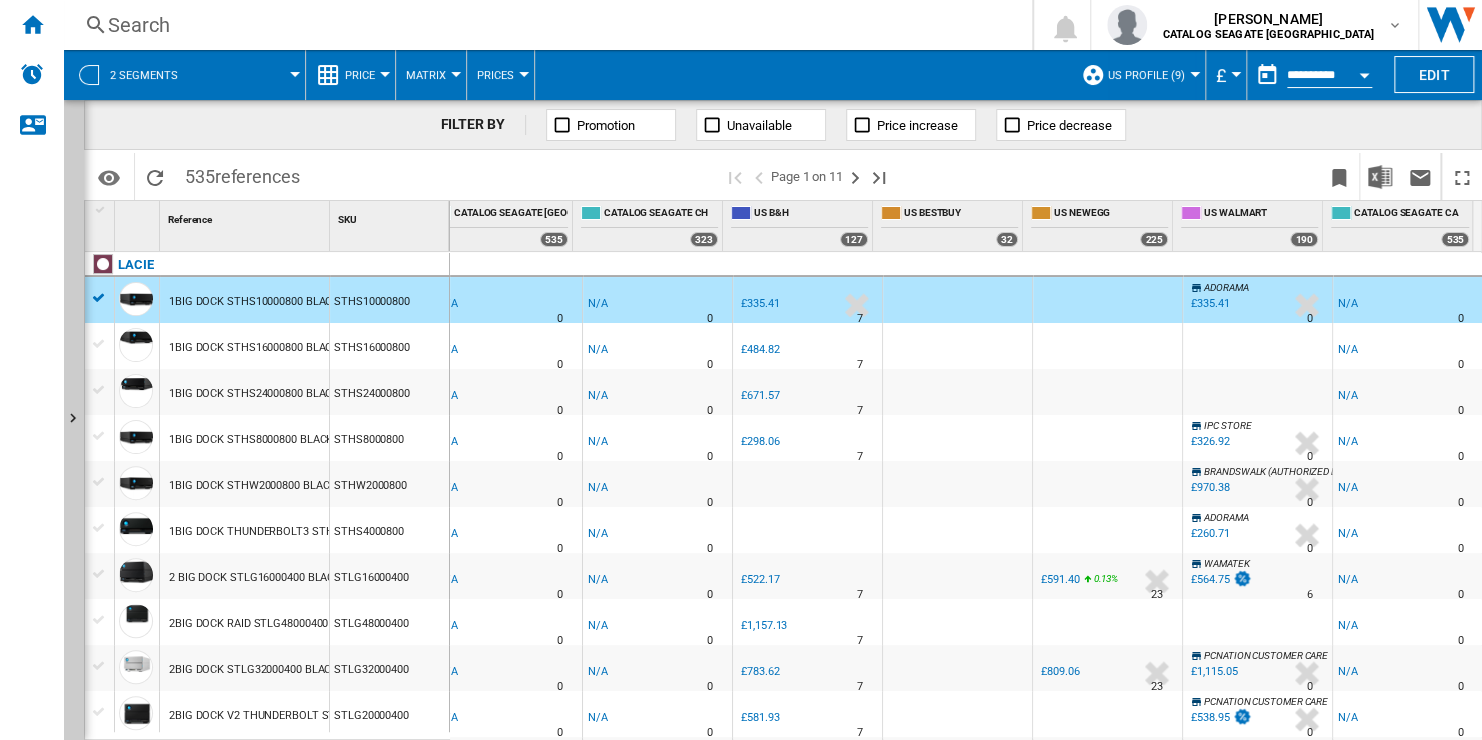 click on "1BIG DOCK STHS16000800 BLACK 16TB" at bounding box center [268, 348] 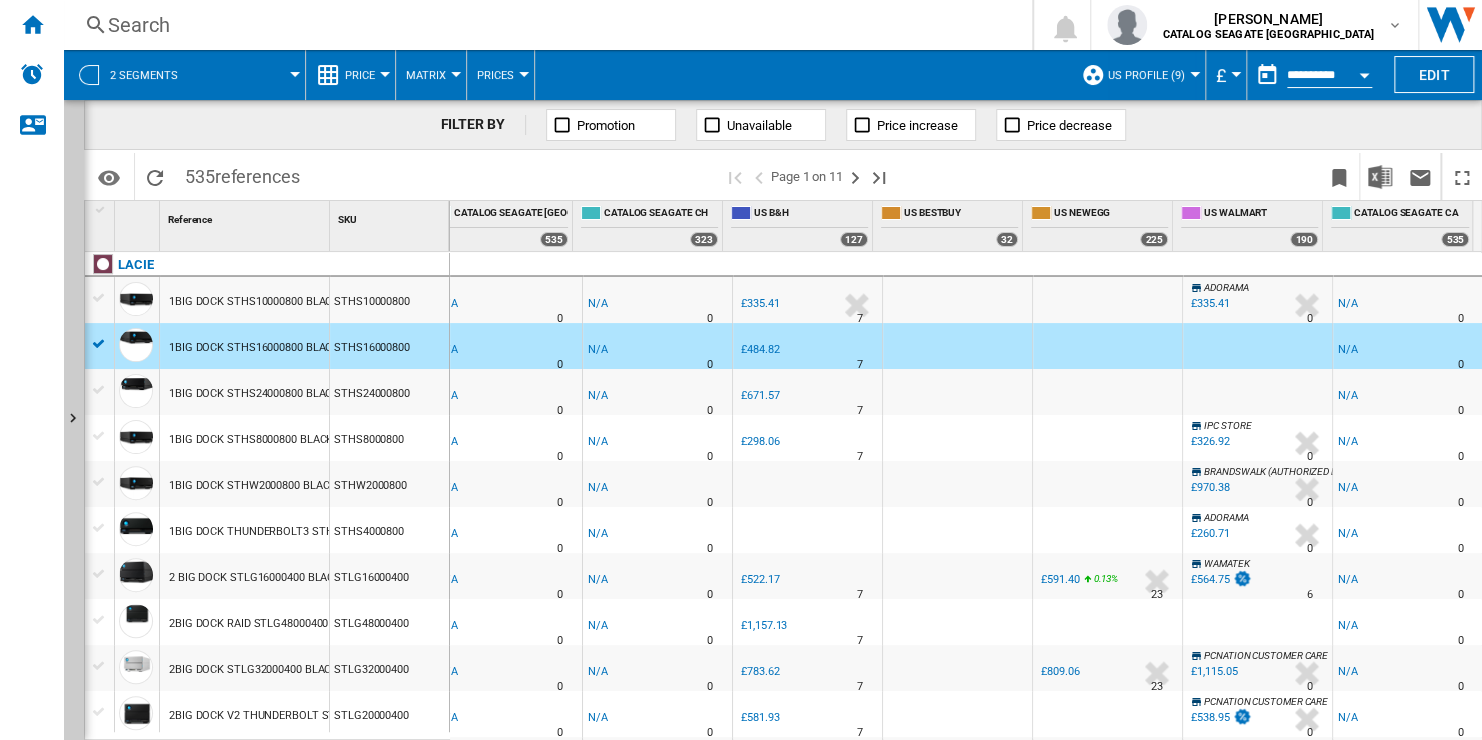 click on "1BIG DOCK STHS24000800 BLACK 24TB" at bounding box center (268, 394) 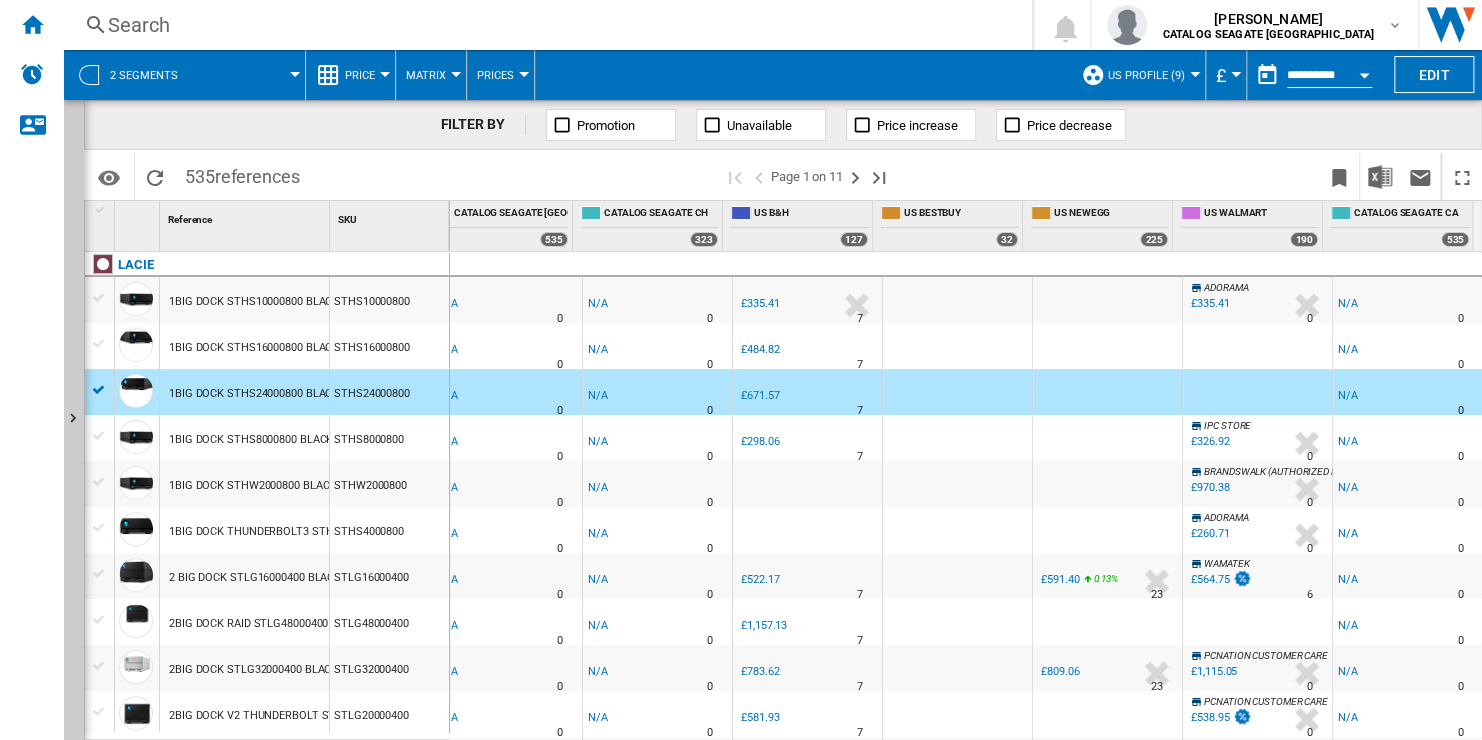 click on "£335.41" at bounding box center (1210, 303) 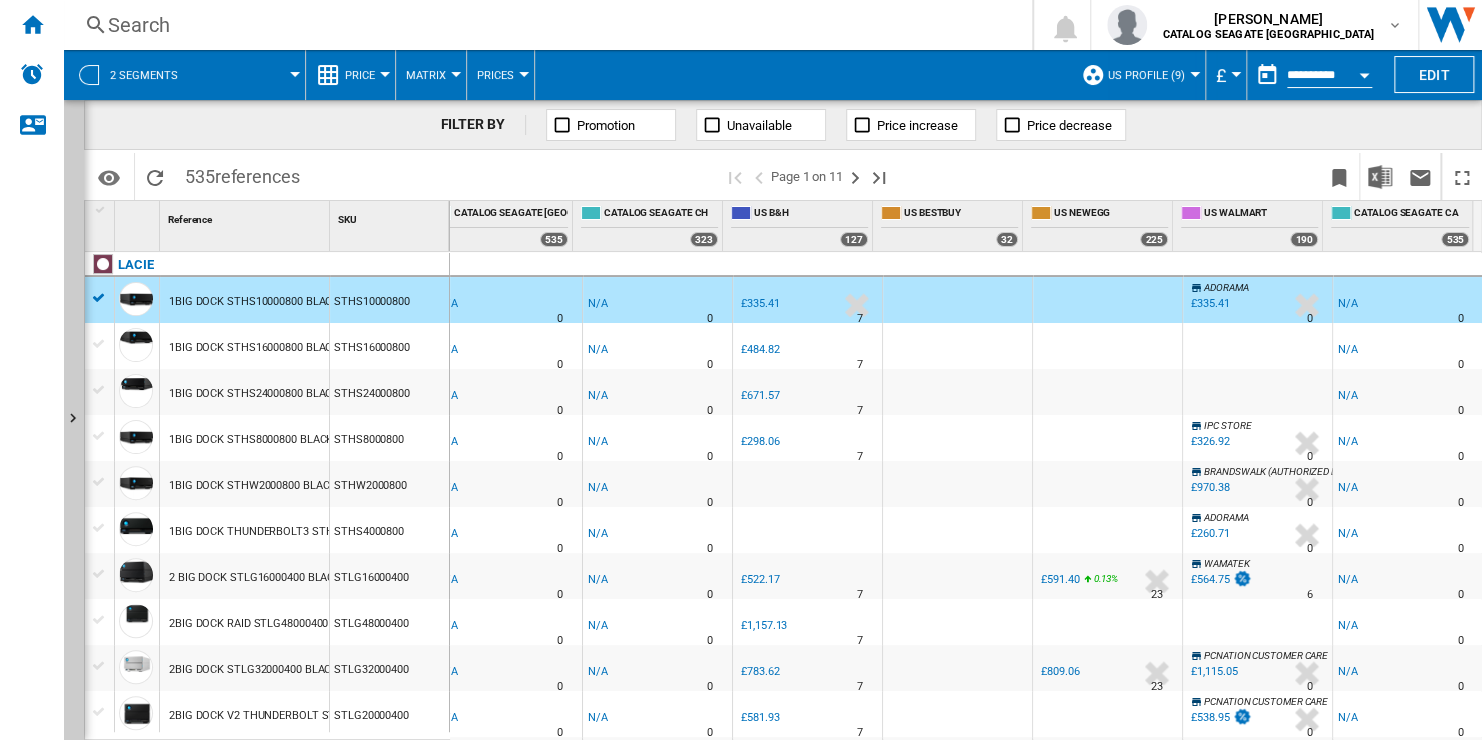 click on "£" at bounding box center (1221, 75) 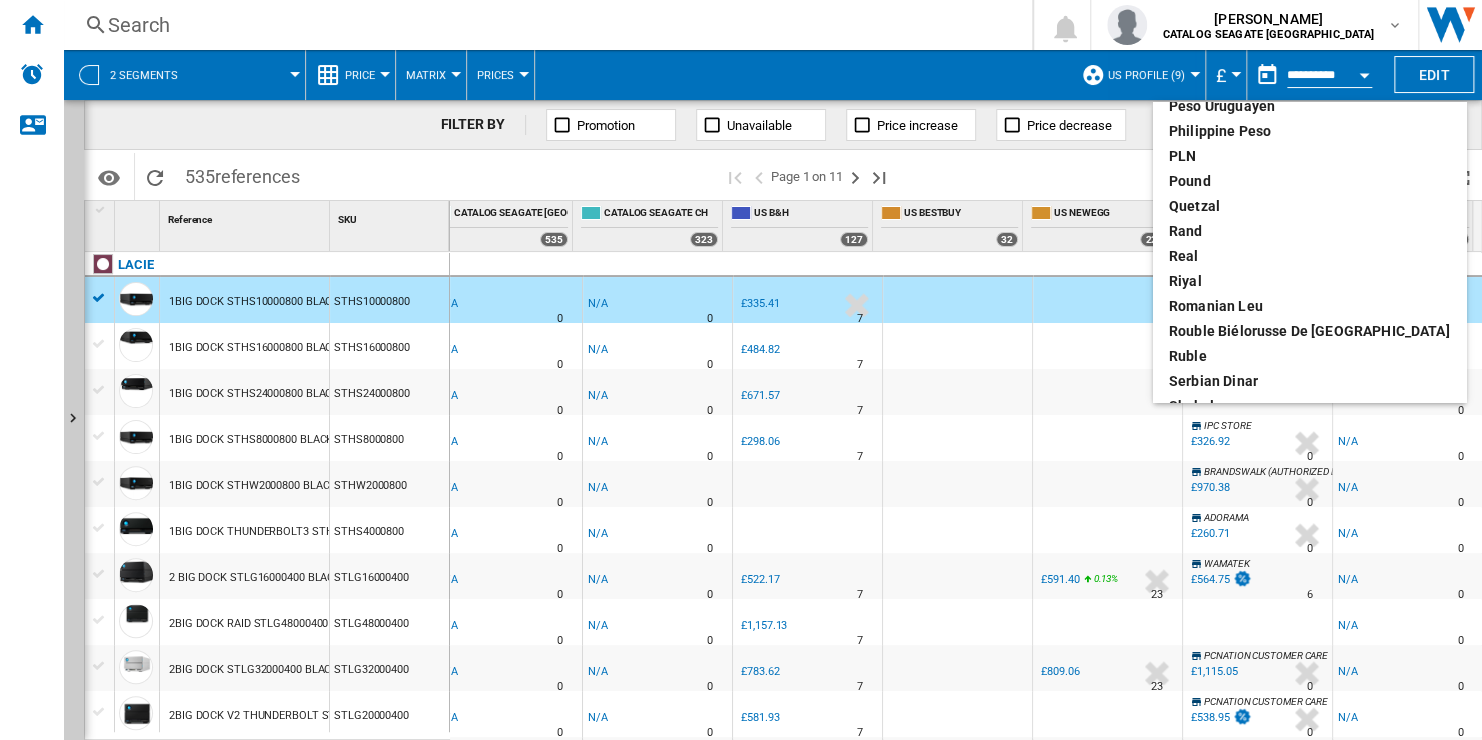 scroll, scrollTop: 800, scrollLeft: 0, axis: vertical 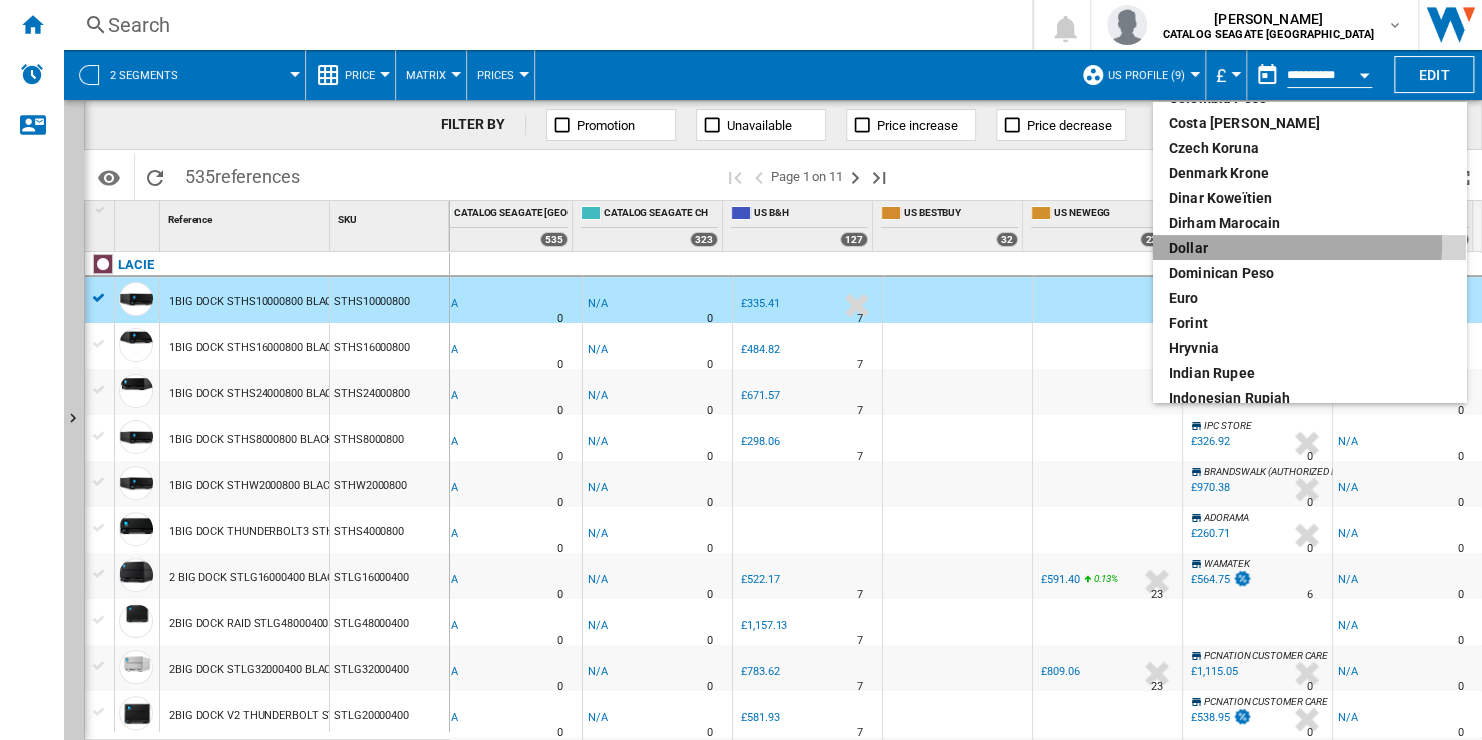 click on "dollar" at bounding box center [1309, 248] 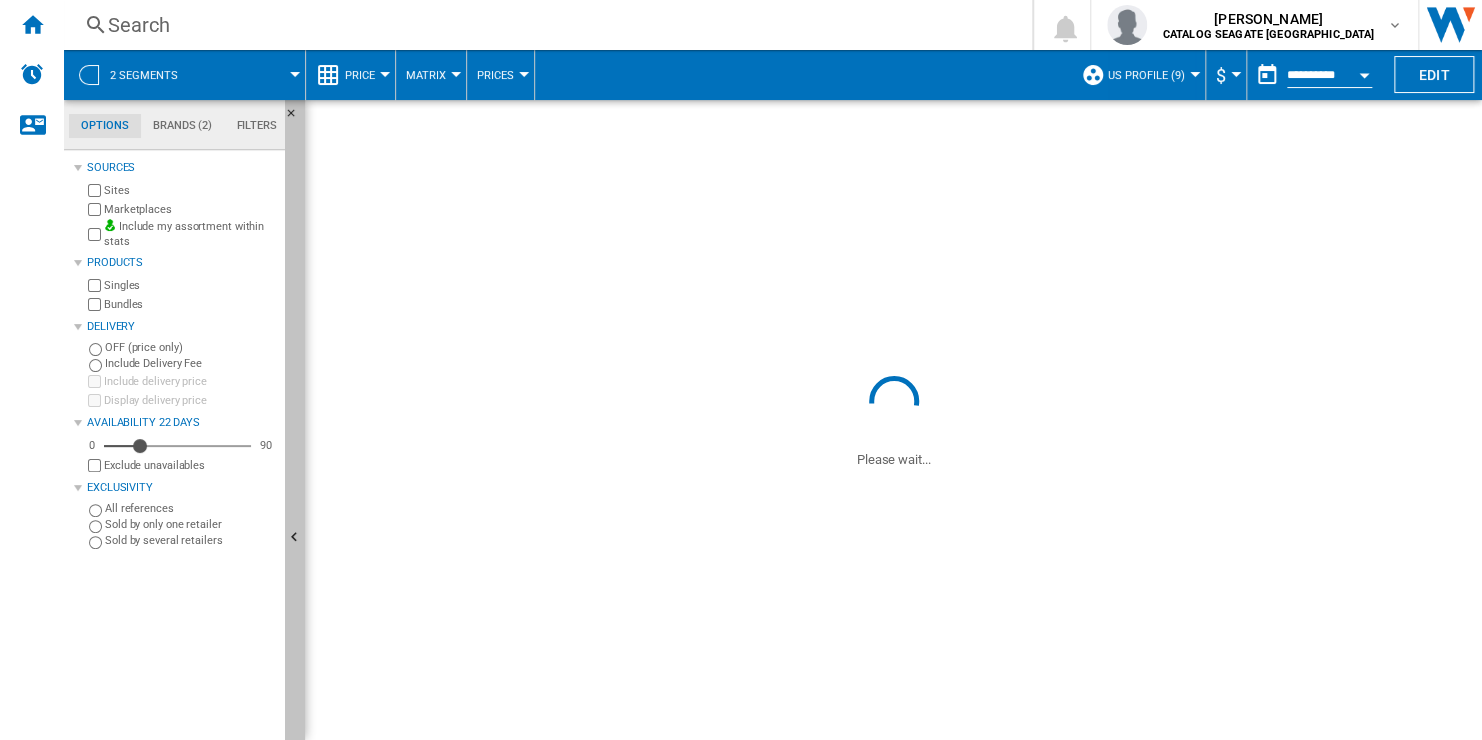 click at bounding box center [295, 538] 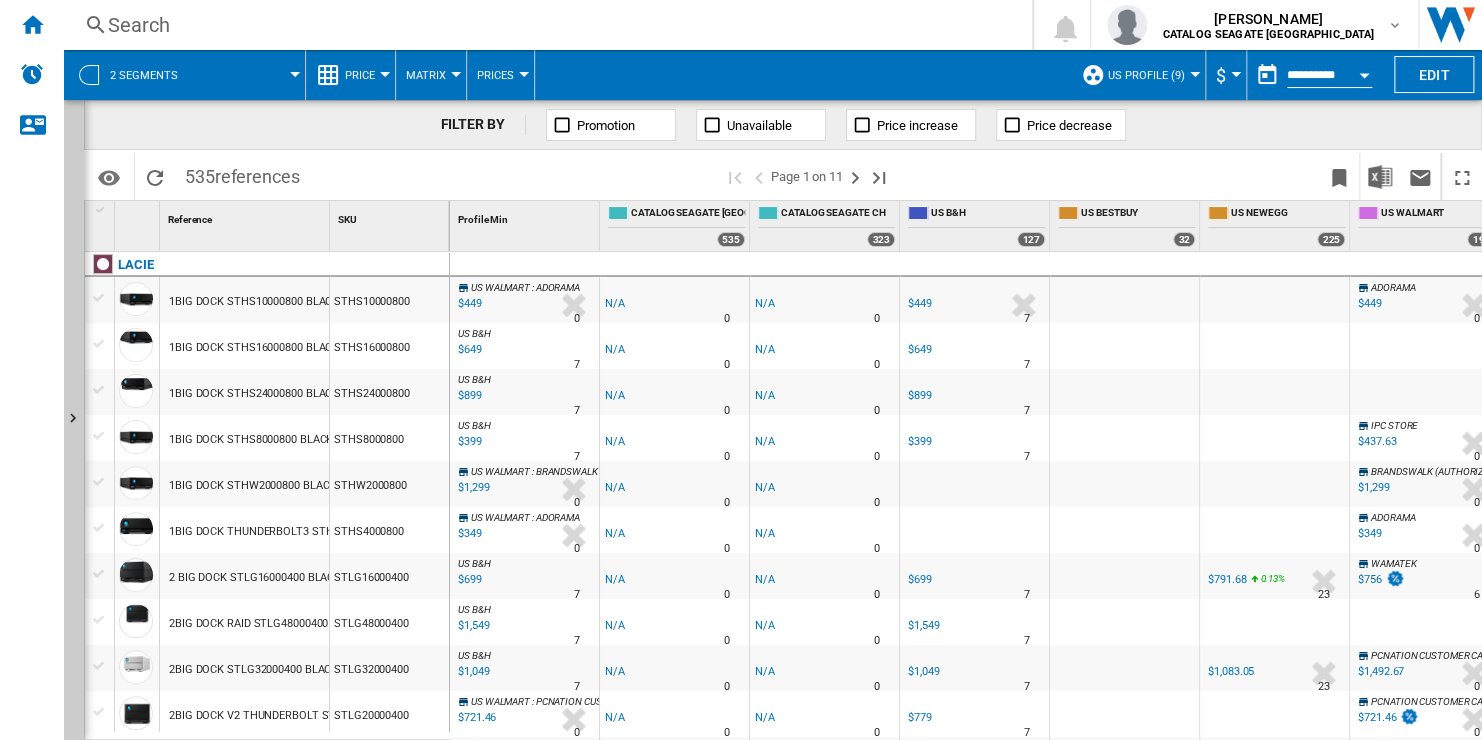 click on "$449" at bounding box center [1370, 303] 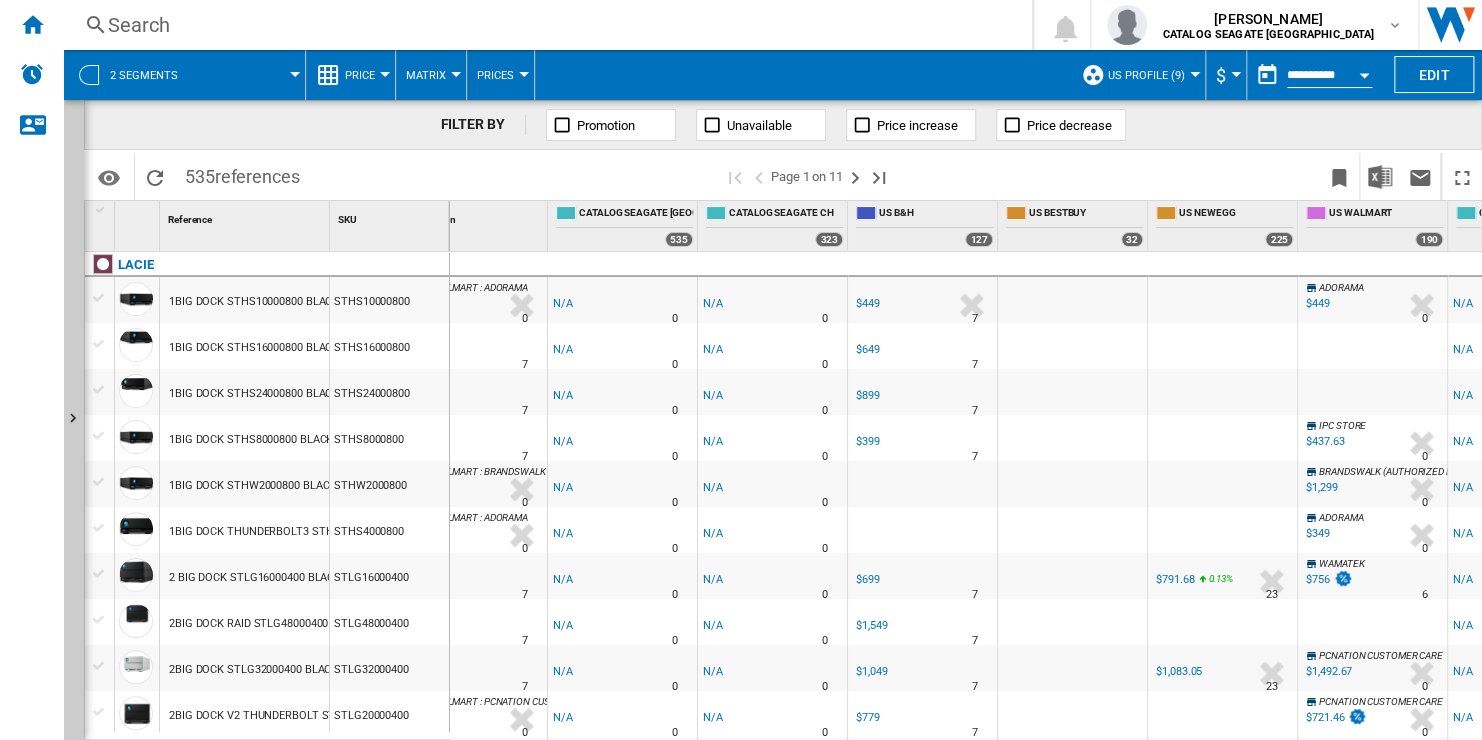 scroll, scrollTop: 0, scrollLeft: 102, axis: horizontal 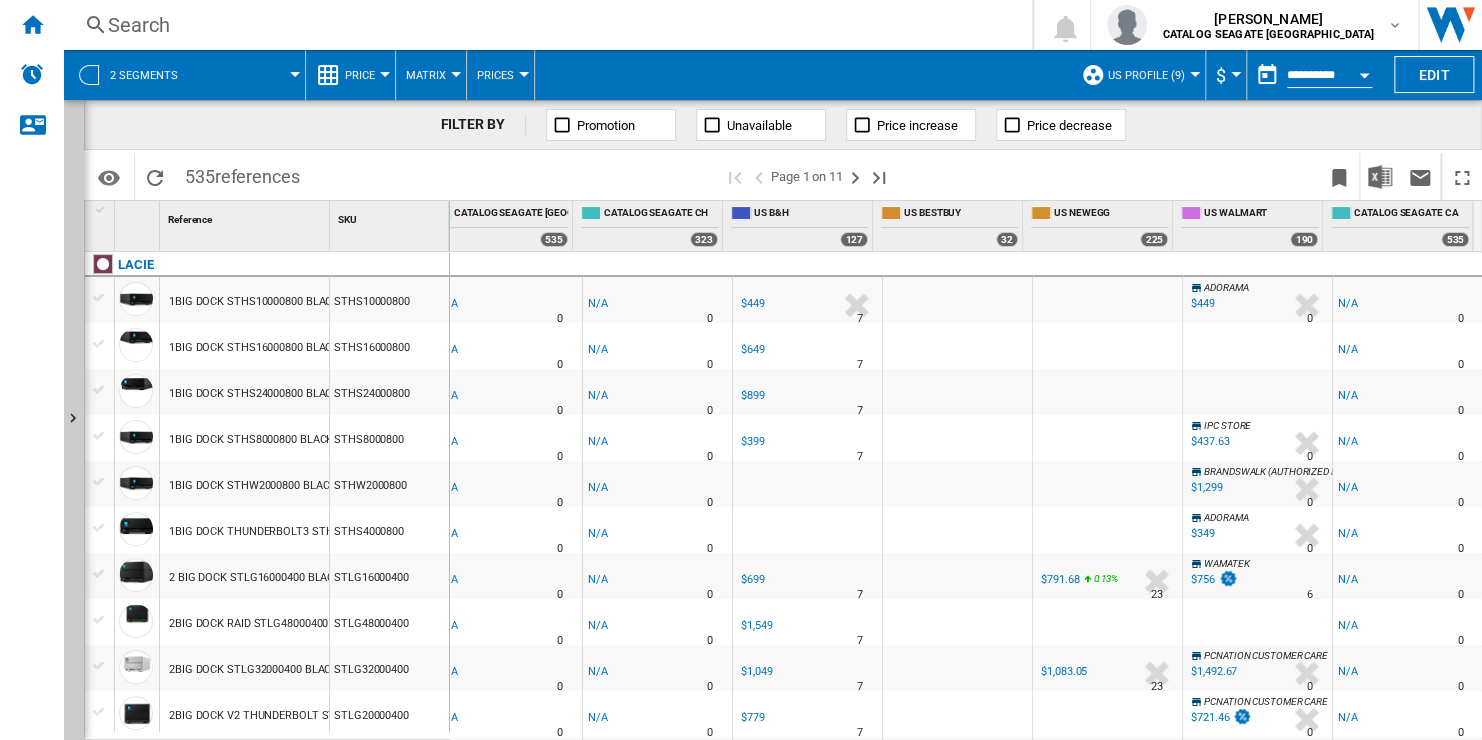 click on "US Profile (9)" at bounding box center (1146, 75) 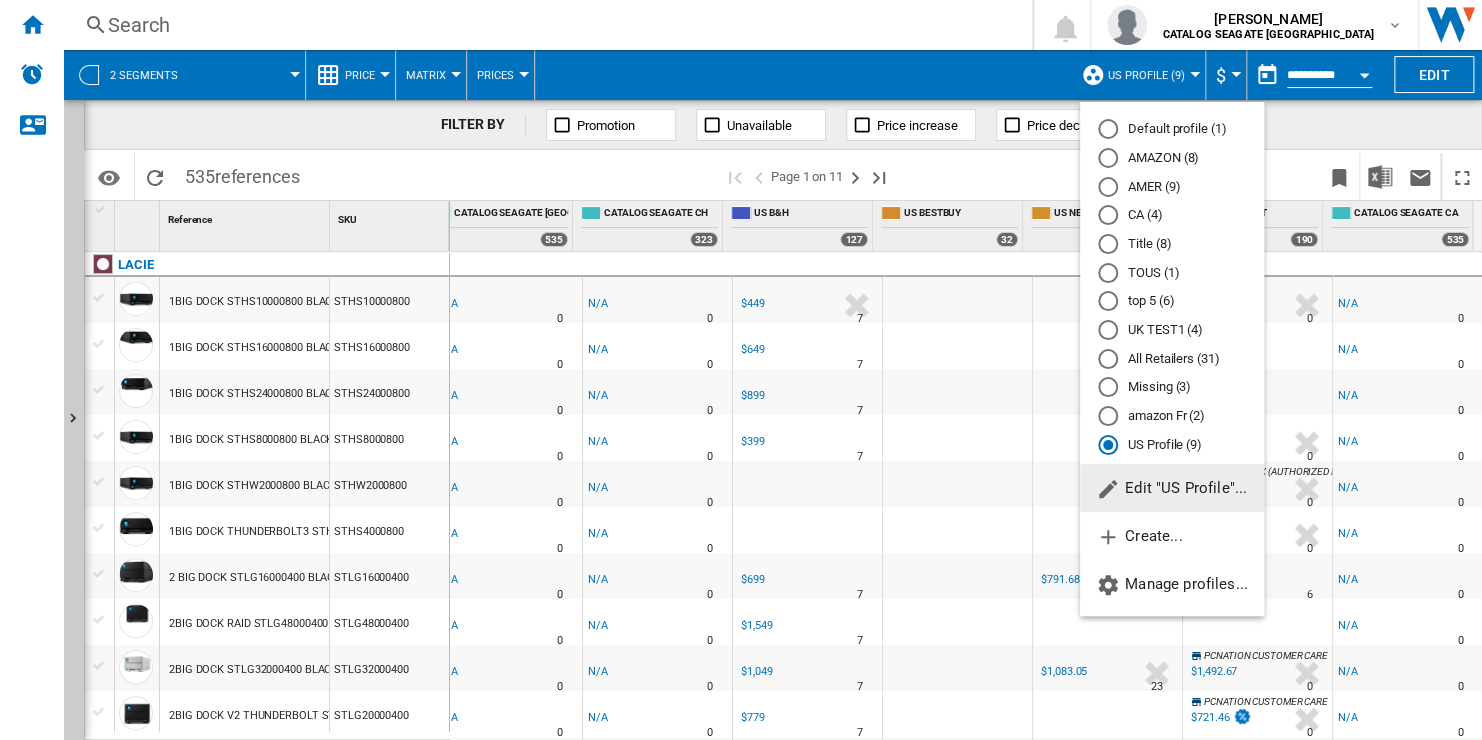 click on "Edit "US Profile"..." 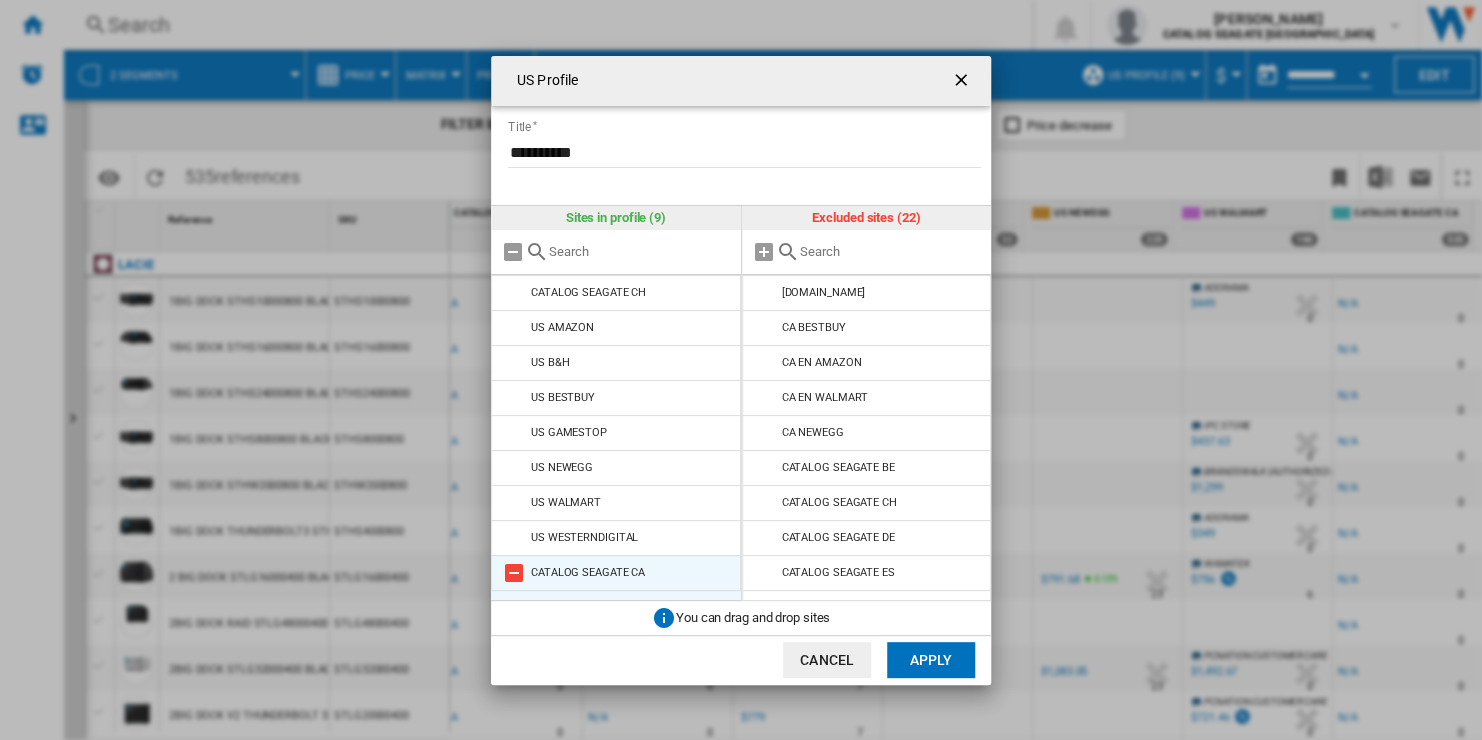 click at bounding box center (514, 573) 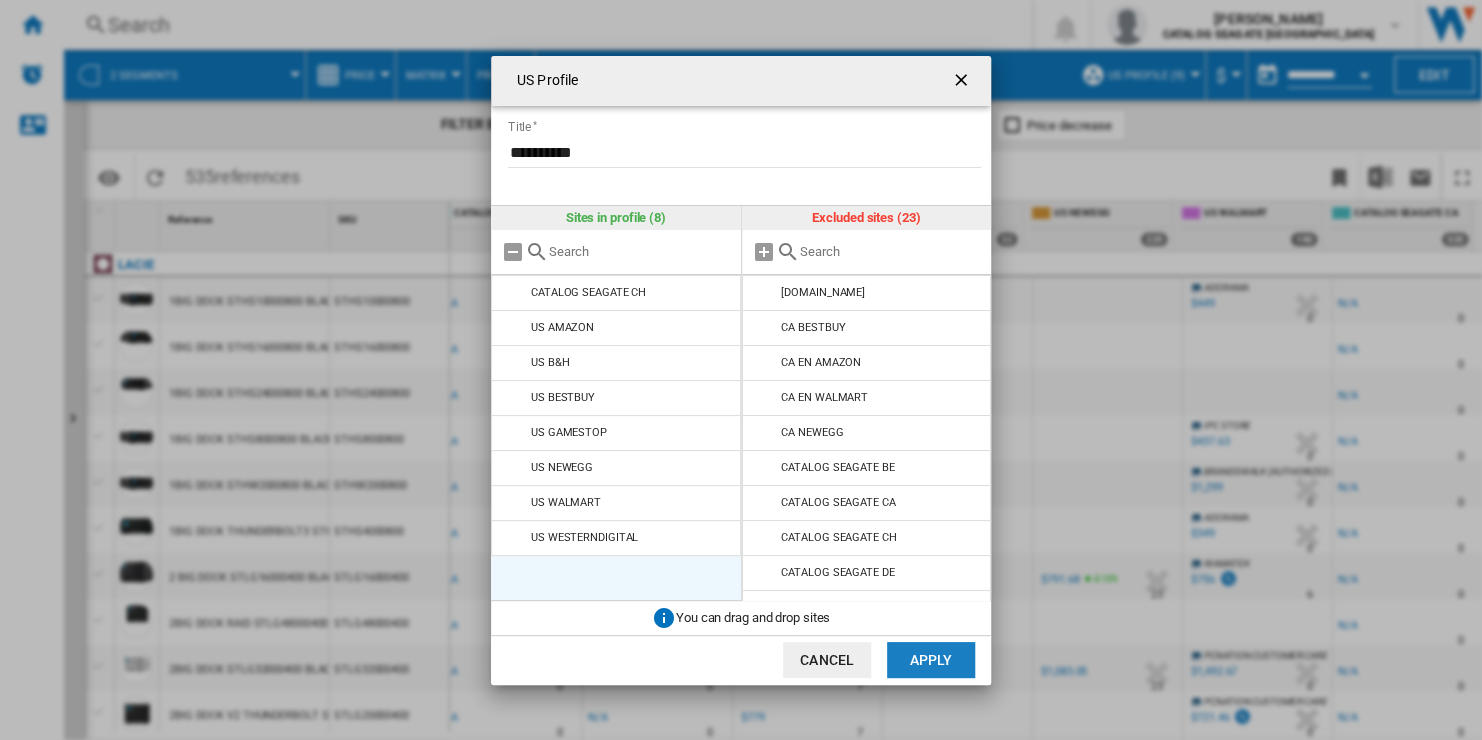 click on "Apply" 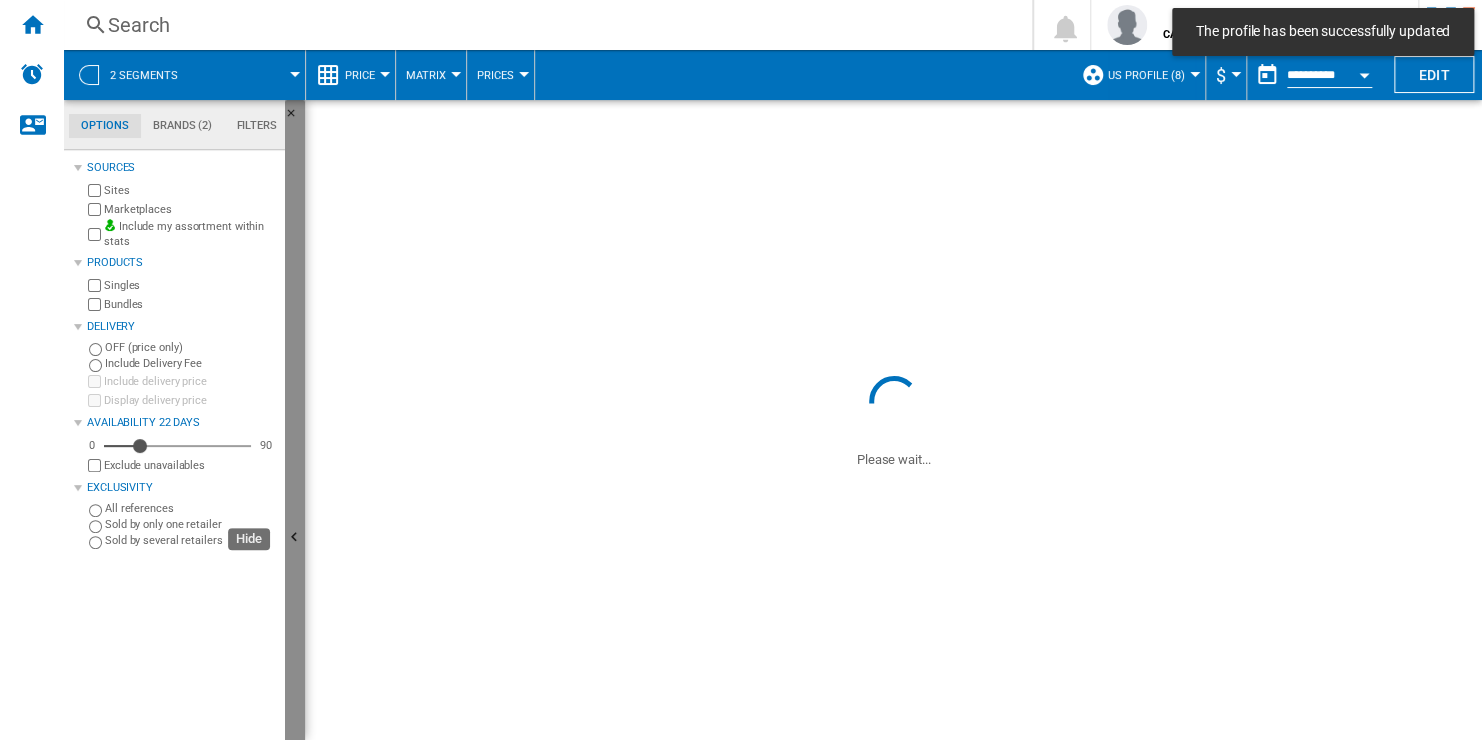 click at bounding box center (295, 538) 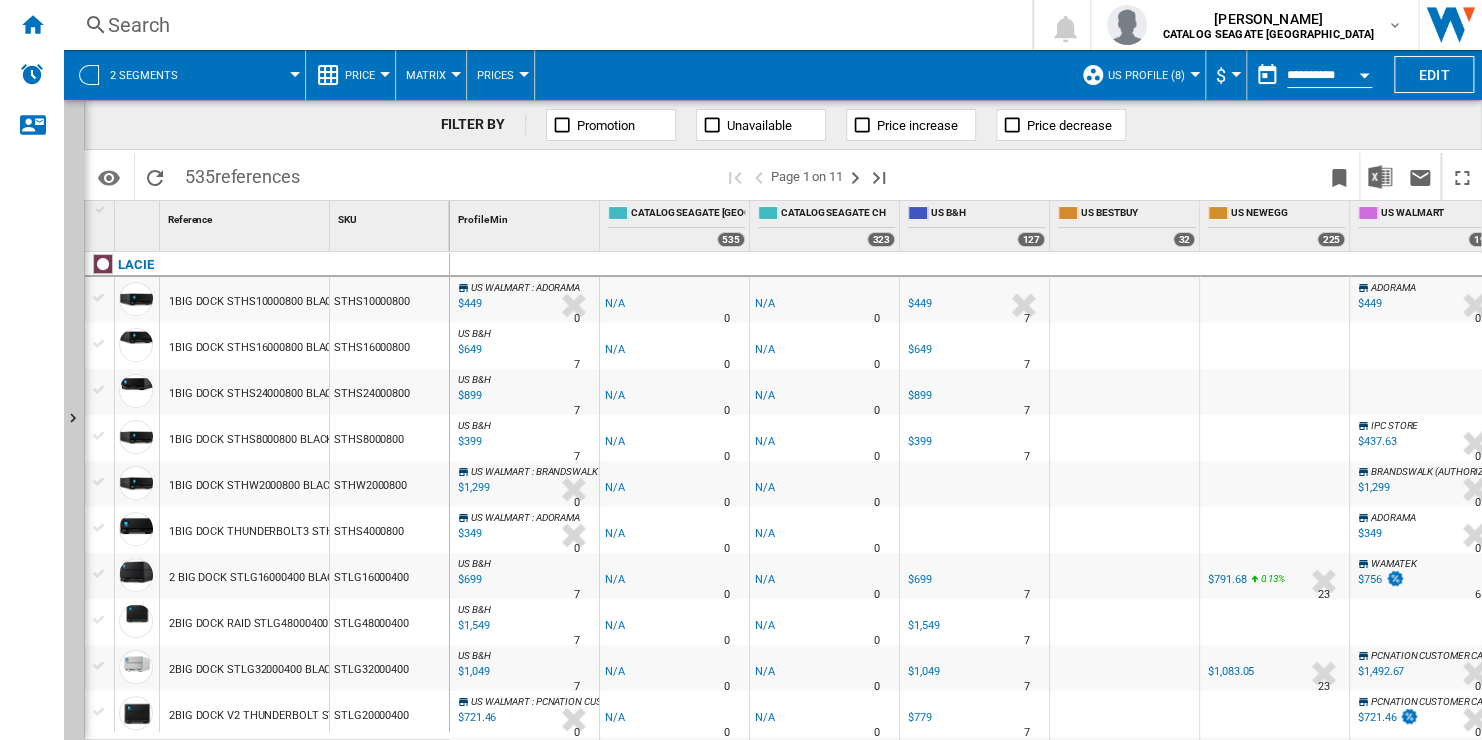 drag, startPoint x: 306, startPoint y: 183, endPoint x: 186, endPoint y: 177, distance: 120.14991 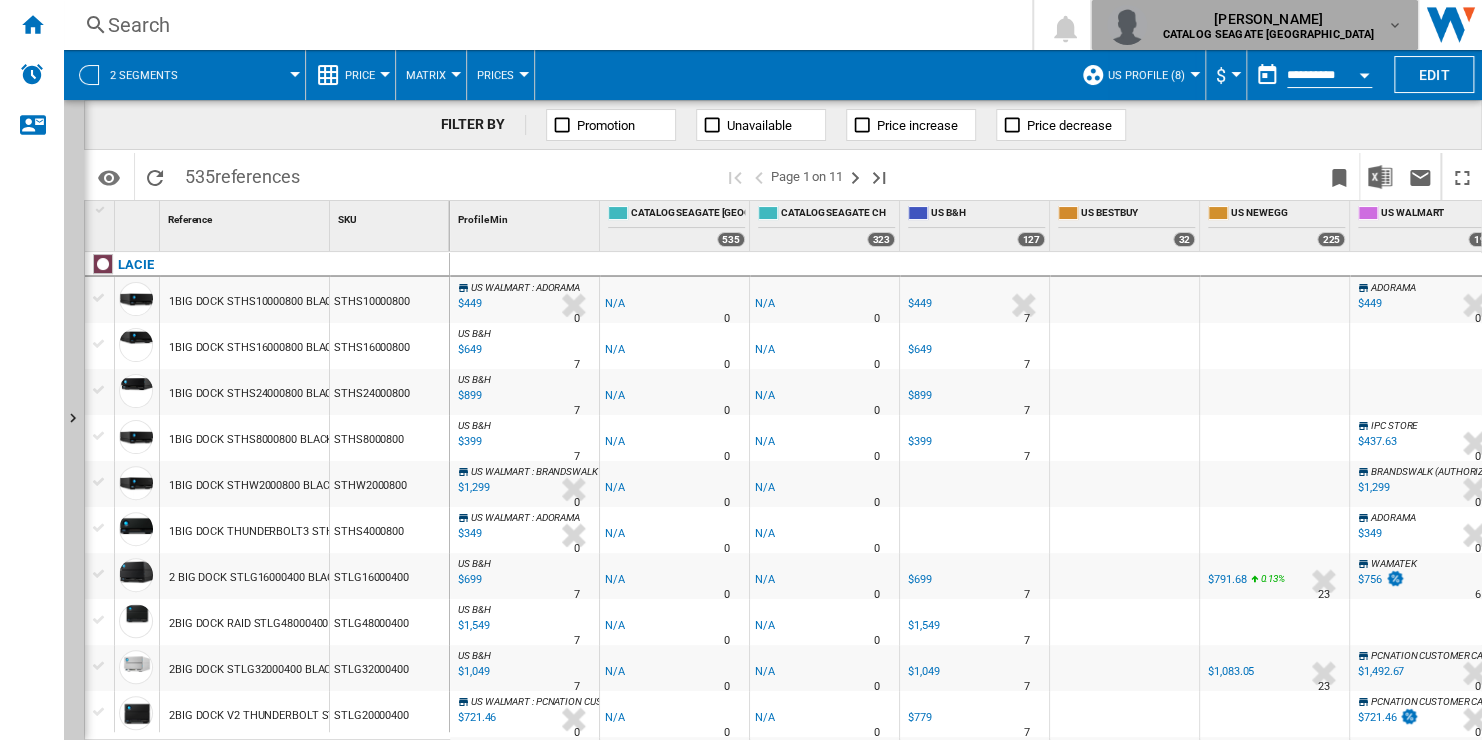 click on "CATALOG SEAGATE [GEOGRAPHIC_DATA]" at bounding box center (1269, 34) 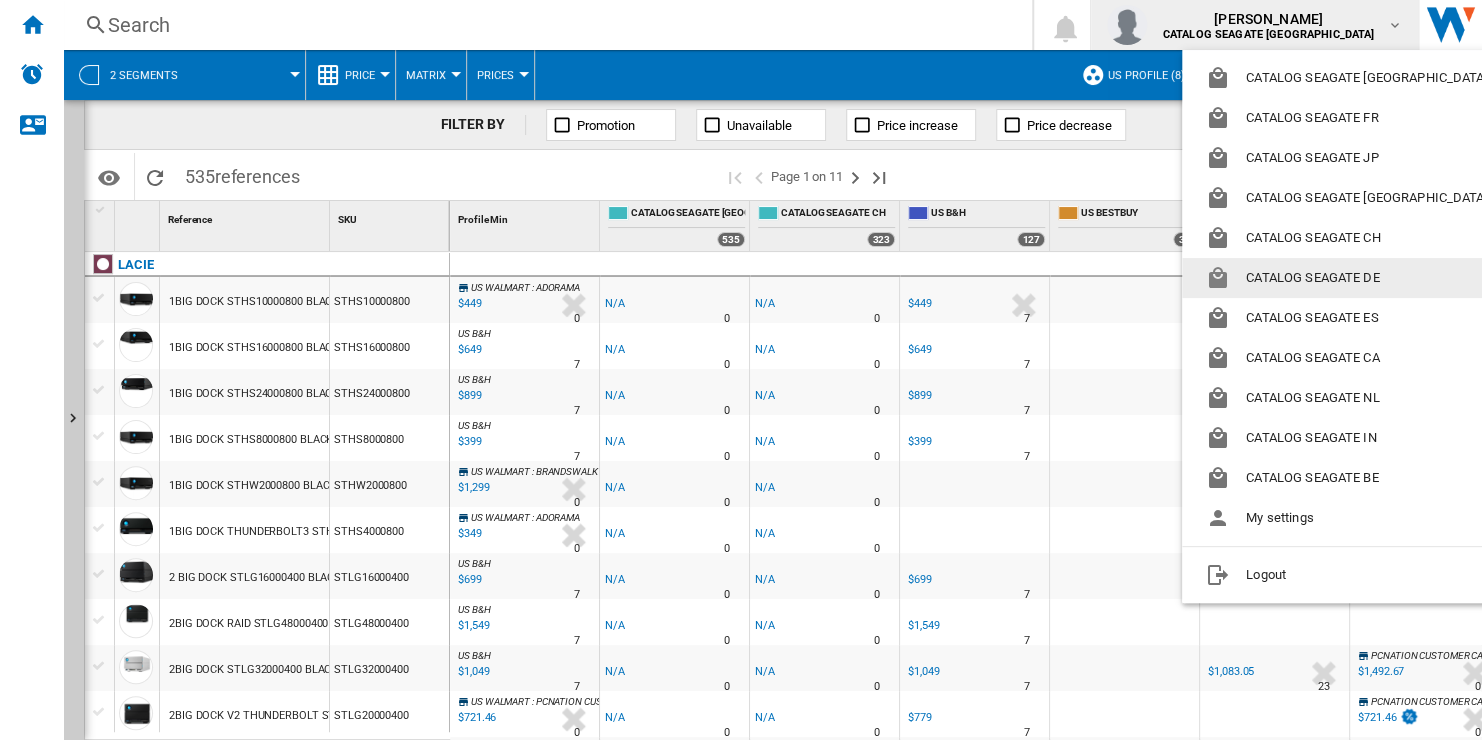 click on "CATALOG SEAGATE DE" at bounding box center [1350, 278] 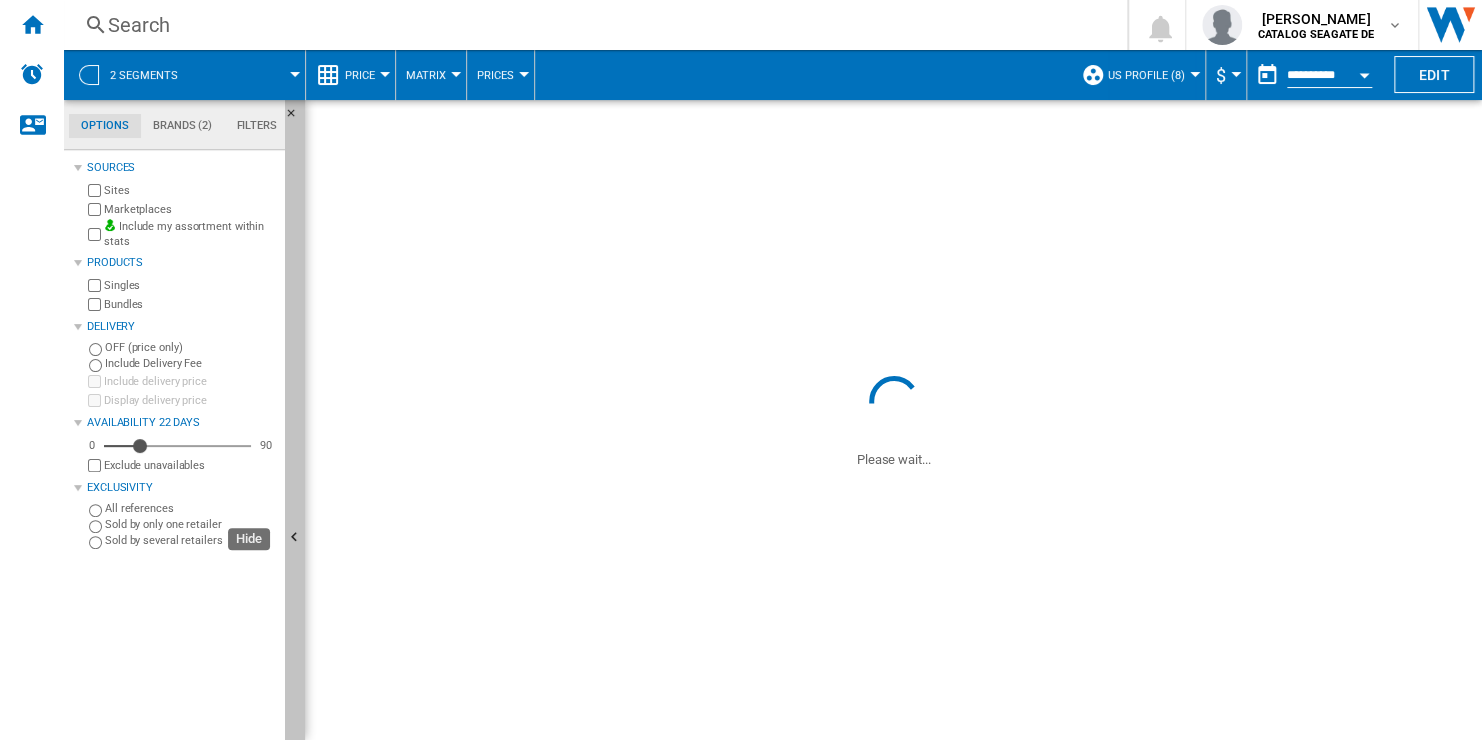click at bounding box center (295, 538) 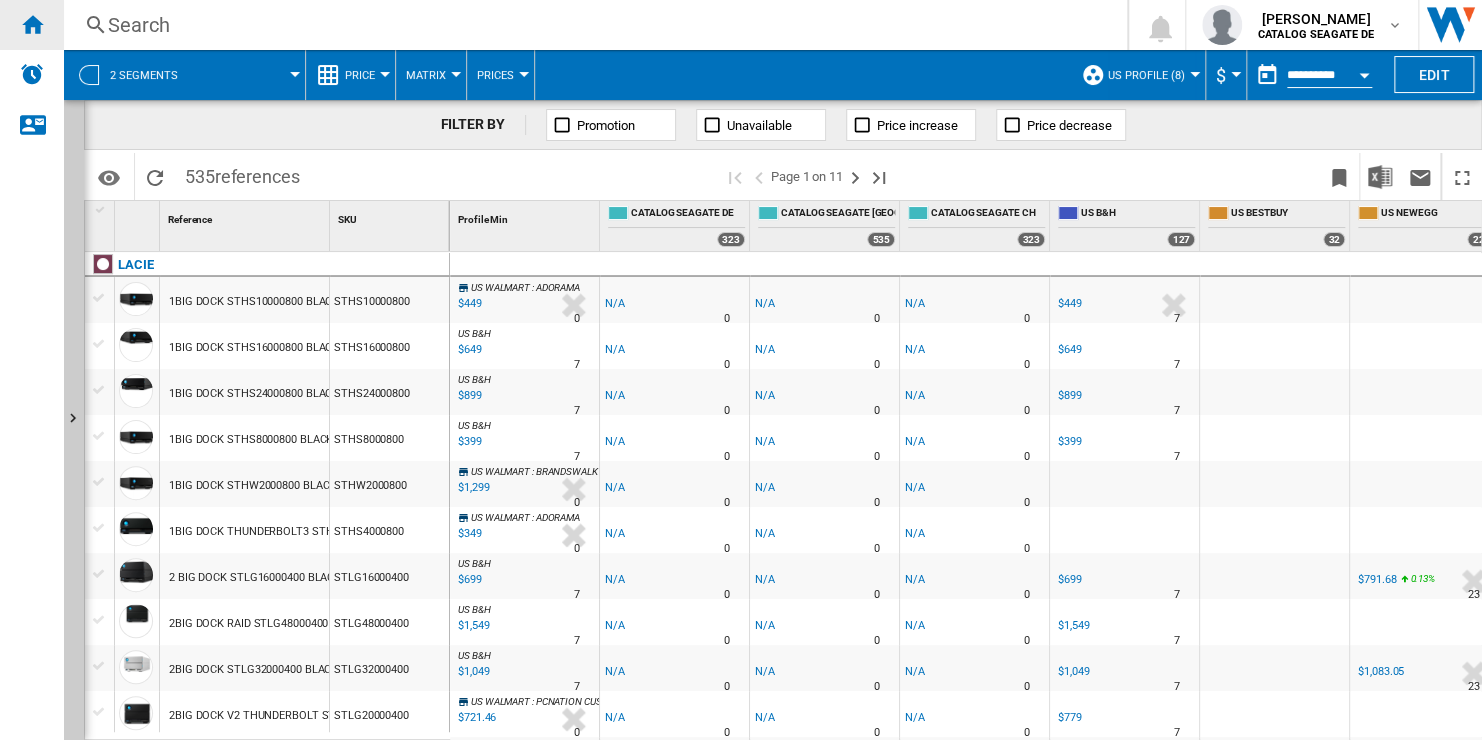 click at bounding box center [32, 25] 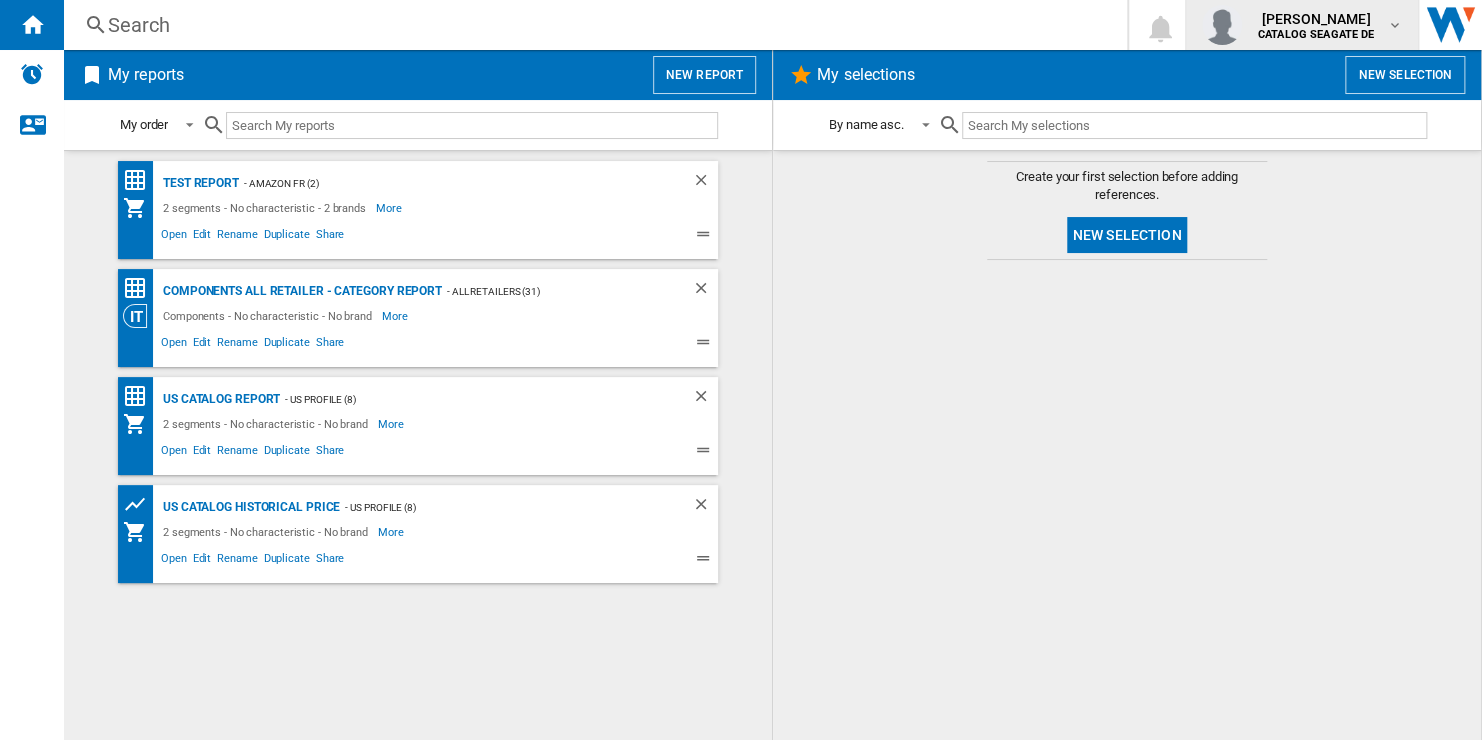 click on "CATALOG SEAGATE DE" at bounding box center (1316, 34) 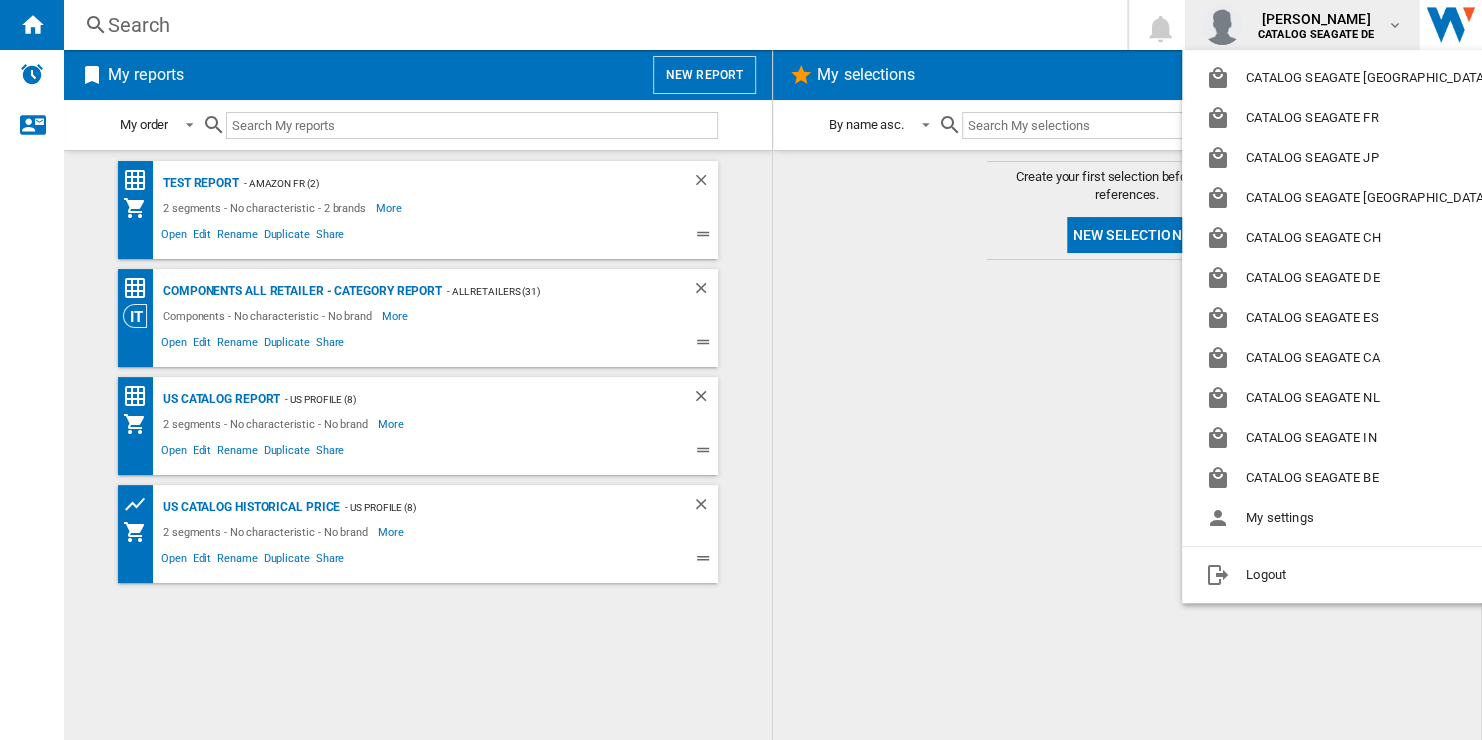 click at bounding box center [741, 370] 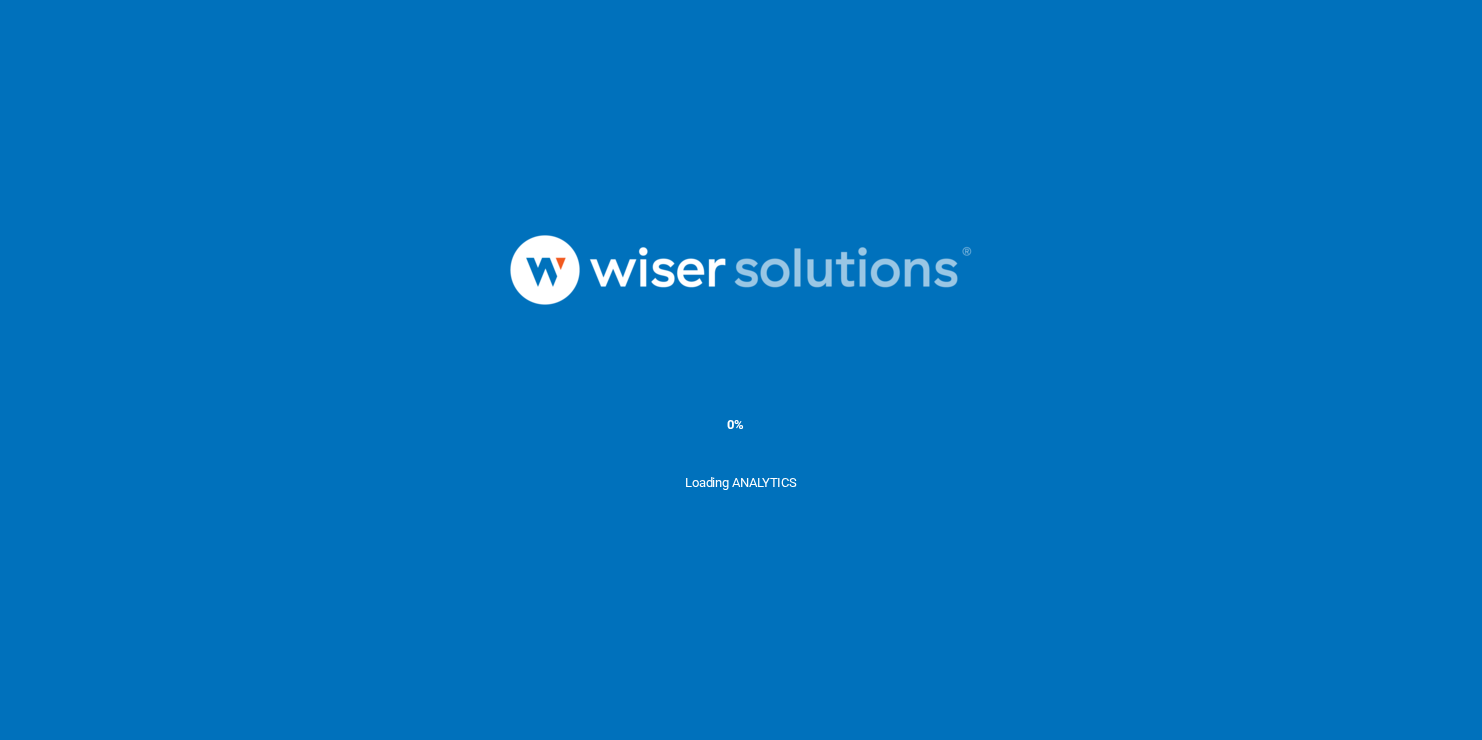 scroll, scrollTop: 0, scrollLeft: 0, axis: both 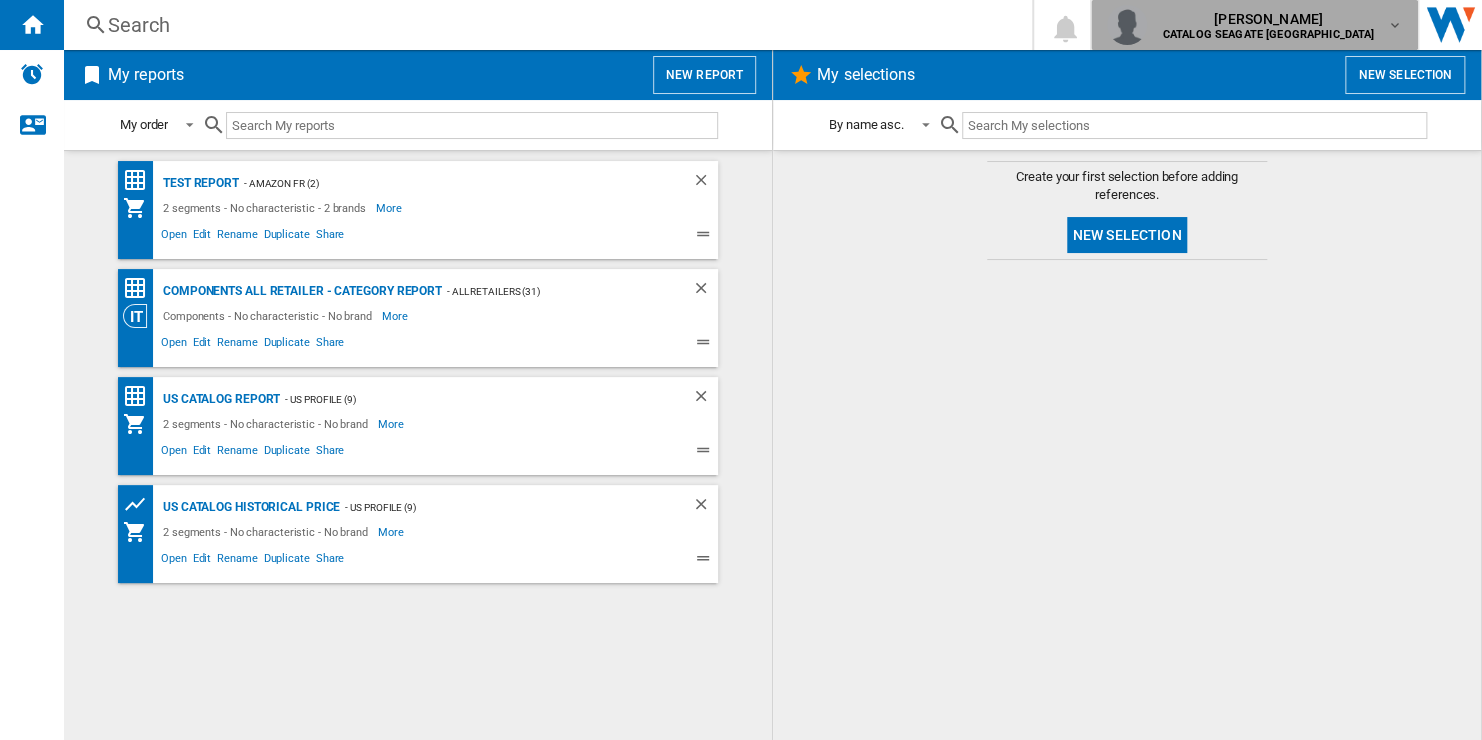 click on "[PERSON_NAME]
CATALOG SEAGATE US" at bounding box center [1271, 25] 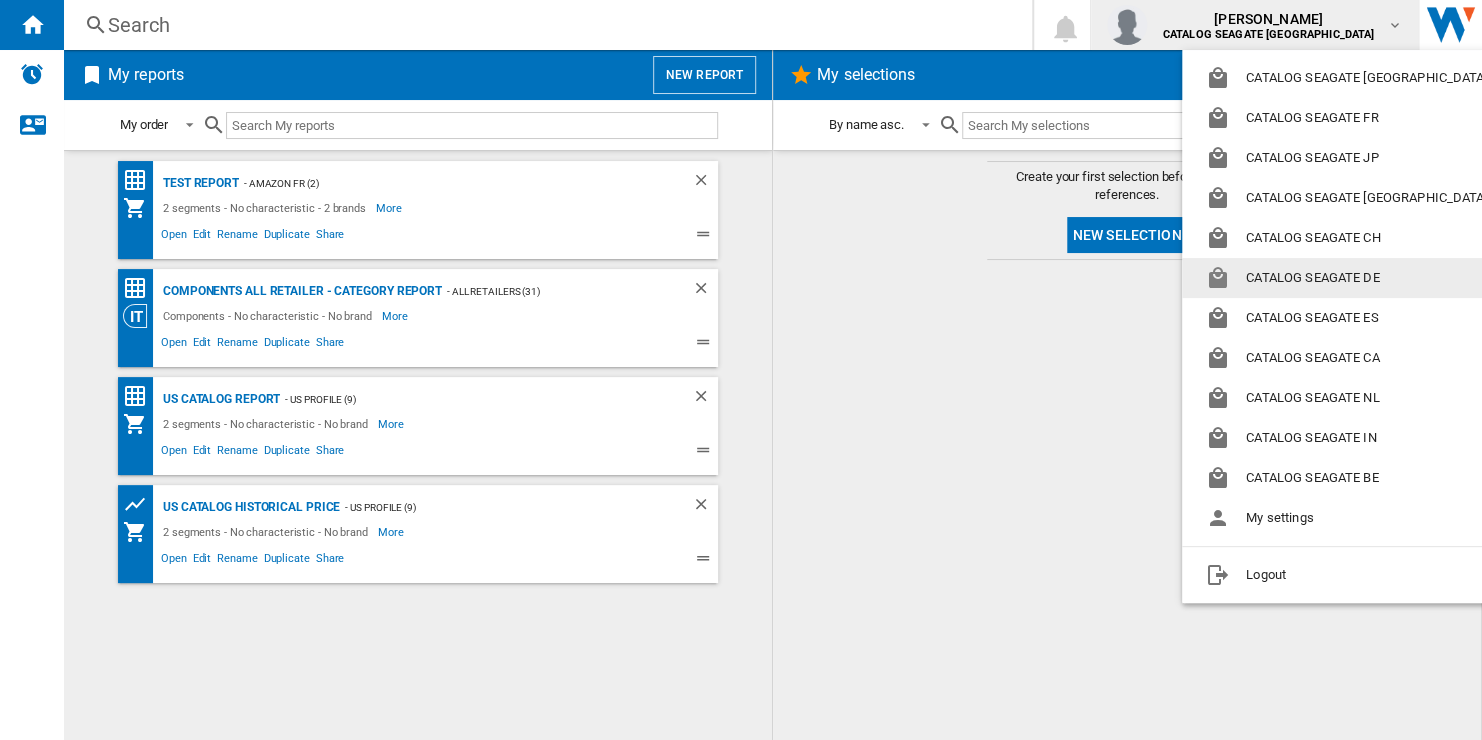 click on "CATALOG SEAGATE DE" at bounding box center [1350, 278] 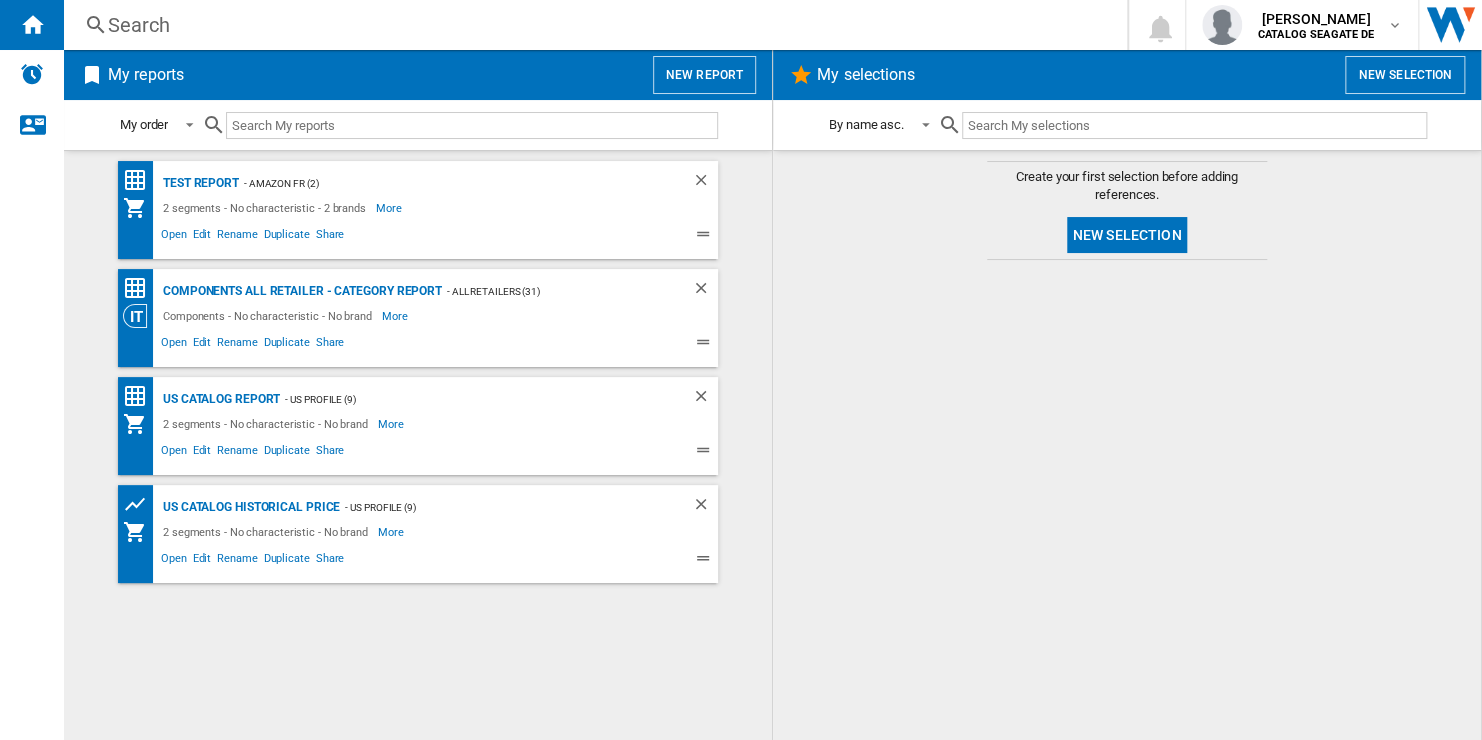 click on "New report" at bounding box center [704, 75] 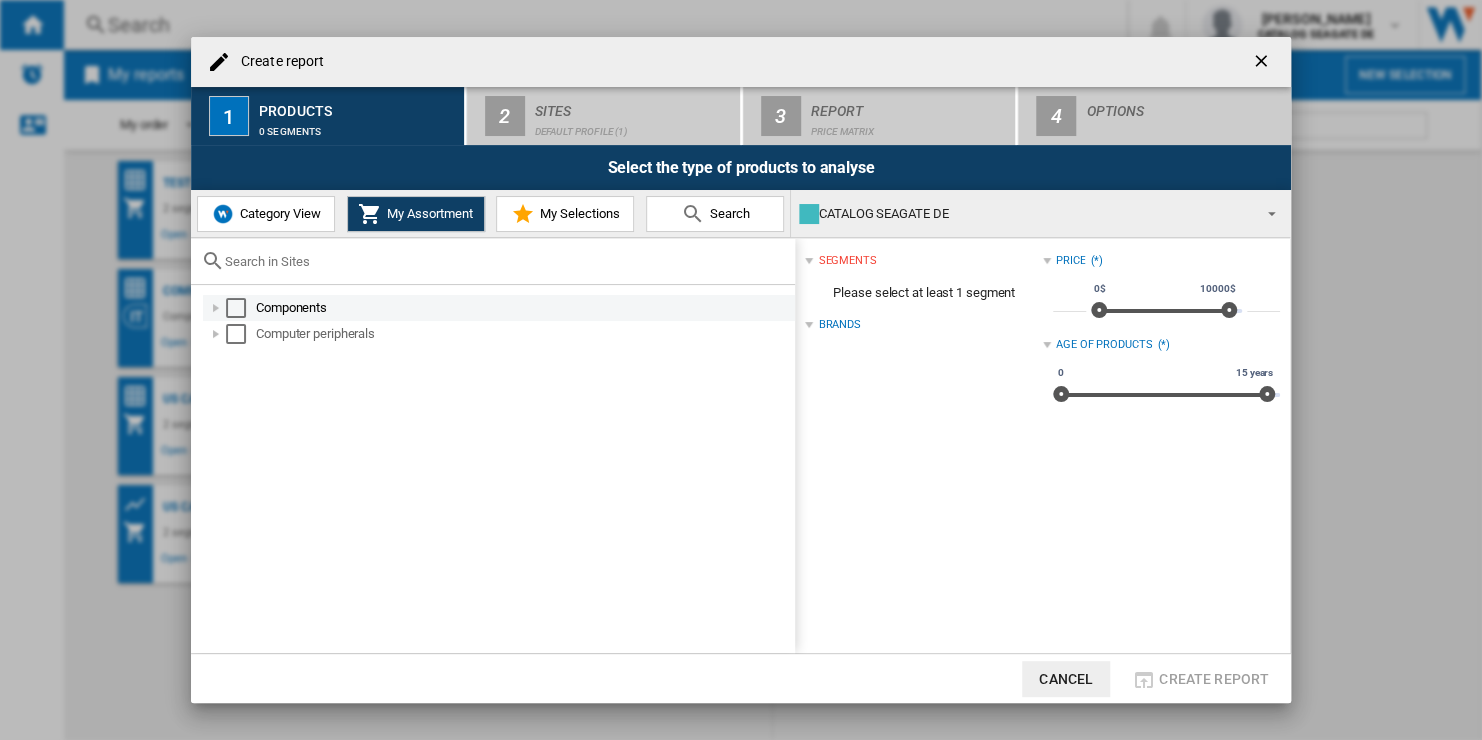 click at bounding box center [236, 308] 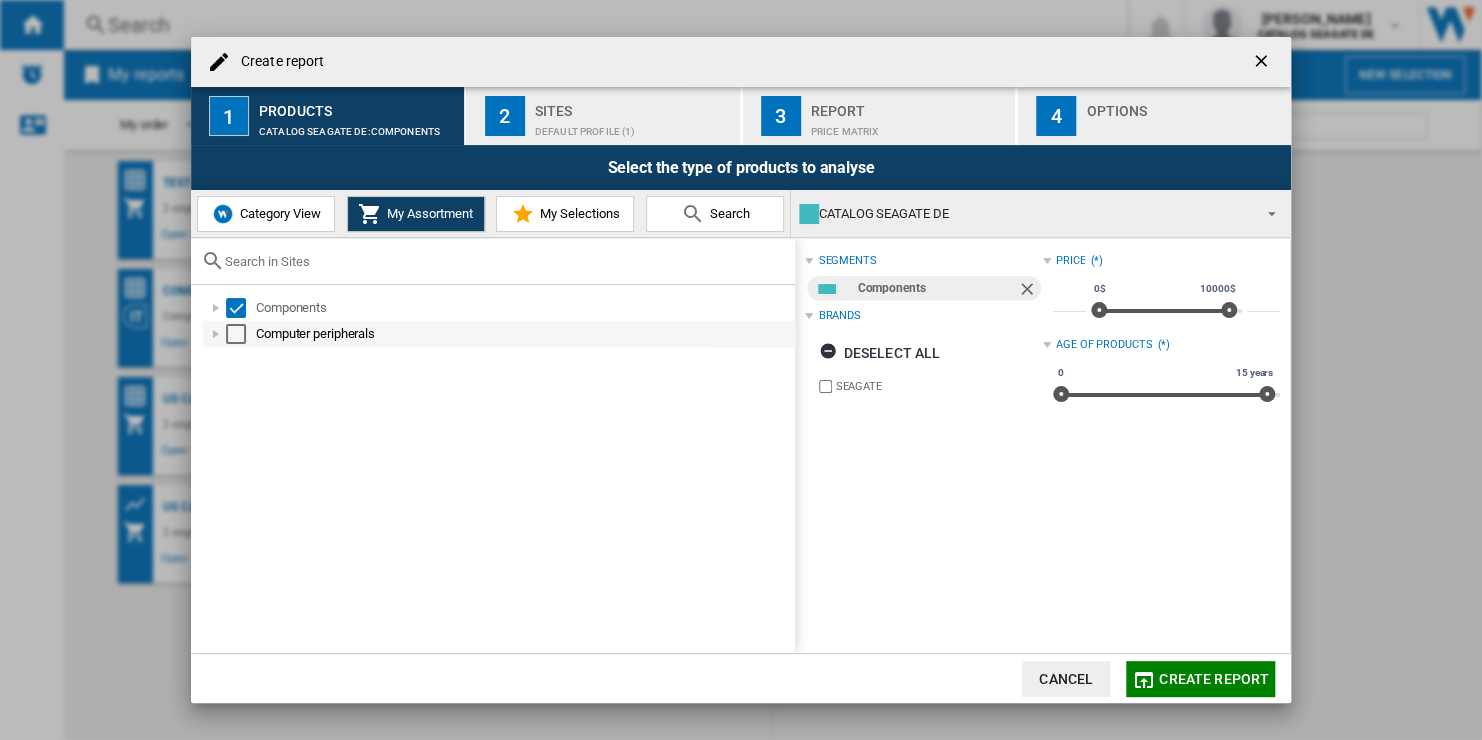 click at bounding box center [236, 334] 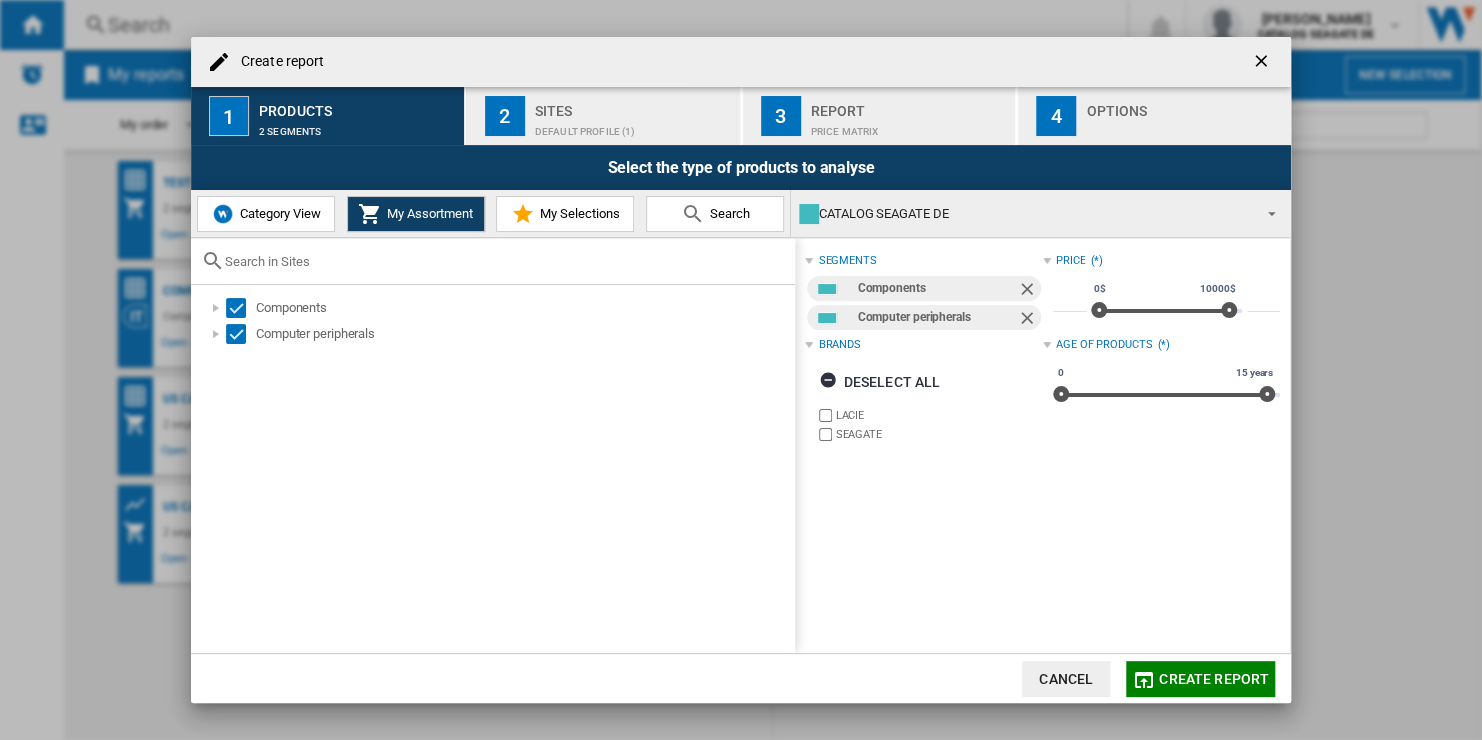 click on "Default profile (1)" at bounding box center [633, 126] 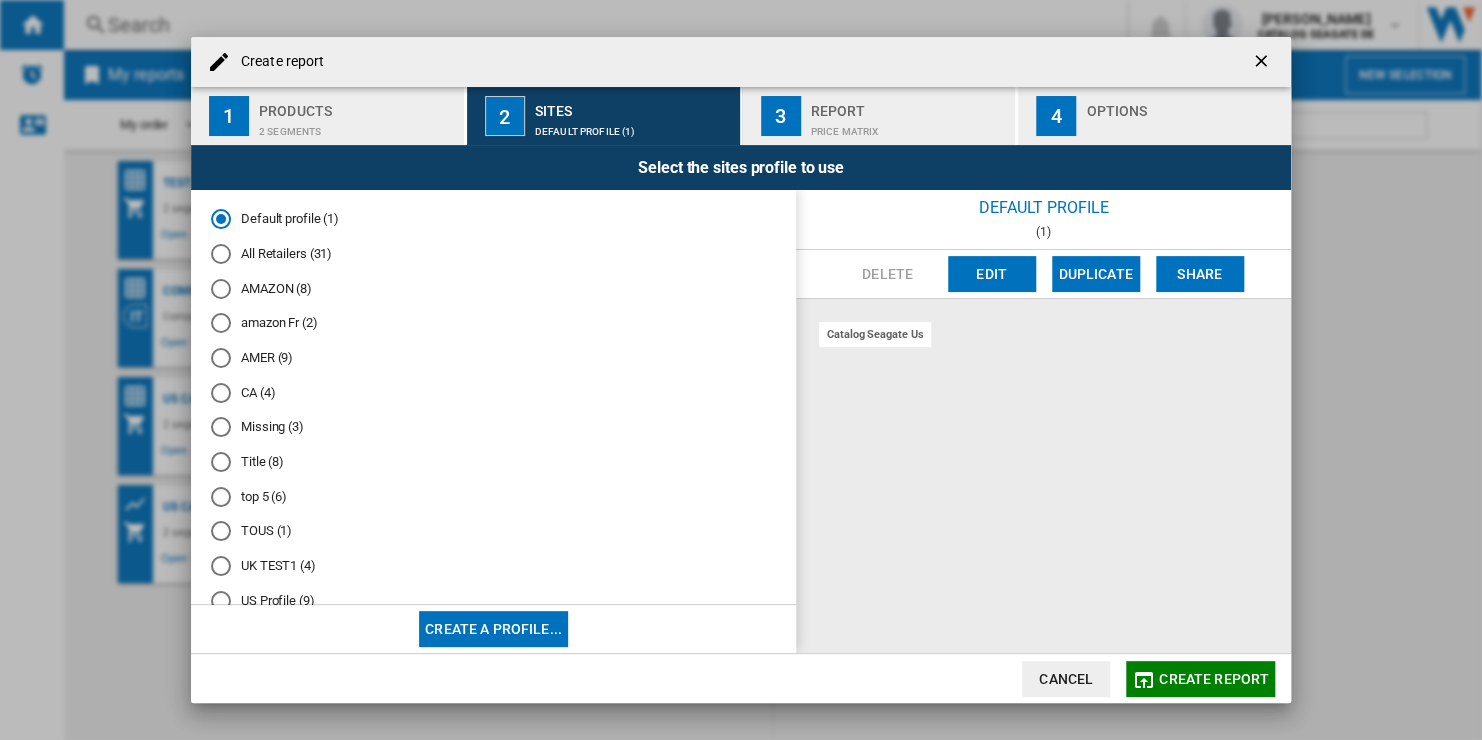 click on "Create a profile..." at bounding box center [493, 629] 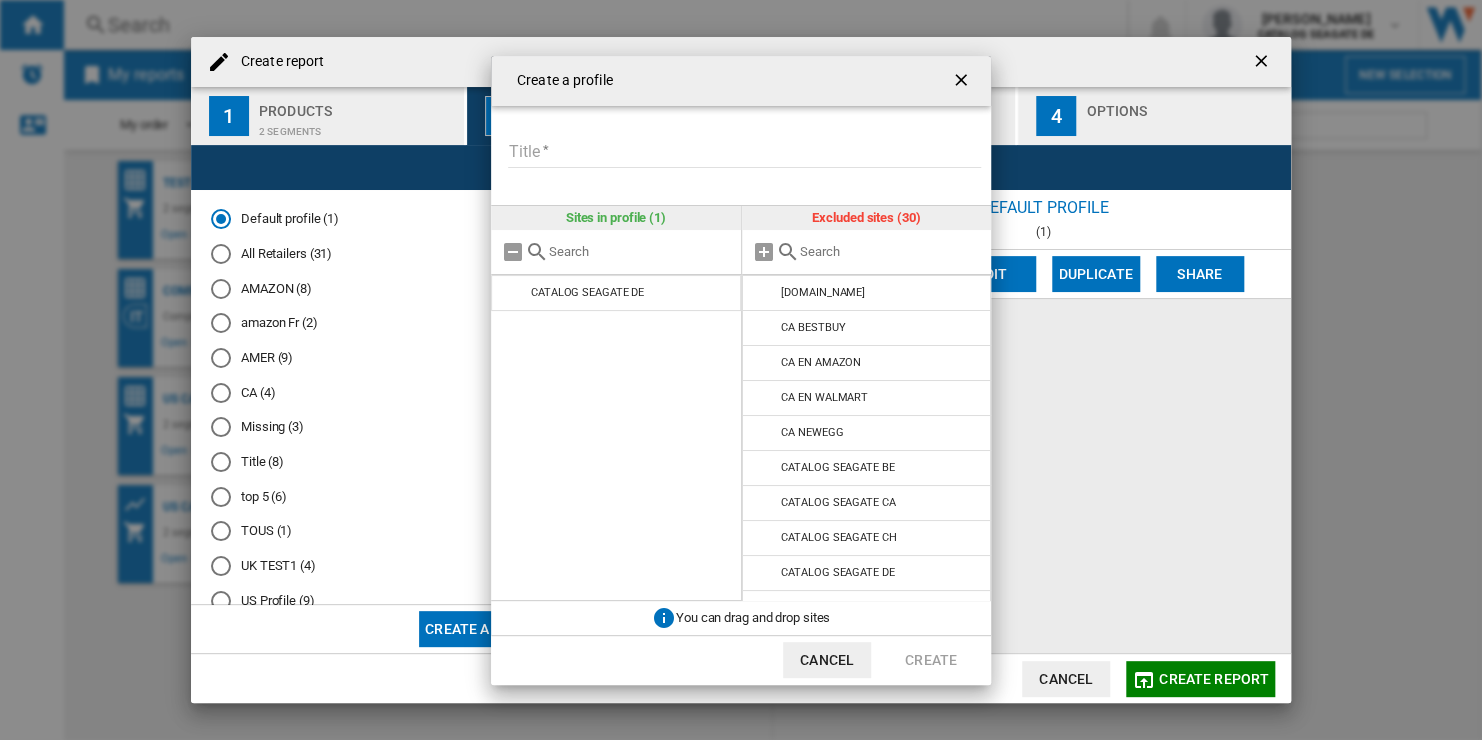 click on "Title" at bounding box center [744, 153] 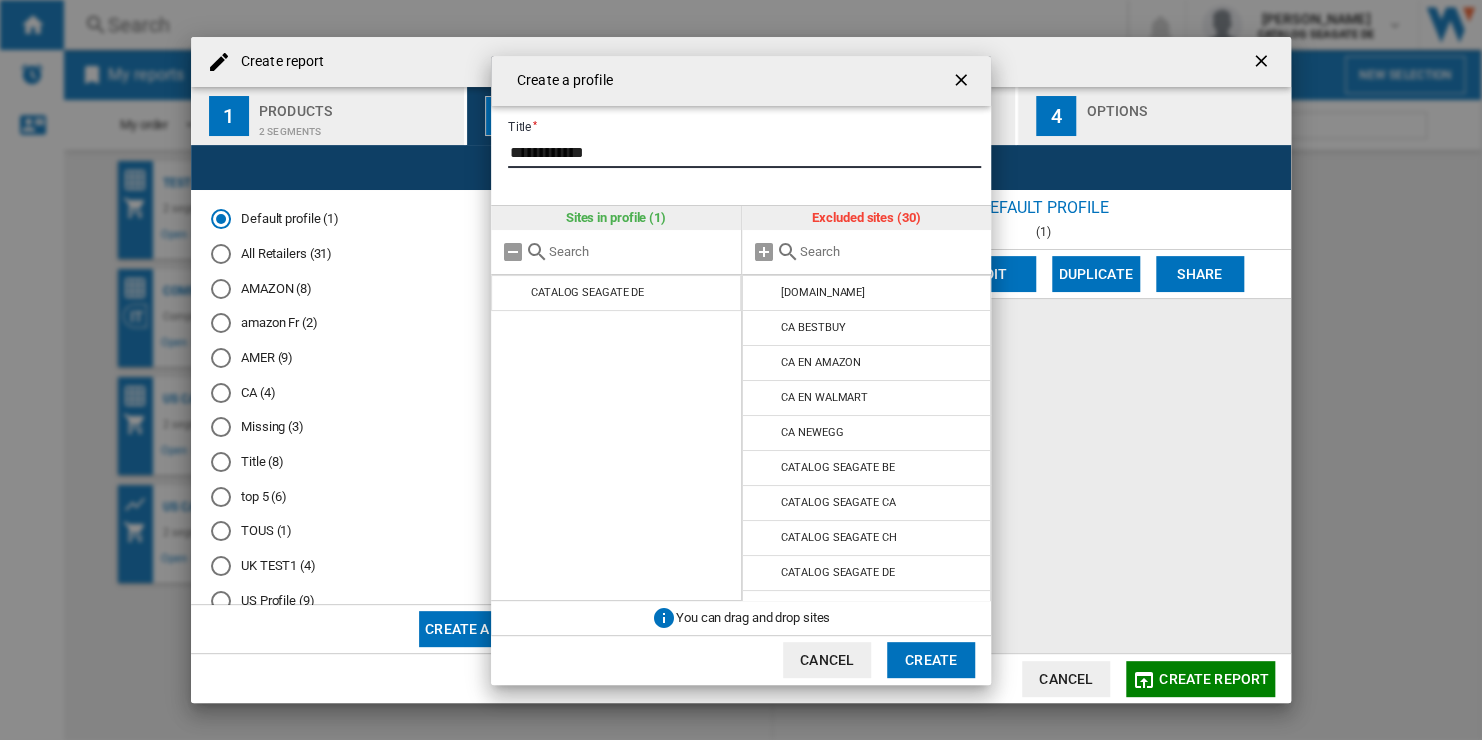 type on "**********" 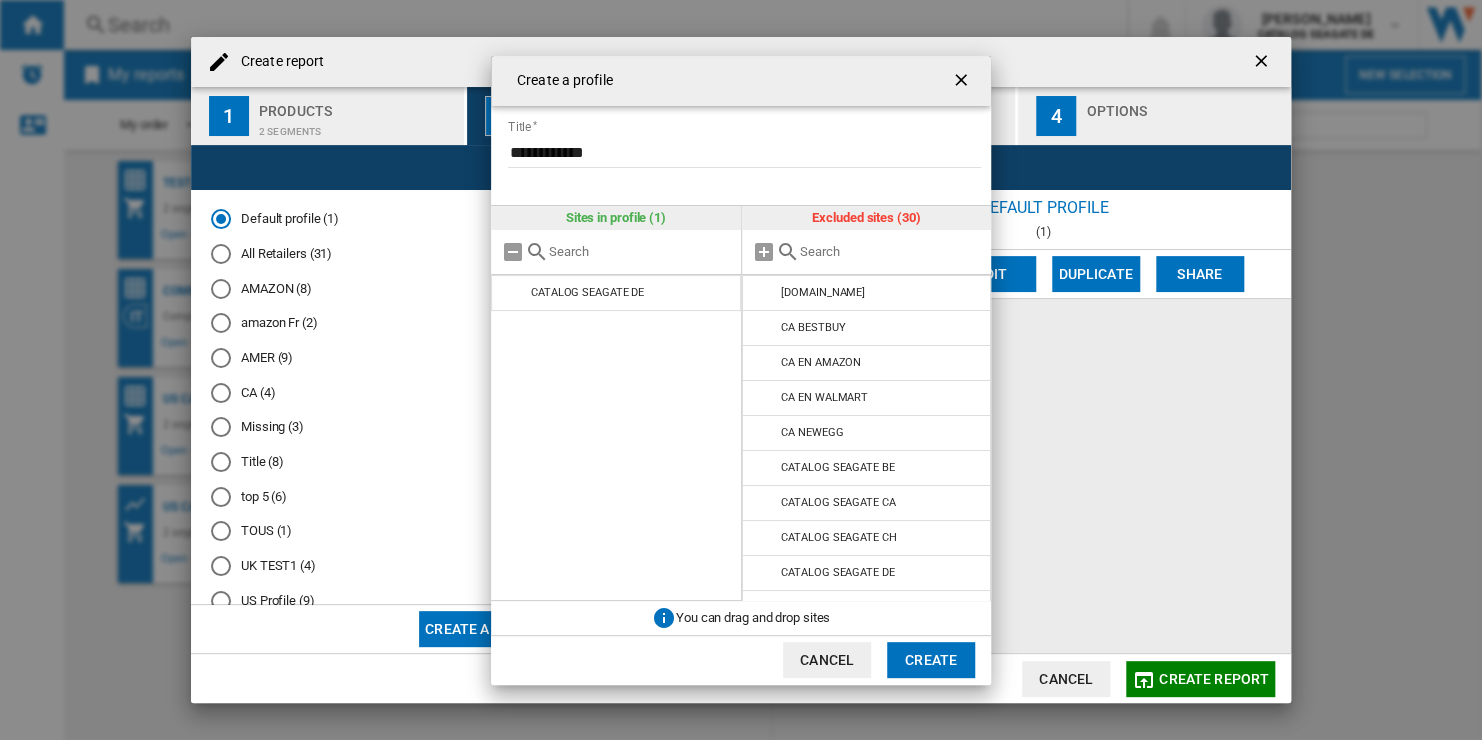 click at bounding box center [891, 251] 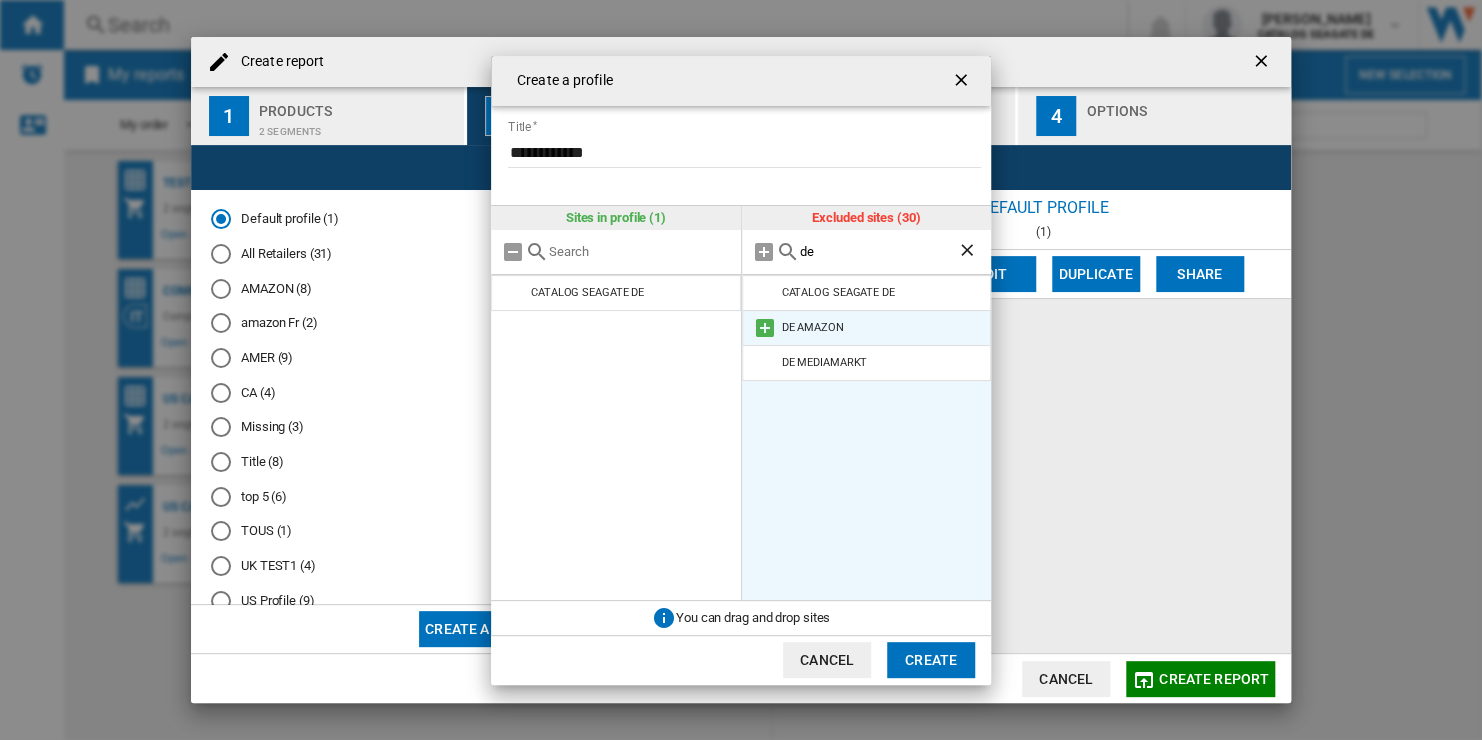type on "de" 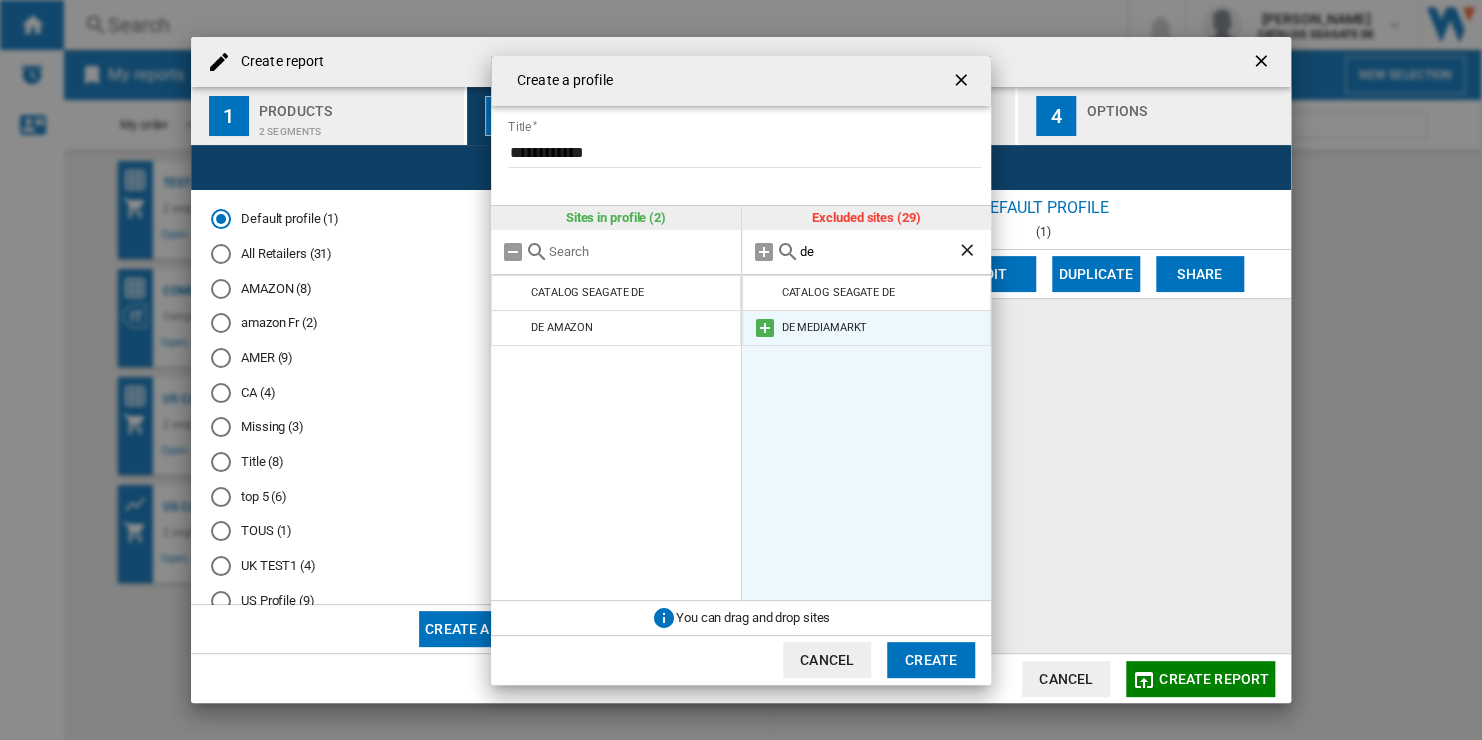 click at bounding box center (765, 328) 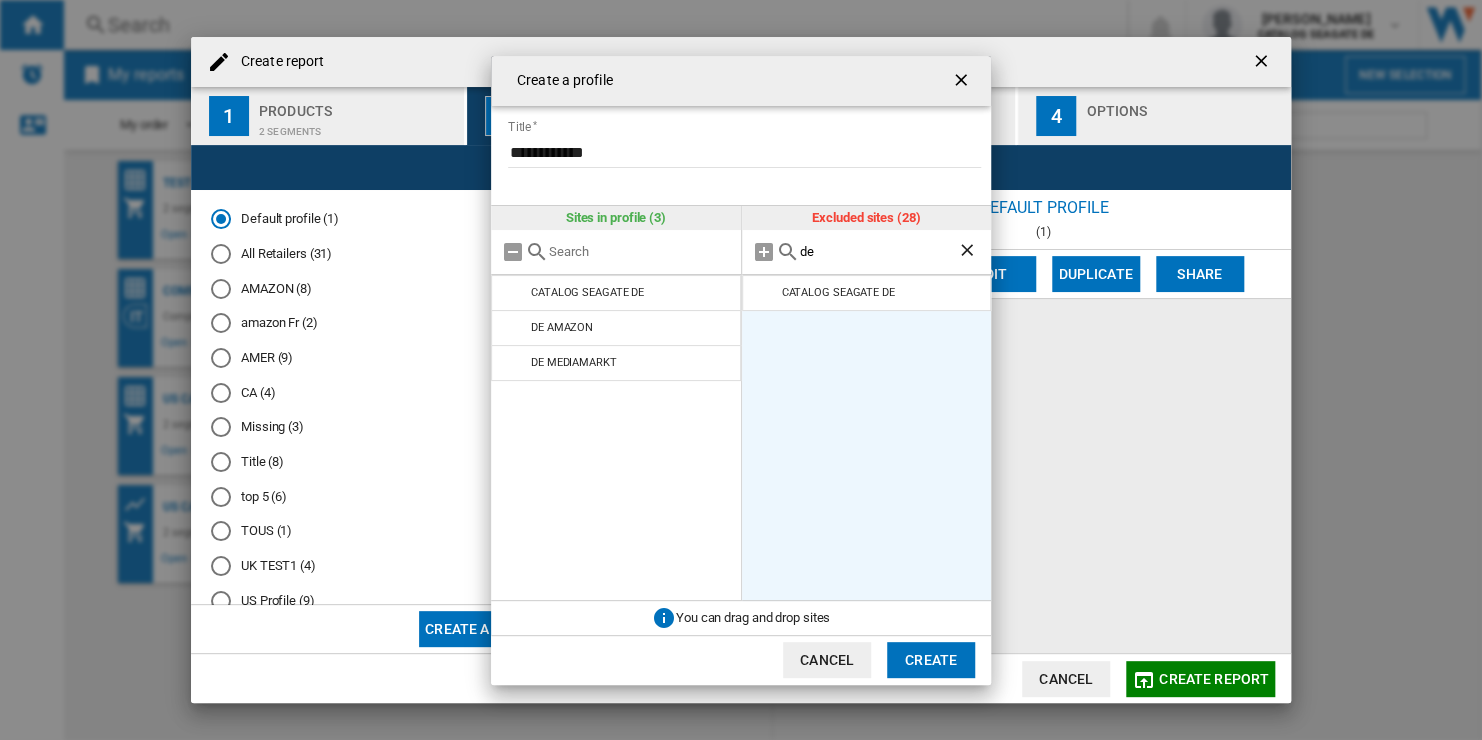 click on "Create" 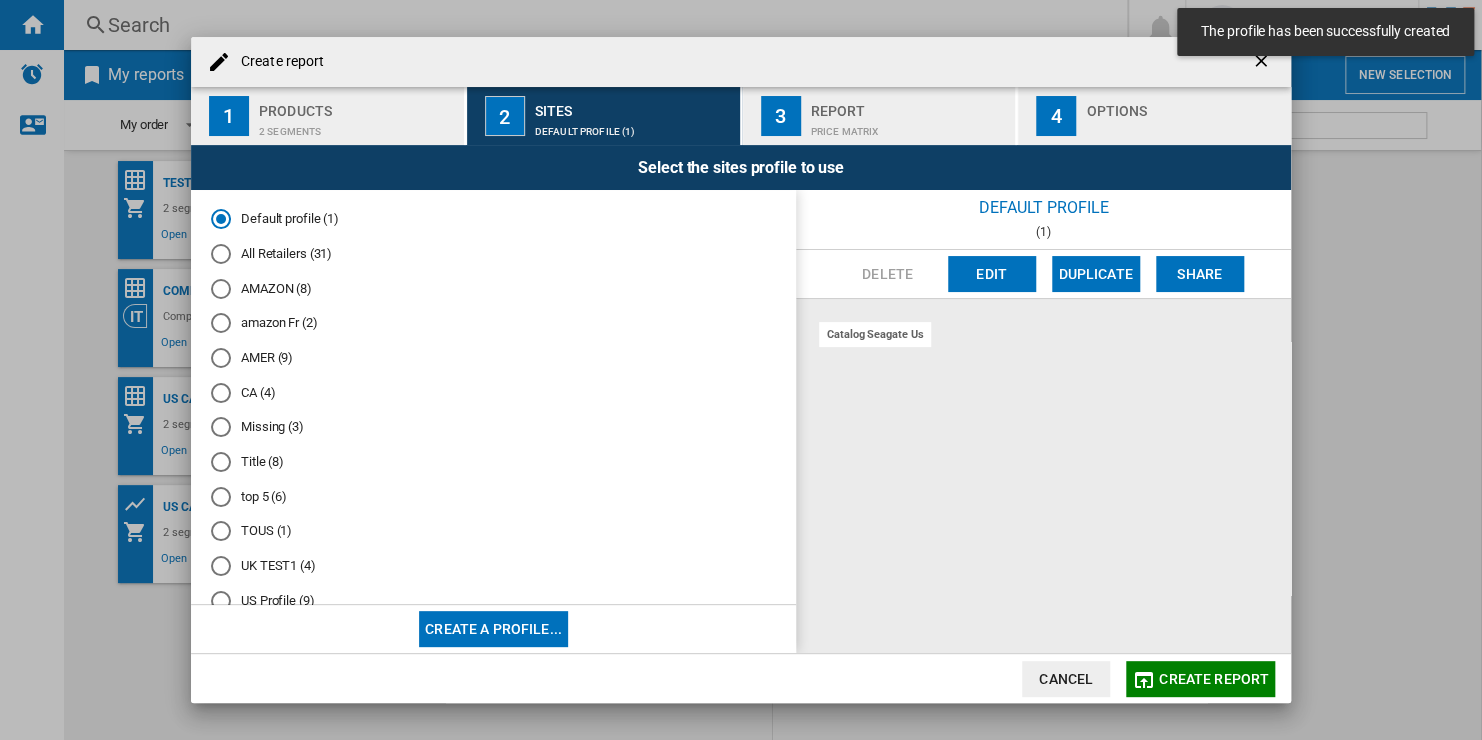 scroll, scrollTop: 77, scrollLeft: 0, axis: vertical 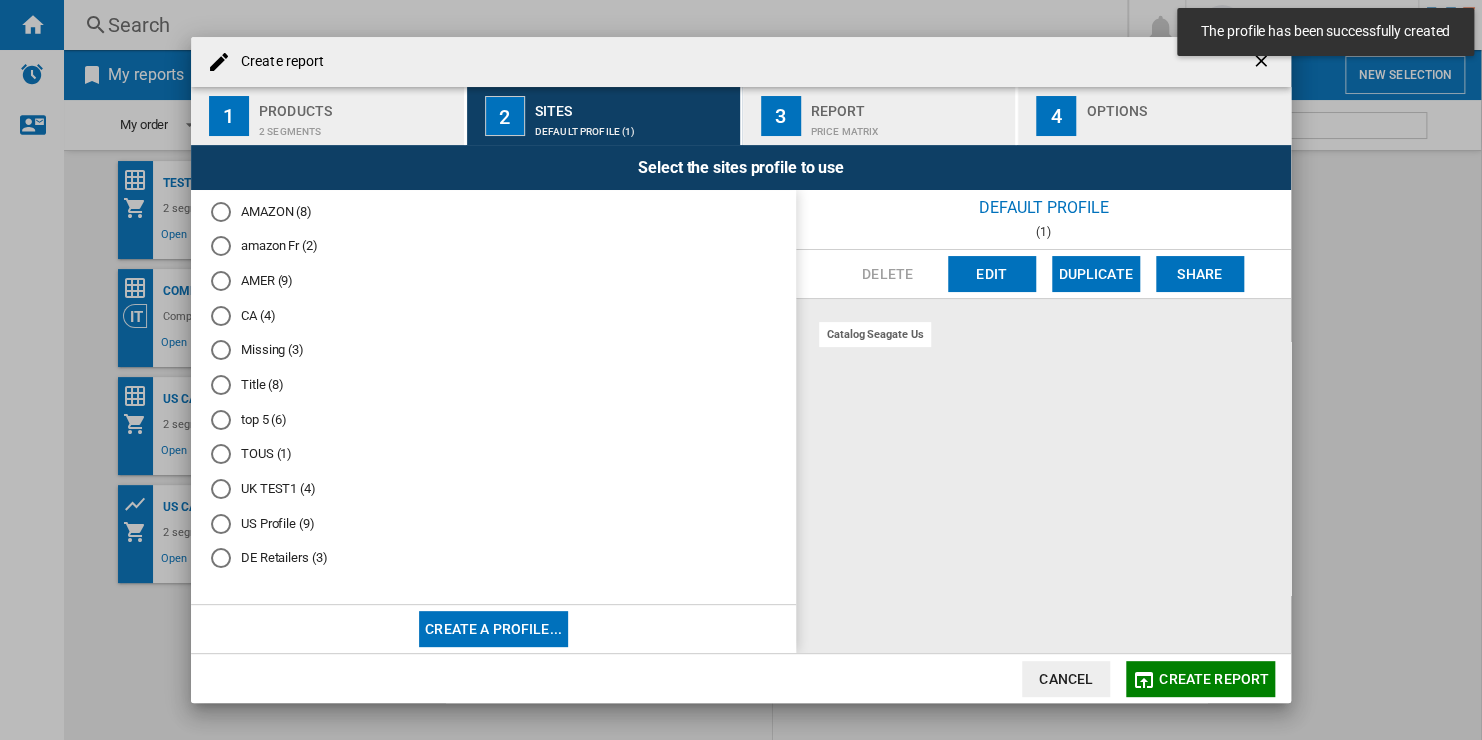 click on "DE Retailers (3)" at bounding box center [493, 558] 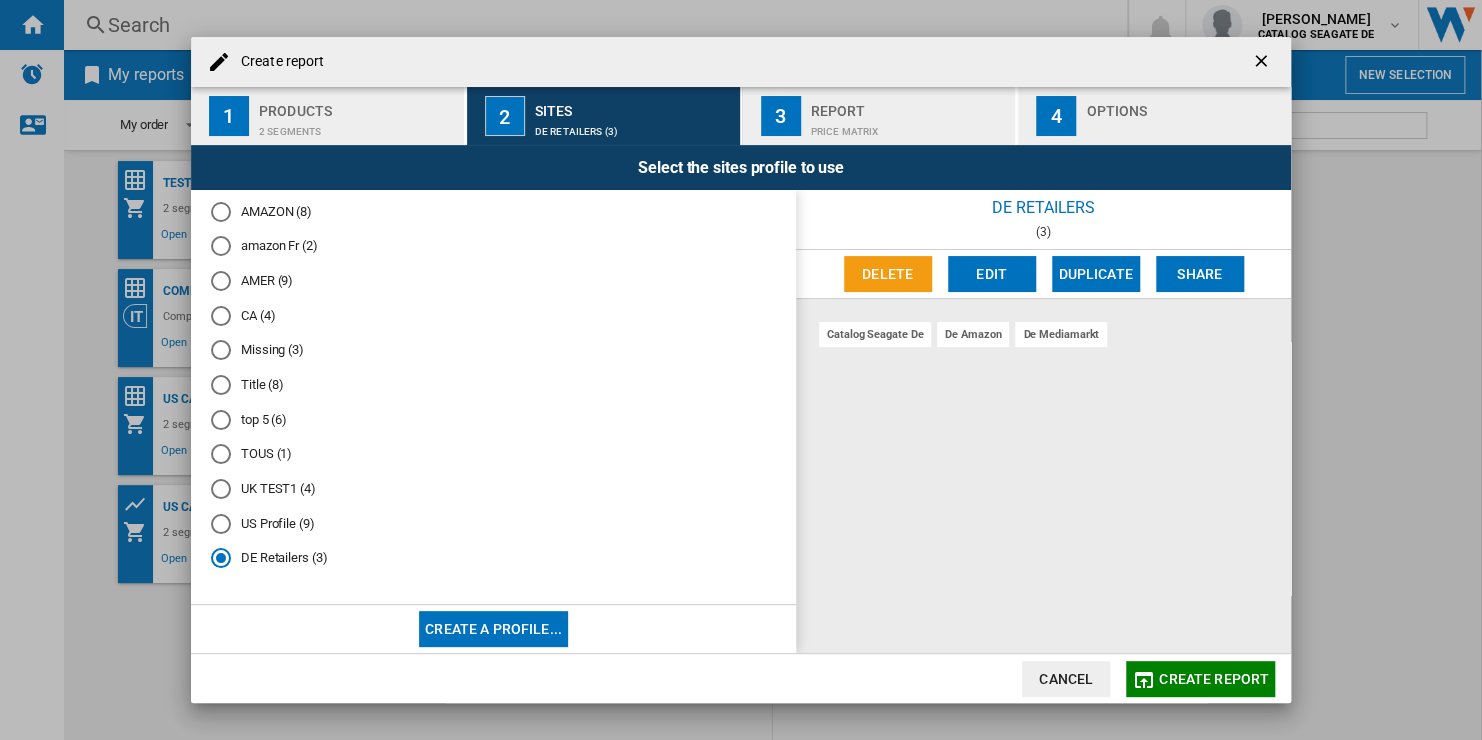 click on "Create report" 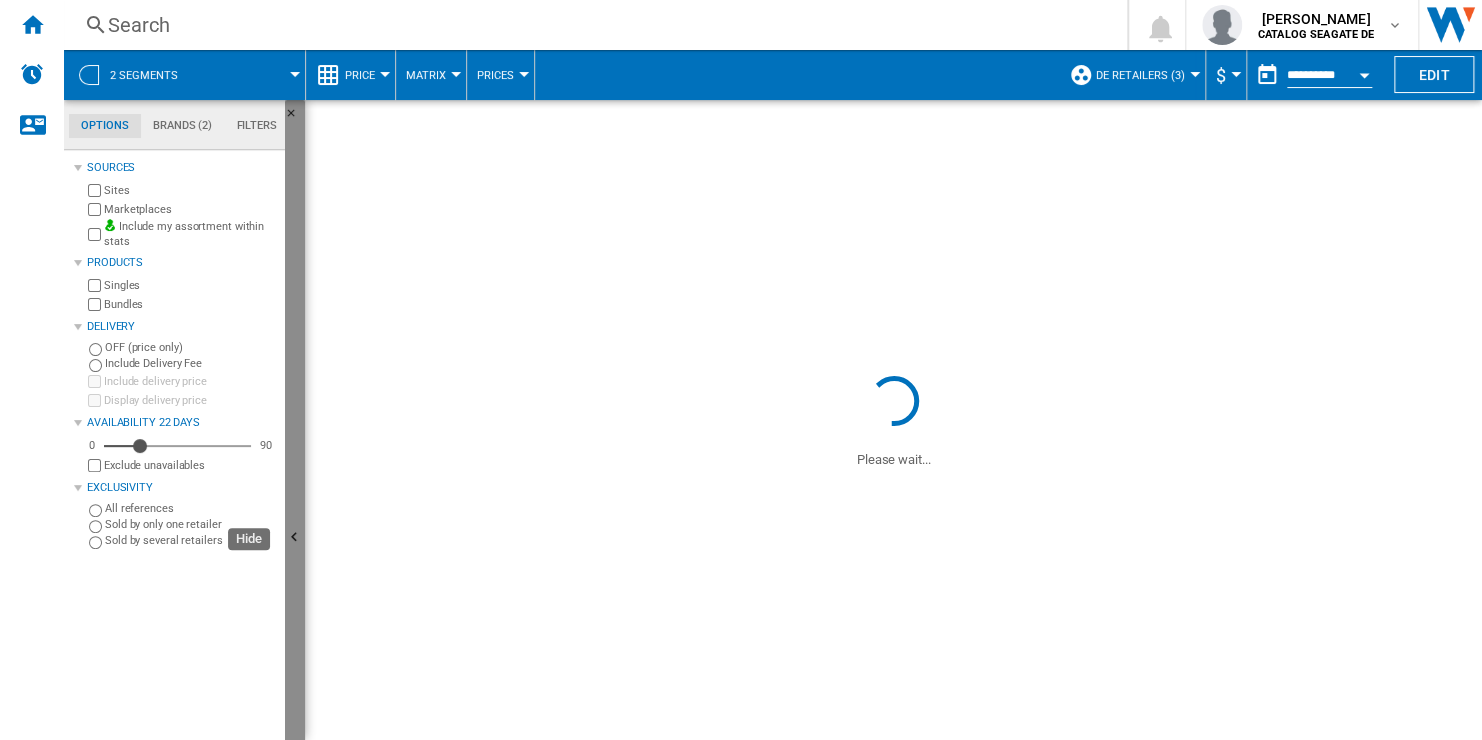 click at bounding box center (295, 538) 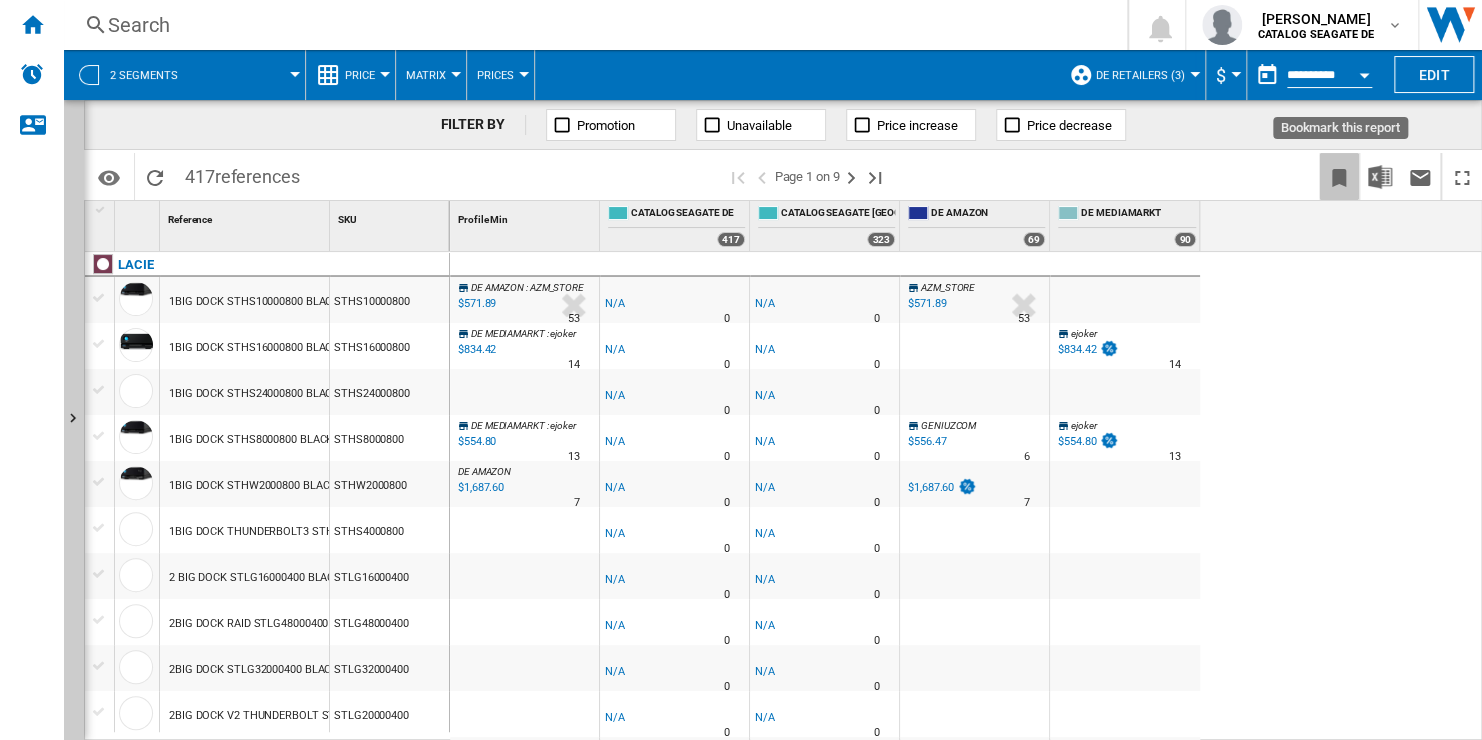 click at bounding box center (1339, 178) 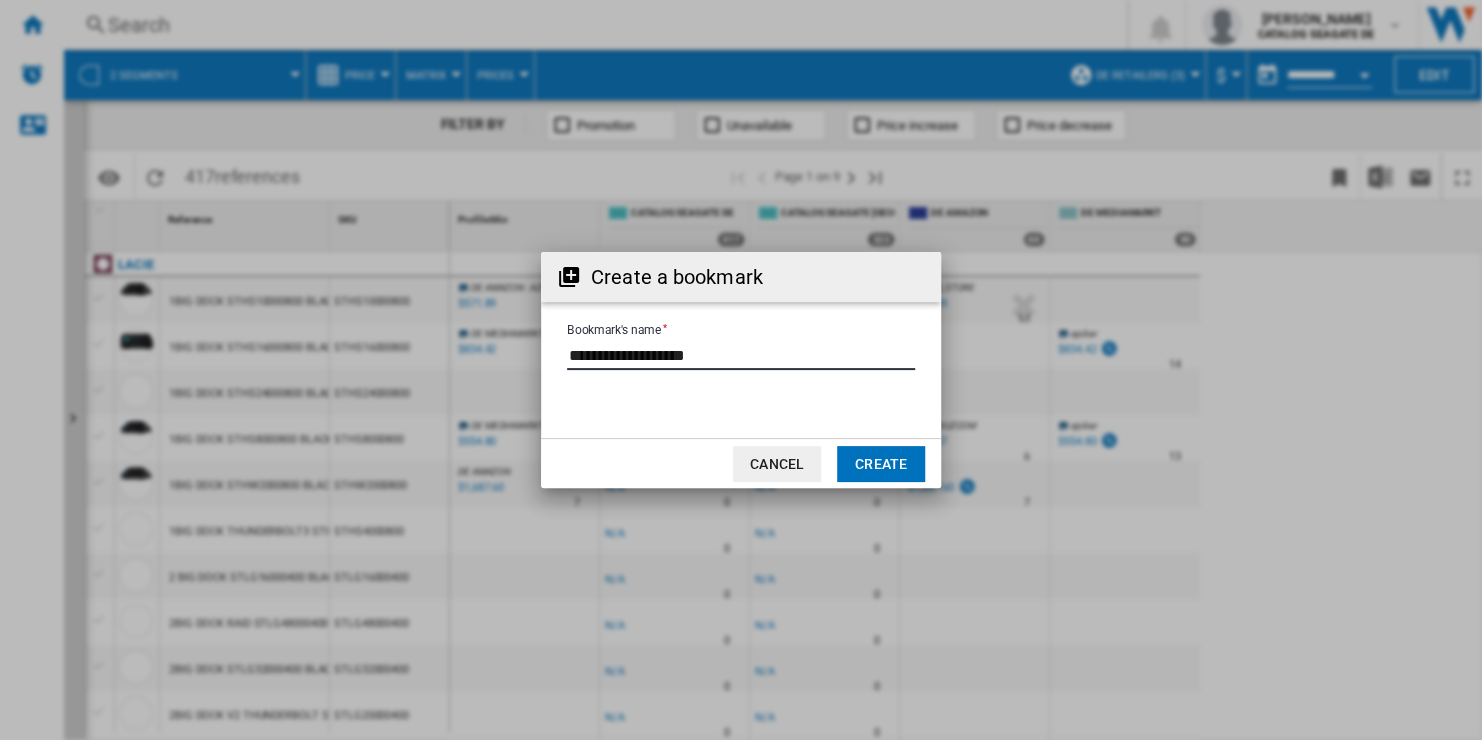 click on "Bookmark's name" at bounding box center [741, 355] 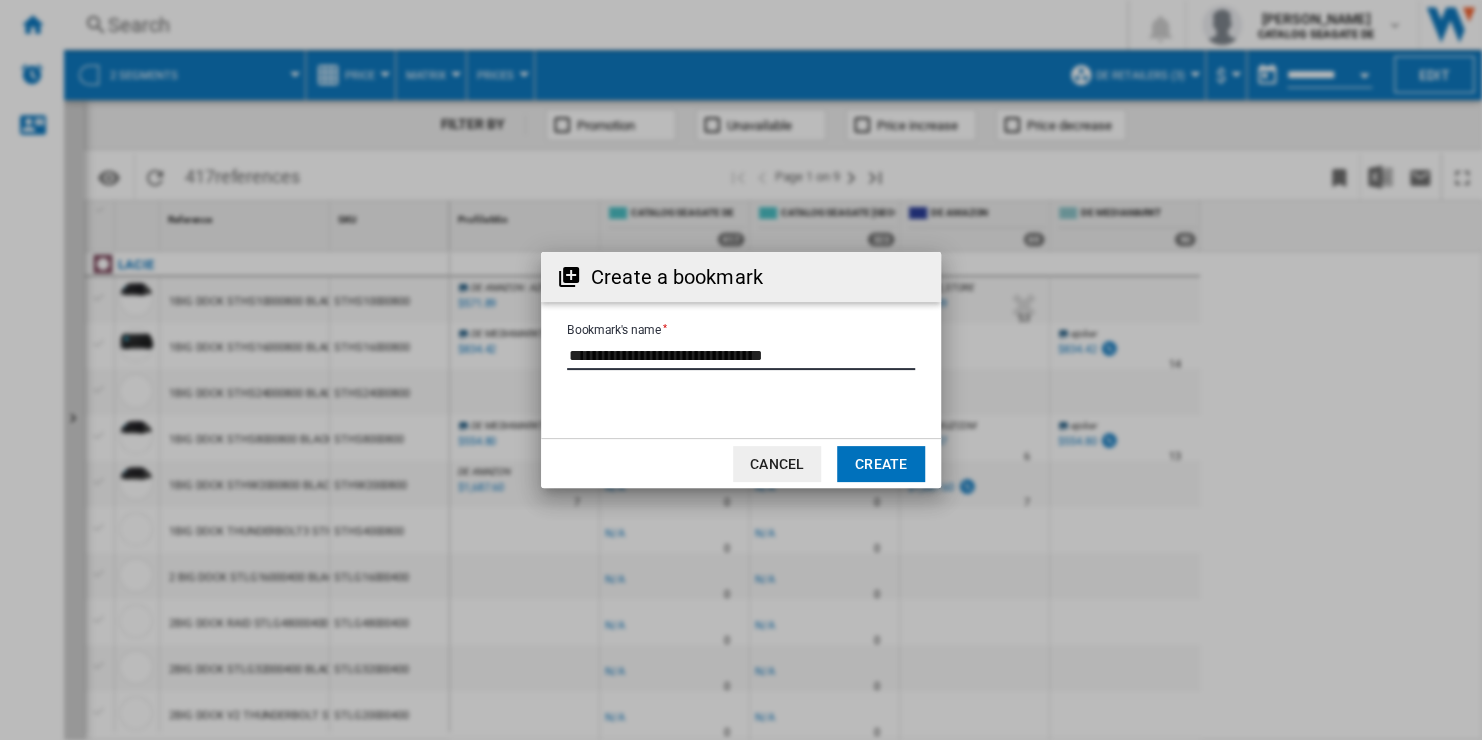 type on "**********" 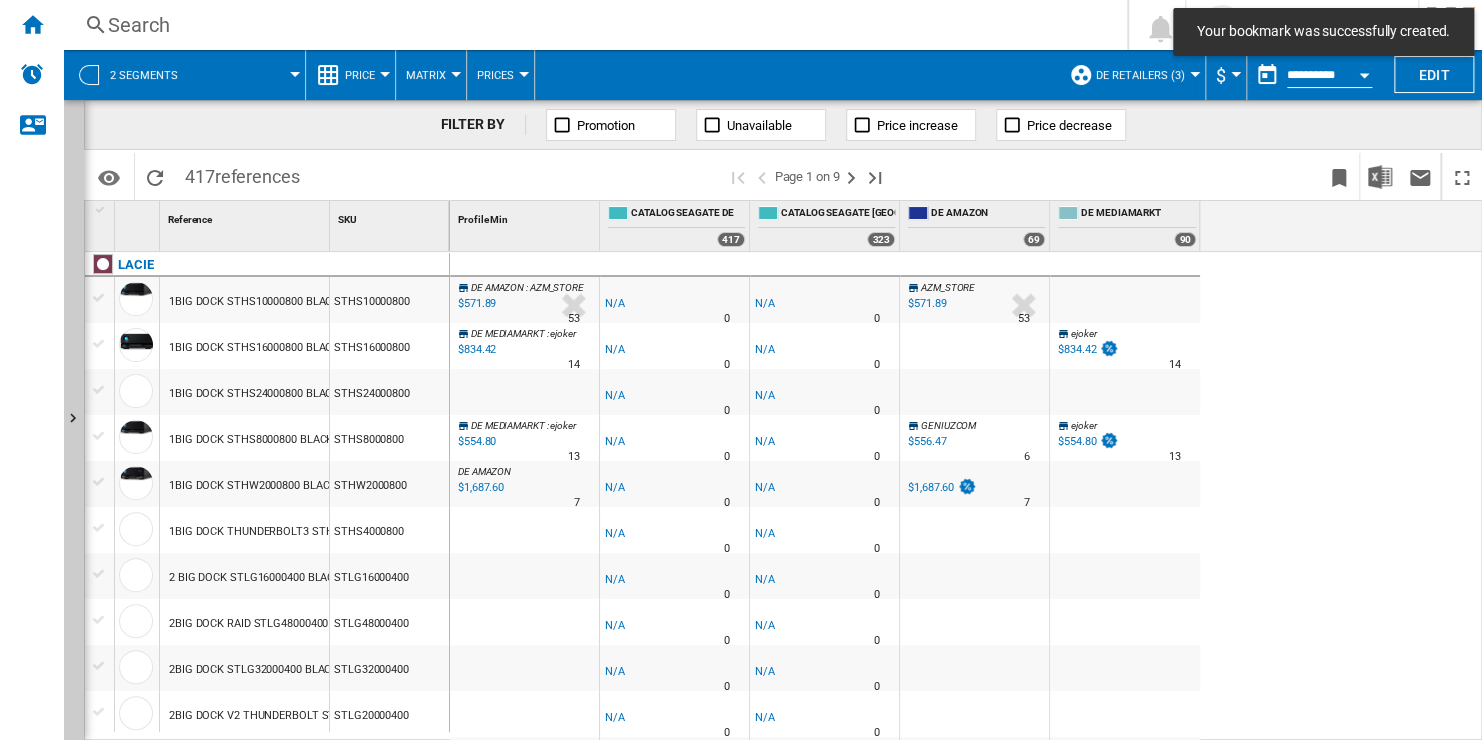 drag, startPoint x: 317, startPoint y: 180, endPoint x: 184, endPoint y: 184, distance: 133.06013 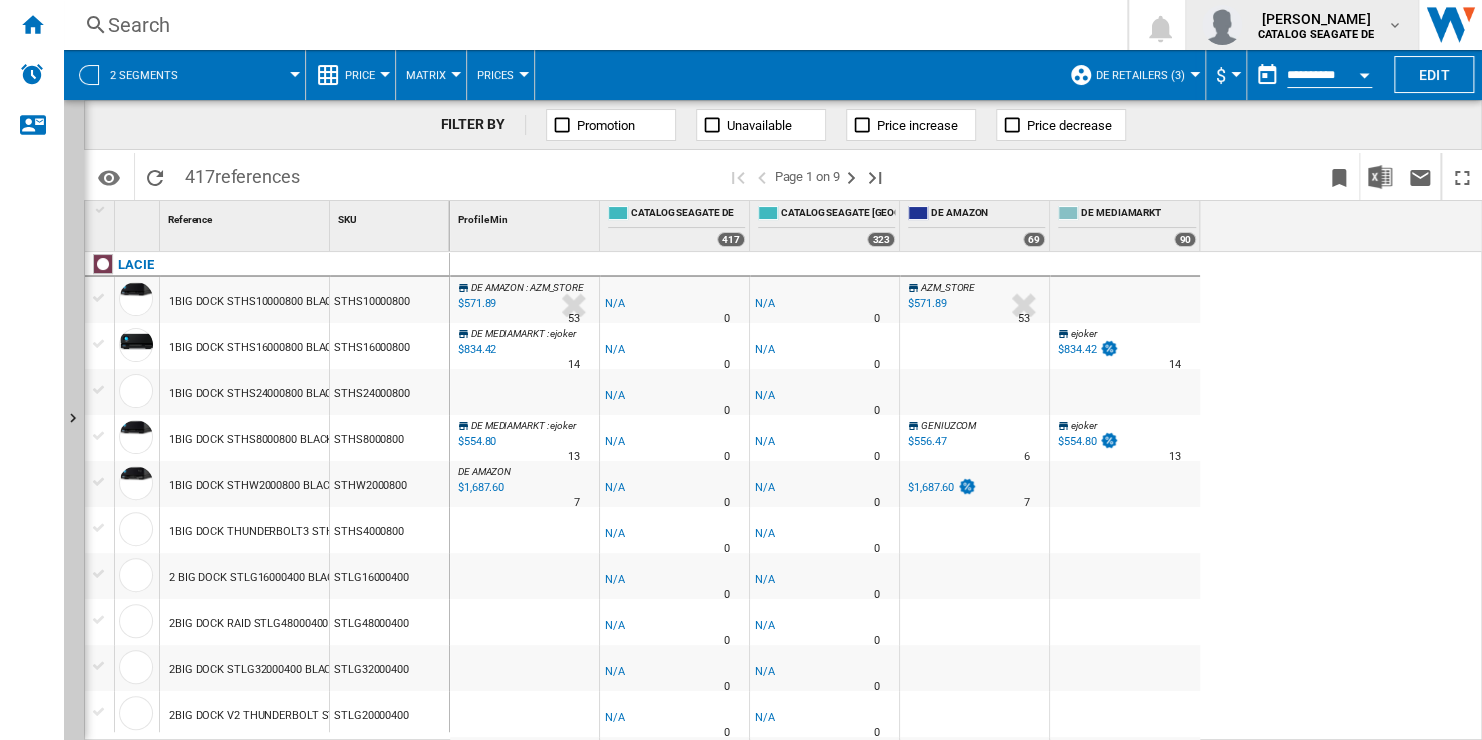 click on "[PERSON_NAME]" at bounding box center [1316, 19] 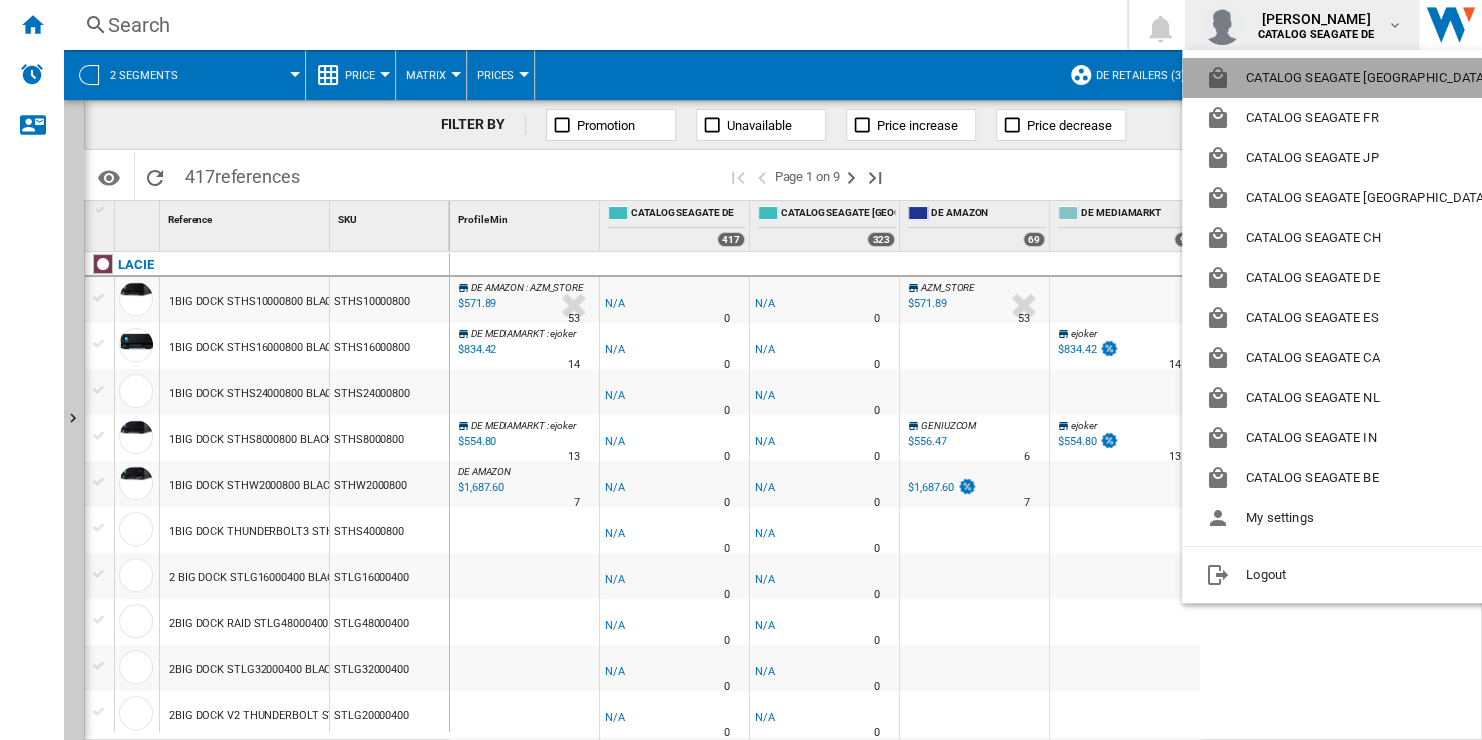 click on "CATALOG SEAGATE [GEOGRAPHIC_DATA]" at bounding box center (1350, 78) 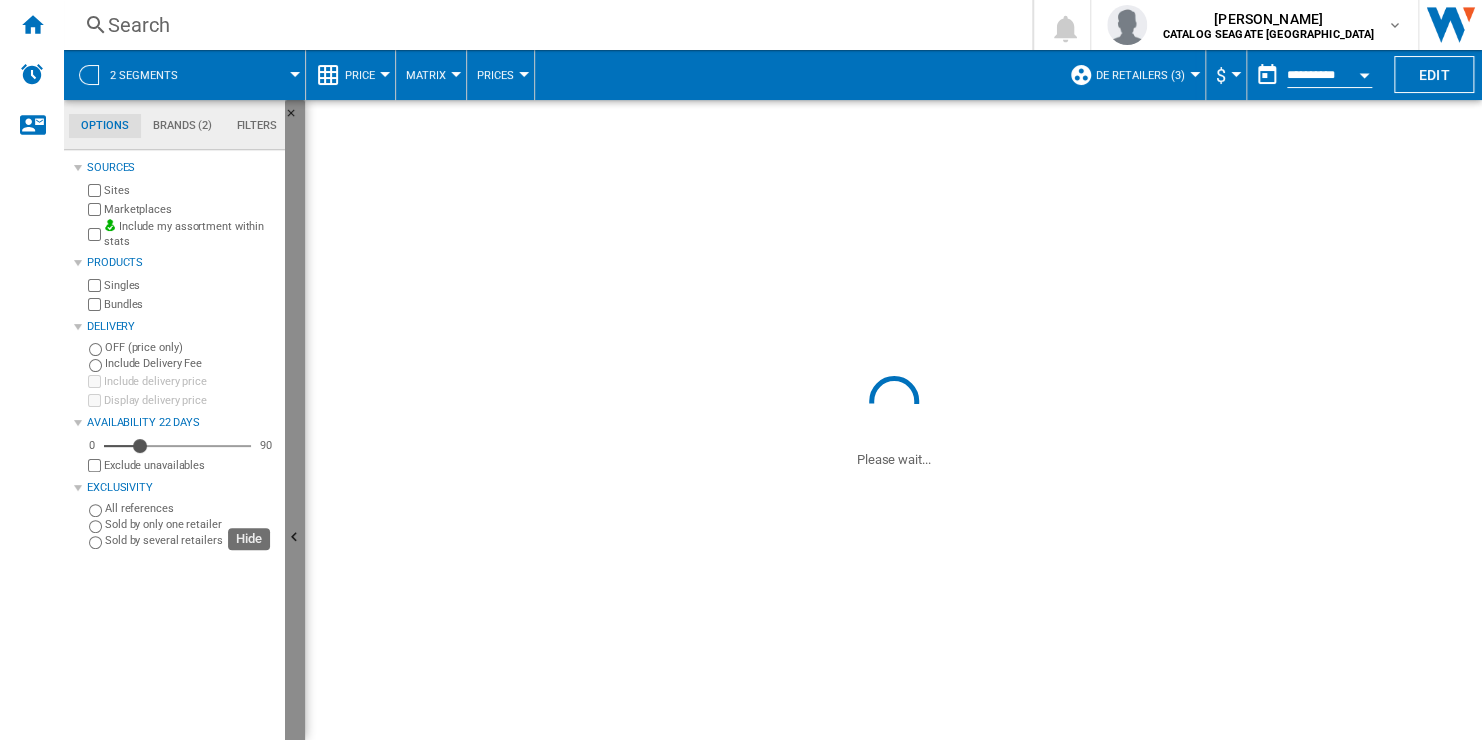click at bounding box center (295, 538) 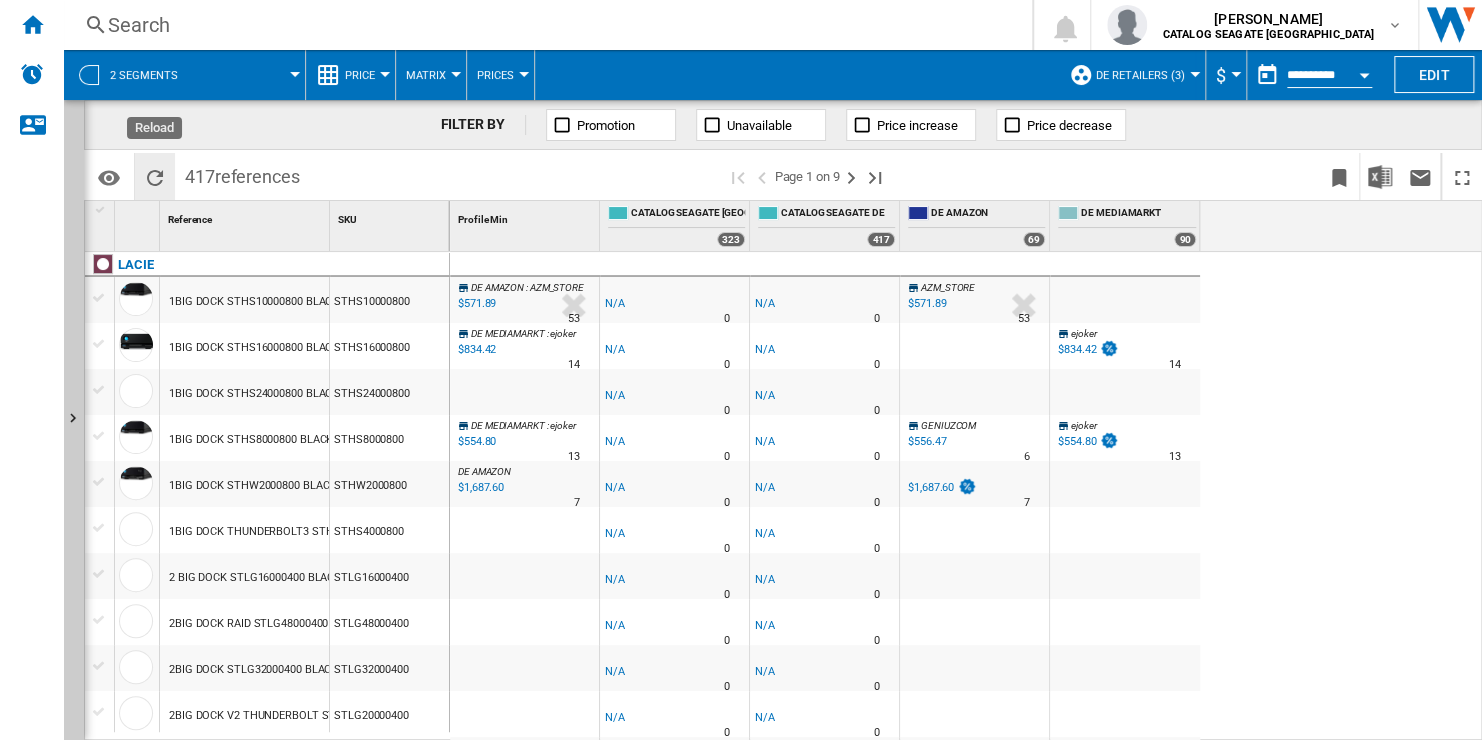 drag, startPoint x: 315, startPoint y: 182, endPoint x: 163, endPoint y: 179, distance: 152.0296 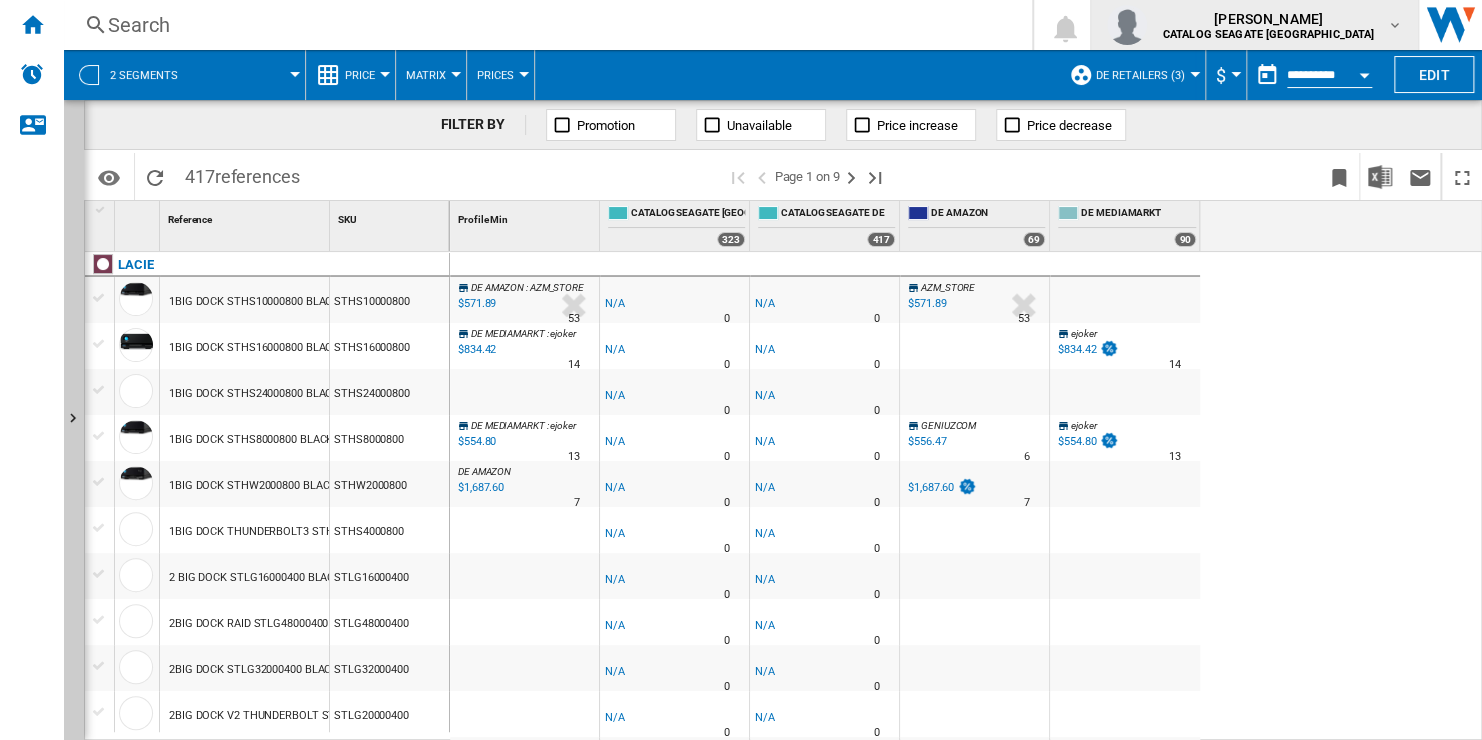 click on "CATALOG SEAGATE [GEOGRAPHIC_DATA]" at bounding box center (1269, 34) 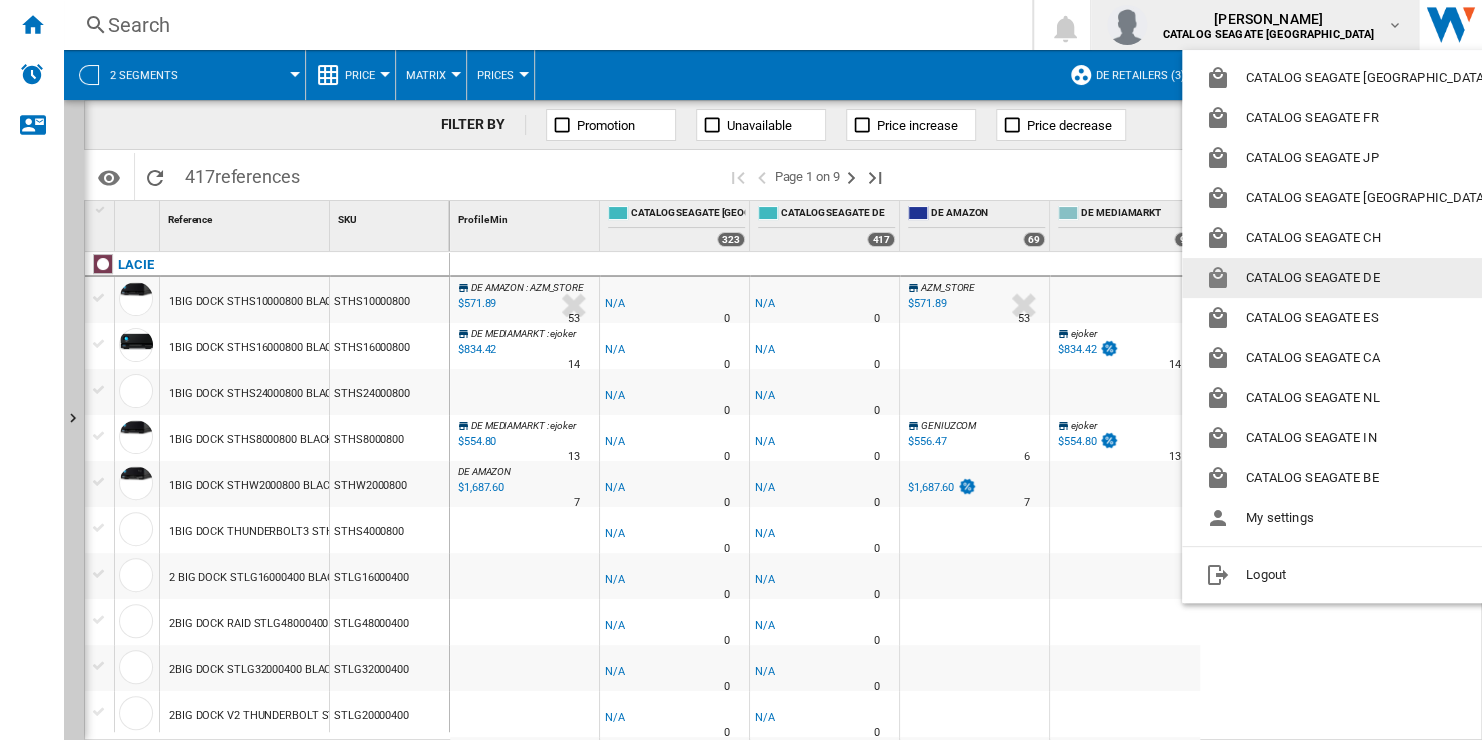click on "CATALOG SEAGATE DE" at bounding box center (1350, 278) 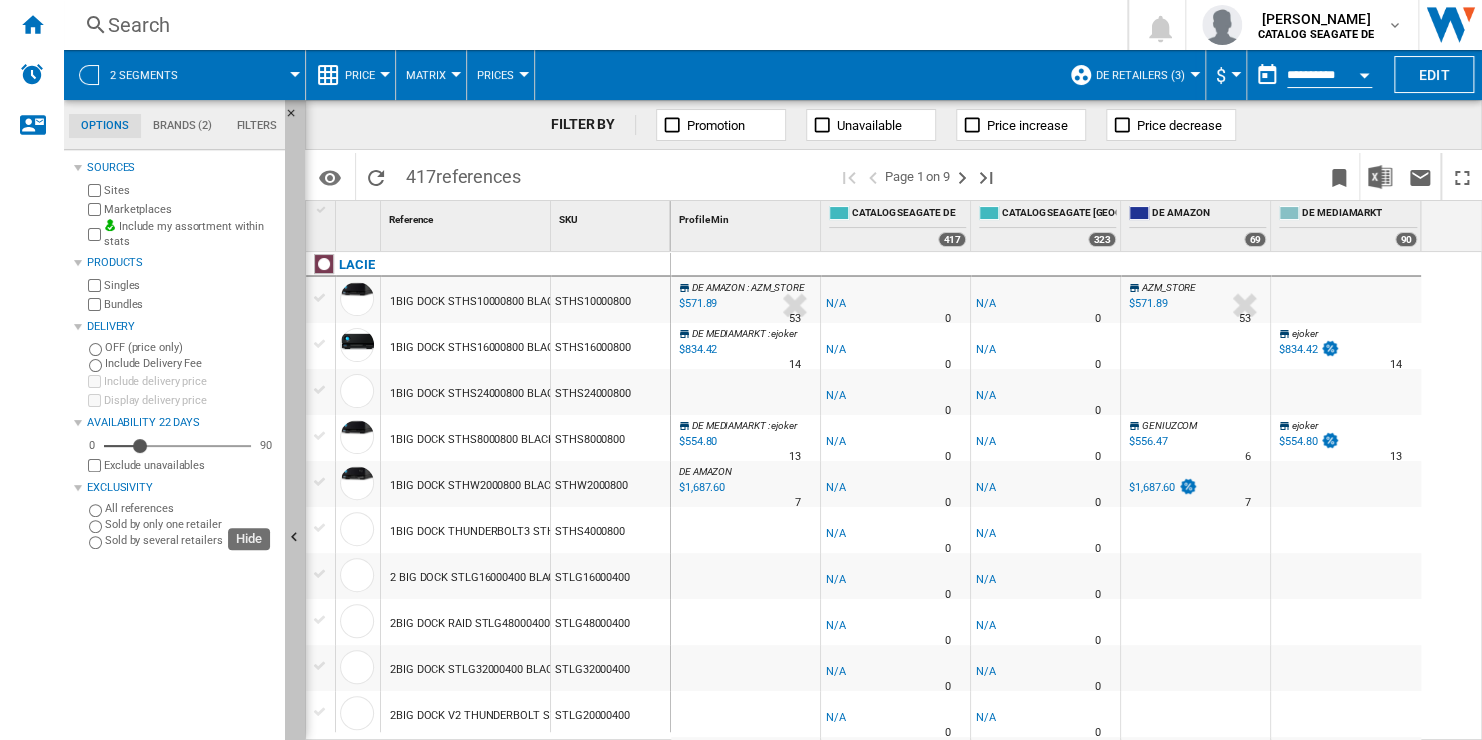 click at bounding box center [295, 538] 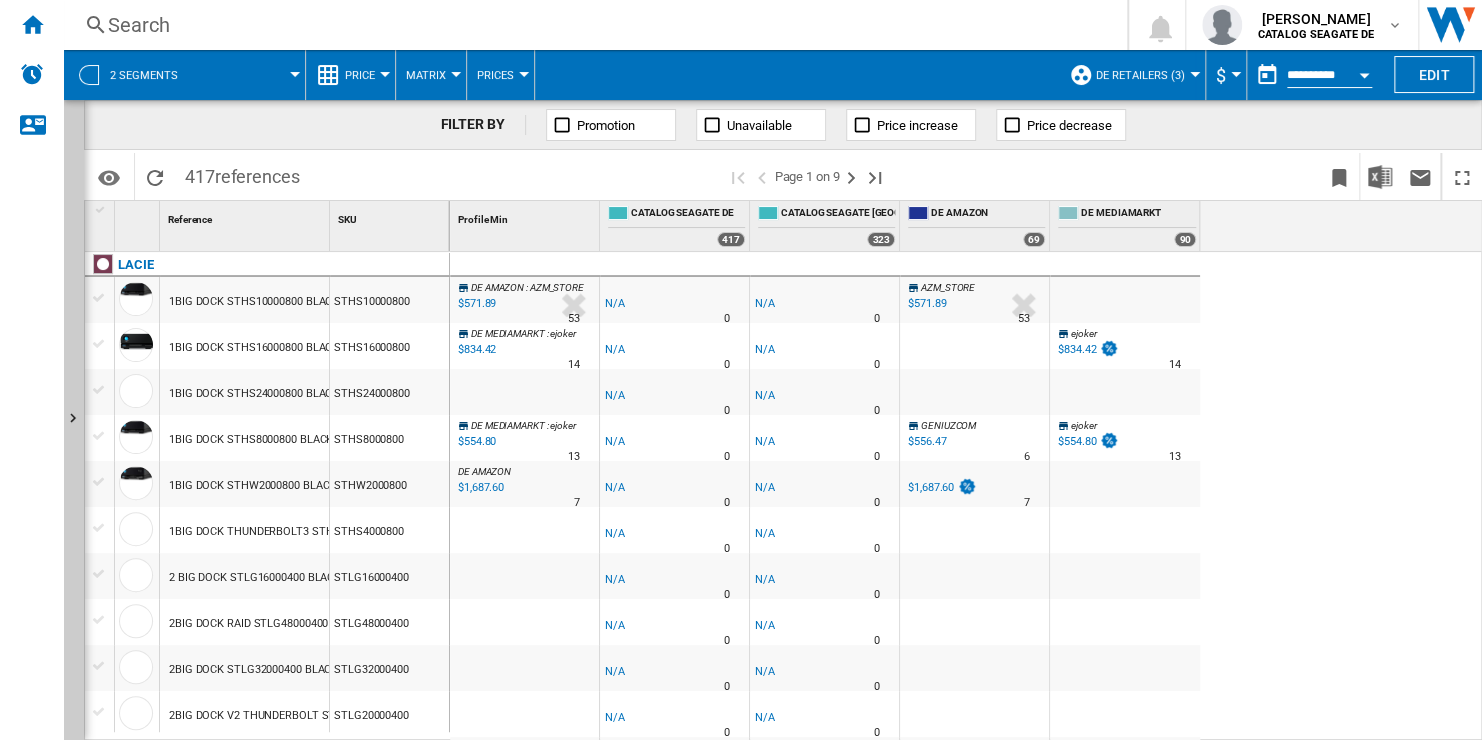 click on "2 segments" at bounding box center (154, 75) 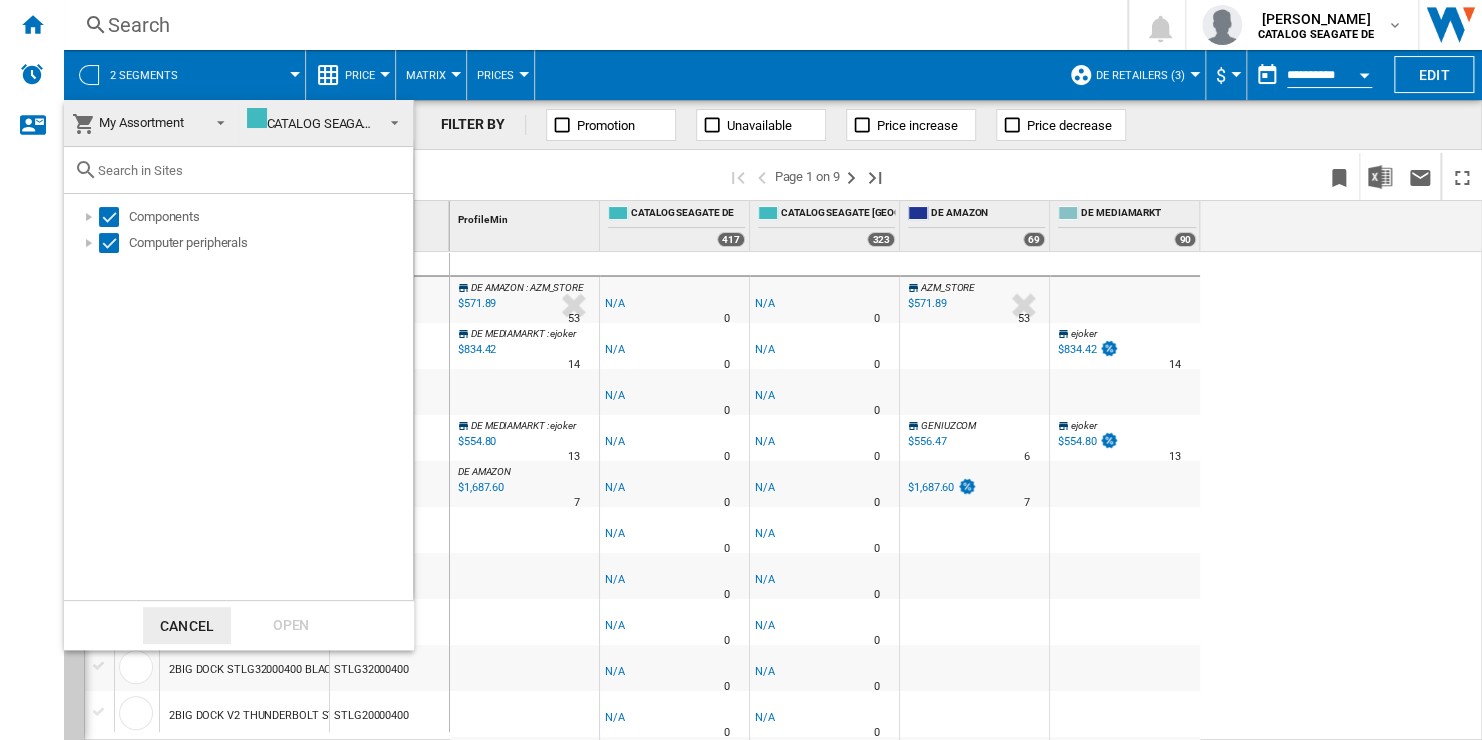 click on "My Assortment" at bounding box center (135, 123) 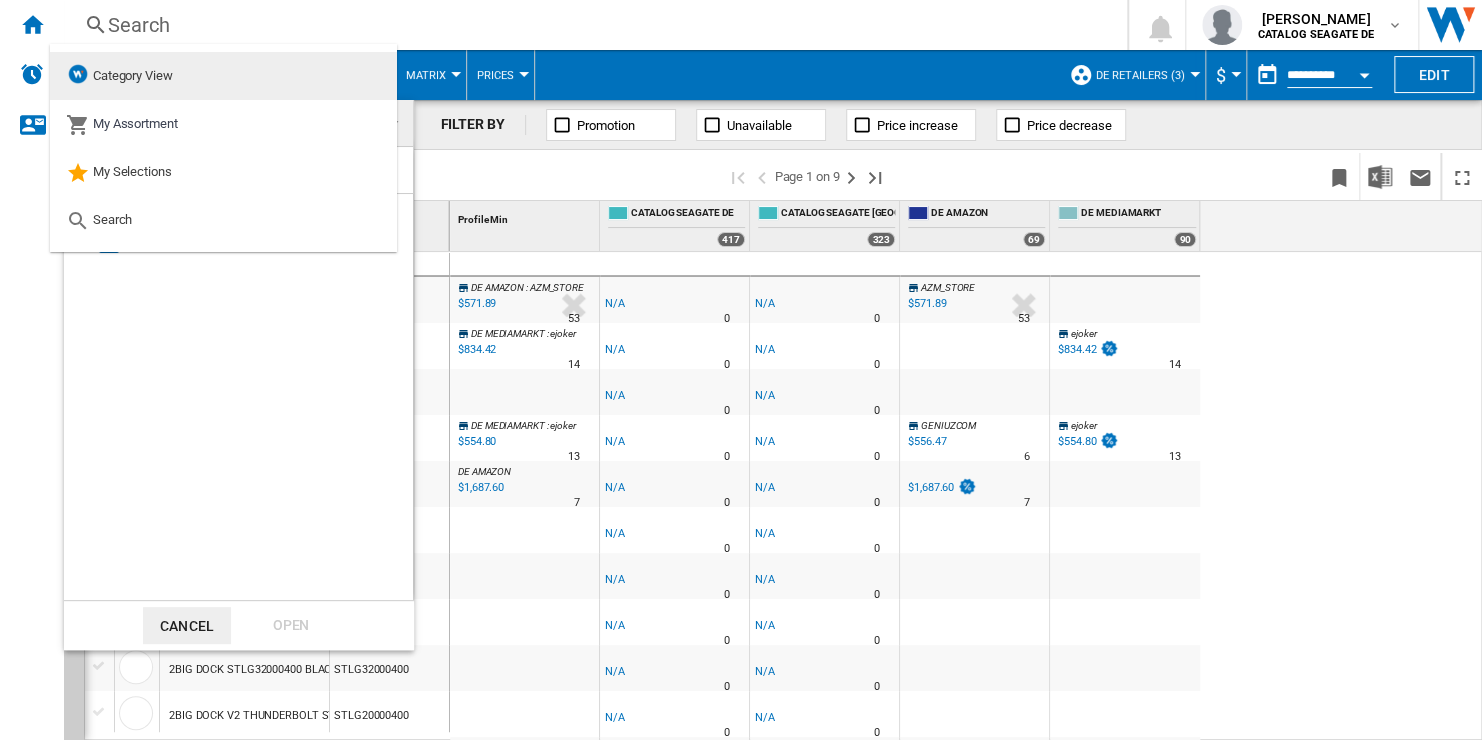 click on "Category View" at bounding box center (223, 76) 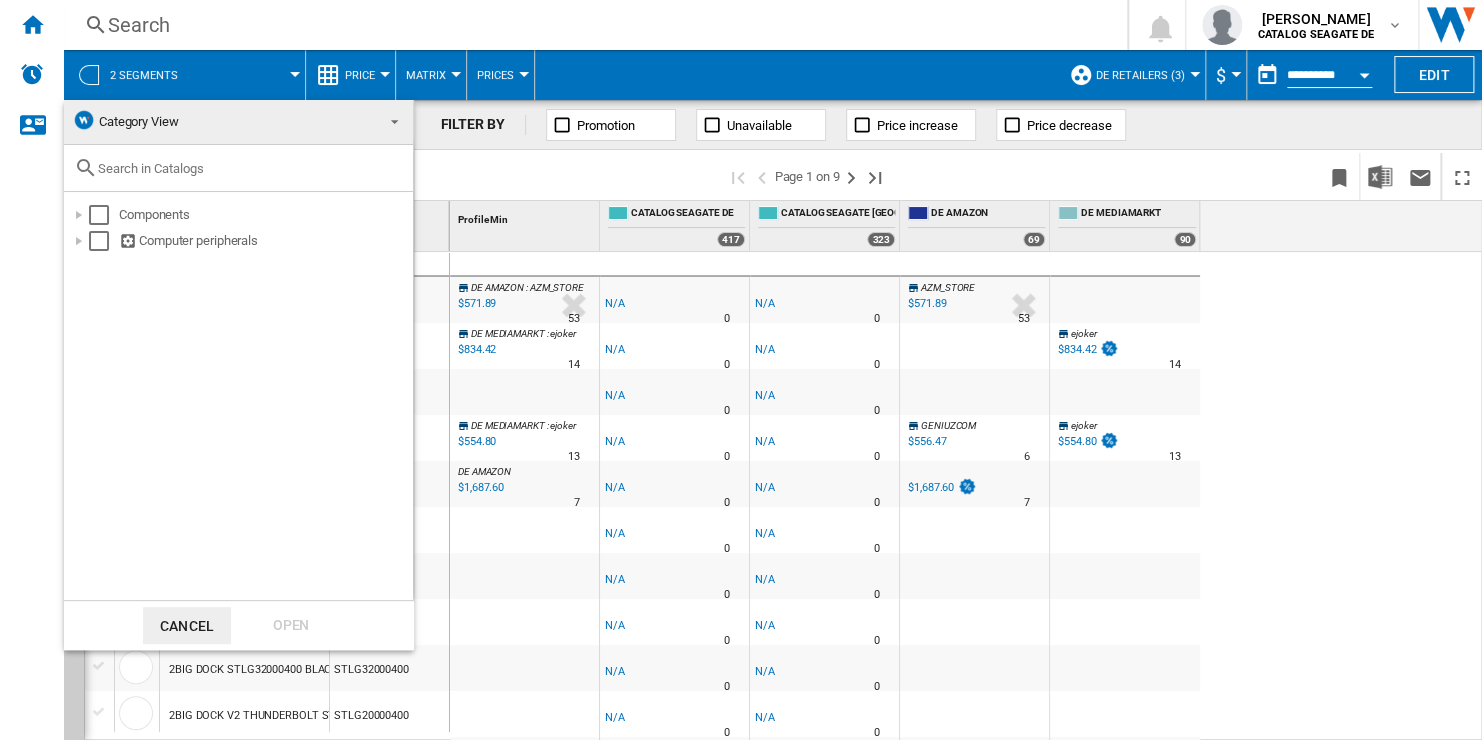 click at bounding box center (741, 370) 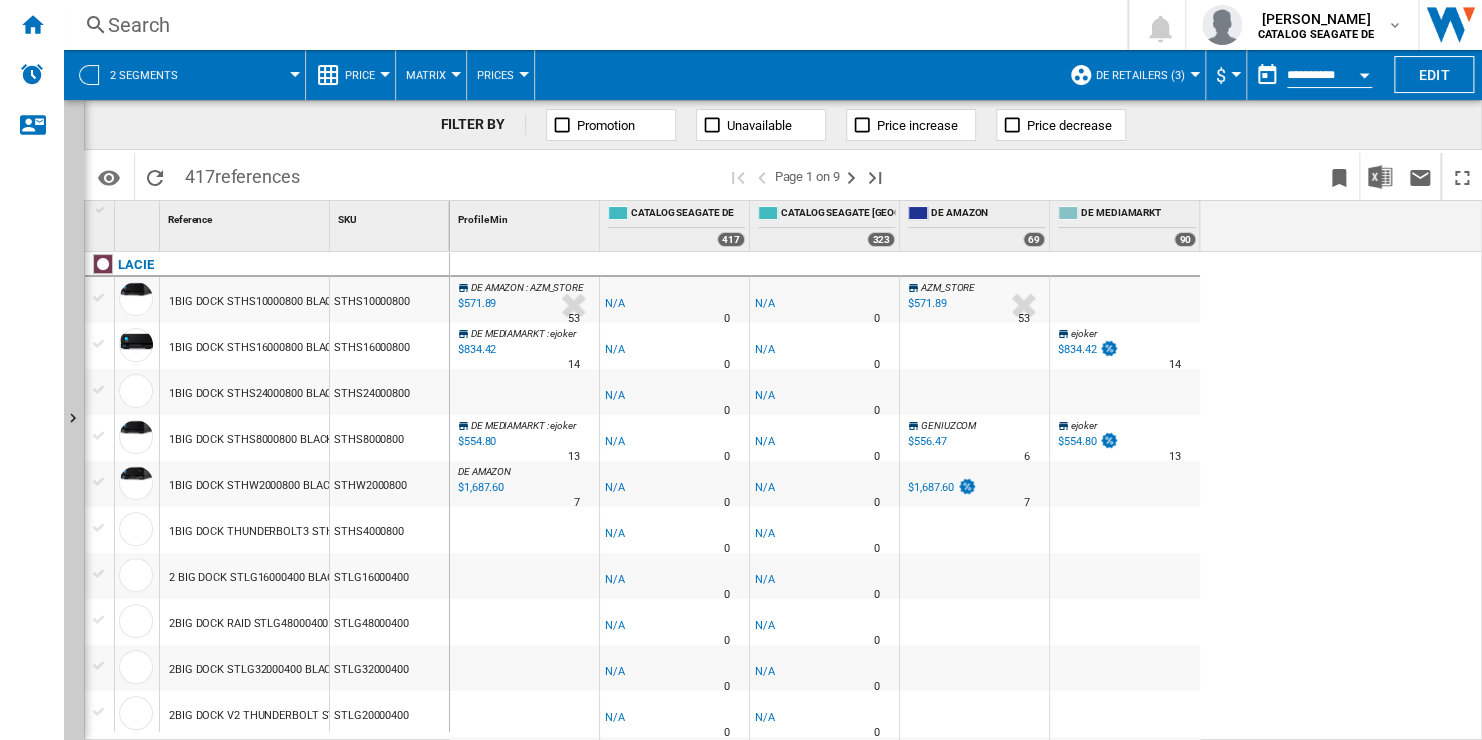 click on "2 segments" at bounding box center (184, 75) 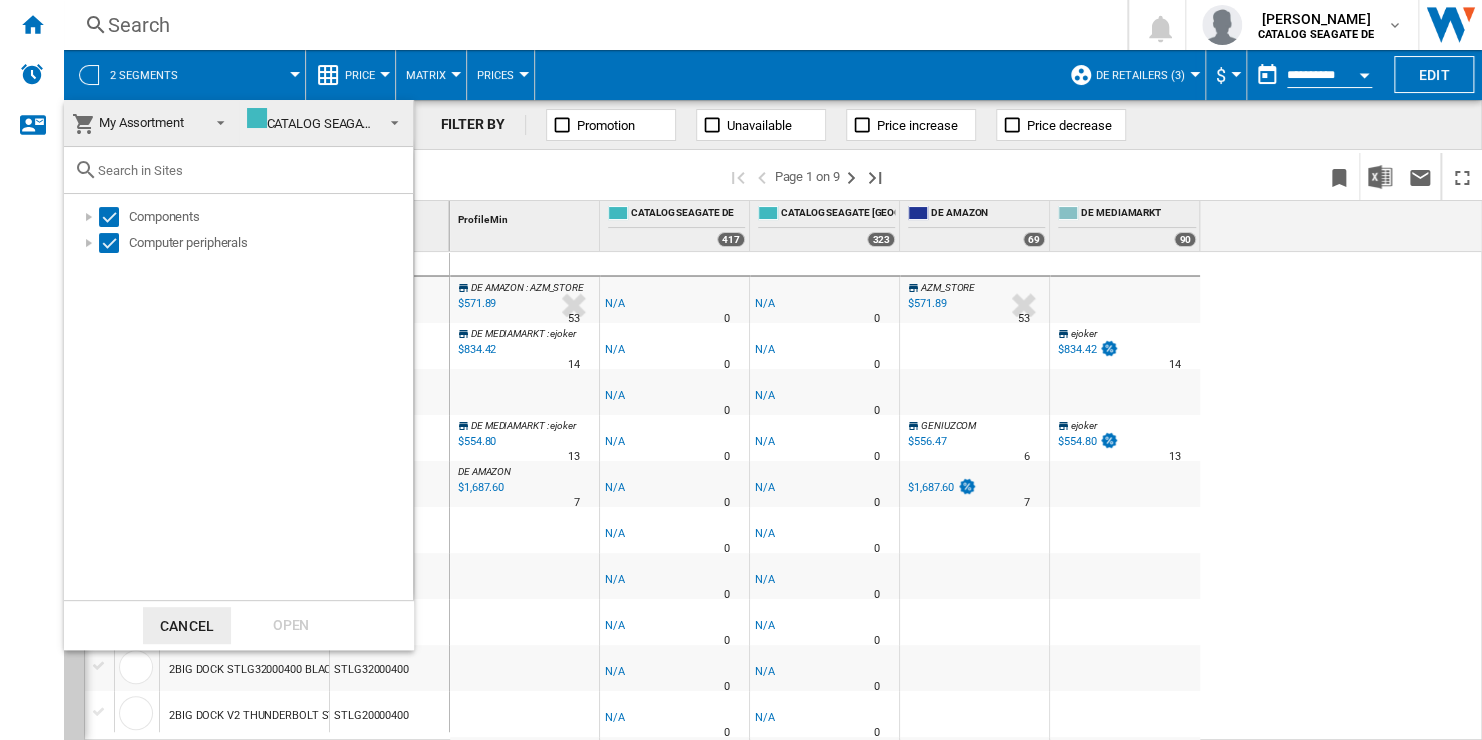 click on "CATALOG SEAGATE DE" at bounding box center [321, 123] 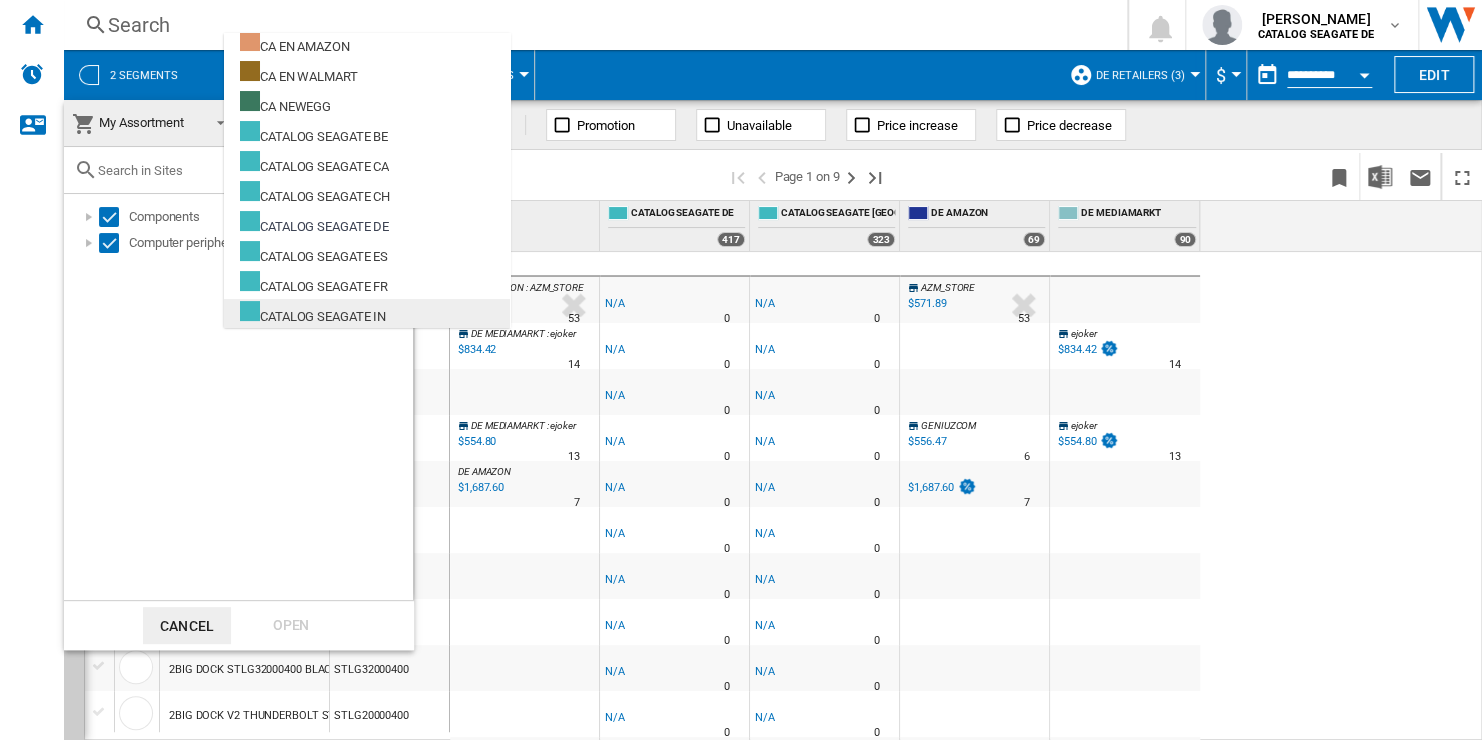 scroll, scrollTop: 0, scrollLeft: 0, axis: both 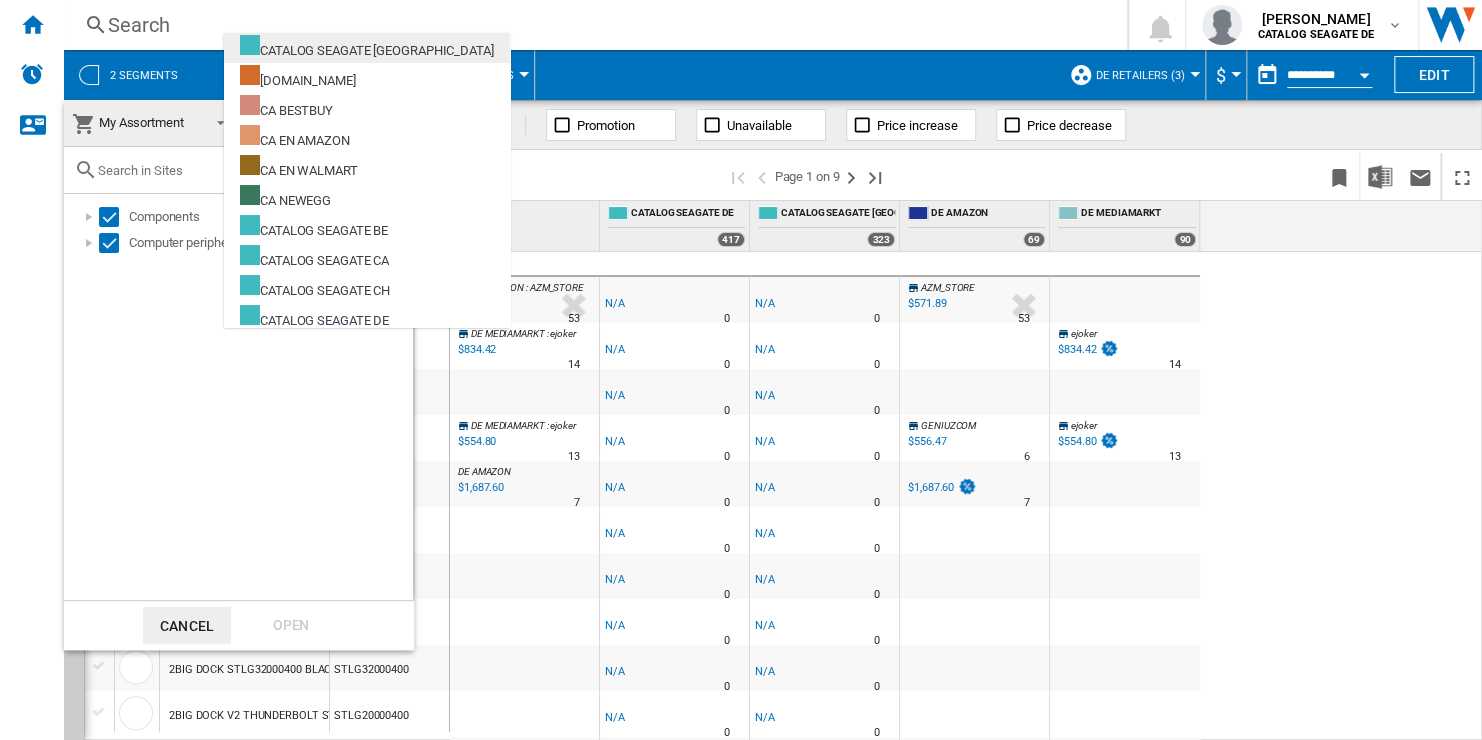 click on "CATALOG SEAGATE [GEOGRAPHIC_DATA]" at bounding box center (367, 47) 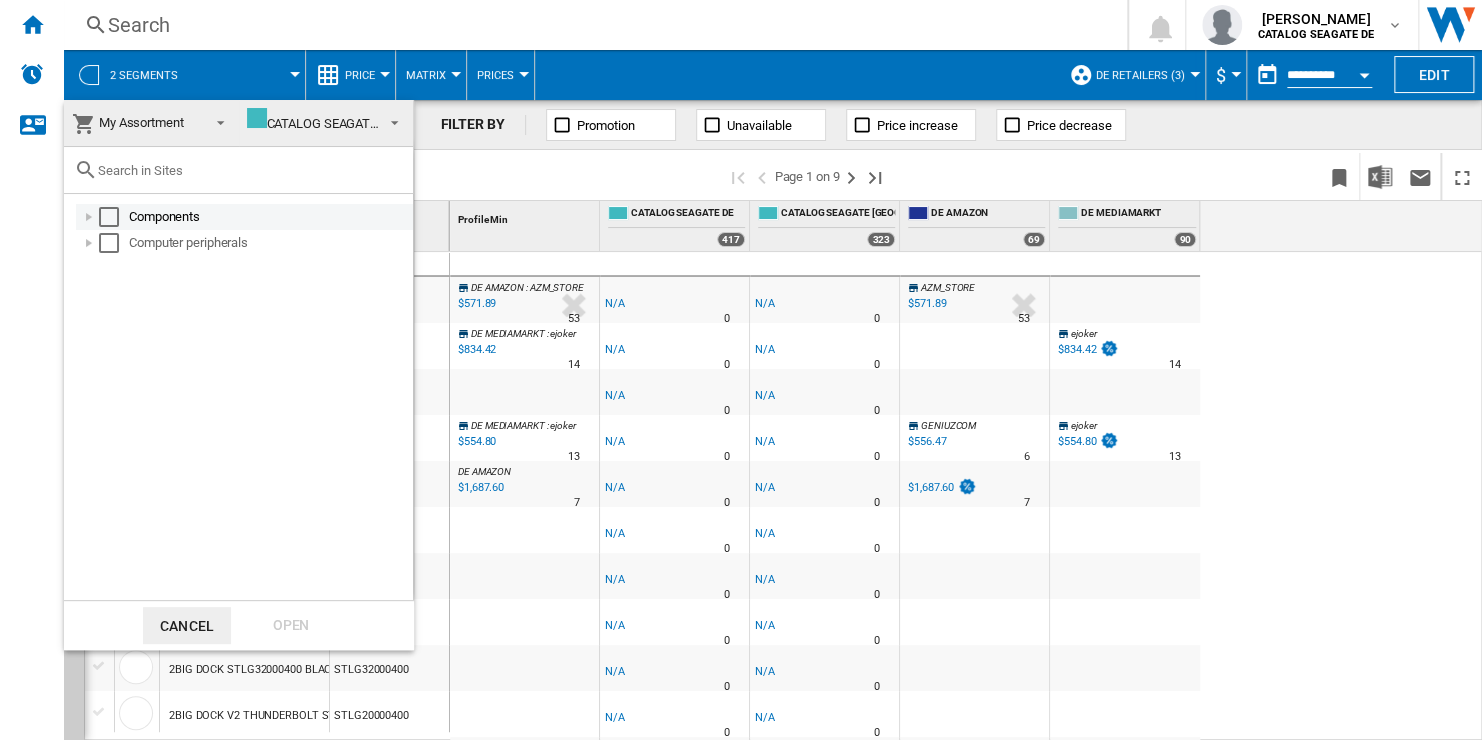 click at bounding box center (109, 217) 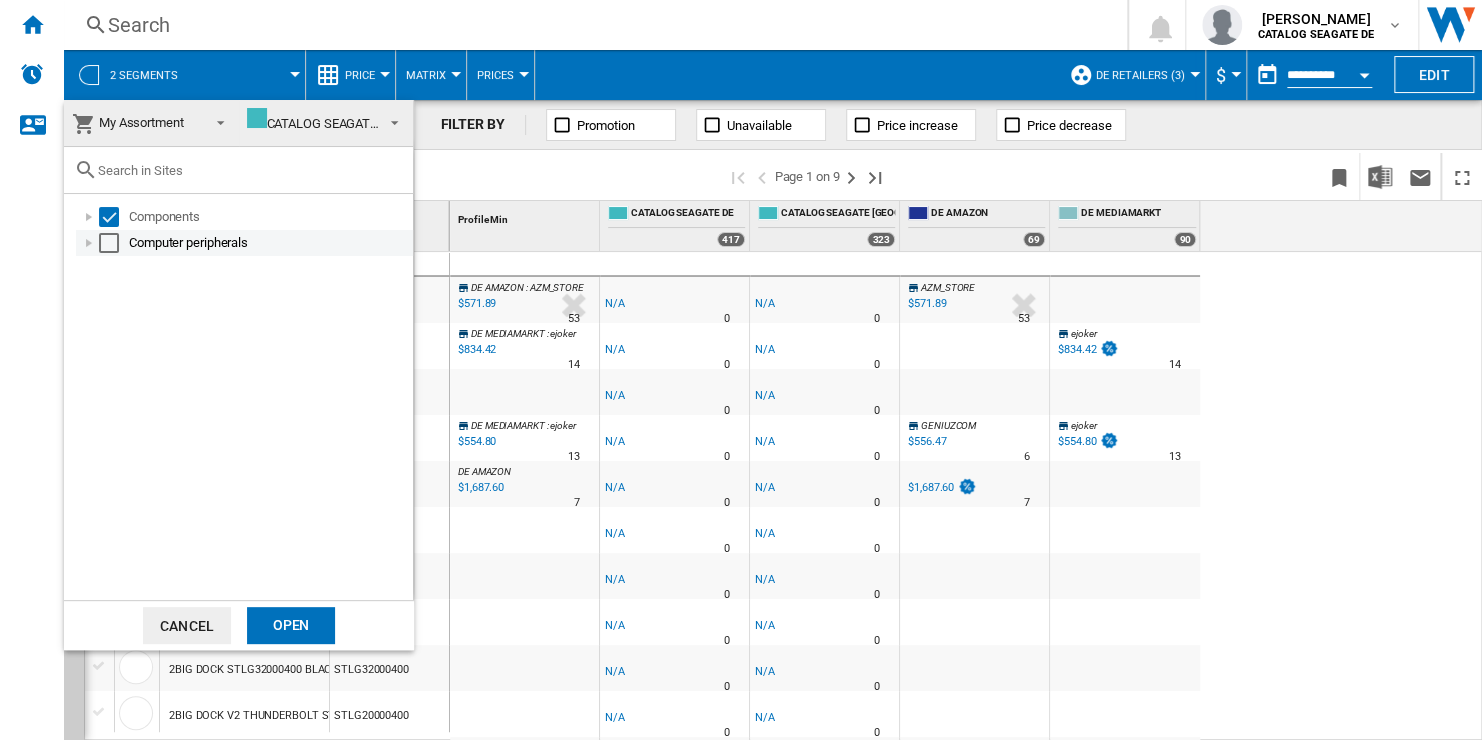 click at bounding box center (109, 243) 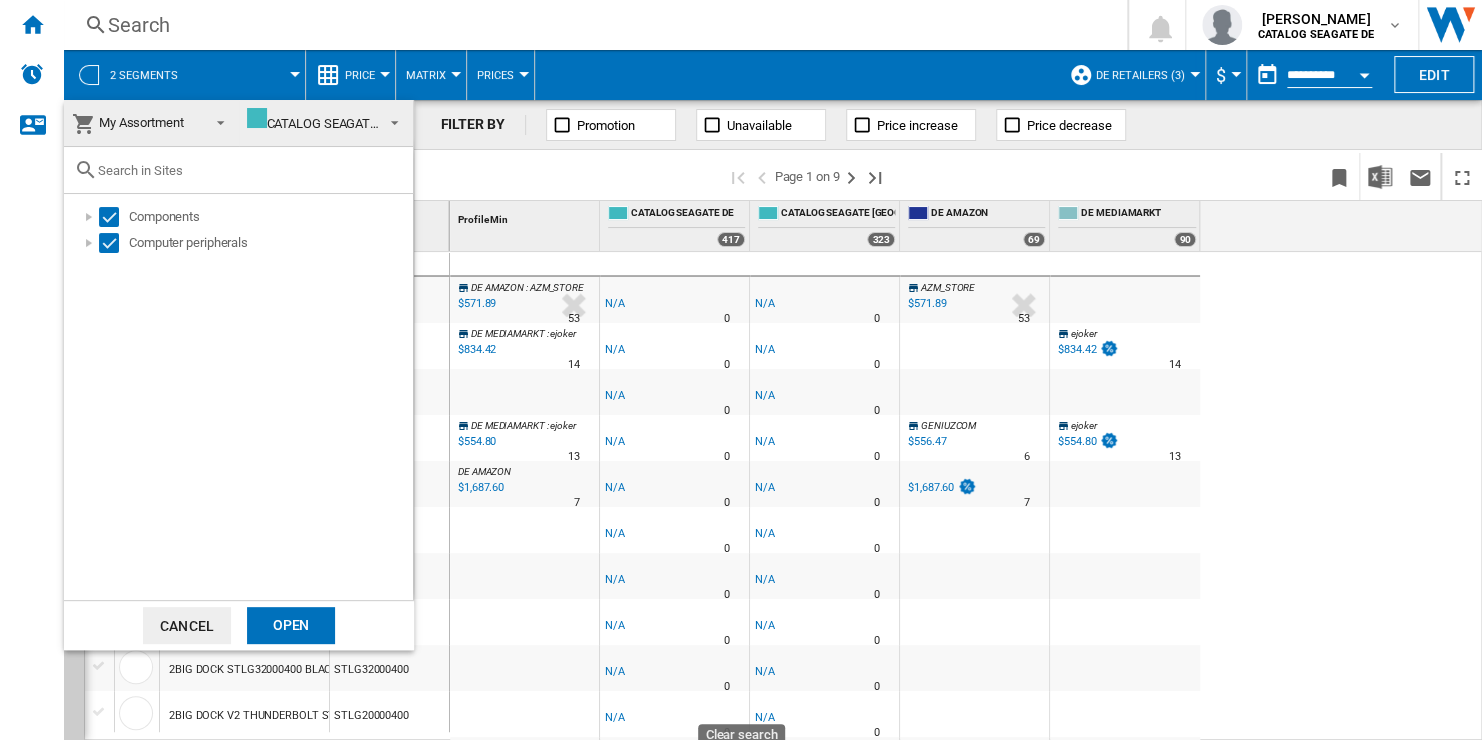 click on "Open" at bounding box center (291, 625) 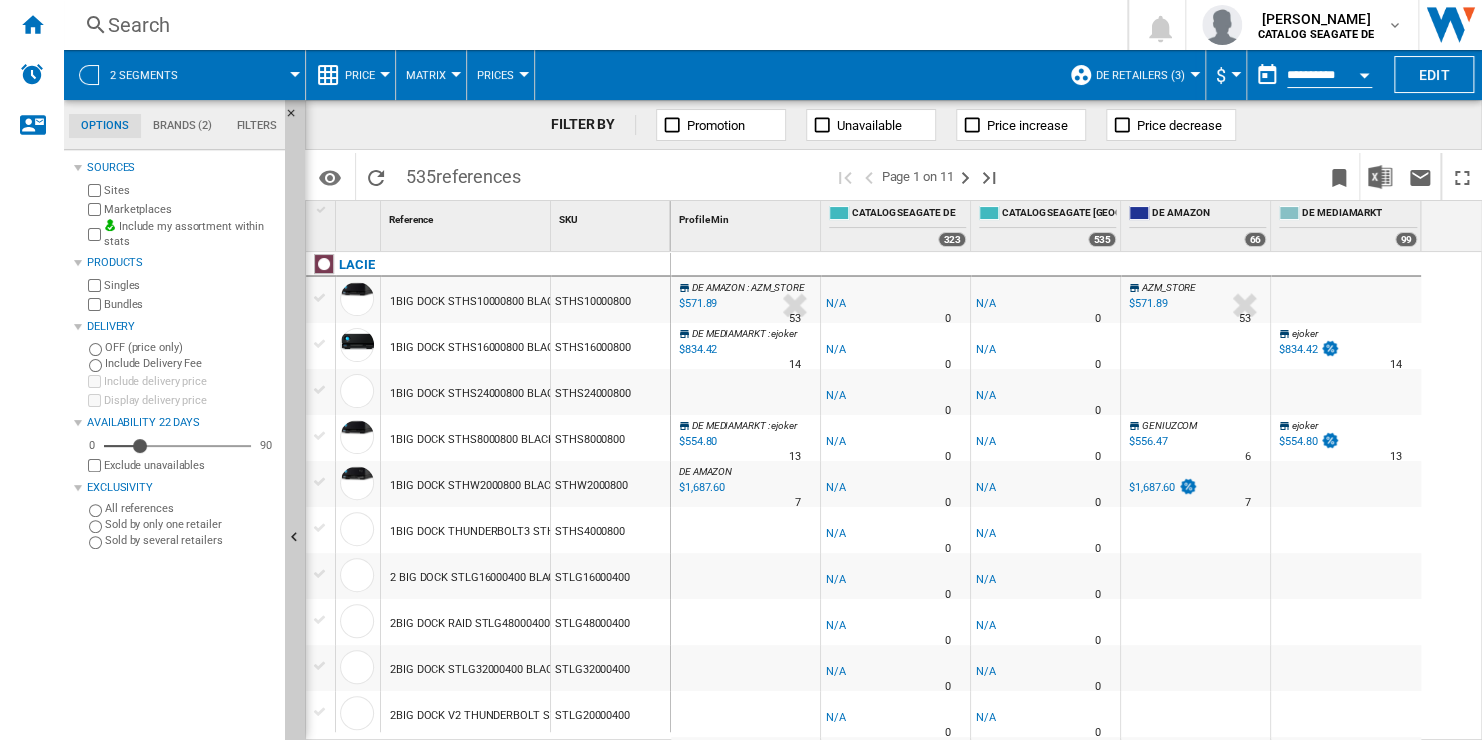 click at bounding box center (250, 75) 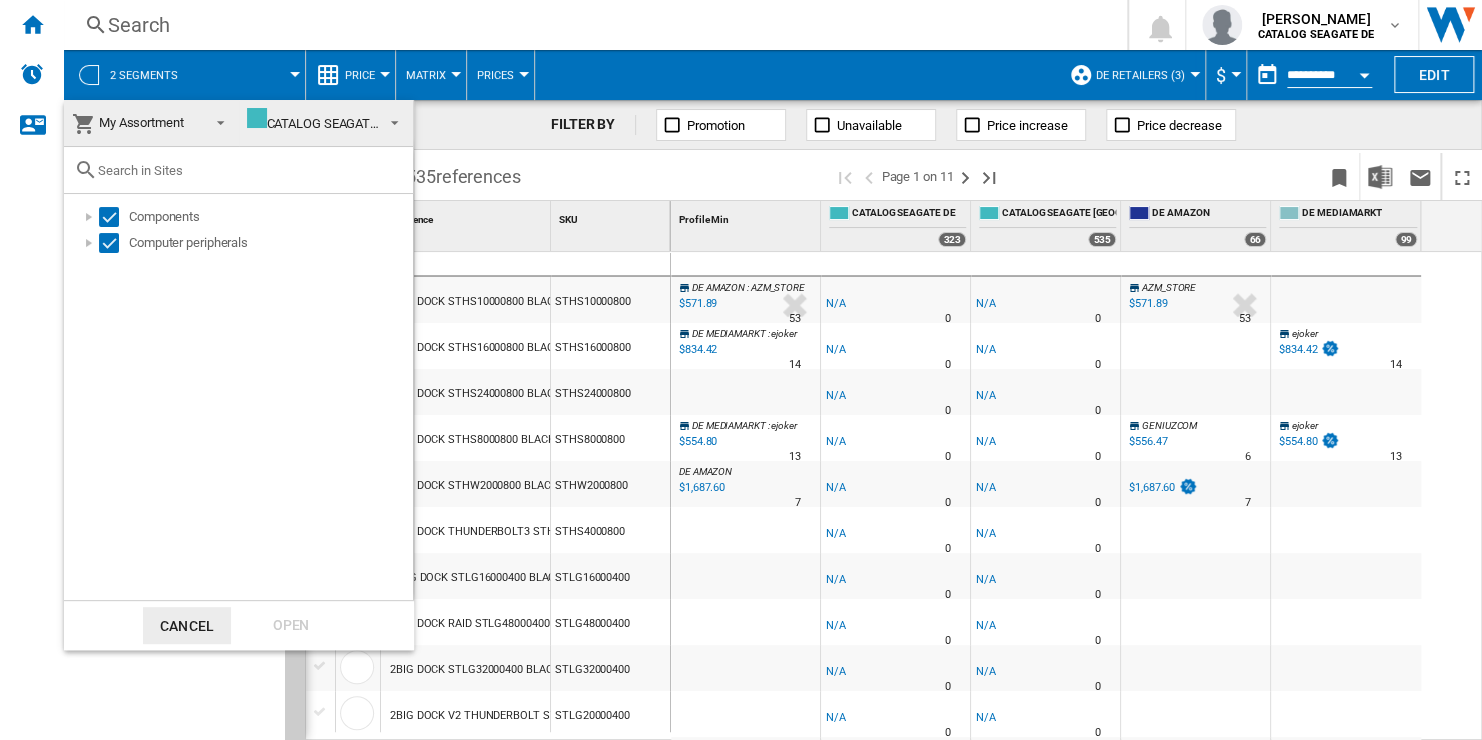click on "CATALOG SEAGATE [GEOGRAPHIC_DATA]" at bounding box center [374, 123] 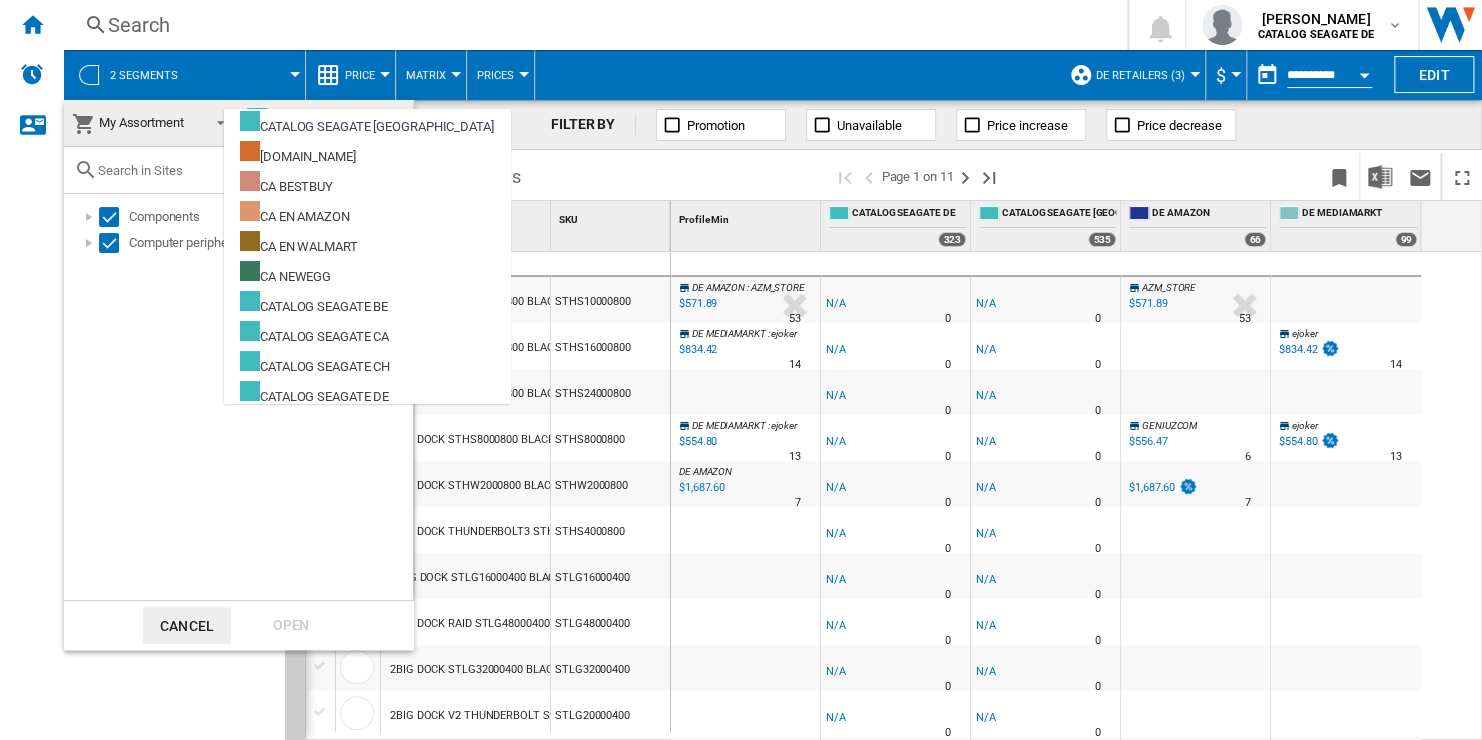 click at bounding box center (741, 370) 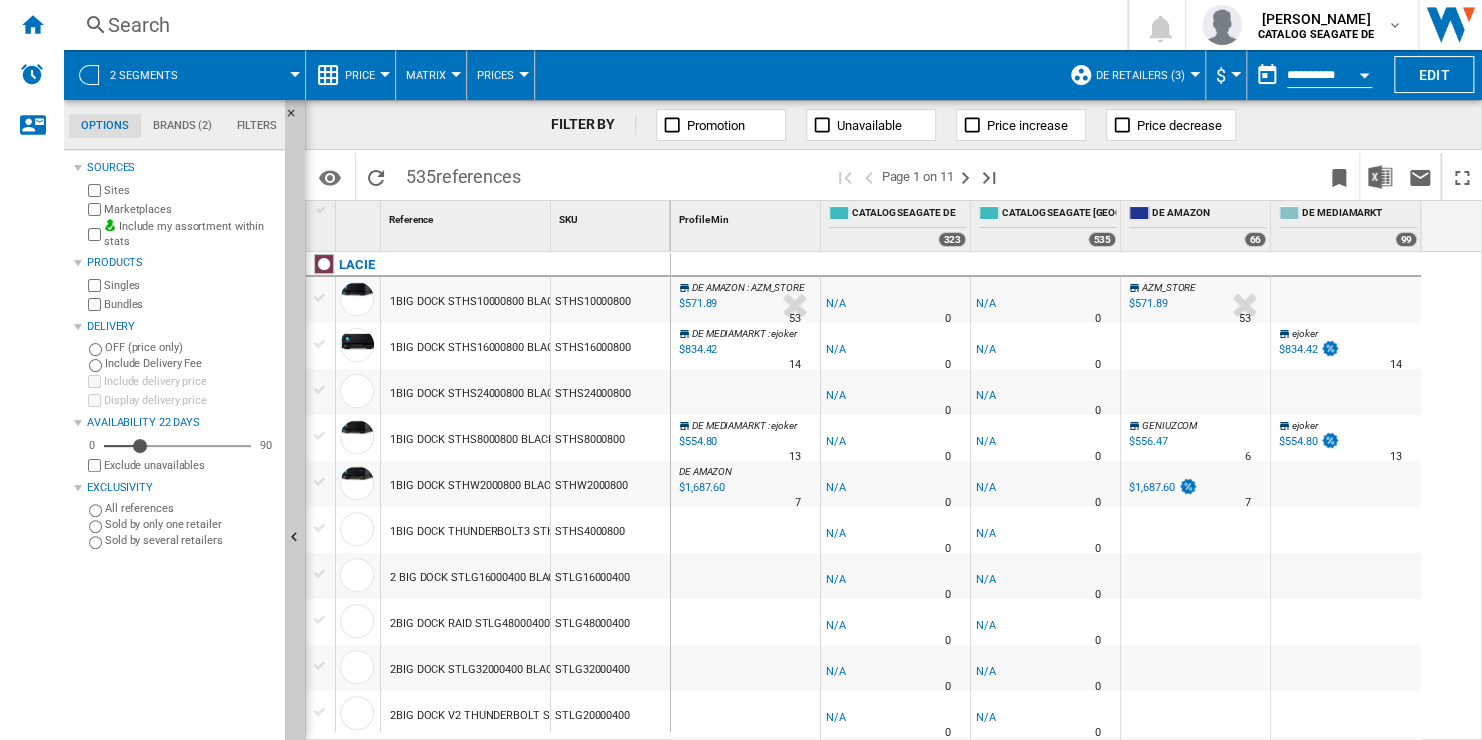 click on "references" at bounding box center [478, 176] 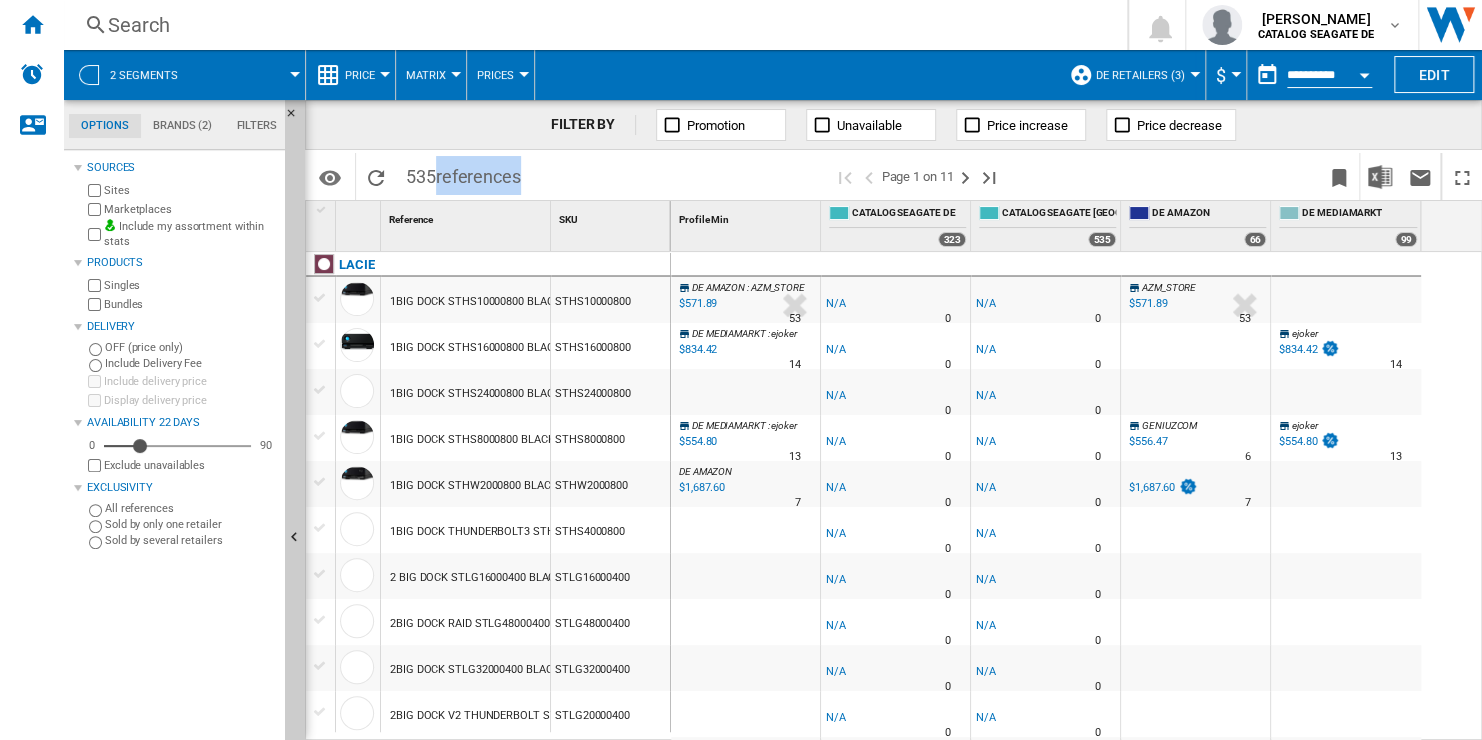 click on "references" at bounding box center (478, 176) 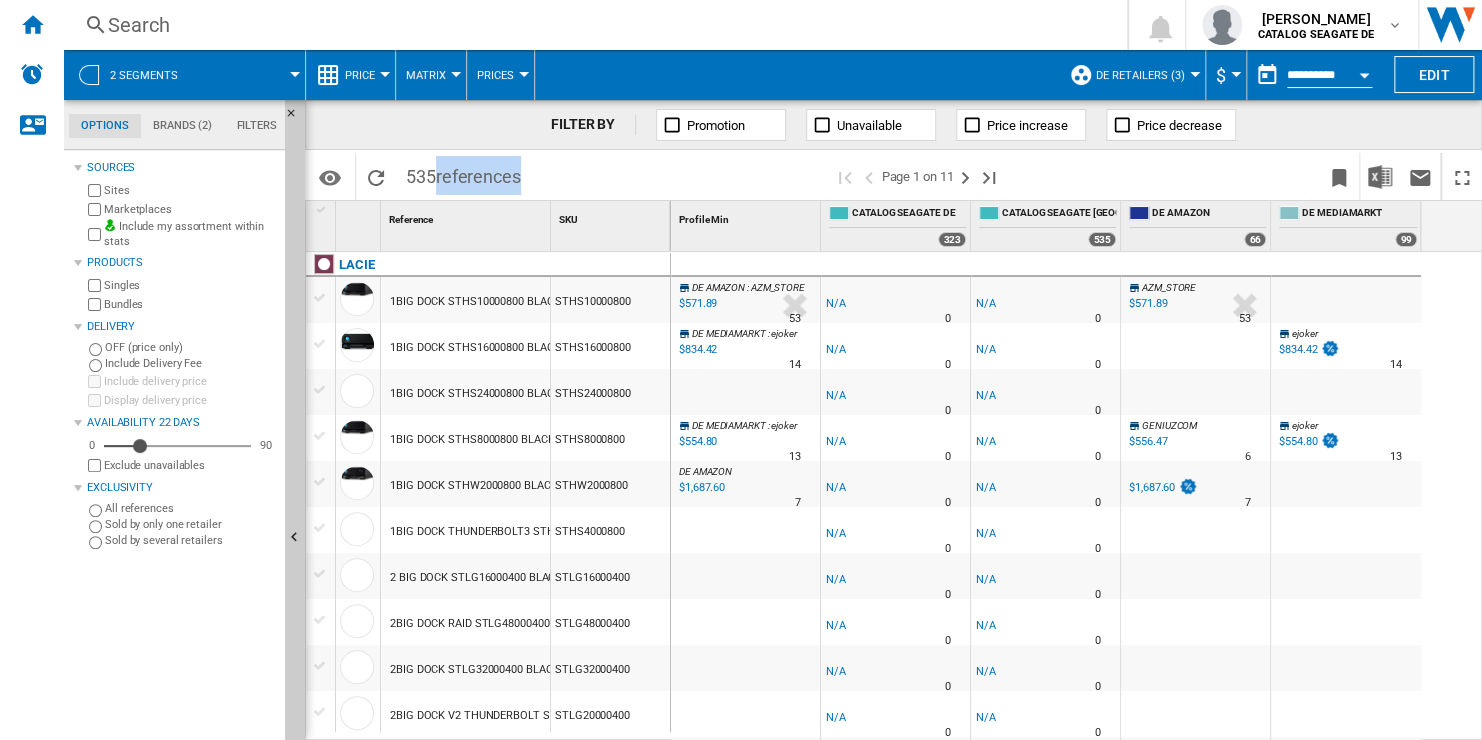 click on "2 segments" at bounding box center [154, 75] 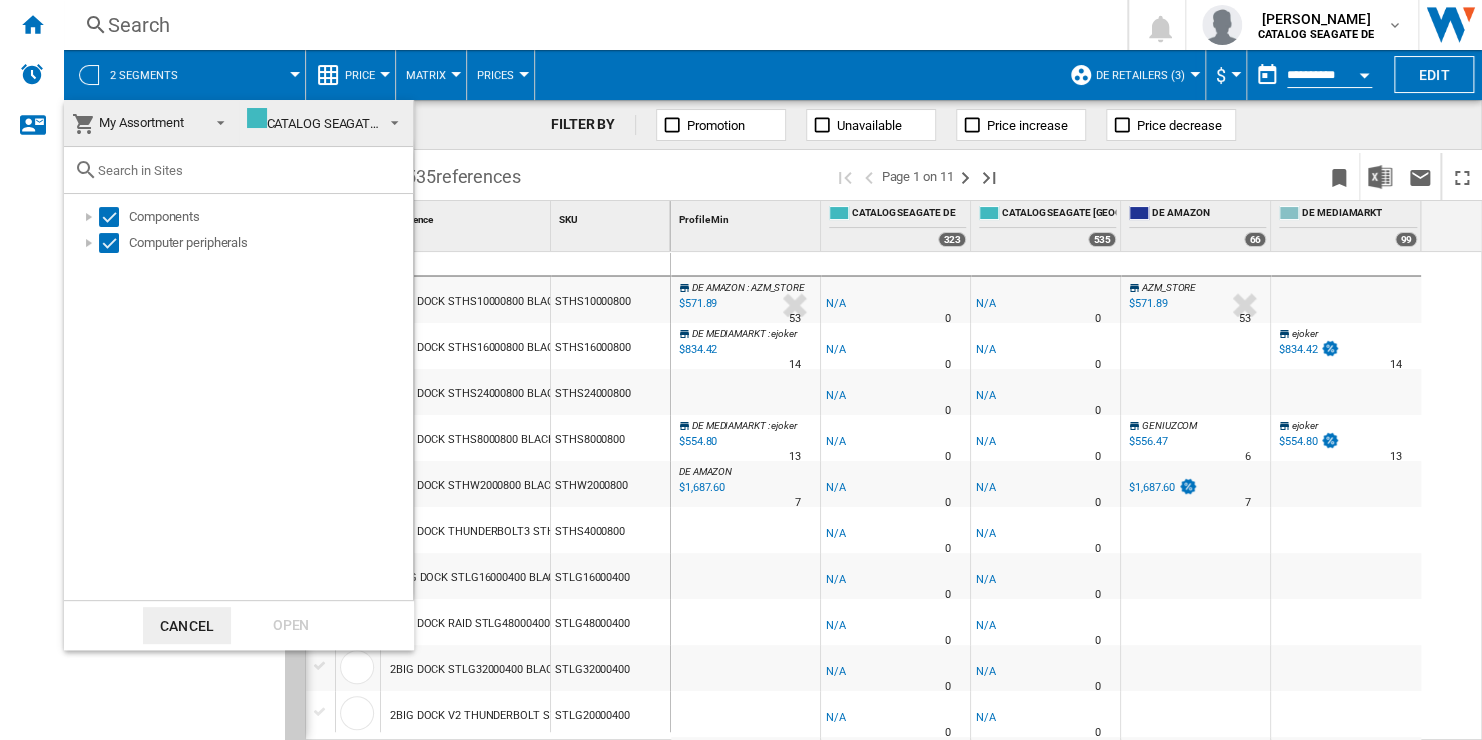click on "CATALOG SEAGATE [GEOGRAPHIC_DATA]" at bounding box center (374, 123) 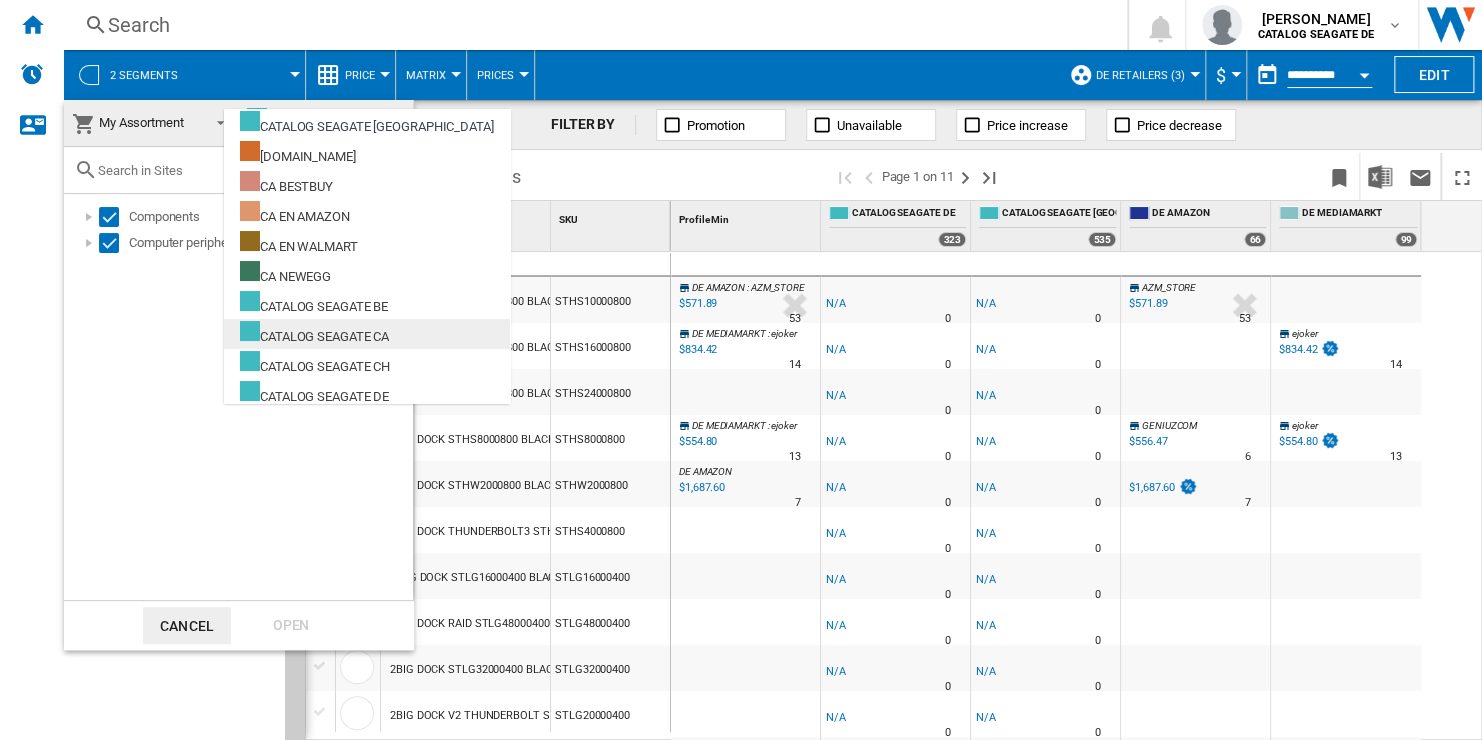 scroll, scrollTop: 100, scrollLeft: 0, axis: vertical 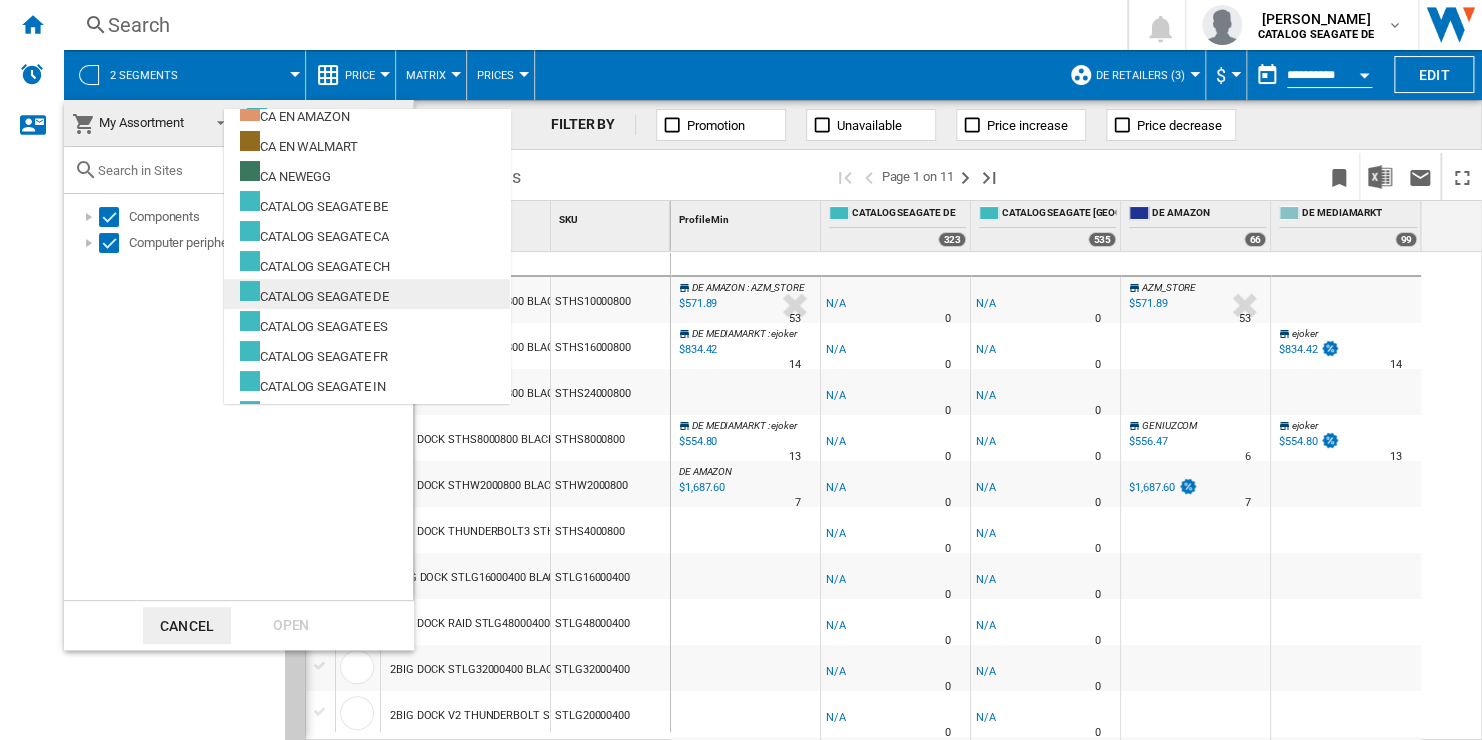 click on "CATALOG SEAGATE DE" at bounding box center (314, 293) 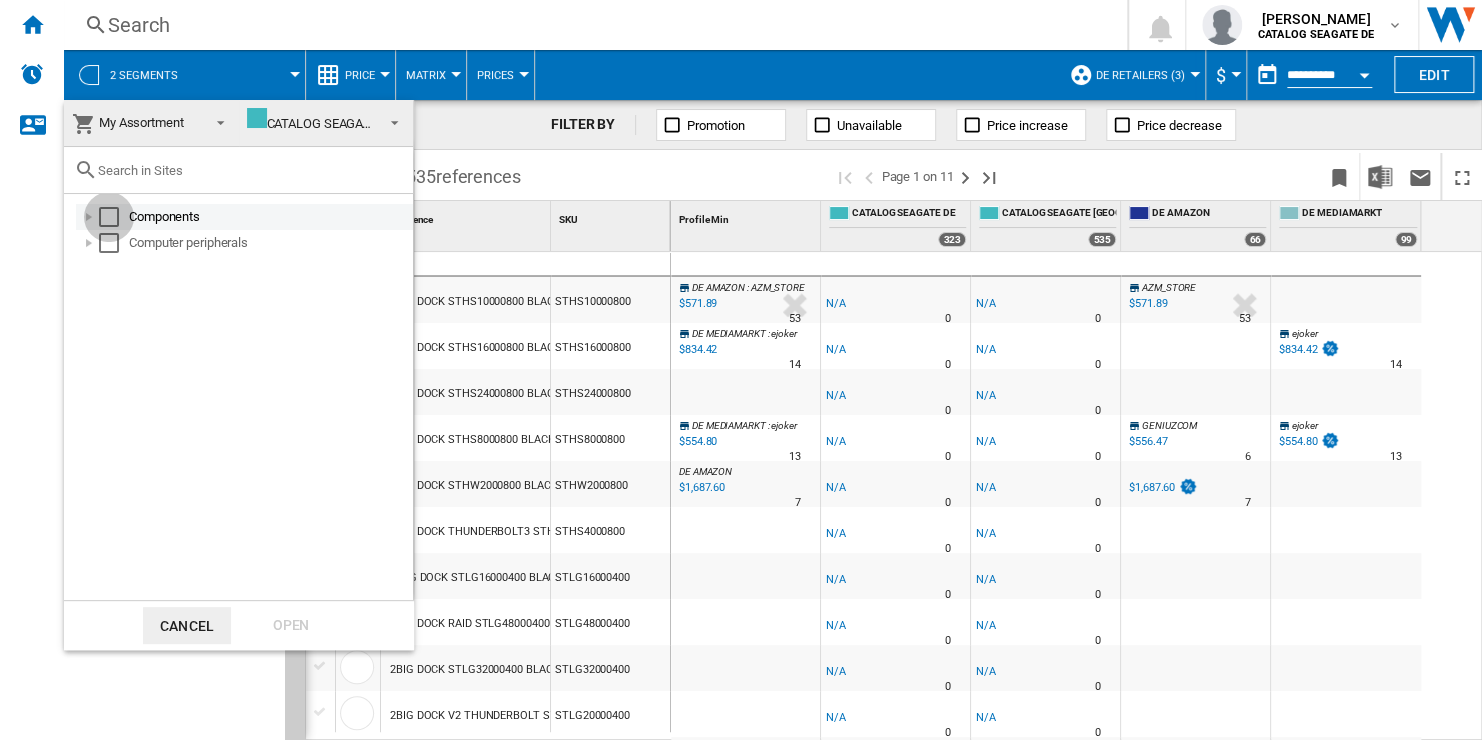 click at bounding box center (109, 217) 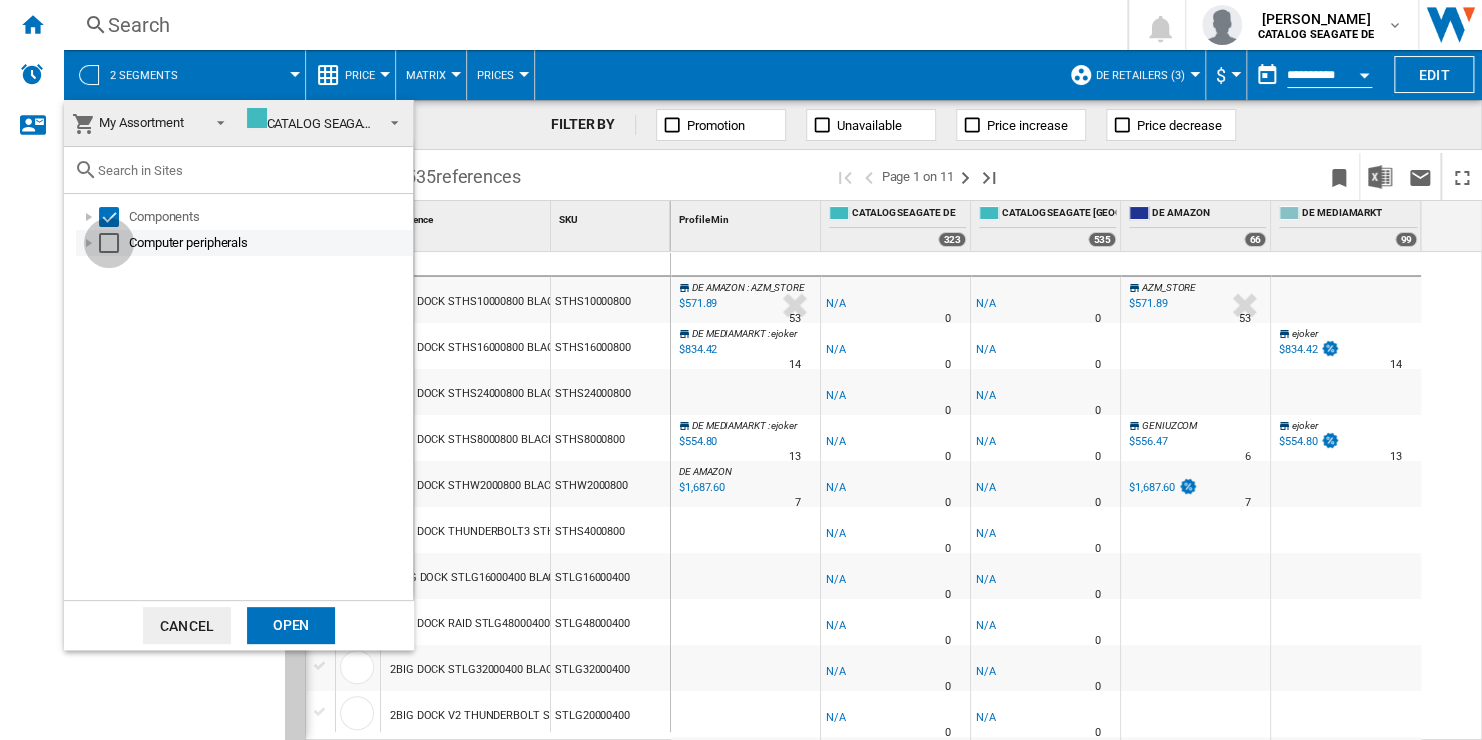 click at bounding box center (109, 243) 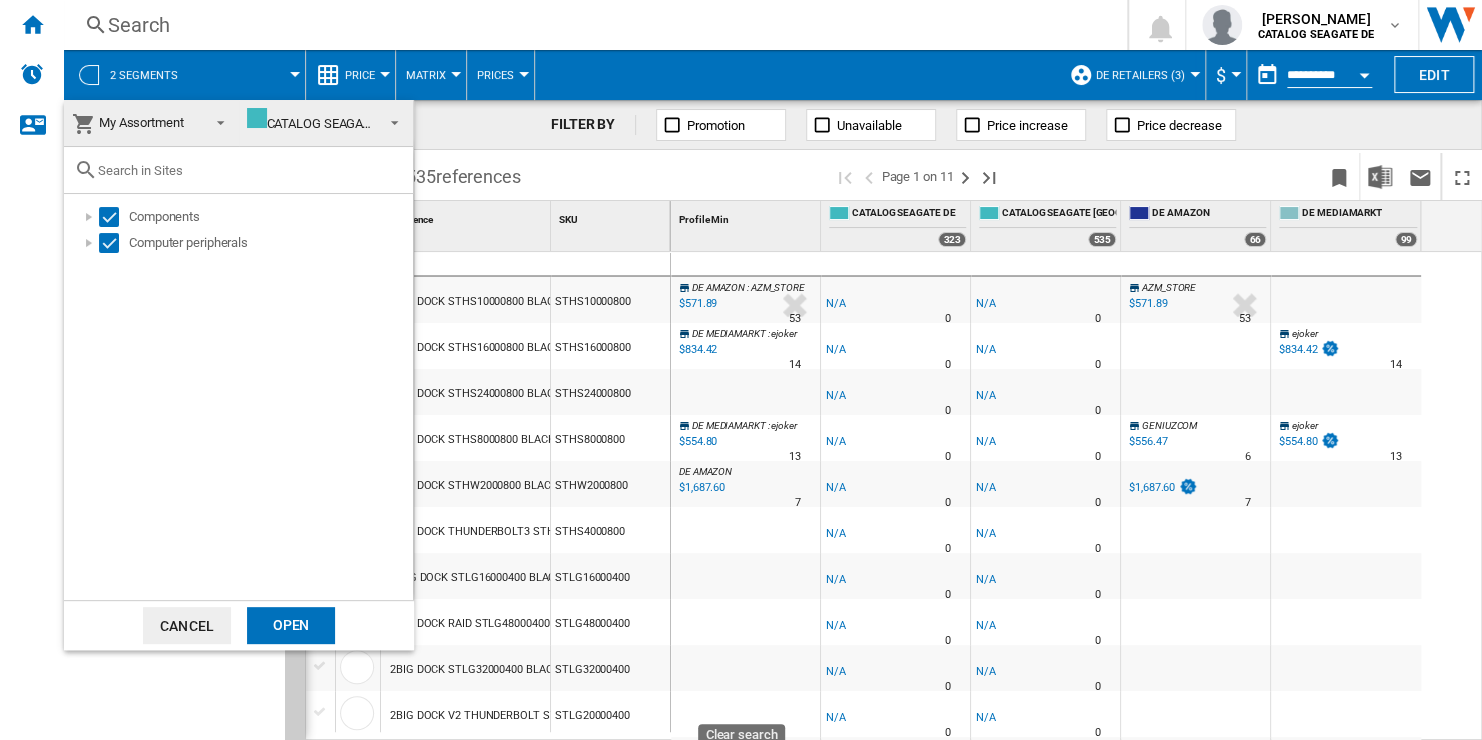 click on "Open" at bounding box center [291, 625] 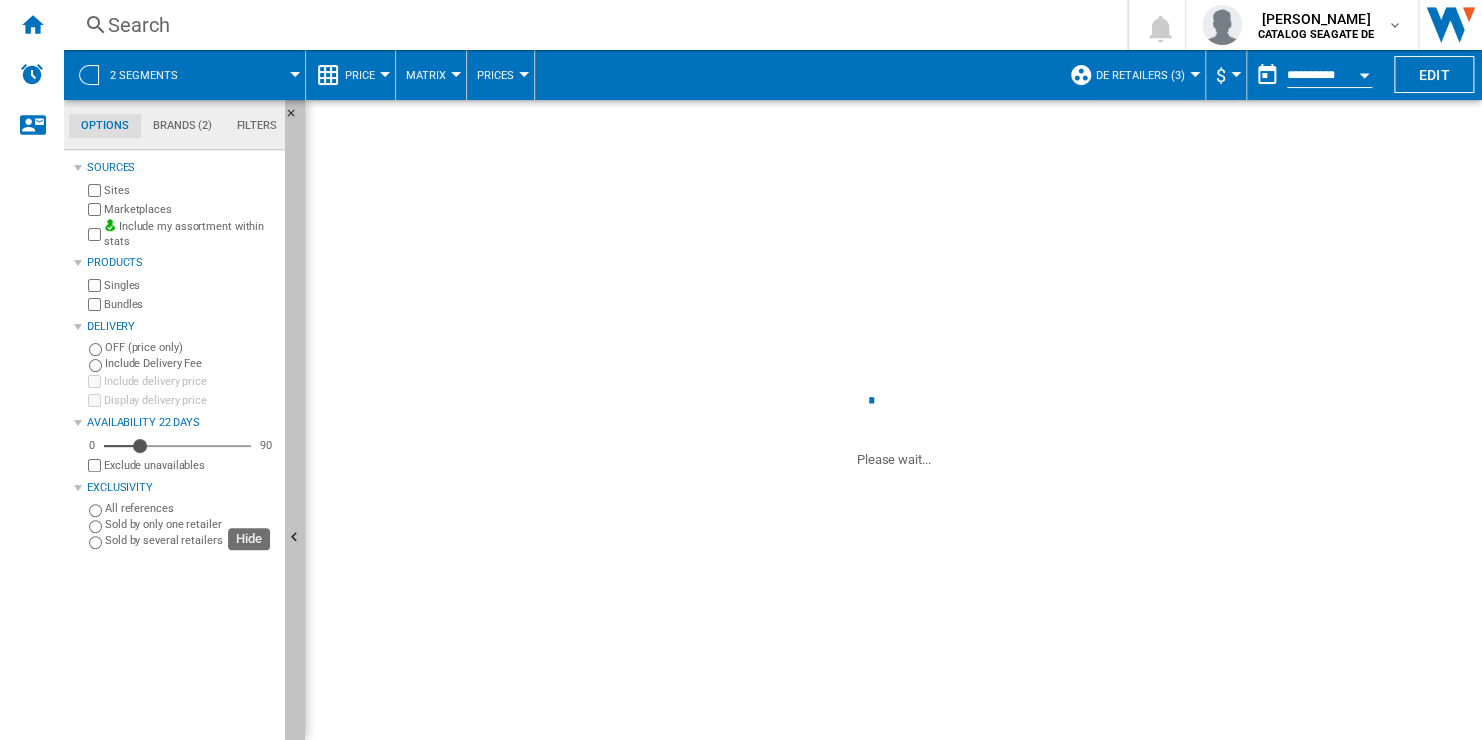 click at bounding box center (295, 538) 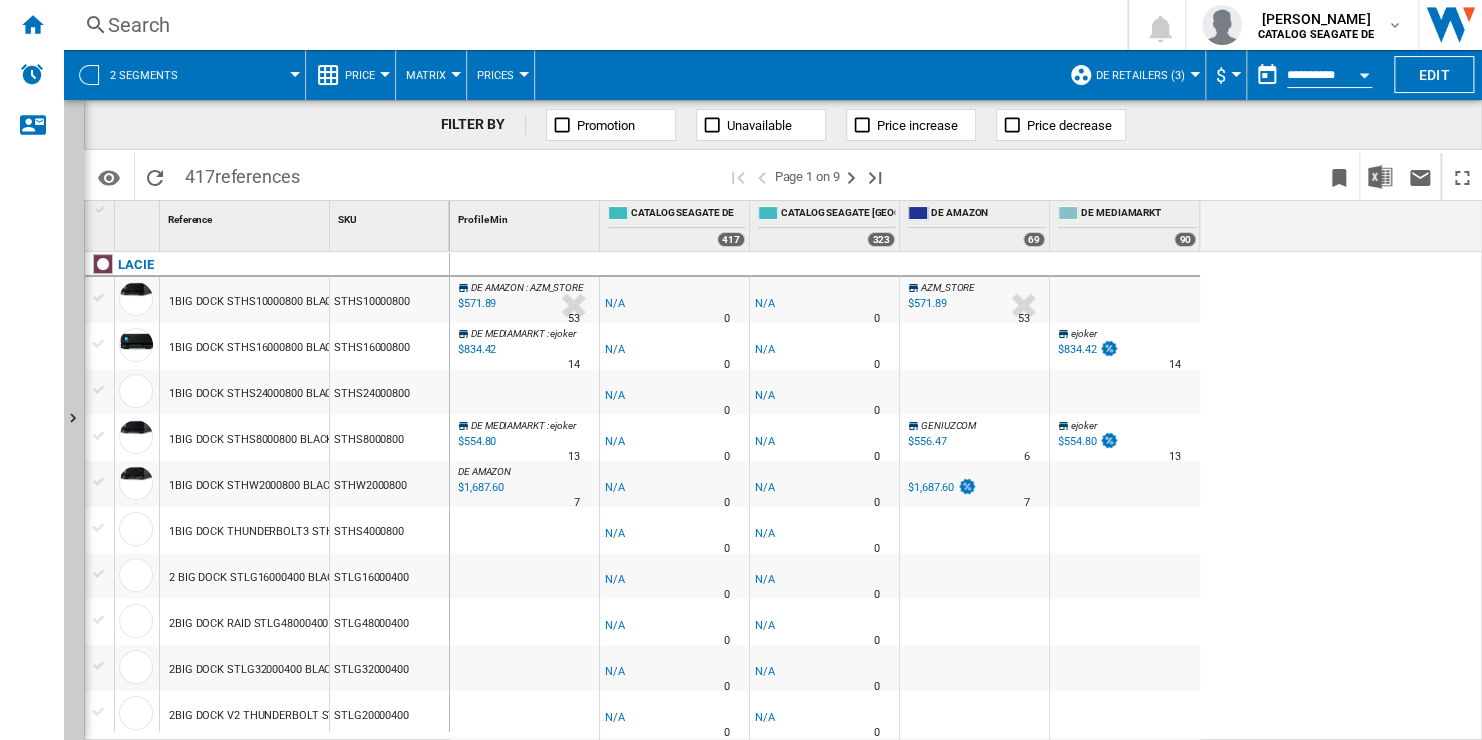 click on "references" at bounding box center [257, 176] 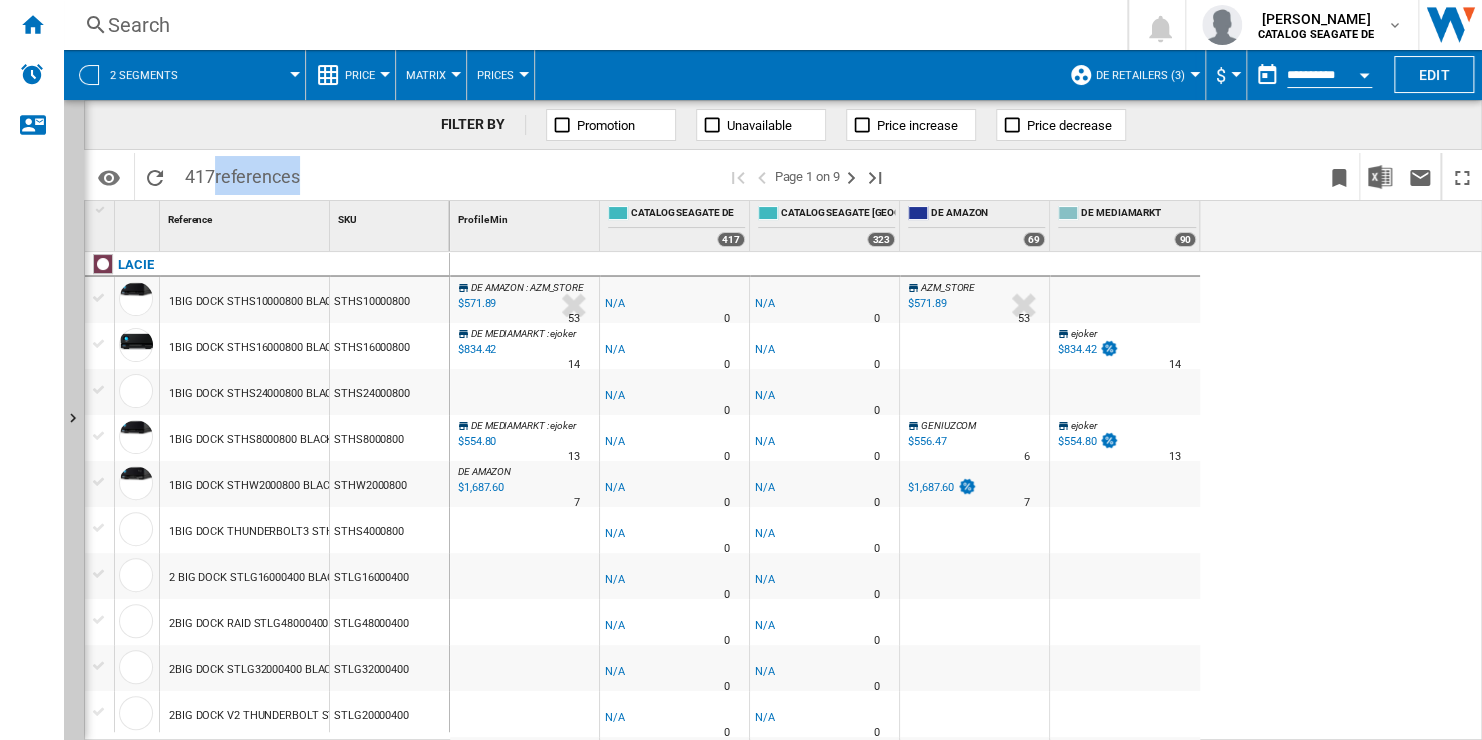 click on "references" at bounding box center [257, 176] 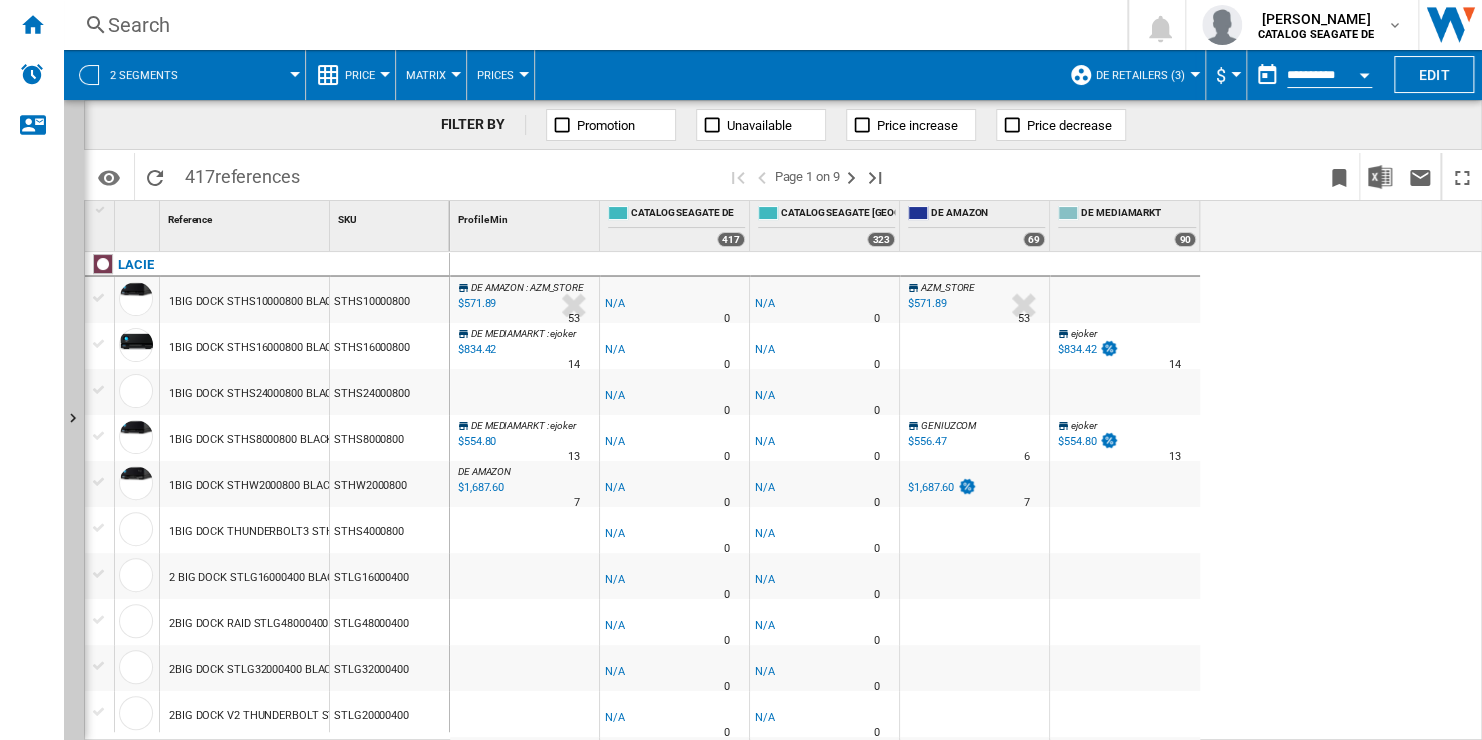 drag, startPoint x: 281, startPoint y: 173, endPoint x: 230, endPoint y: 78, distance: 107.82393 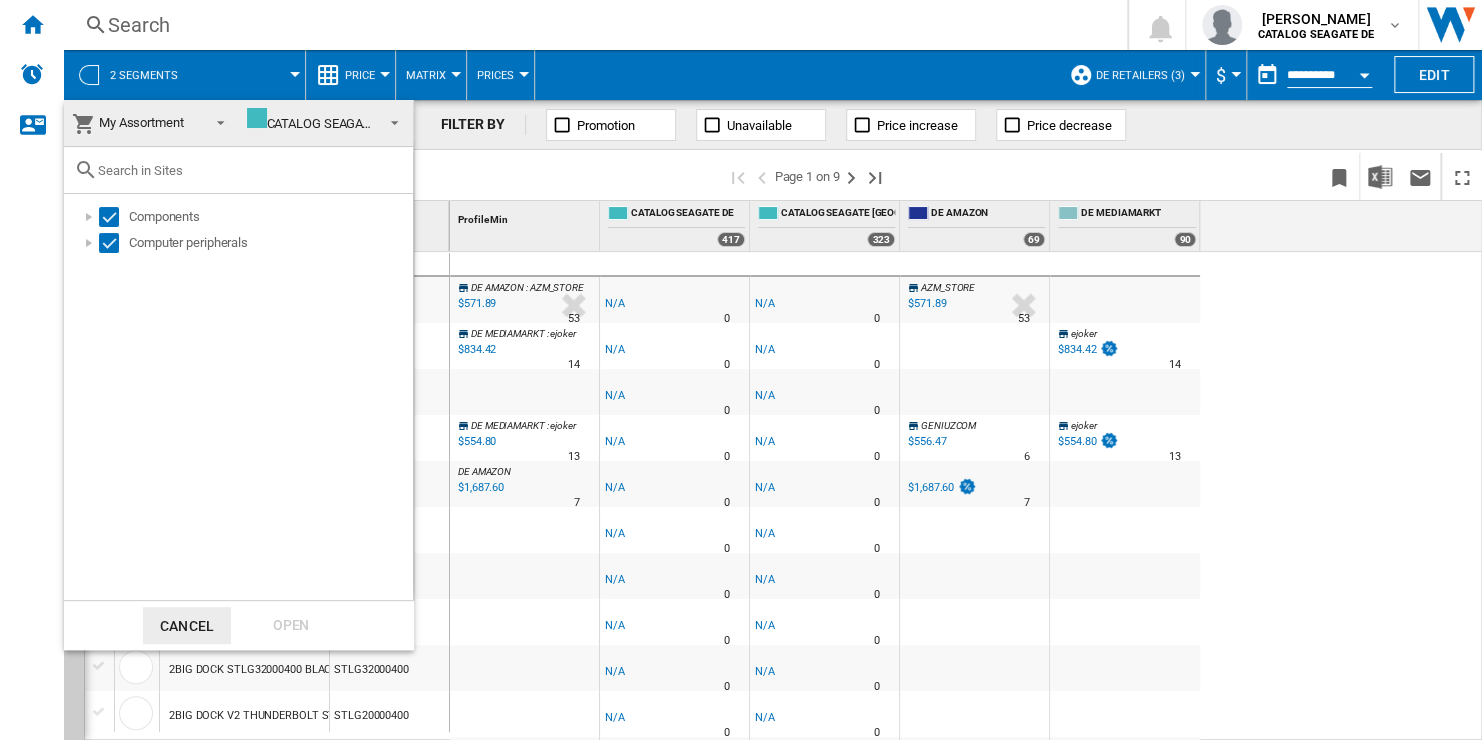 click on "CATALOG SEAGATE DE" at bounding box center (312, 123) 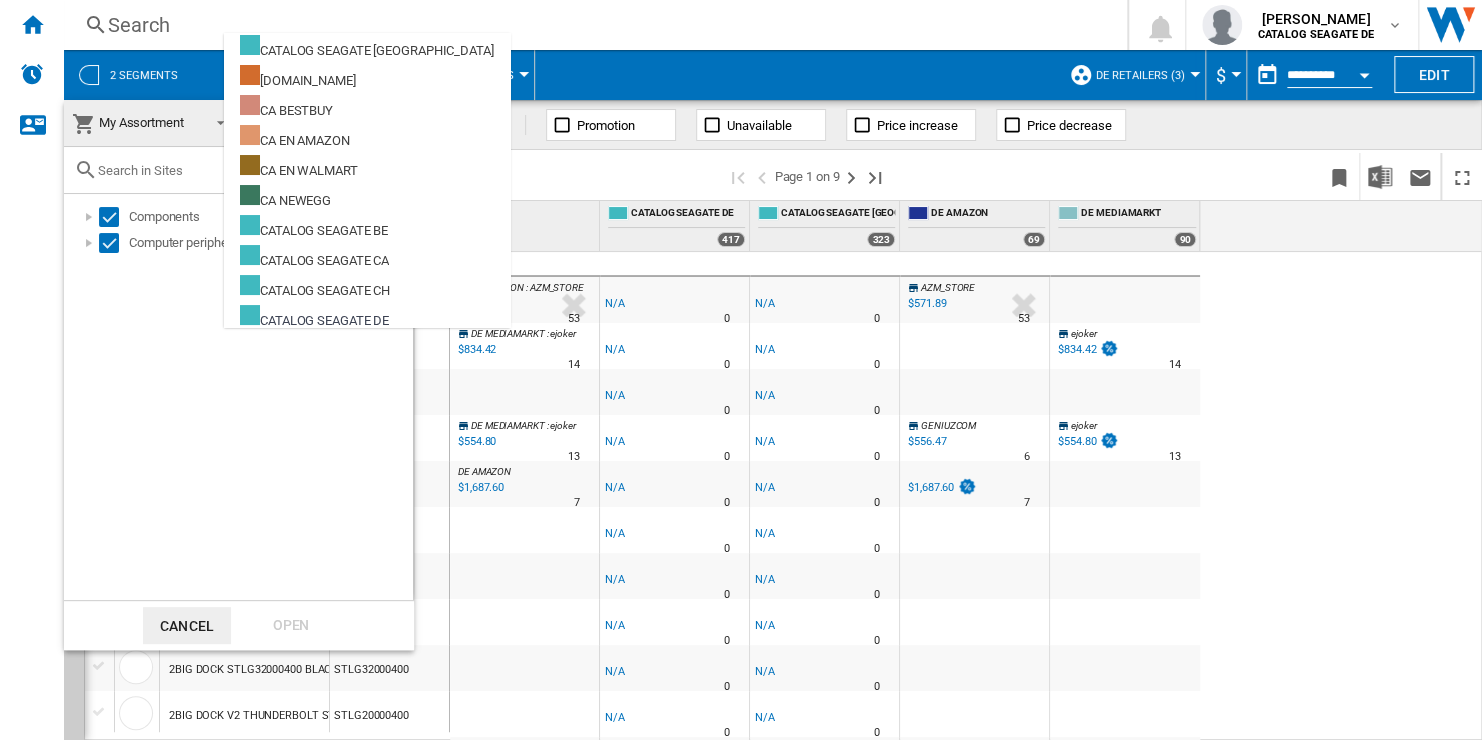 scroll, scrollTop: 193, scrollLeft: 0, axis: vertical 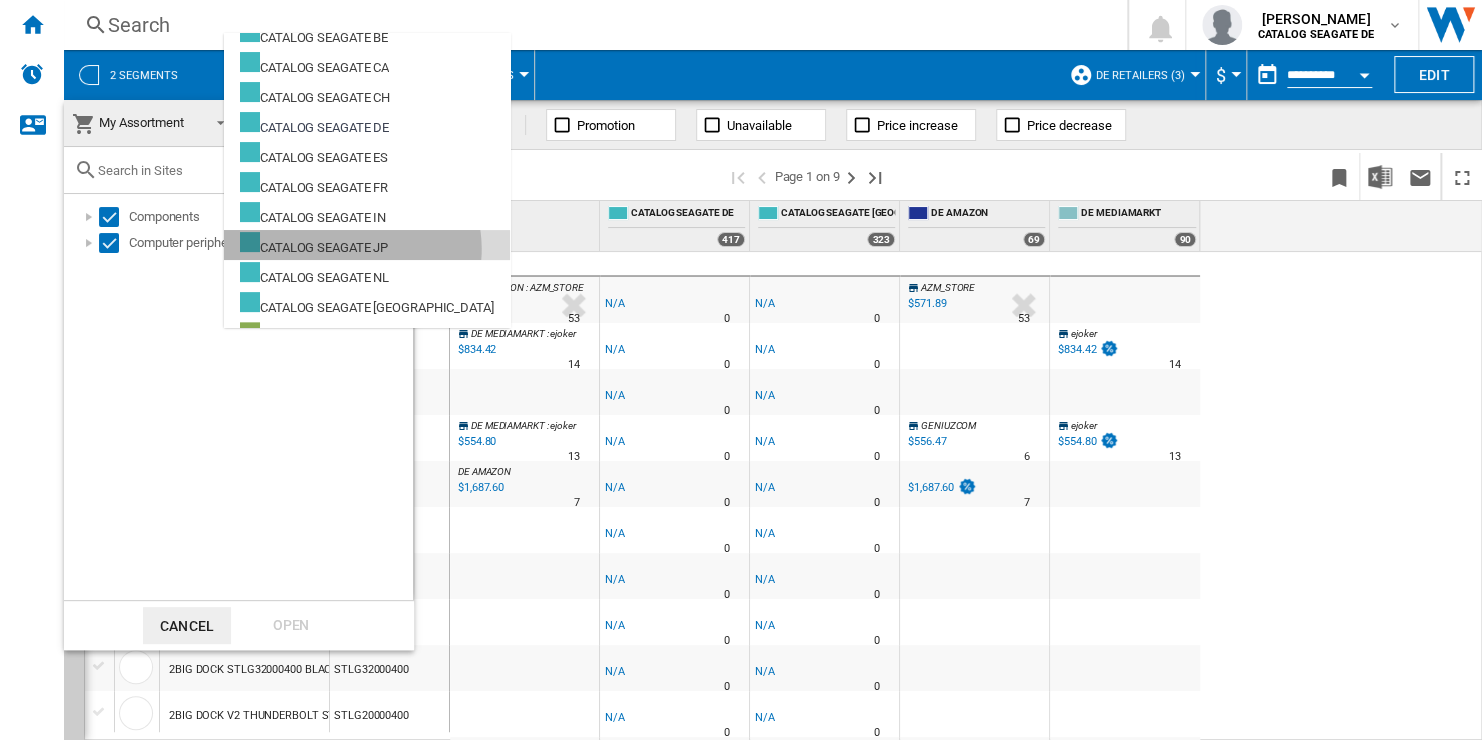 click on "CATALOG SEAGATE JP" at bounding box center [314, 244] 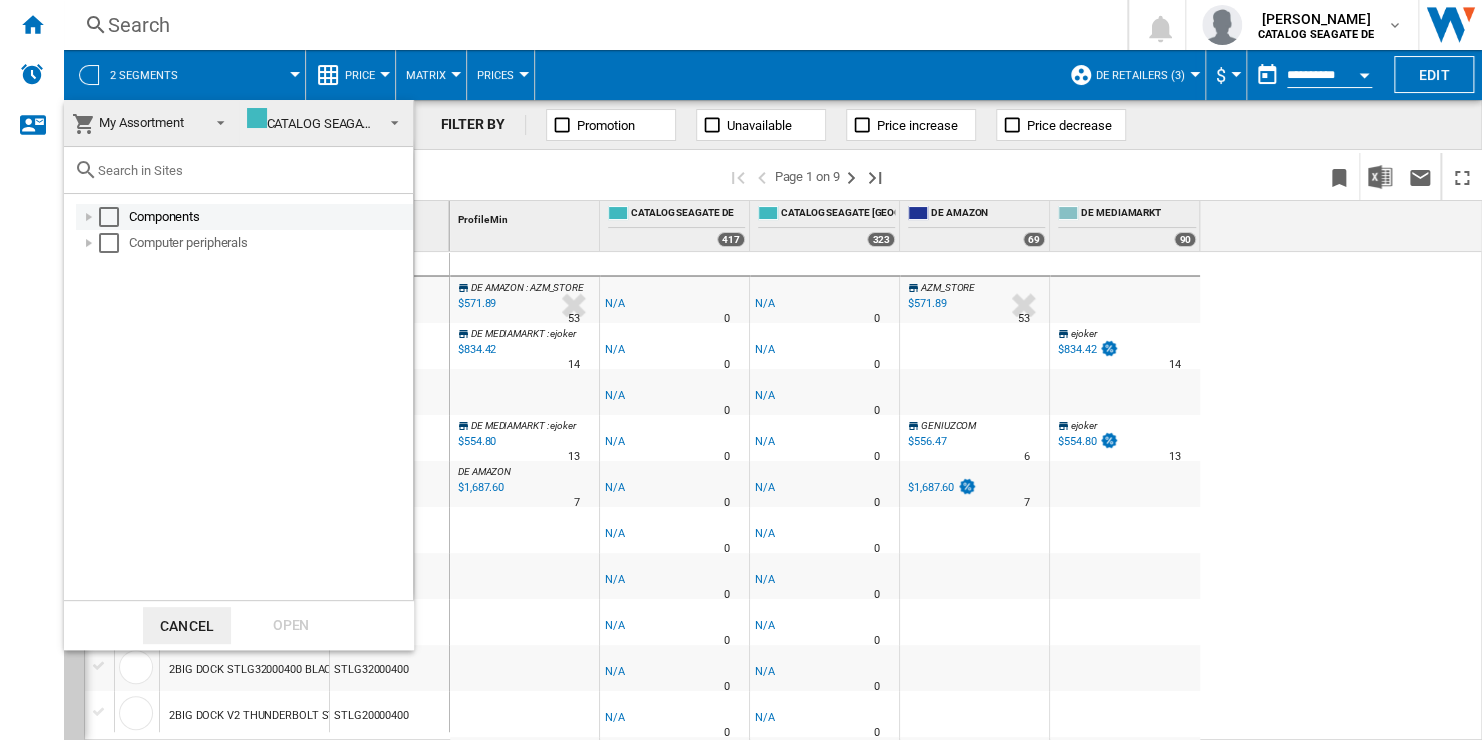 click at bounding box center [109, 217] 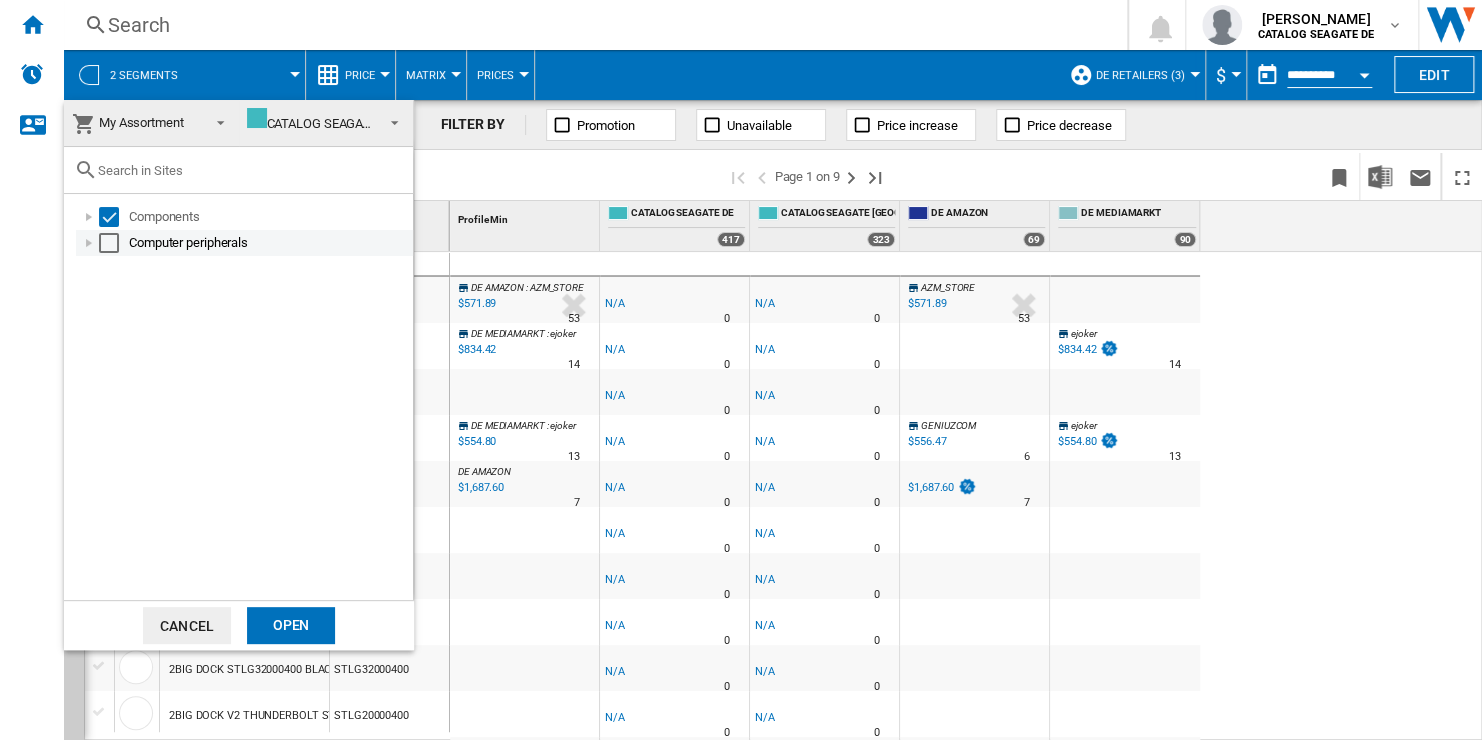 click at bounding box center [109, 243] 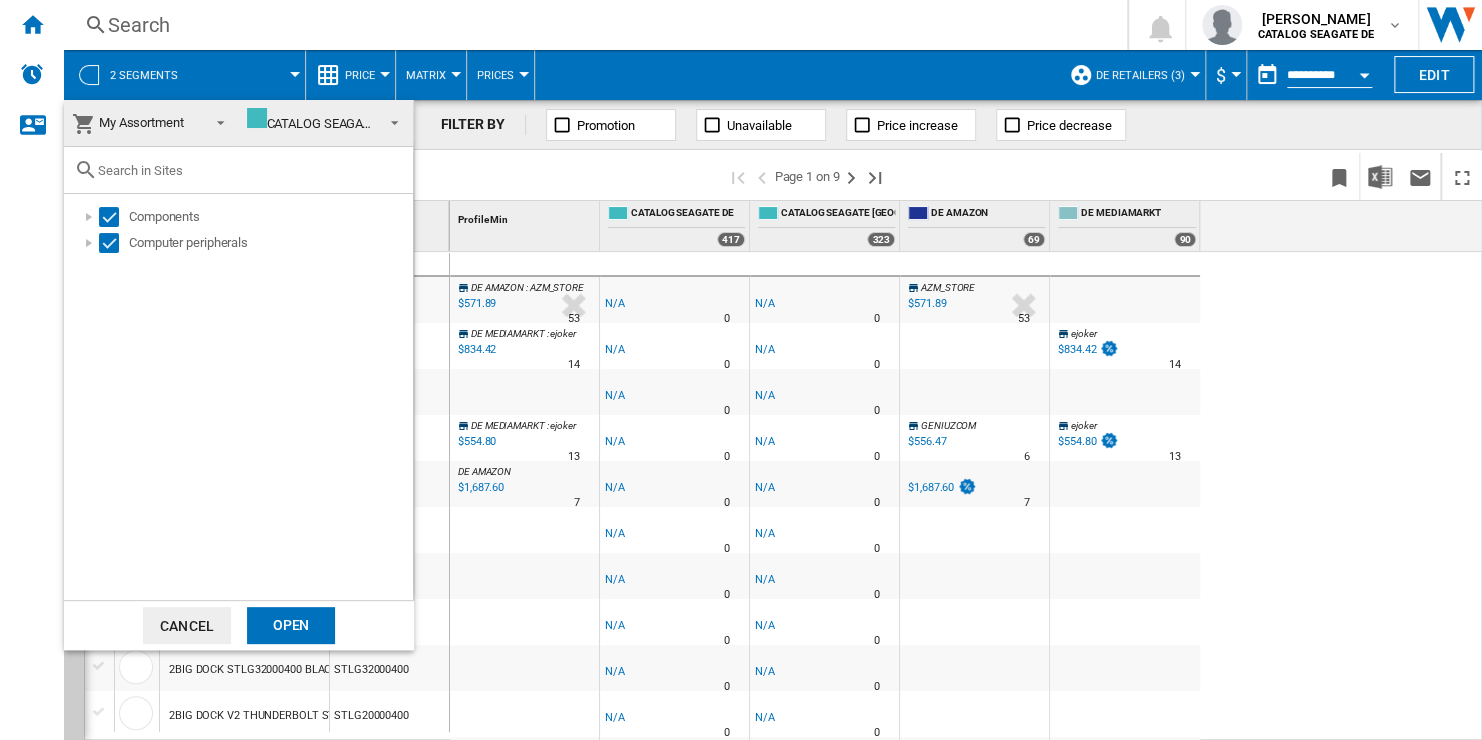 click on "Open" at bounding box center (291, 625) 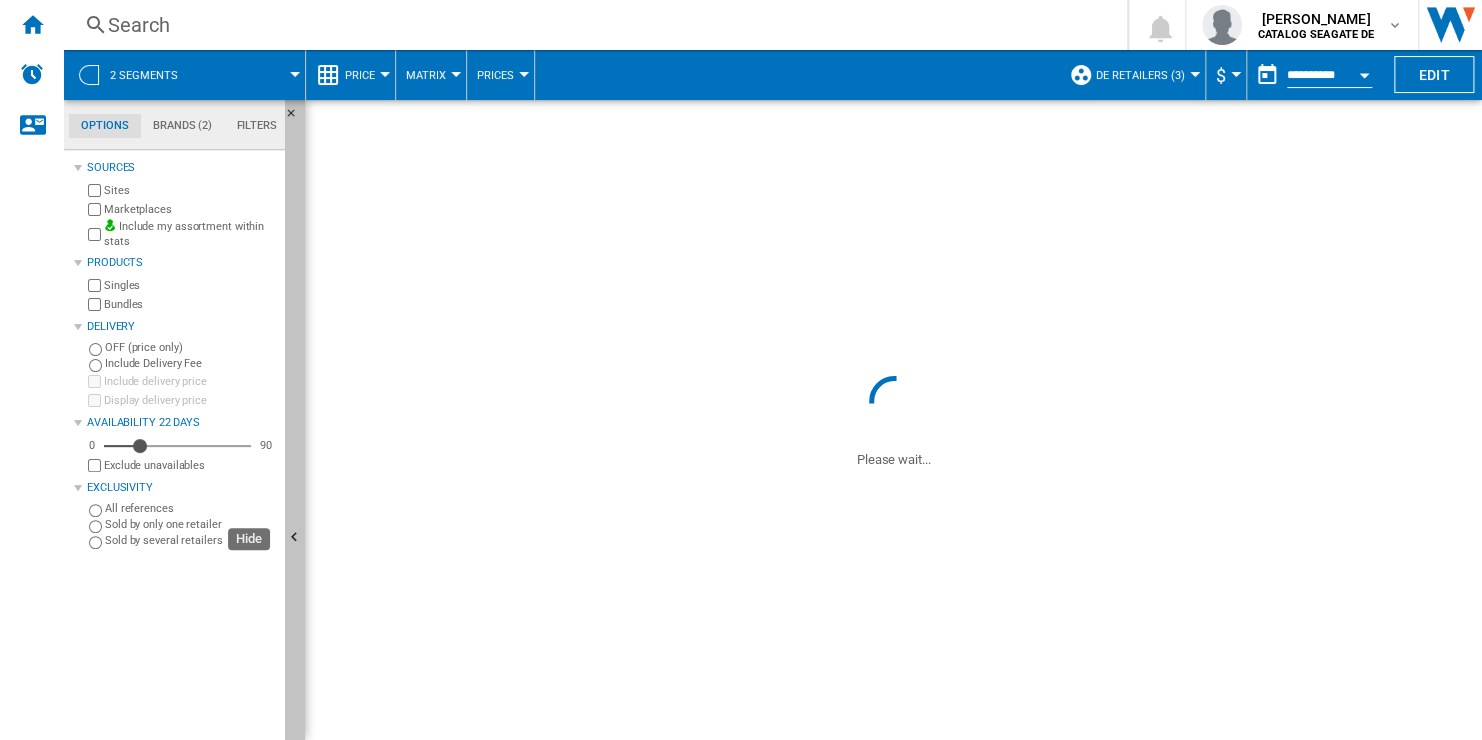 click at bounding box center (295, 538) 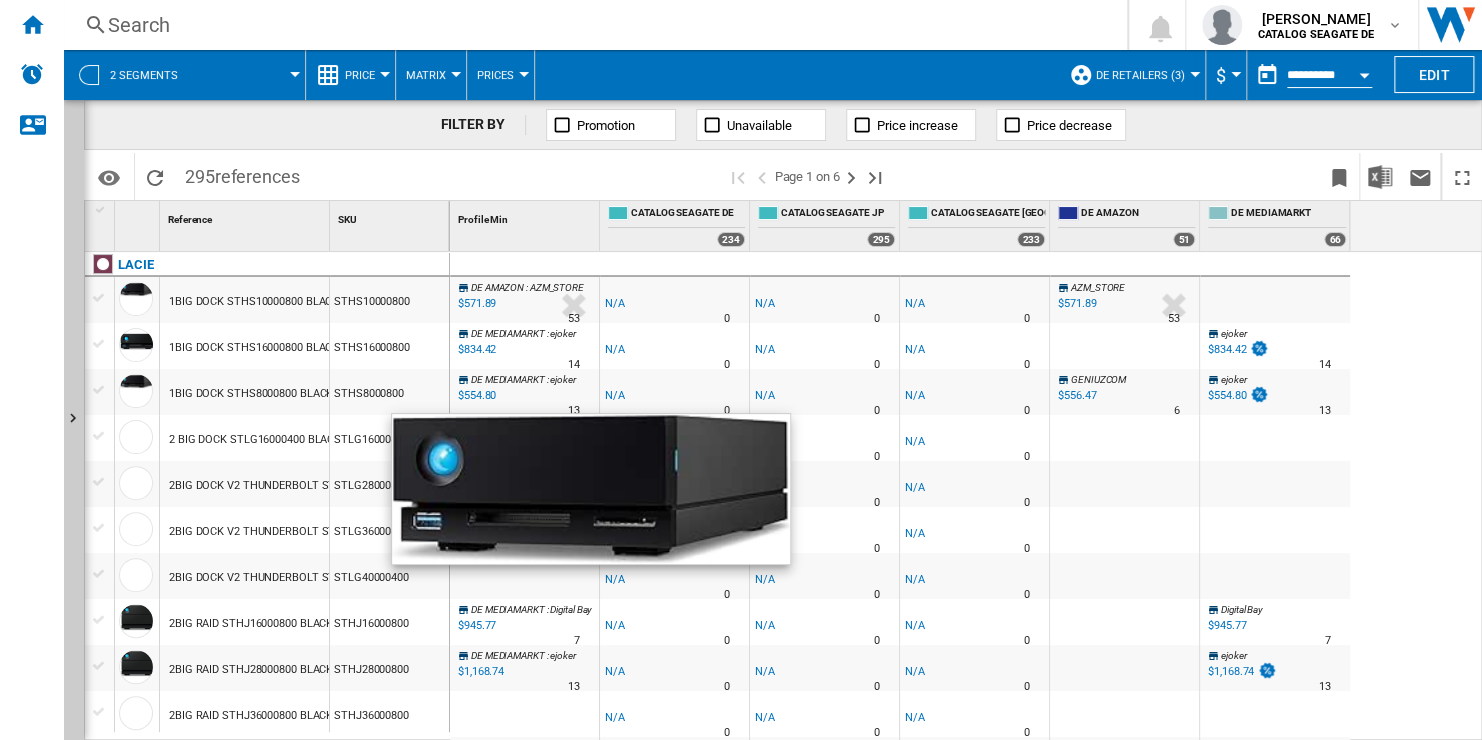click on "references" at bounding box center [257, 176] 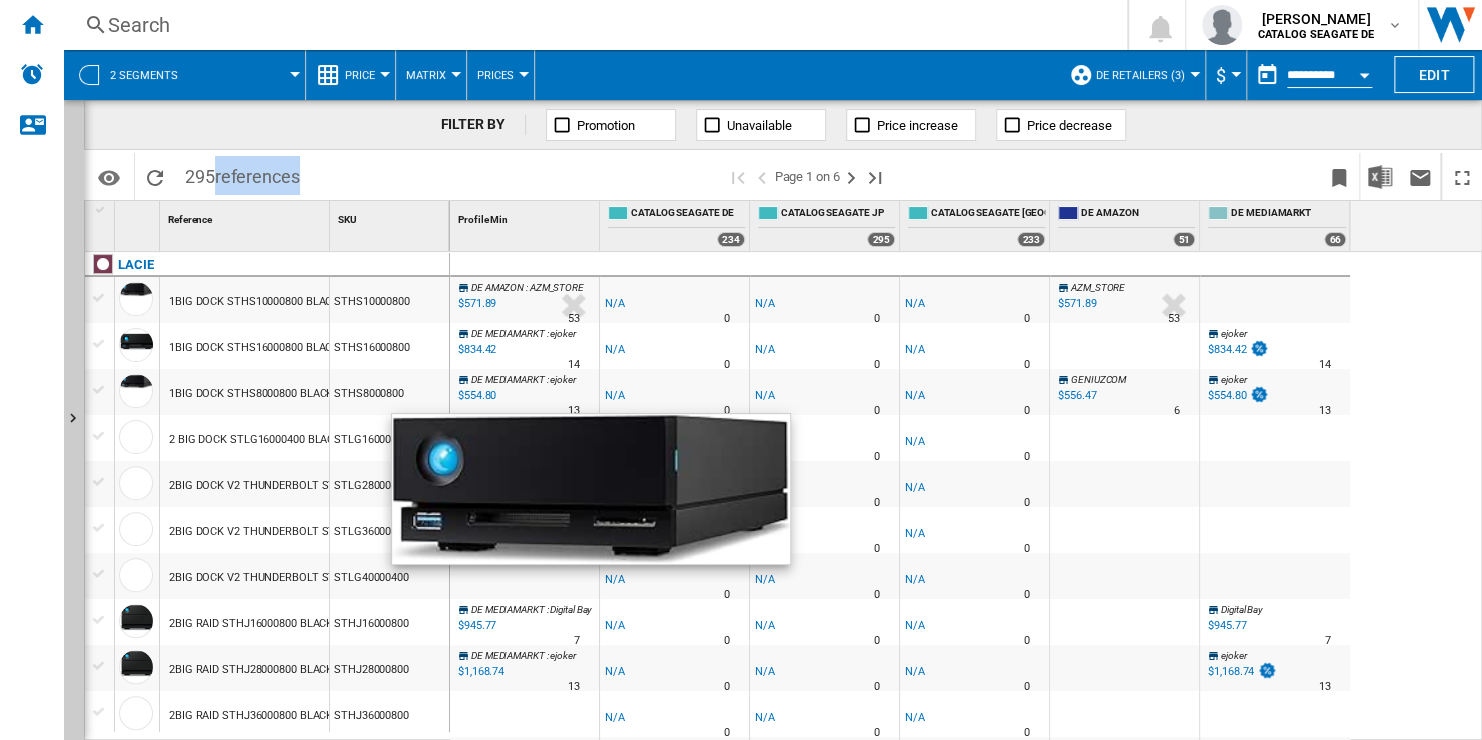 click on "references" at bounding box center (257, 176) 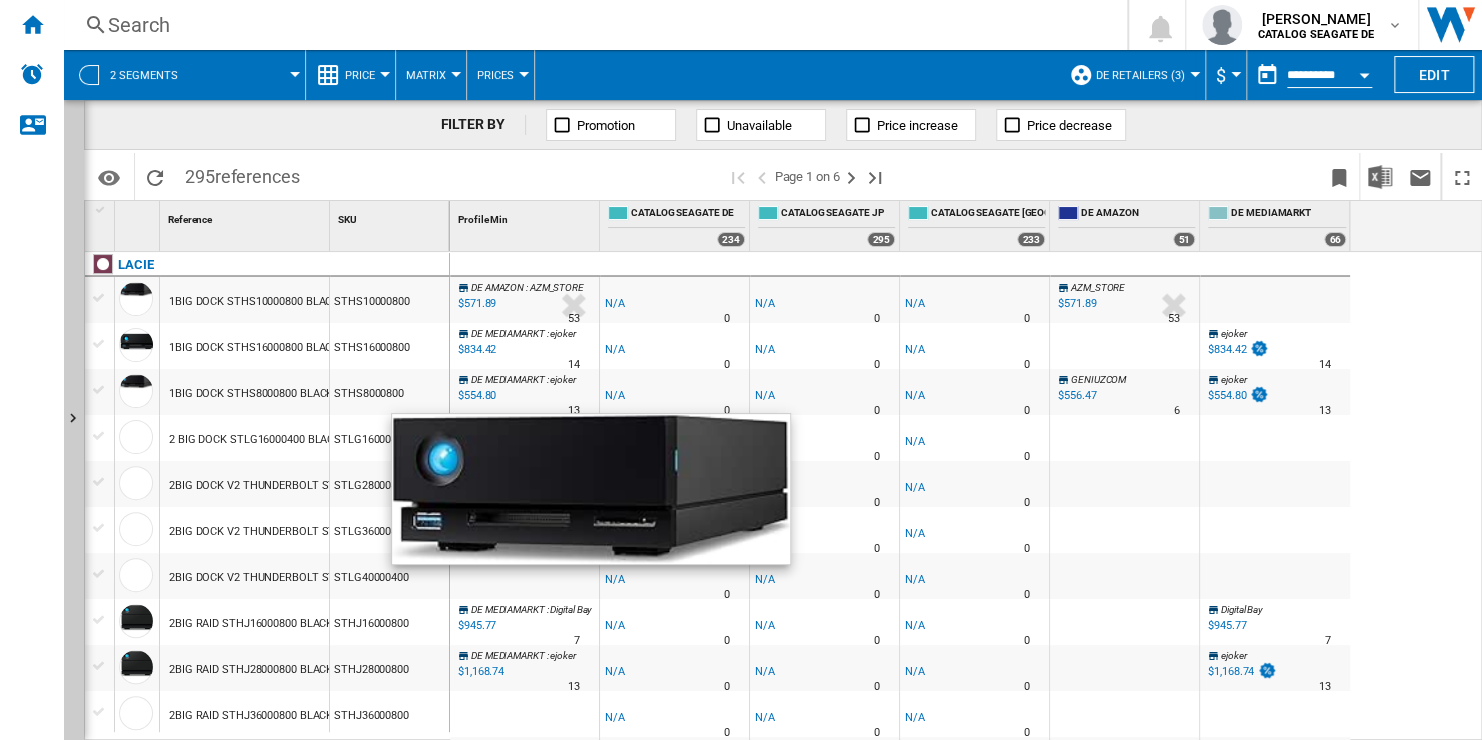 click at bounding box center [250, 75] 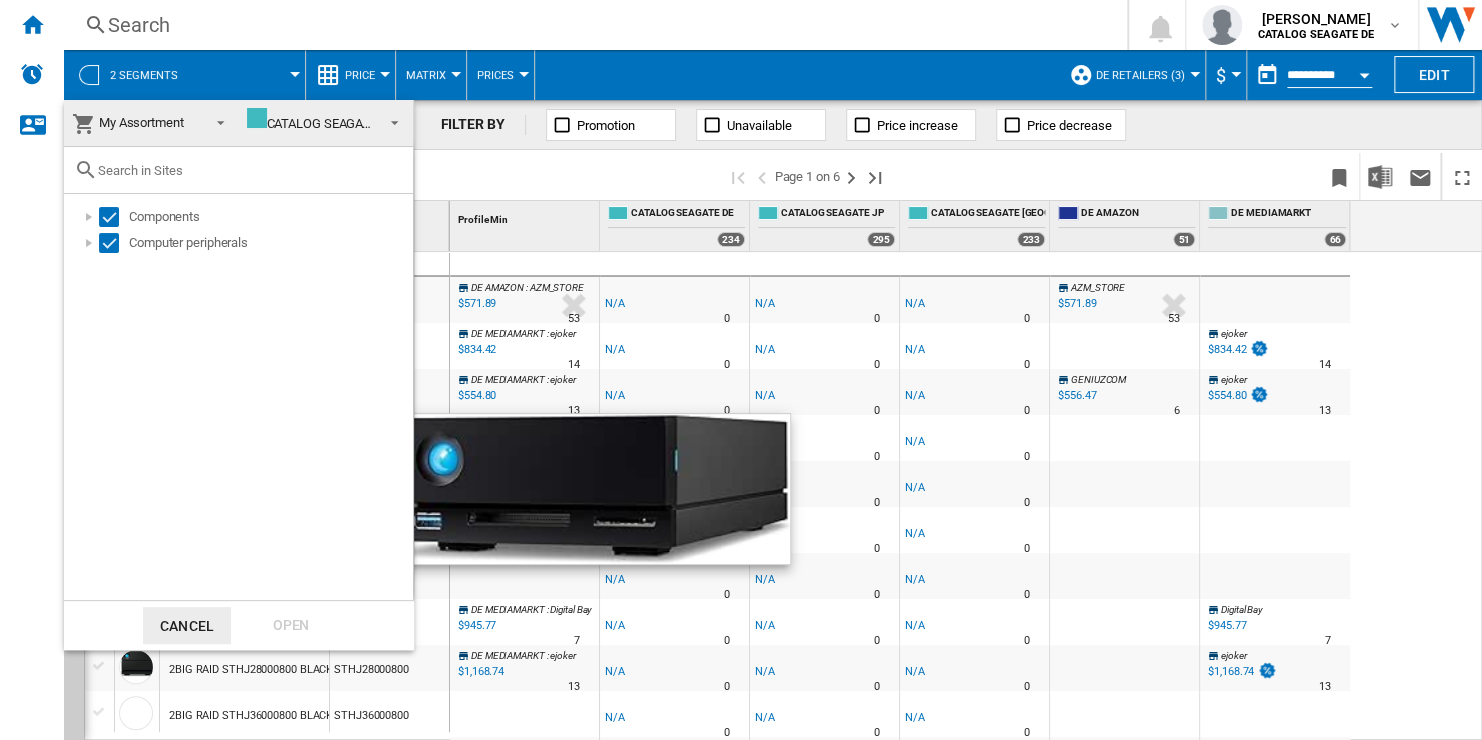 click on "CATALOG SEAGATE JP" at bounding box center [321, 123] 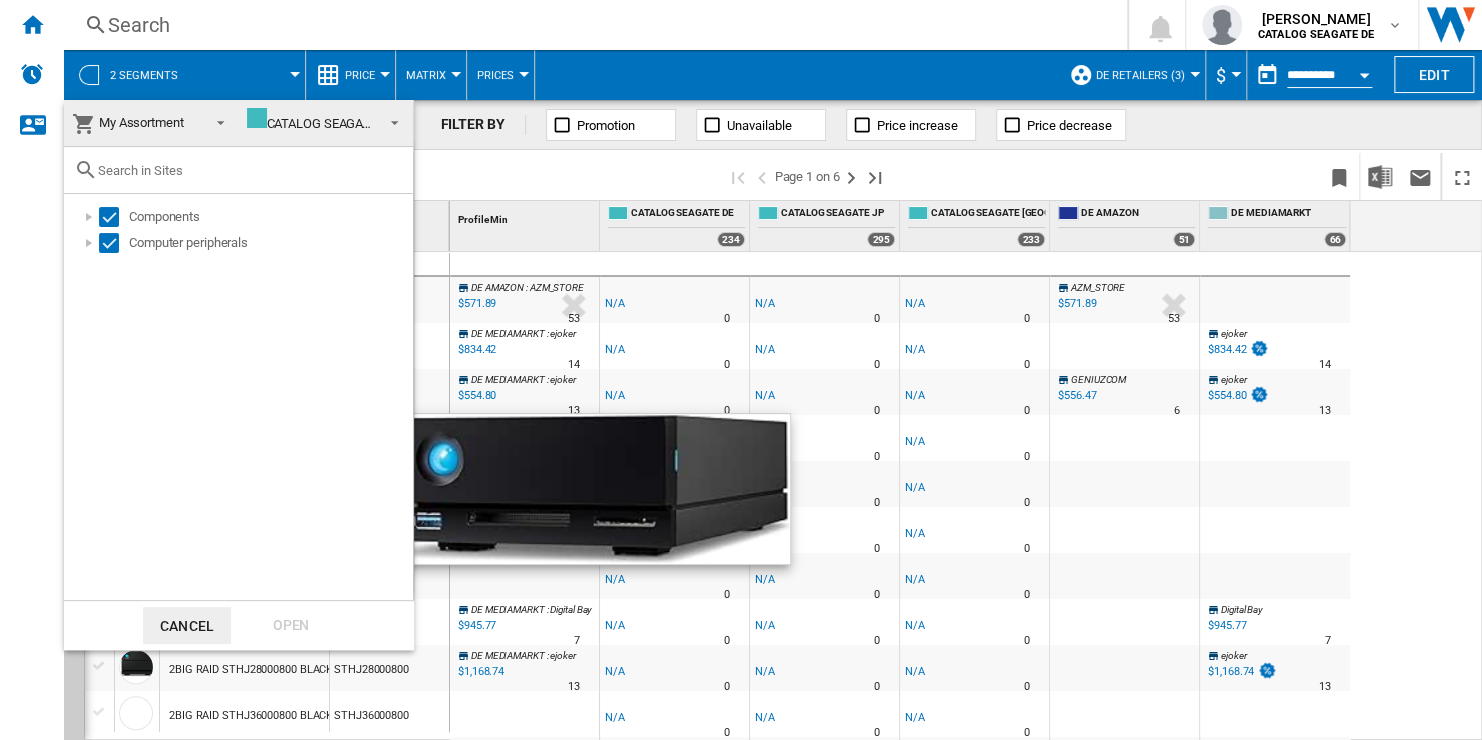 scroll, scrollTop: 313, scrollLeft: 0, axis: vertical 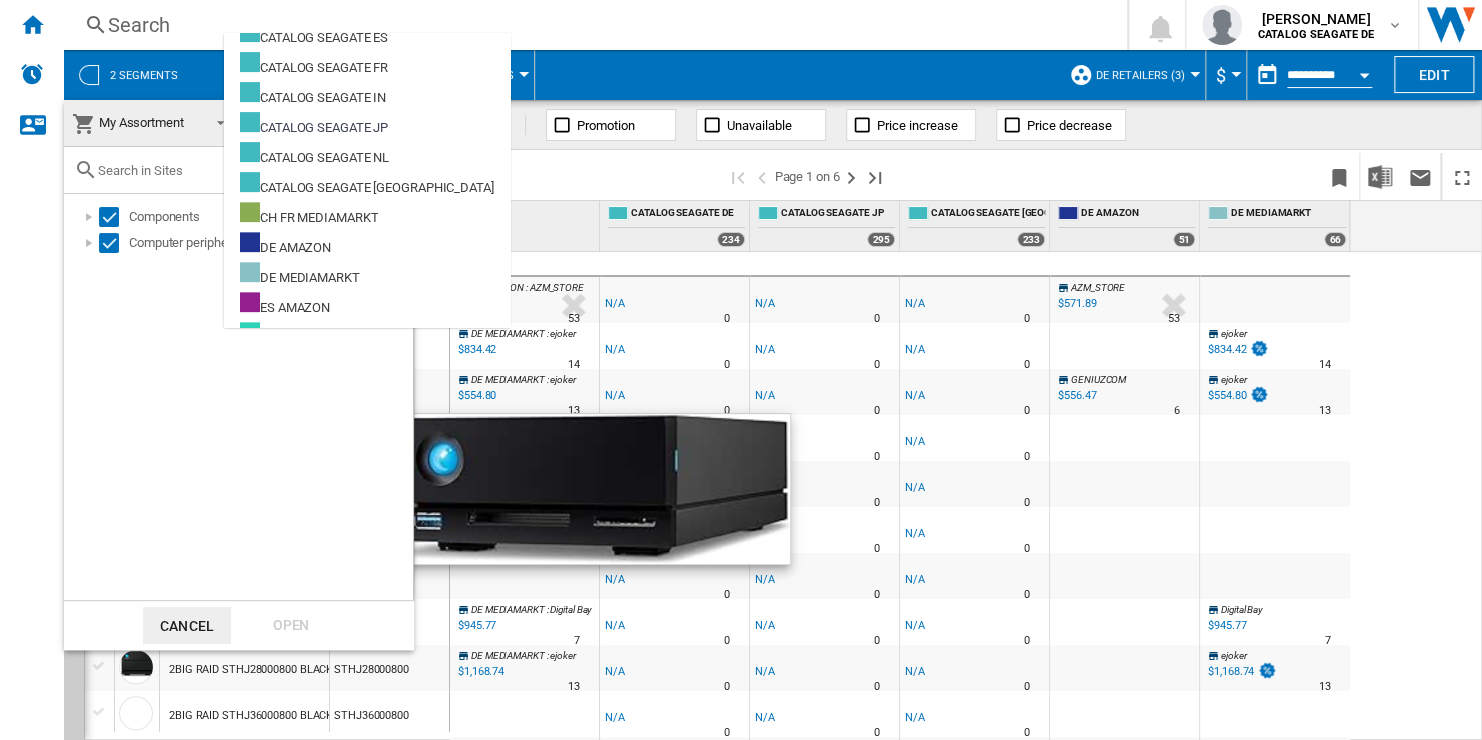 click at bounding box center (741, 370) 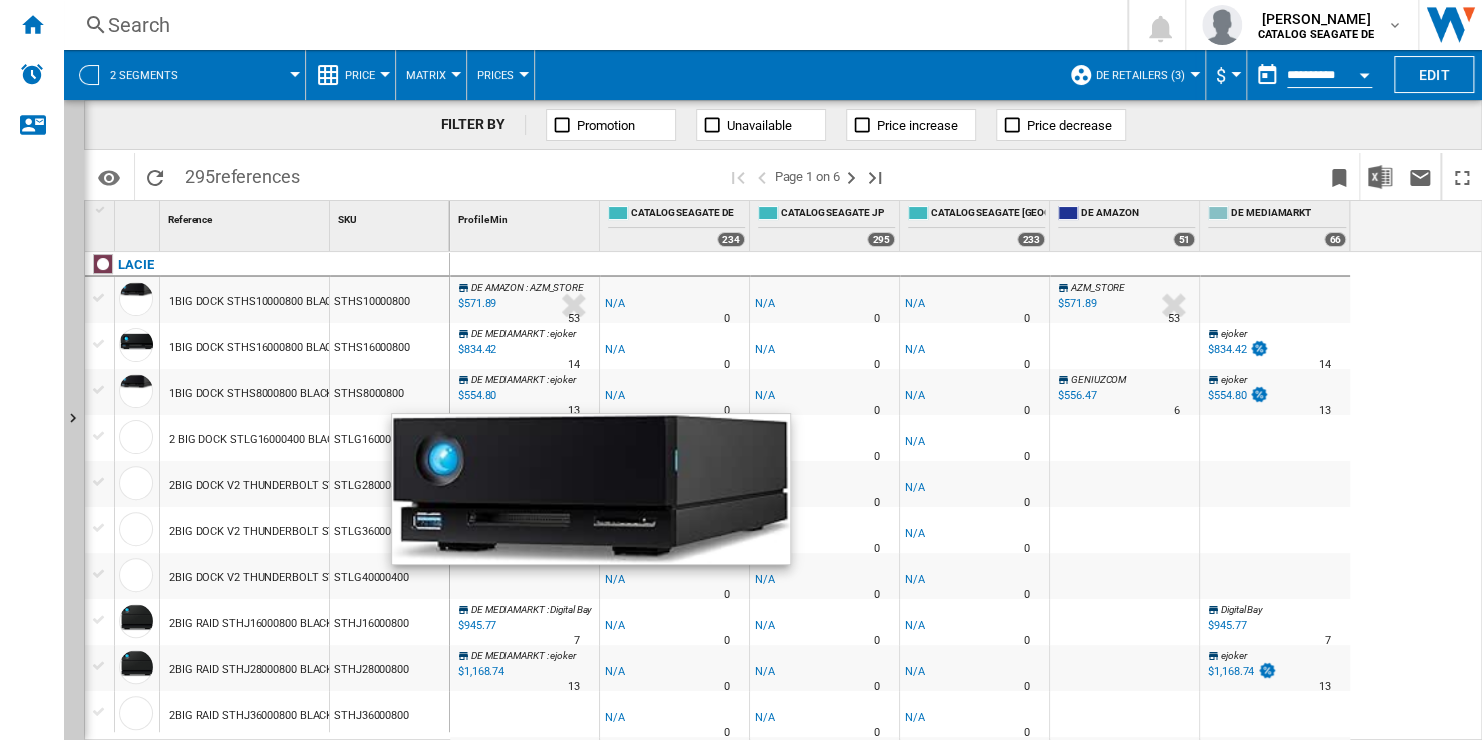 click on "DE Retailers (3)" at bounding box center (1140, 75) 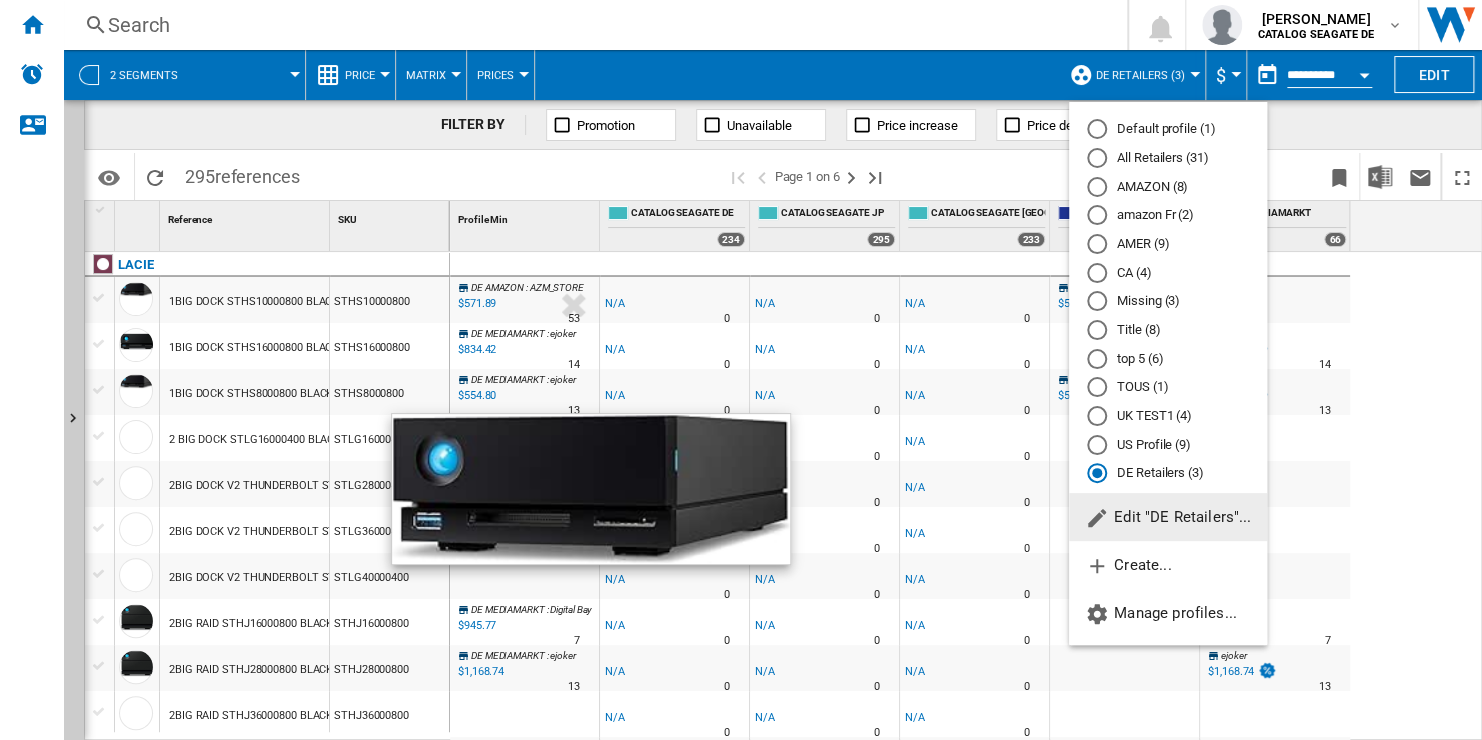 click on "Edit "DE Retailers"..." 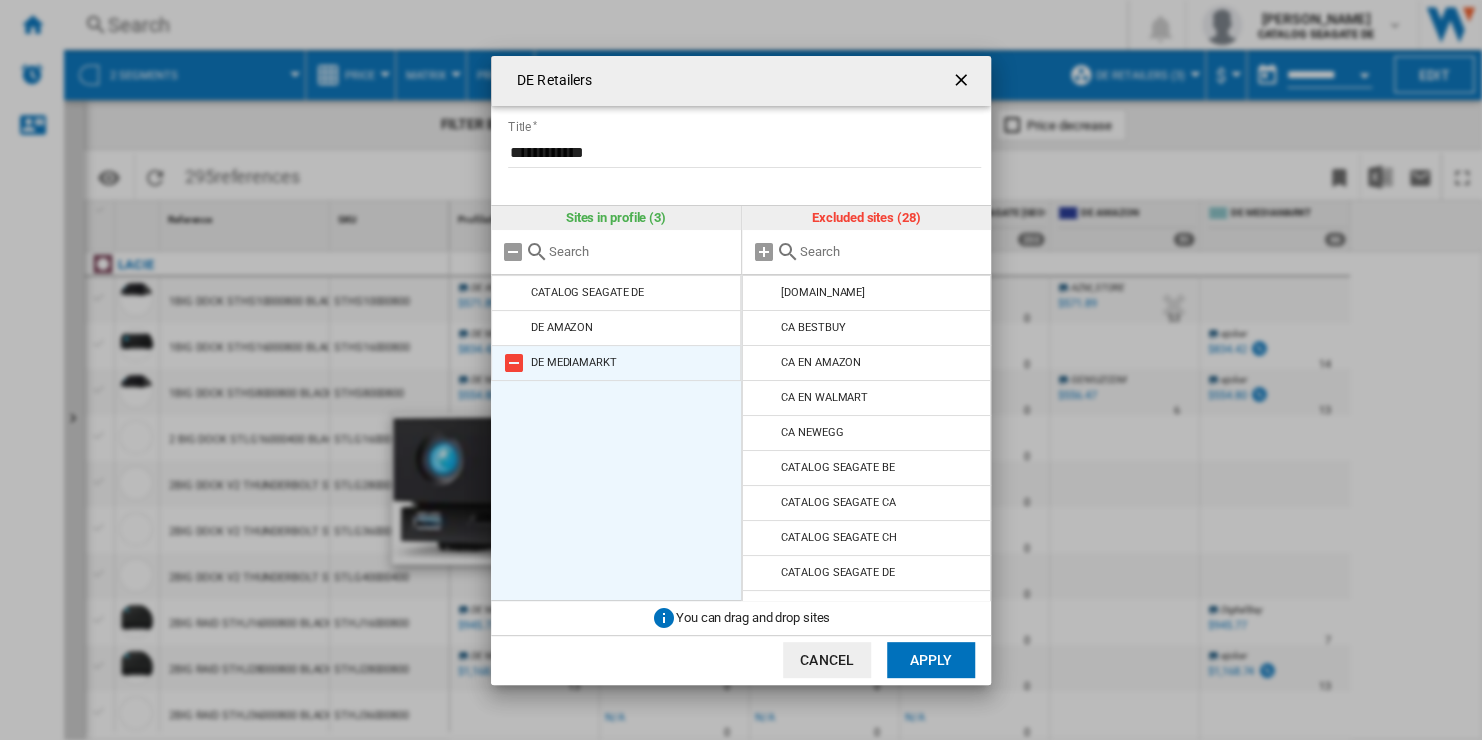 click at bounding box center (514, 363) 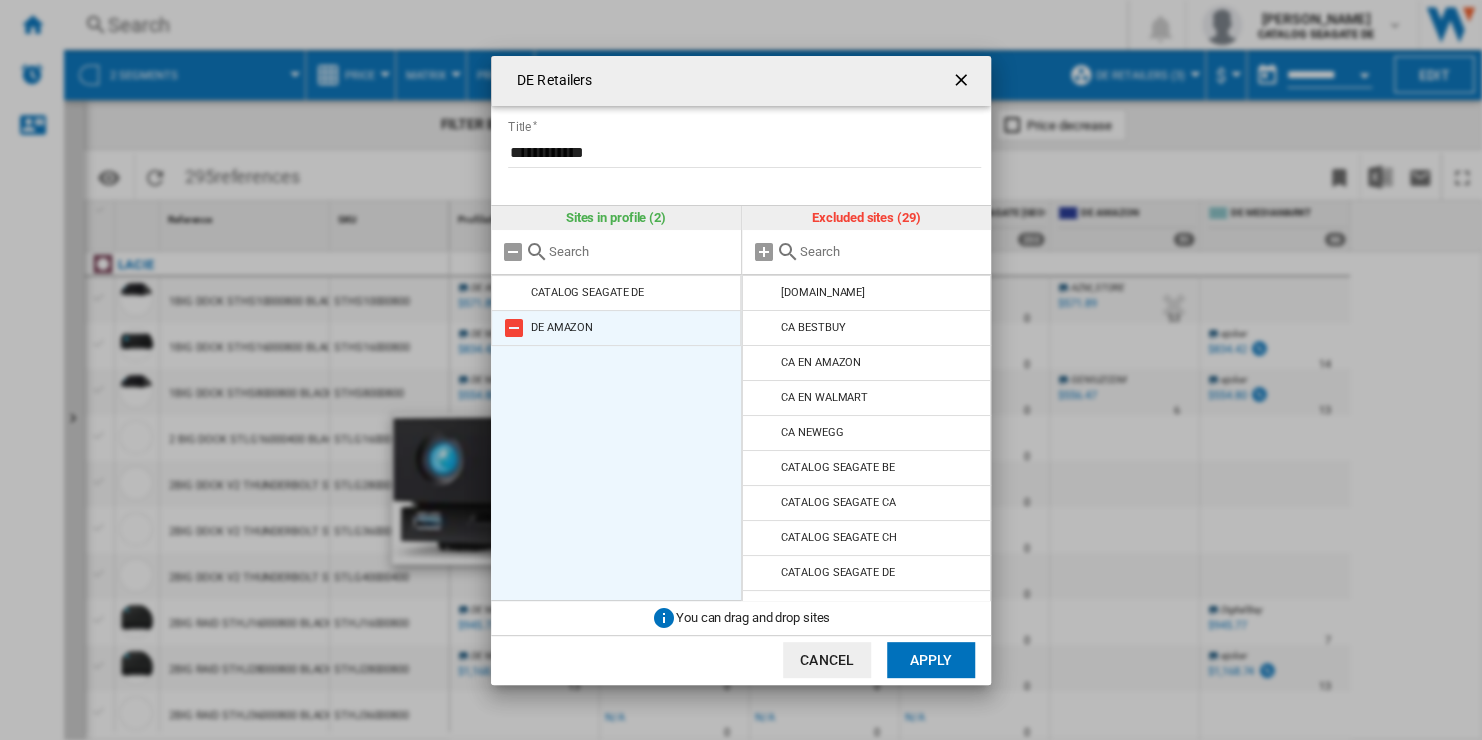 click at bounding box center [514, 328] 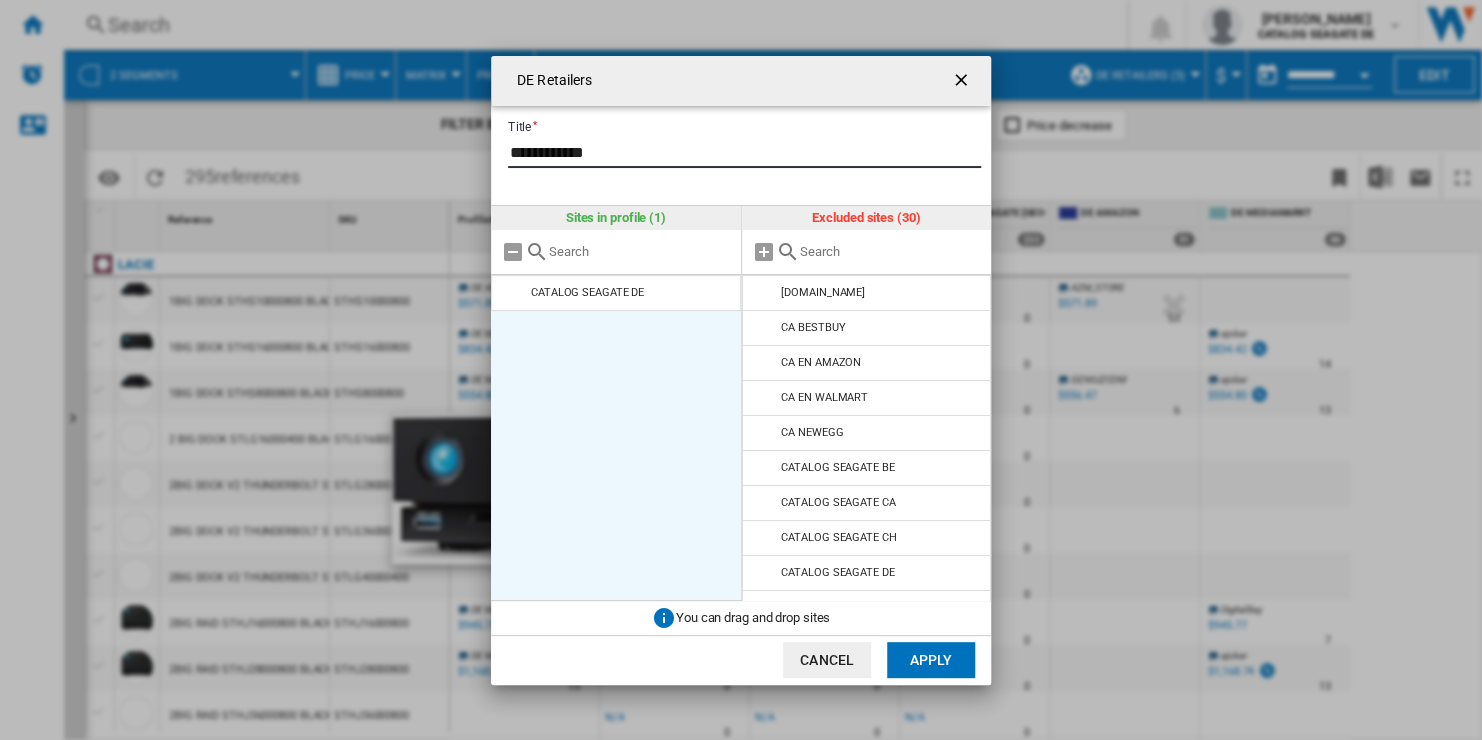 click on "**********" at bounding box center (744, 153) 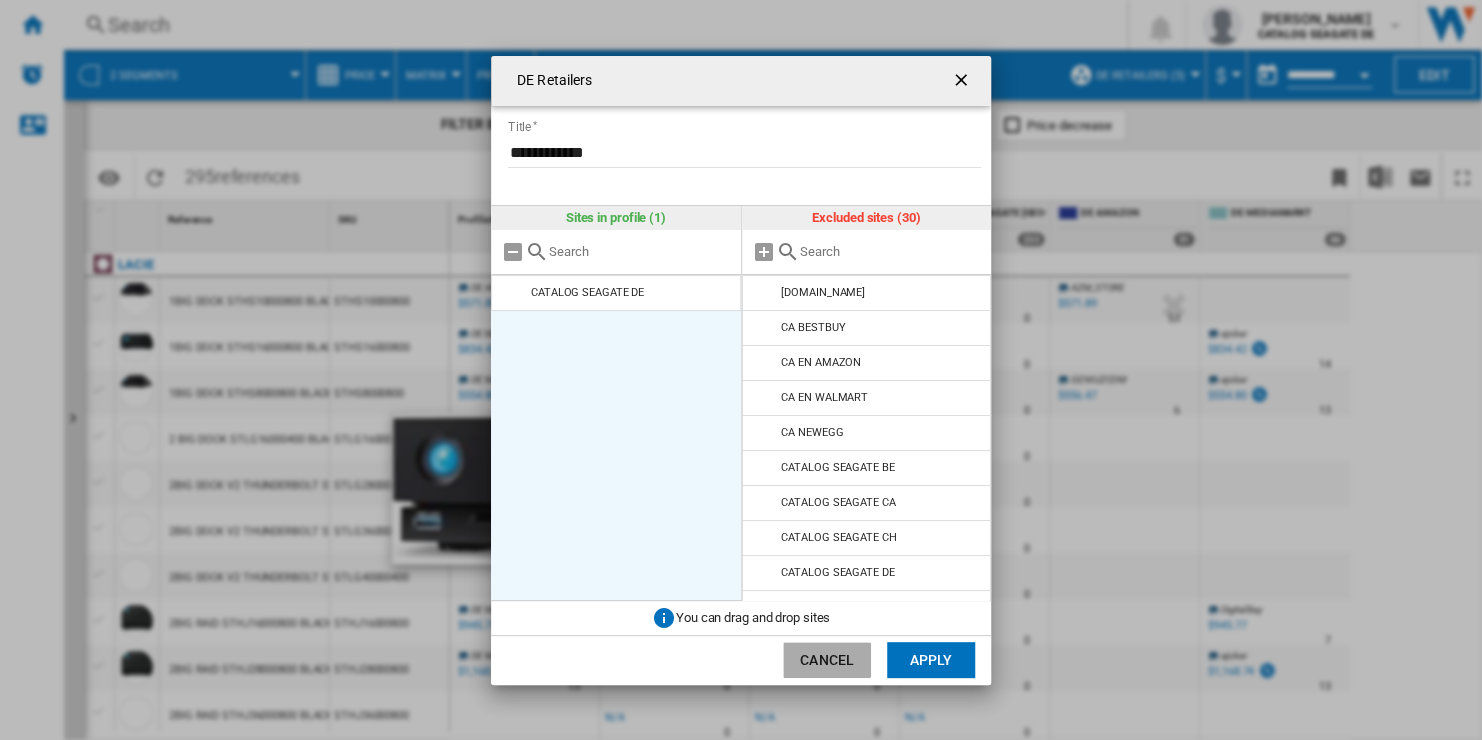 click on "Cancel" 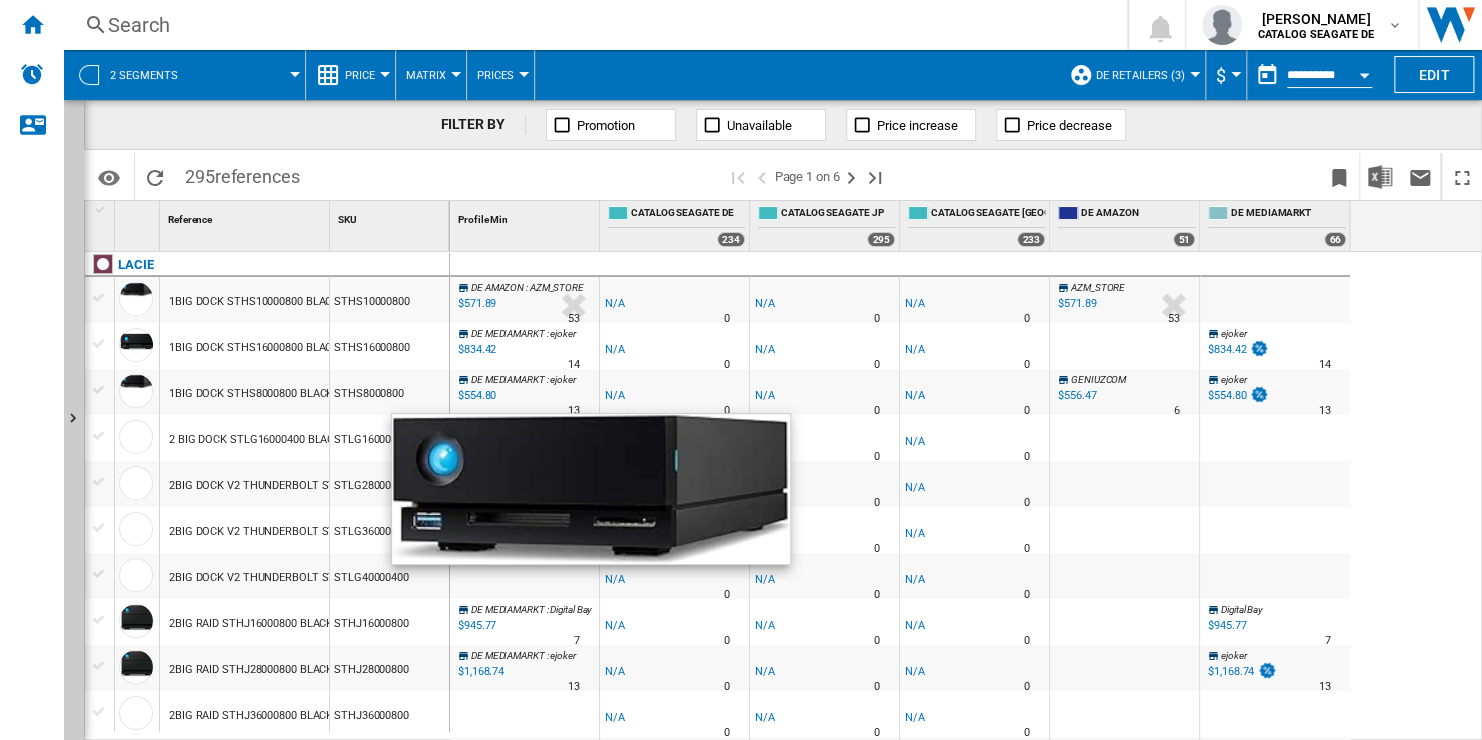click on "DE Retailers (3)" at bounding box center (1140, 75) 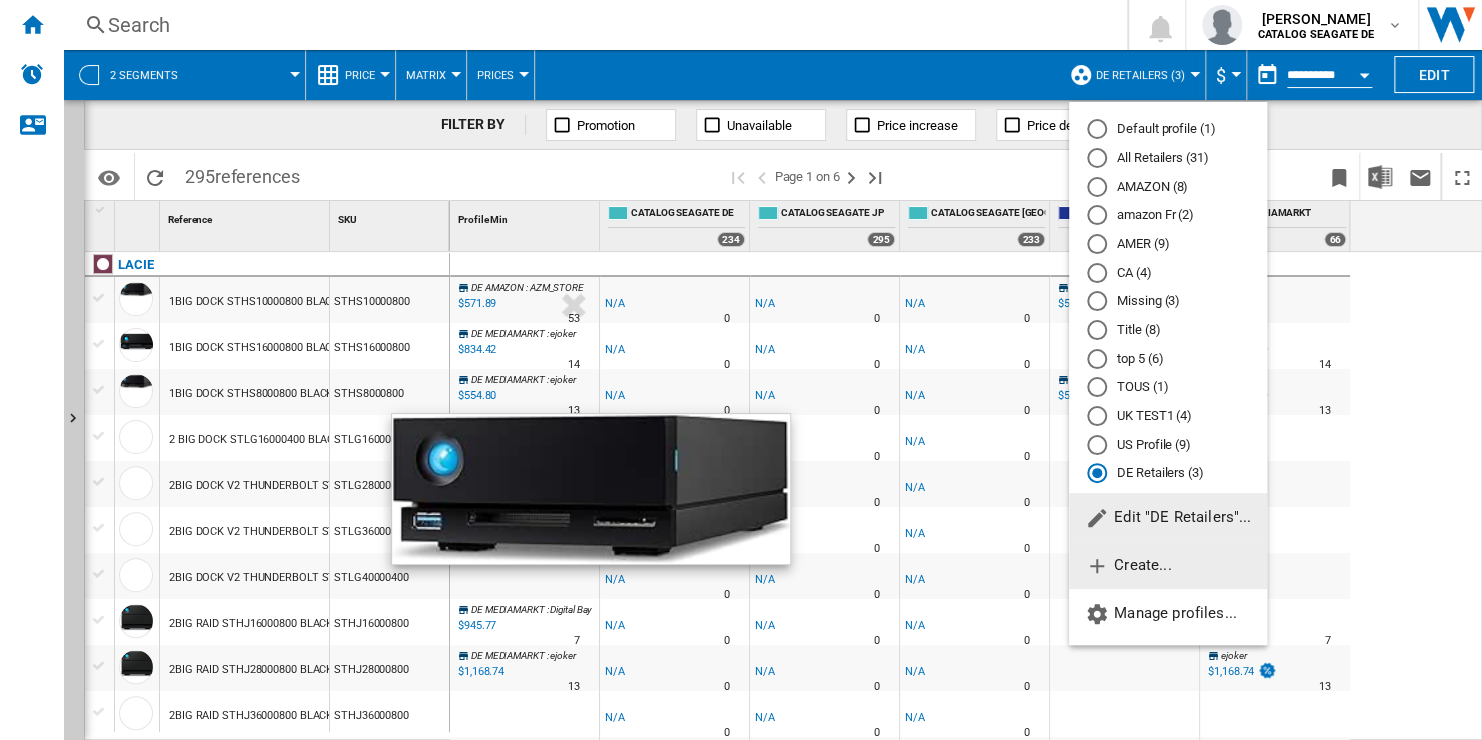 click on "Create..." 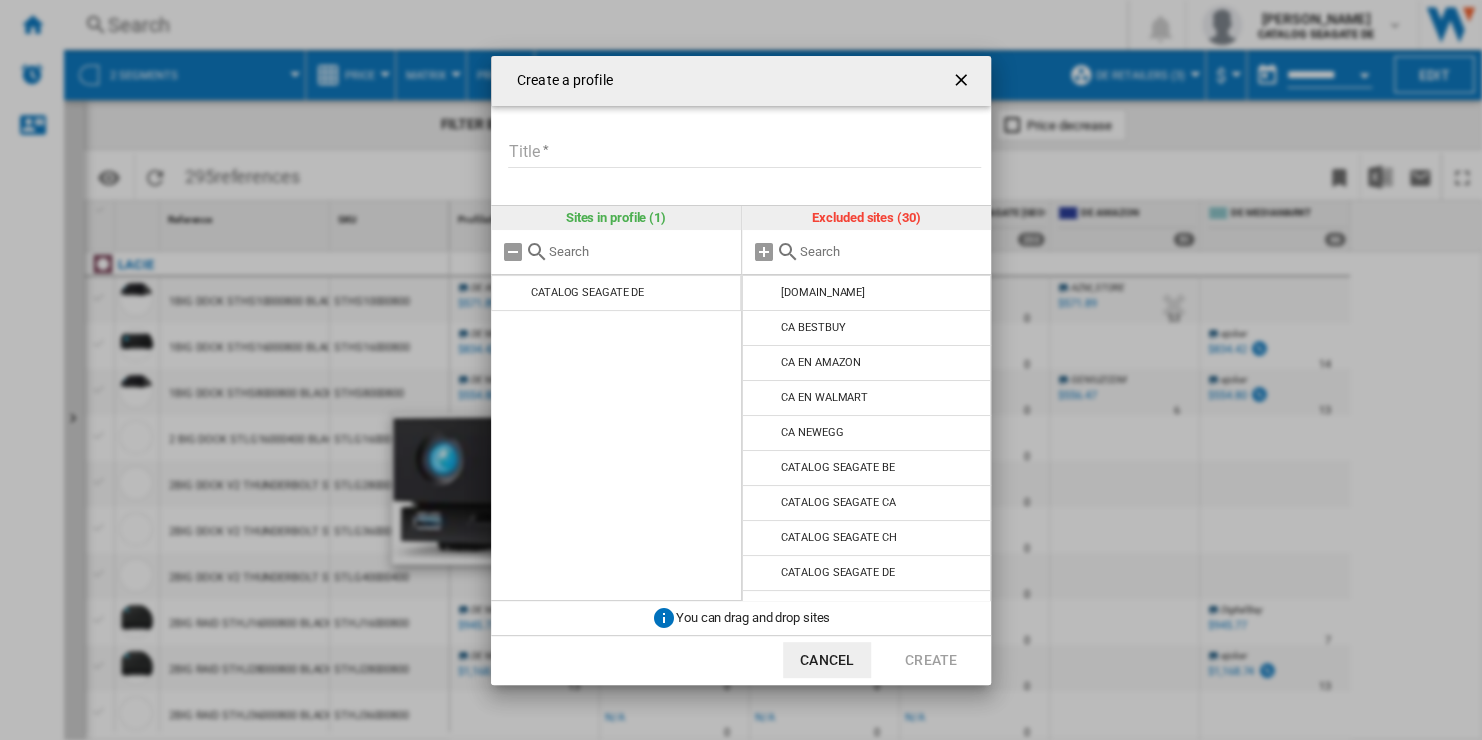 click at bounding box center [963, 82] 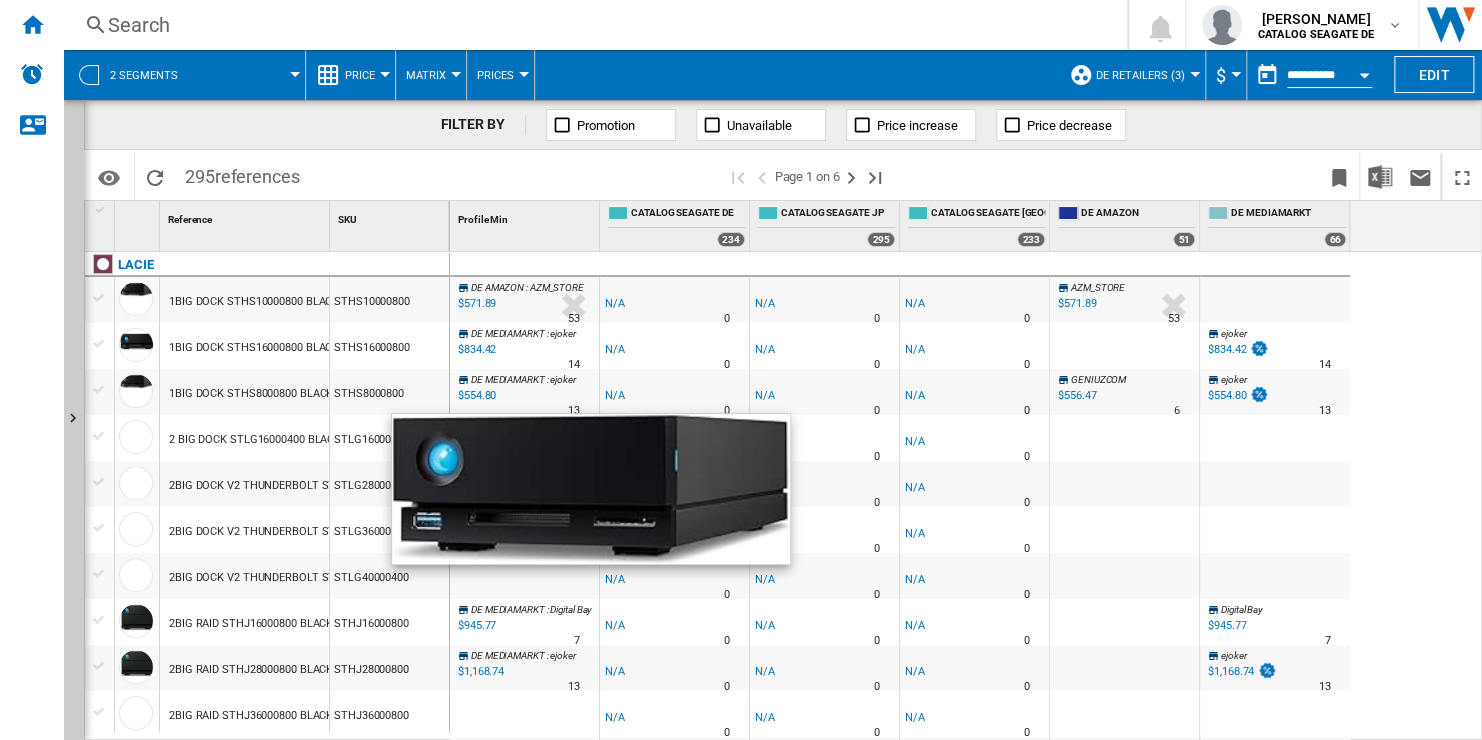 click on "DE AMAZON
: AZM_STORE
-1.0 %
$571.89
%
N/A
53
DE AMAZON  : AZM_STORE
-1.0 %
-$1
%
N/A" at bounding box center [966, 497] 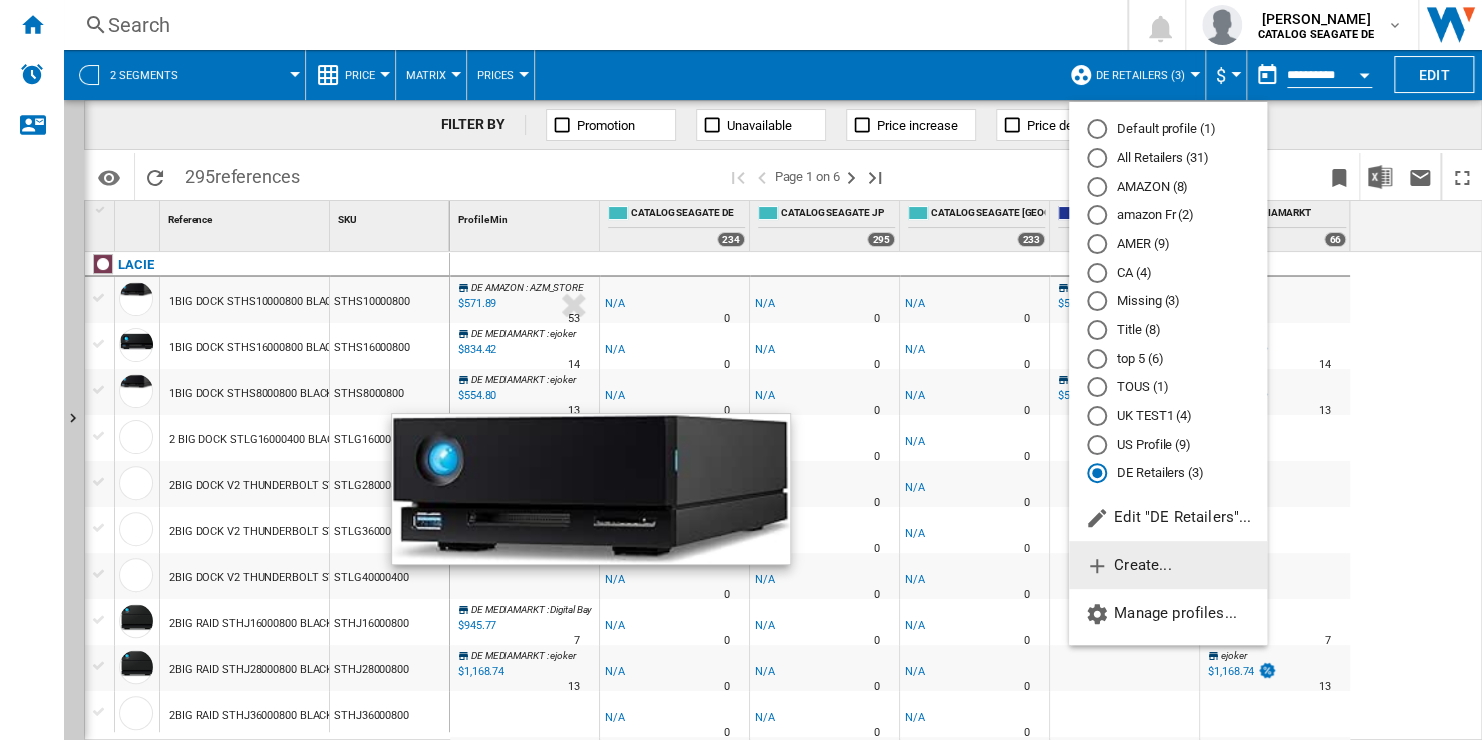 click on "Create..." 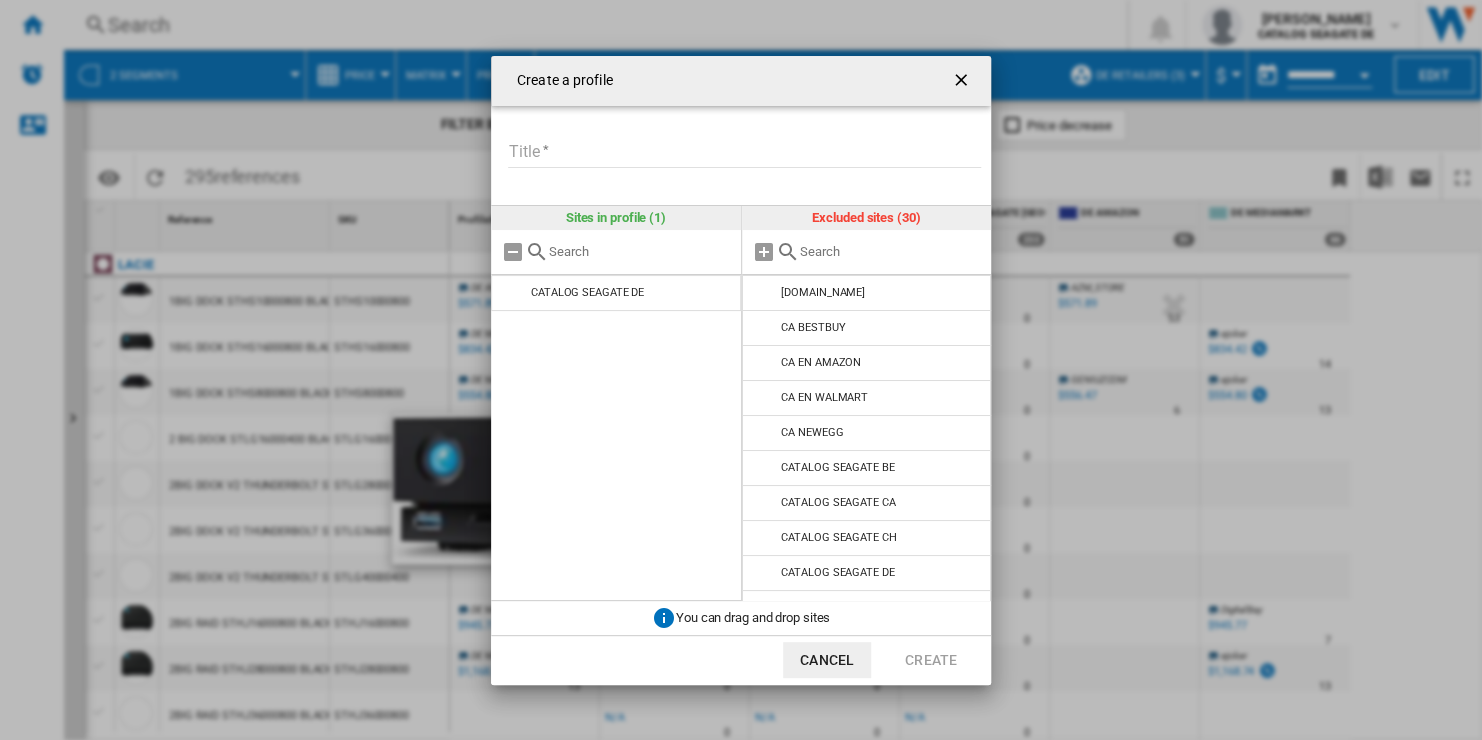 click on "Title" at bounding box center [744, 153] 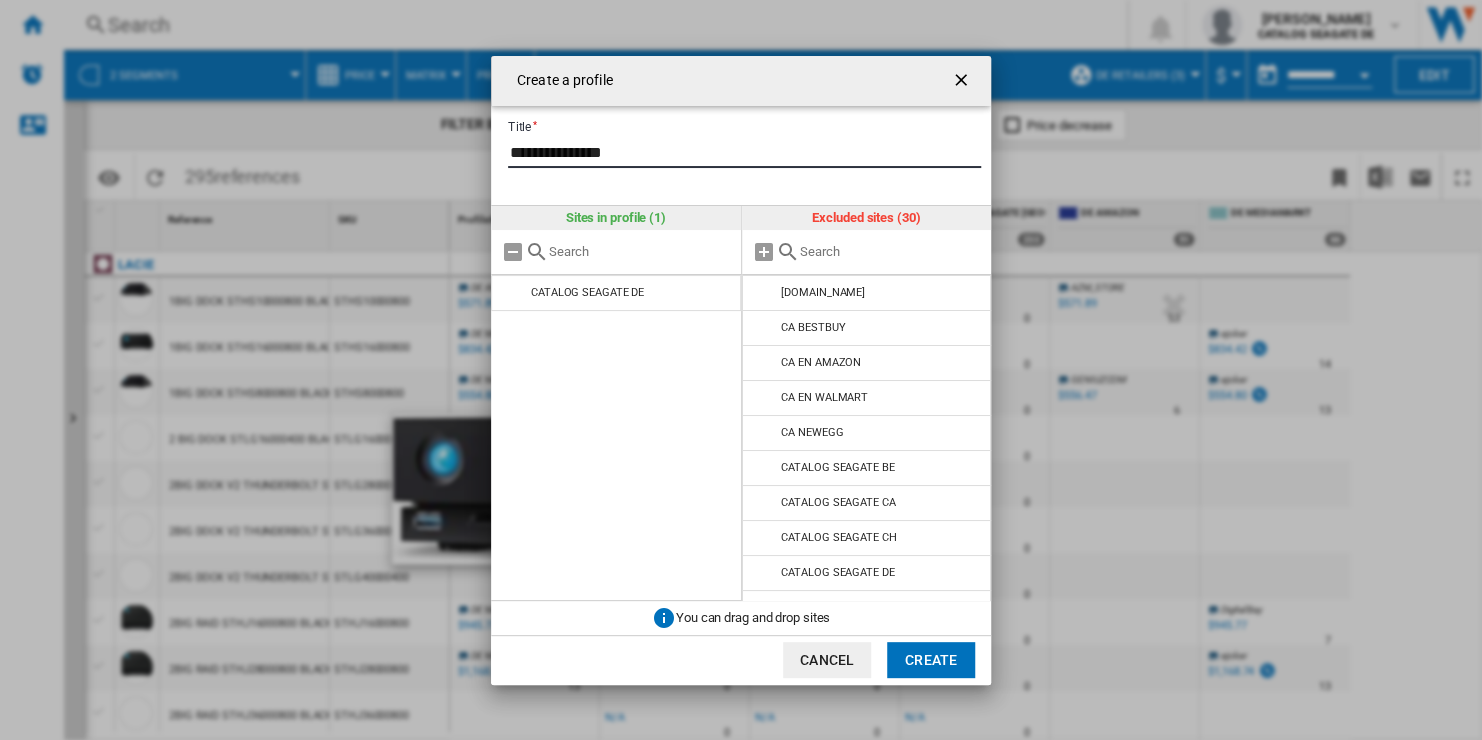 type on "**********" 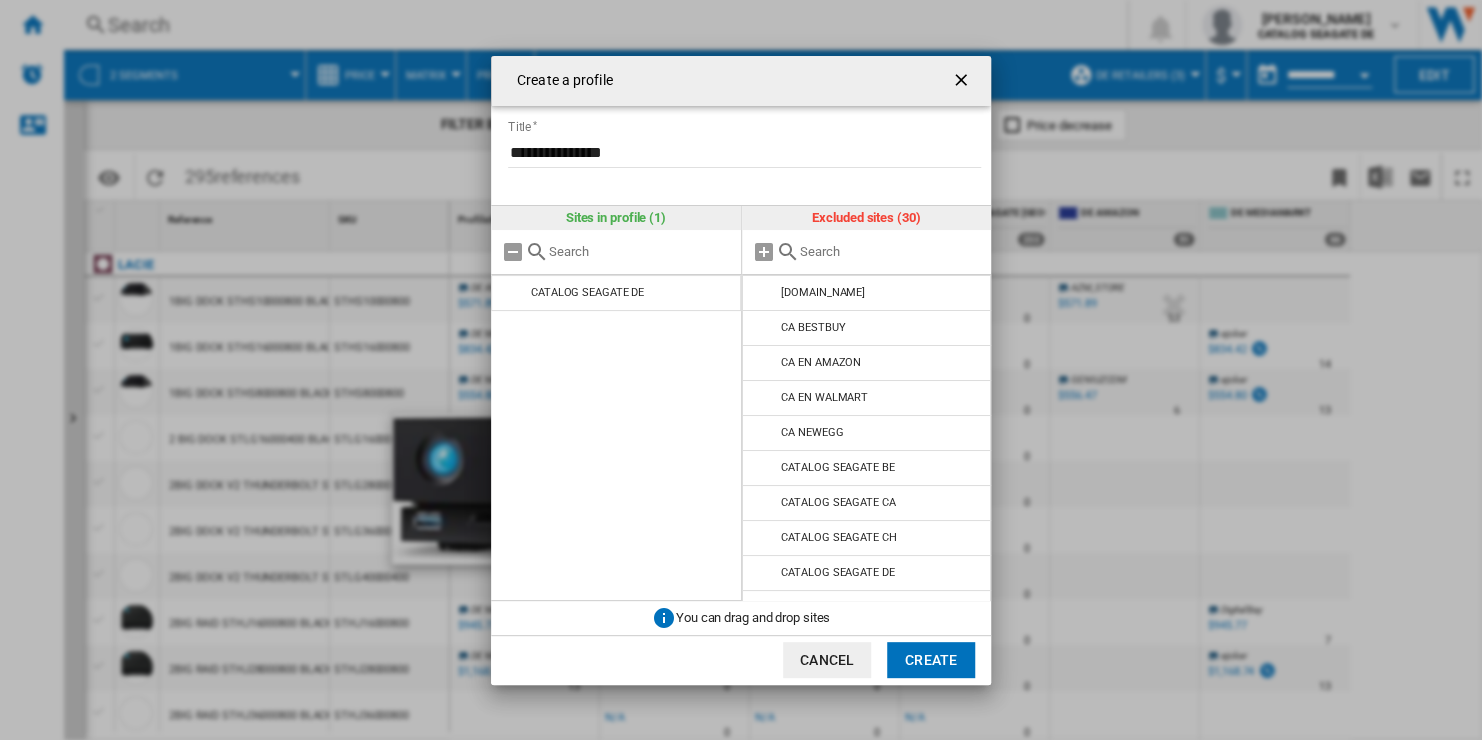 click at bounding box center [867, 252] 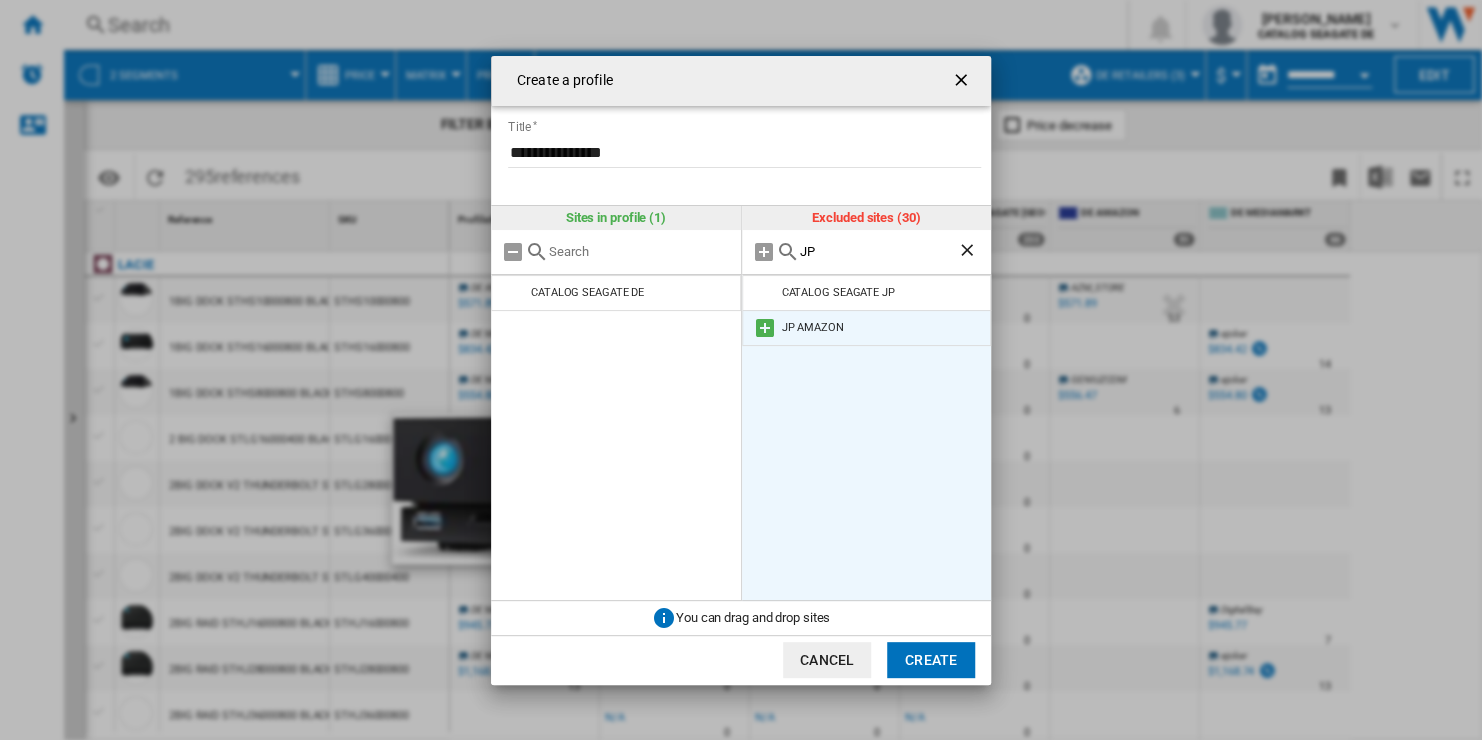 type on "JP" 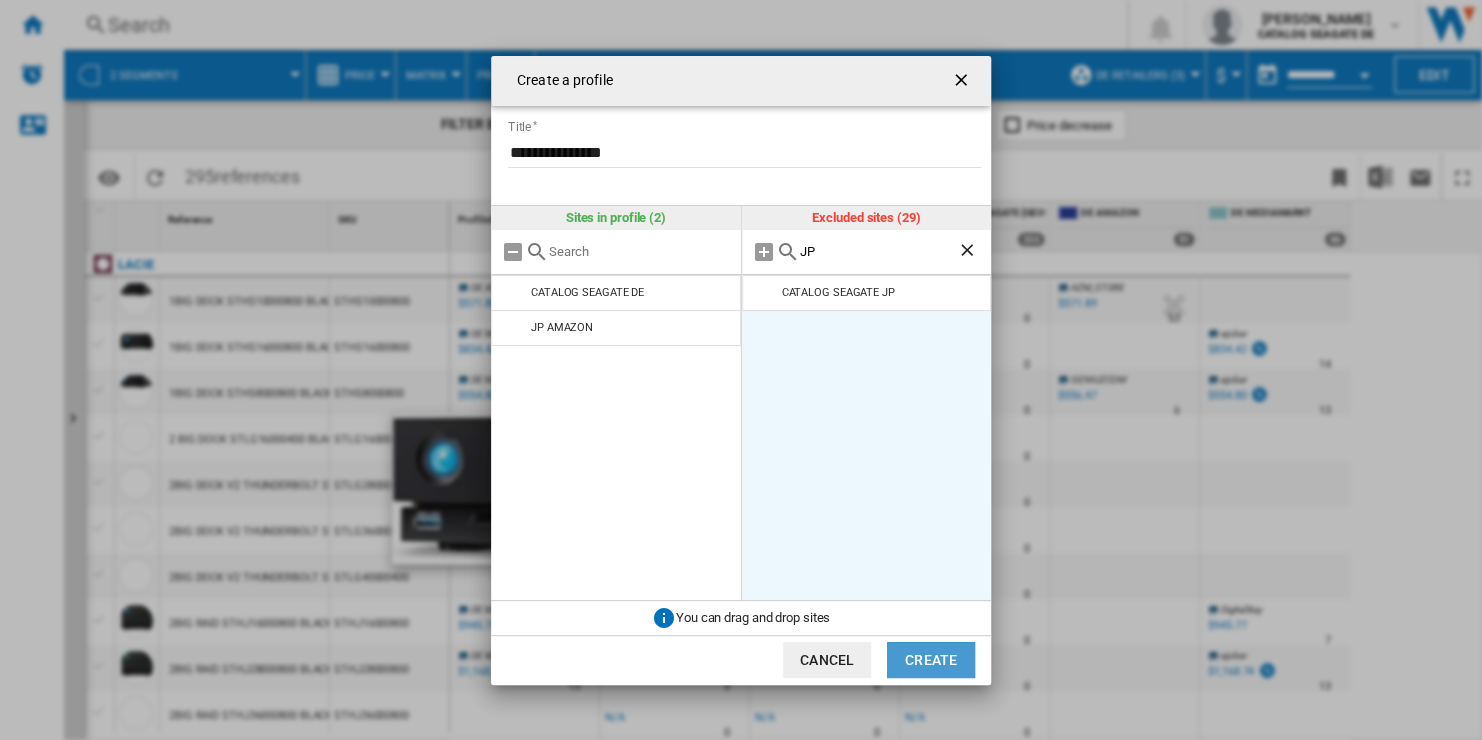 click on "Create" 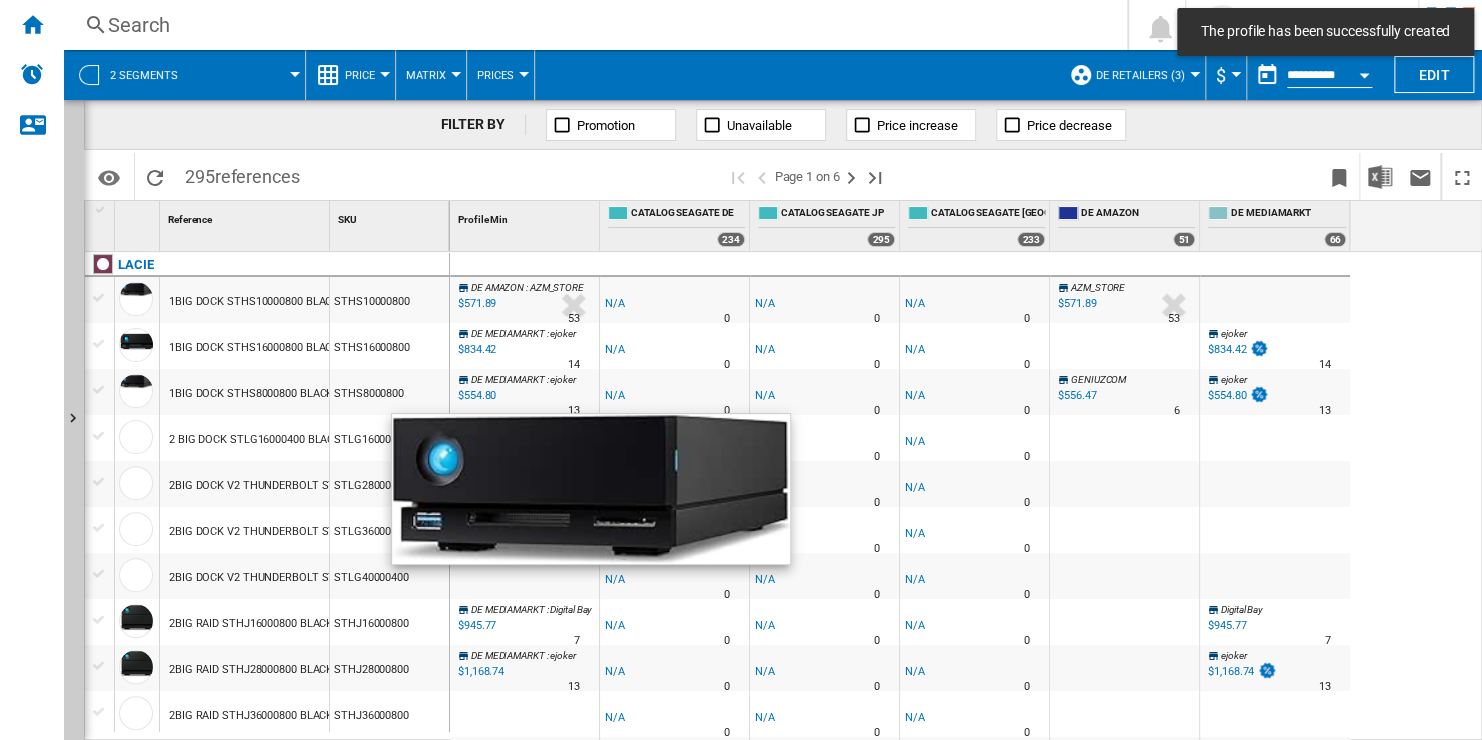 click on "DE Retailers (3)" at bounding box center (1140, 75) 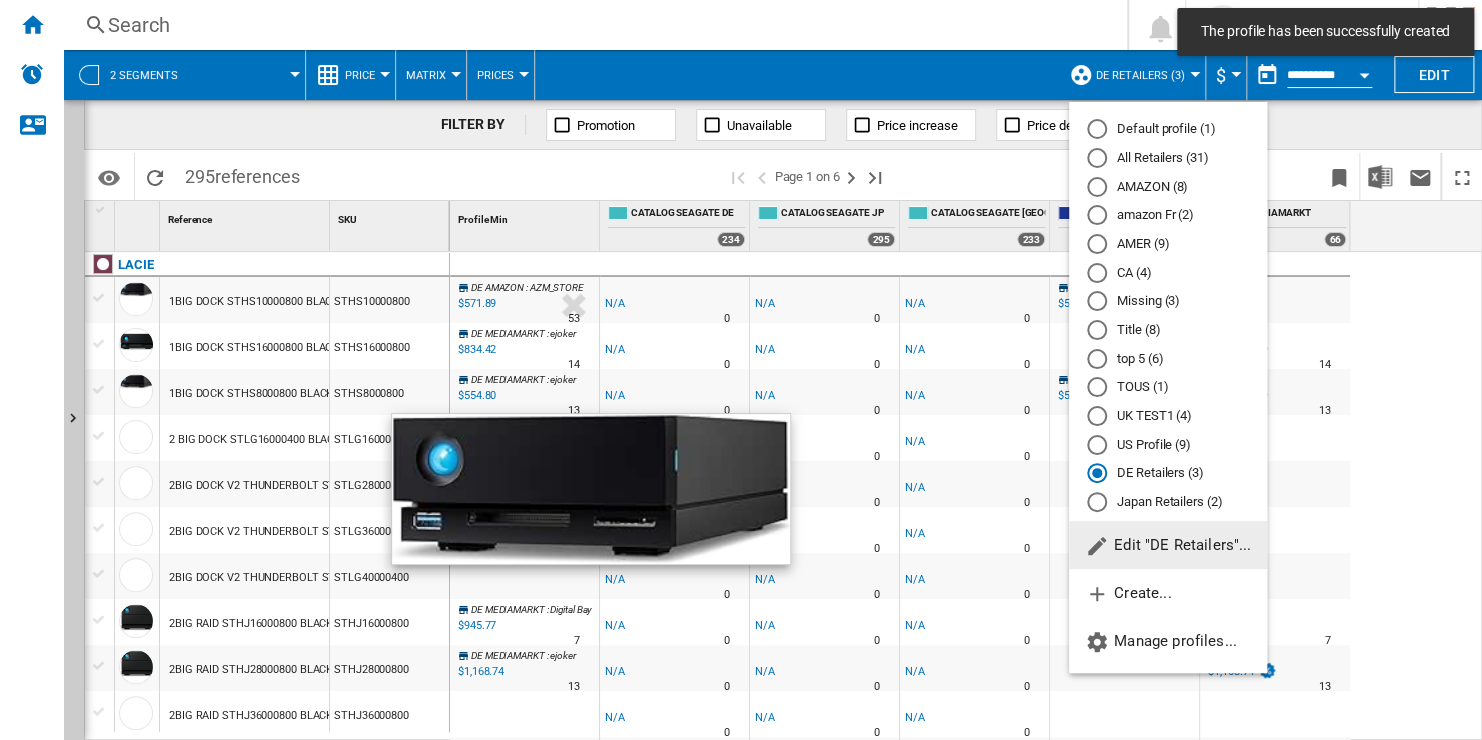 click on "Japan Retailers (2)" at bounding box center (1168, 502) 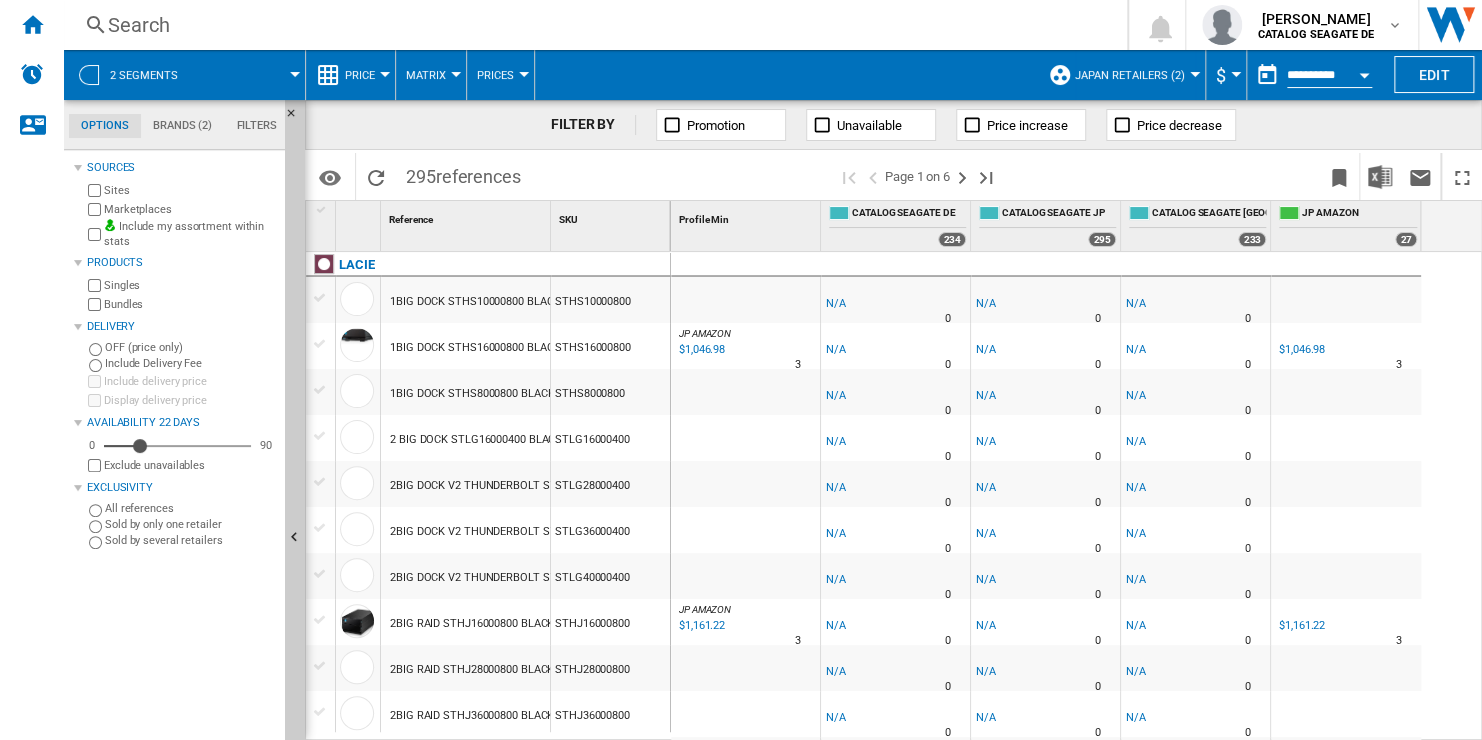 click at bounding box center (250, 75) 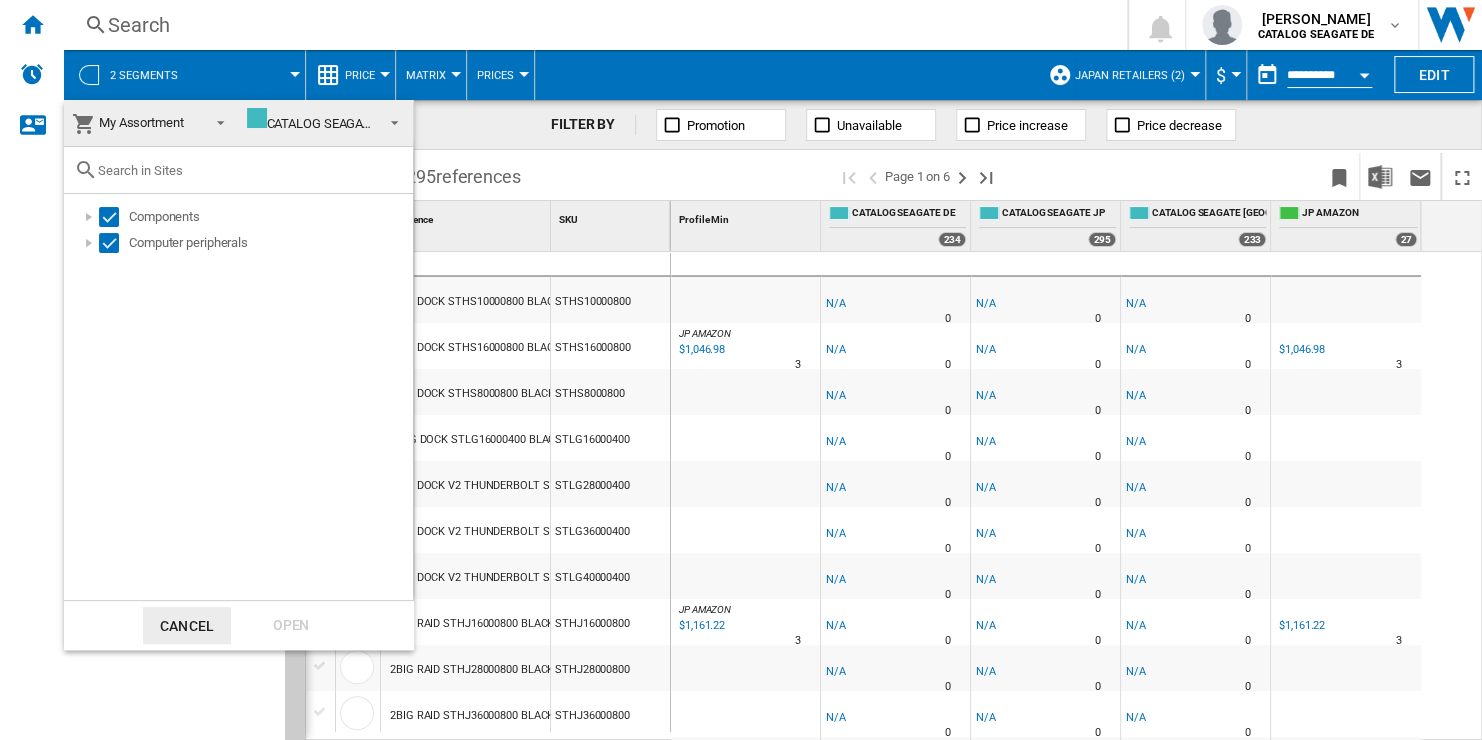 click on "CATALOG SEAGATE JP" at bounding box center [321, 123] 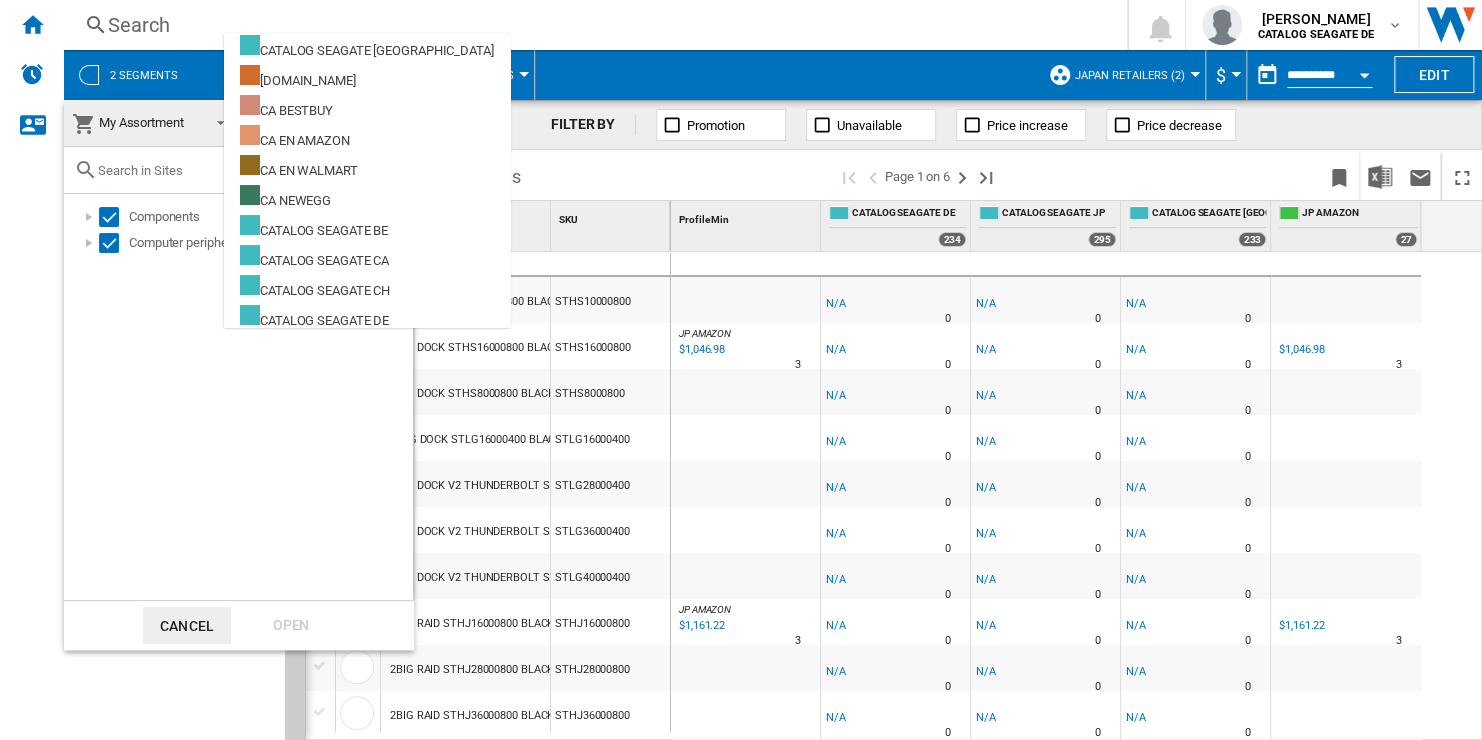 scroll, scrollTop: 313, scrollLeft: 0, axis: vertical 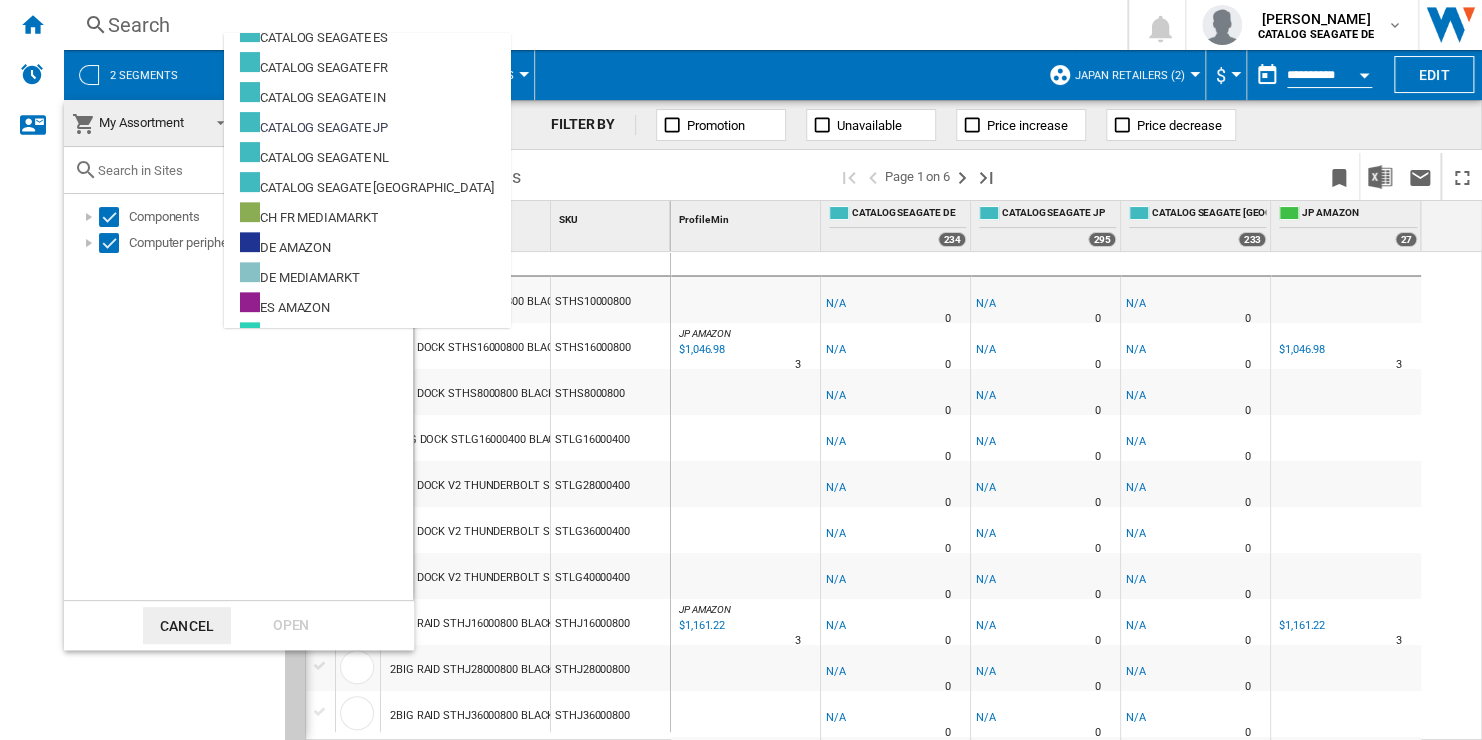 click at bounding box center [741, 370] 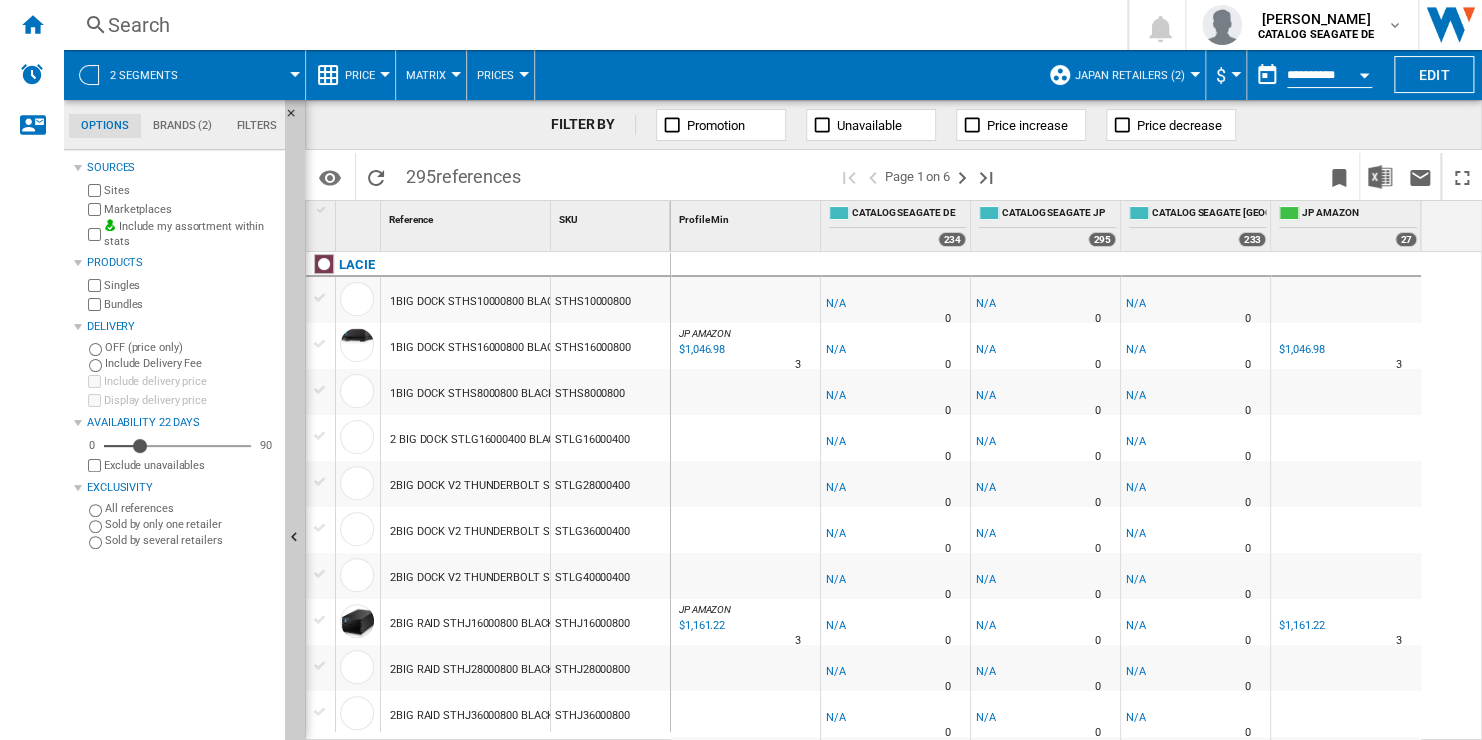 click at bounding box center (250, 75) 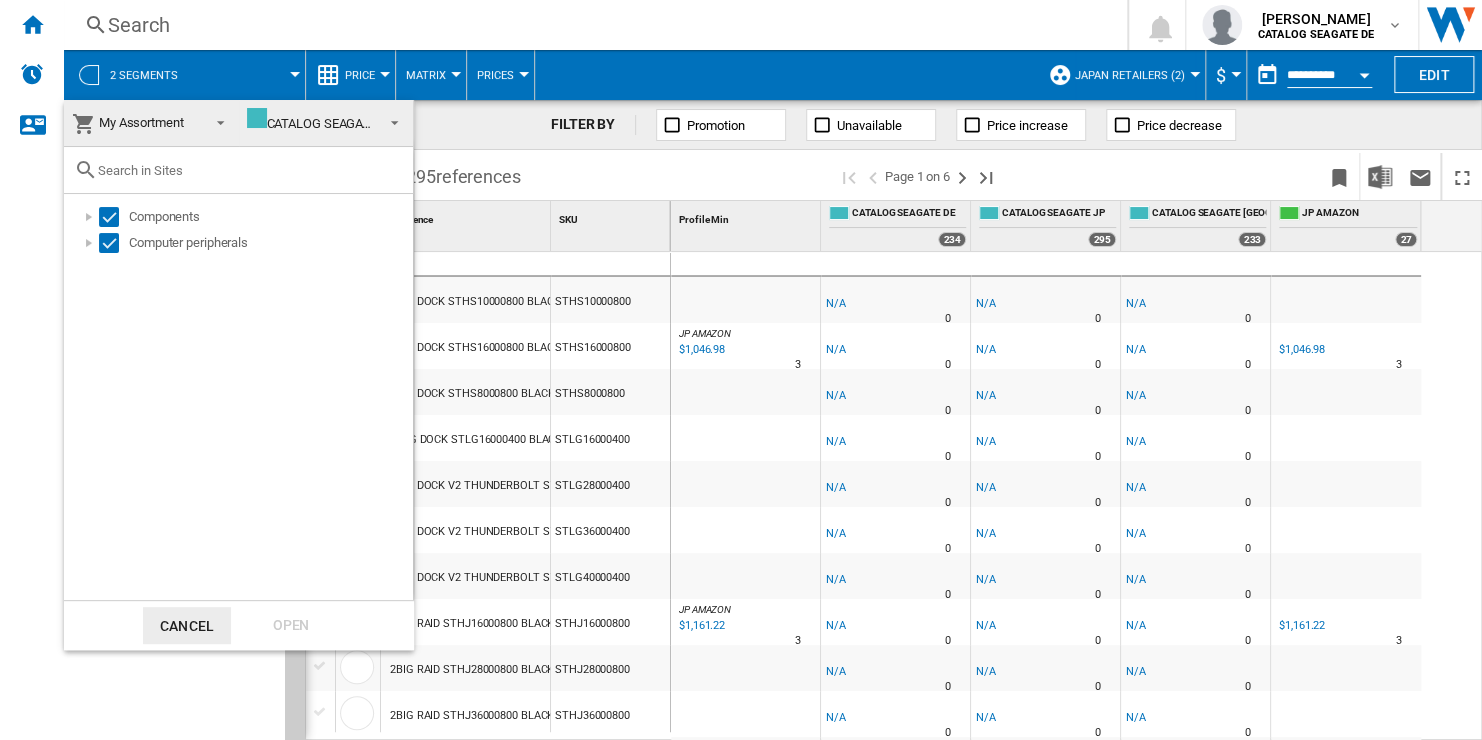 click on "CATALOG SEAGATE JP" at bounding box center [321, 123] 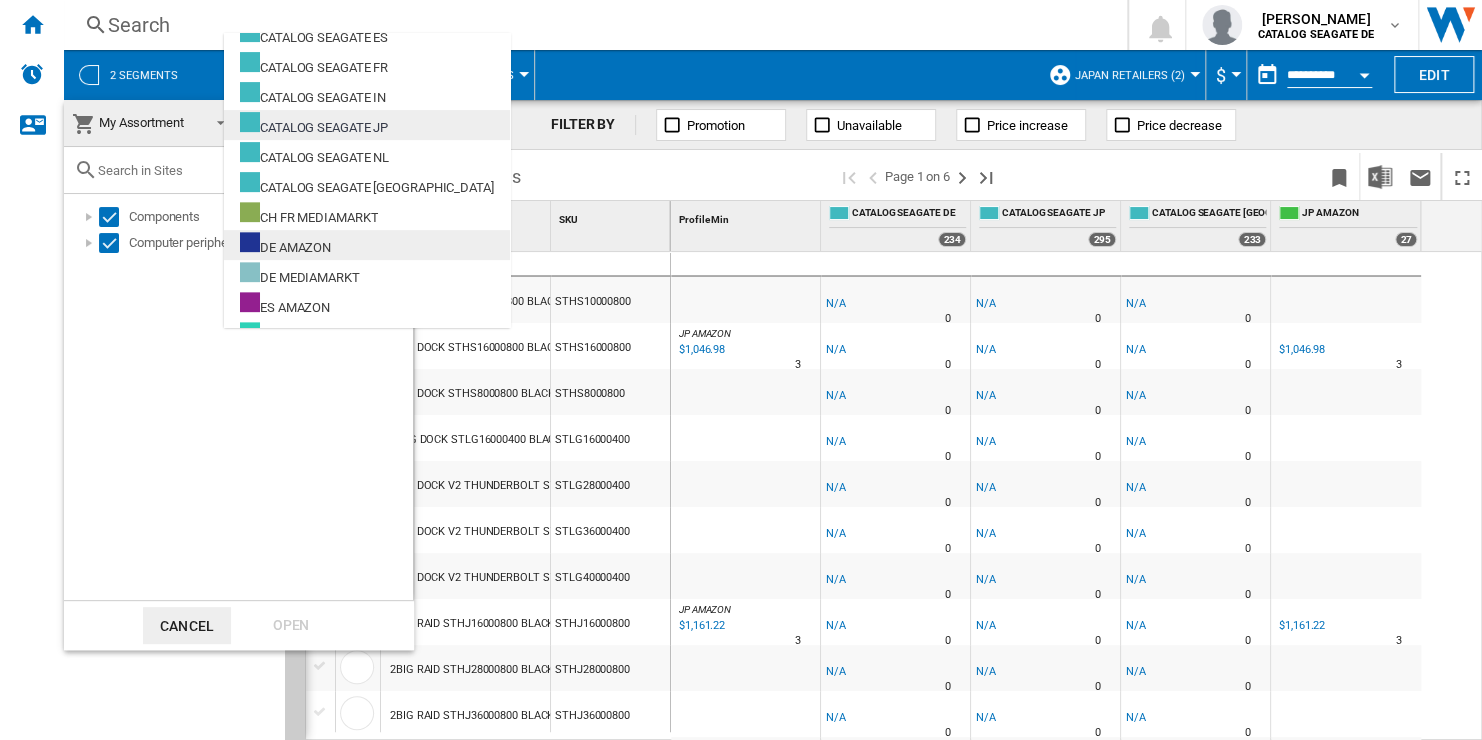 scroll, scrollTop: 213, scrollLeft: 0, axis: vertical 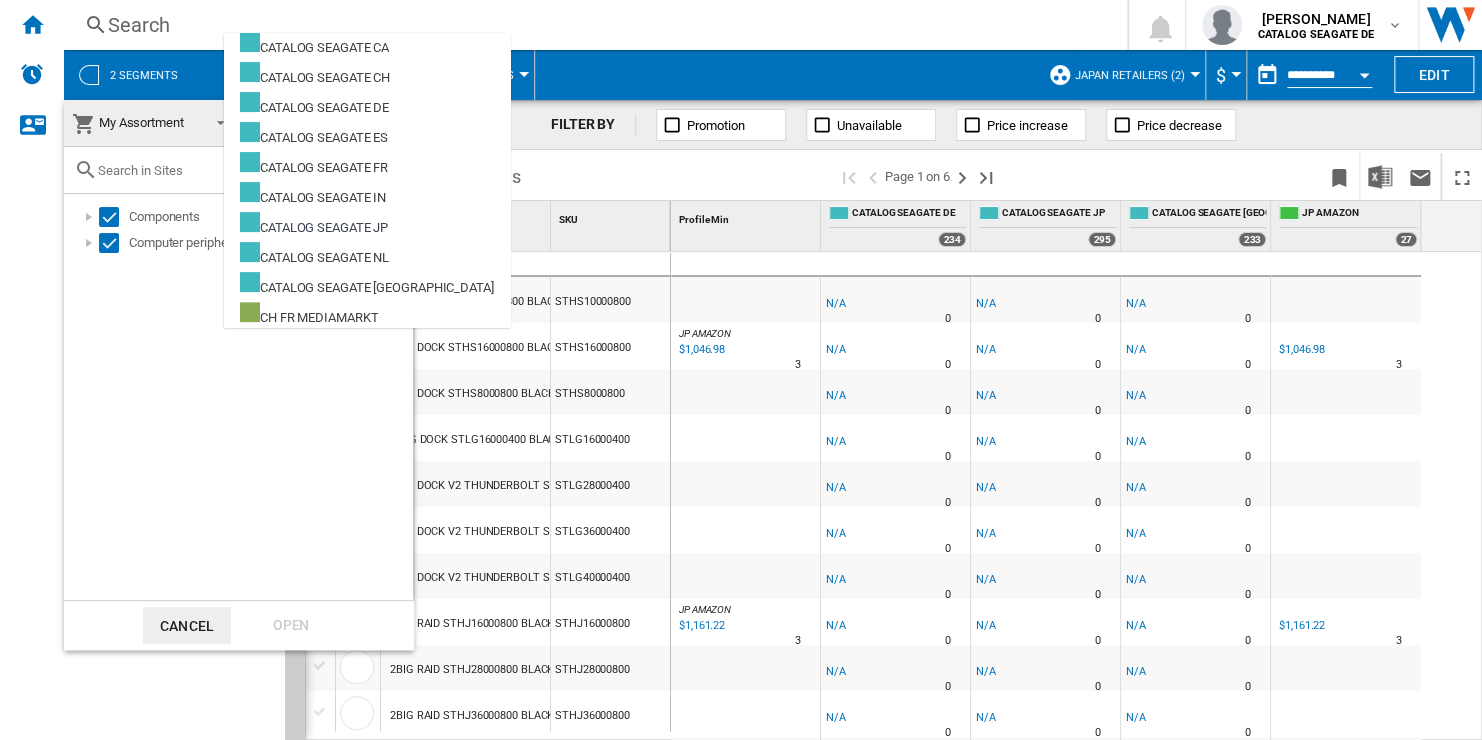 click at bounding box center (741, 370) 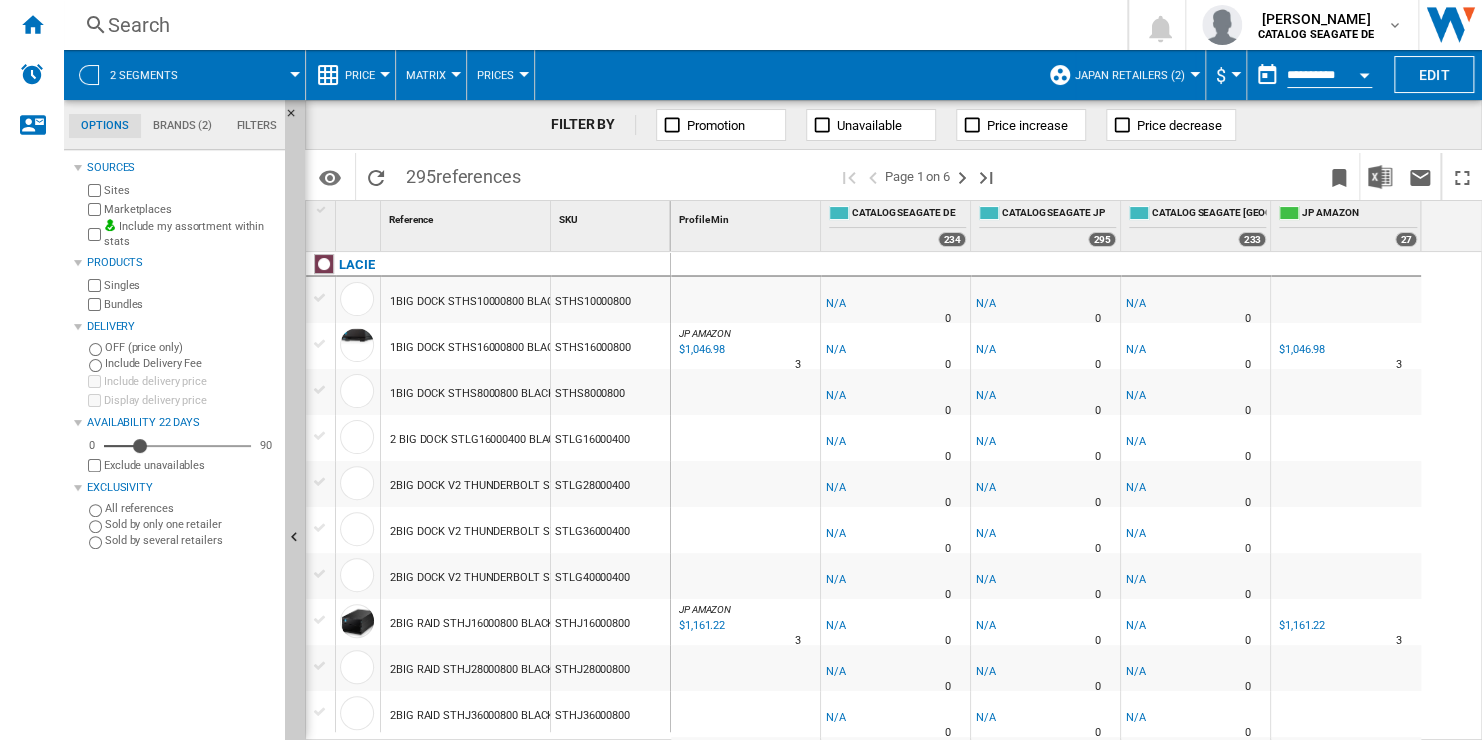 click at bounding box center [684, 176] 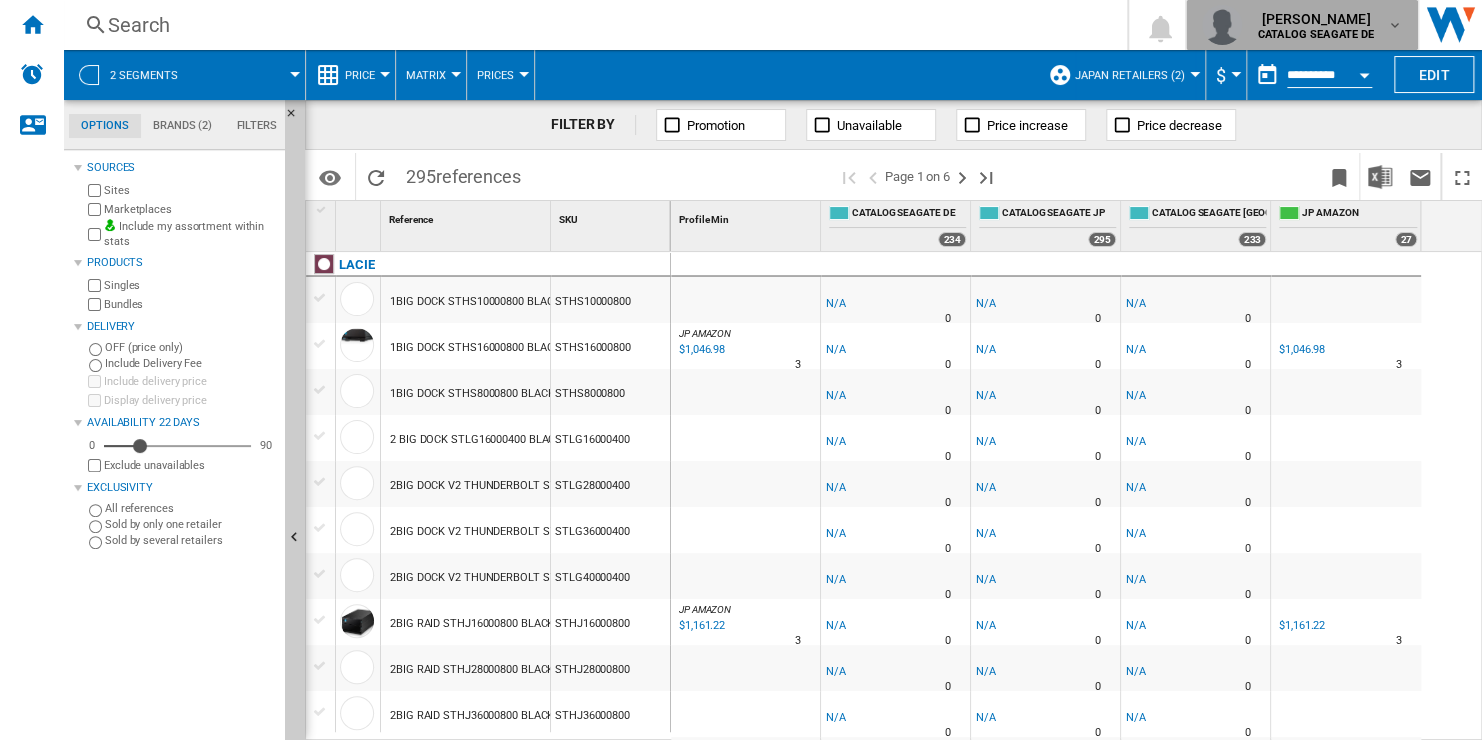 click on "CATALOG SEAGATE DE" at bounding box center [1316, 34] 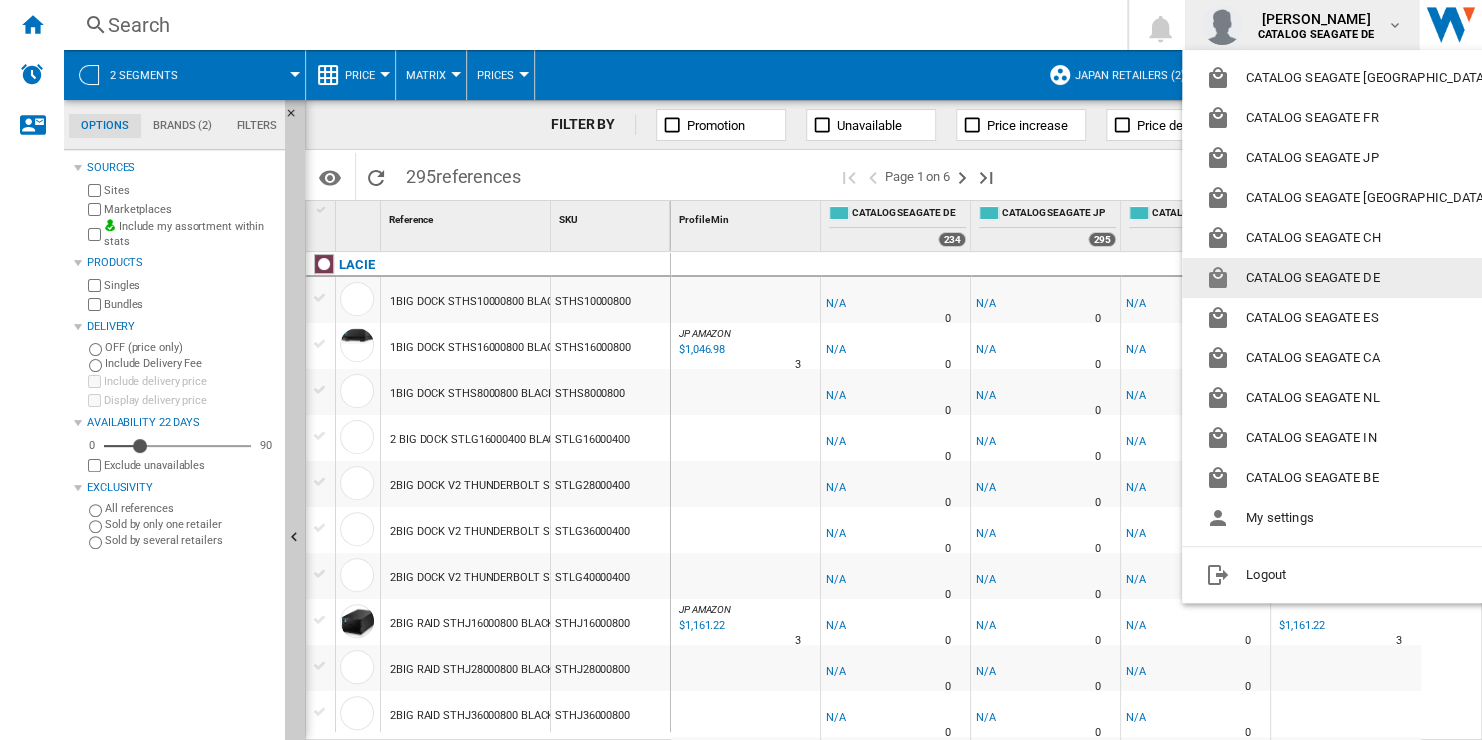 click at bounding box center [741, 370] 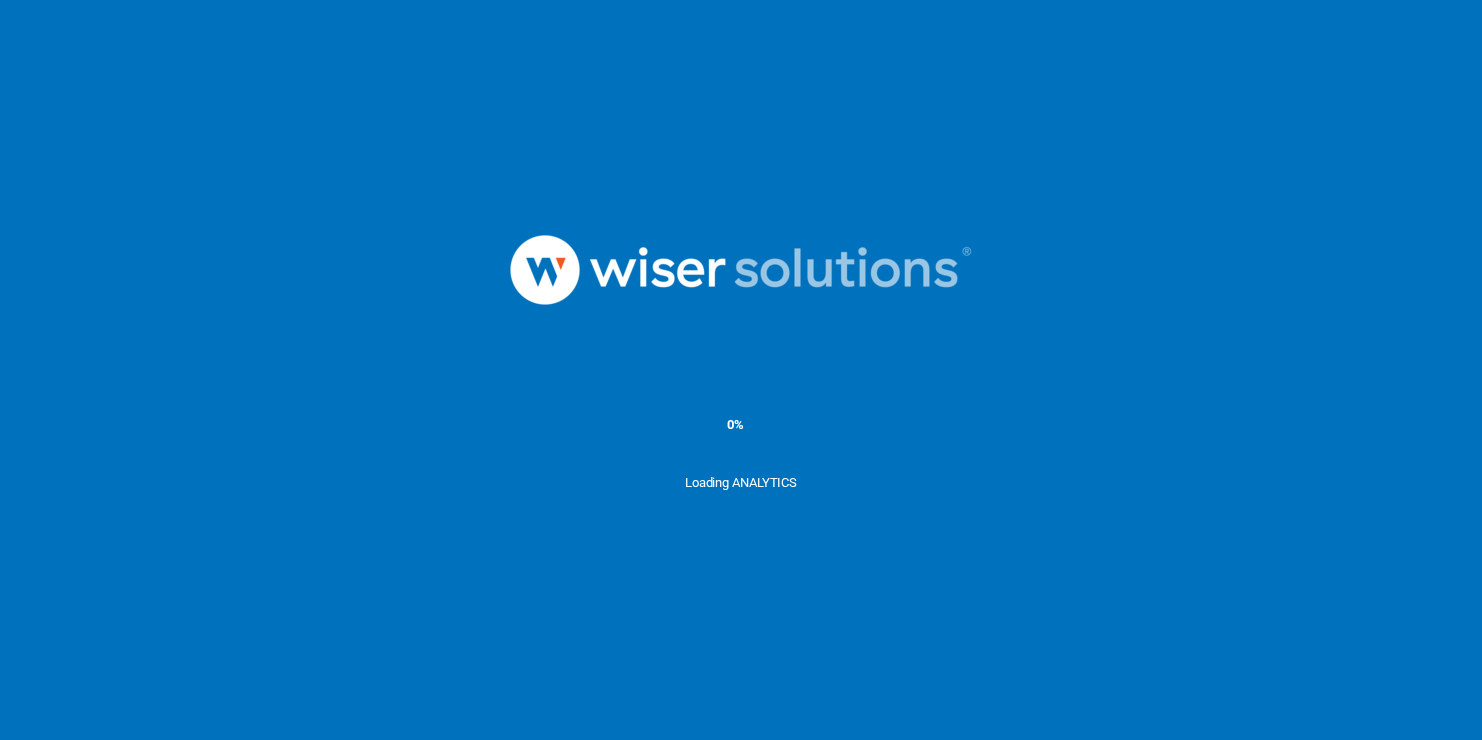 scroll, scrollTop: 0, scrollLeft: 0, axis: both 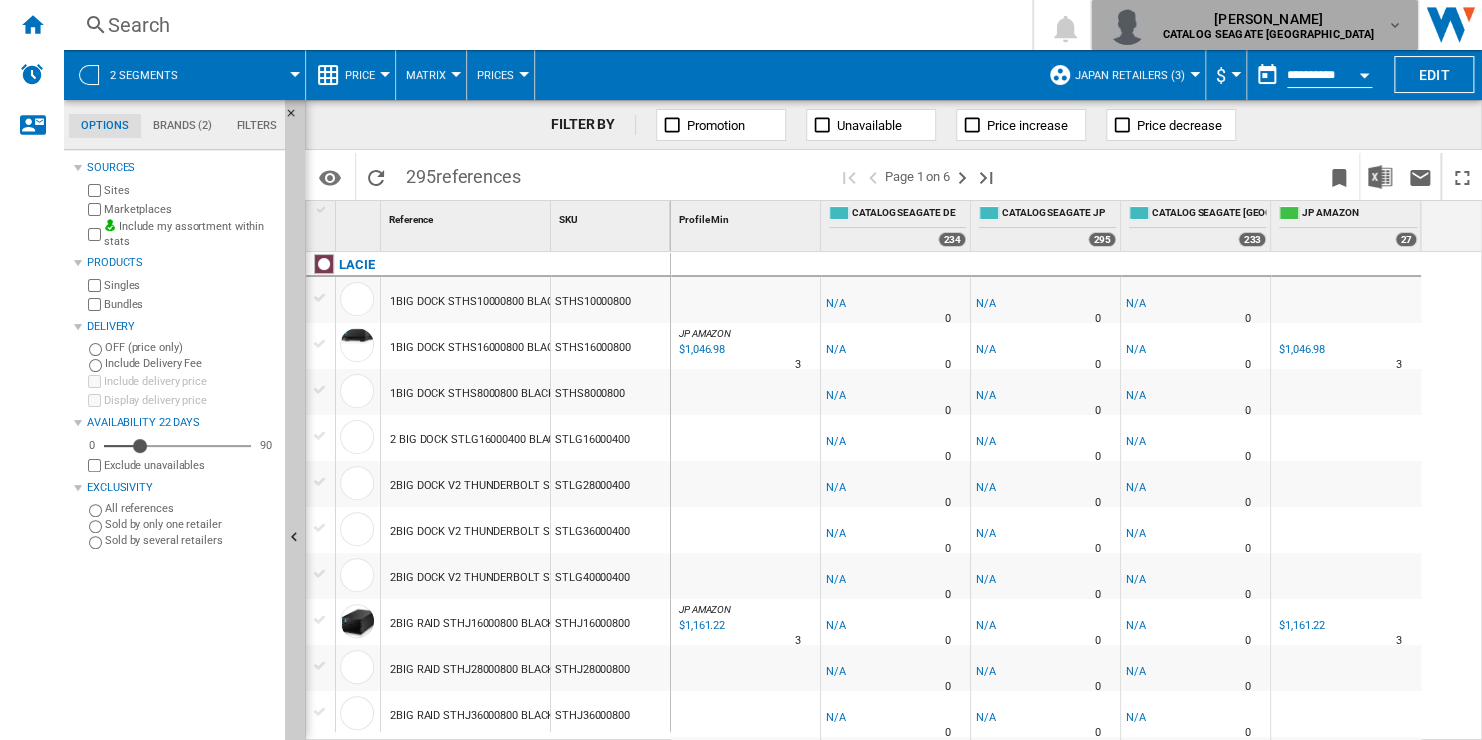 click on "CATALOG SEAGATE [GEOGRAPHIC_DATA]" at bounding box center [1269, 34] 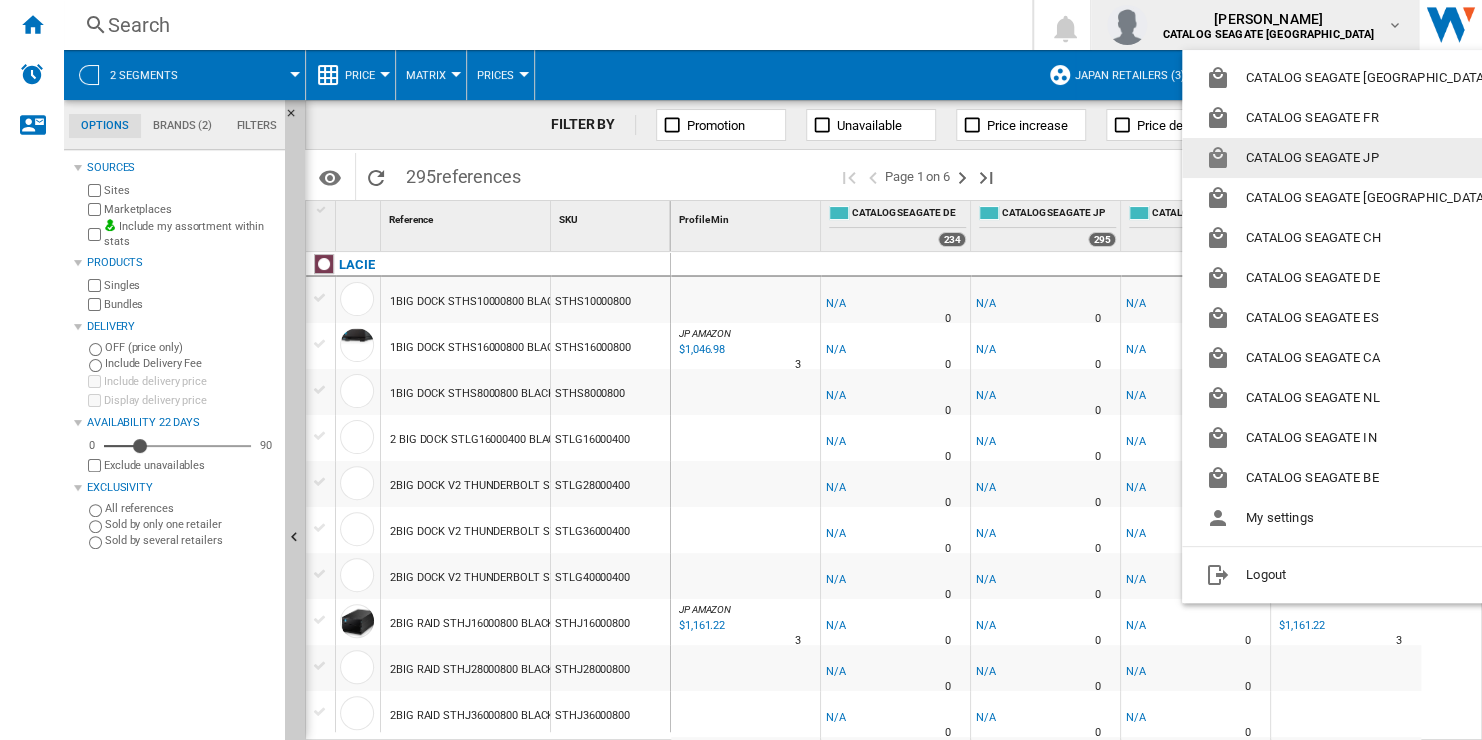 click on "CATALOG SEAGATE JP" at bounding box center [1350, 158] 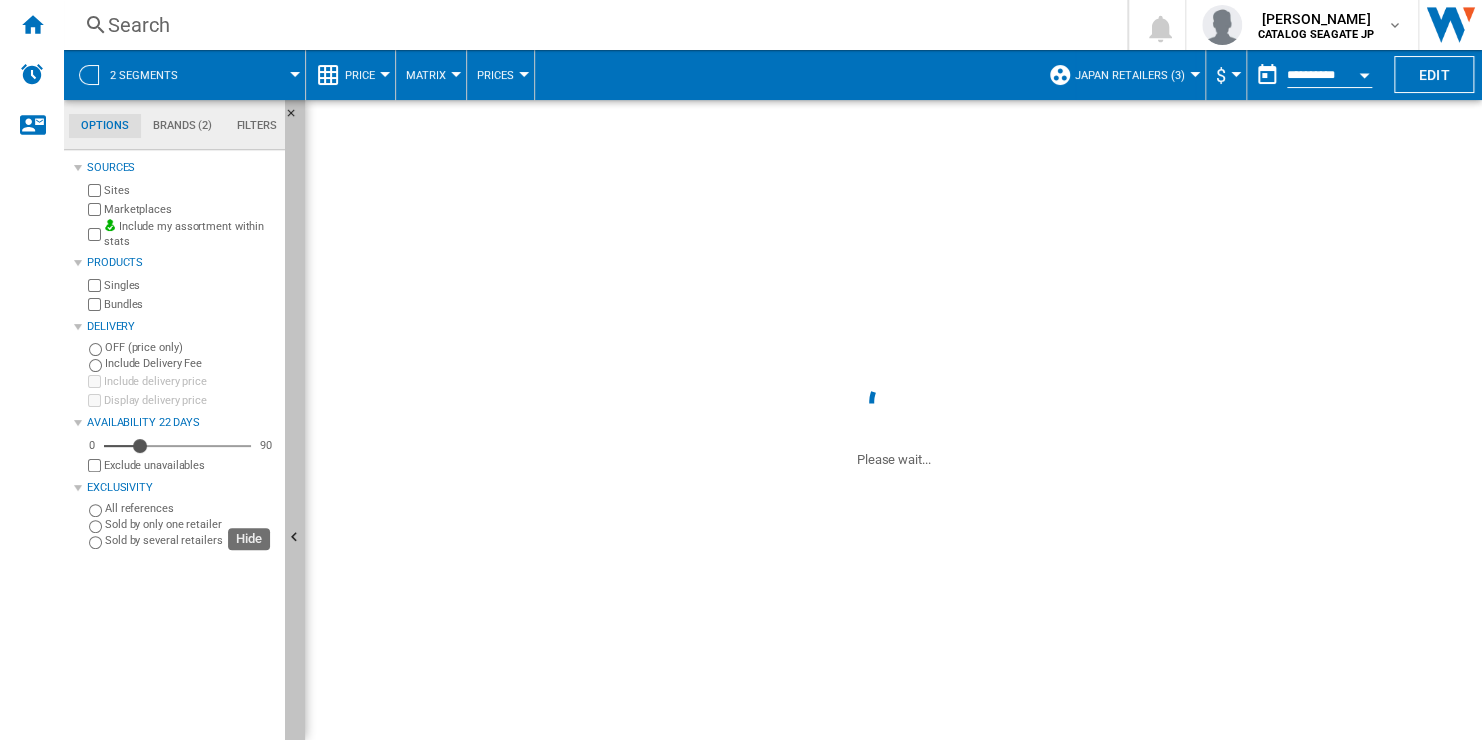 click at bounding box center [295, 538] 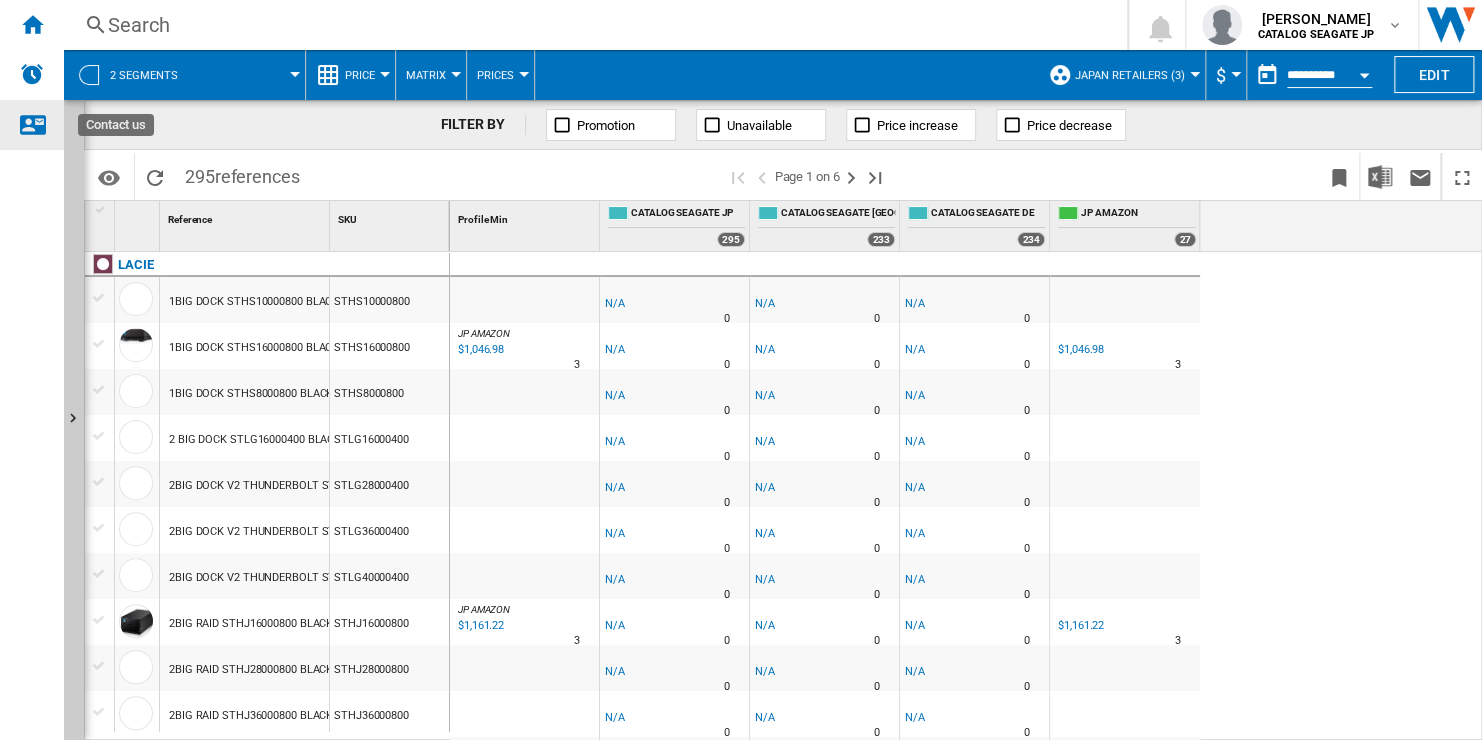 click at bounding box center [32, 124] 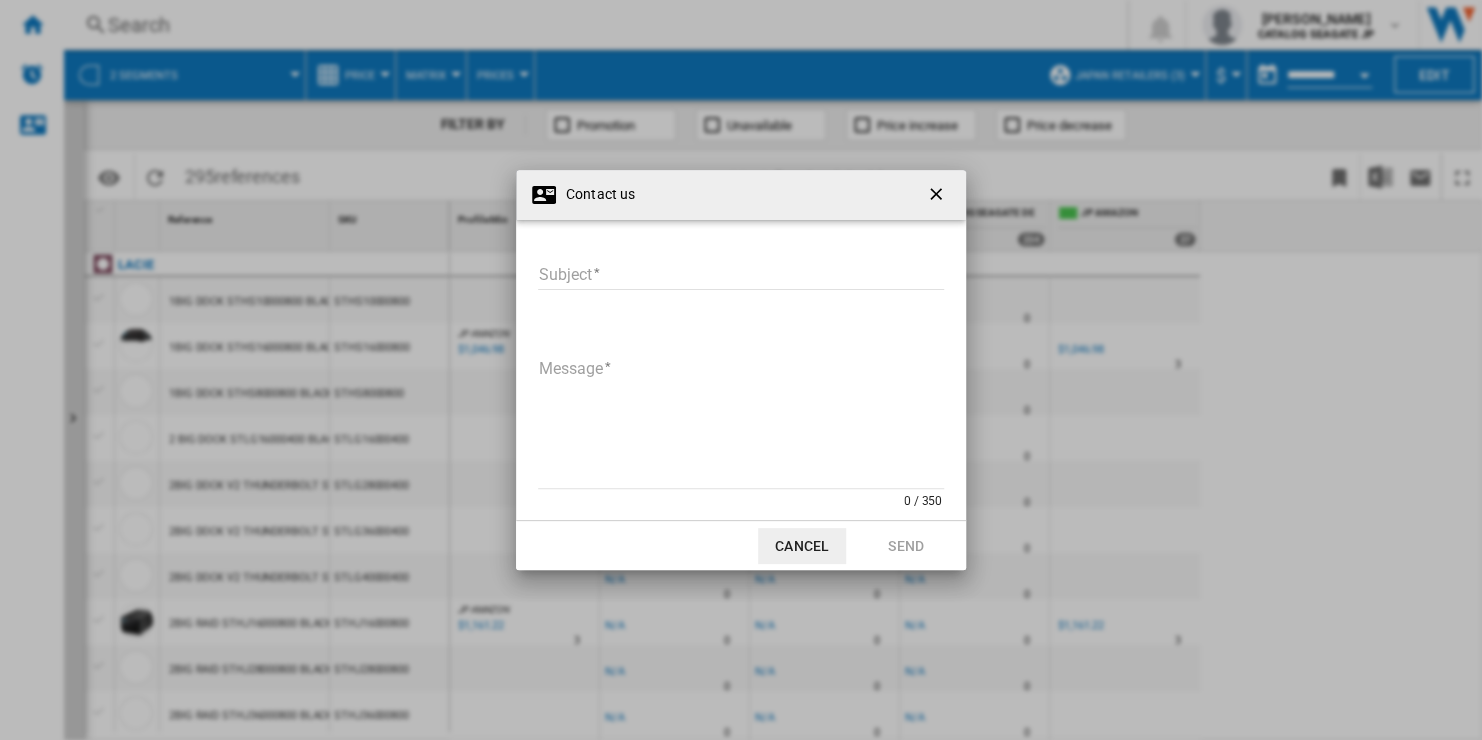 click on "Subject" at bounding box center (741, 275) 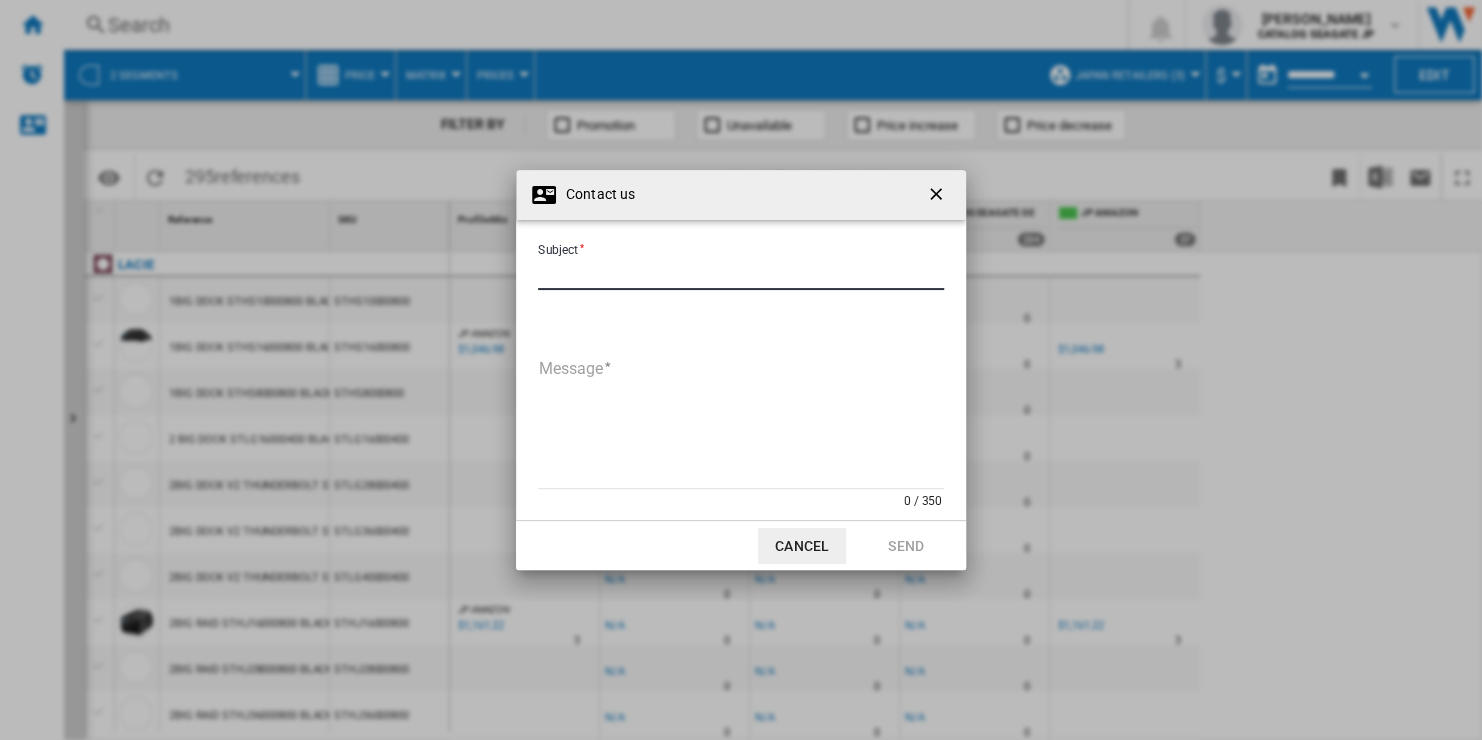 click on "Message" at bounding box center [741, 421] 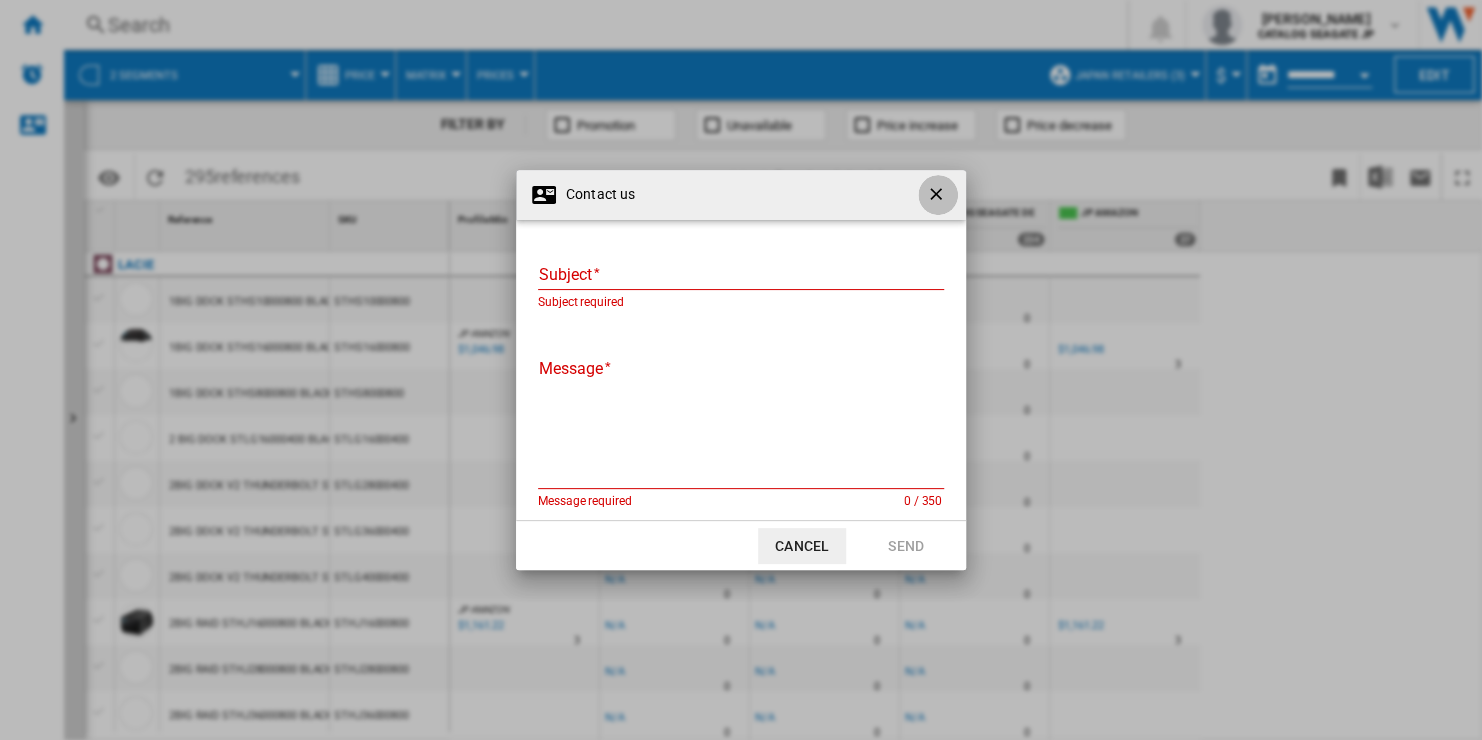 click at bounding box center (938, 196) 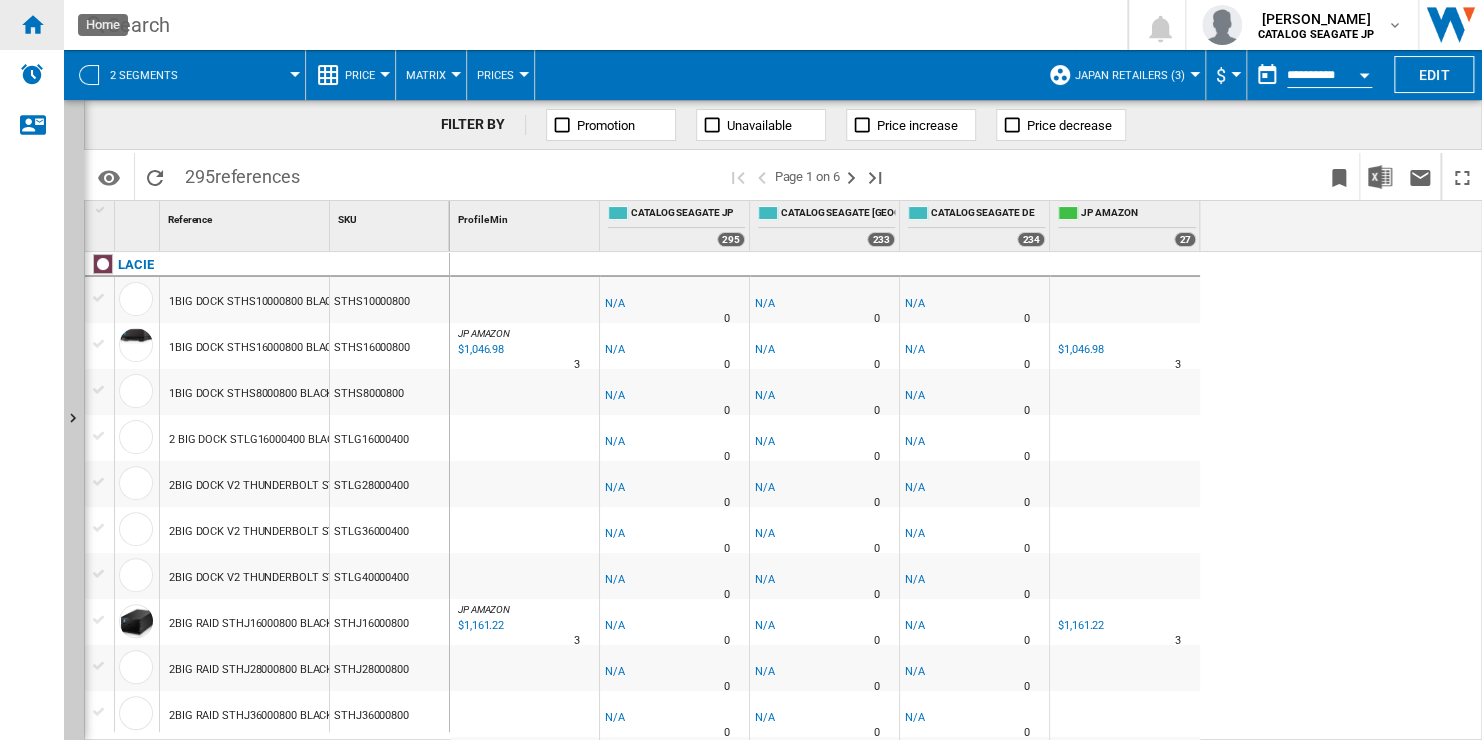 click at bounding box center [32, 24] 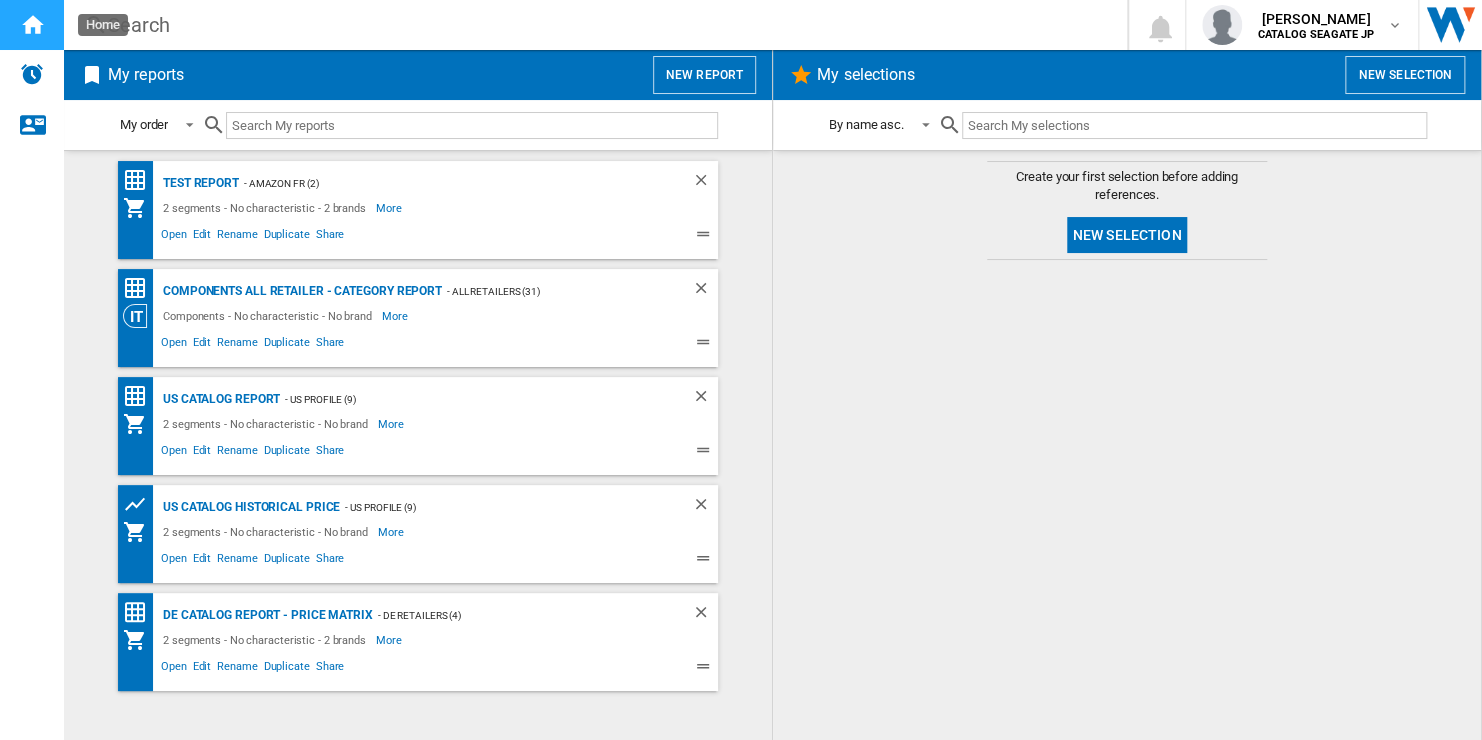 click at bounding box center (32, 24) 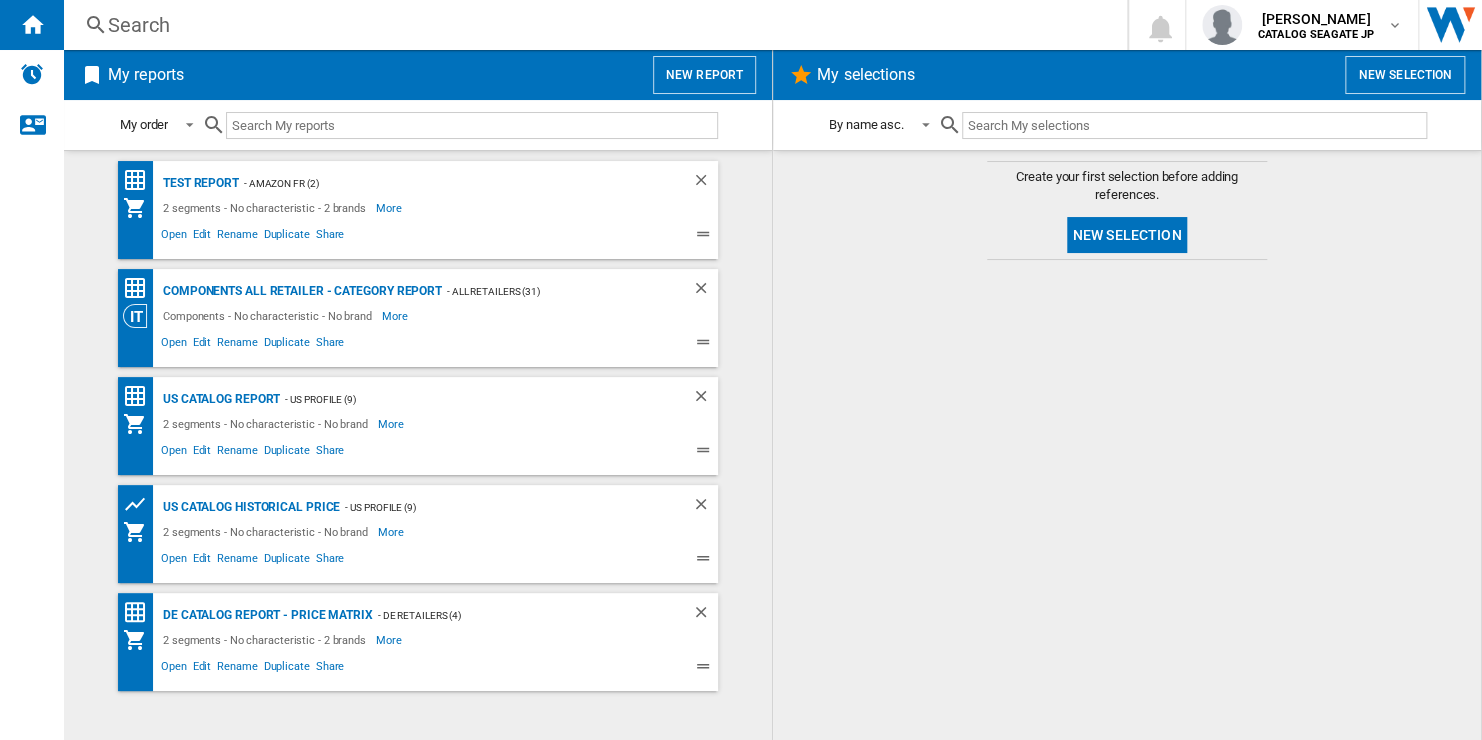 click on "New report" at bounding box center [704, 75] 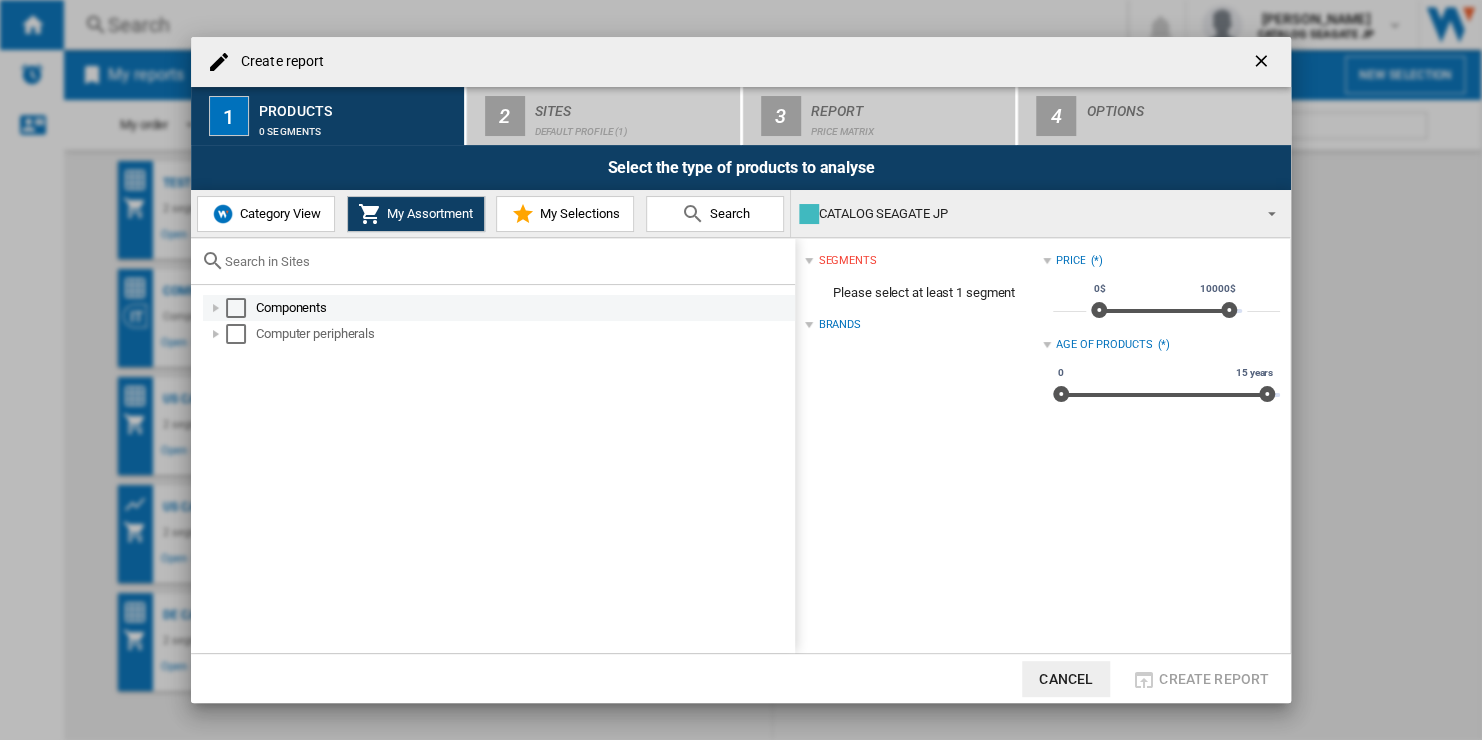 click at bounding box center [236, 308] 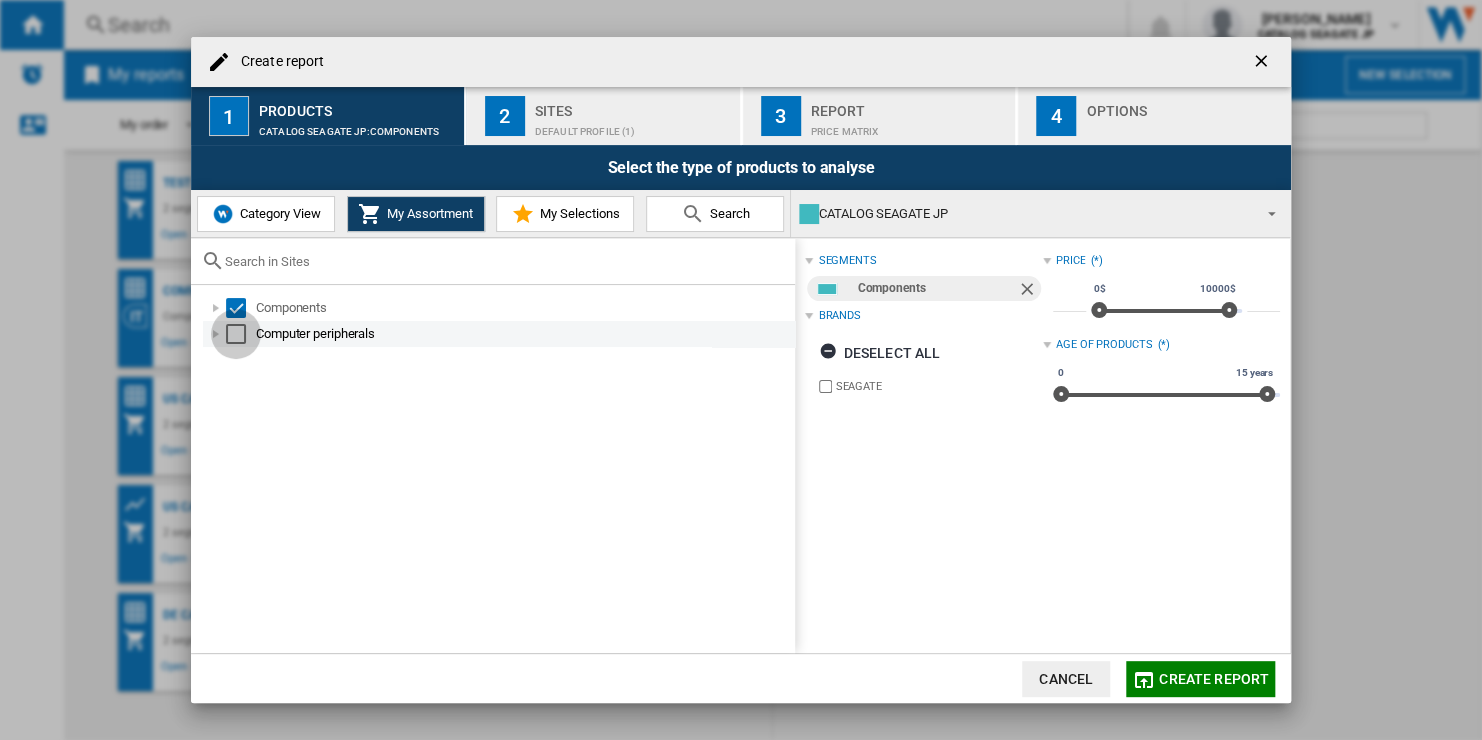 click at bounding box center (236, 334) 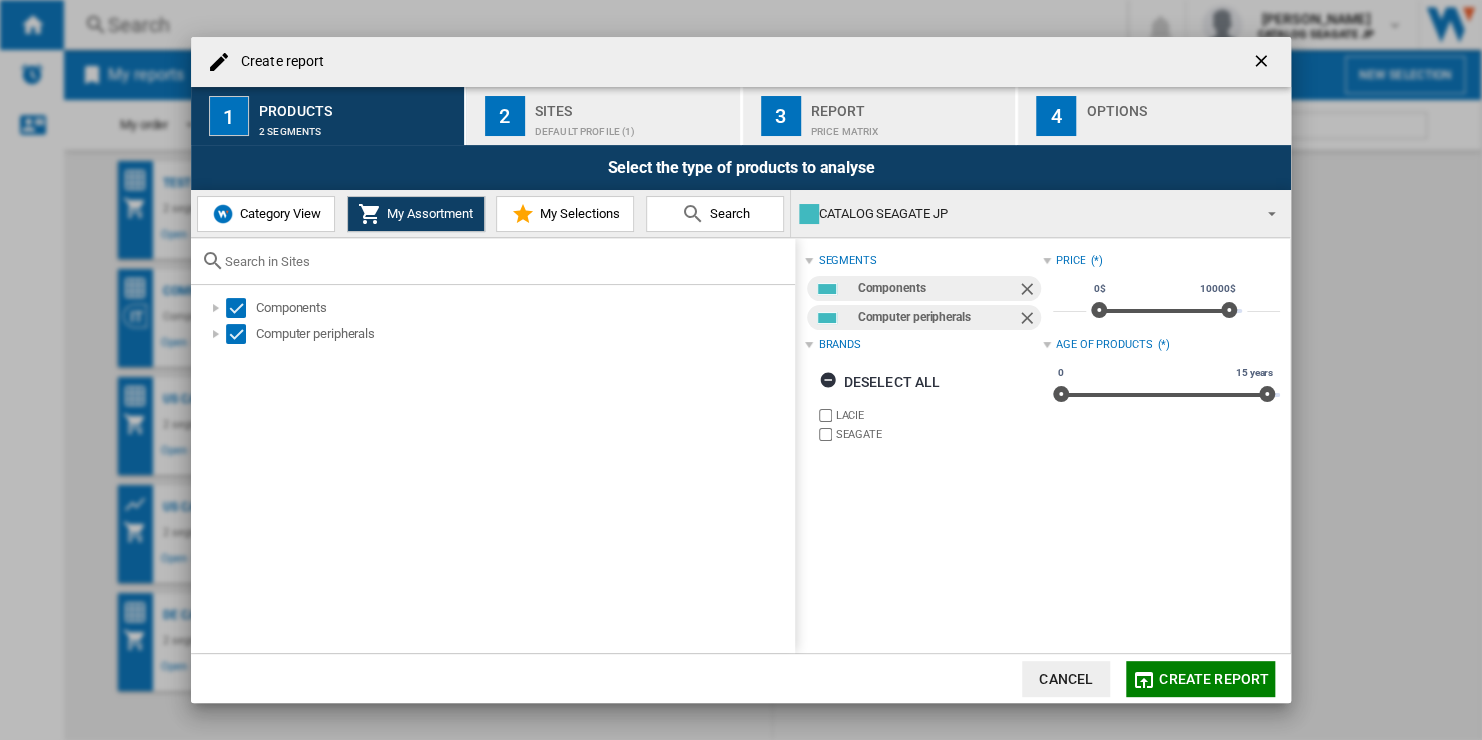 click on "Default profile (1)" at bounding box center [633, 126] 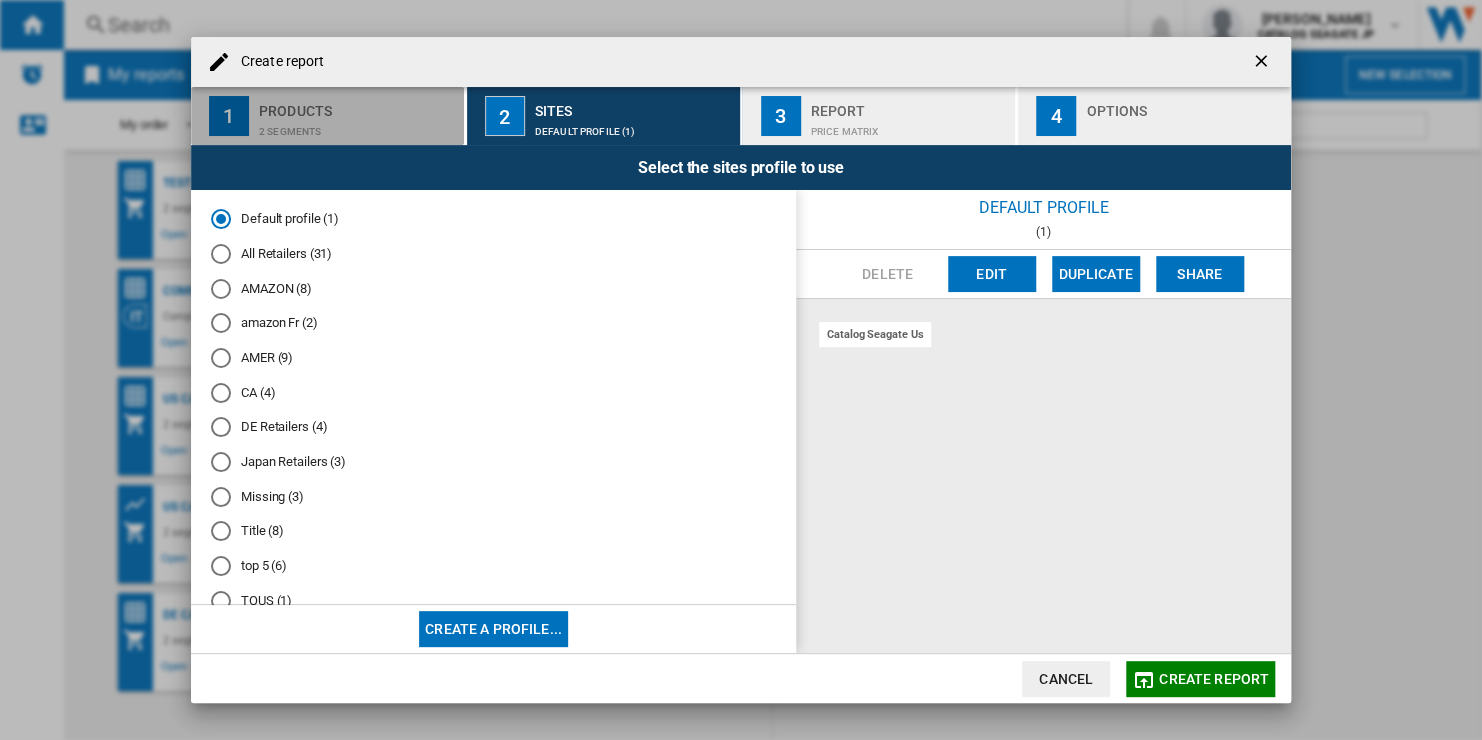 click on "Products" at bounding box center [357, 105] 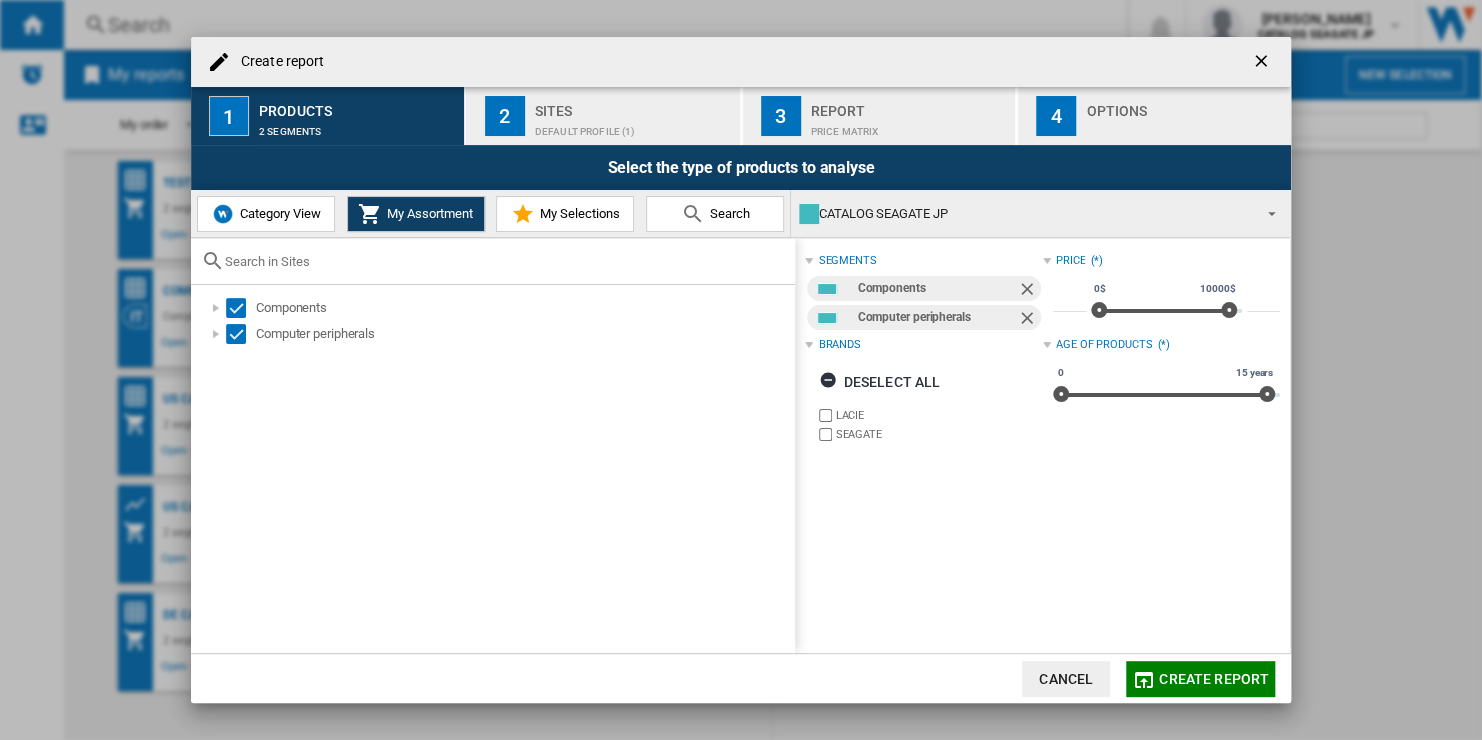 click on "Sites" at bounding box center [633, 105] 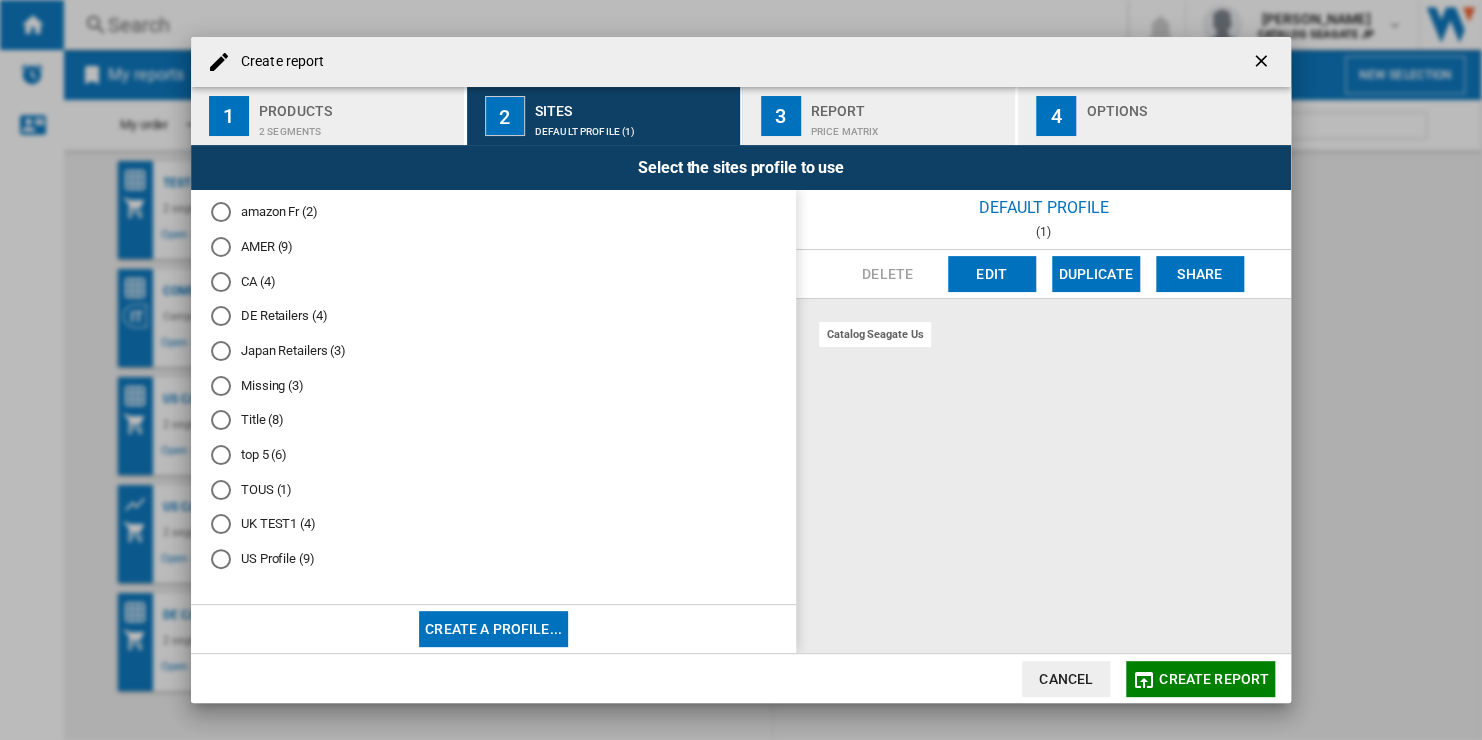 scroll, scrollTop: 12, scrollLeft: 0, axis: vertical 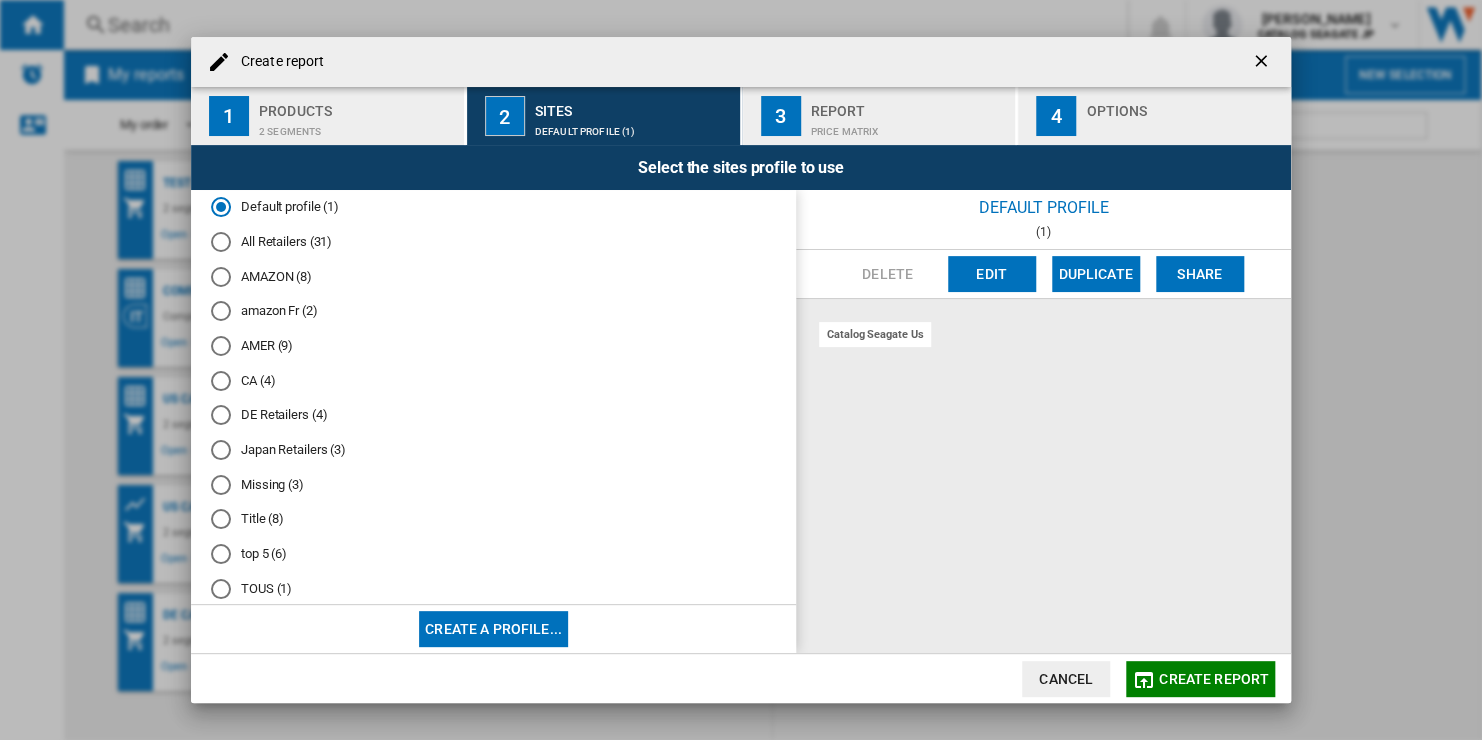 click on "Japan Retailers (3)" at bounding box center [493, 450] 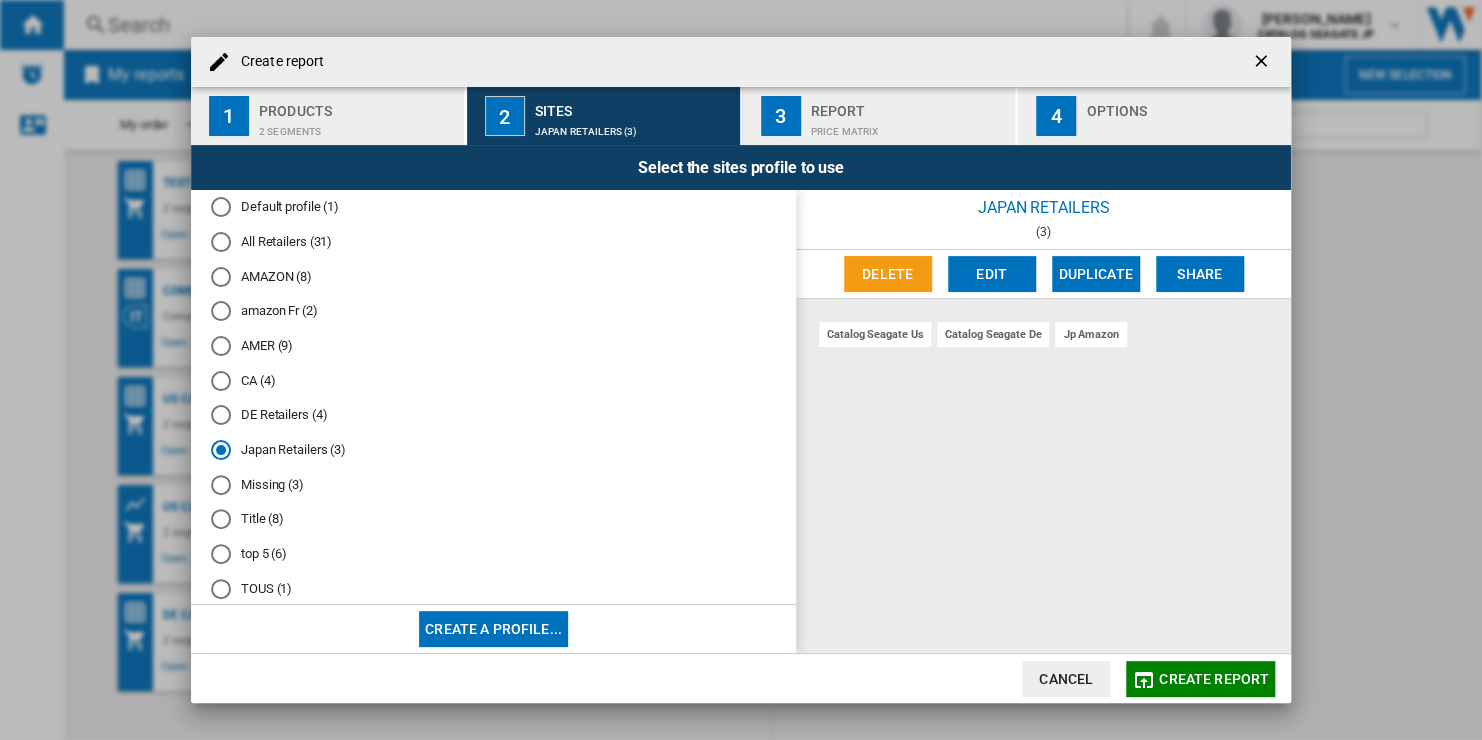 click on "Create report" 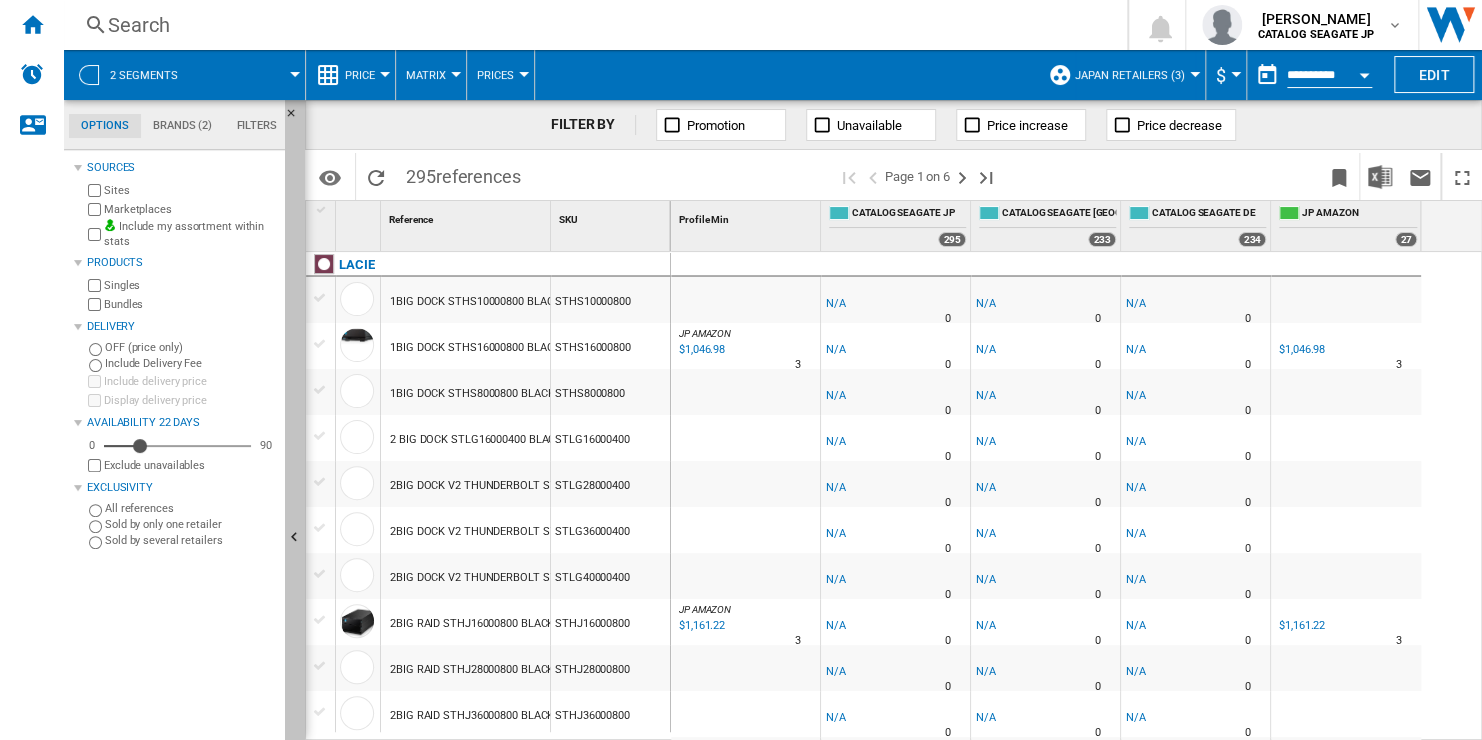 click at bounding box center [295, 538] 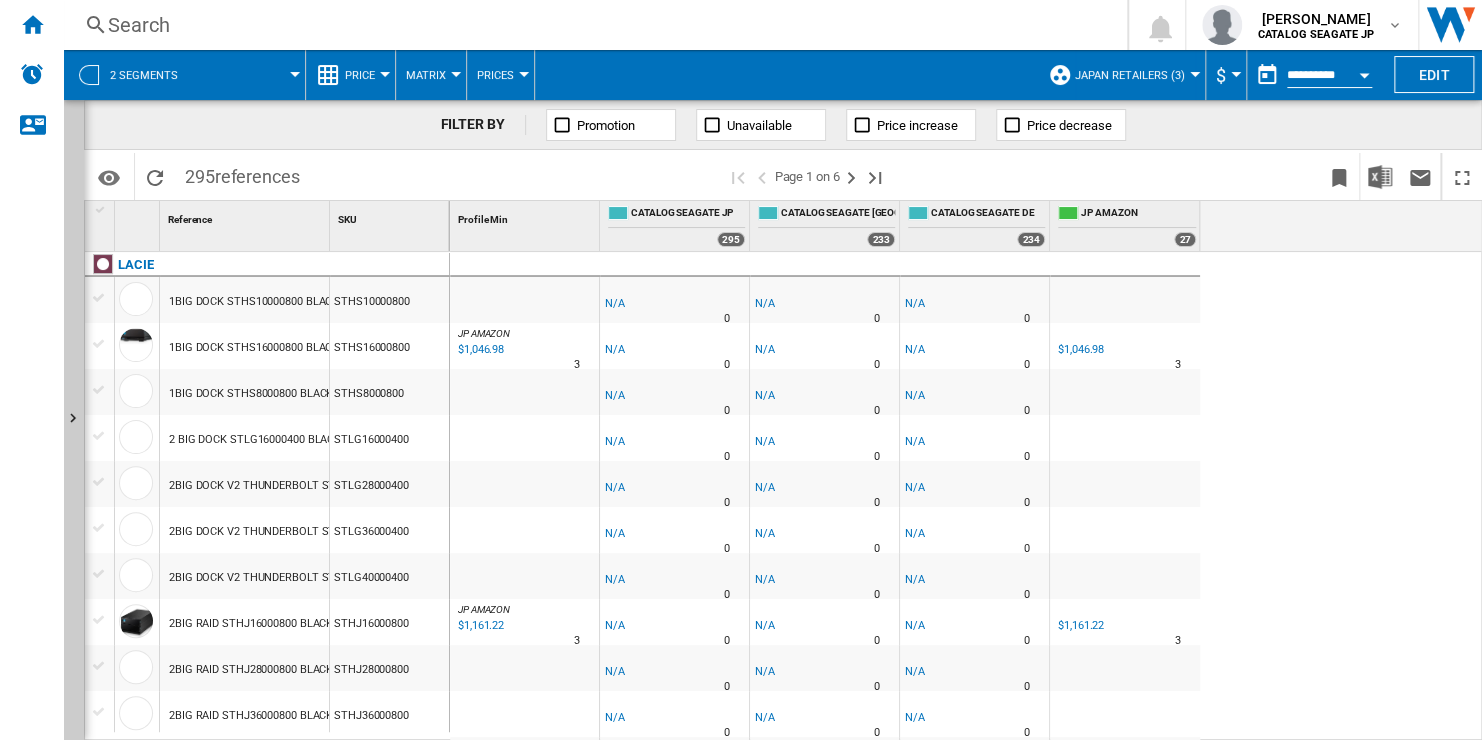 click on "Japan Retailers (3)" at bounding box center [1135, 75] 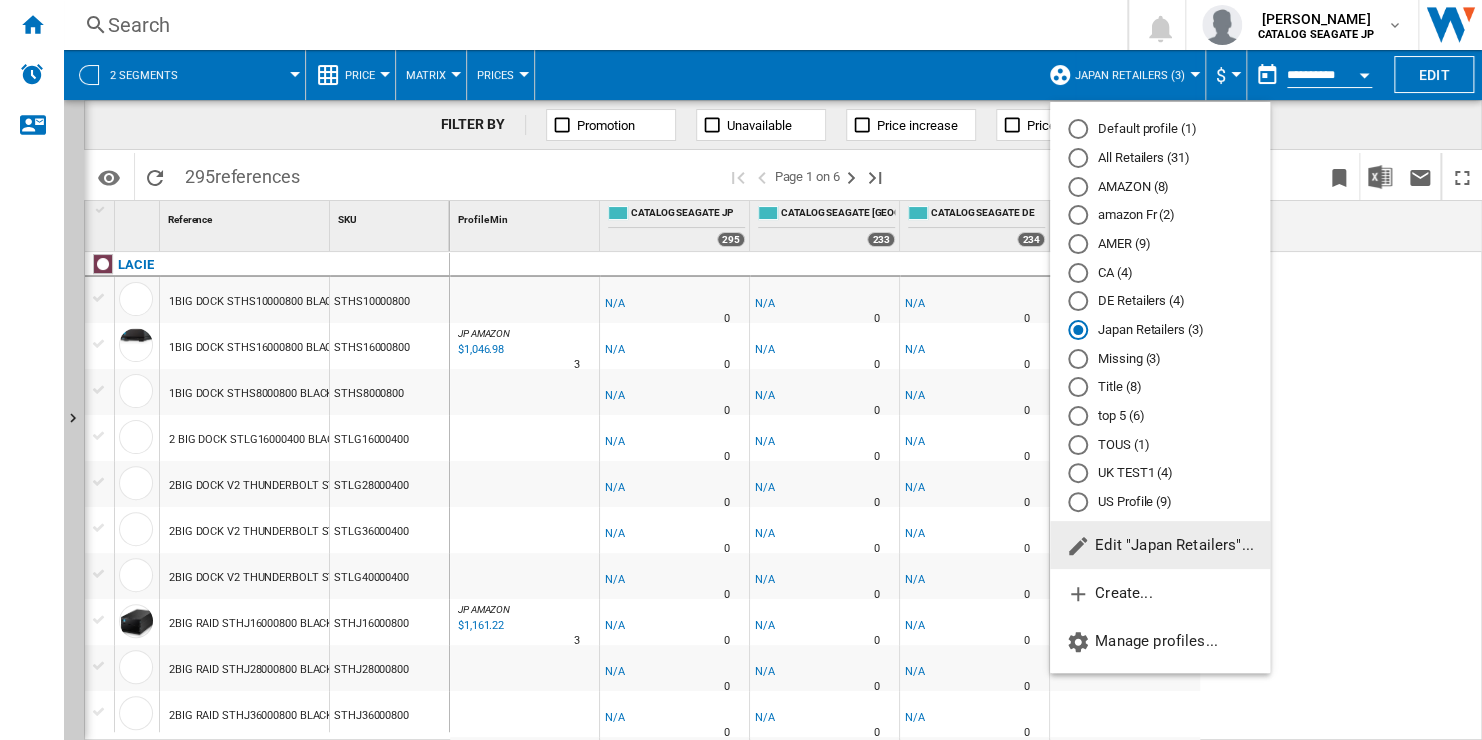 click on "Edit "Japan Retailers"..." 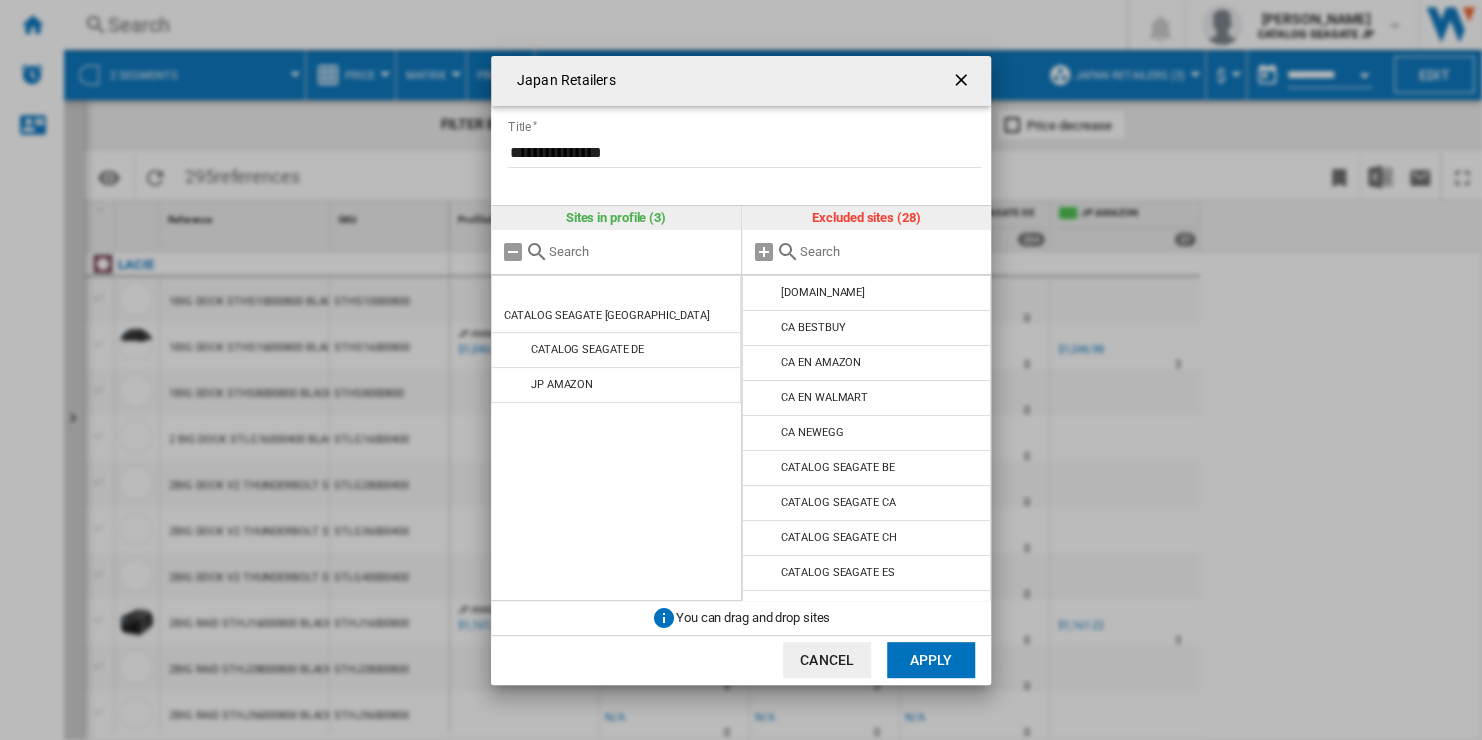 click at bounding box center (891, 251) 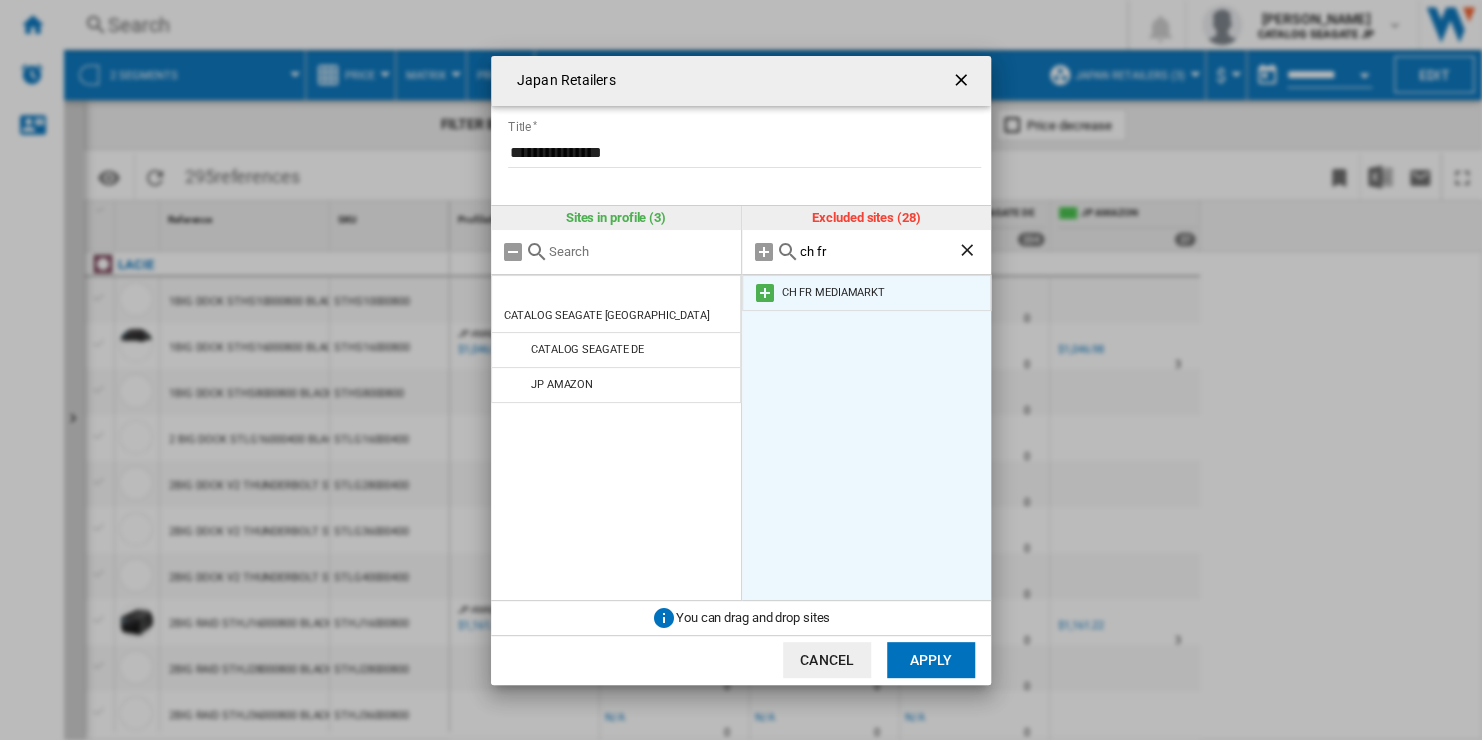 type on "ch fr" 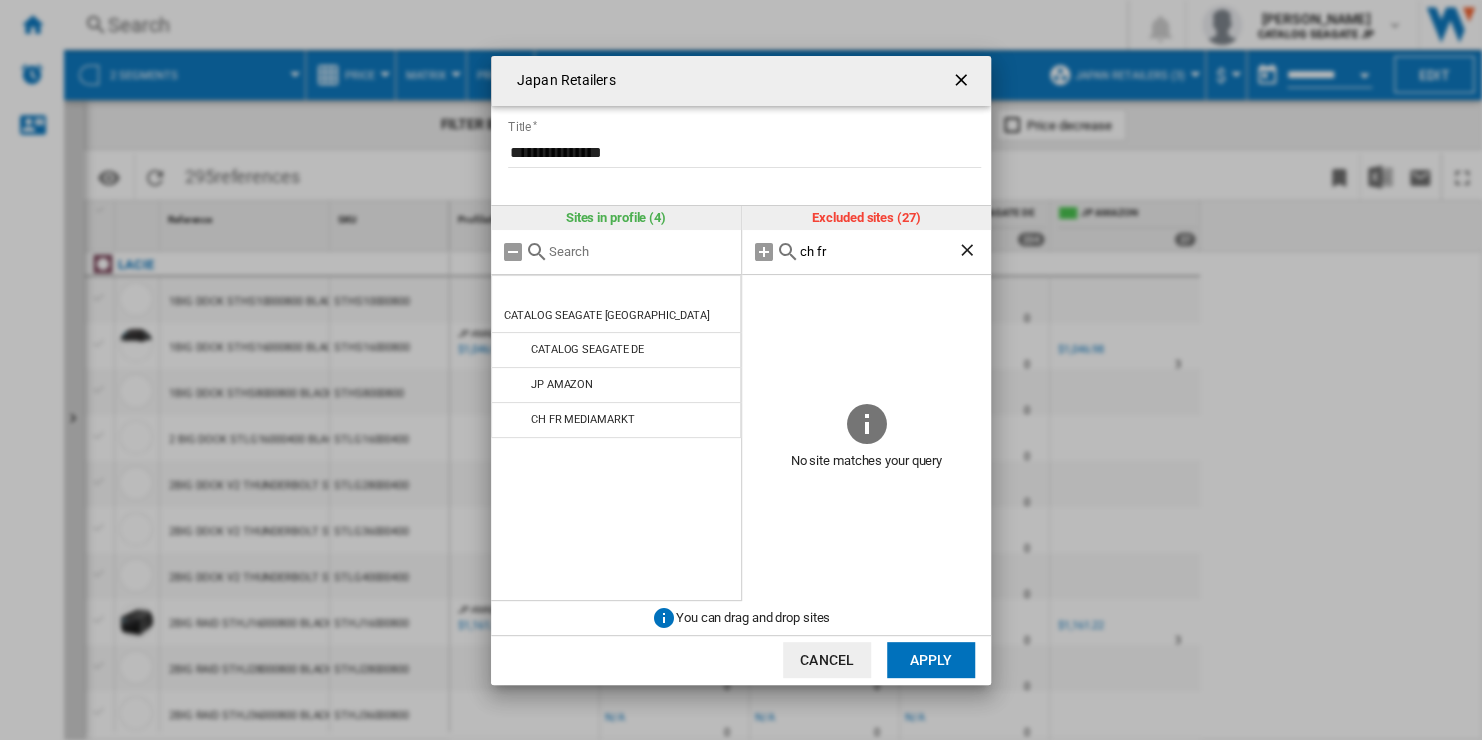 click on "Apply" 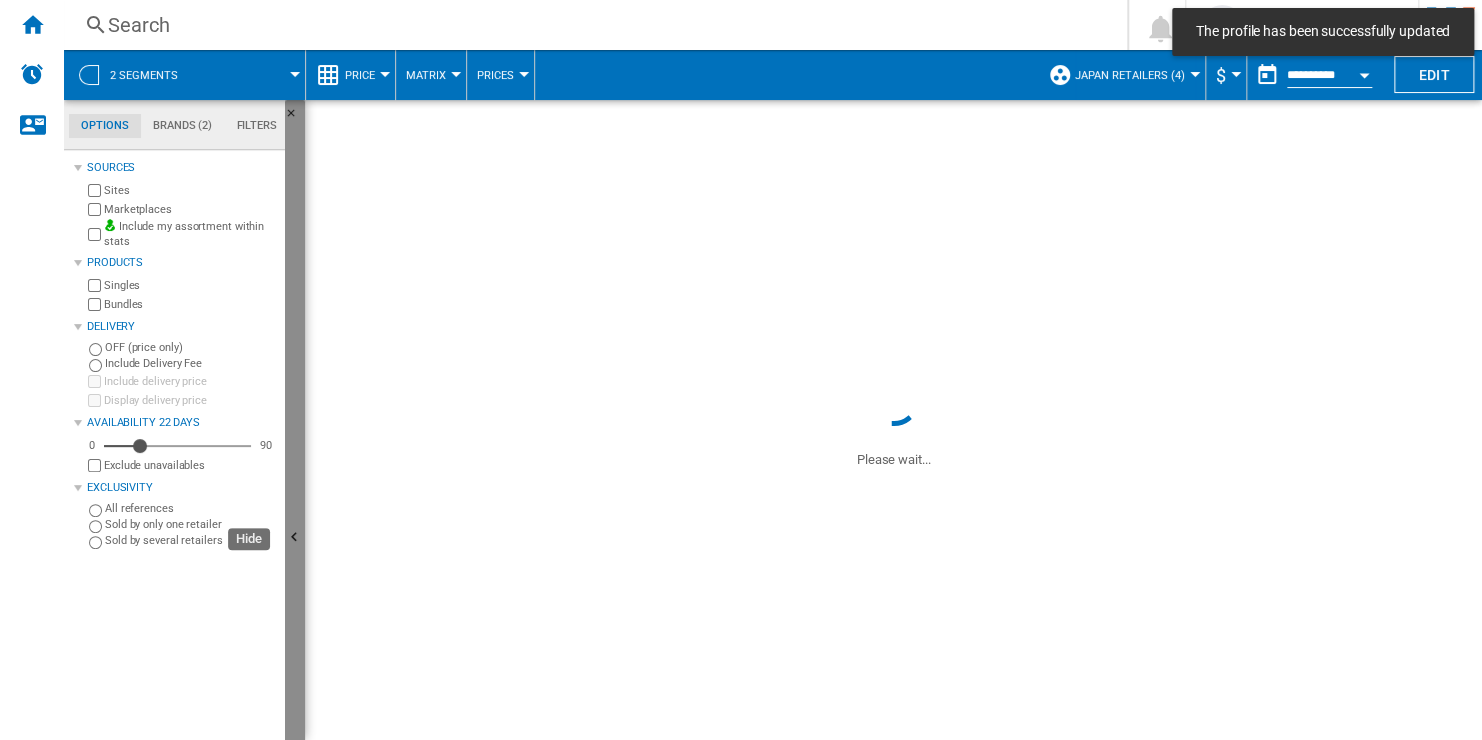 click at bounding box center (295, 538) 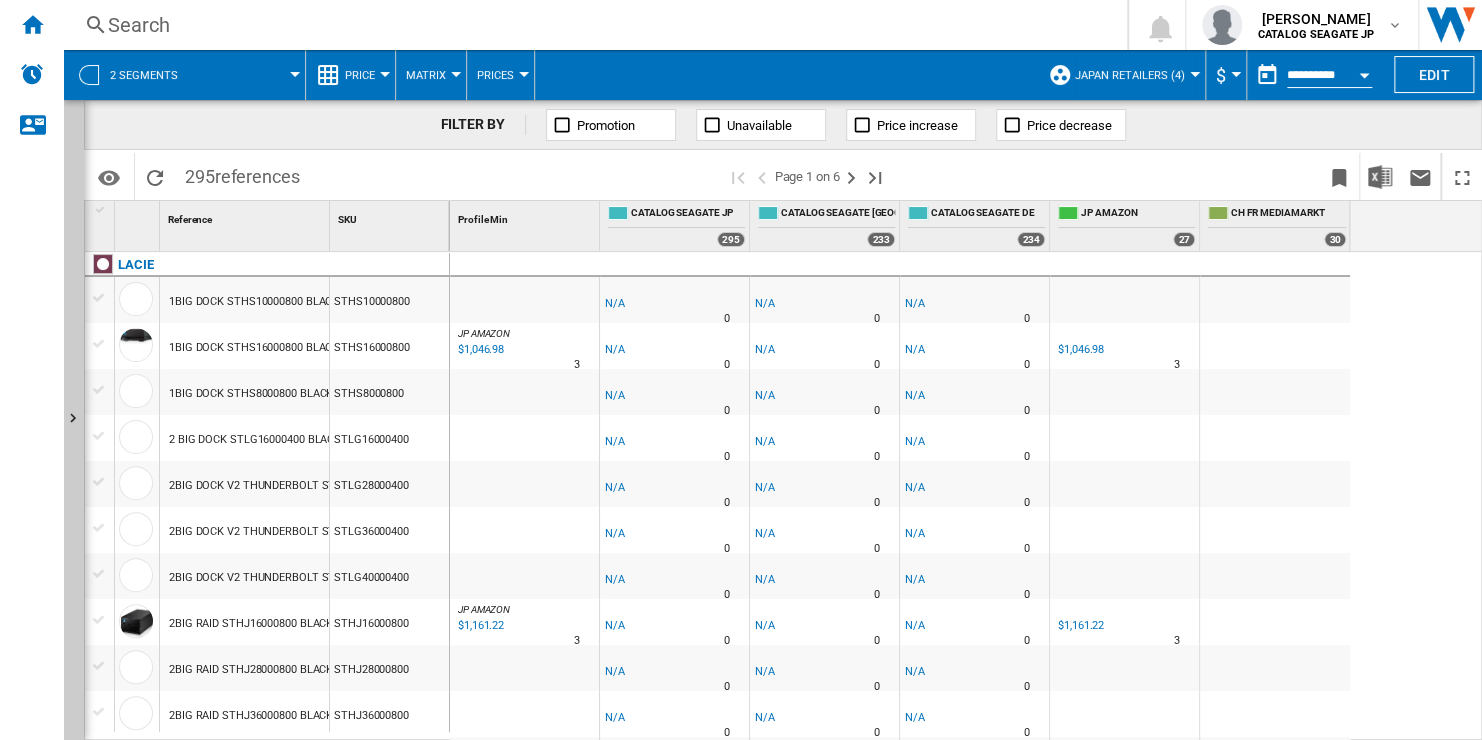 scroll, scrollTop: 200, scrollLeft: 0, axis: vertical 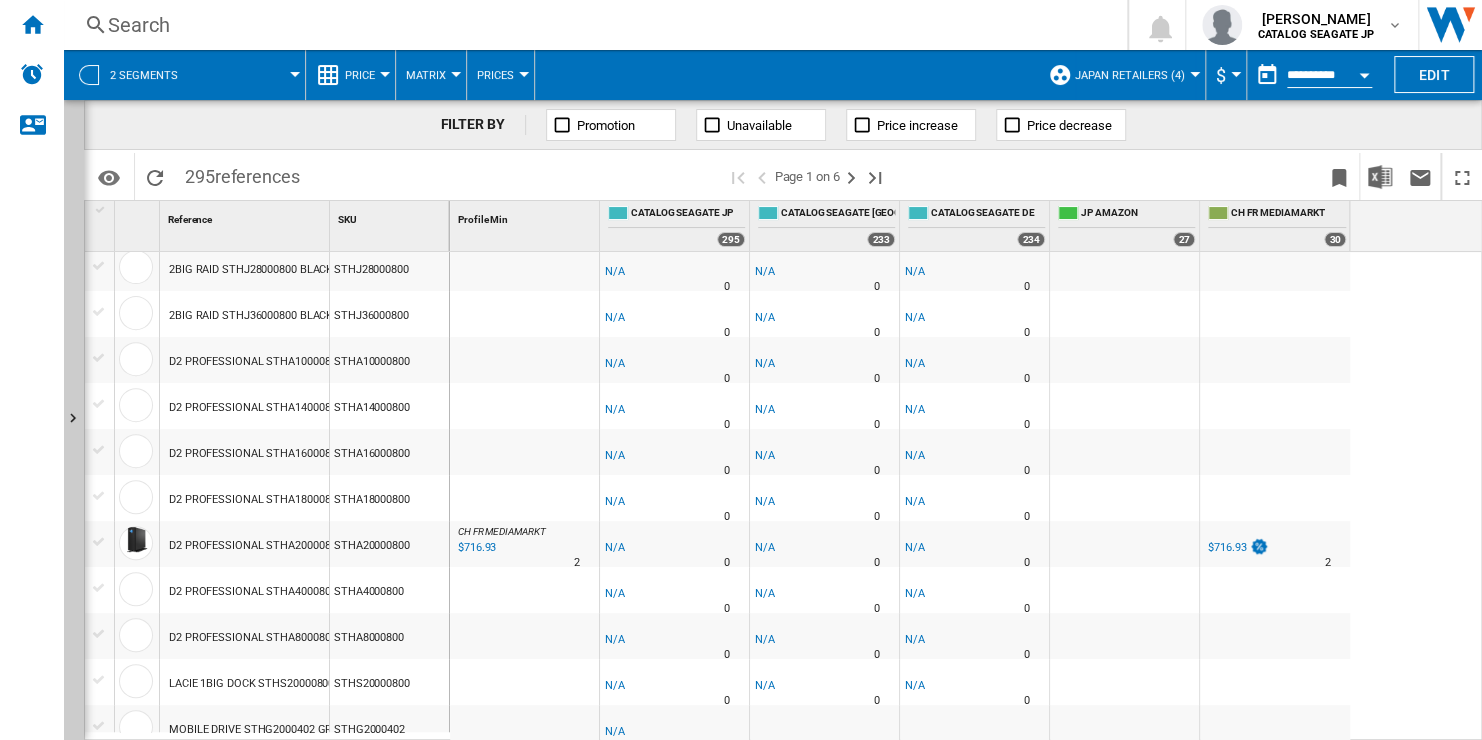 click on "$716.93" at bounding box center [1227, 547] 